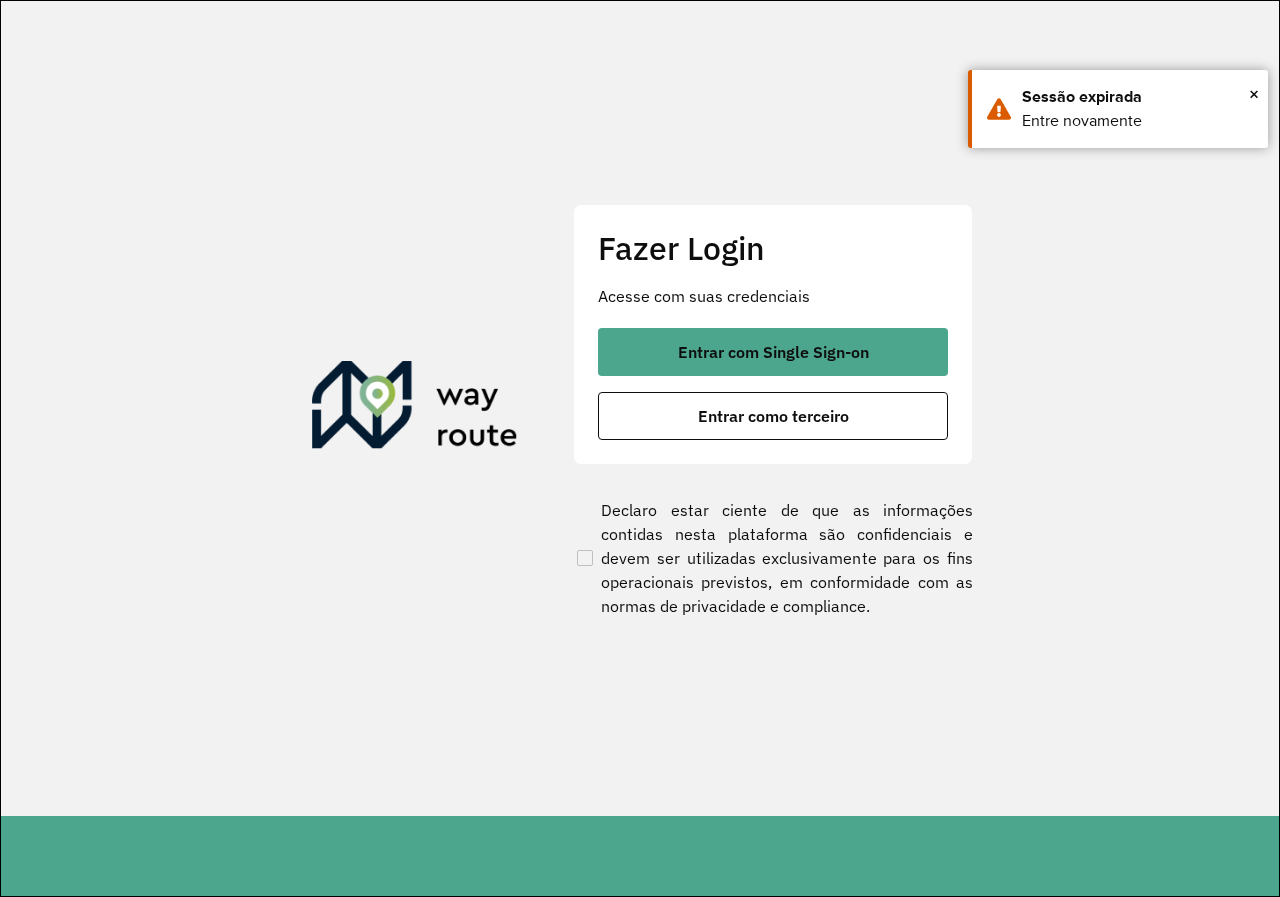 scroll, scrollTop: 0, scrollLeft: 0, axis: both 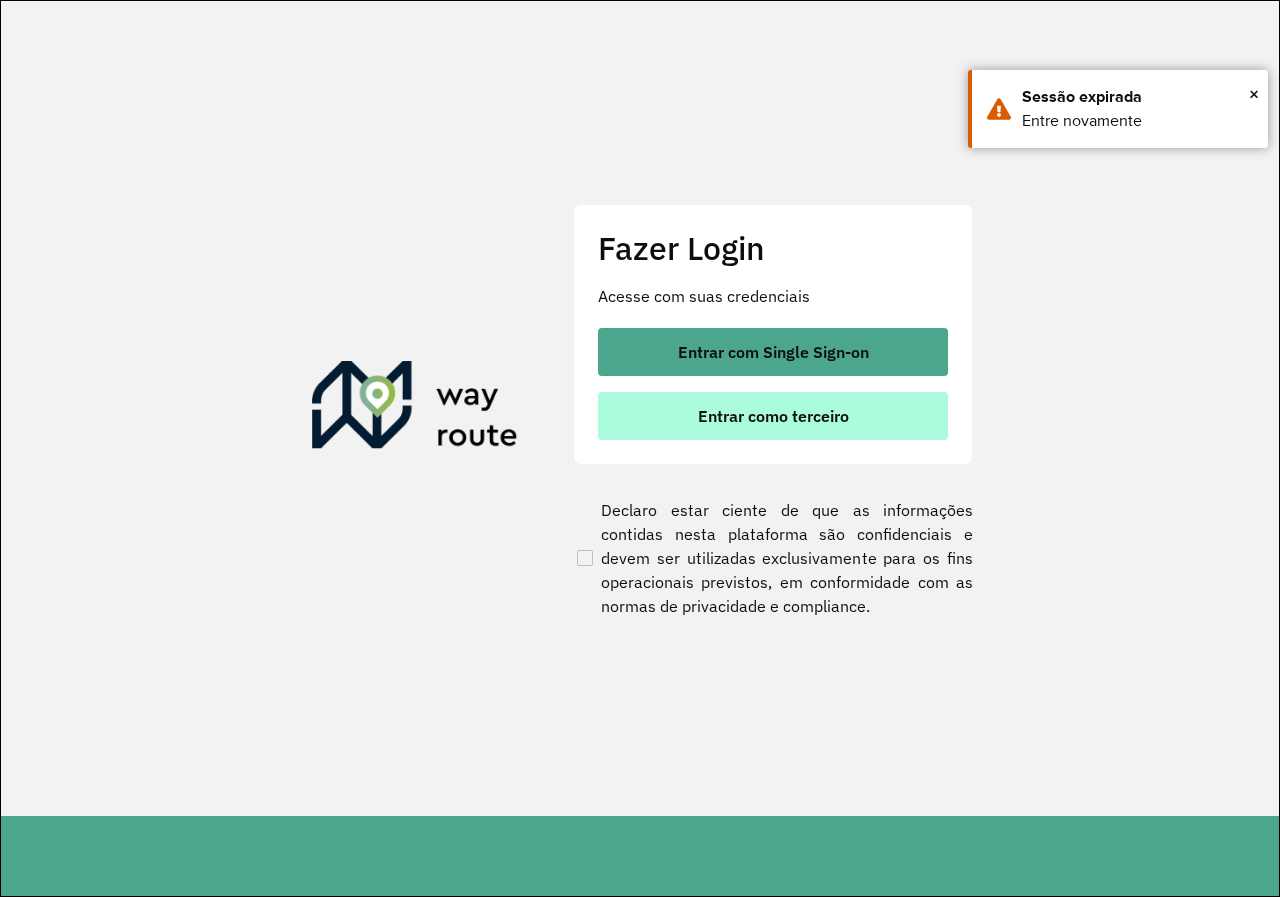 click on "Entrar como terceiro" at bounding box center [773, 416] 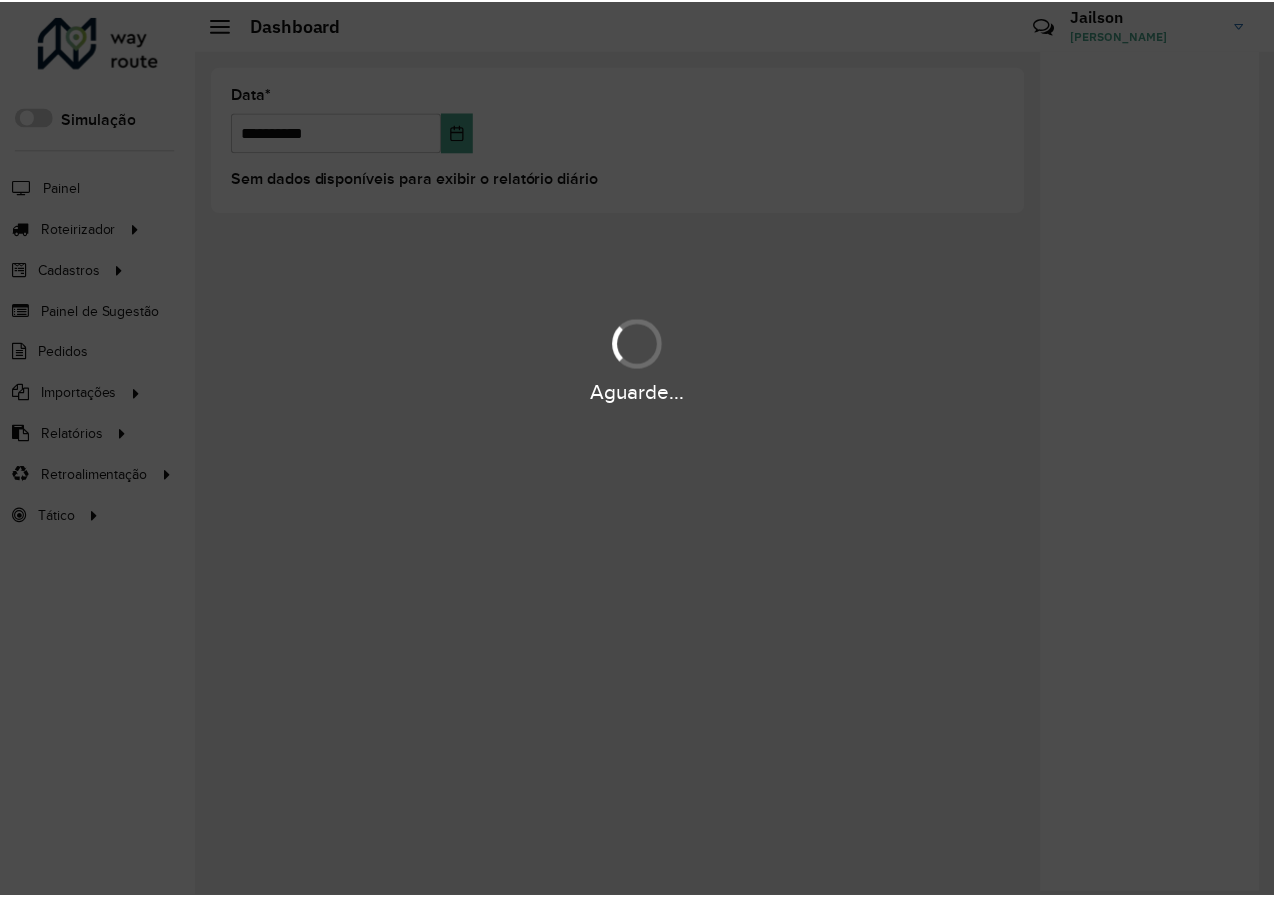 scroll, scrollTop: 0, scrollLeft: 0, axis: both 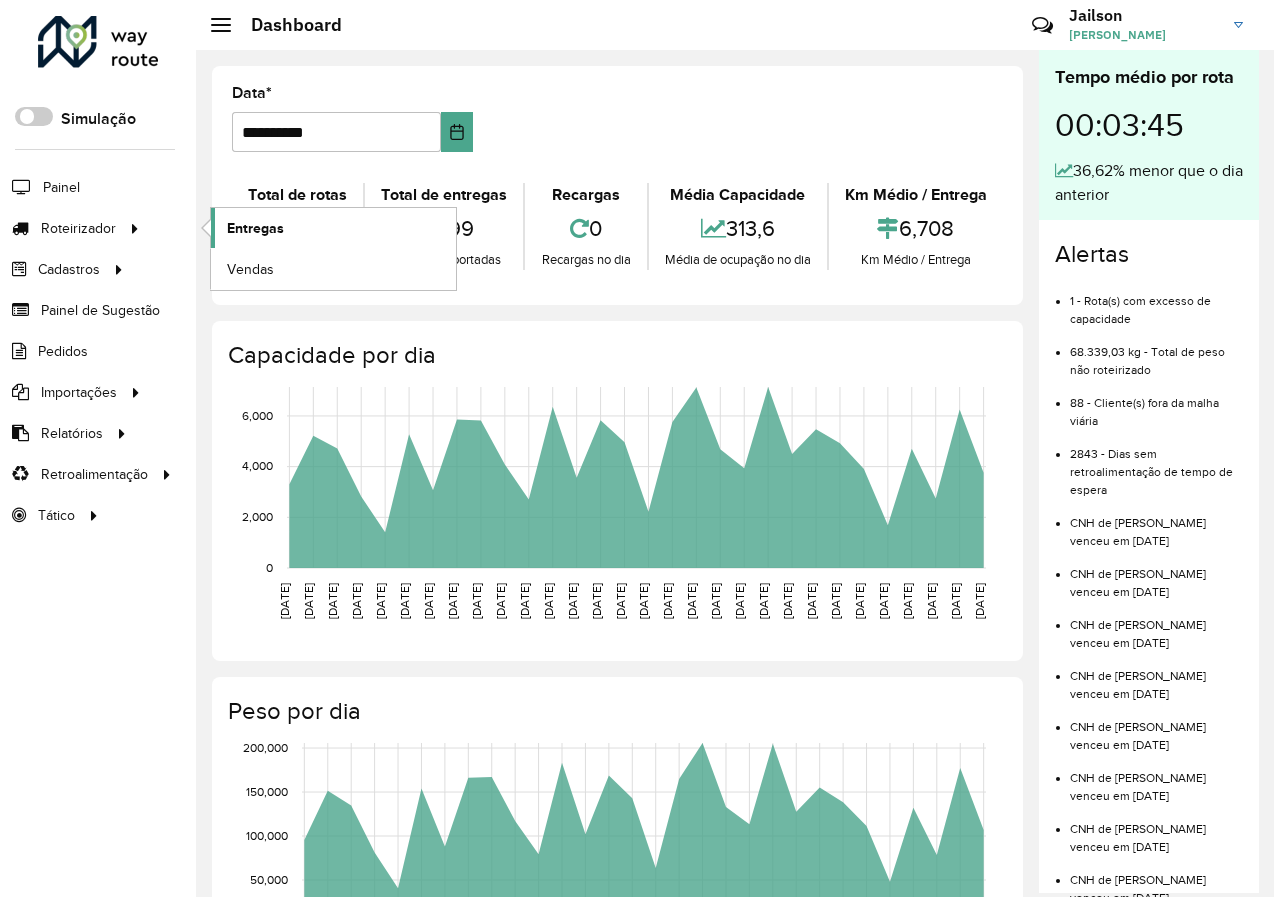 click on "Entregas" 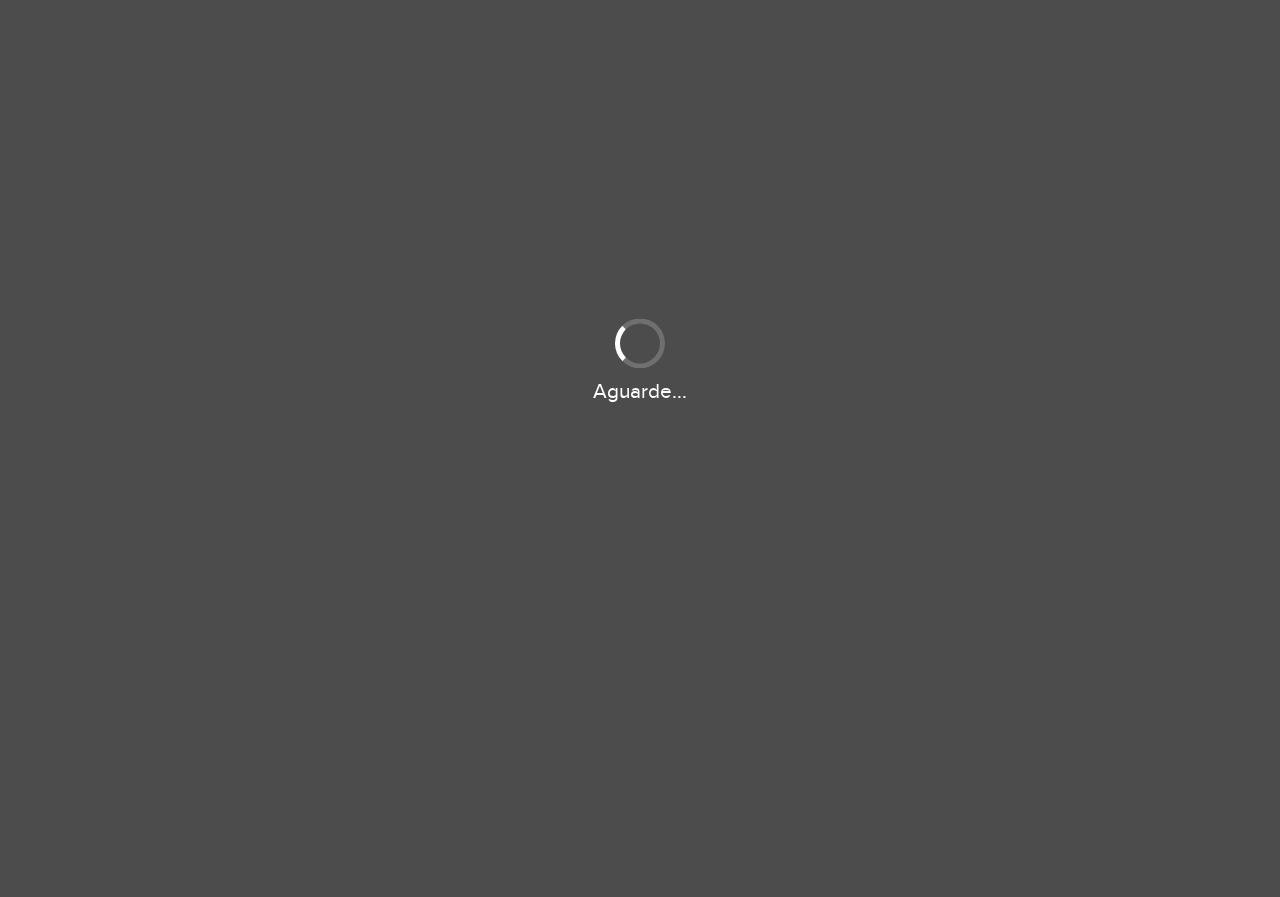 scroll, scrollTop: 0, scrollLeft: 0, axis: both 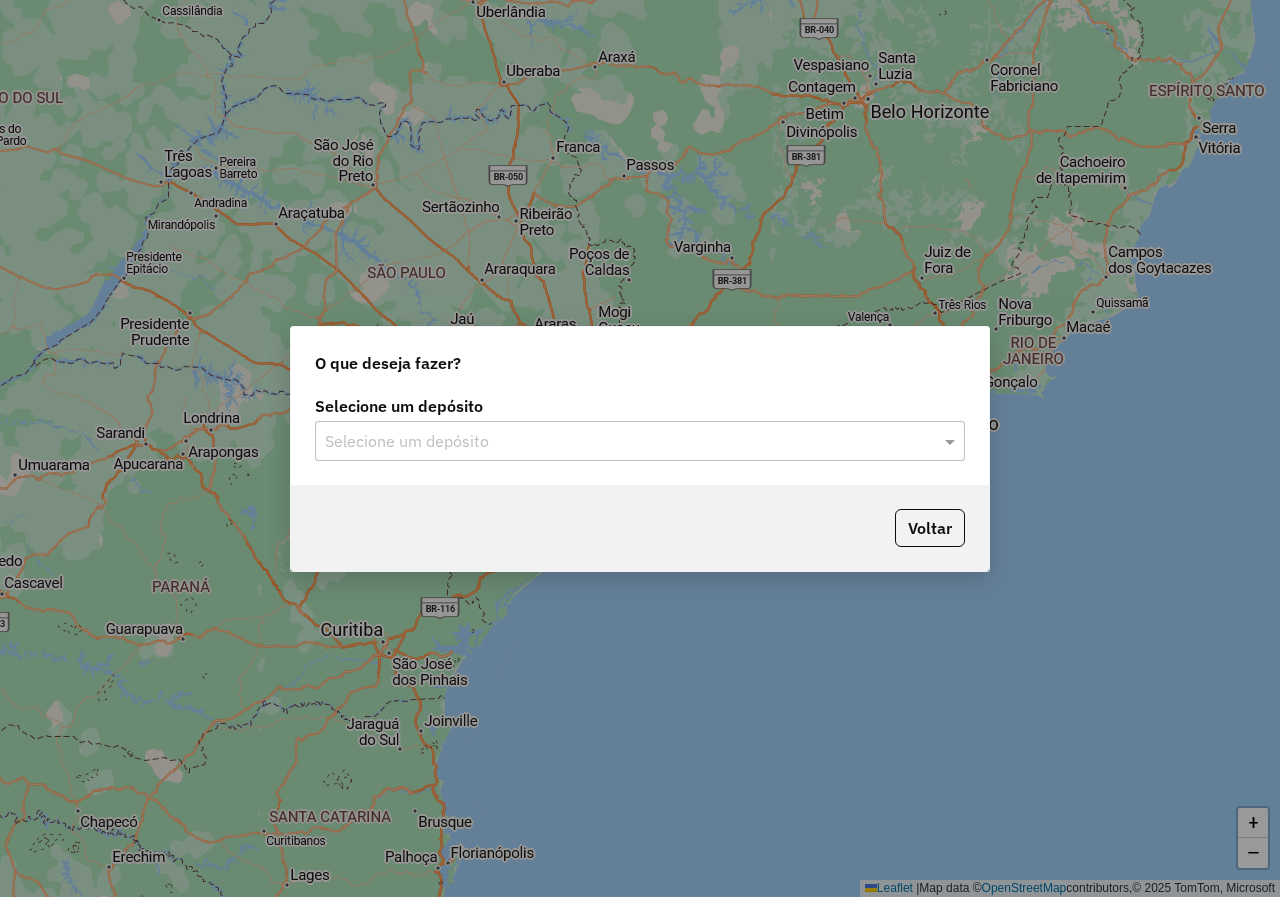 click 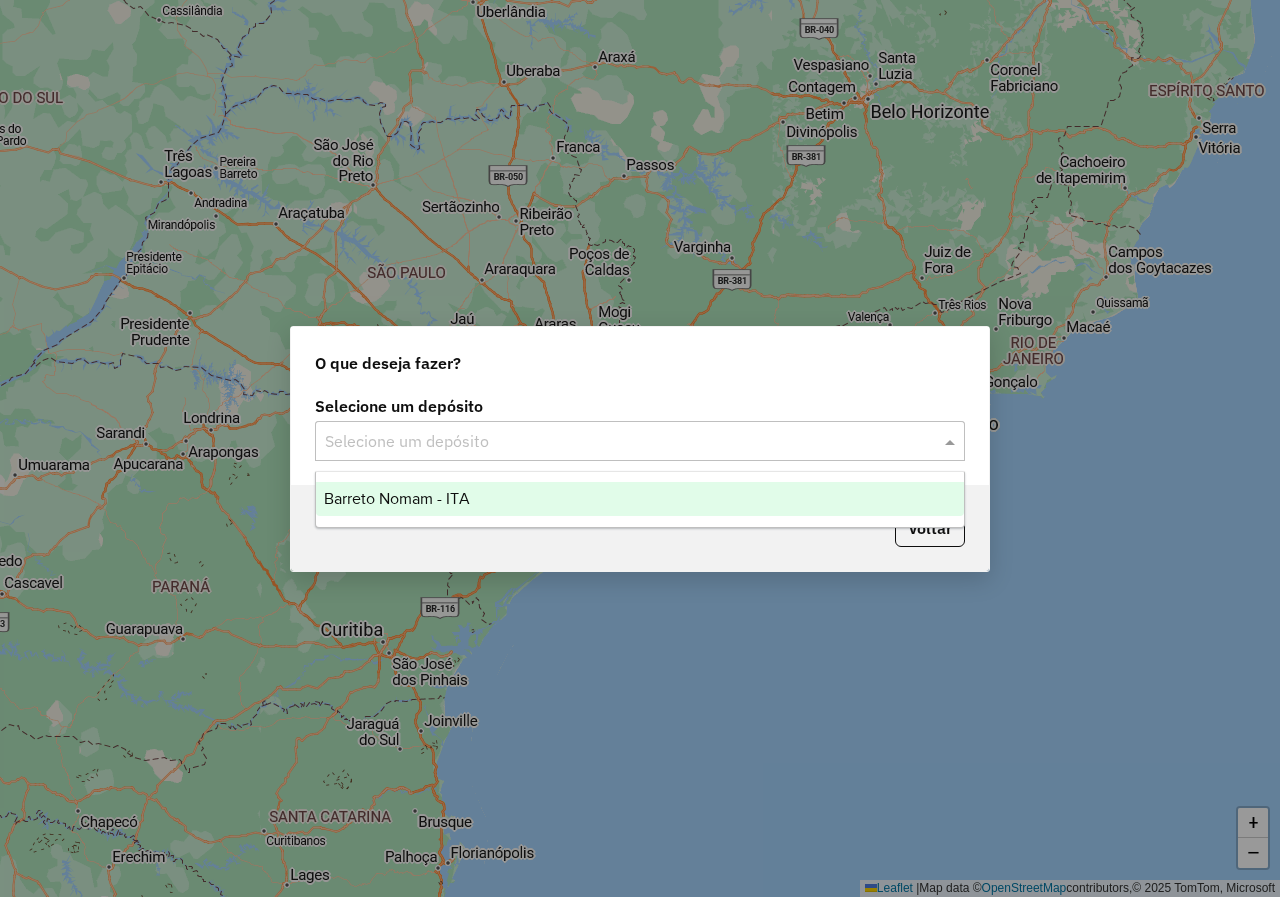 click on "Barreto Nomam -  ITA" at bounding box center (397, 498) 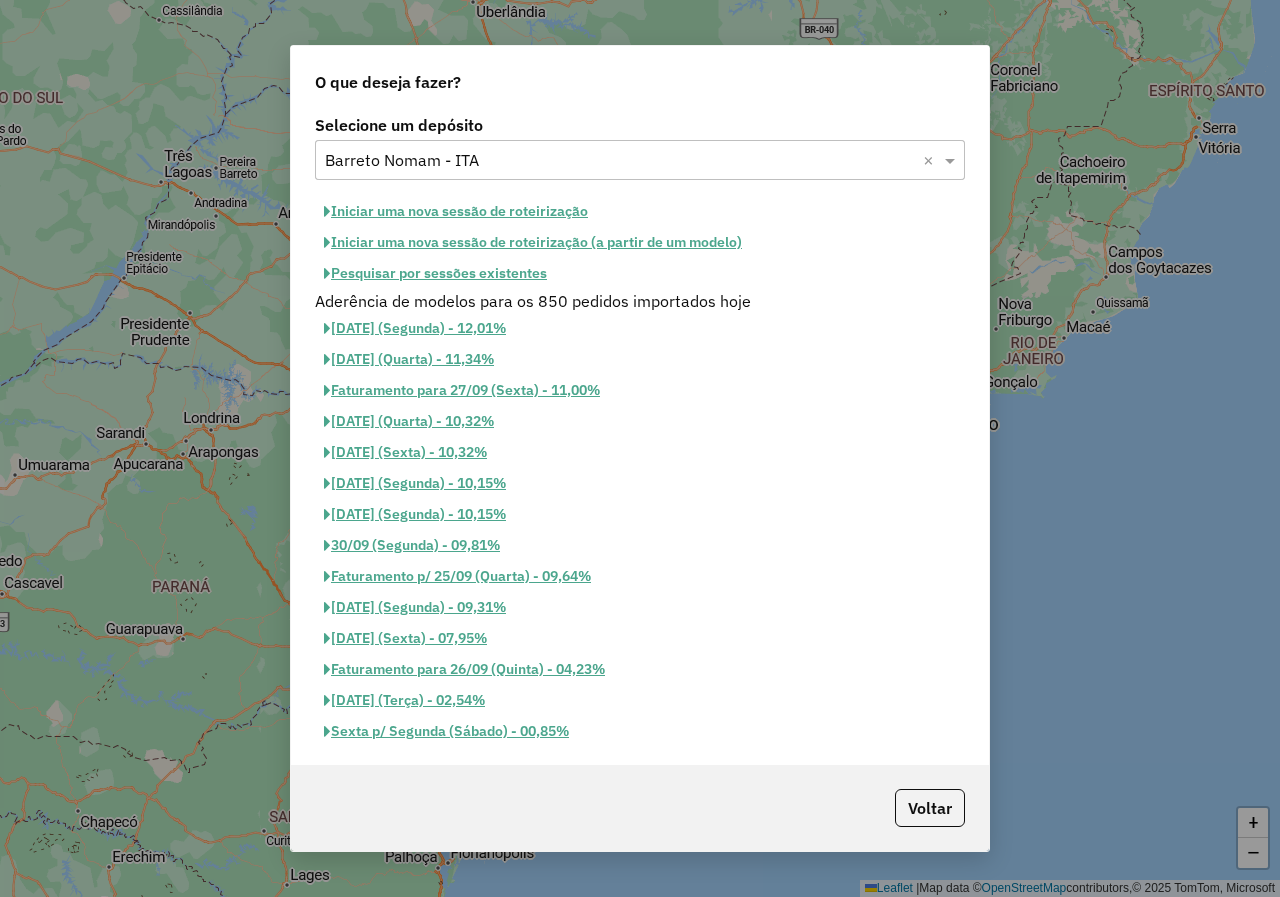 click on "Pesquisar por sessões existentes" 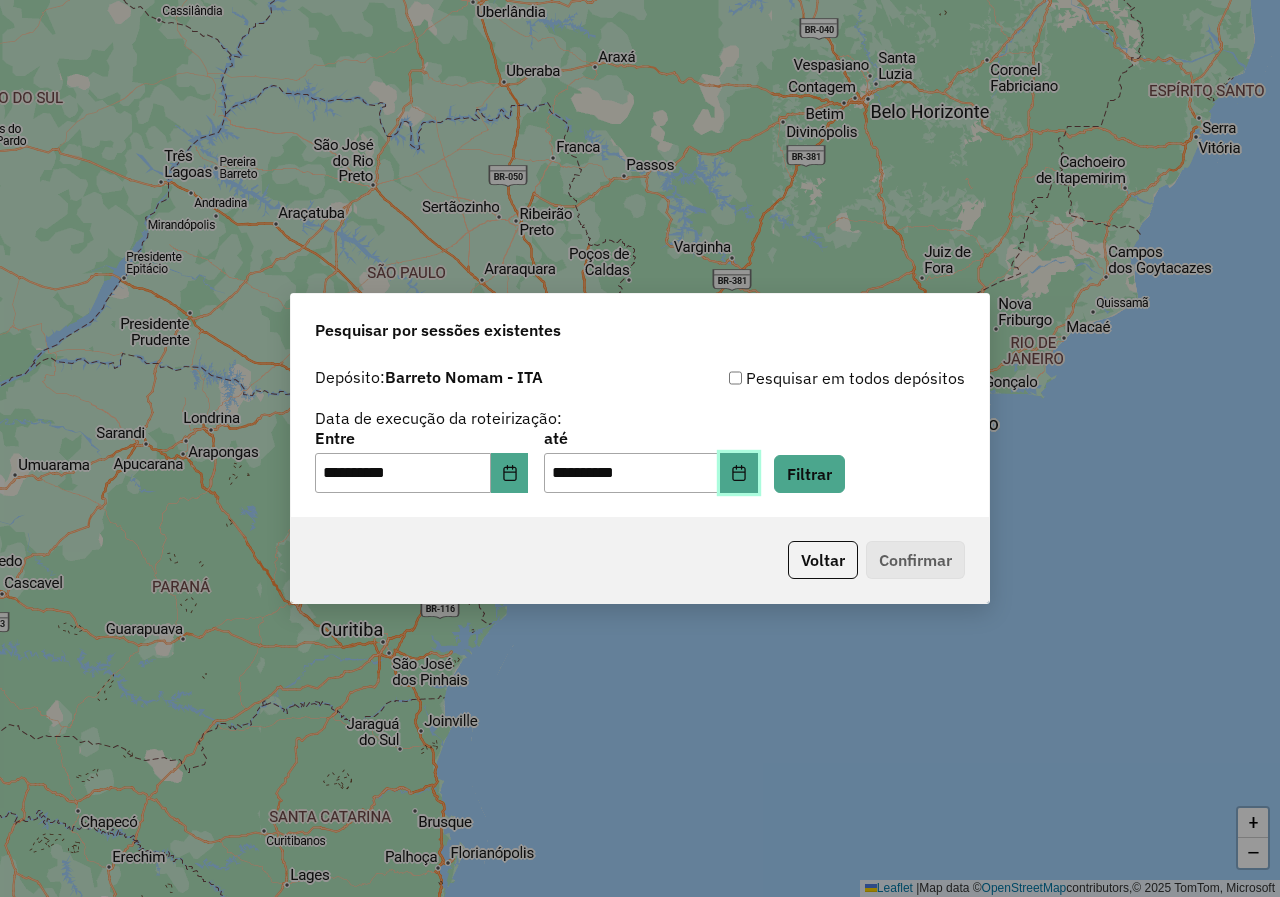 click at bounding box center [739, 473] 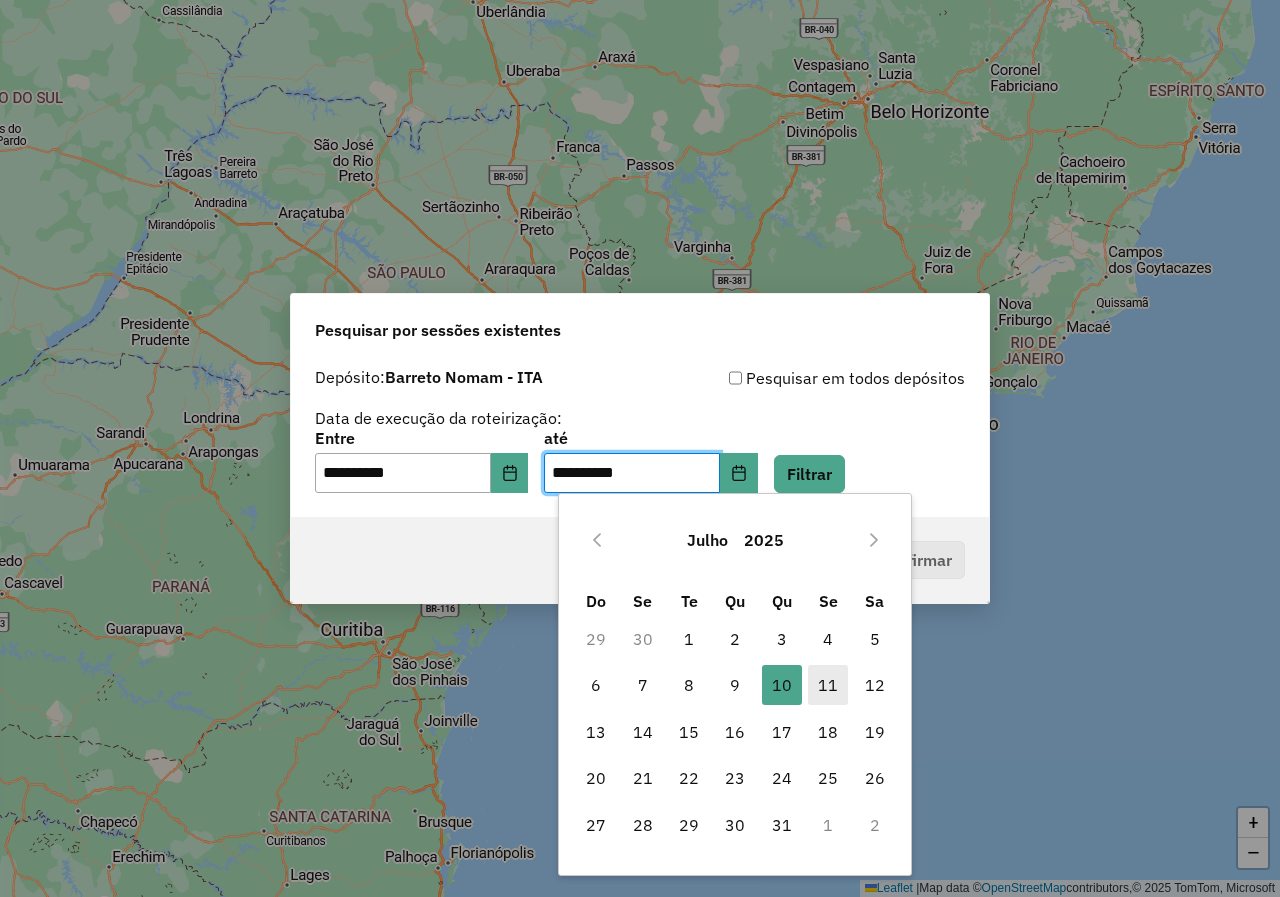 click on "11" at bounding box center (828, 685) 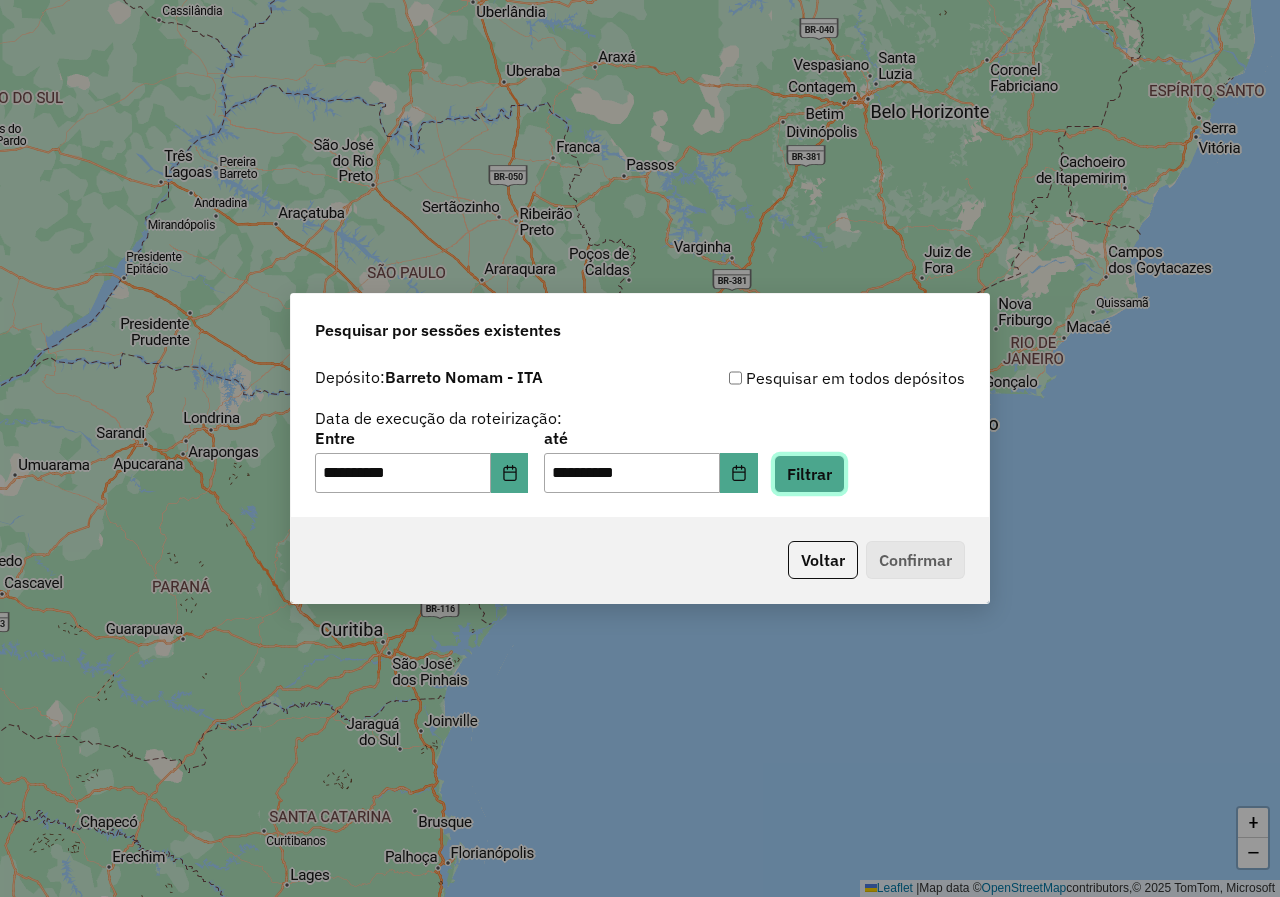 click on "Filtrar" 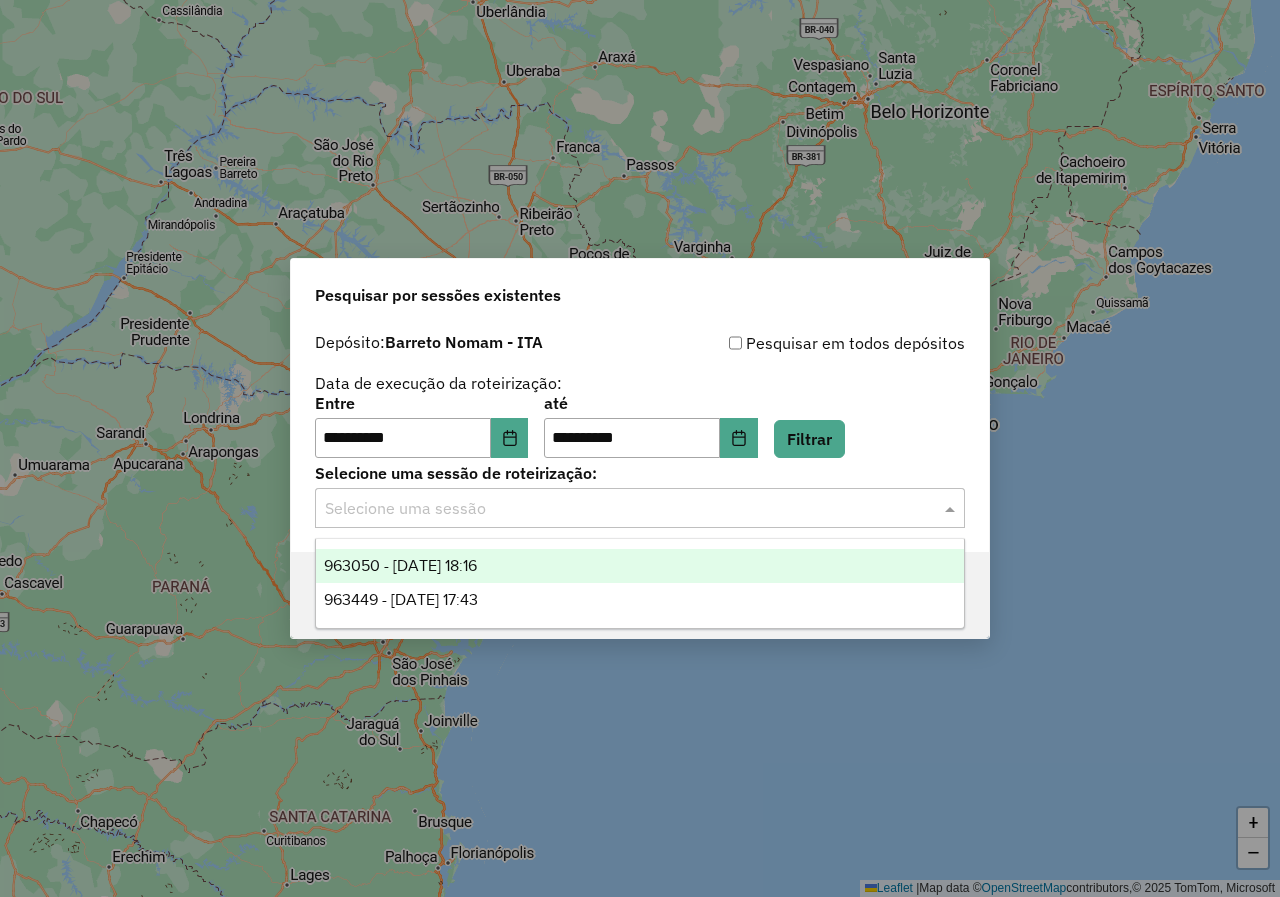 click 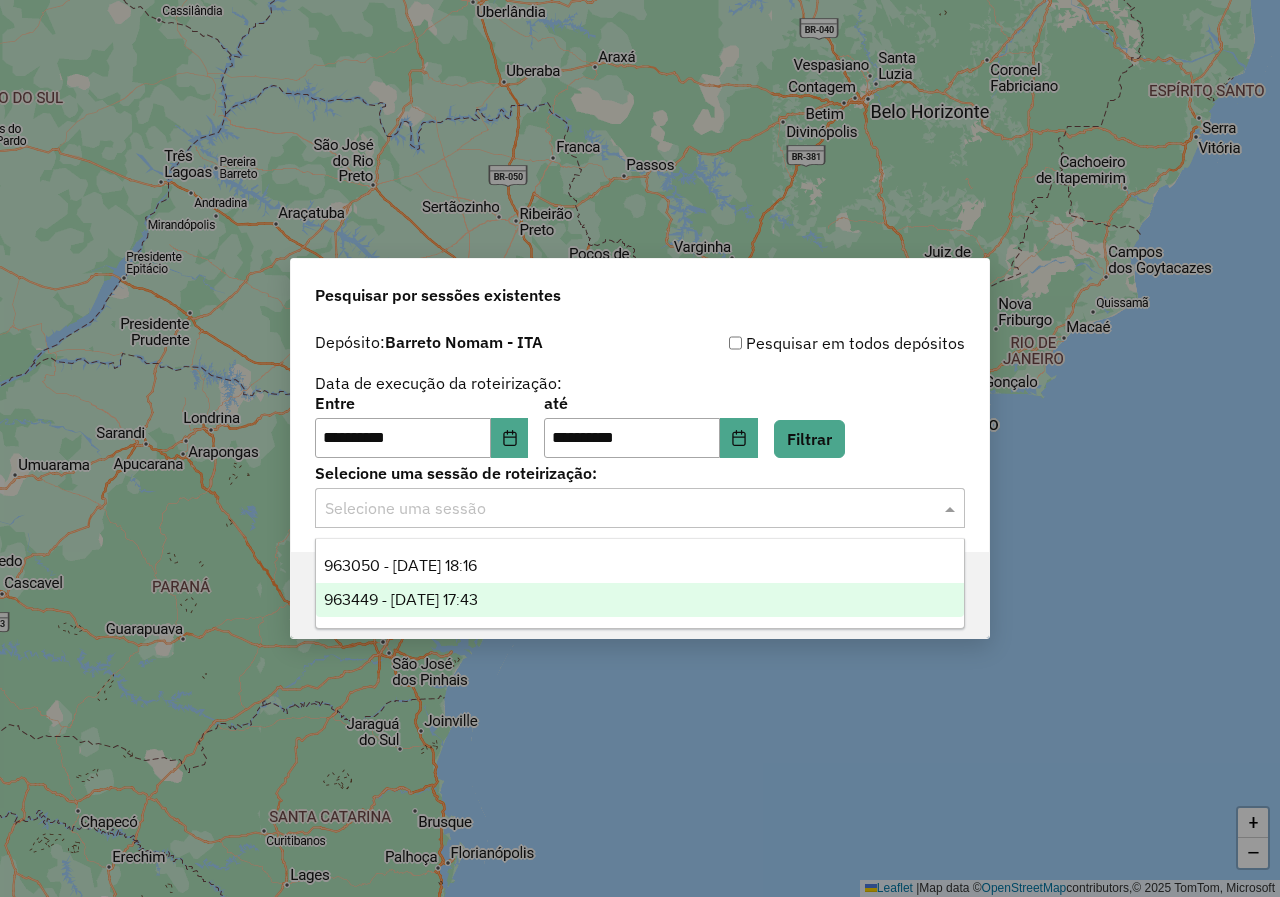 click on "963449 - 11/07/2025 17:43" at bounding box center (640, 600) 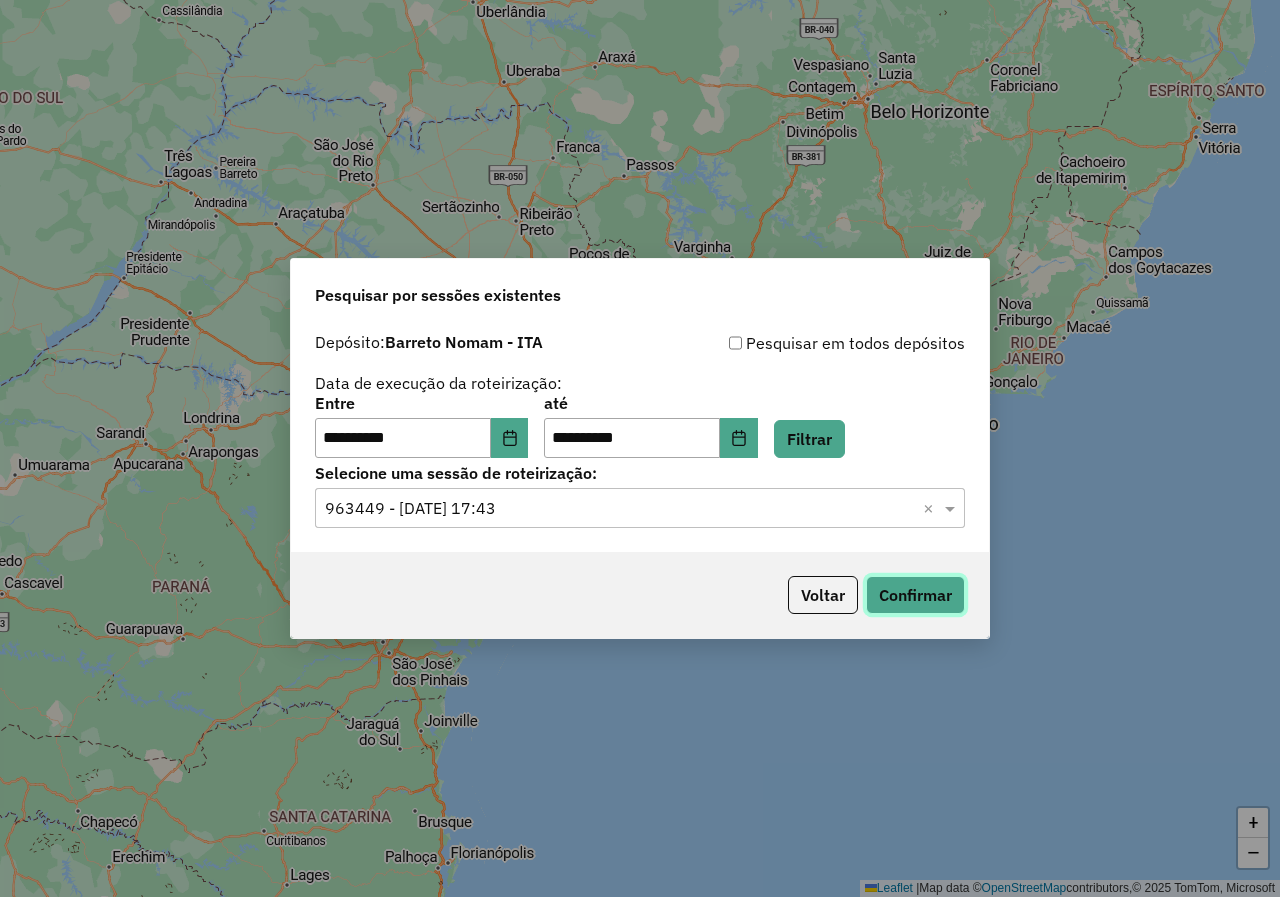 click on "Confirmar" 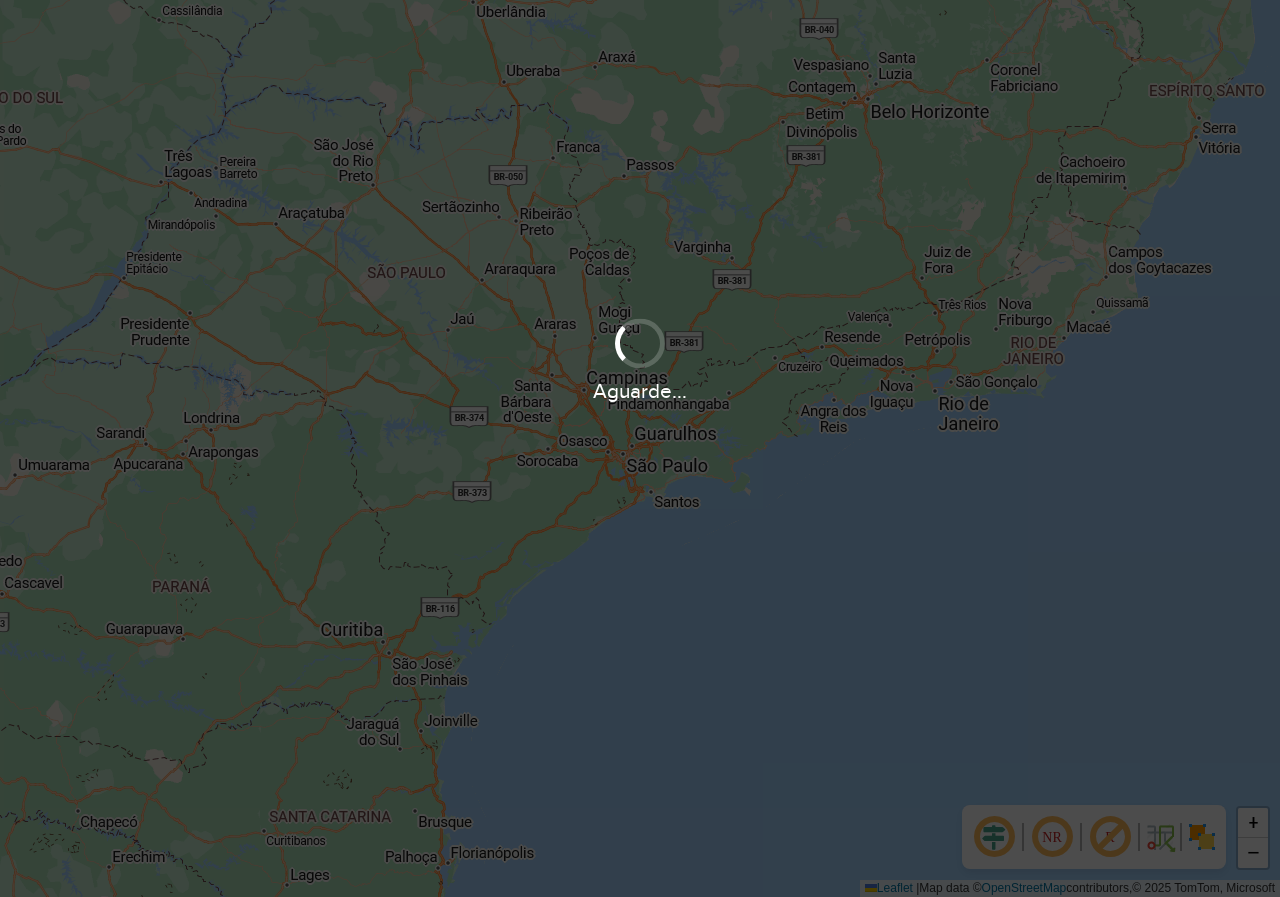 scroll, scrollTop: 0, scrollLeft: 0, axis: both 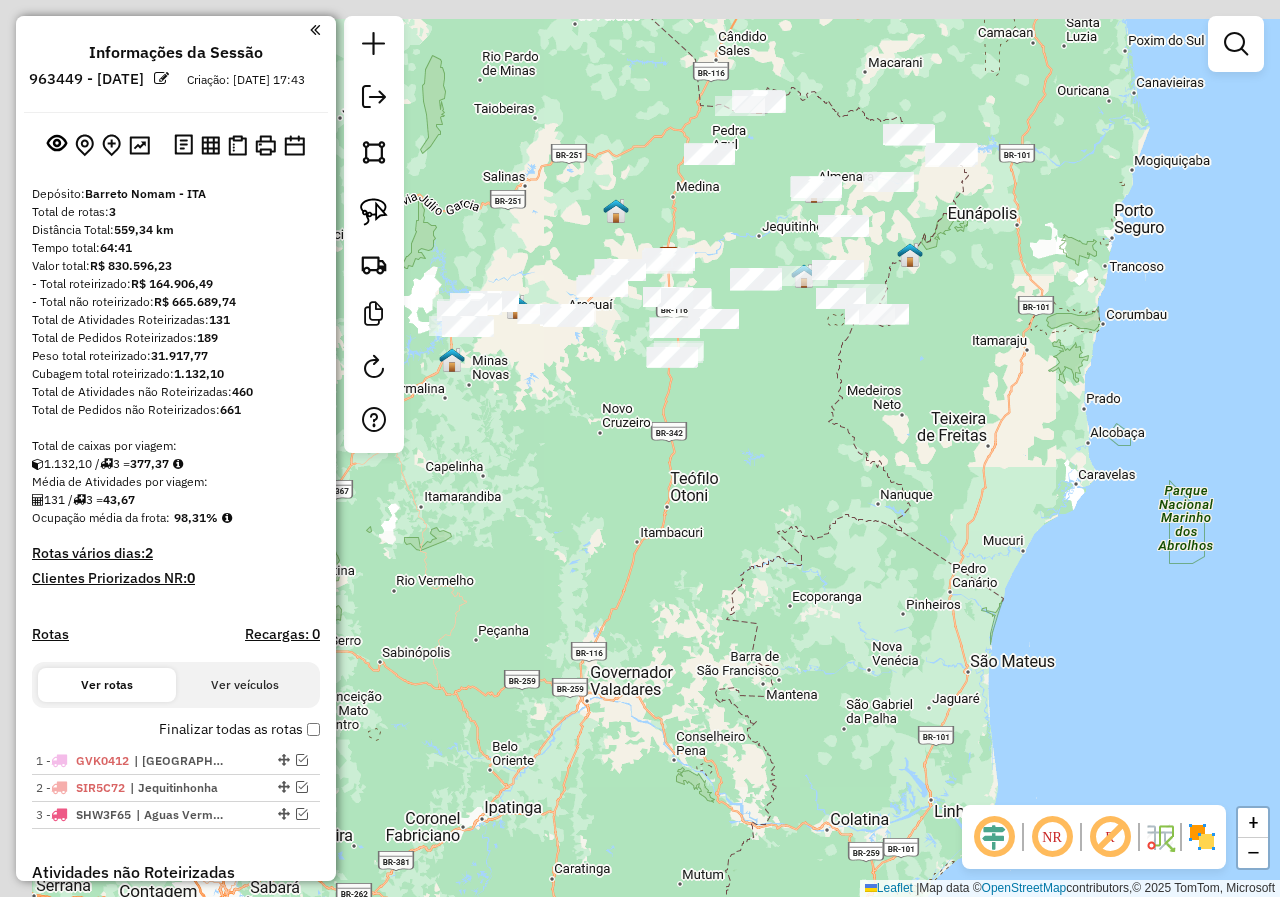 drag, startPoint x: 672, startPoint y: 415, endPoint x: 840, endPoint y: 453, distance: 172.24402 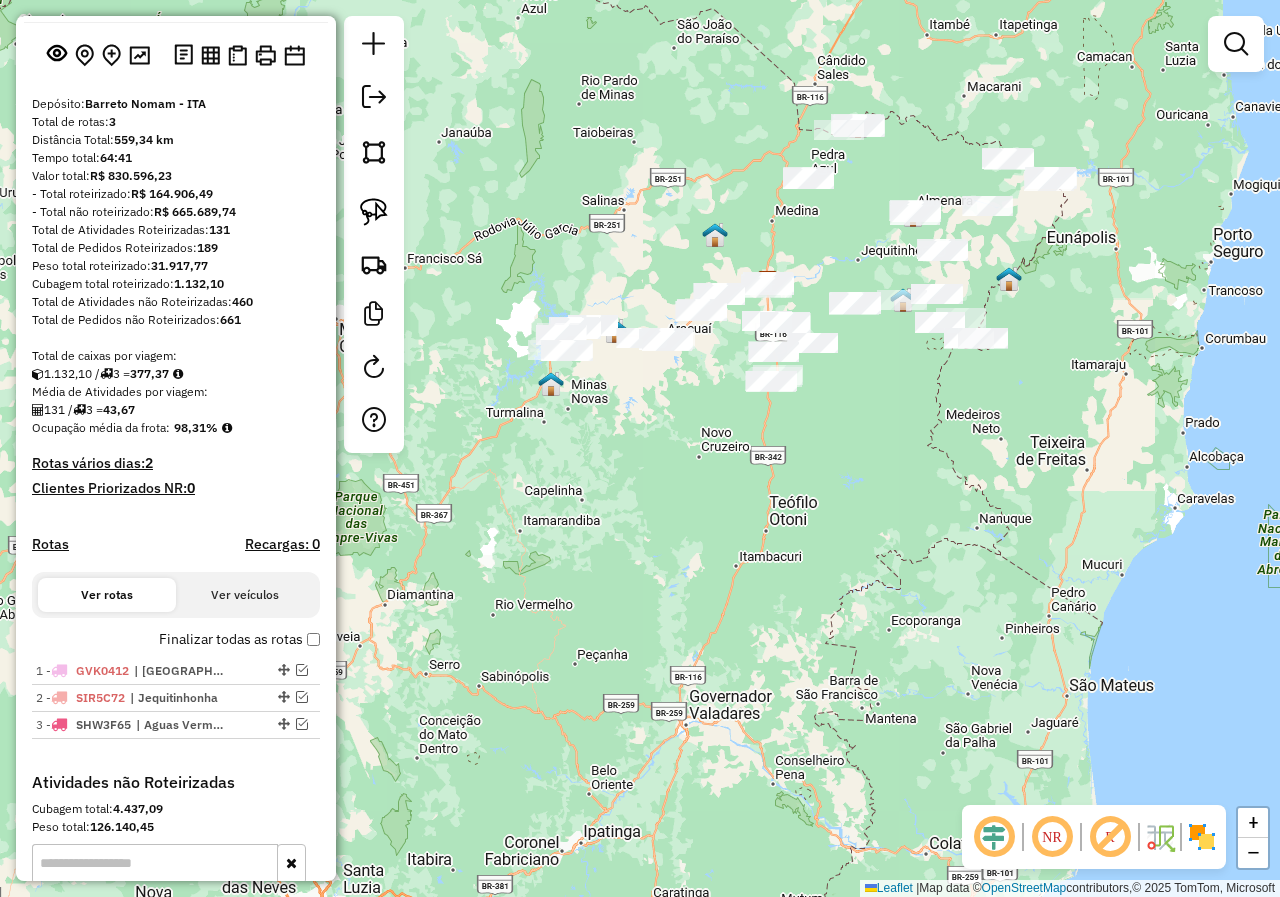 scroll, scrollTop: 0, scrollLeft: 0, axis: both 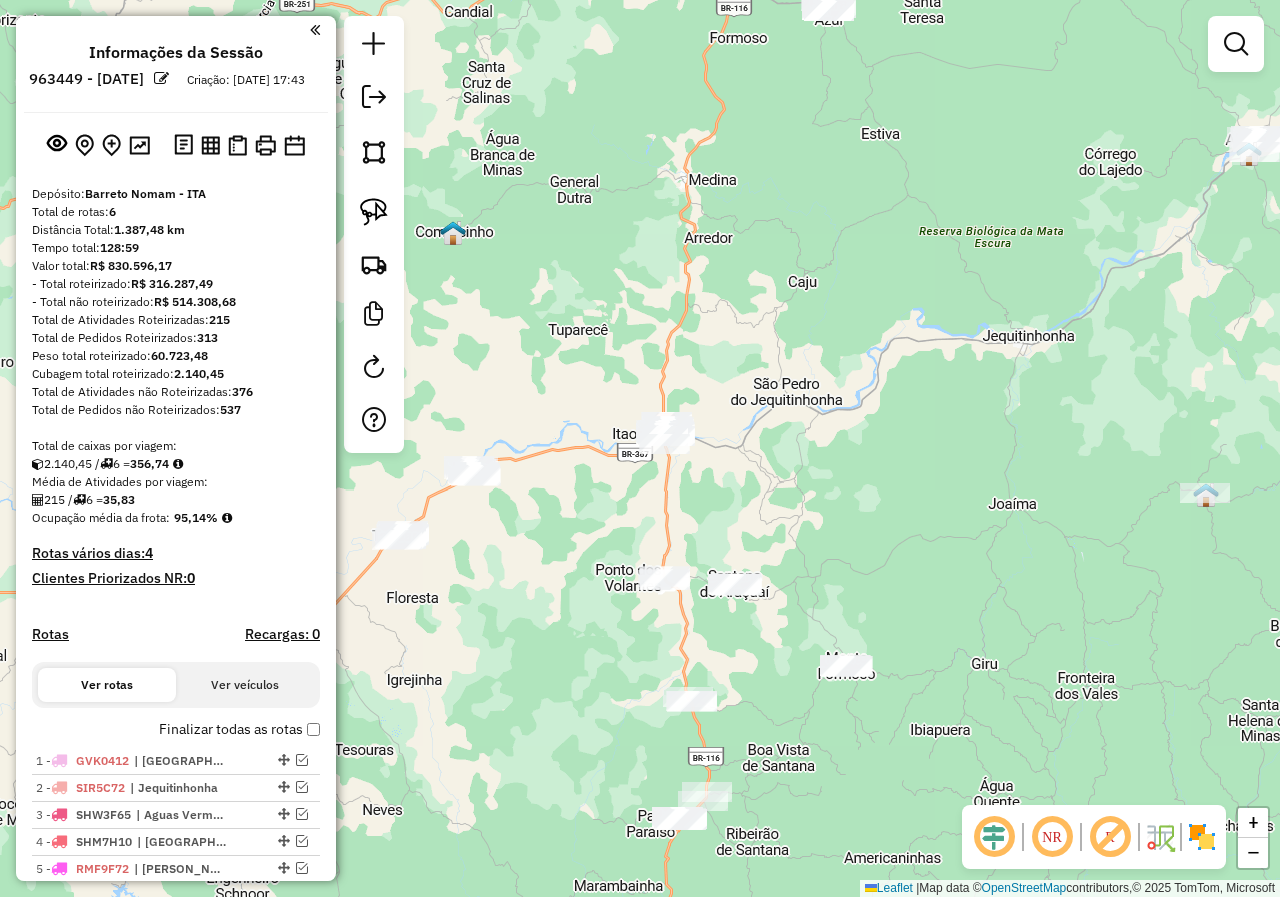 drag, startPoint x: 794, startPoint y: 500, endPoint x: 820, endPoint y: 476, distance: 35.383614 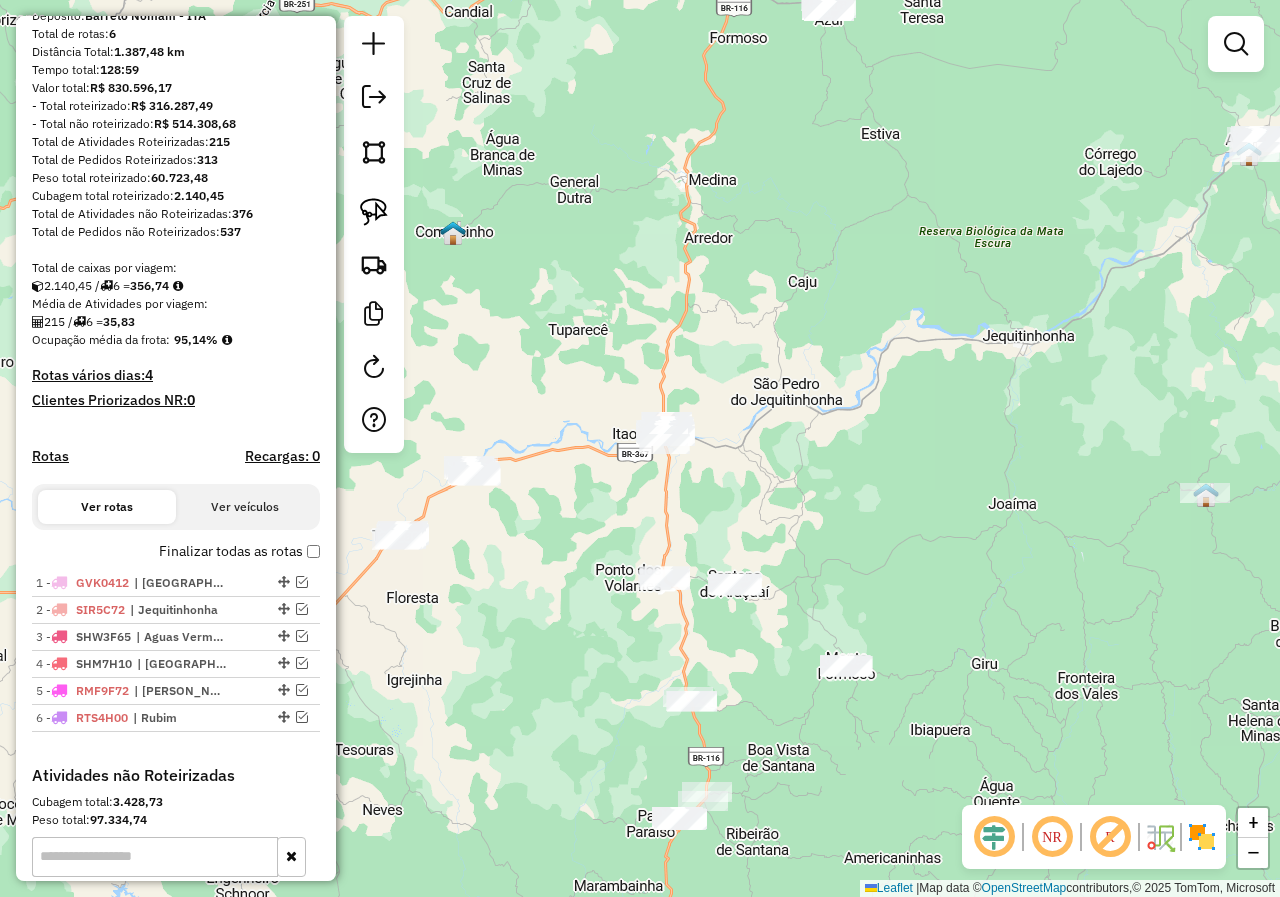 scroll, scrollTop: 300, scrollLeft: 0, axis: vertical 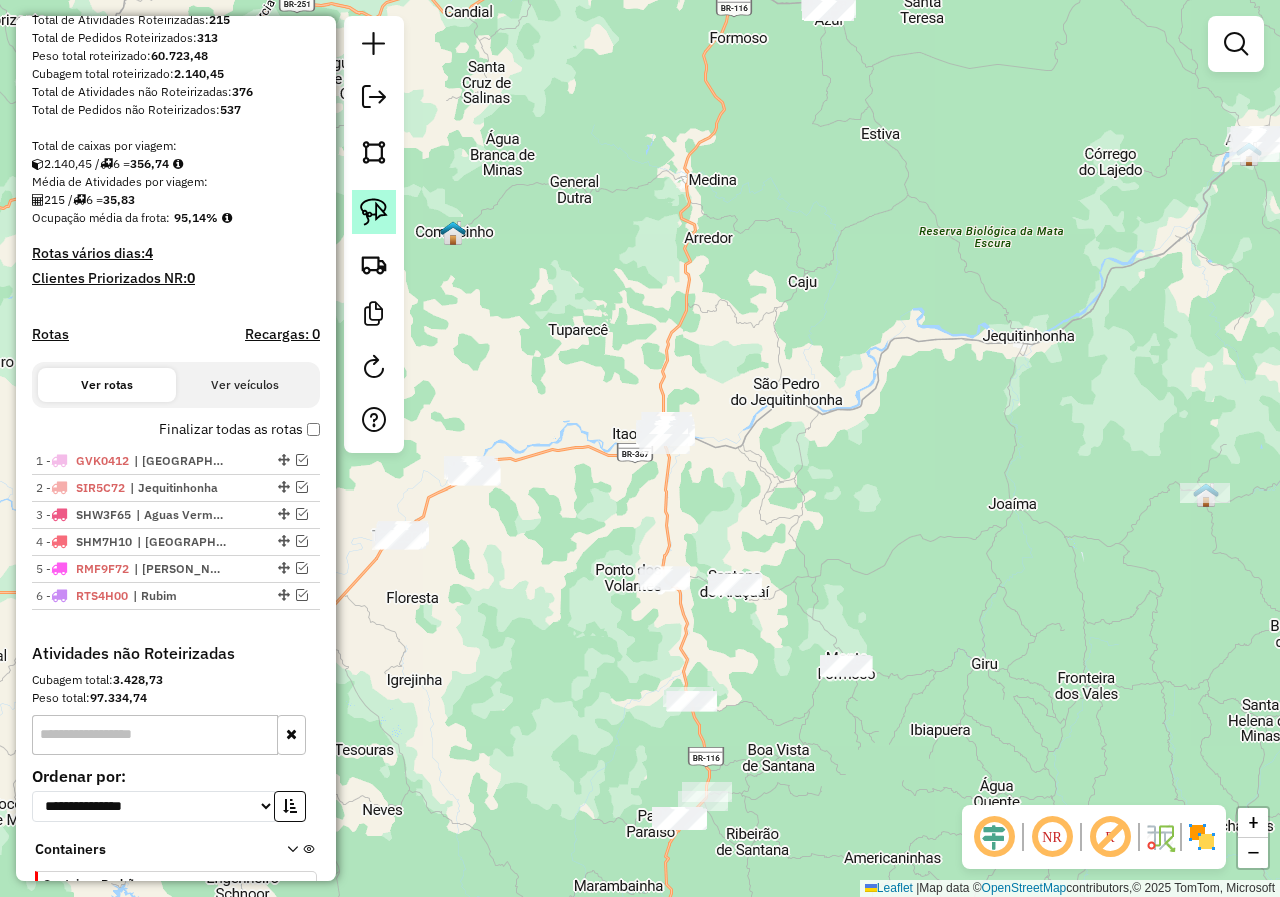 click 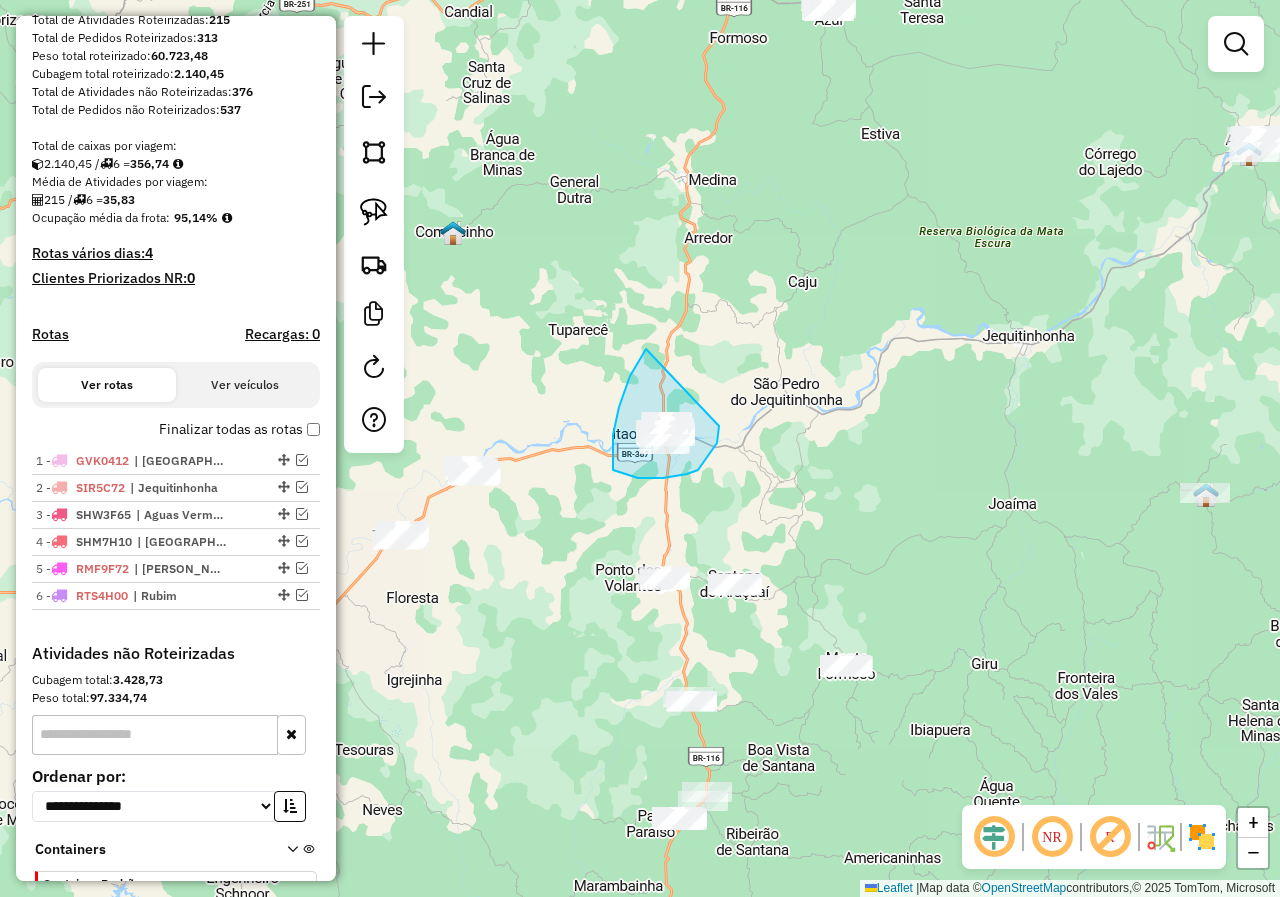 drag, startPoint x: 646, startPoint y: 349, endPoint x: 719, endPoint y: 422, distance: 103.23759 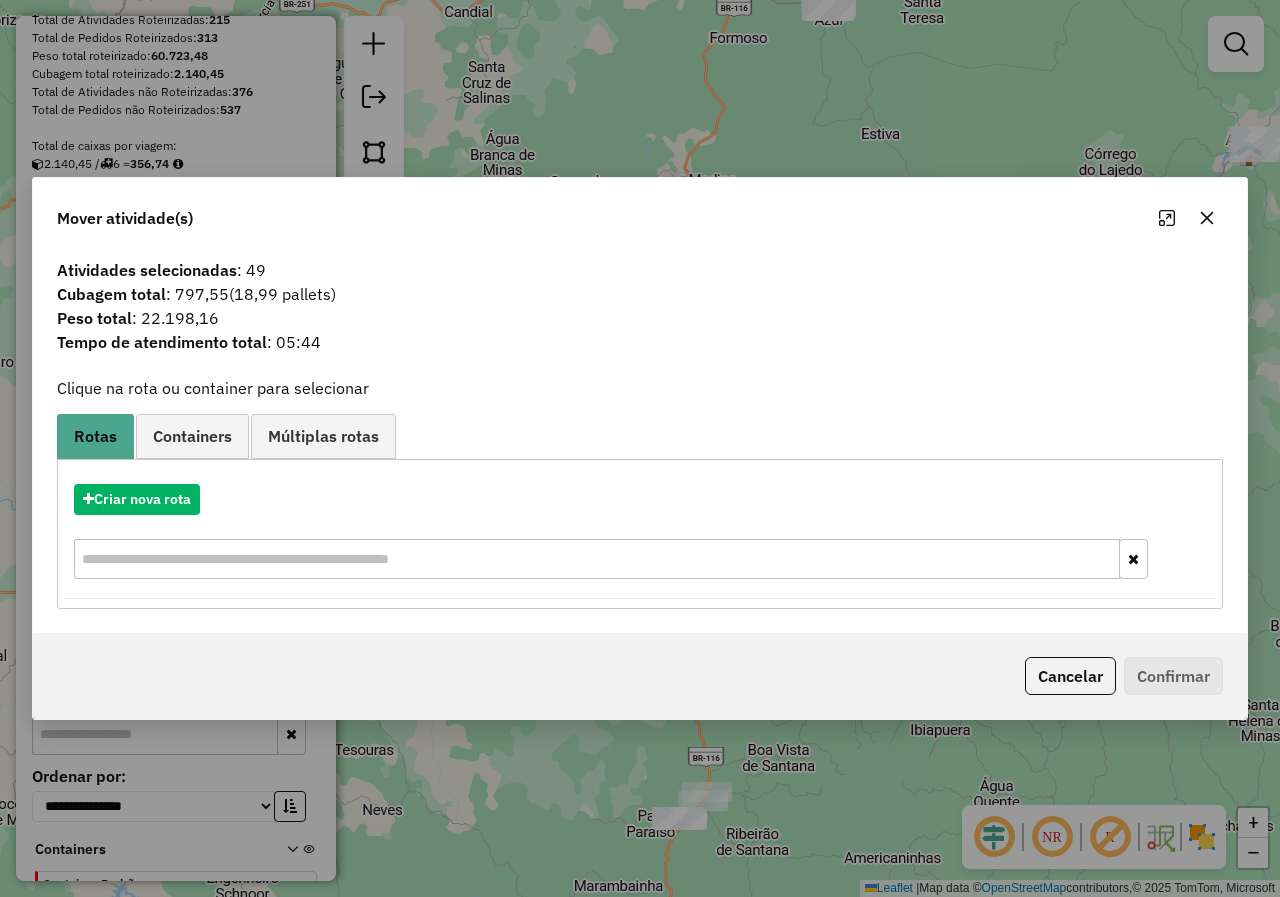 click 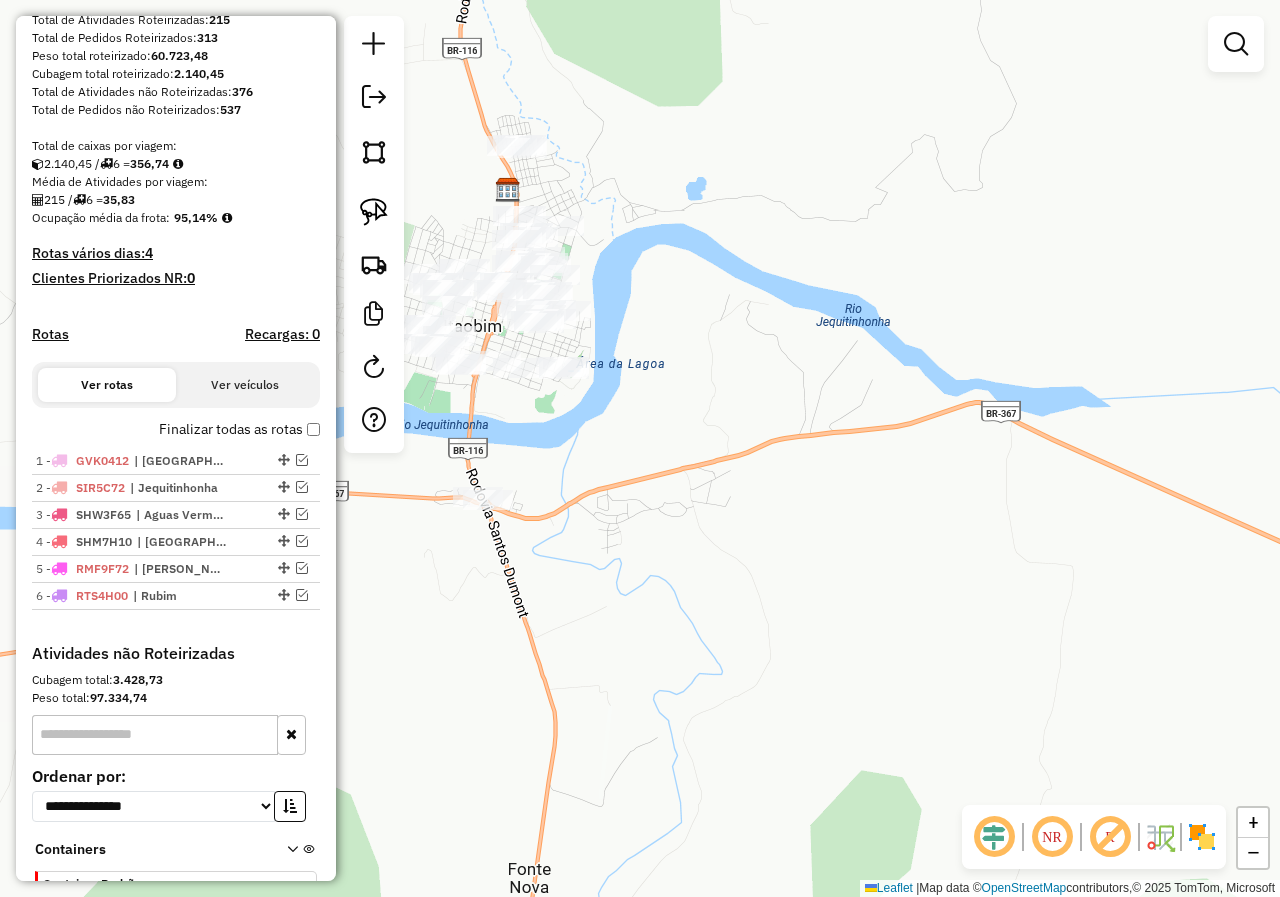 drag, startPoint x: 857, startPoint y: 437, endPoint x: 930, endPoint y: 444, distance: 73.33485 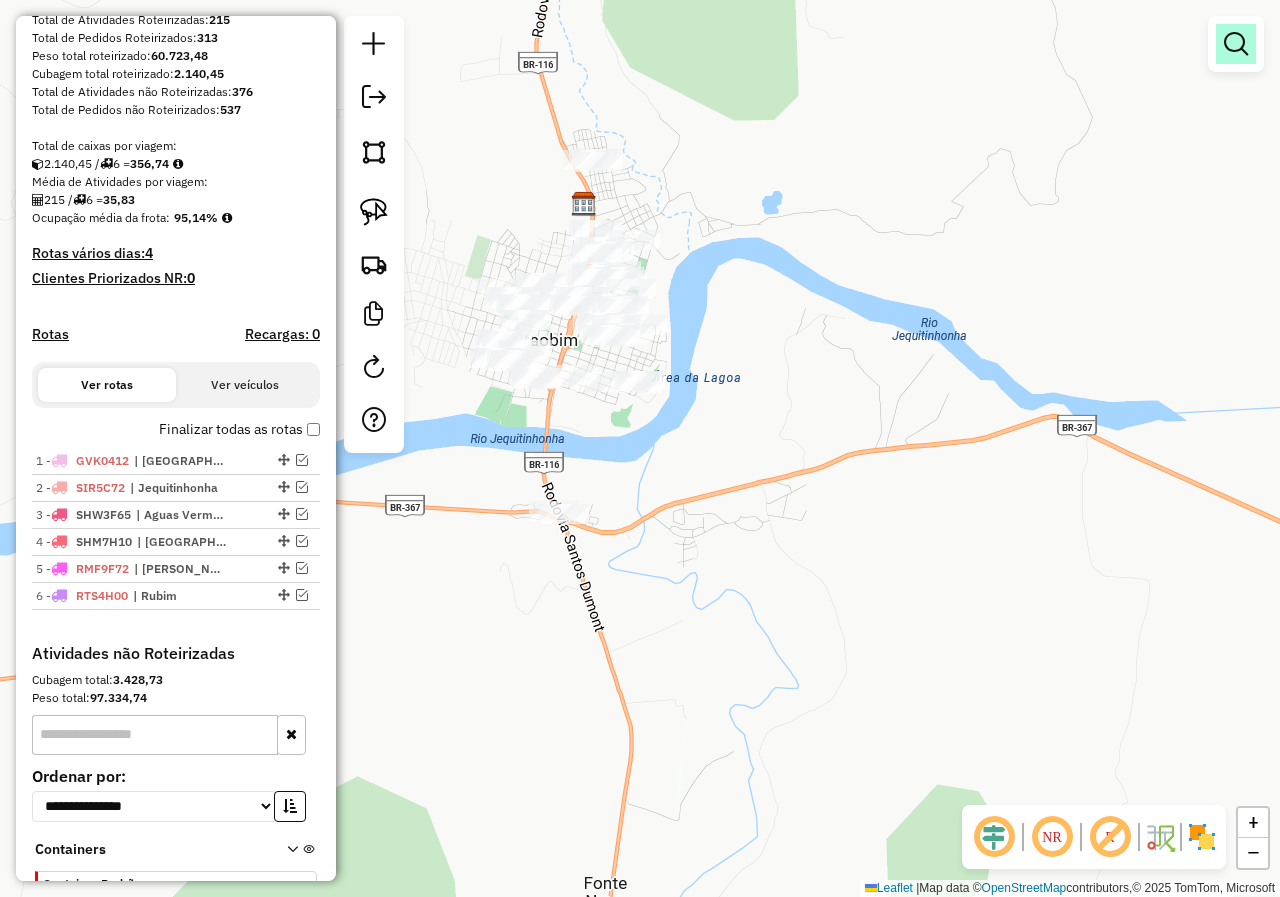 click at bounding box center (1236, 44) 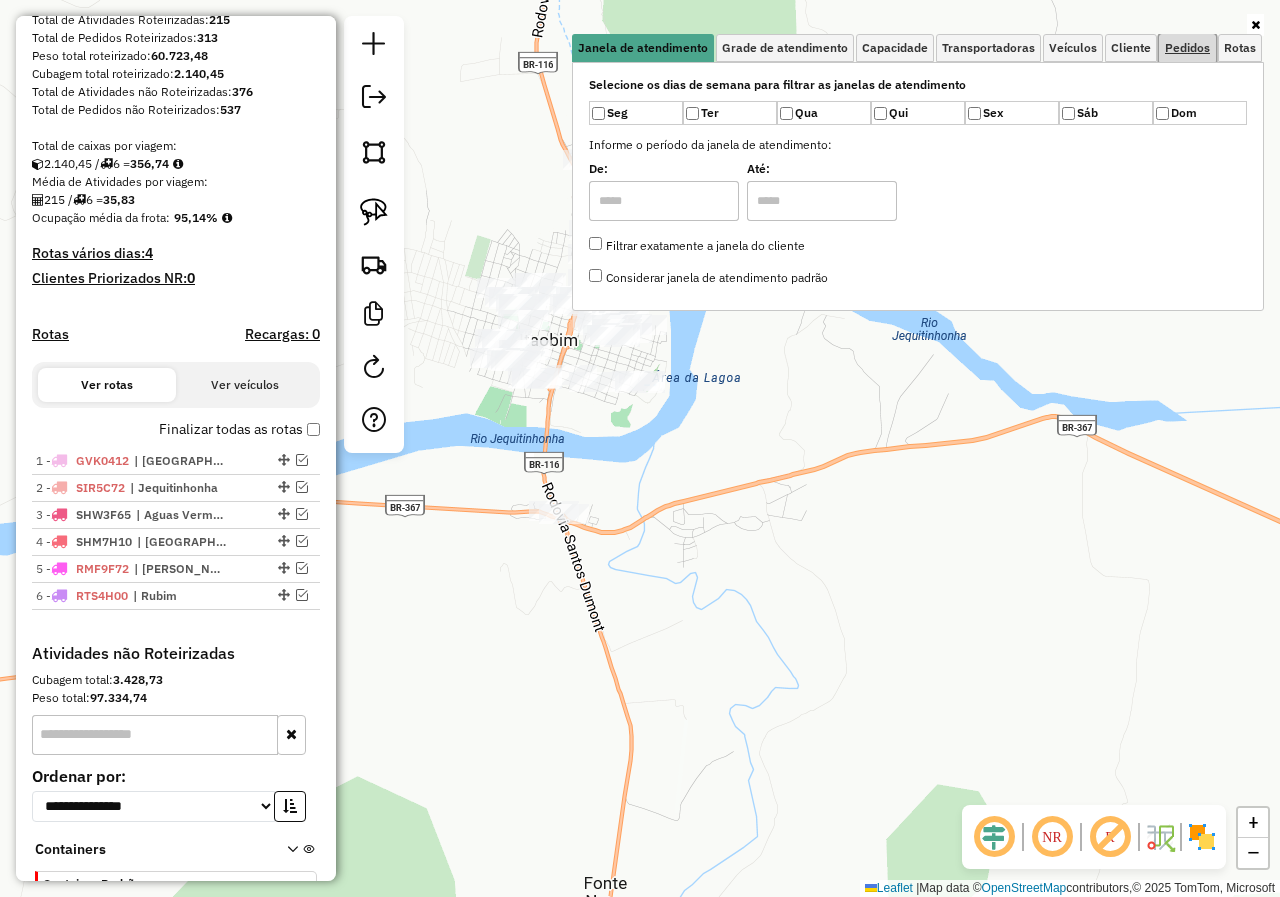 click on "Pedidos" at bounding box center (1187, 48) 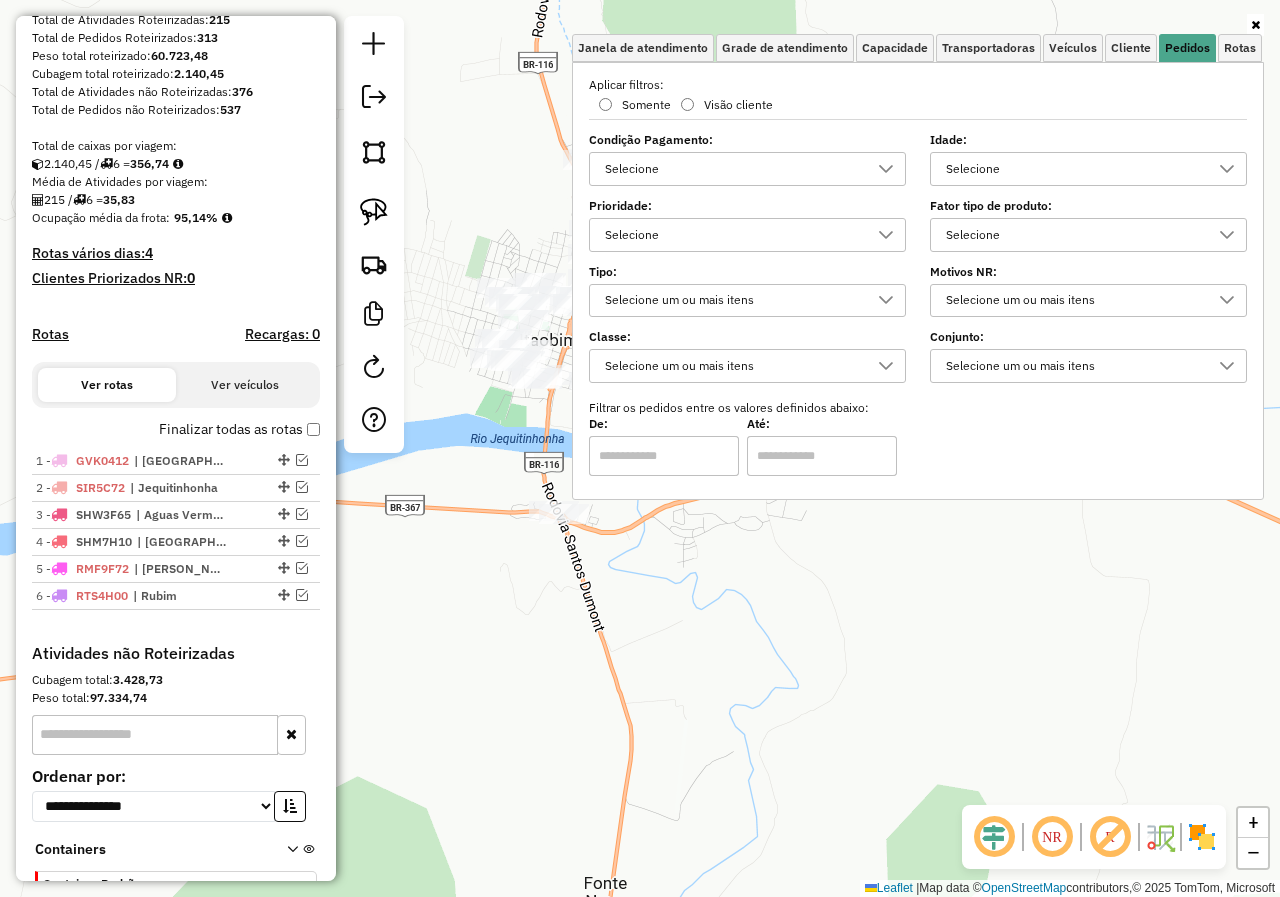 click on "Selecione" at bounding box center [1073, 169] 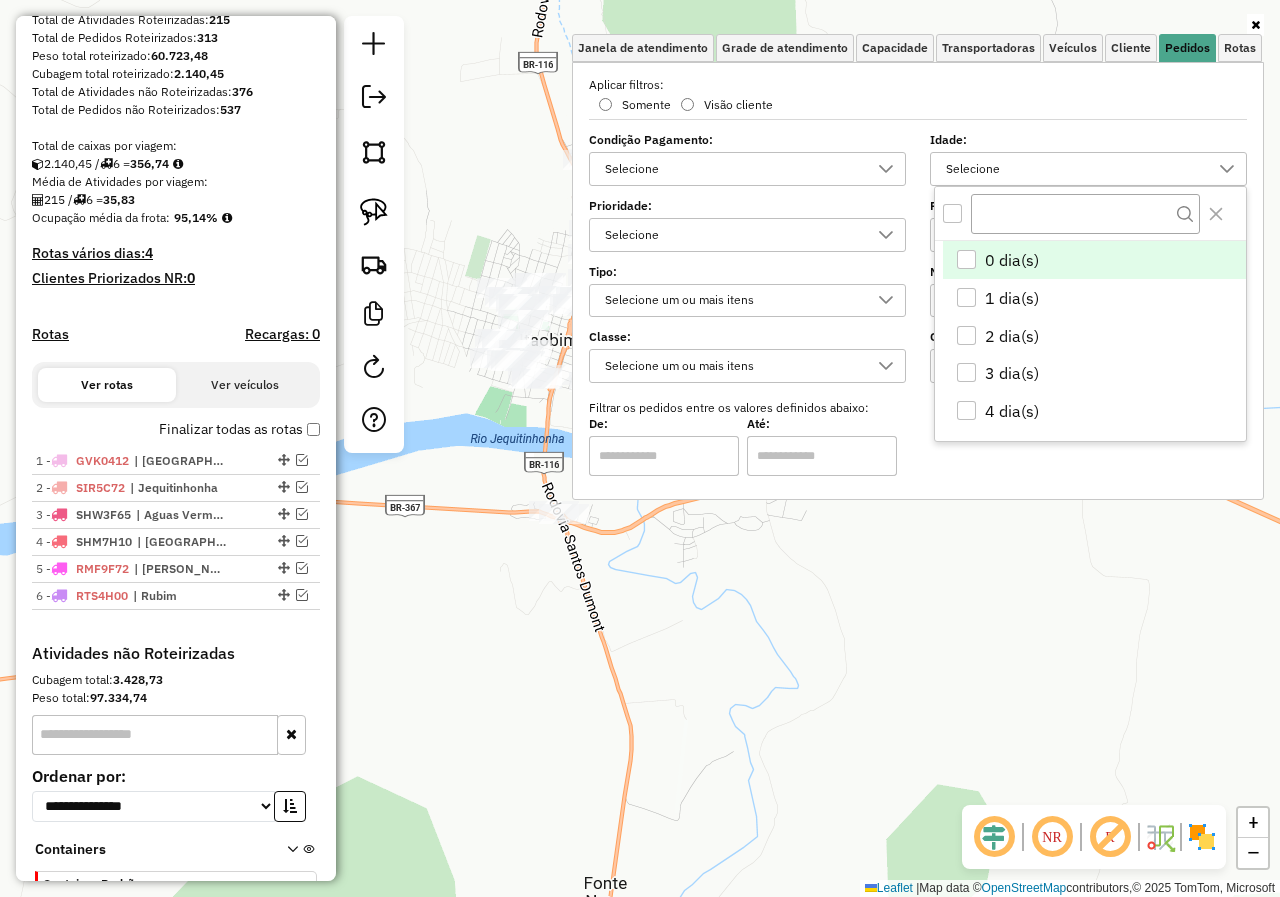scroll, scrollTop: 12, scrollLeft: 69, axis: both 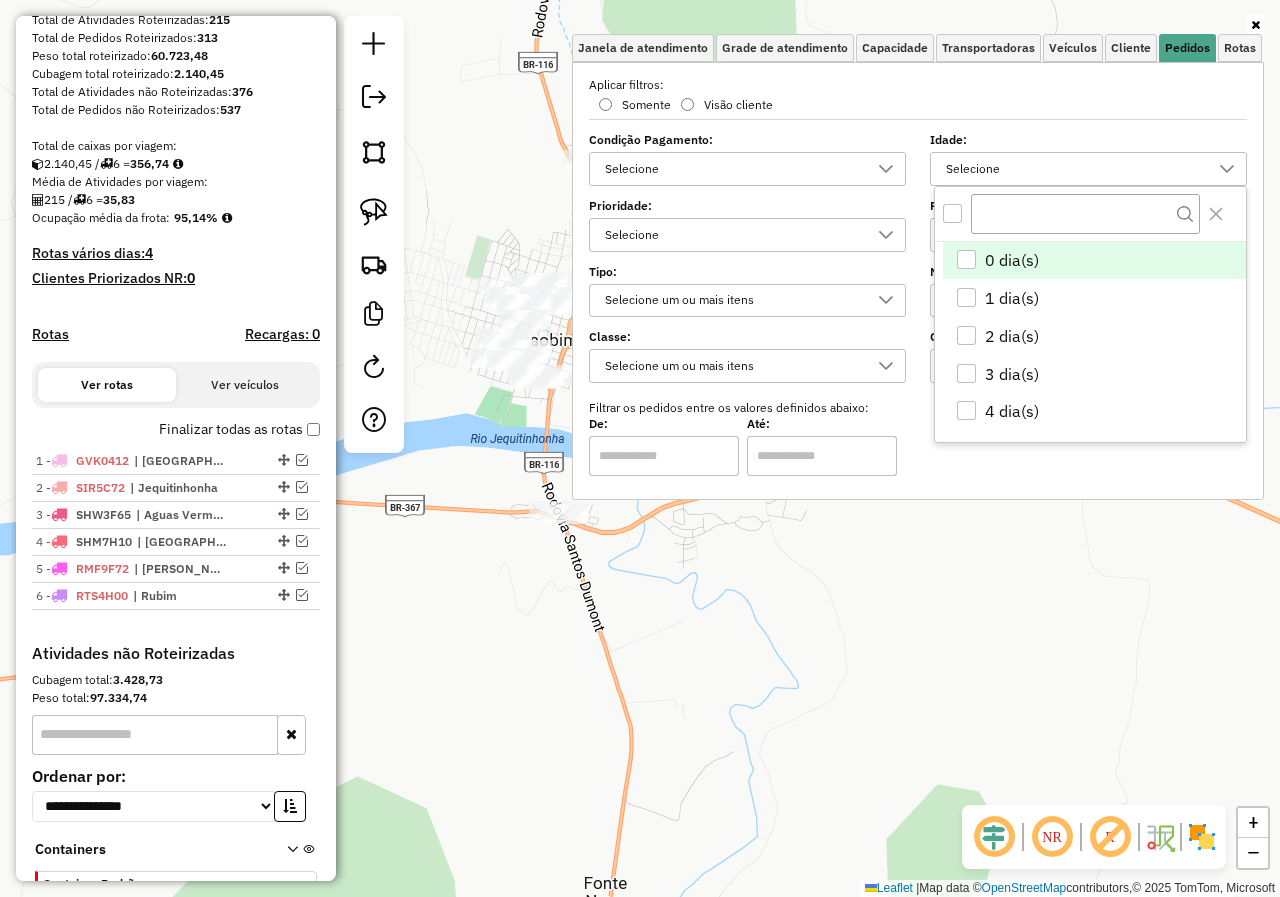 click at bounding box center [952, 213] 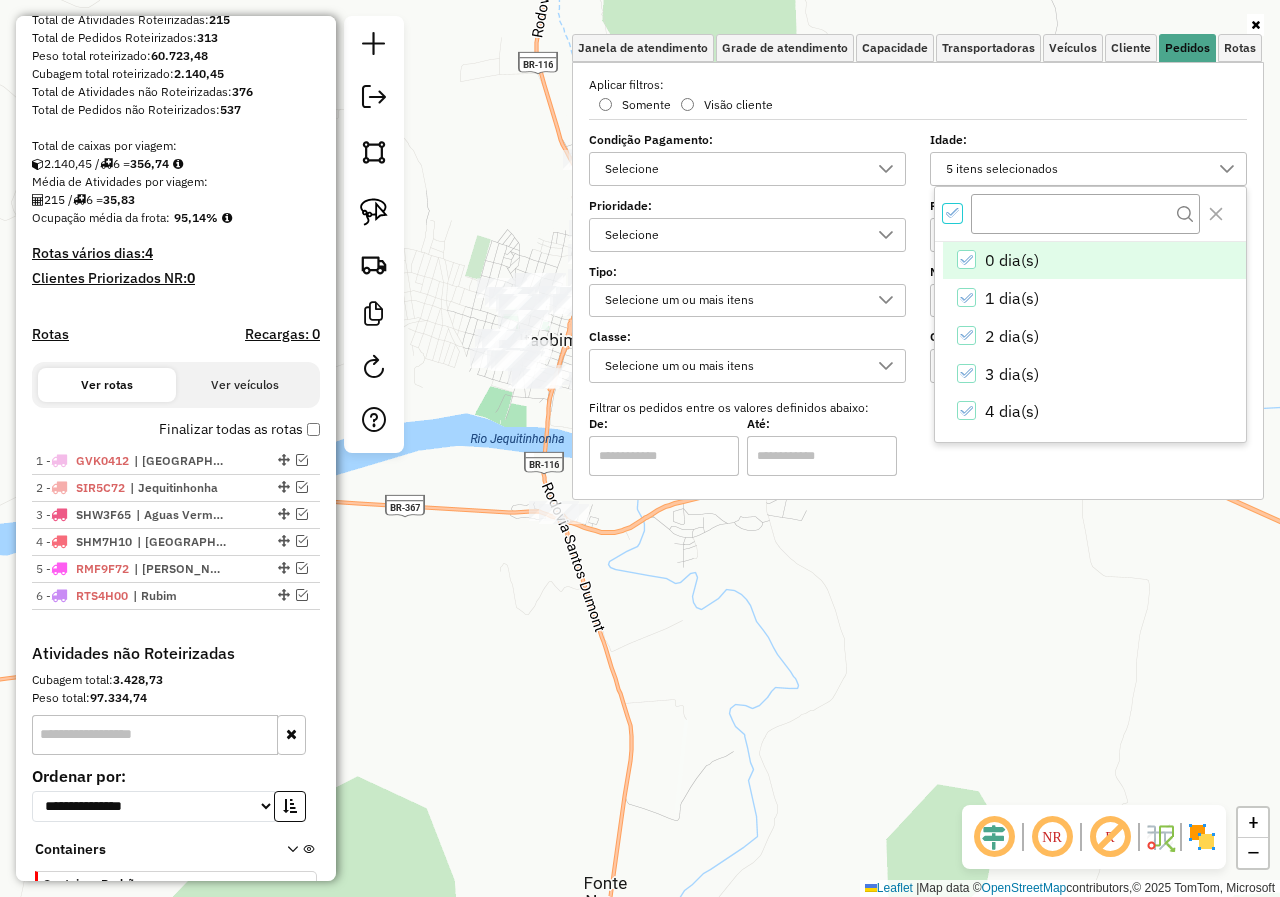scroll, scrollTop: 12, scrollLeft: 7, axis: both 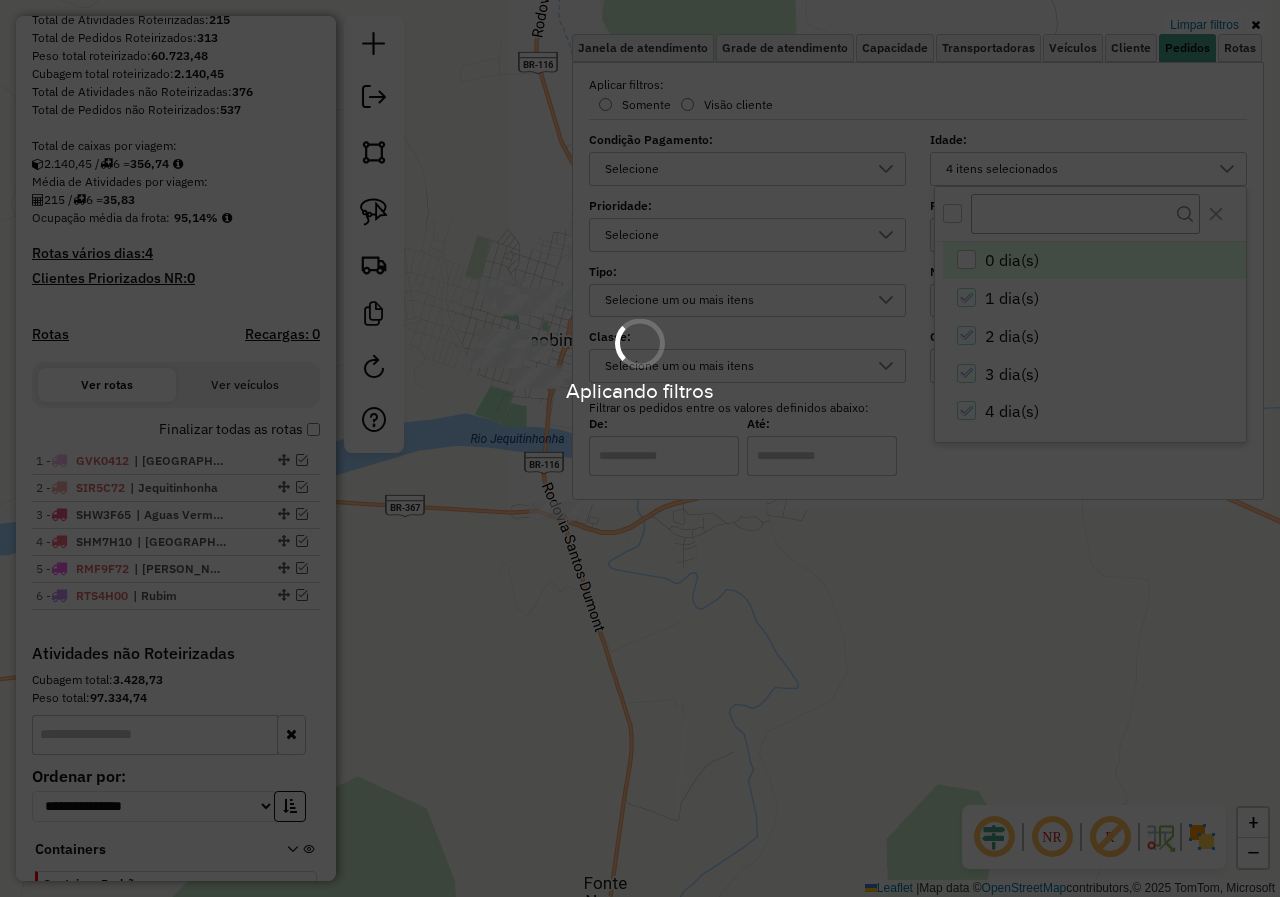 click on "Aplicando filtros" at bounding box center [640, 448] 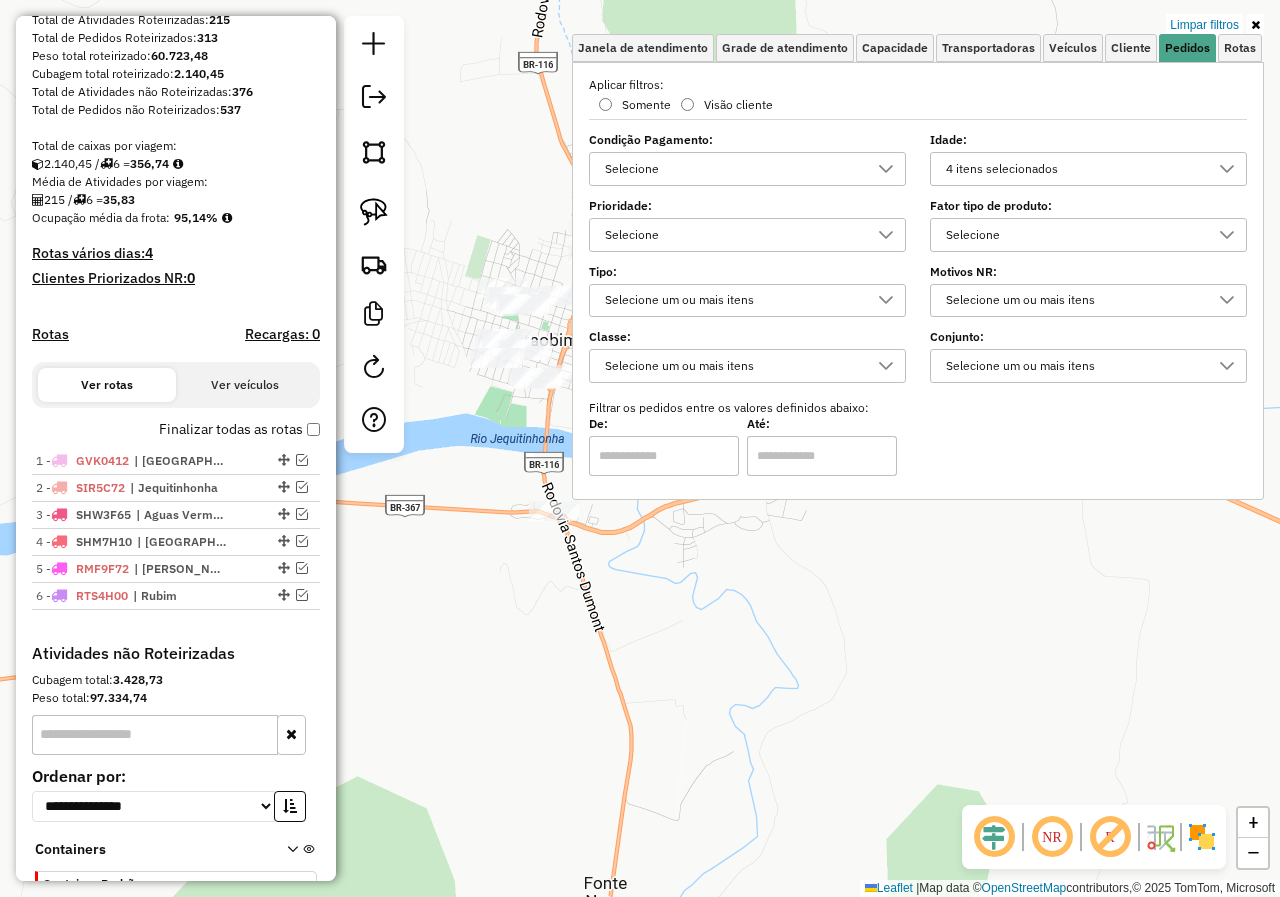 click on "Limpar filtros Janela de atendimento Grade de atendimento Capacidade Transportadoras Veículos Cliente Pedidos  Rotas Selecione os dias de semana para filtrar as janelas de atendimento  Seg   Ter   Qua   Qui   Sex   Sáb   Dom  Informe o período da janela de atendimento: De: Até:  Filtrar exatamente a janela do cliente  Considerar janela de atendimento padrão  Selecione os dias de semana para filtrar as grades de atendimento  Seg   Ter   Qua   Qui   Sex   Sáb   Dom   Considerar clientes sem dia de atendimento cadastrado  Clientes fora do dia de atendimento selecionado Filtrar as atividades entre os valores definidos abaixo:  Peso mínimo:   Peso máximo:   Cubagem mínima:   Cubagem máxima:   De:   Até:  Filtrar as atividades entre o tempo de atendimento definido abaixo:  De:   Até:   Considerar capacidade total dos clientes não roteirizados Transportadora: Selecione um ou mais itens Tipo de veículo: Selecione um ou mais itens Veículo: Selecione um ou mais itens Motorista: Selecione um ou mais itens" 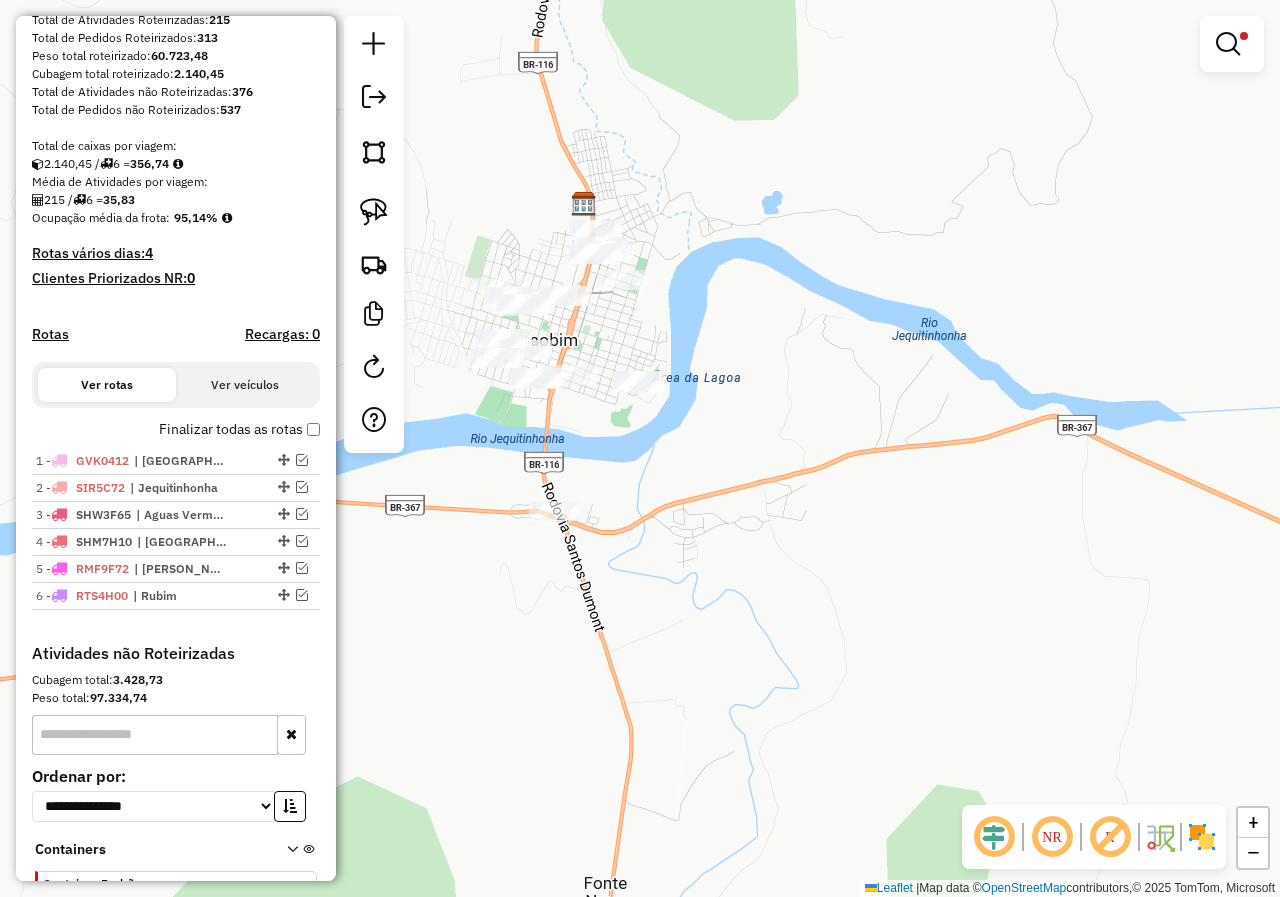 drag, startPoint x: 363, startPoint y: 206, endPoint x: 412, endPoint y: 216, distance: 50.01 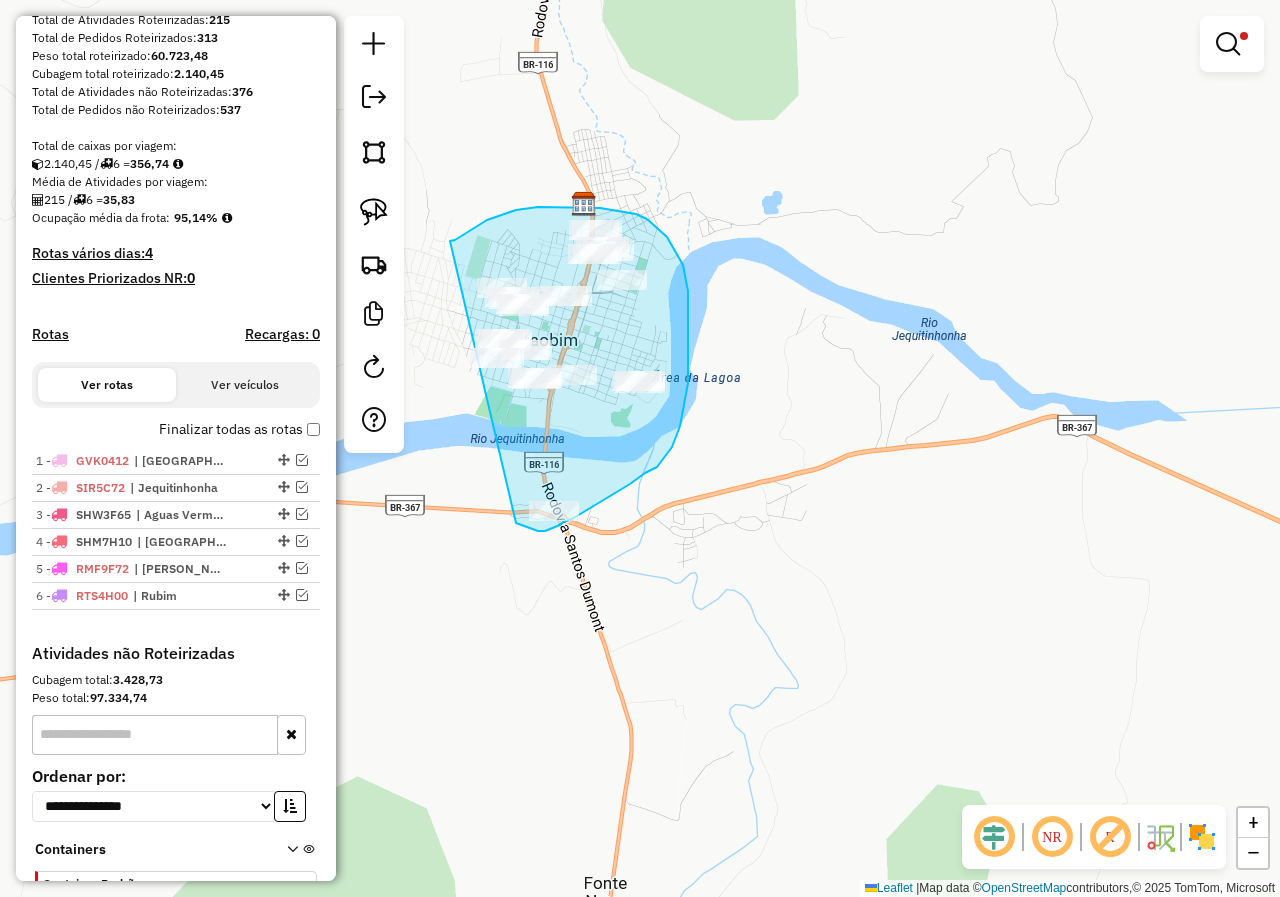 drag, startPoint x: 455, startPoint y: 240, endPoint x: 516, endPoint y: 523, distance: 289.49957 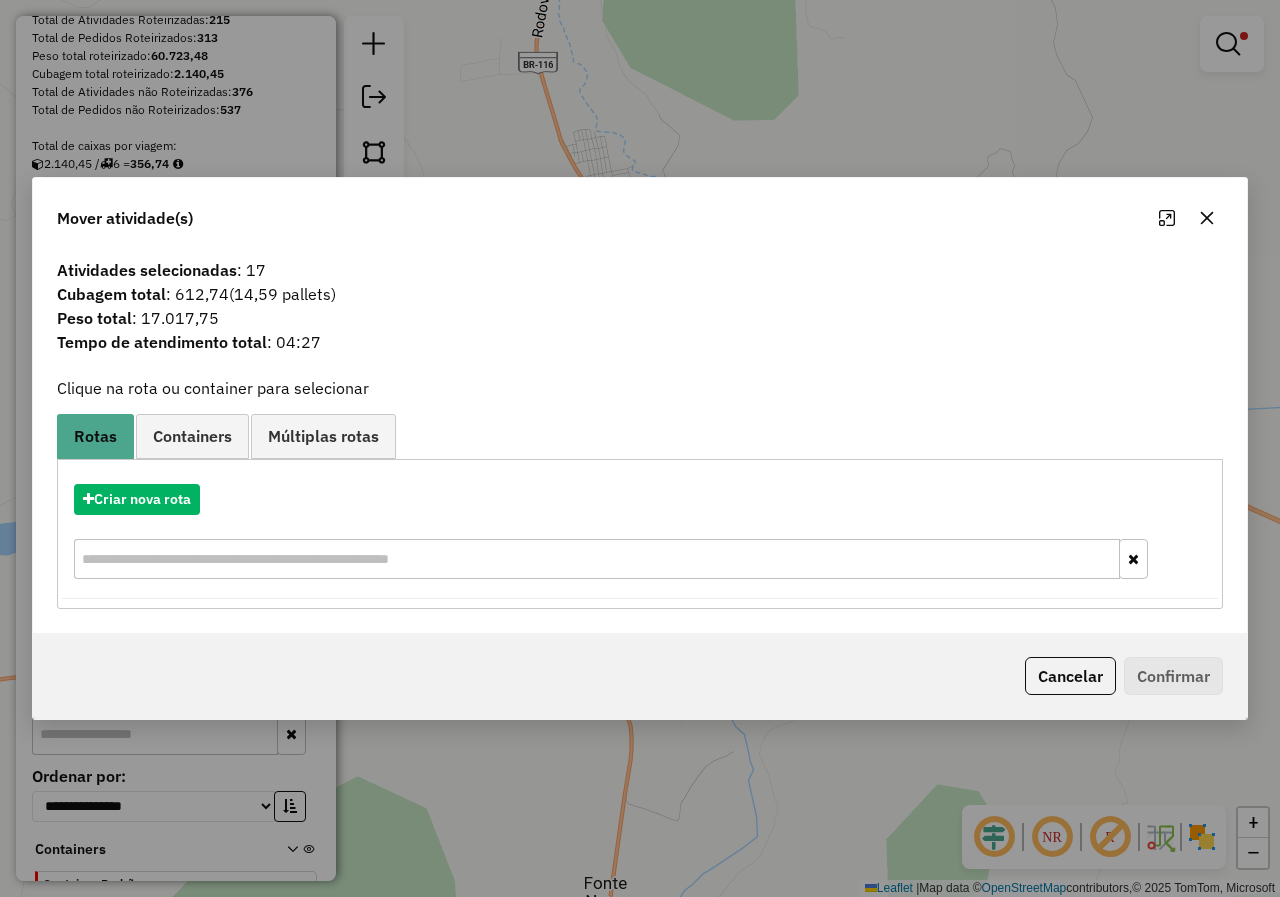 click 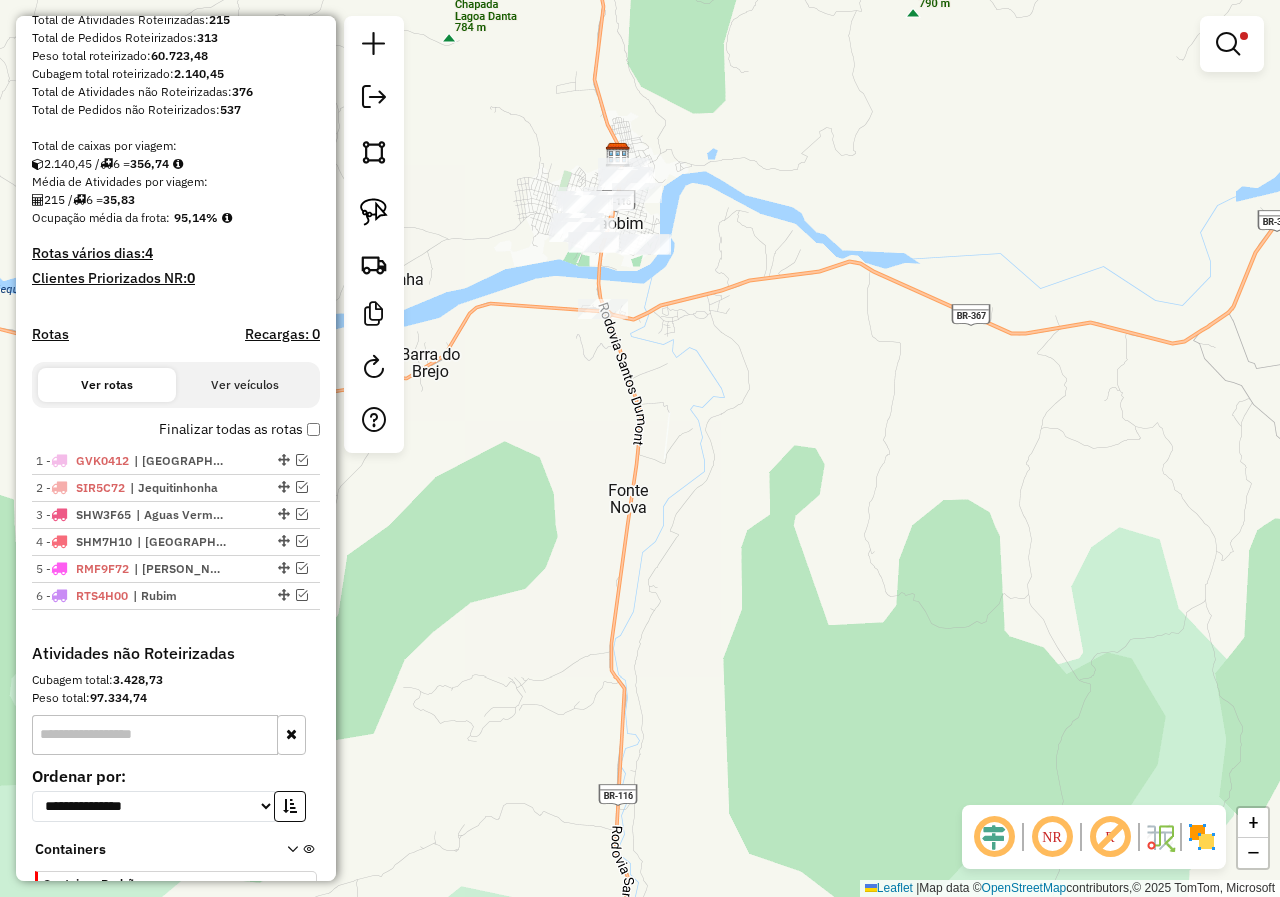 drag, startPoint x: 620, startPoint y: 369, endPoint x: 822, endPoint y: 346, distance: 203.30519 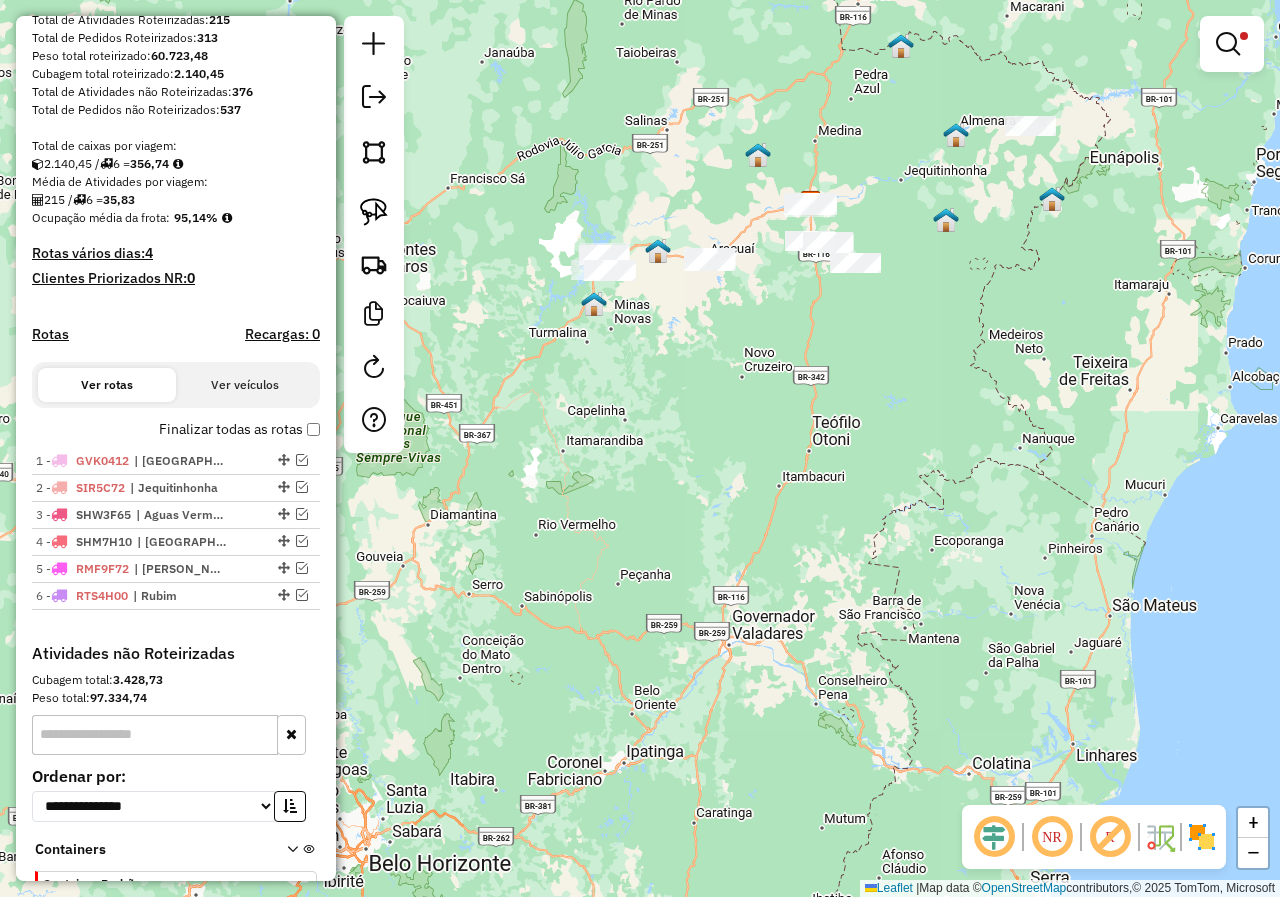 drag, startPoint x: 684, startPoint y: 478, endPoint x: 814, endPoint y: 434, distance: 137.24431 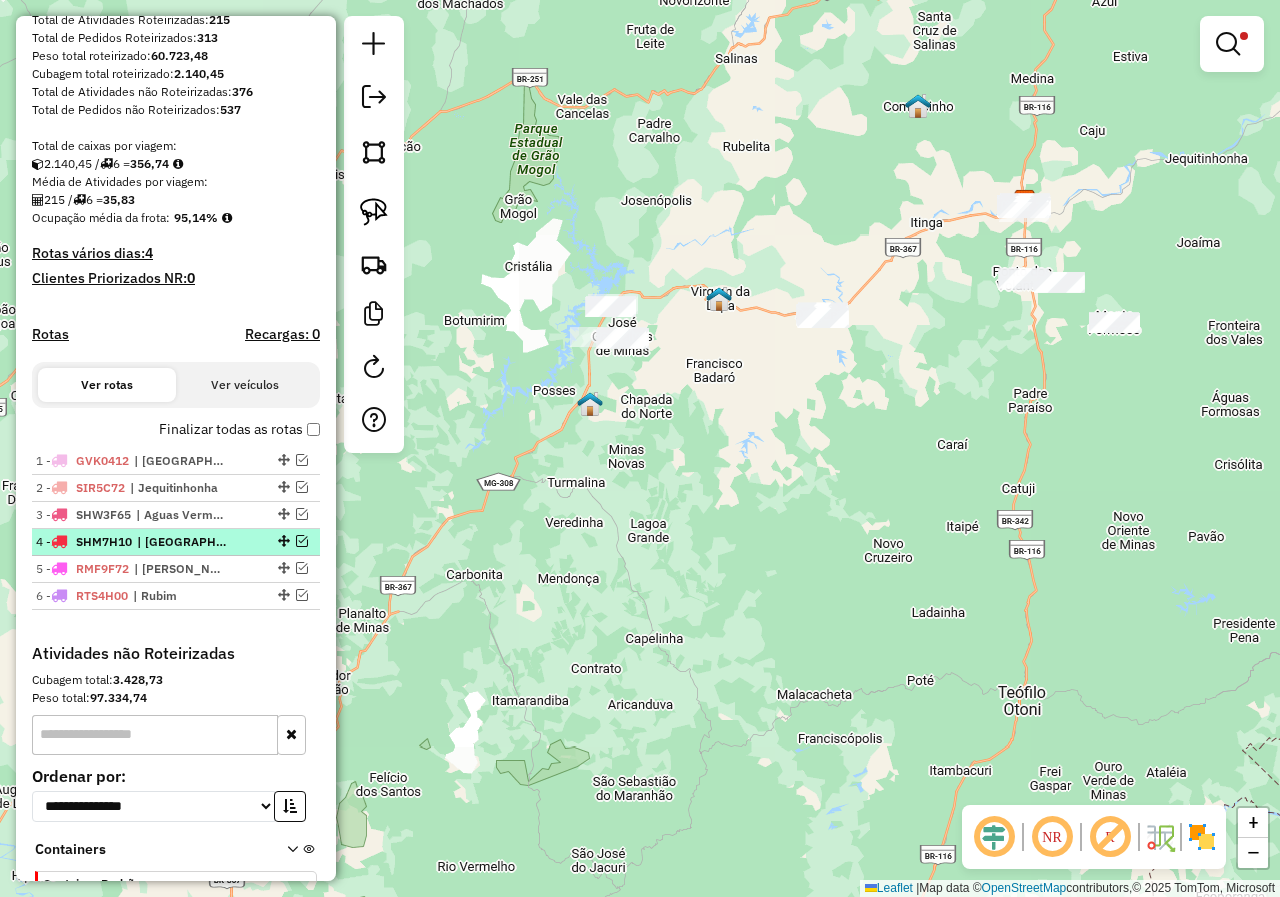 click at bounding box center (302, 541) 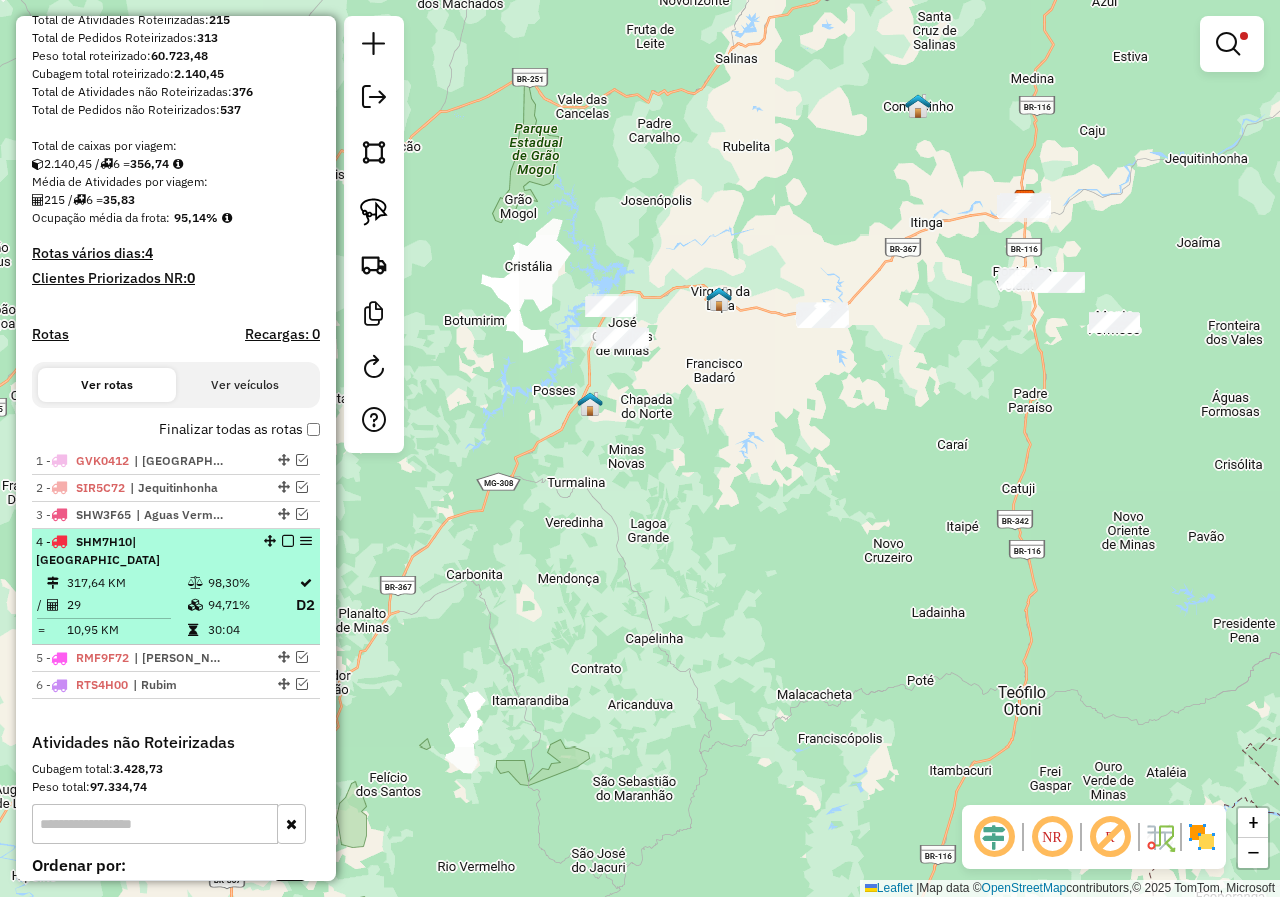 click on "94,71%" at bounding box center [251, 605] 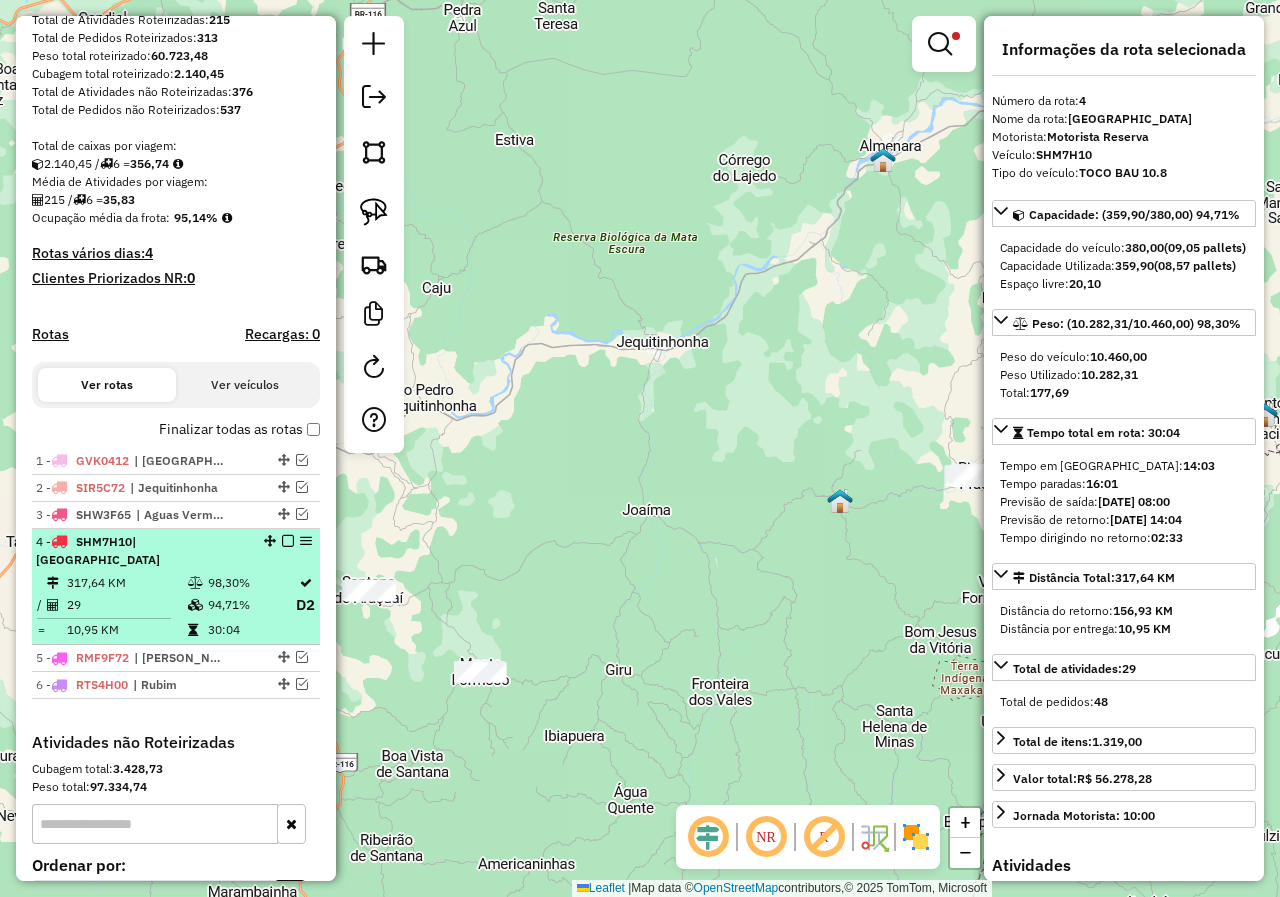 click at bounding box center (288, 541) 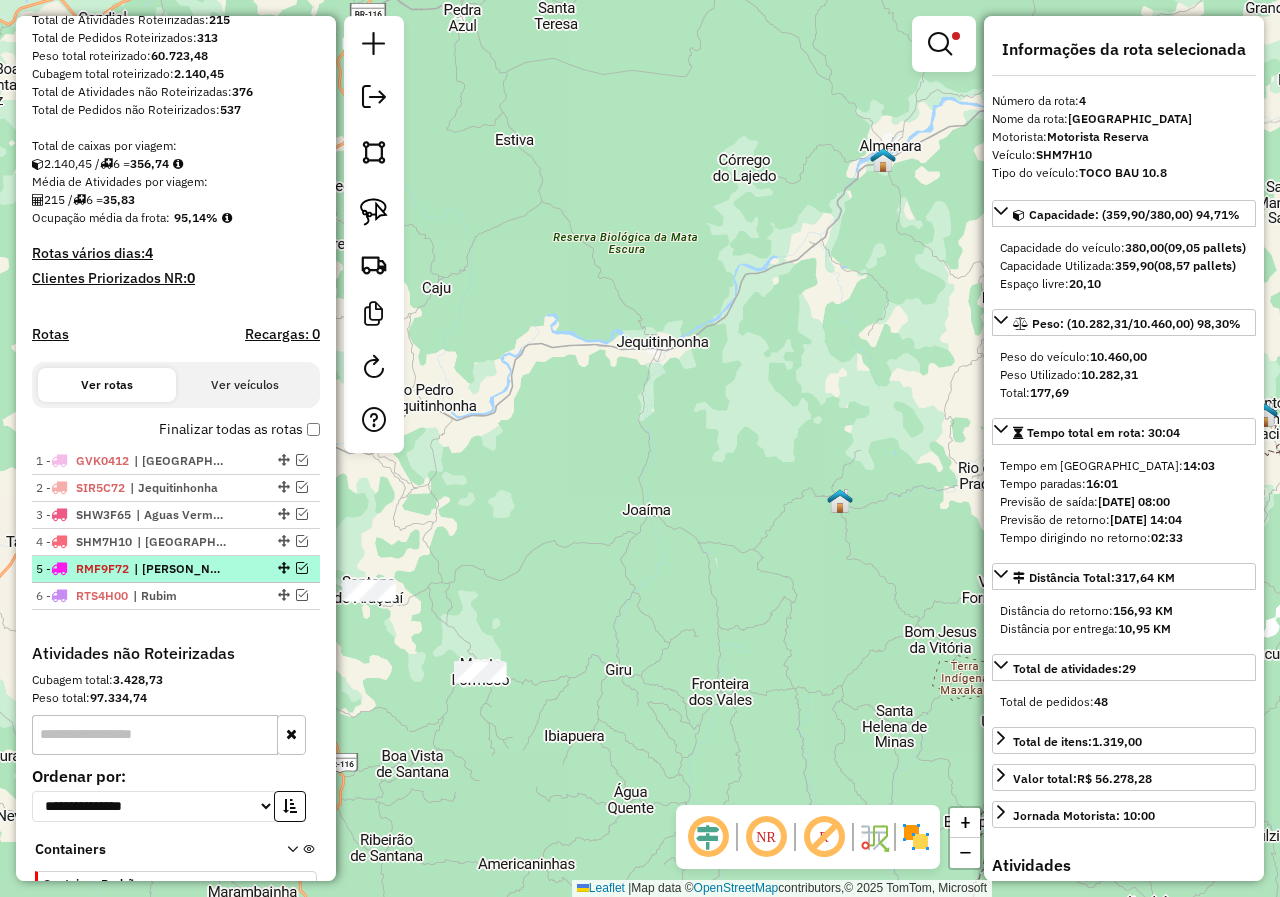 click at bounding box center [302, 568] 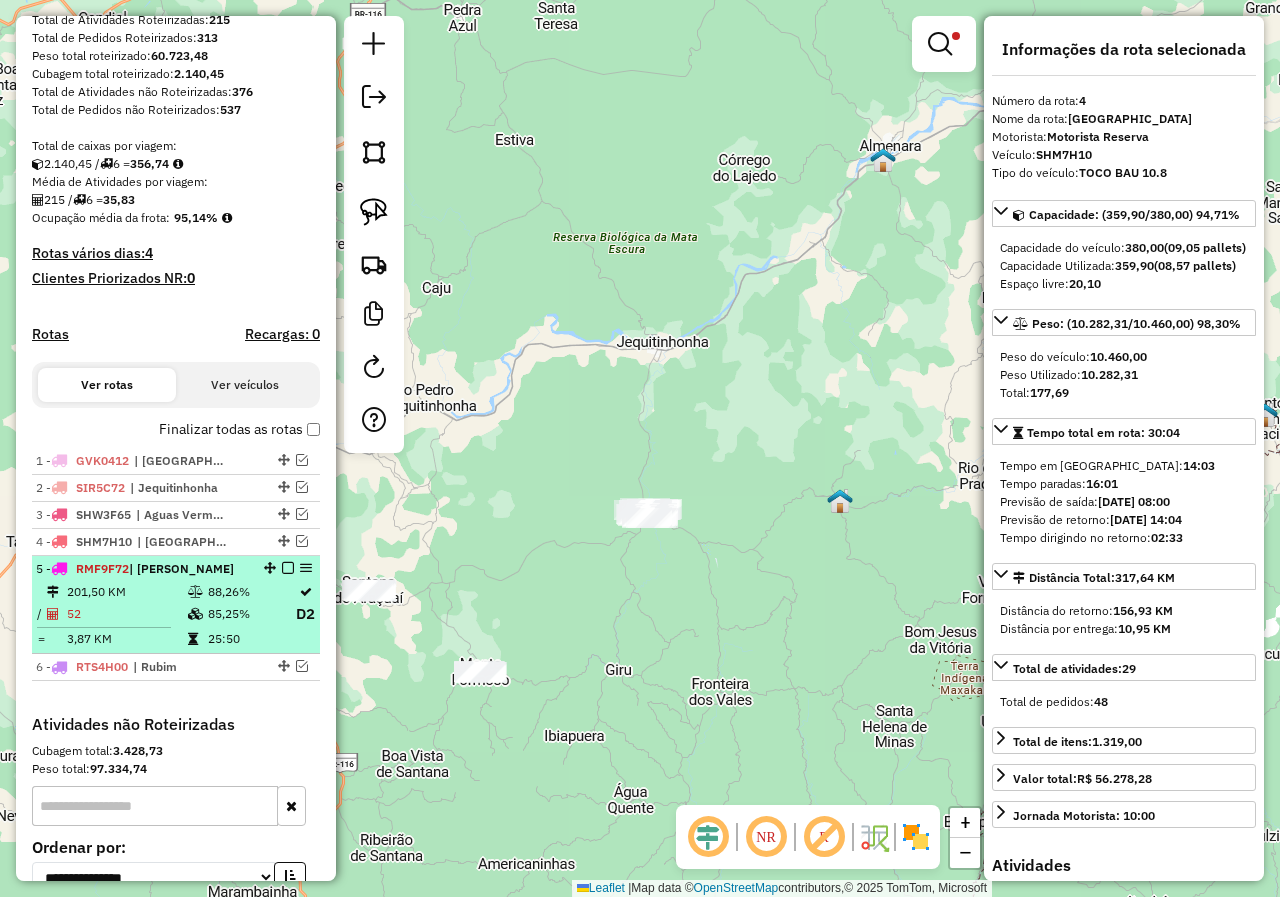 click on "88,26%" at bounding box center [251, 592] 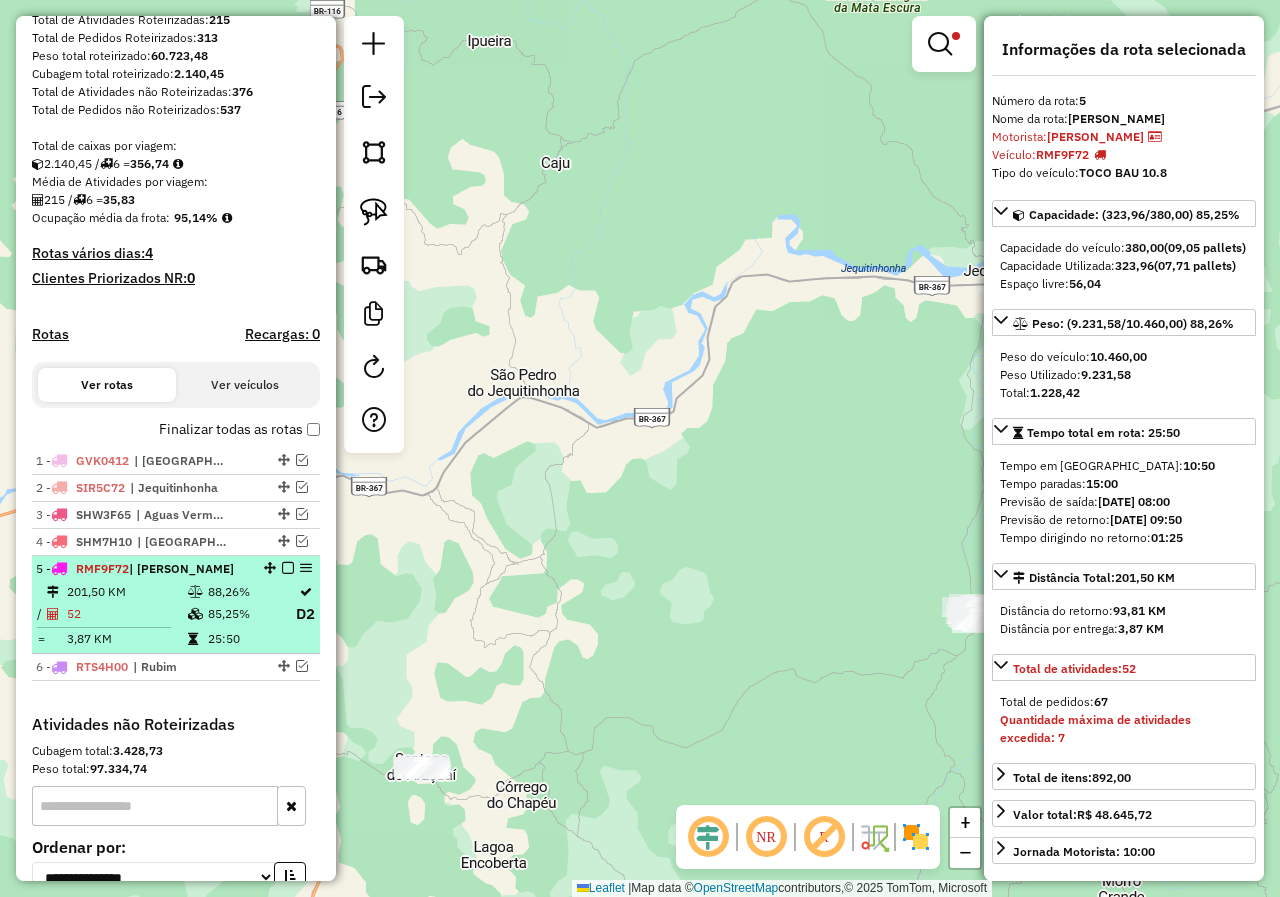 click at bounding box center [288, 568] 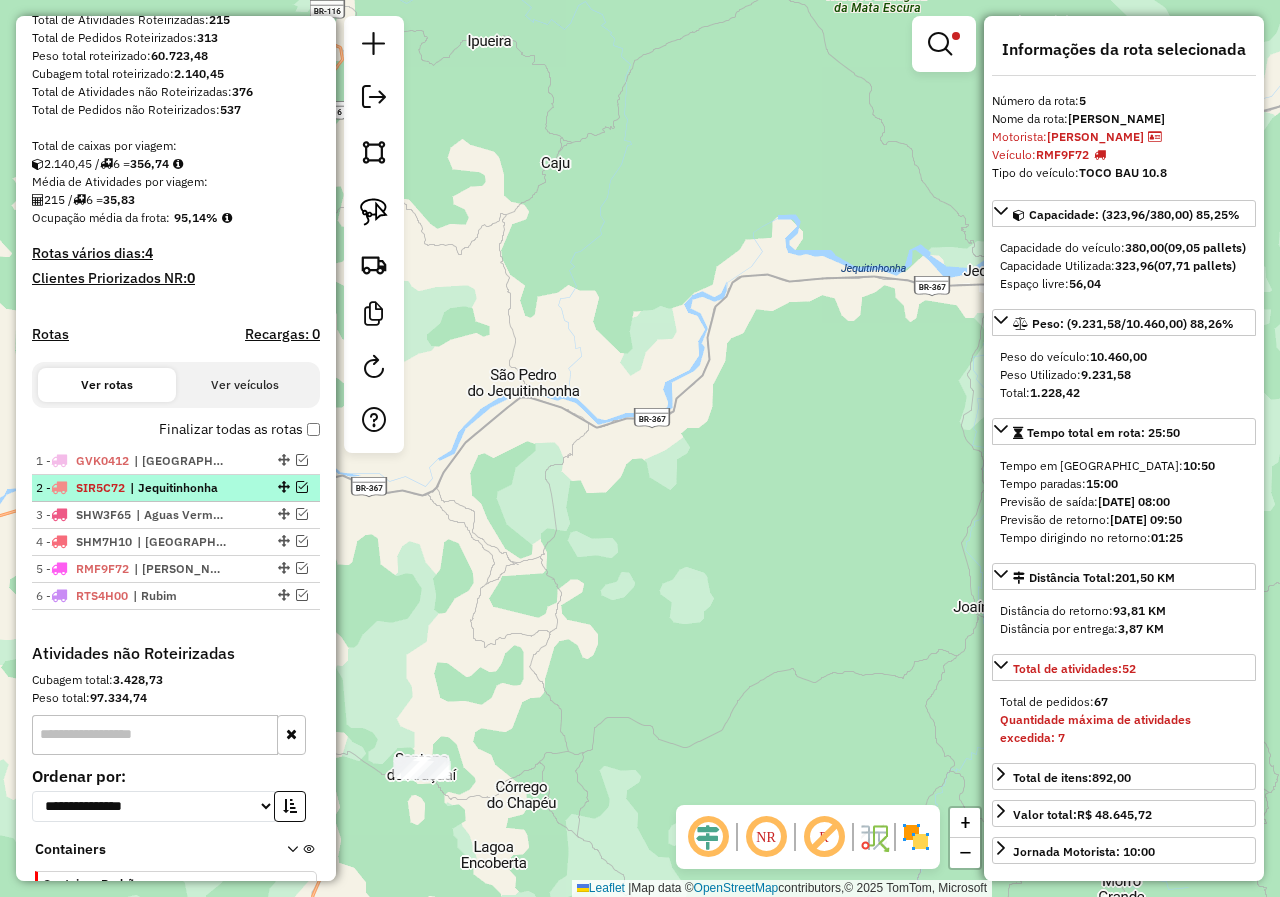 click at bounding box center (302, 487) 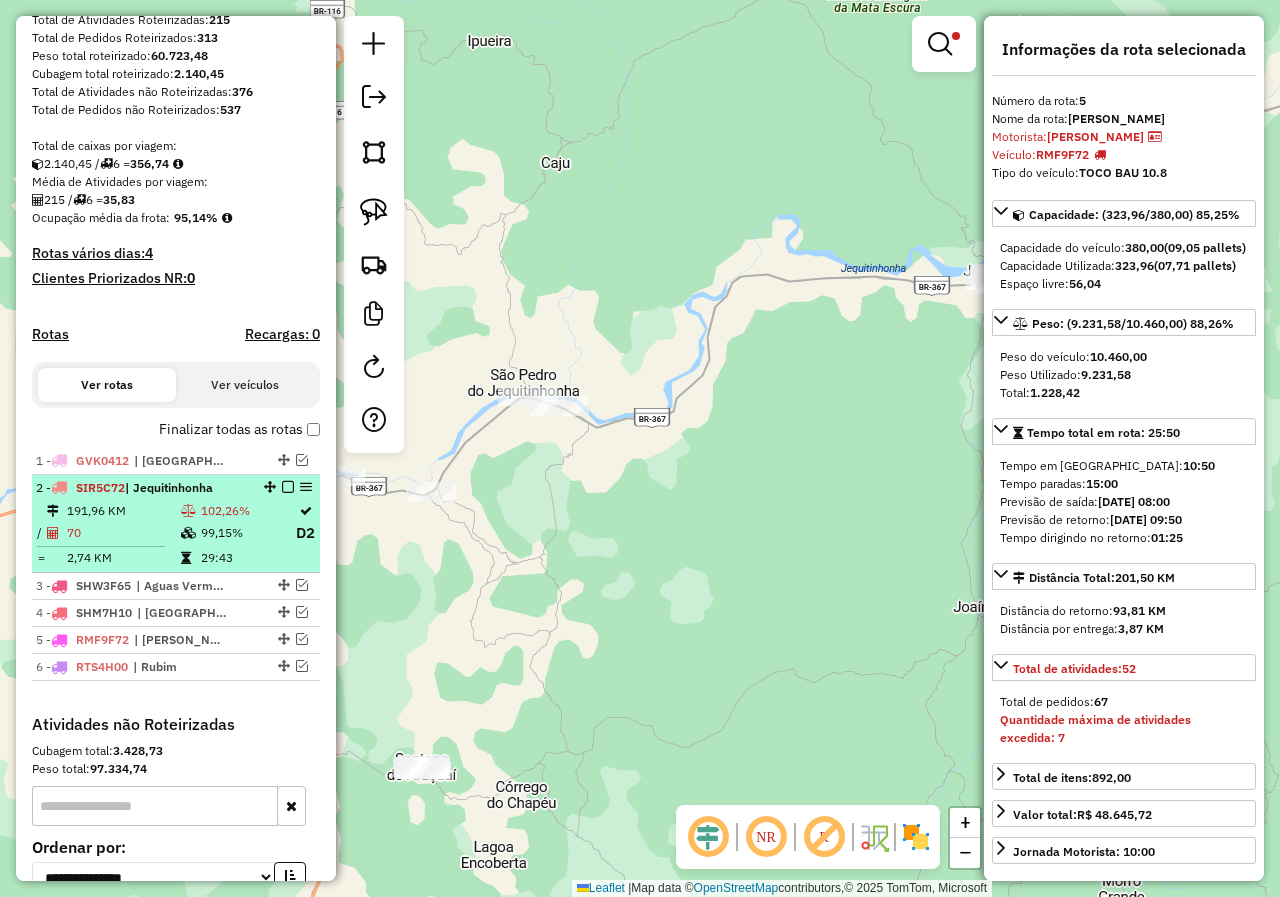 click on "99,15%" at bounding box center (247, 533) 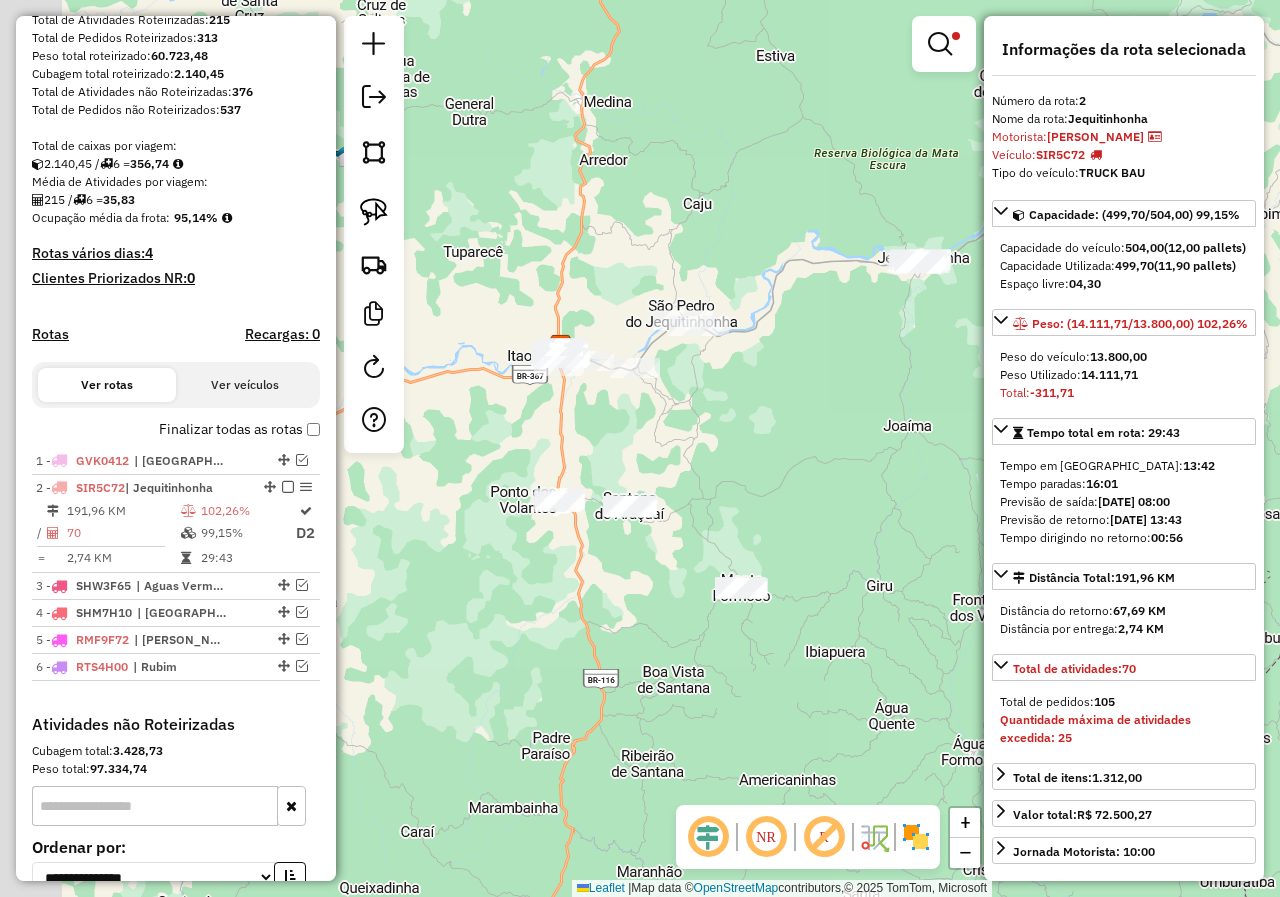 drag, startPoint x: 703, startPoint y: 584, endPoint x: 865, endPoint y: 493, distance: 185.80904 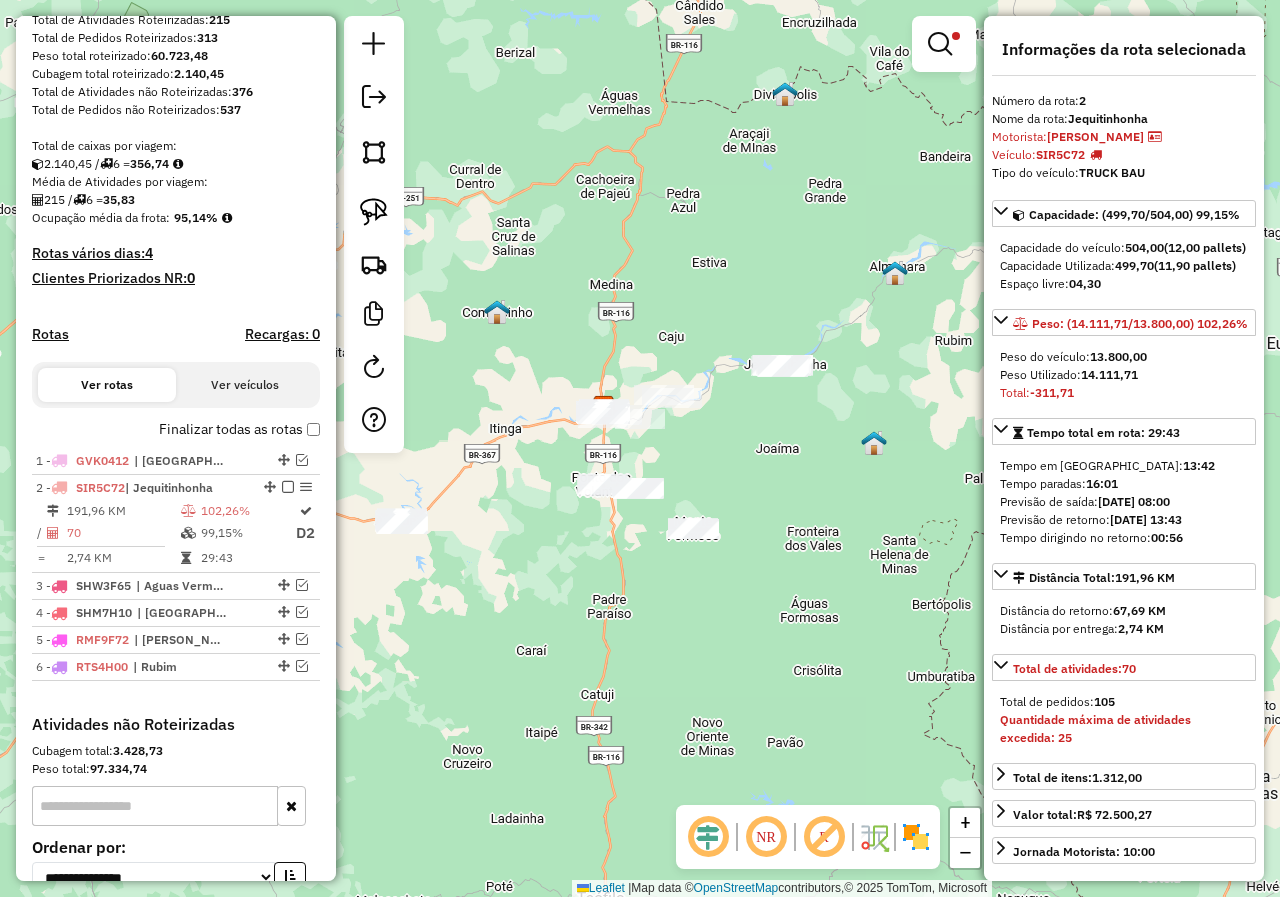 drag, startPoint x: 860, startPoint y: 497, endPoint x: 549, endPoint y: 557, distance: 316.7349 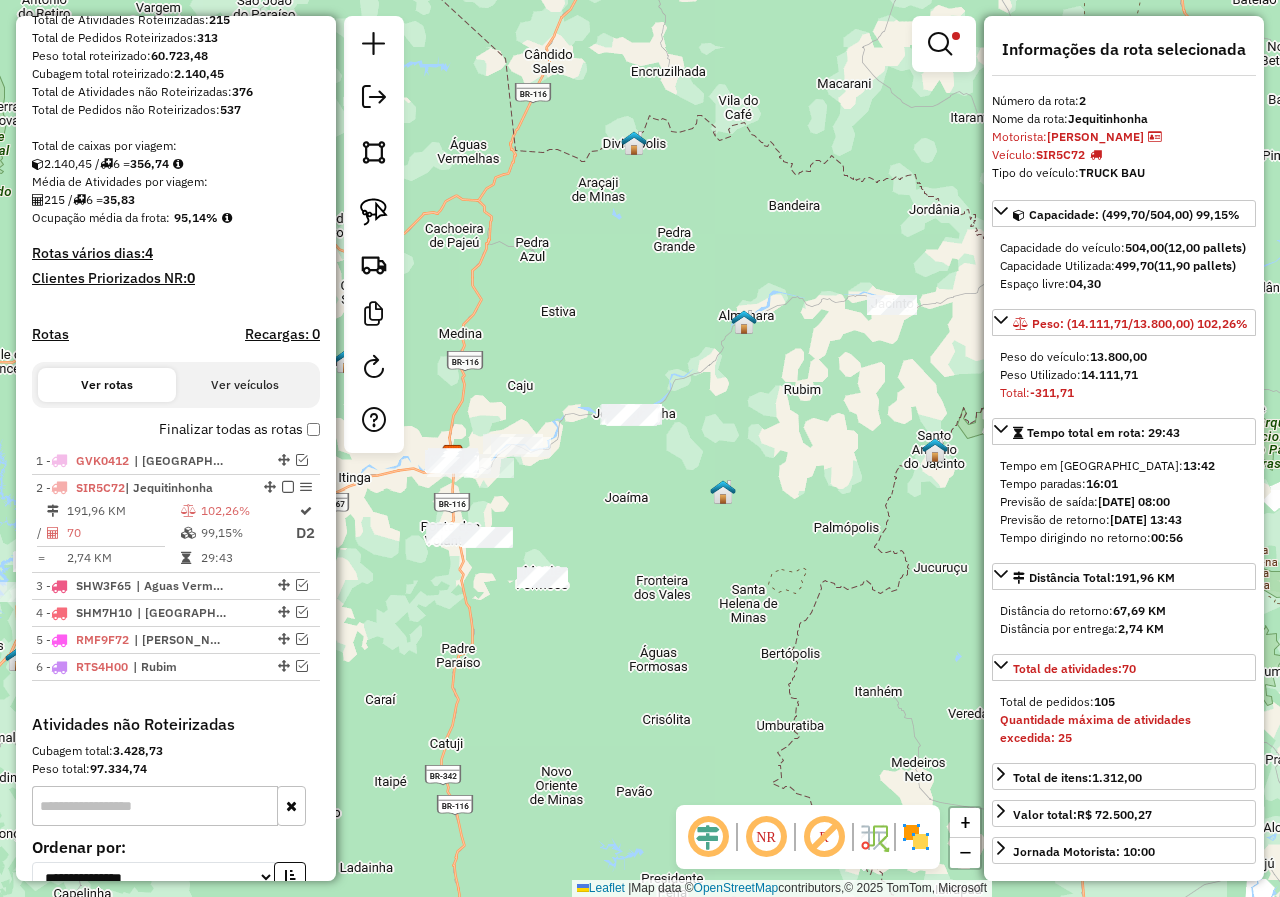 drag, startPoint x: 647, startPoint y: 519, endPoint x: 752, endPoint y: 537, distance: 106.531685 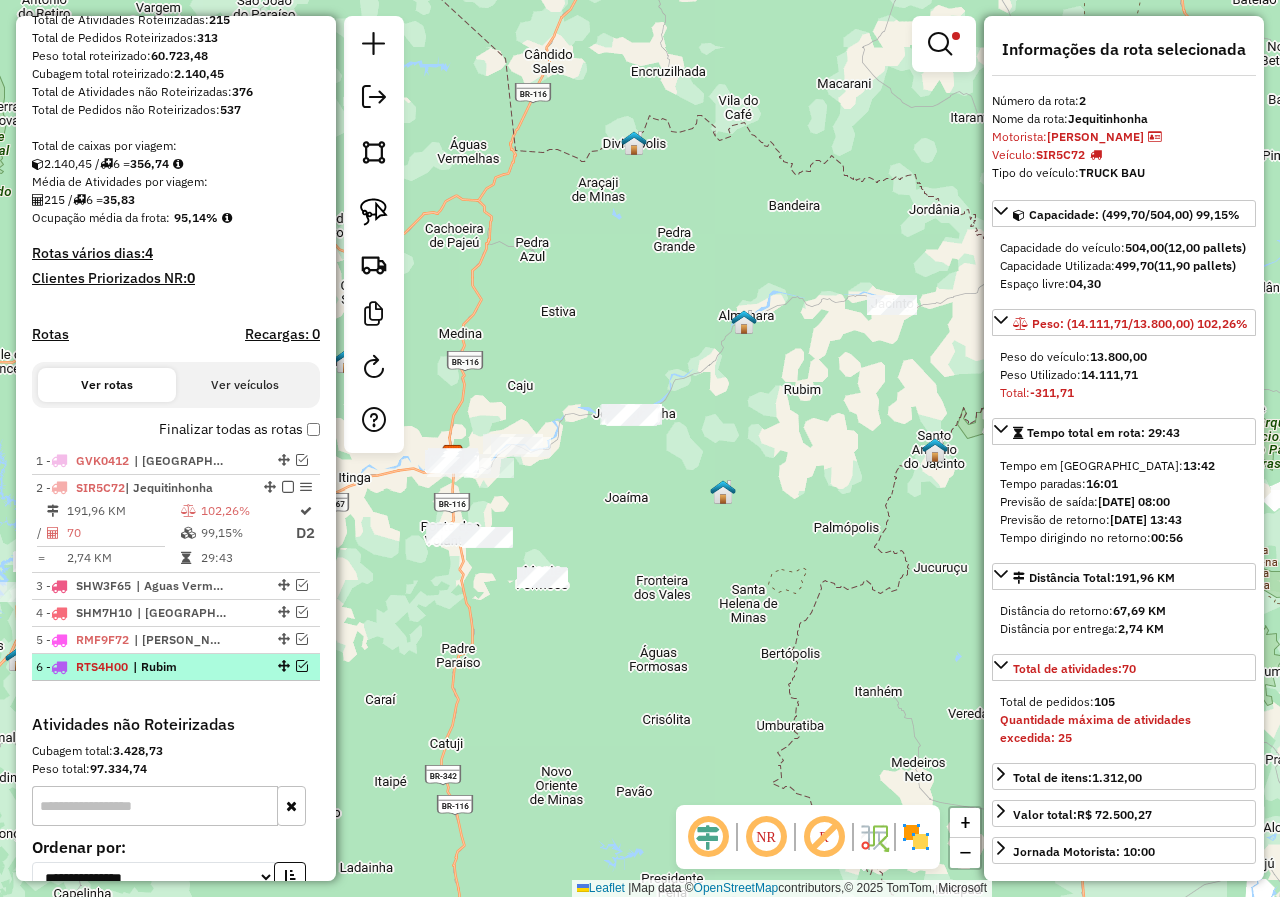 click at bounding box center [302, 666] 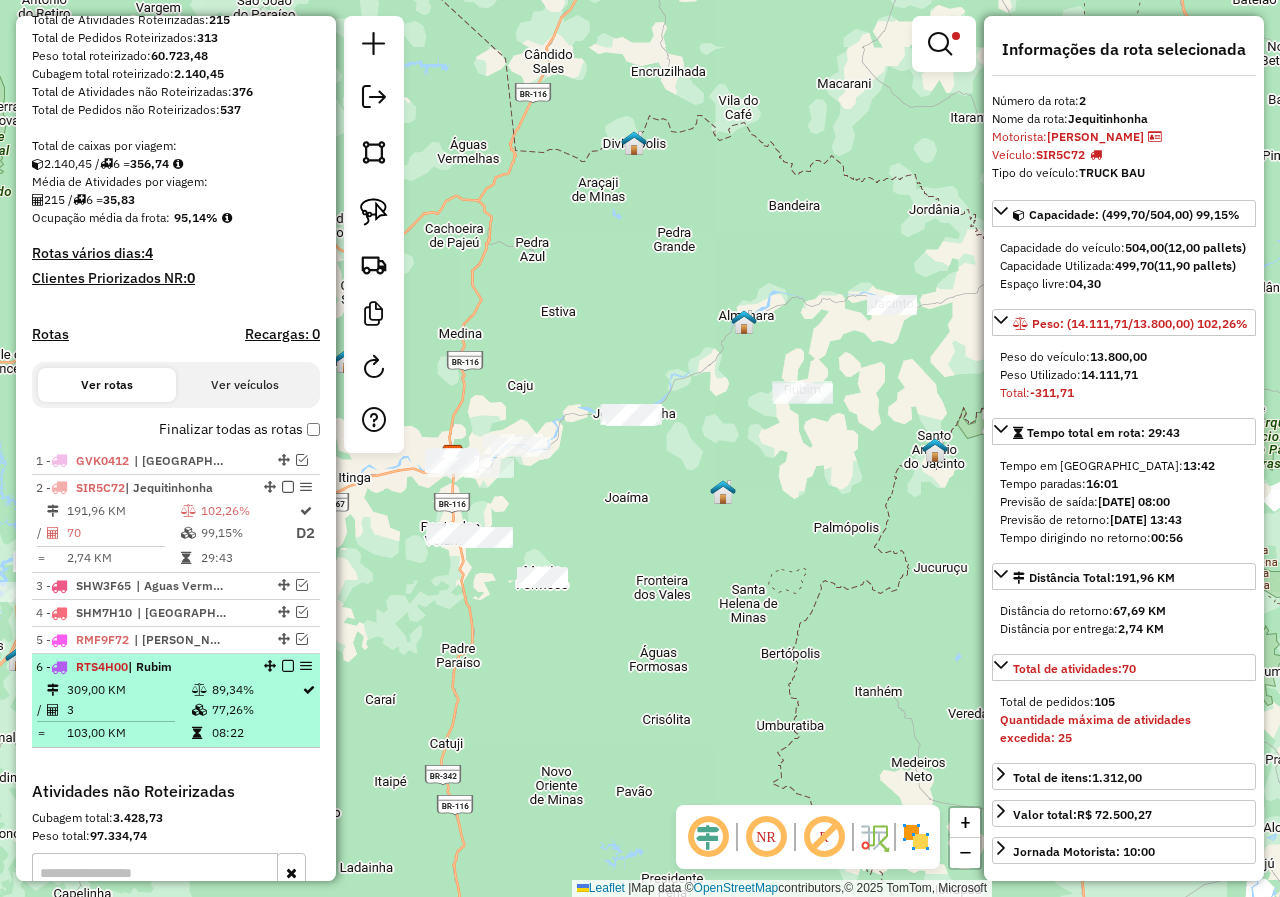 click on "89,34%" at bounding box center (256, 690) 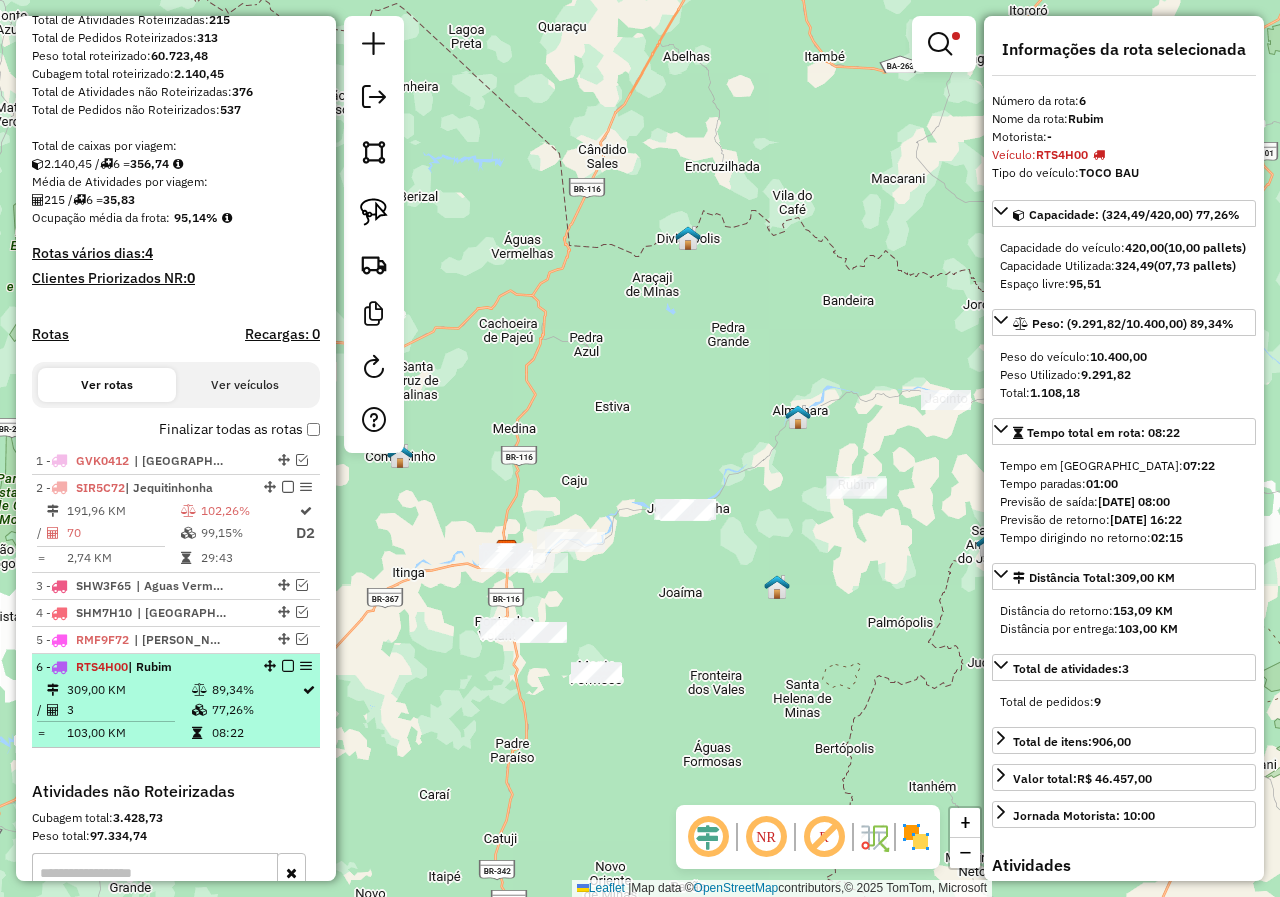 click at bounding box center [288, 666] 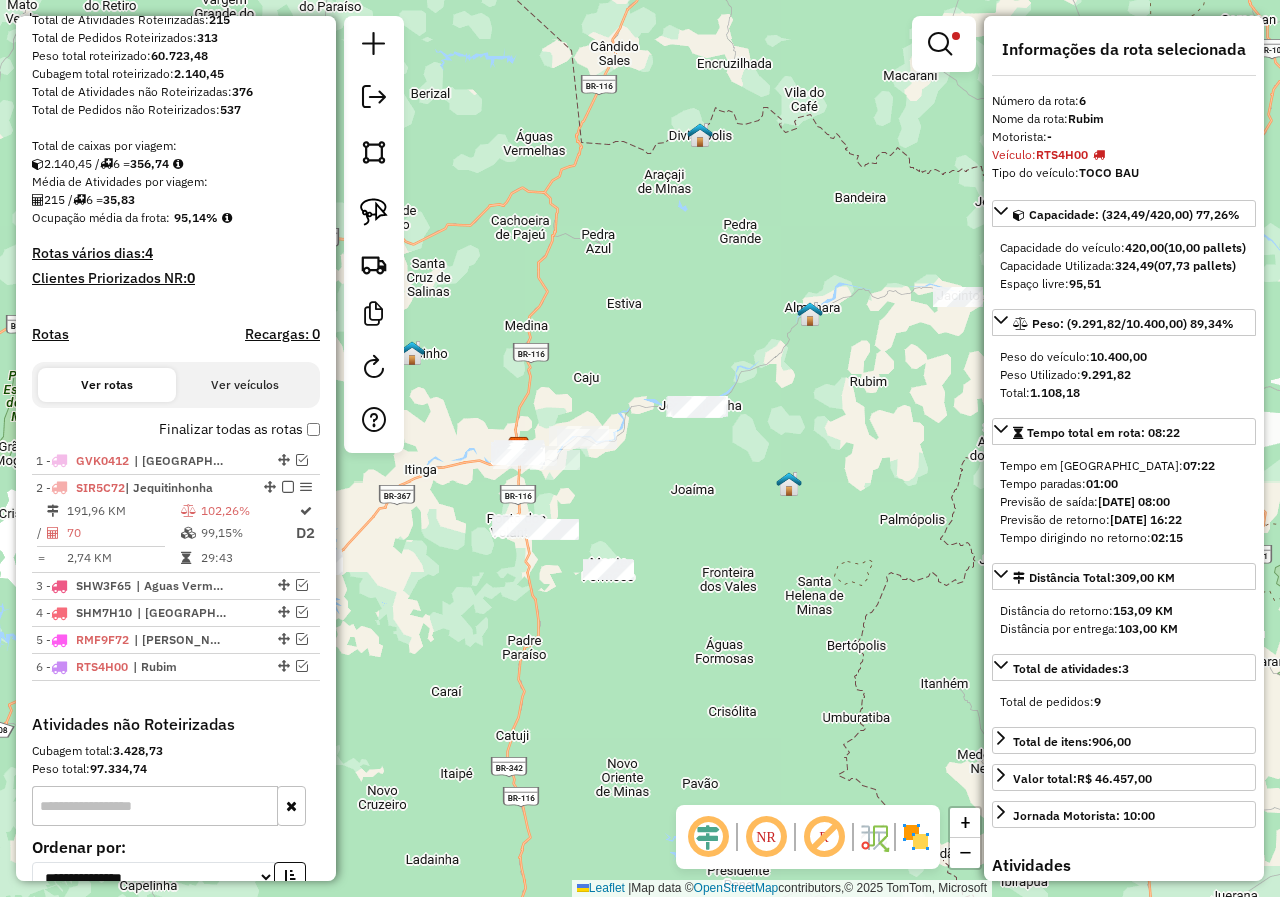 drag, startPoint x: 840, startPoint y: 603, endPoint x: 852, endPoint y: 500, distance: 103.69667 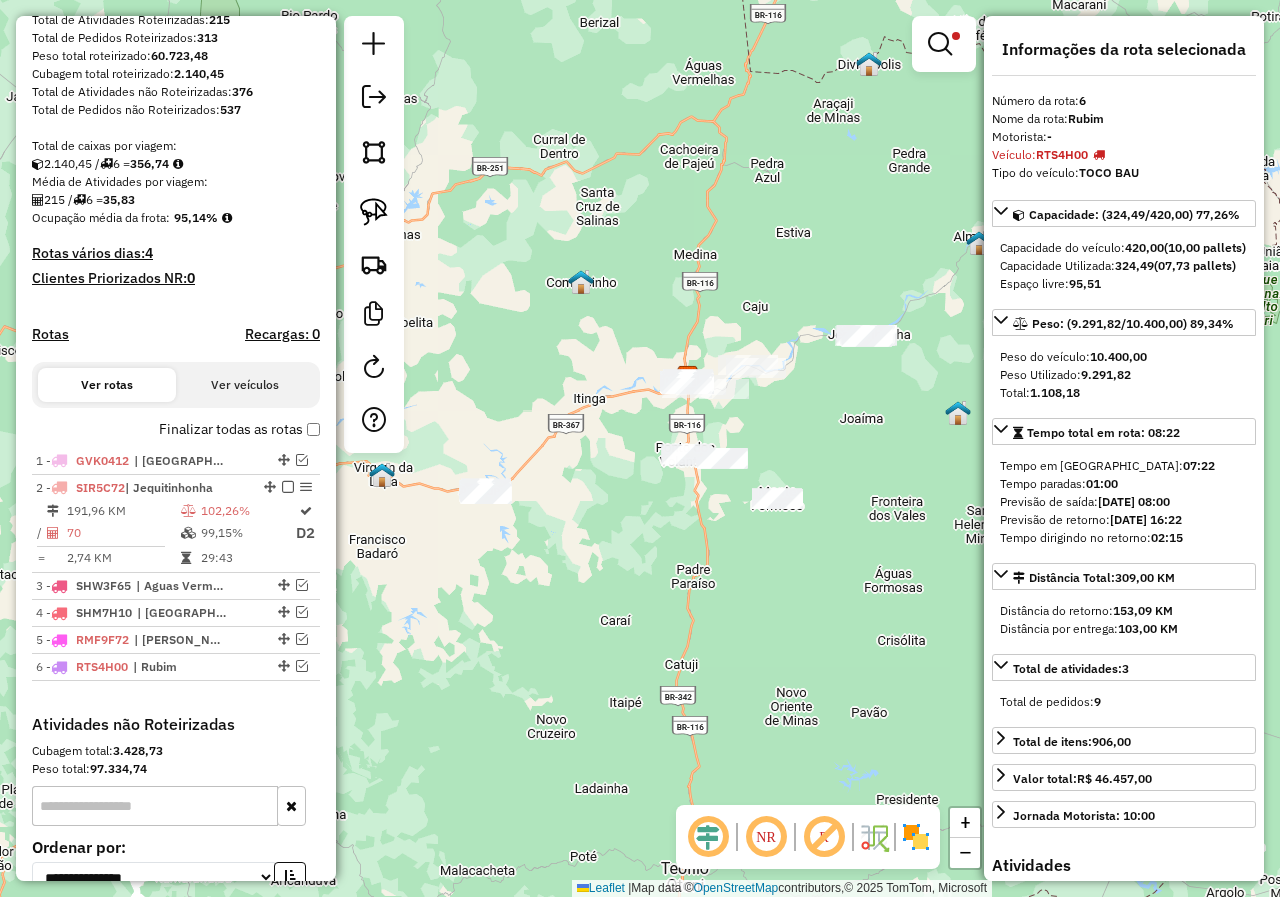 drag, startPoint x: 758, startPoint y: 588, endPoint x: 960, endPoint y: 502, distance: 219.54498 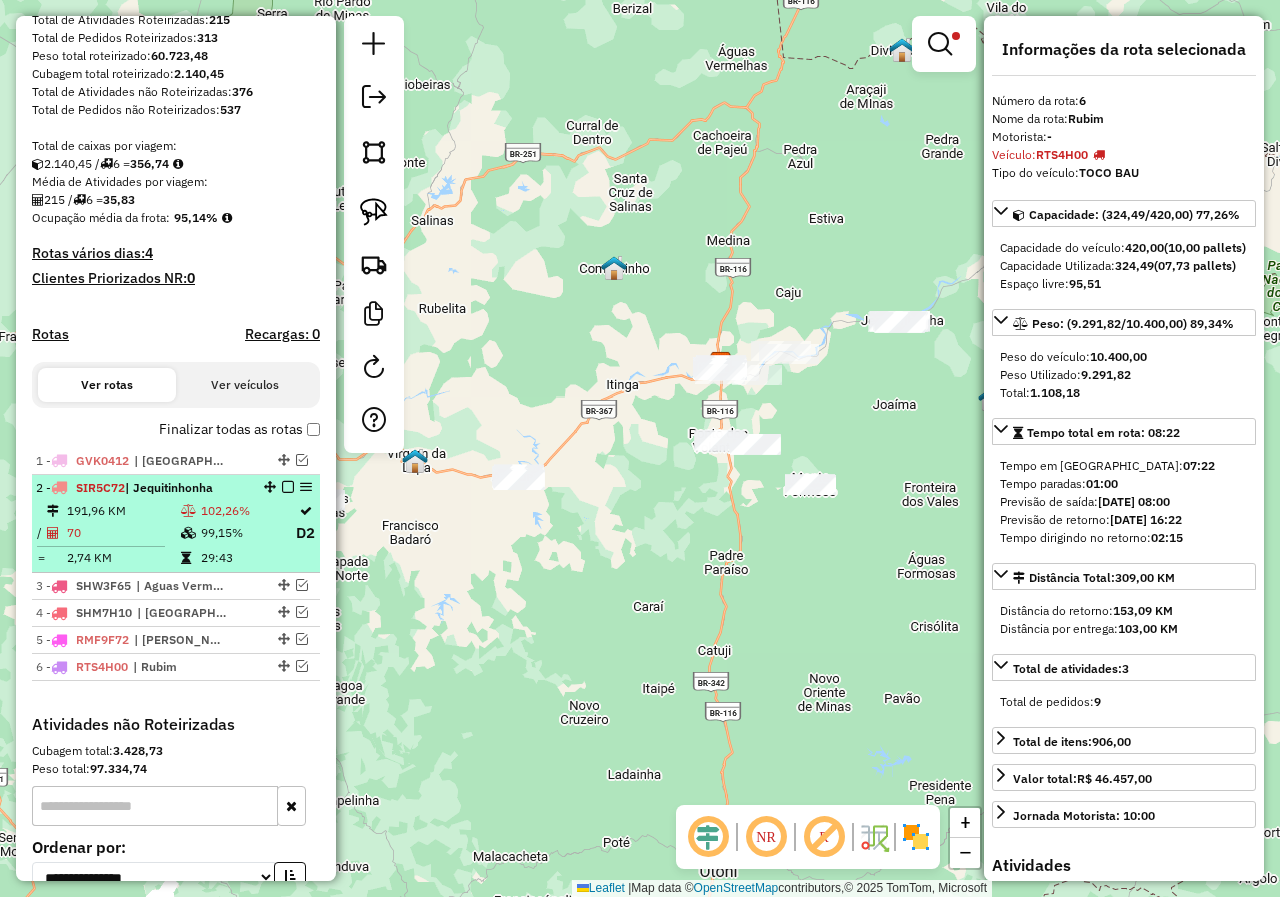 click on "99,15%" at bounding box center (247, 533) 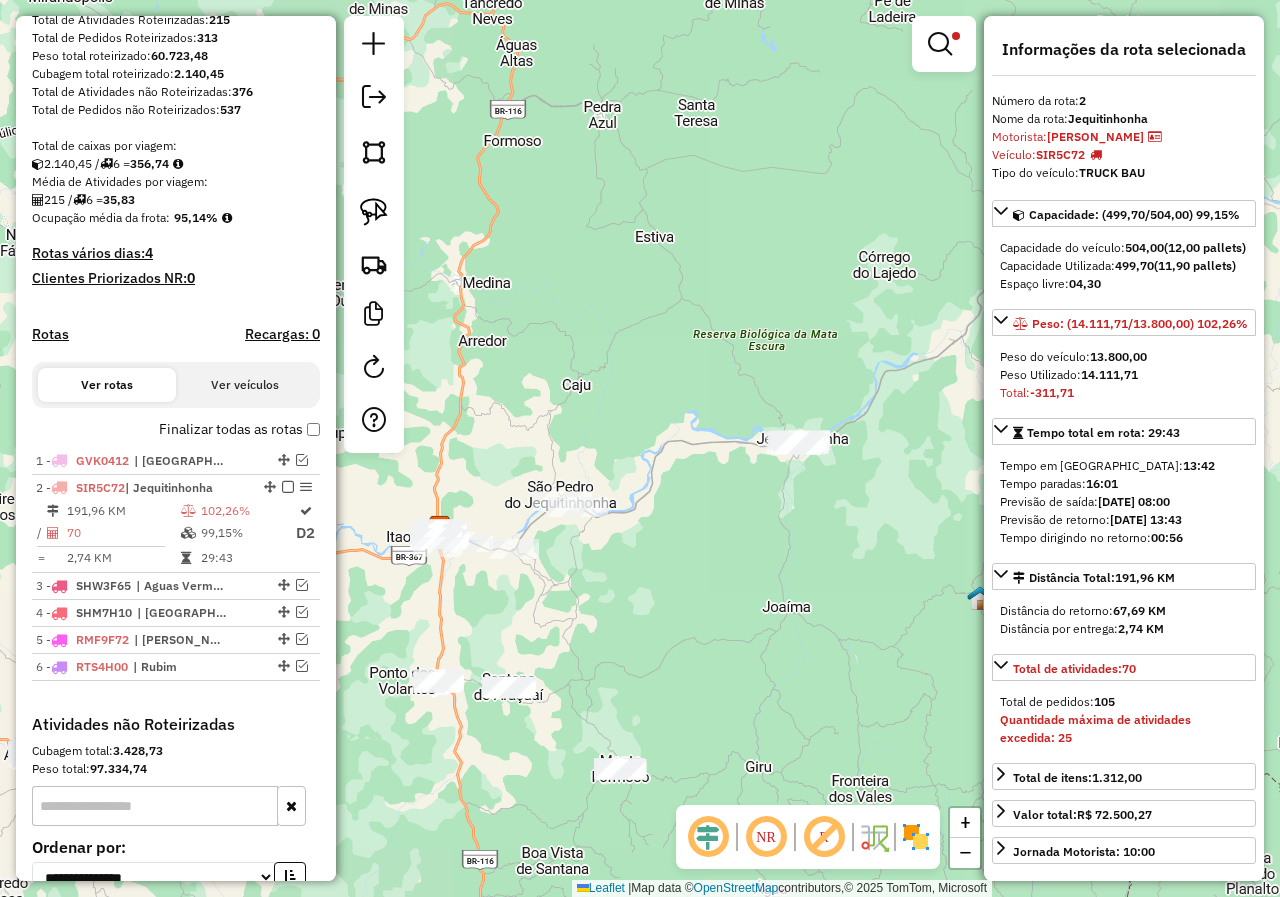 drag, startPoint x: 601, startPoint y: 650, endPoint x: 868, endPoint y: 459, distance: 328.28342 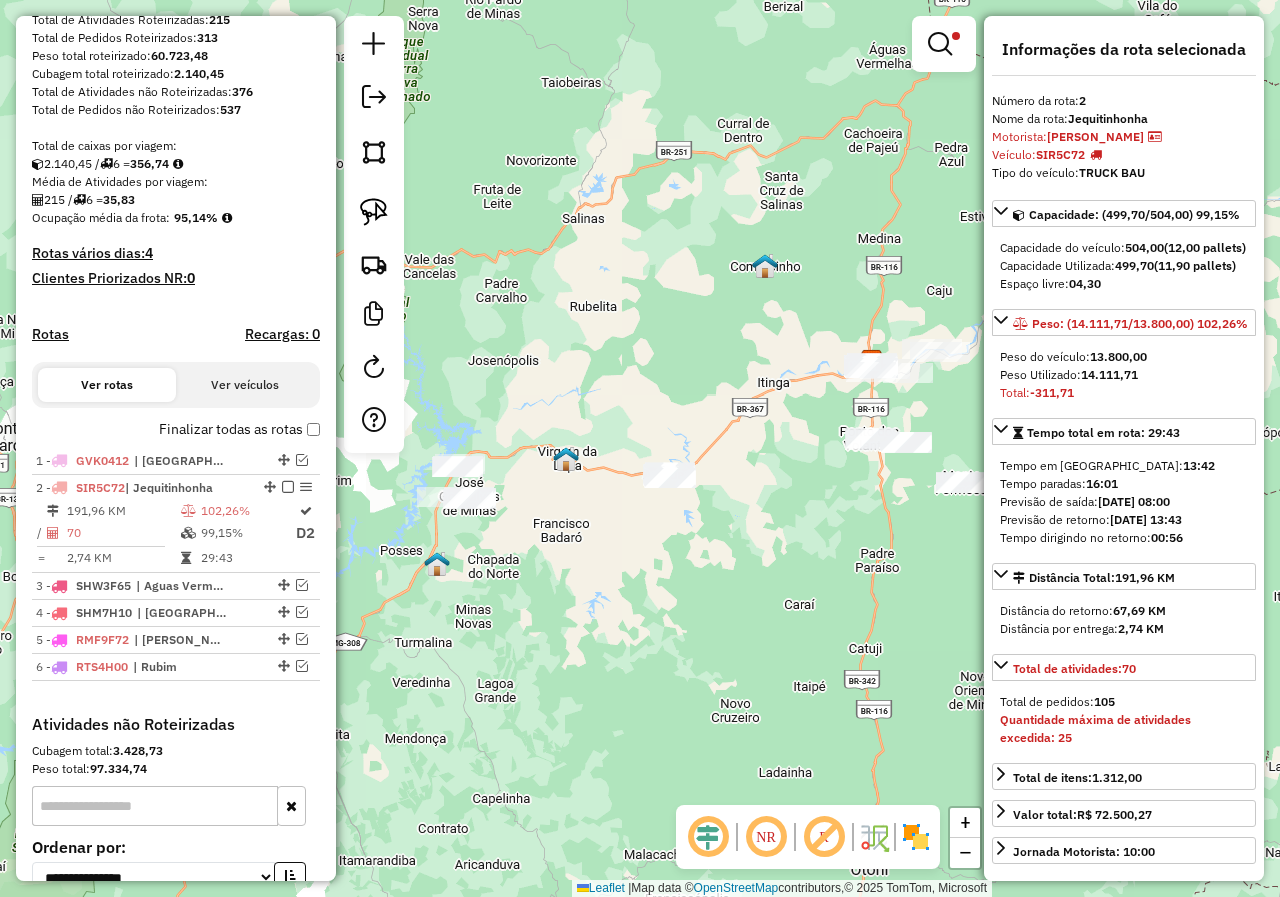 drag, startPoint x: 672, startPoint y: 583, endPoint x: 779, endPoint y: 561, distance: 109.23827 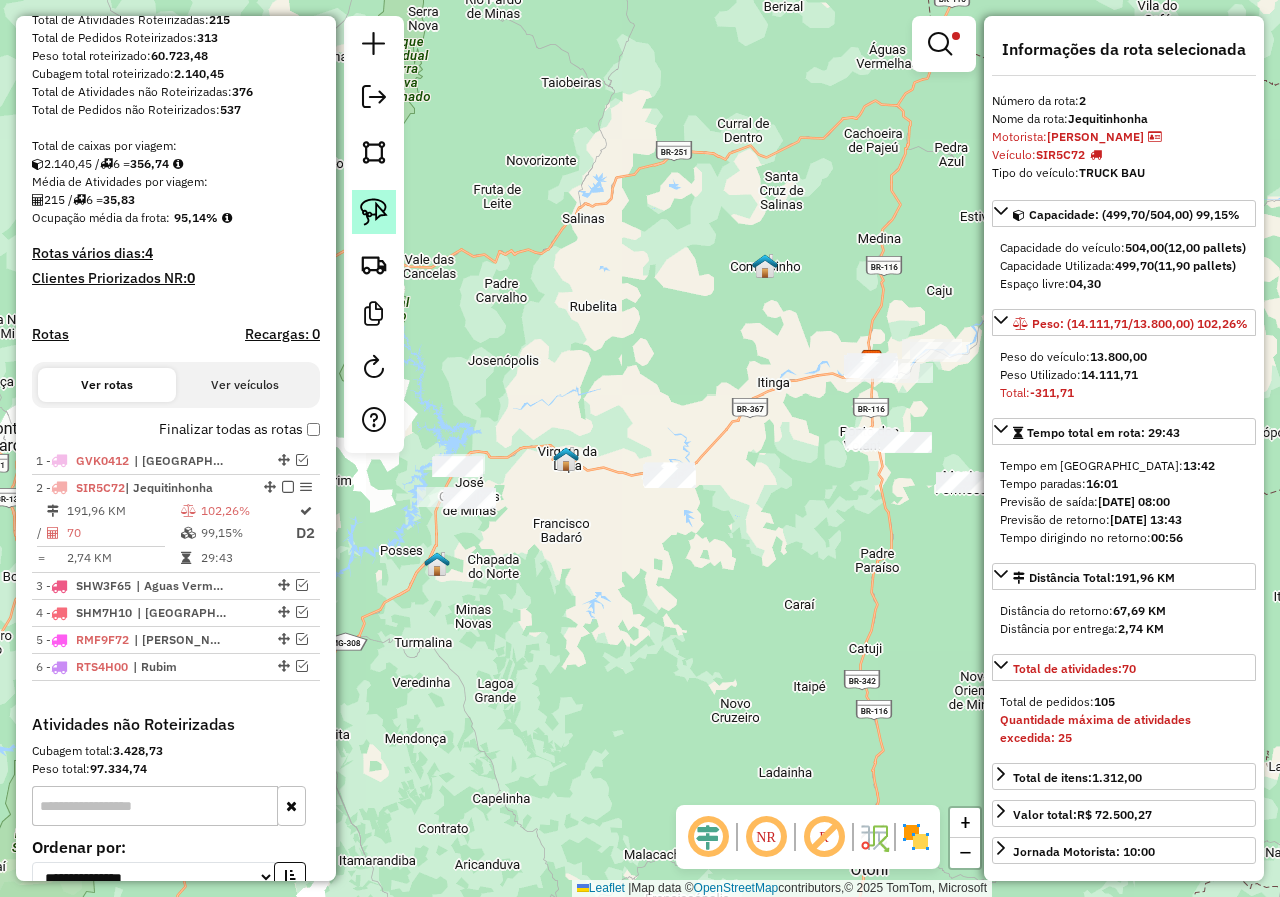 click 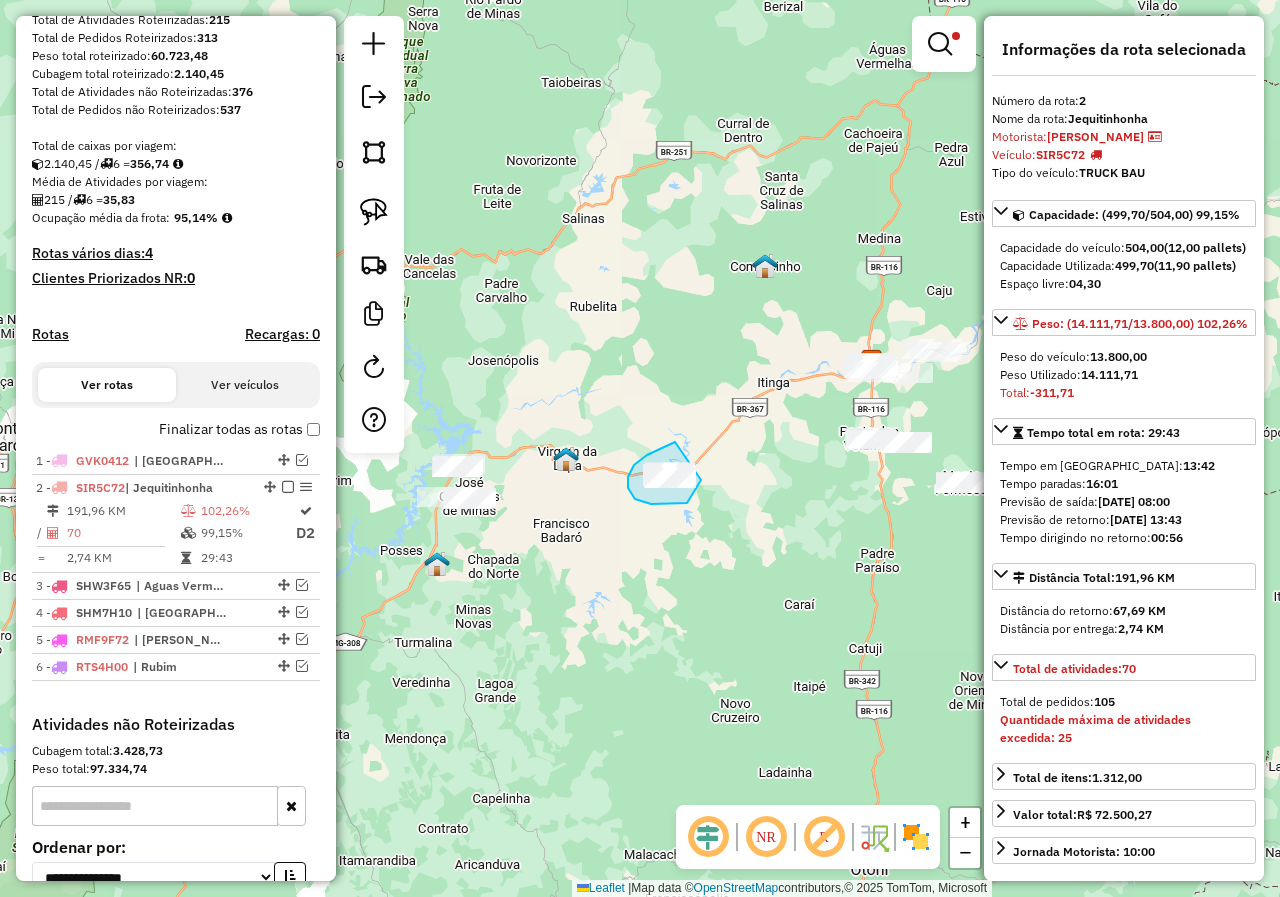 drag, startPoint x: 675, startPoint y: 442, endPoint x: 703, endPoint y: 472, distance: 41.036568 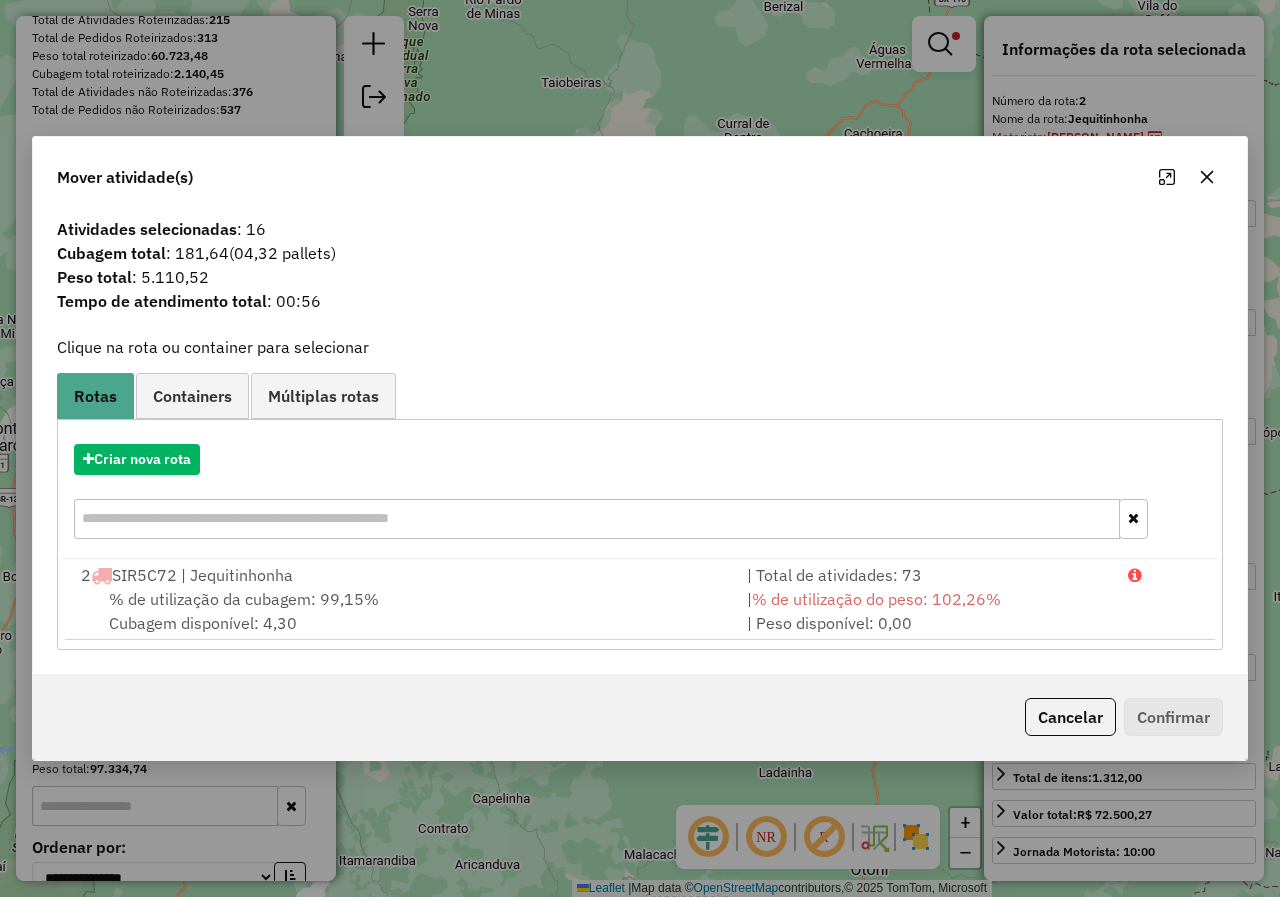 click 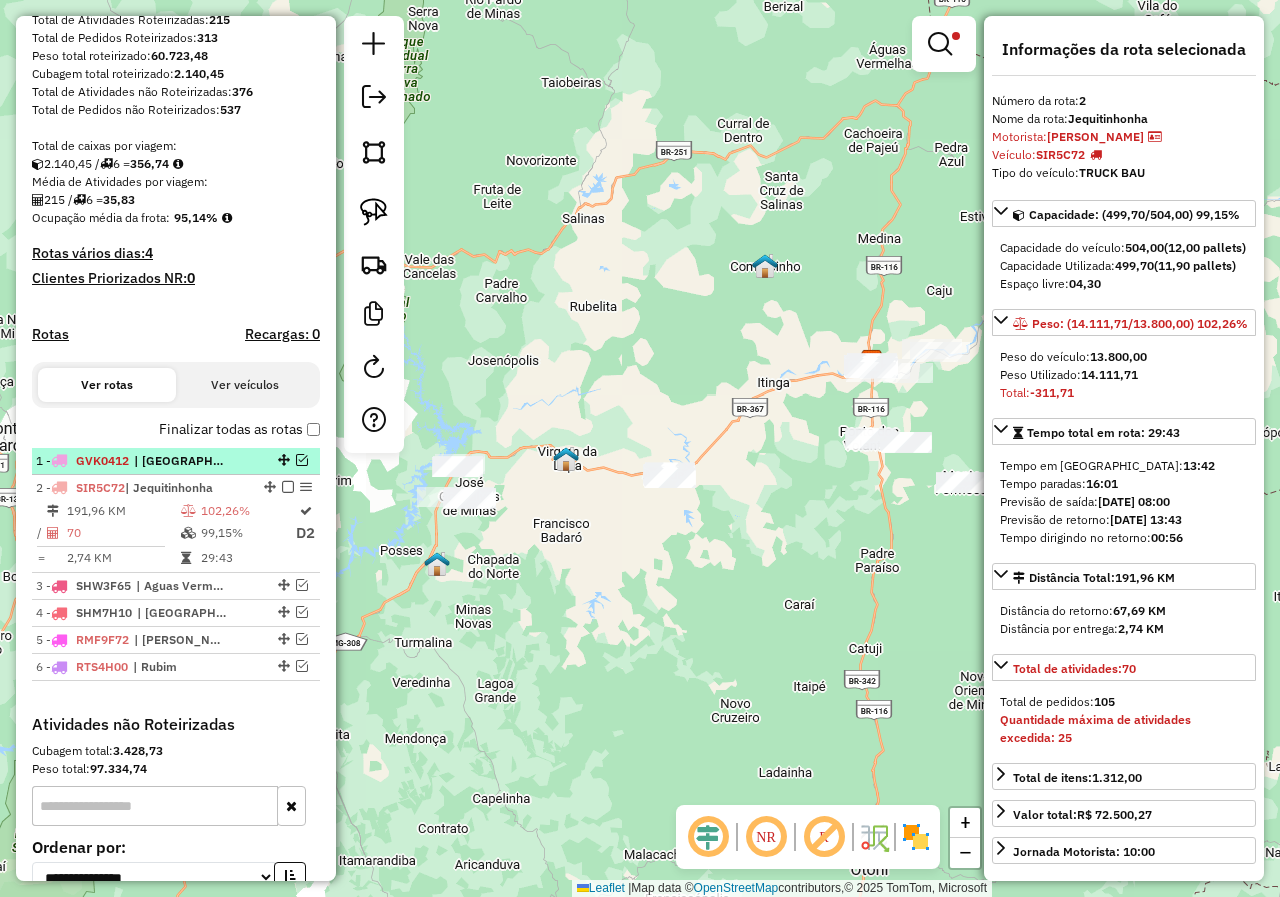 click at bounding box center [302, 460] 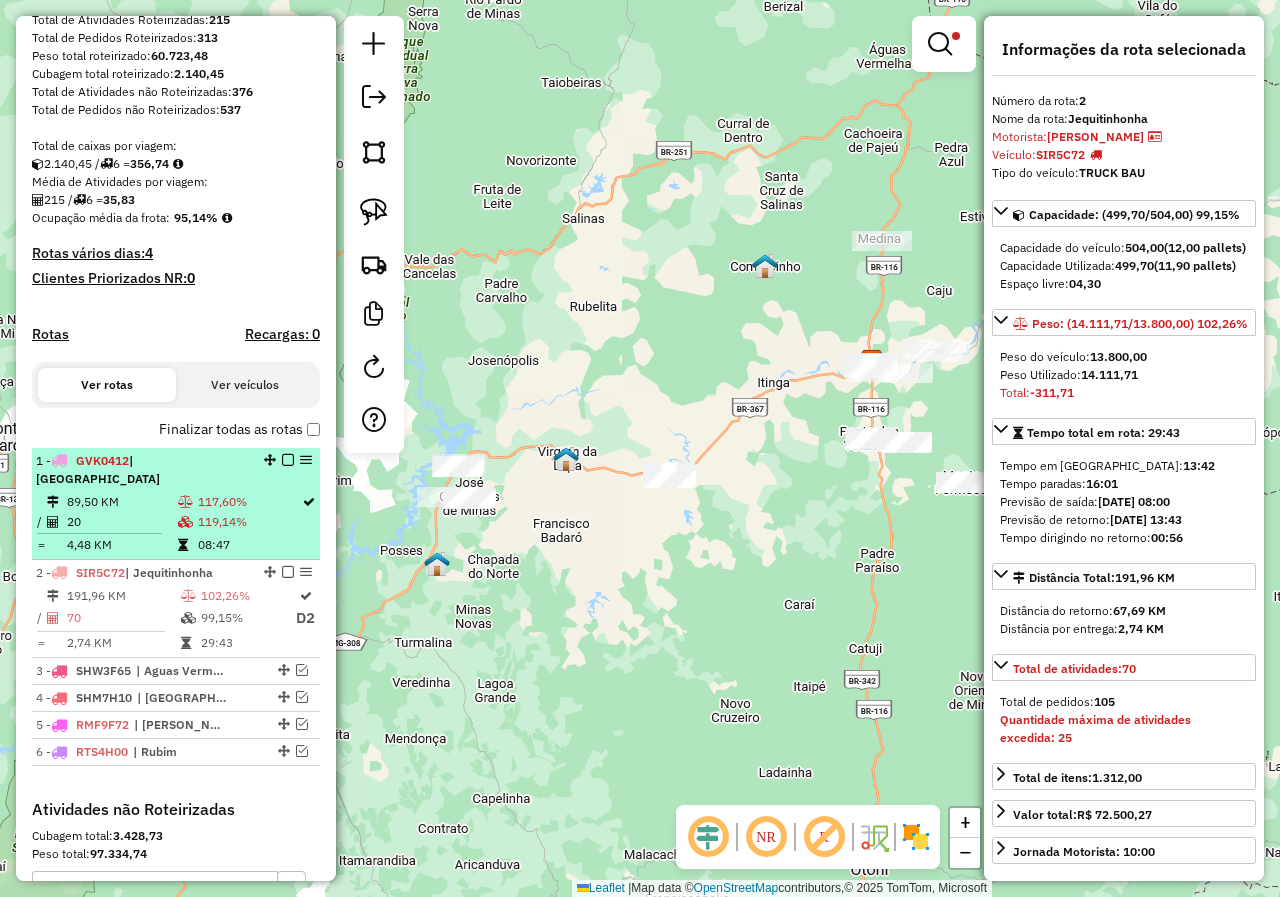 click on "117,60%" at bounding box center [249, 502] 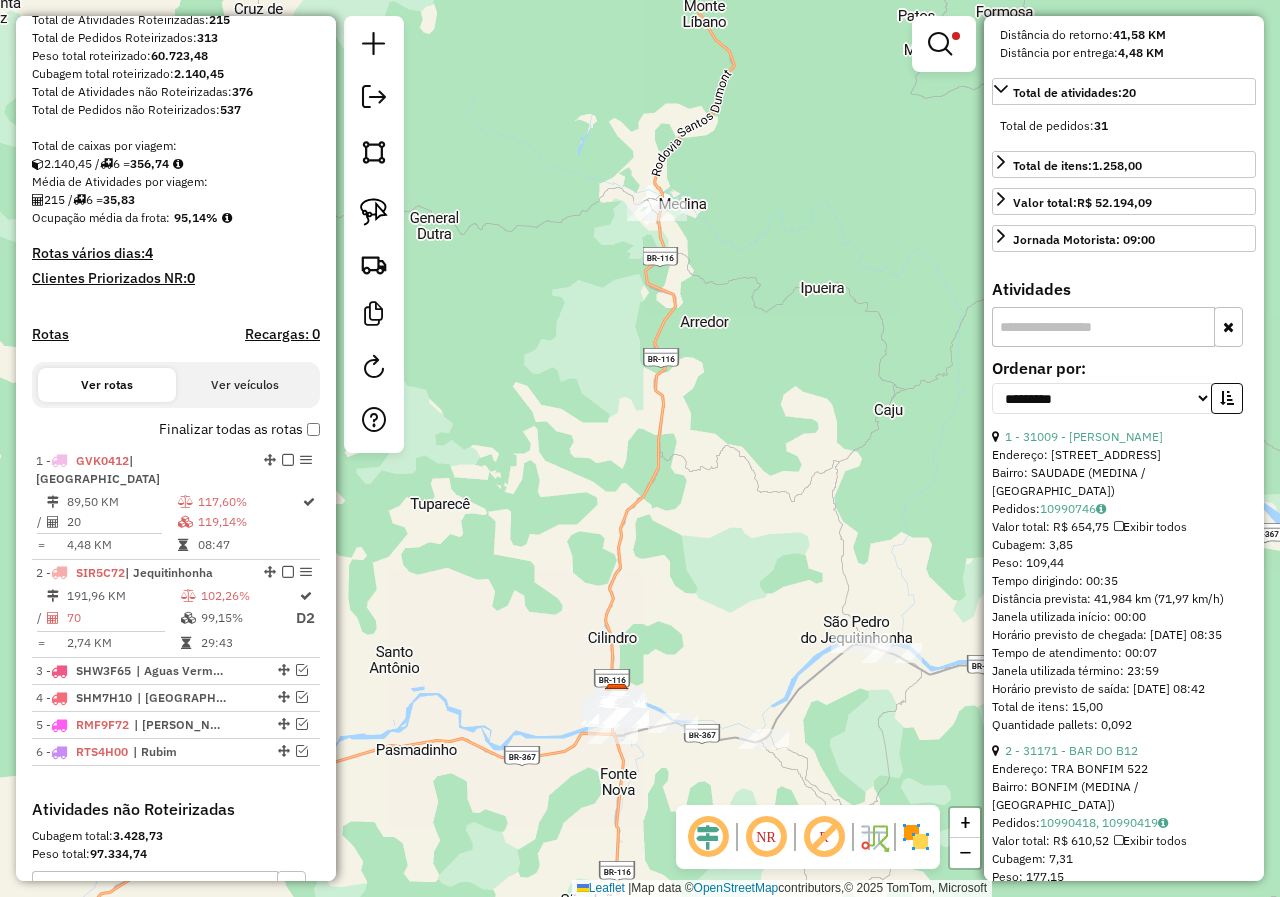 scroll, scrollTop: 600, scrollLeft: 0, axis: vertical 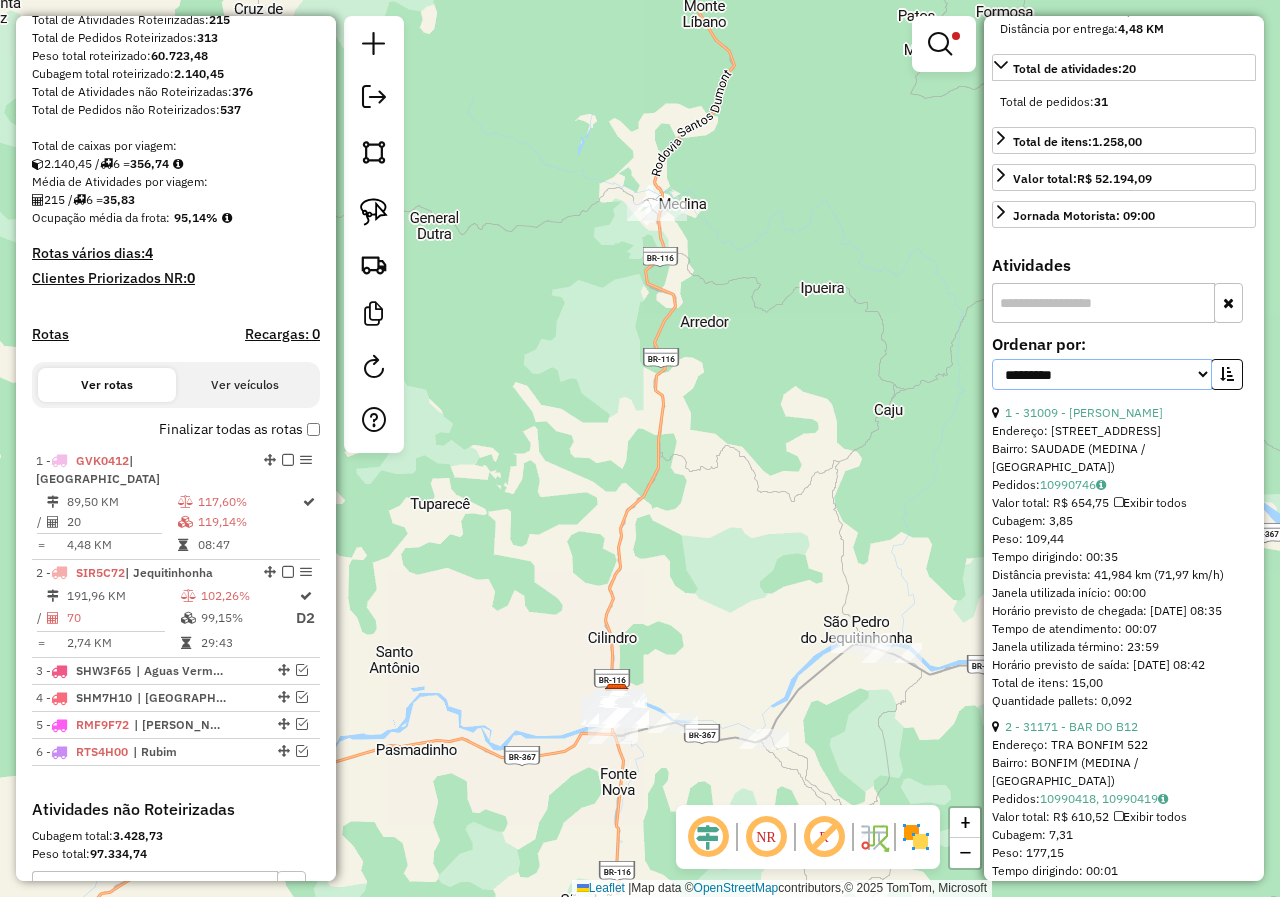 click on "**********" at bounding box center (1102, 374) 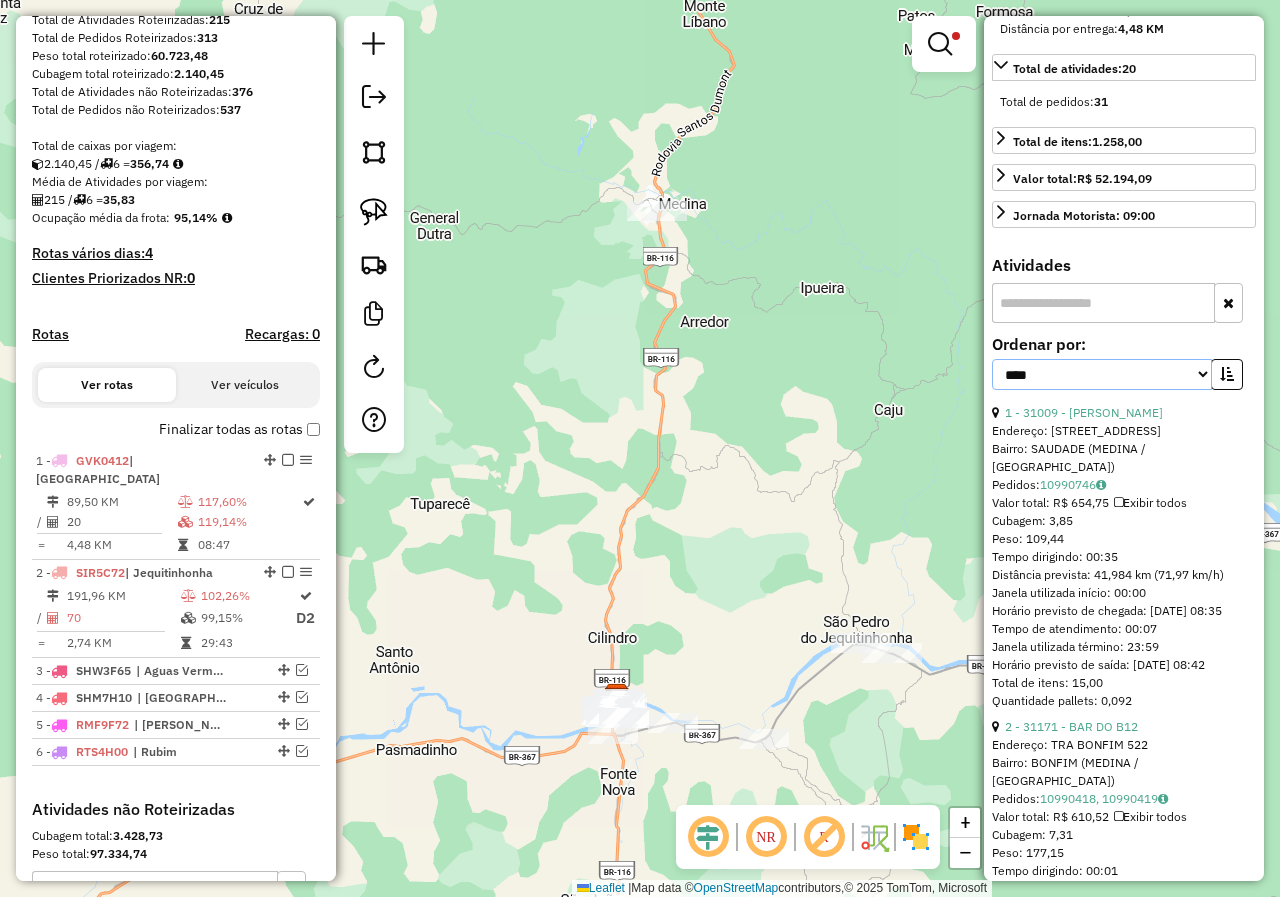 click on "**********" at bounding box center (1102, 374) 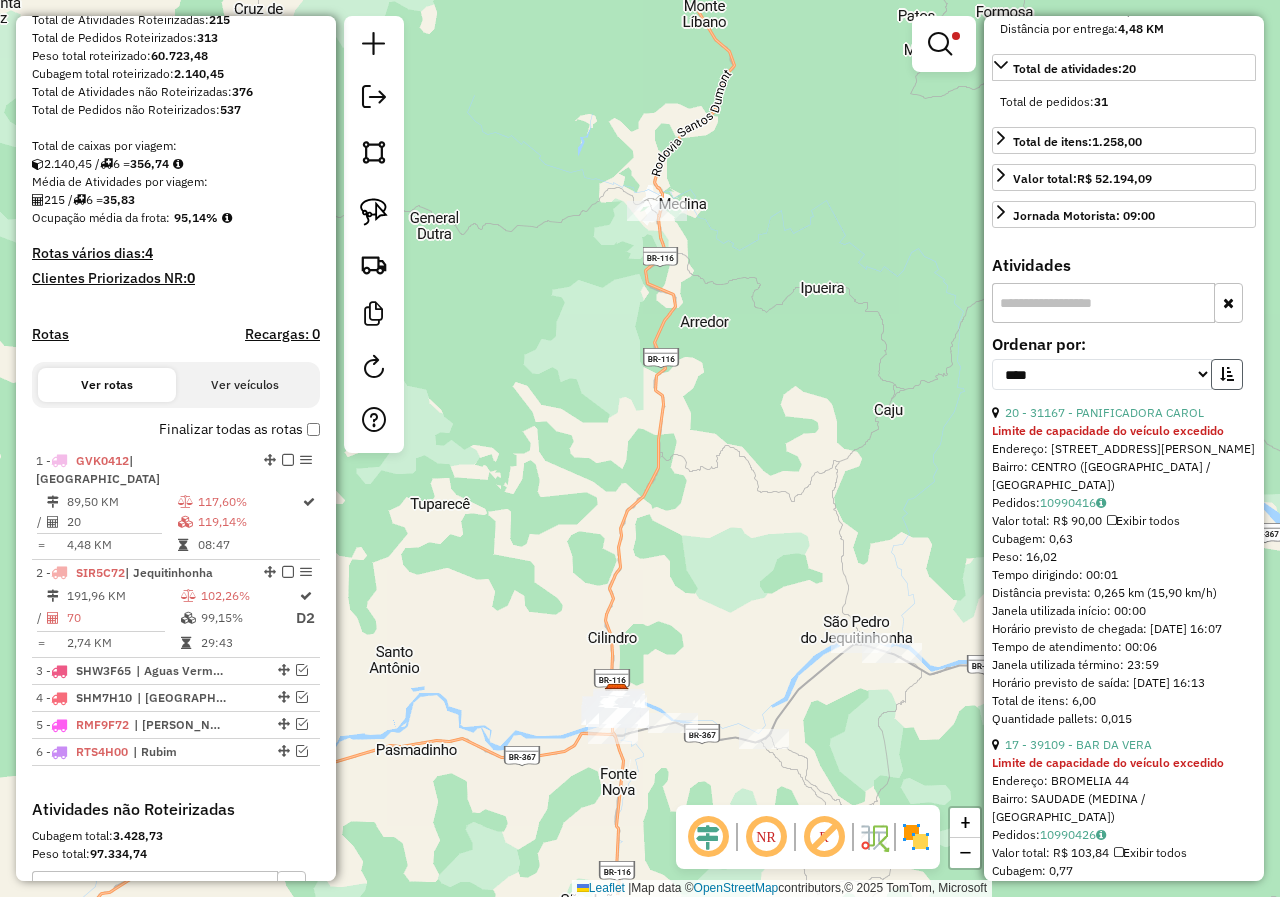 click at bounding box center (1227, 374) 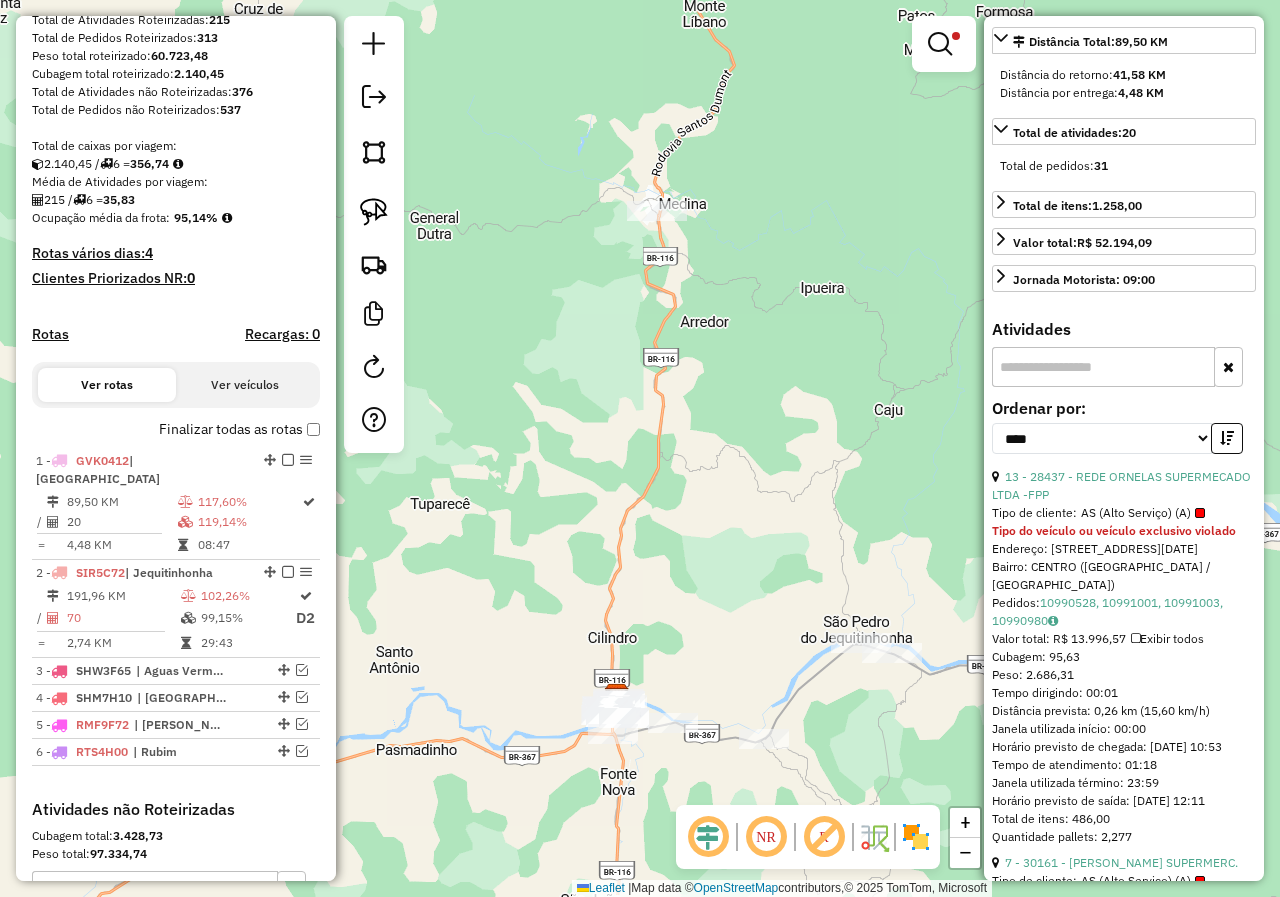 scroll, scrollTop: 600, scrollLeft: 0, axis: vertical 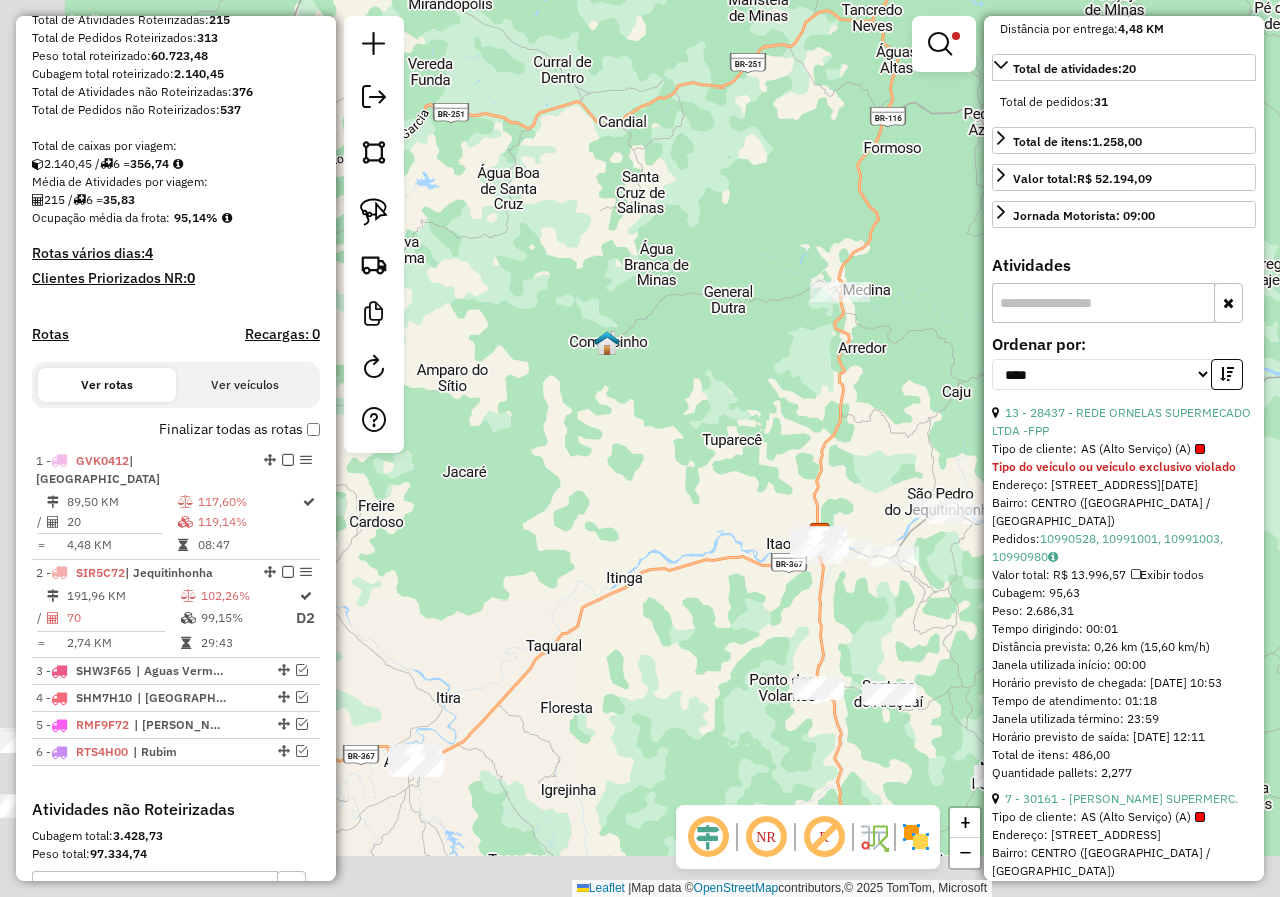 drag, startPoint x: 858, startPoint y: 720, endPoint x: 964, endPoint y: 653, distance: 125.39936 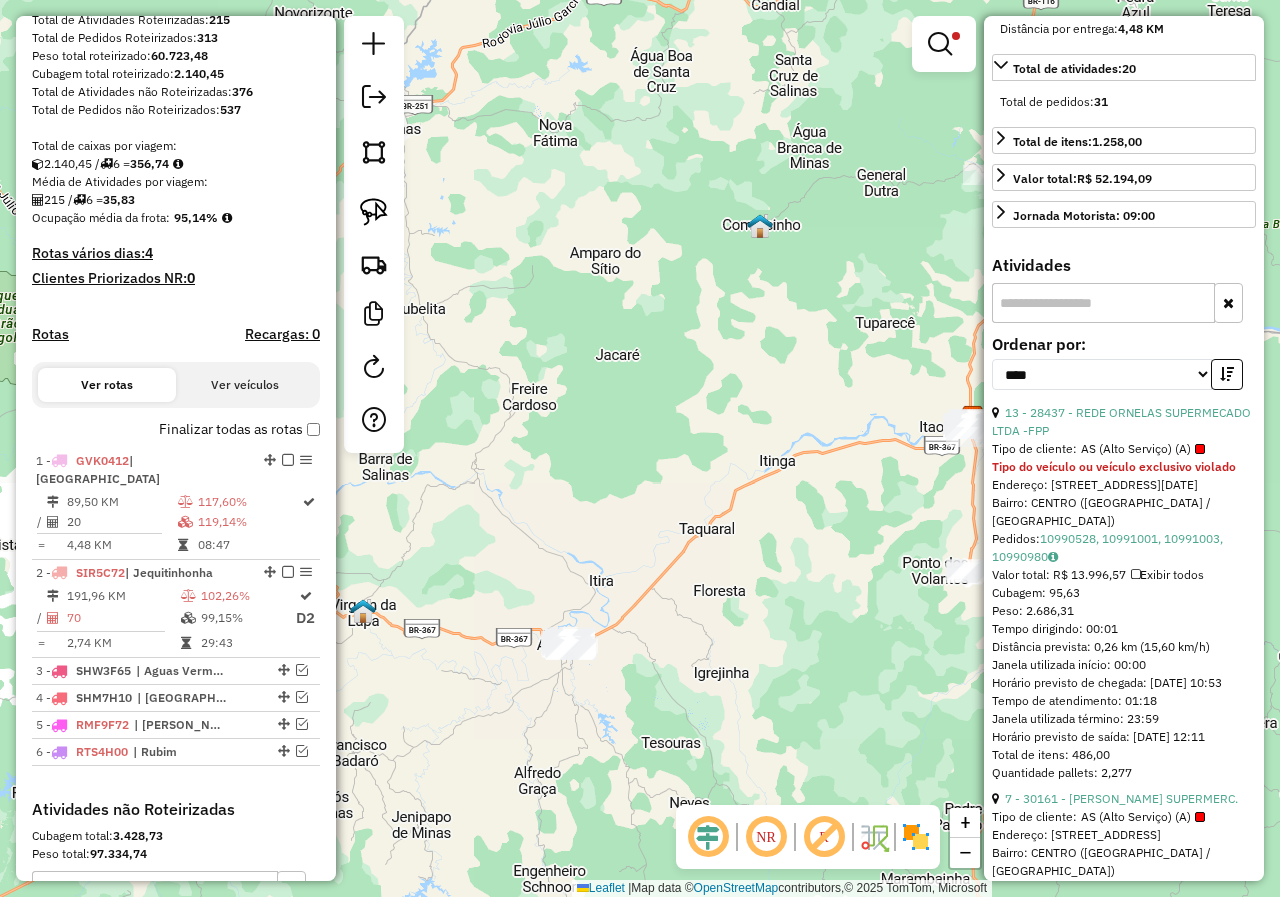 drag, startPoint x: 653, startPoint y: 685, endPoint x: 847, endPoint y: 533, distance: 246.45486 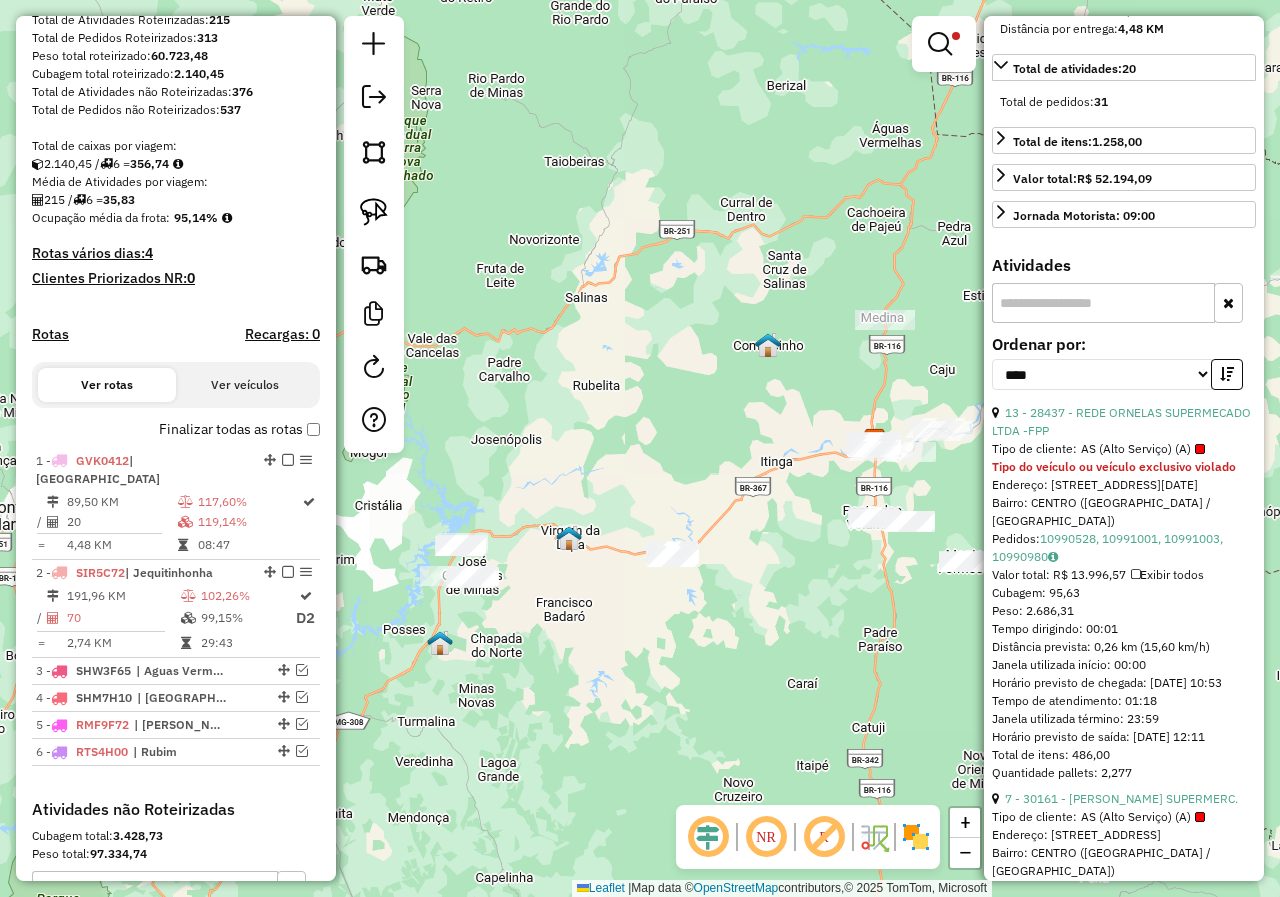 click on "Limpar filtros Janela de atendimento Grade de atendimento Capacidade Transportadoras Veículos Cliente Pedidos  Rotas Selecione os dias de semana para filtrar as janelas de atendimento  Seg   Ter   Qua   Qui   Sex   Sáb   Dom  Informe o período da janela de atendimento: De: Até:  Filtrar exatamente a janela do cliente  Considerar janela de atendimento padrão  Selecione os dias de semana para filtrar as grades de atendimento  Seg   Ter   Qua   Qui   Sex   Sáb   Dom   Considerar clientes sem dia de atendimento cadastrado  Clientes fora do dia de atendimento selecionado Filtrar as atividades entre os valores definidos abaixo:  Peso mínimo:   Peso máximo:   Cubagem mínima:   Cubagem máxima:   De:   Até:  Filtrar as atividades entre o tempo de atendimento definido abaixo:  De:   Até:   Considerar capacidade total dos clientes não roteirizados Transportadora: Selecione um ou mais itens Tipo de veículo: Selecione um ou mais itens Veículo: Selecione um ou mais itens Motorista: Selecione um ou mais itens" 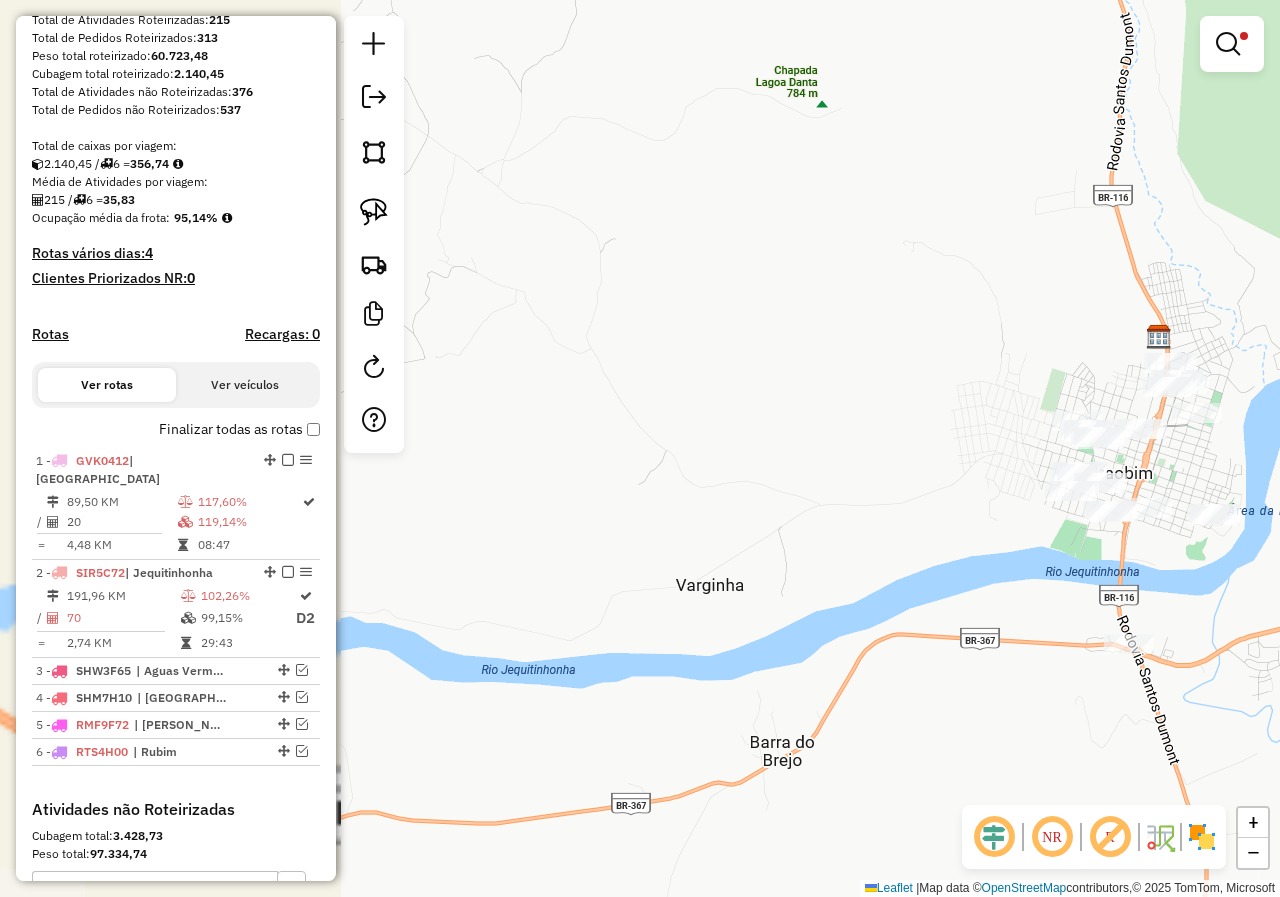 drag, startPoint x: 1056, startPoint y: 476, endPoint x: 586, endPoint y: 424, distance: 472.86786 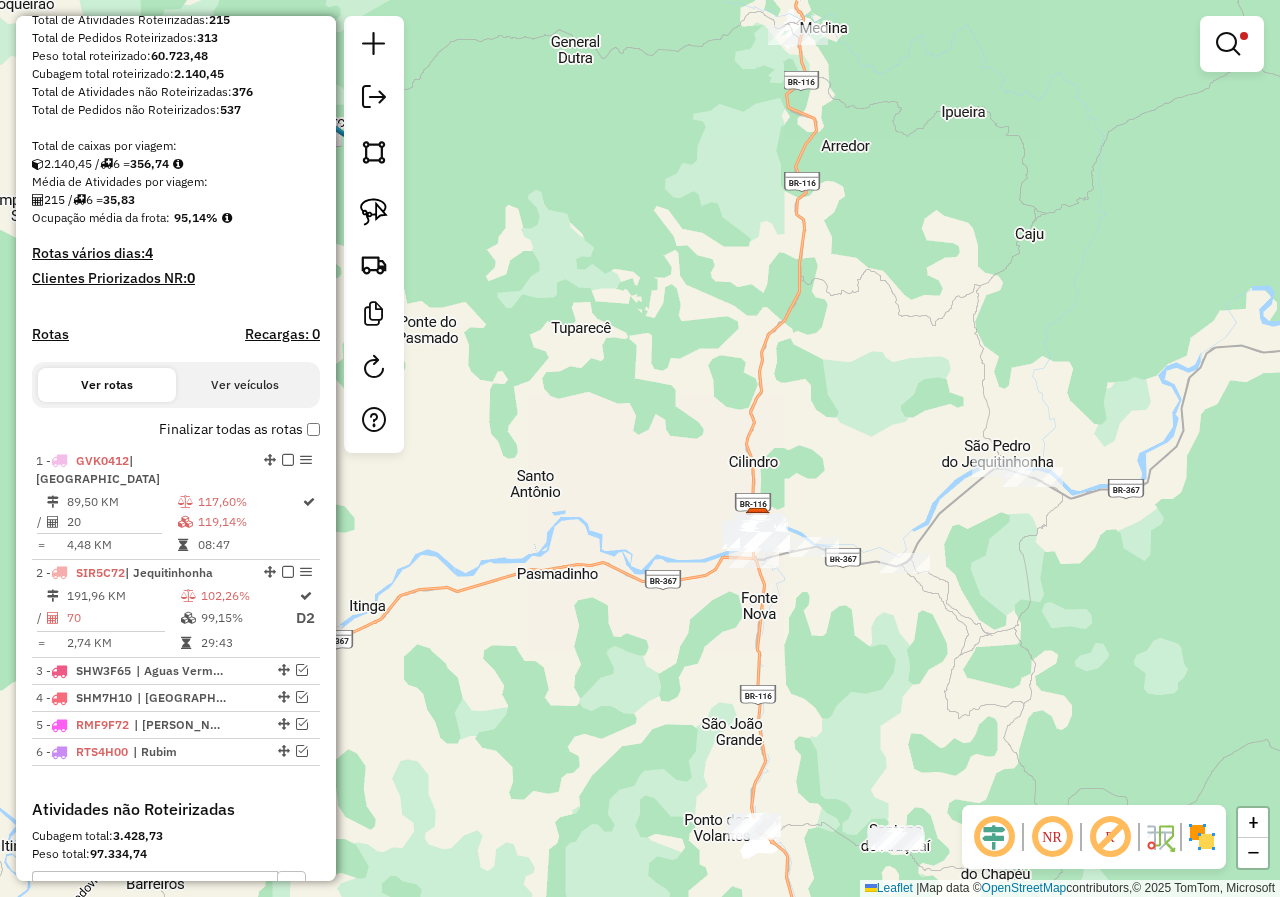 drag, startPoint x: 1012, startPoint y: 589, endPoint x: 898, endPoint y: 497, distance: 146.49232 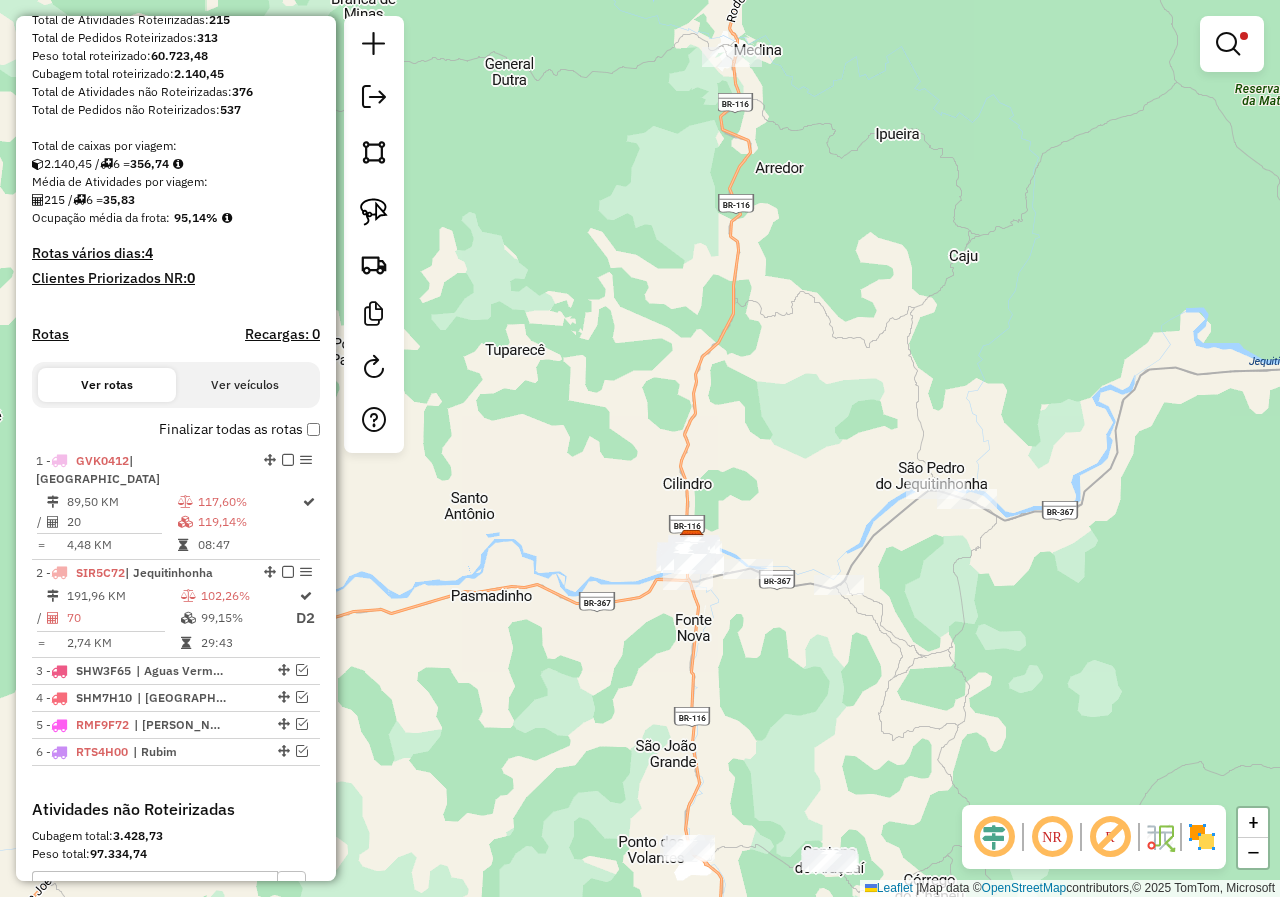 drag, startPoint x: 885, startPoint y: 403, endPoint x: 842, endPoint y: 506, distance: 111.61541 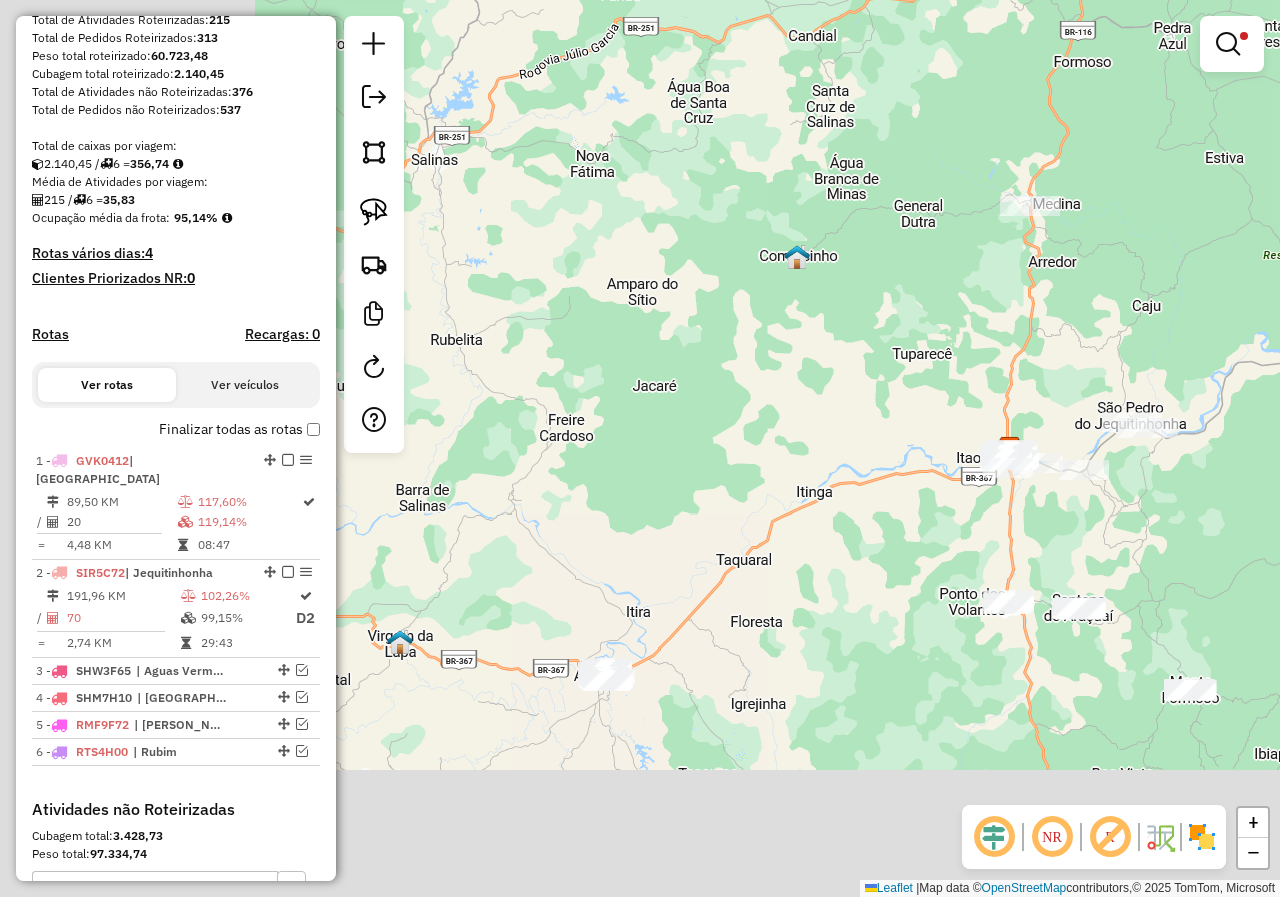drag, startPoint x: 503, startPoint y: 829, endPoint x: 782, endPoint y: 693, distance: 310.38202 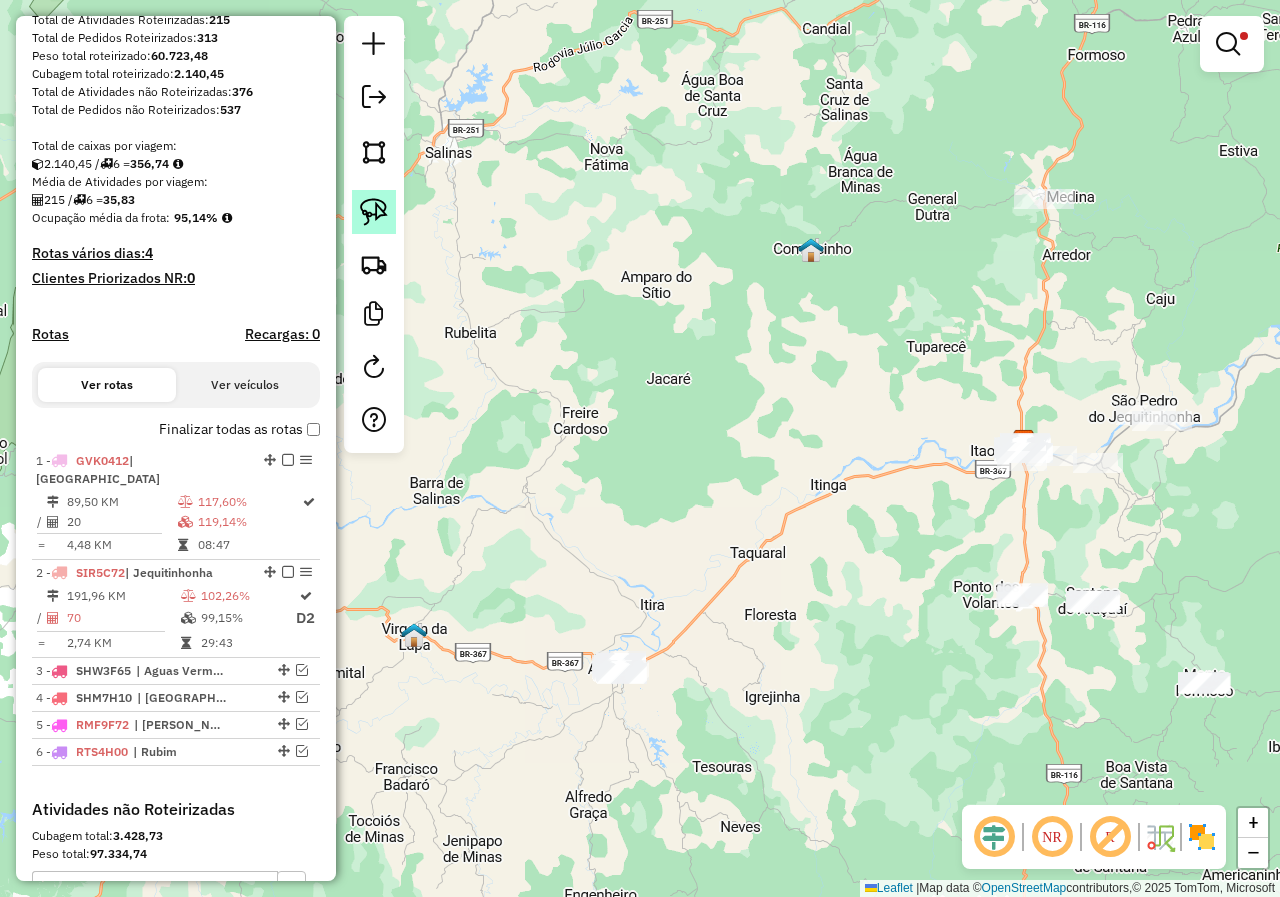 click 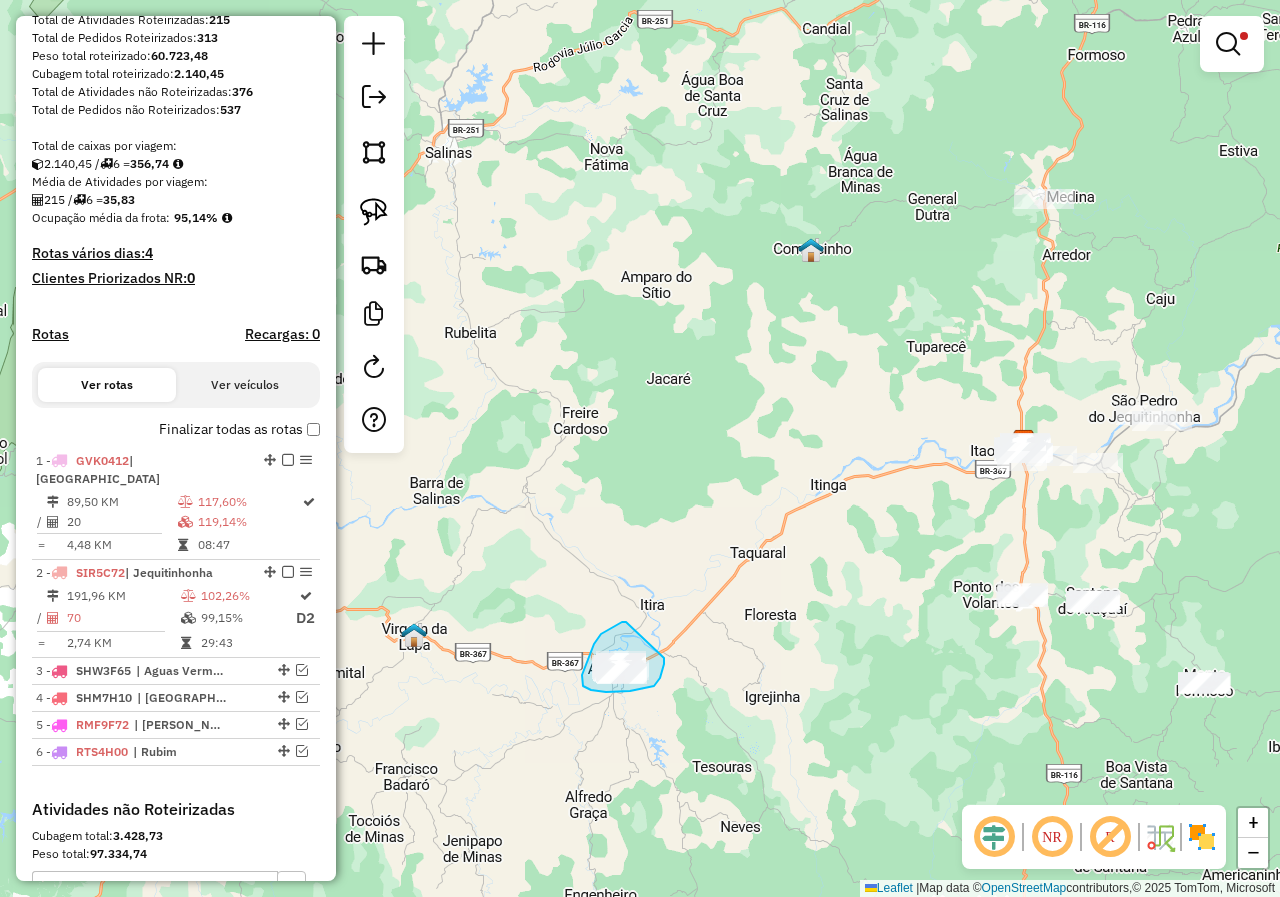 drag, startPoint x: 626, startPoint y: 622, endPoint x: 664, endPoint y: 656, distance: 50.990196 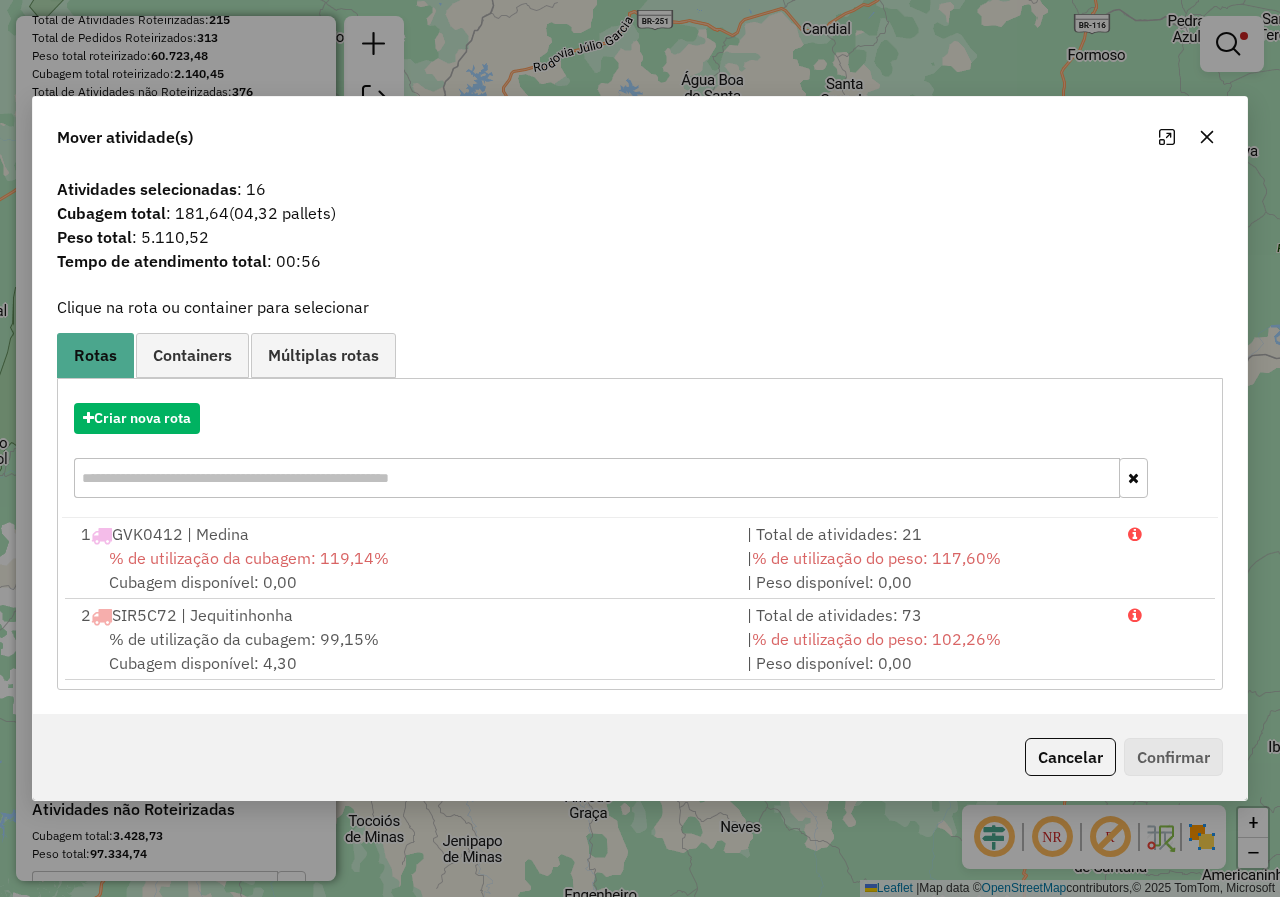 click 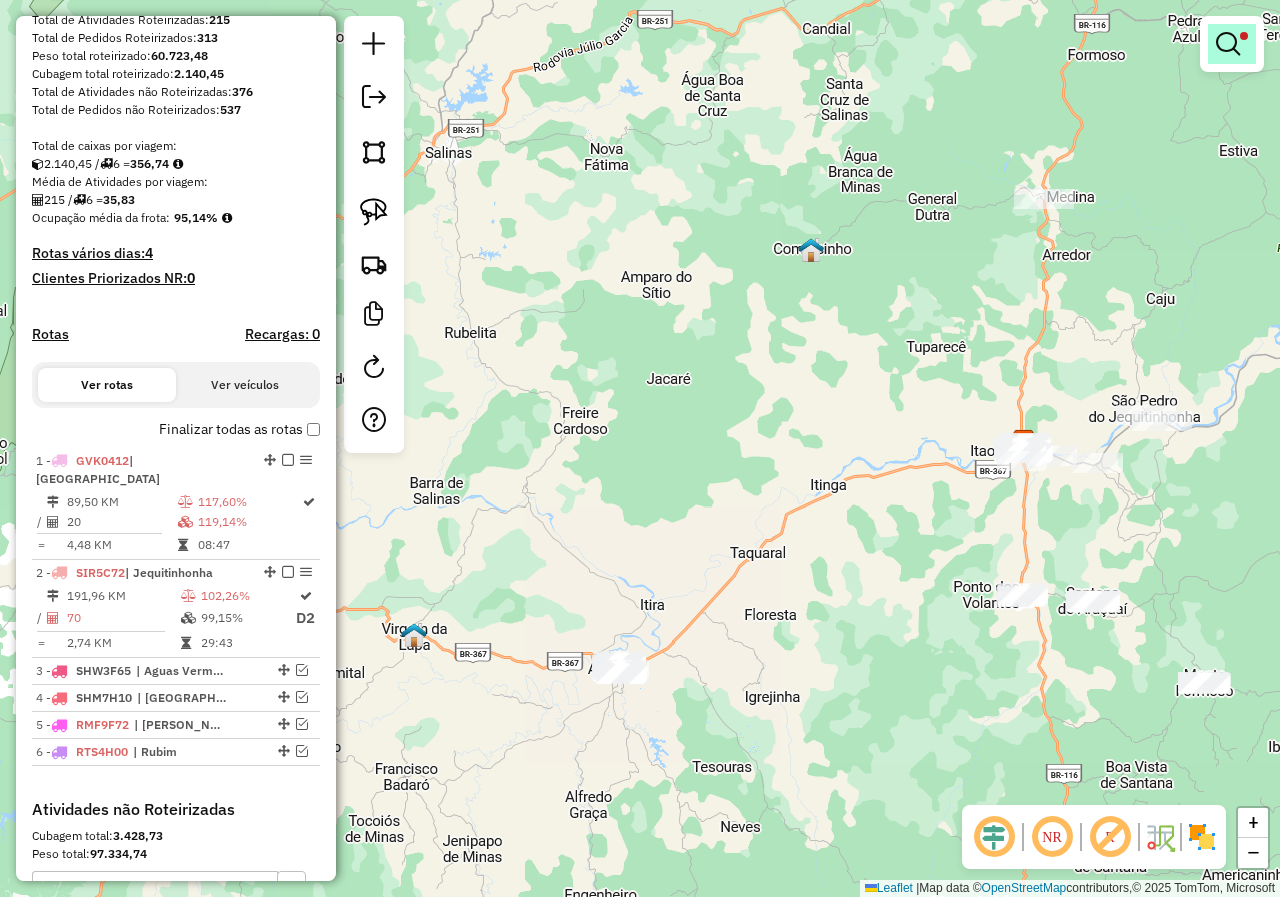 click at bounding box center [1232, 44] 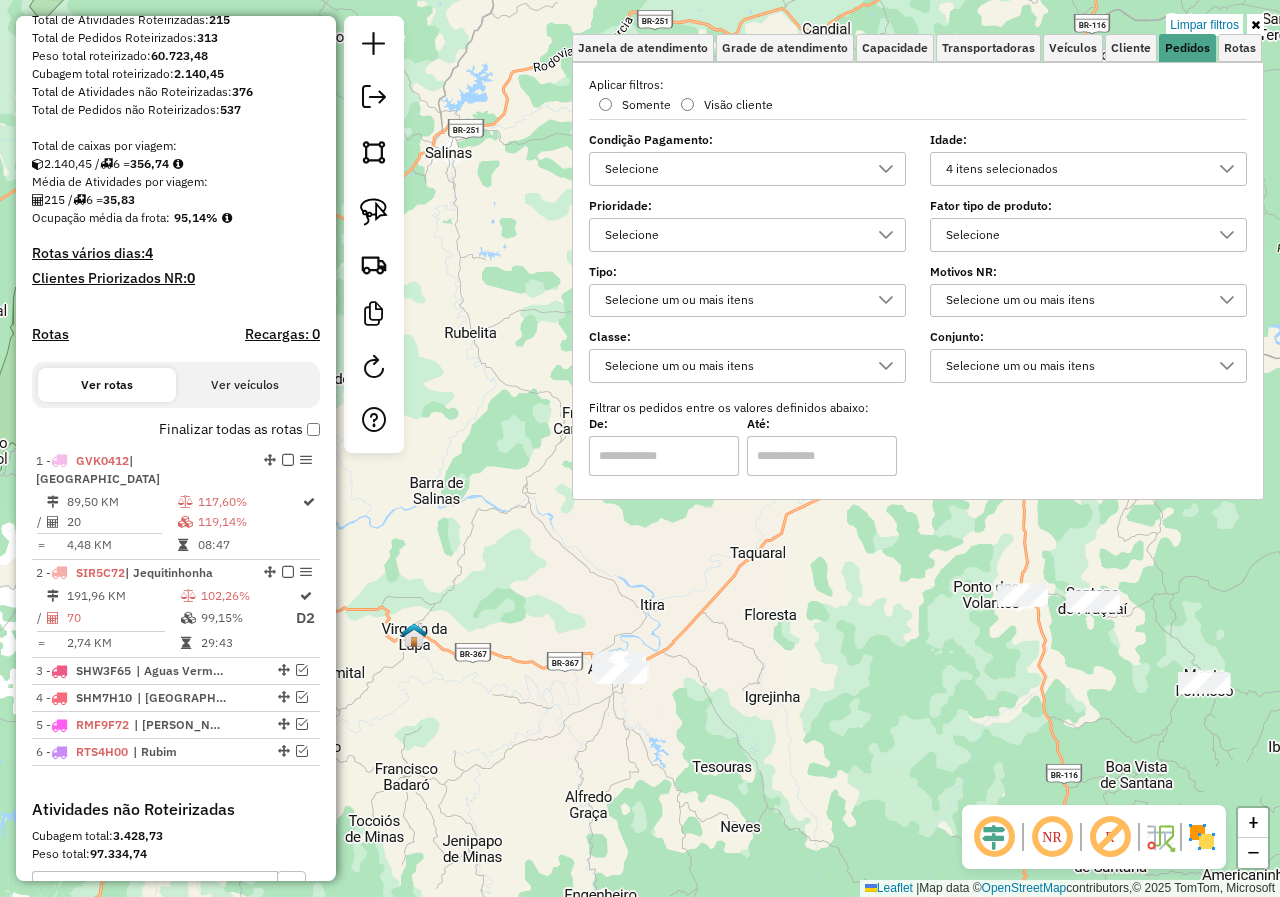 click at bounding box center (1255, 25) 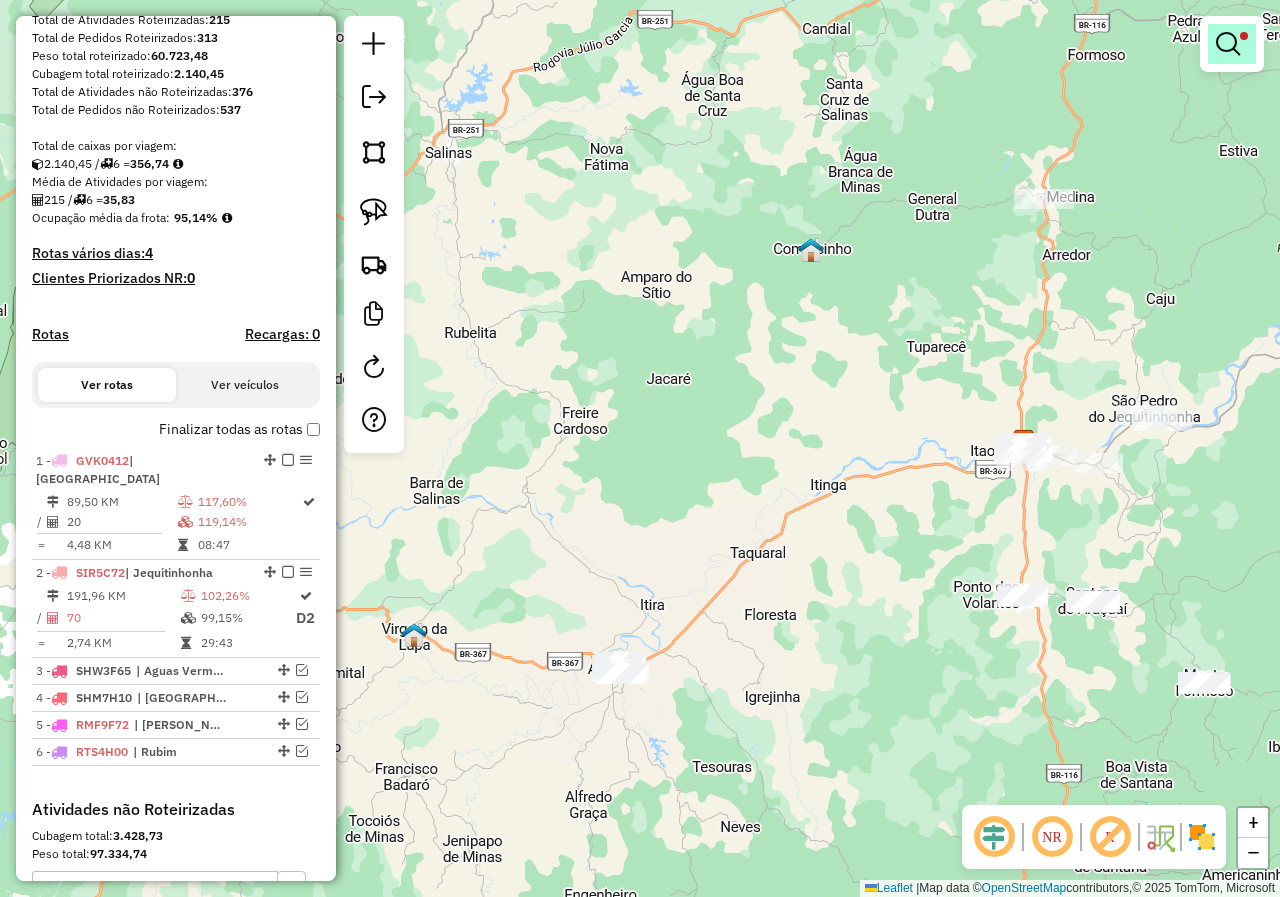 click at bounding box center [1232, 44] 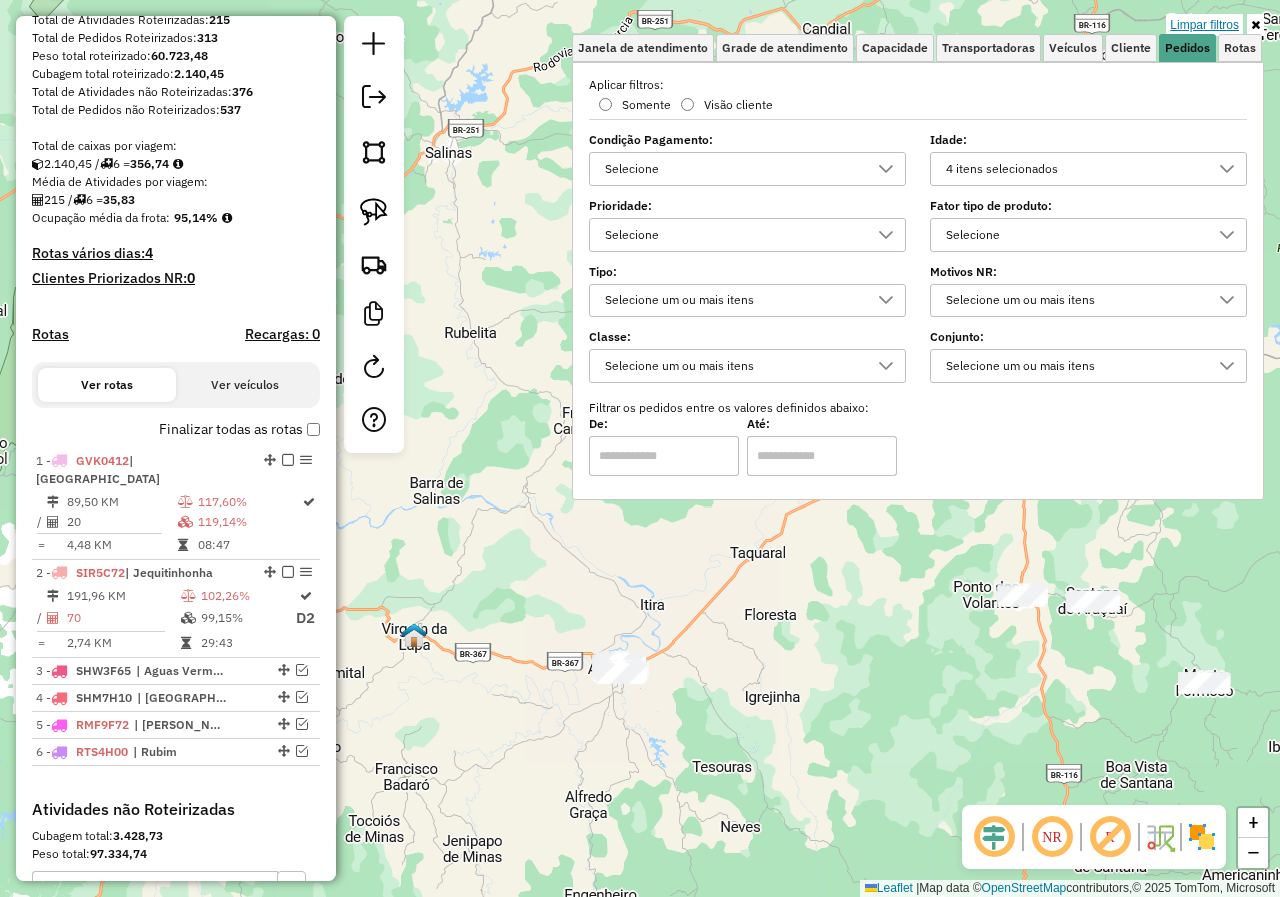 click on "Limpar filtros" at bounding box center [1204, 25] 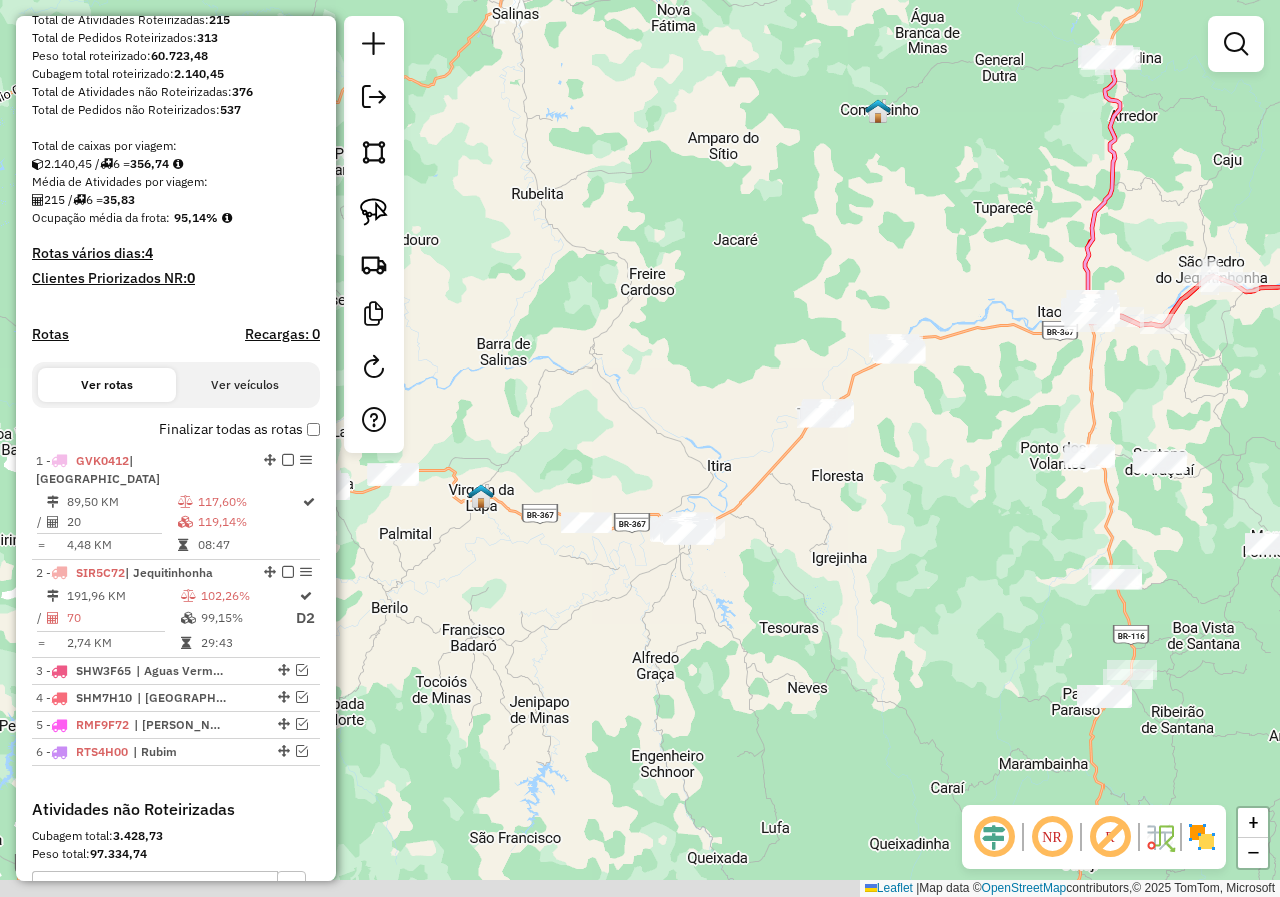 drag, startPoint x: 649, startPoint y: 569, endPoint x: 751, endPoint y: 324, distance: 265.3846 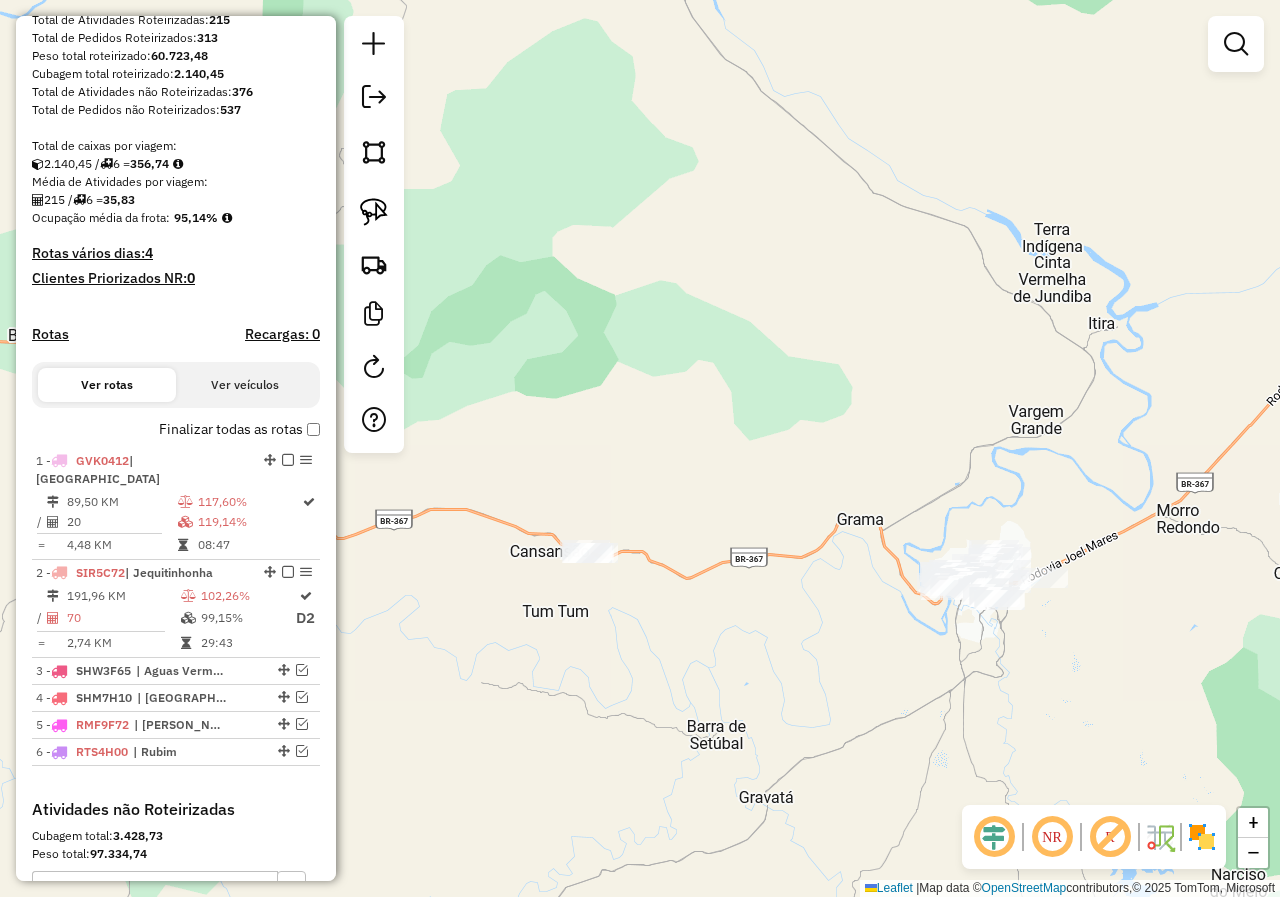drag, startPoint x: 362, startPoint y: 204, endPoint x: 398, endPoint y: 214, distance: 37.363083 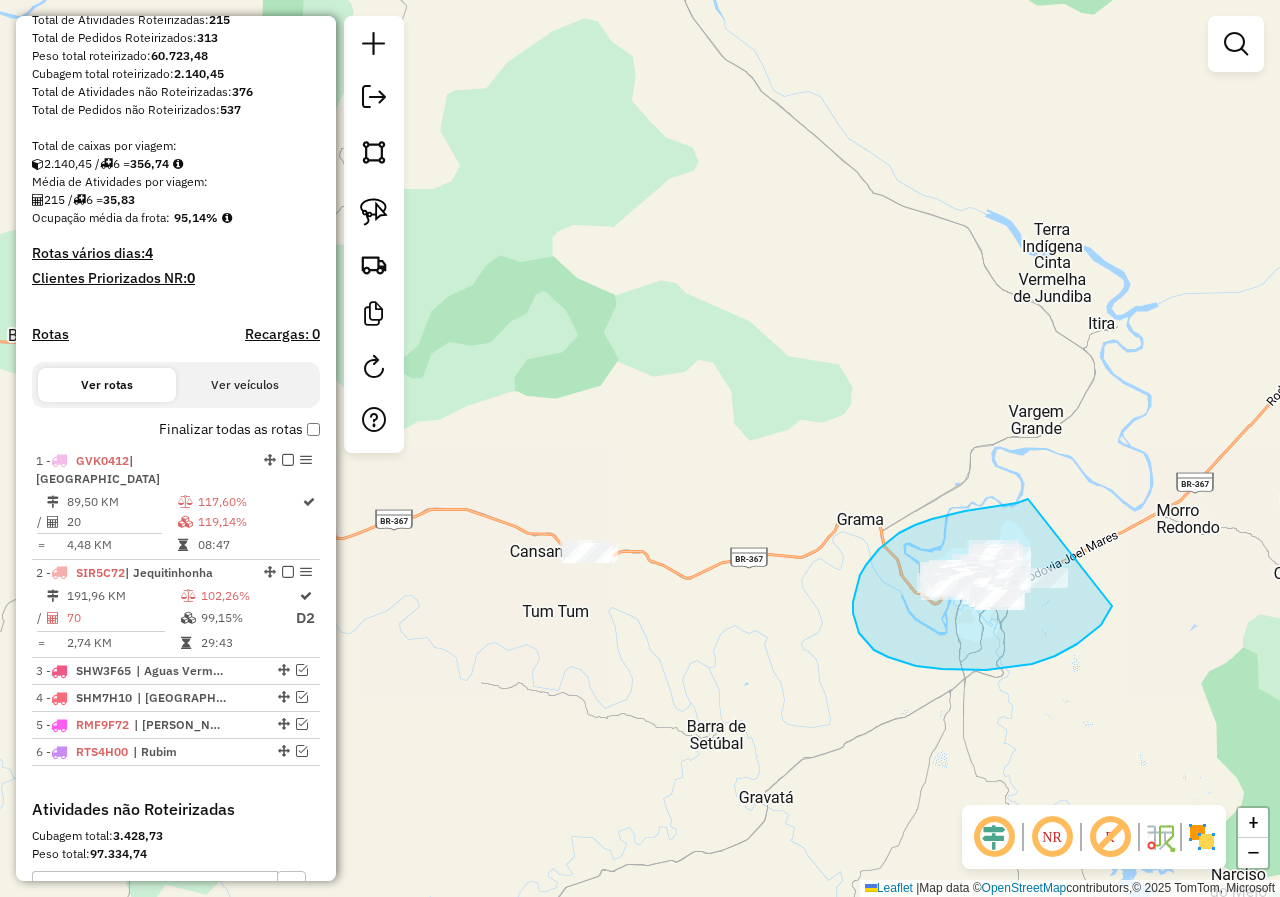 drag, startPoint x: 1028, startPoint y: 499, endPoint x: 1115, endPoint y: 580, distance: 118.869675 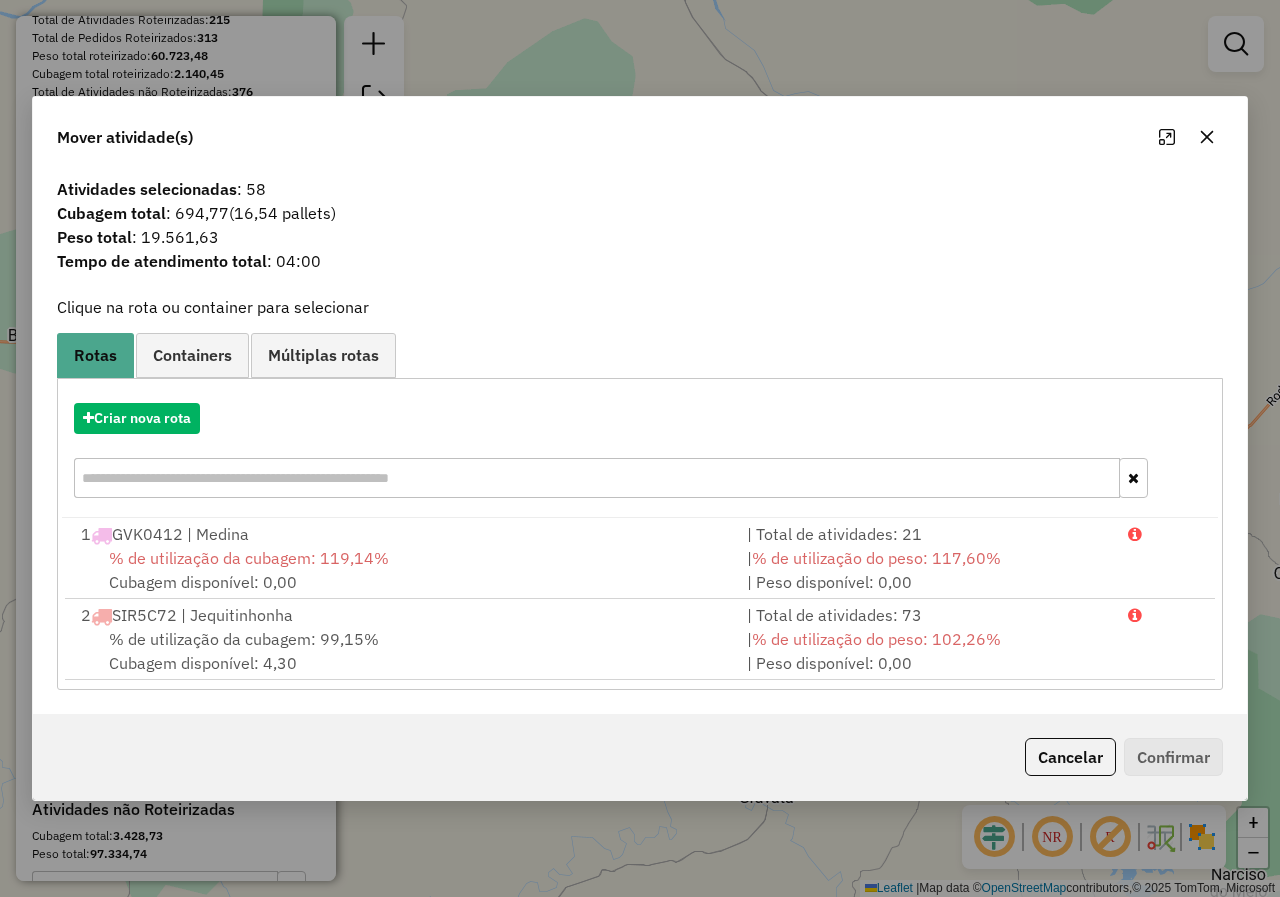 click 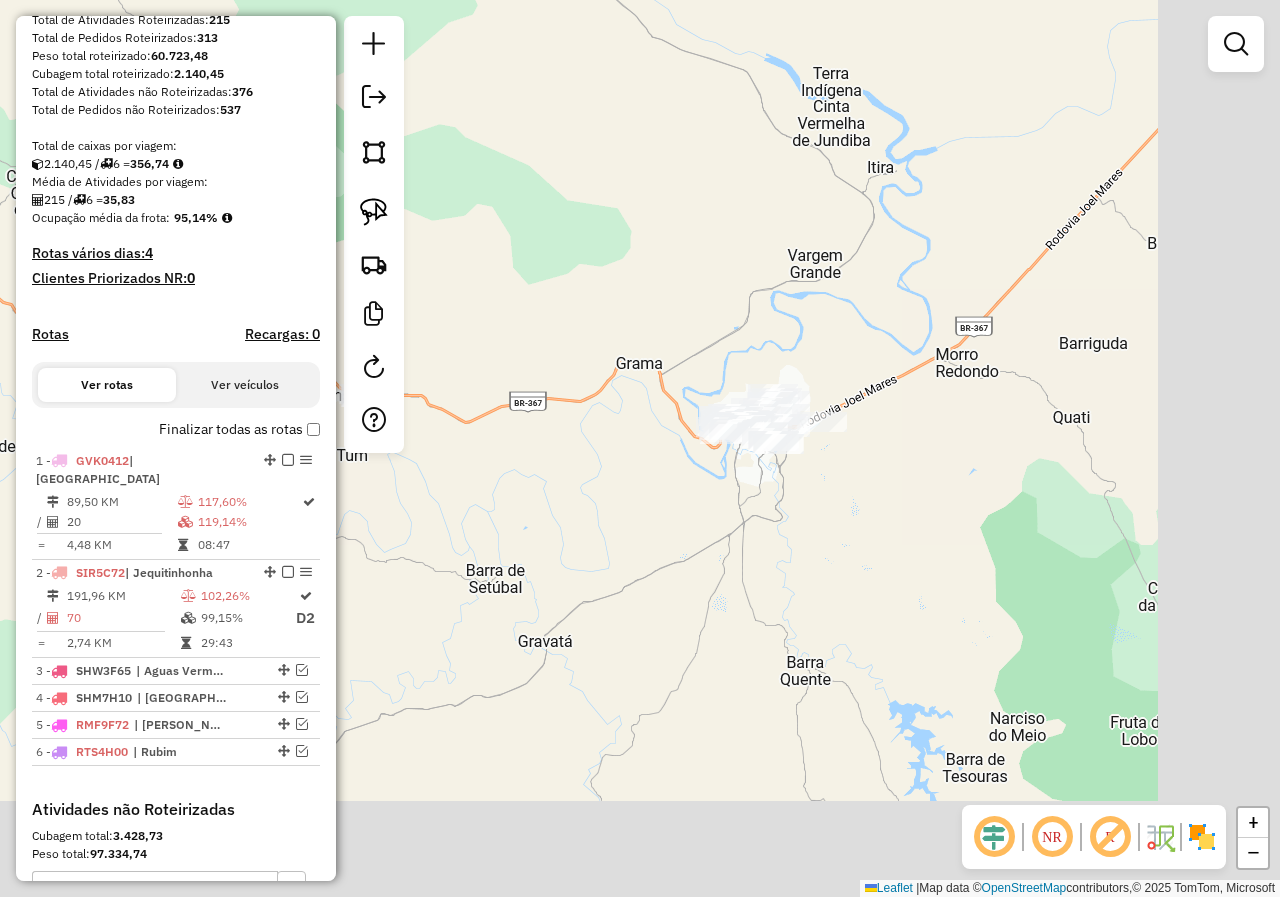 drag, startPoint x: 944, startPoint y: 442, endPoint x: 704, endPoint y: 261, distance: 300.60107 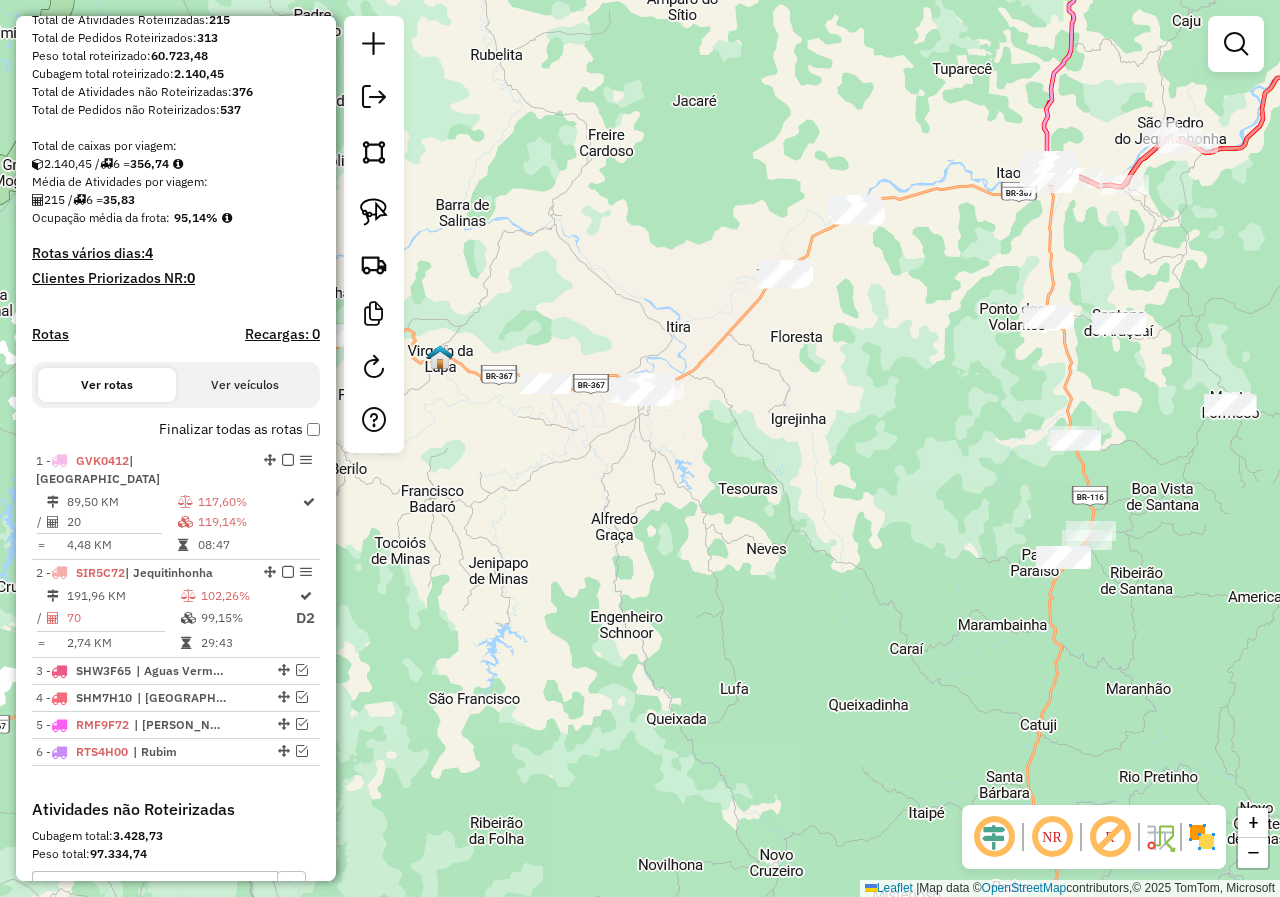 drag, startPoint x: 906, startPoint y: 388, endPoint x: 758, endPoint y: 551, distance: 220.16585 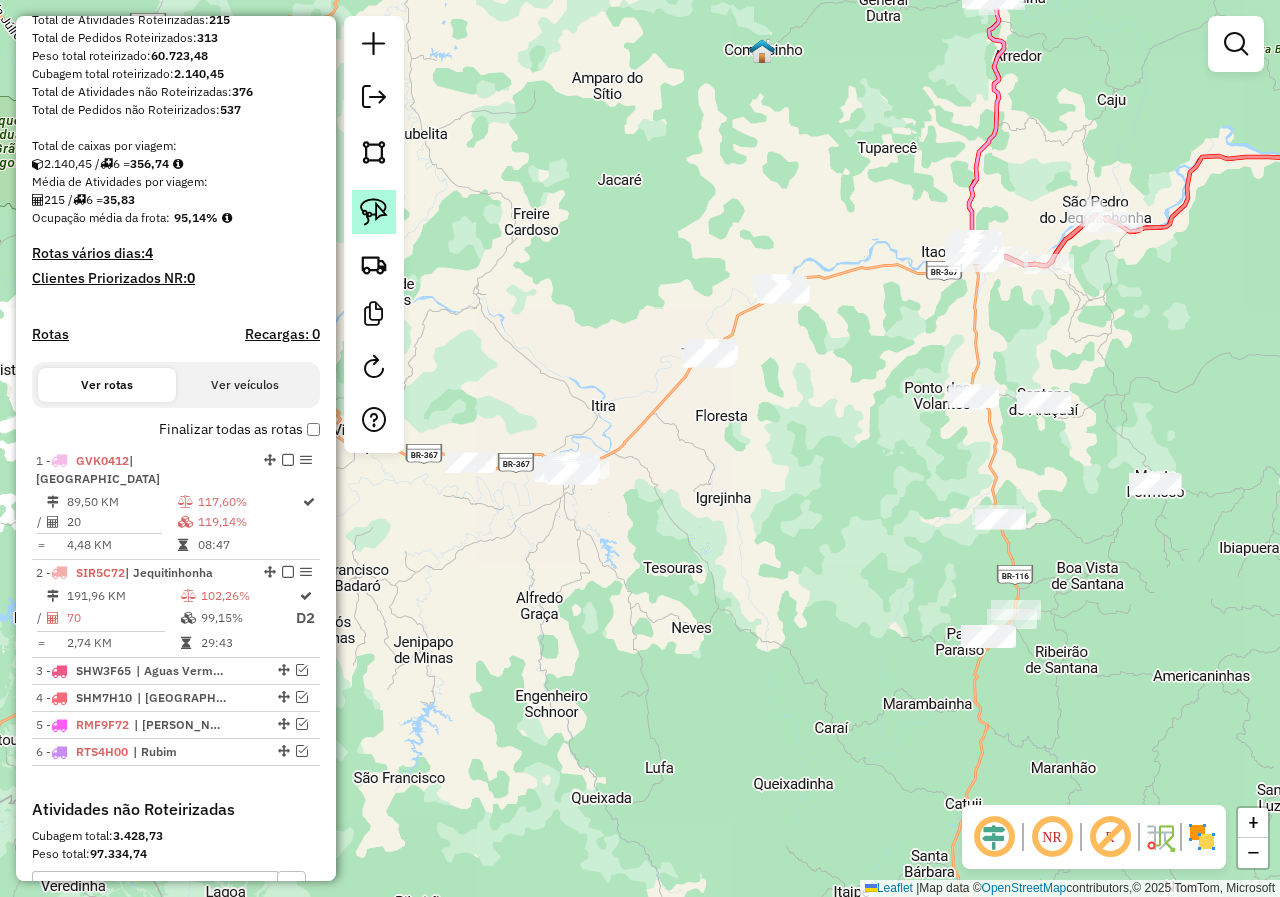 click 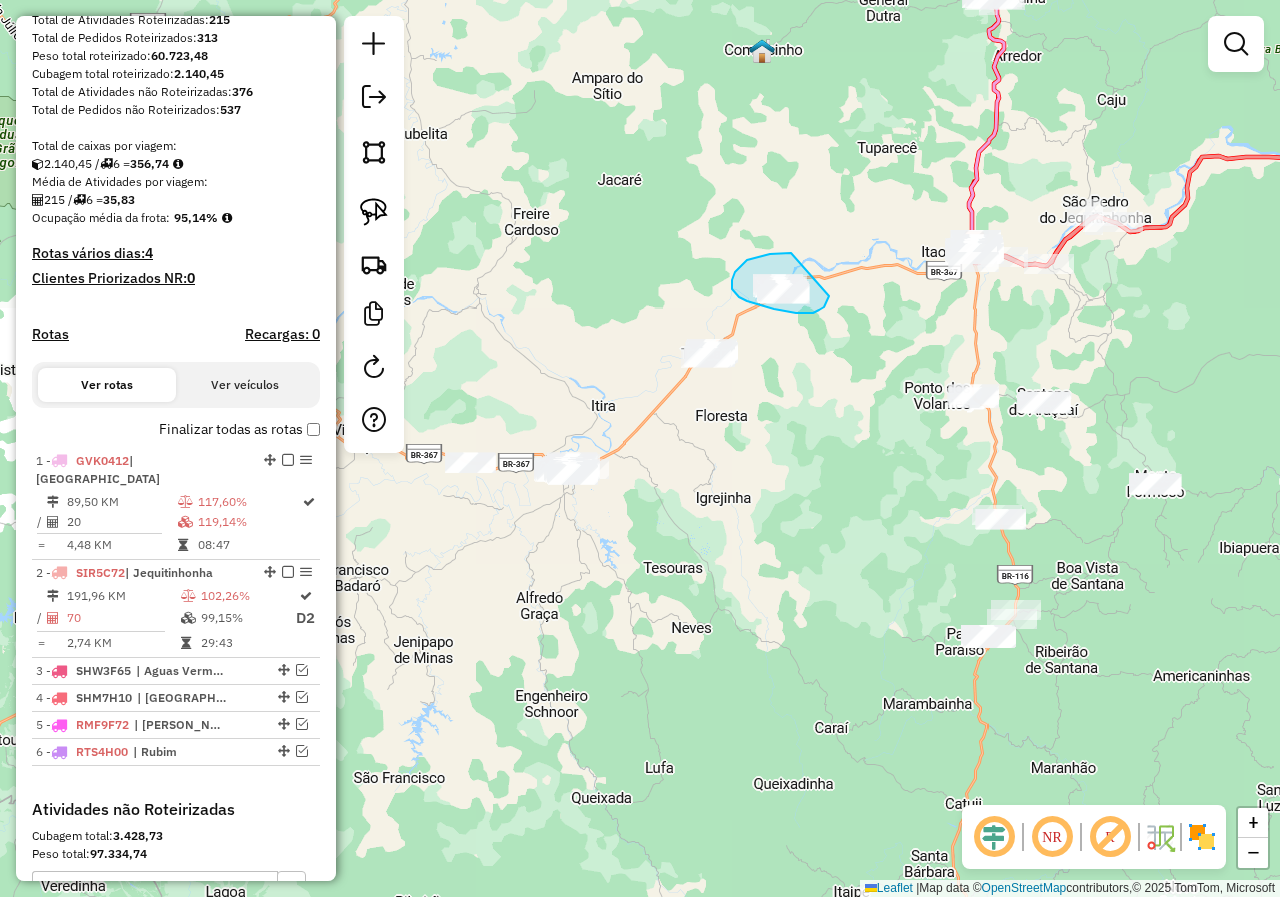 drag, startPoint x: 791, startPoint y: 253, endPoint x: 829, endPoint y: 295, distance: 56.63921 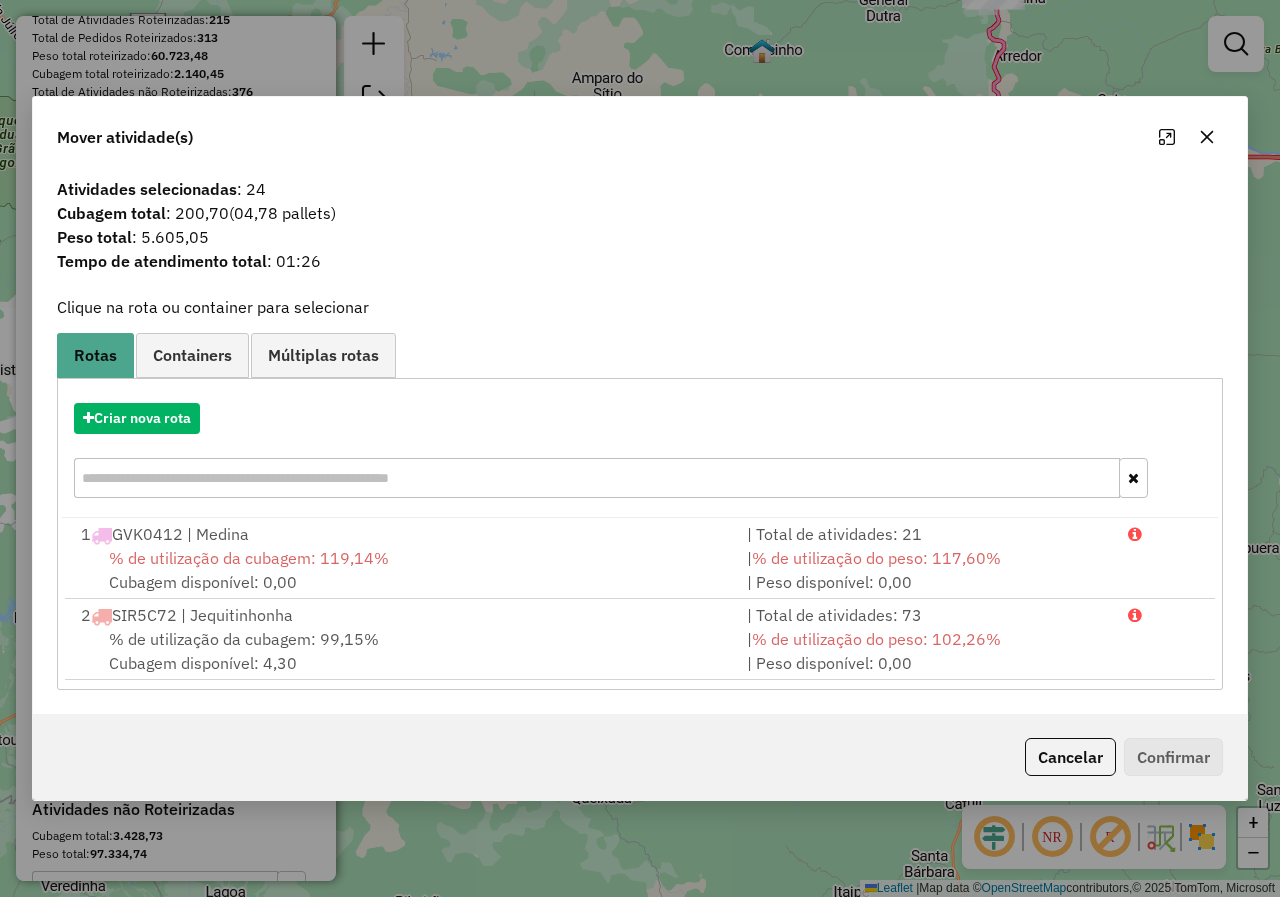 click 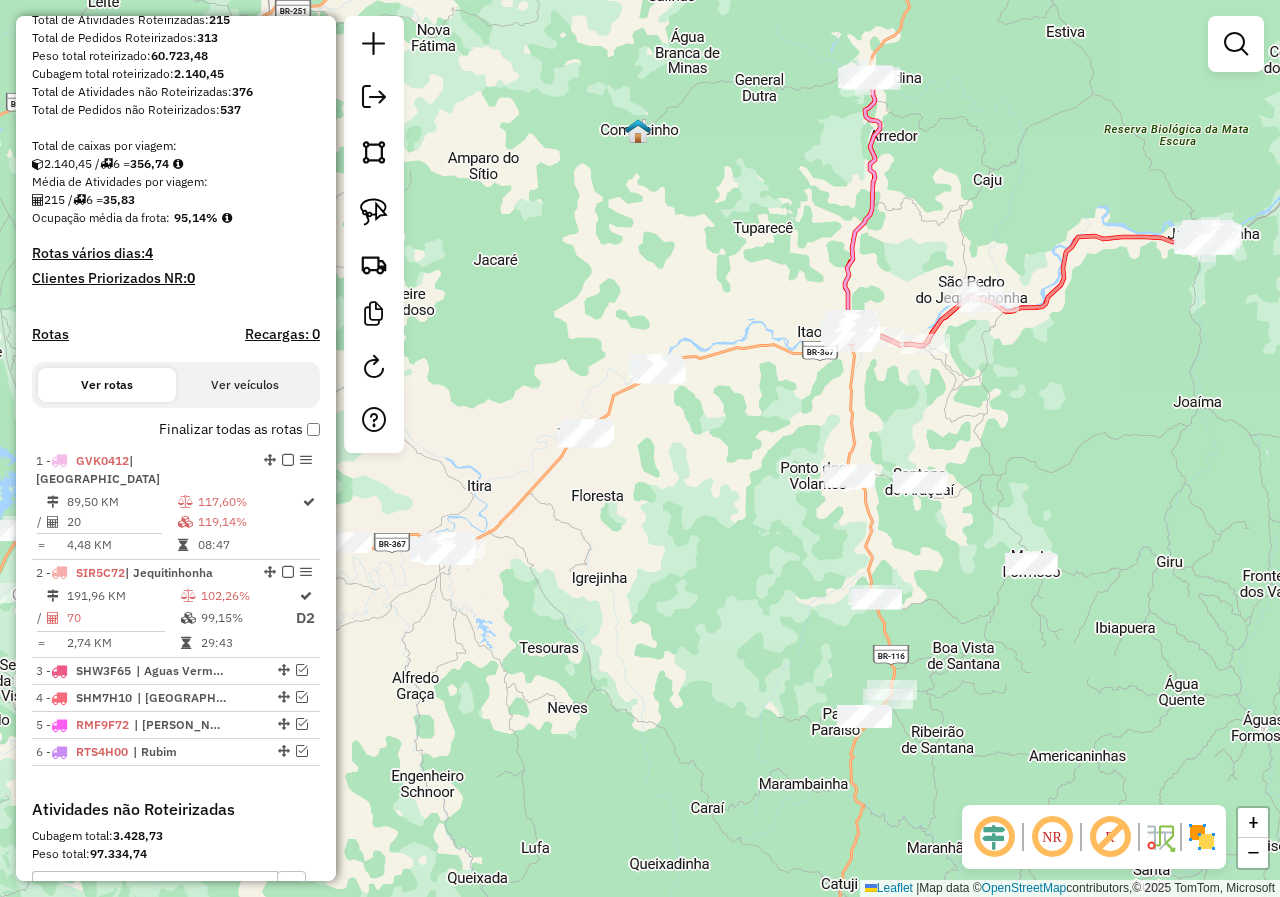 drag, startPoint x: 817, startPoint y: 482, endPoint x: 722, endPoint y: 497, distance: 96.17692 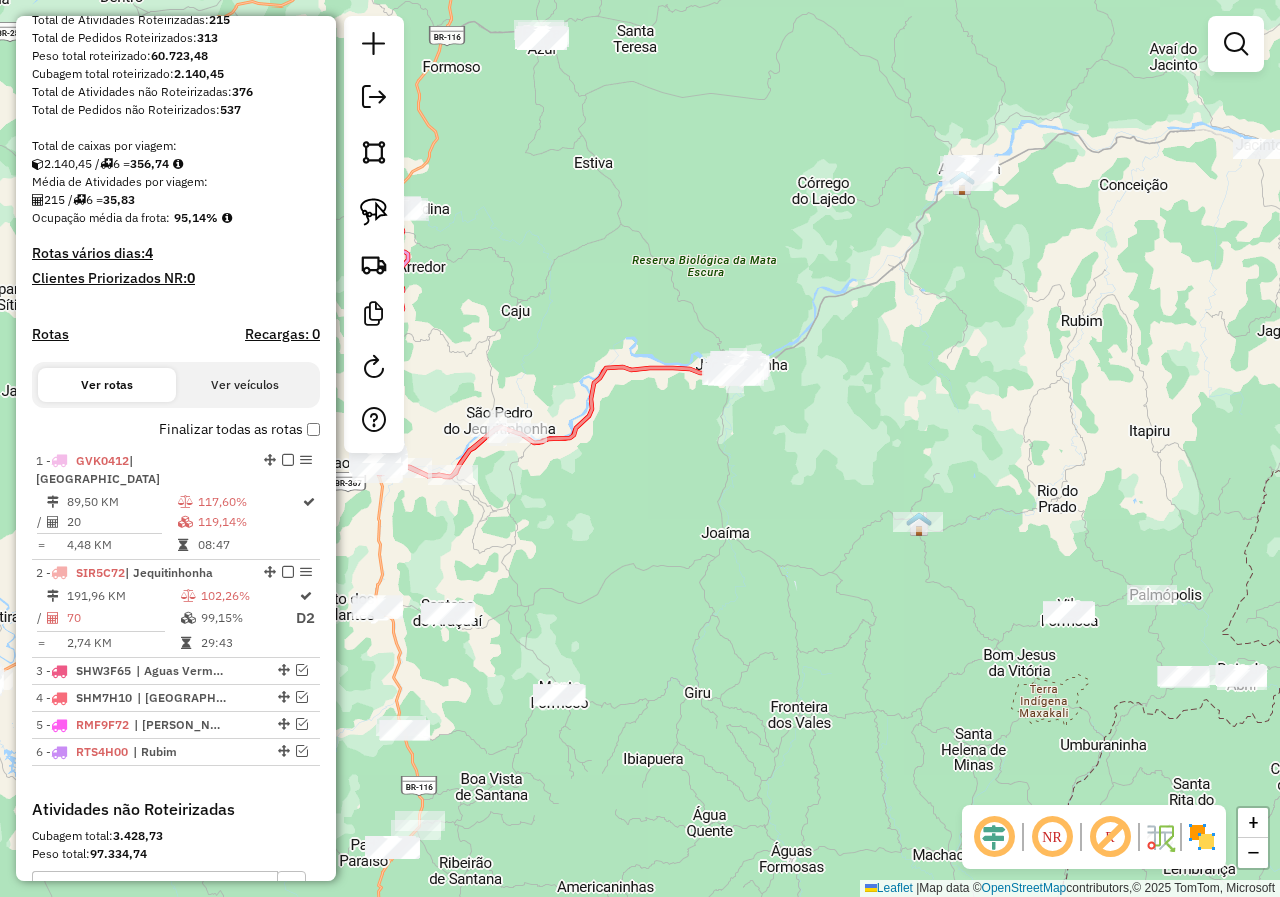drag, startPoint x: 1106, startPoint y: 368, endPoint x: 719, endPoint y: 475, distance: 401.51962 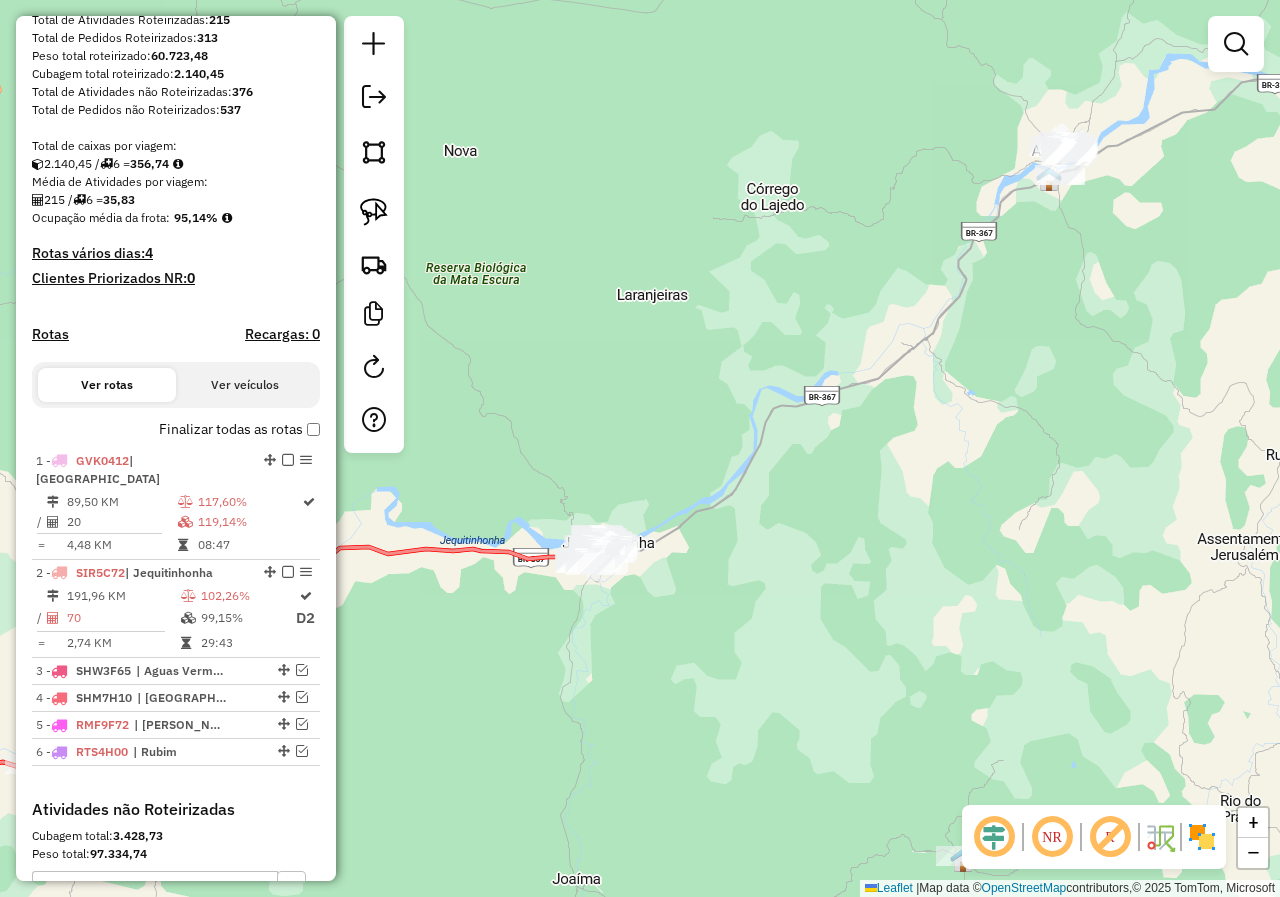 drag, startPoint x: 964, startPoint y: 260, endPoint x: 842, endPoint y: 365, distance: 160.96272 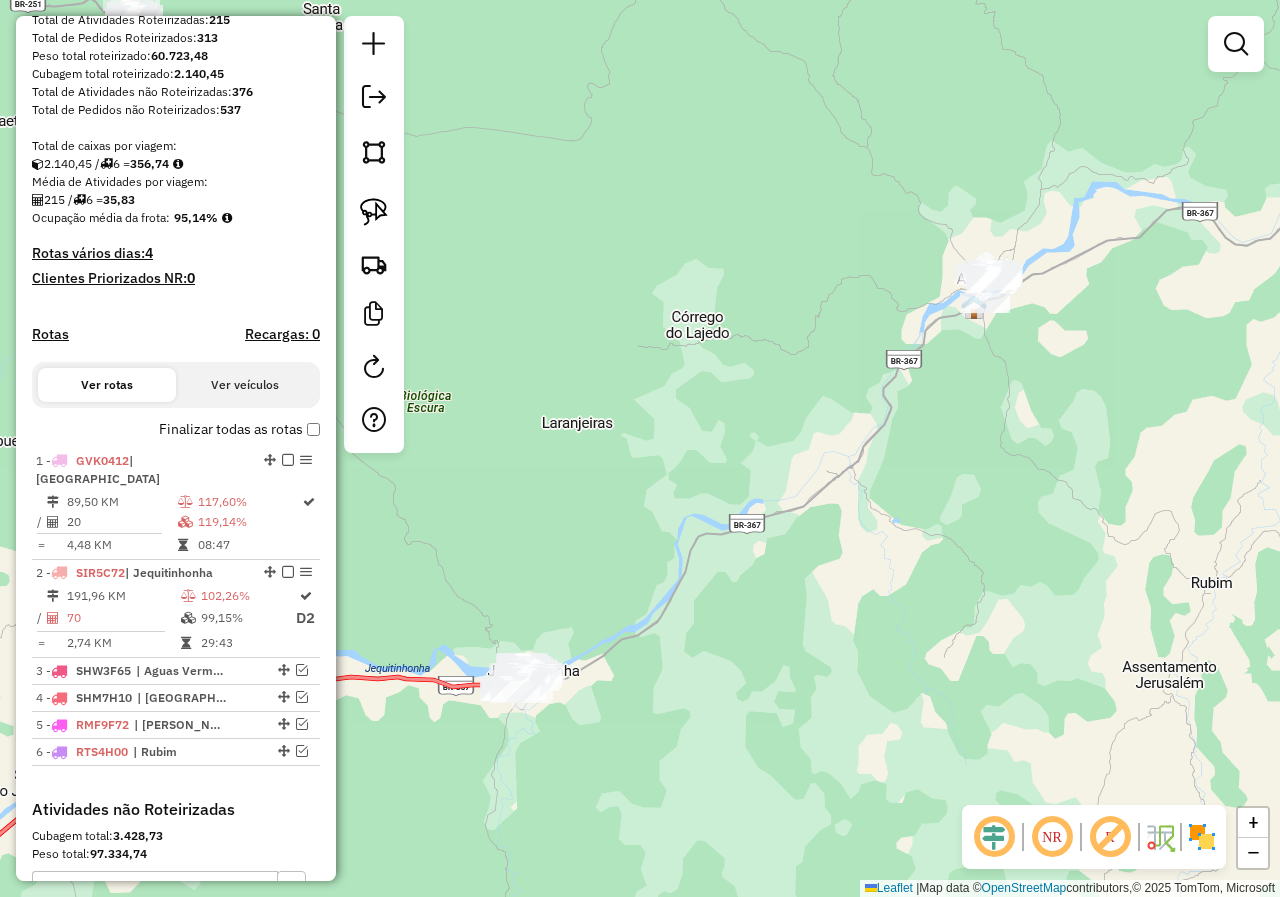 click 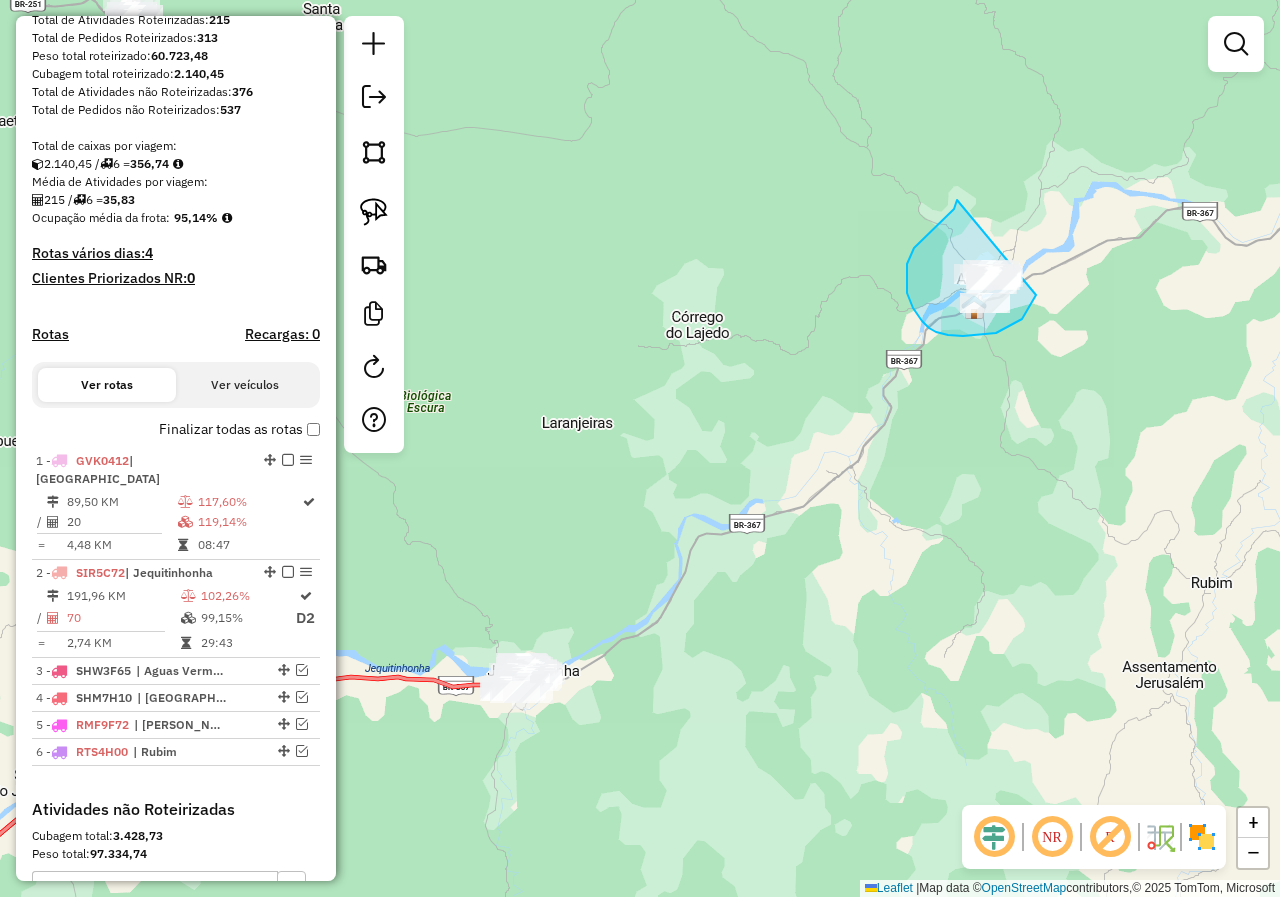drag, startPoint x: 957, startPoint y: 200, endPoint x: 1036, endPoint y: 295, distance: 123.55566 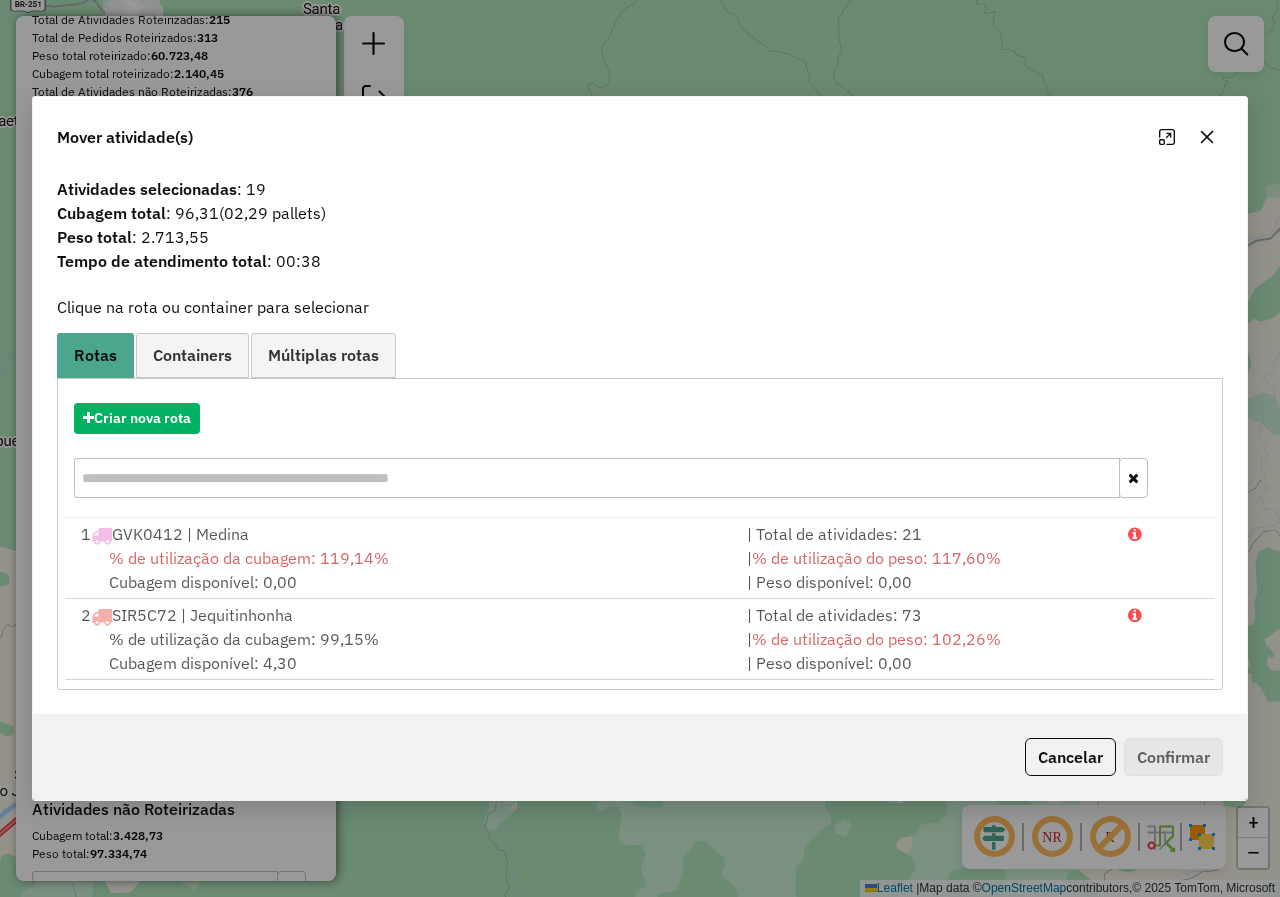 click 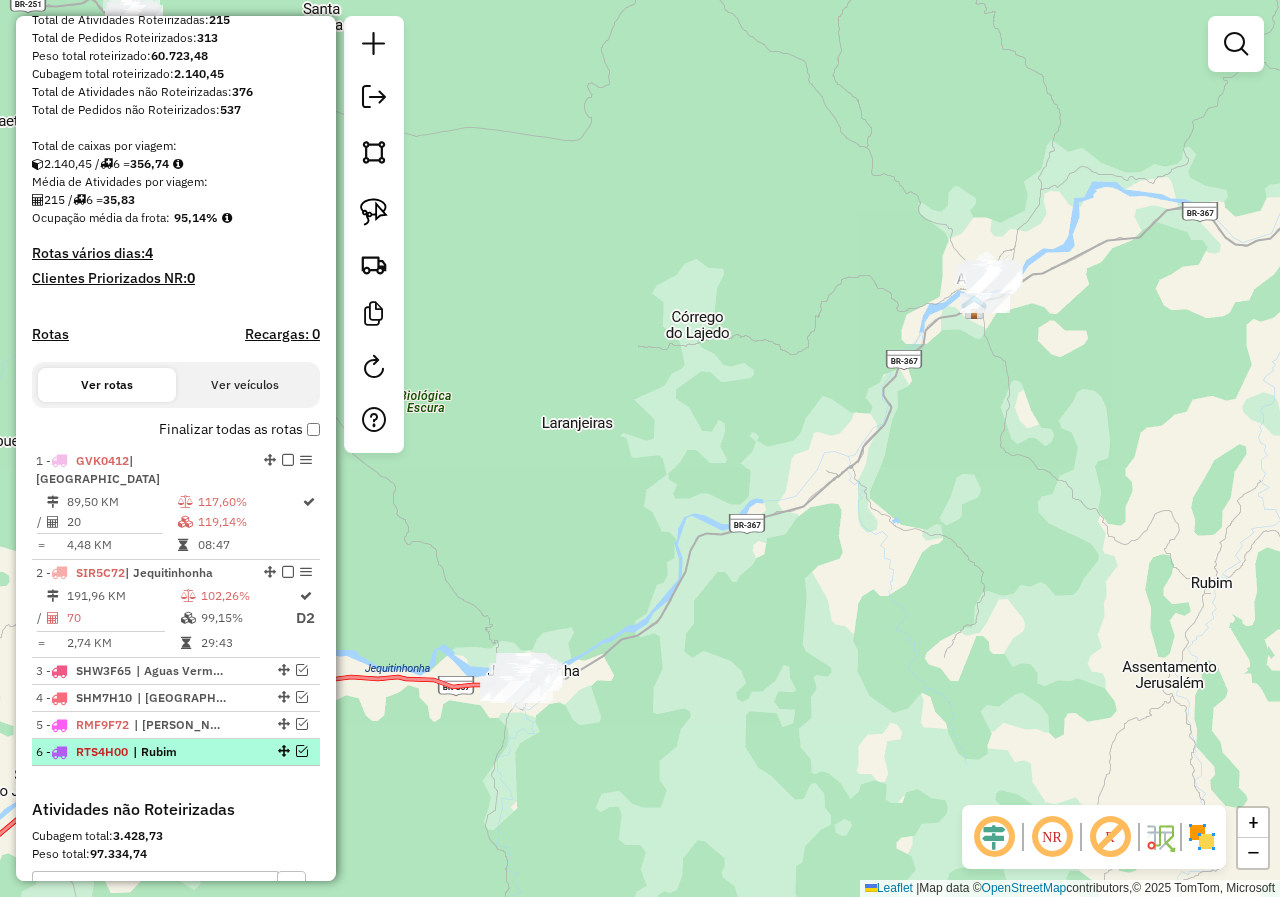 click at bounding box center (302, 751) 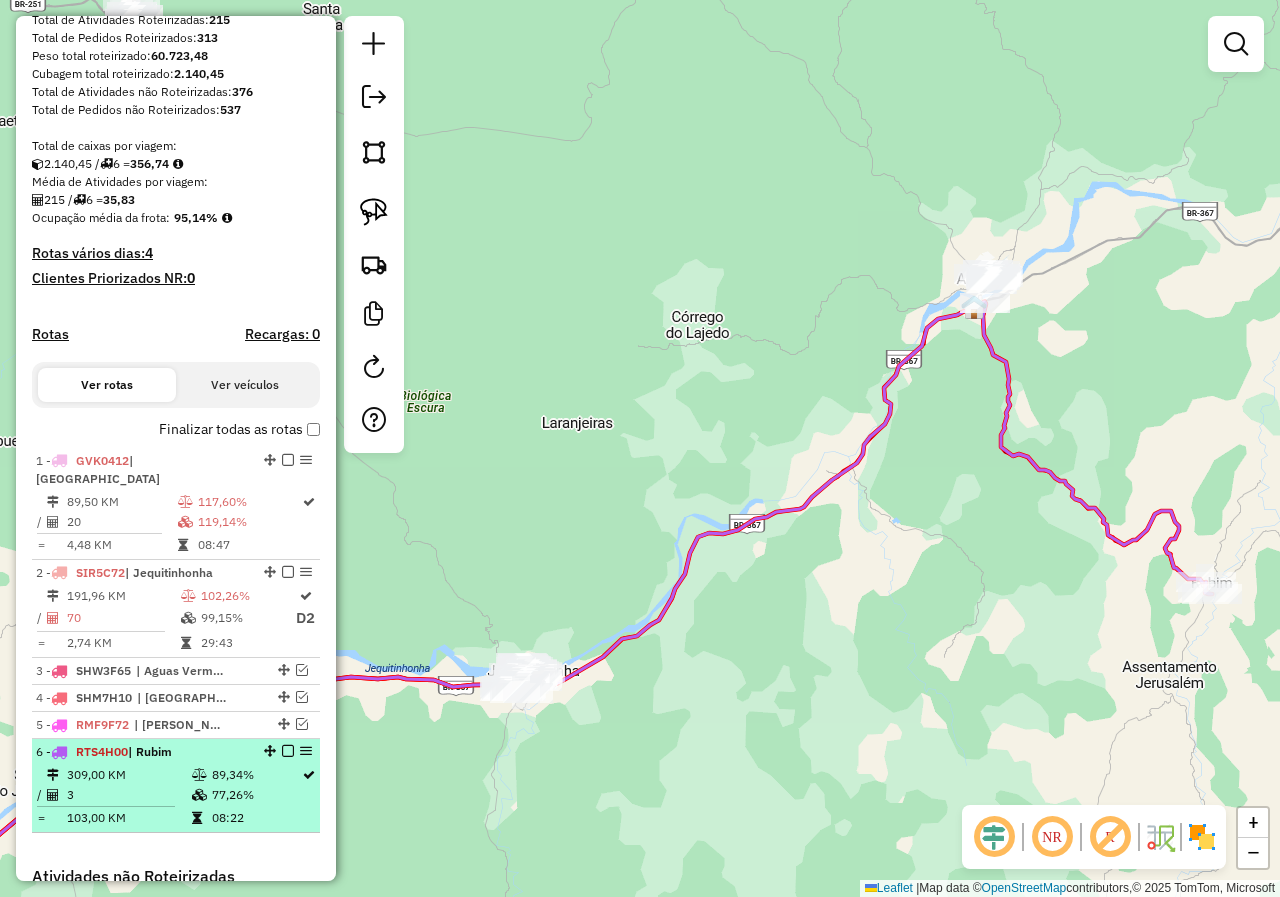 click on "89,34%" at bounding box center [256, 775] 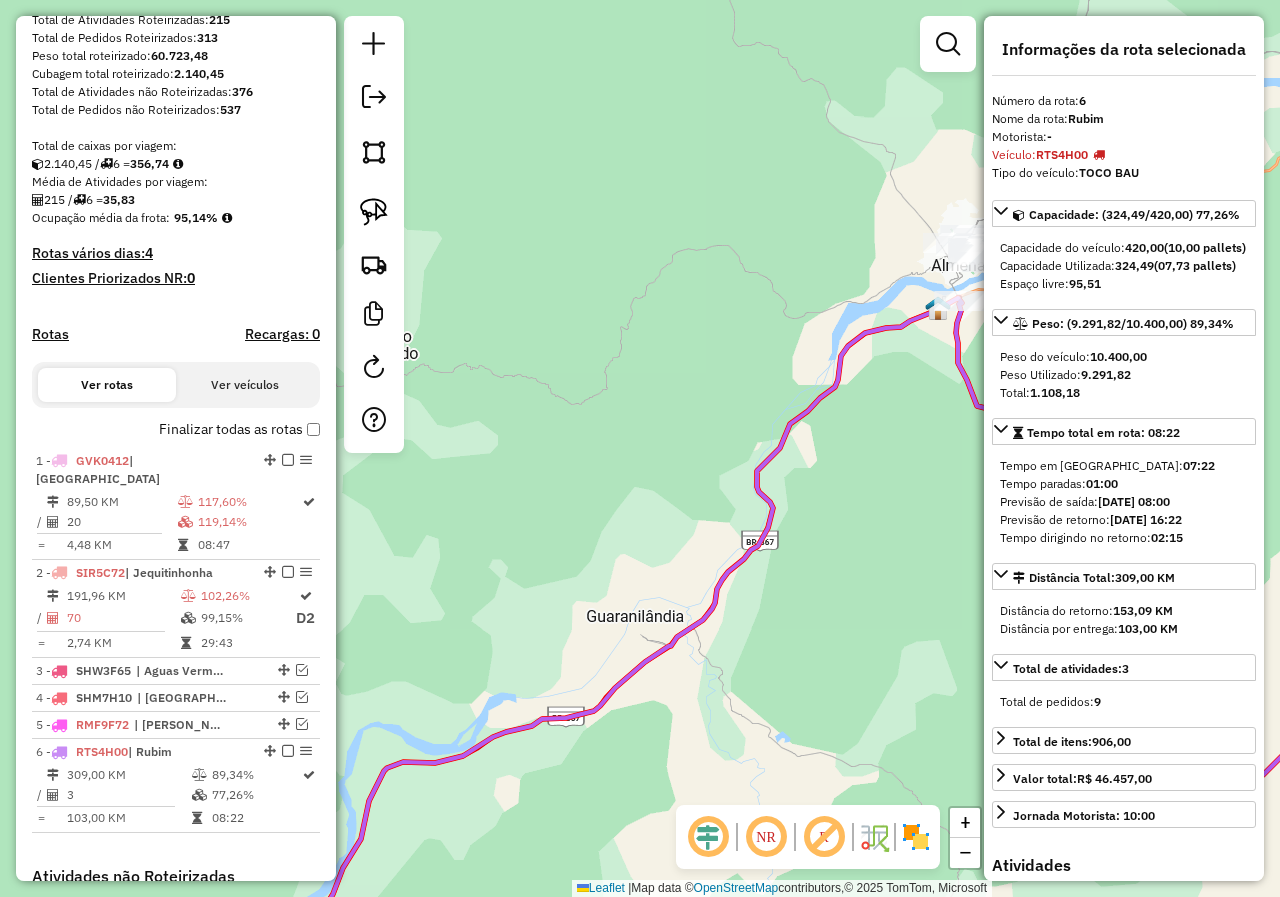 drag, startPoint x: 868, startPoint y: 412, endPoint x: 432, endPoint y: 528, distance: 451.1674 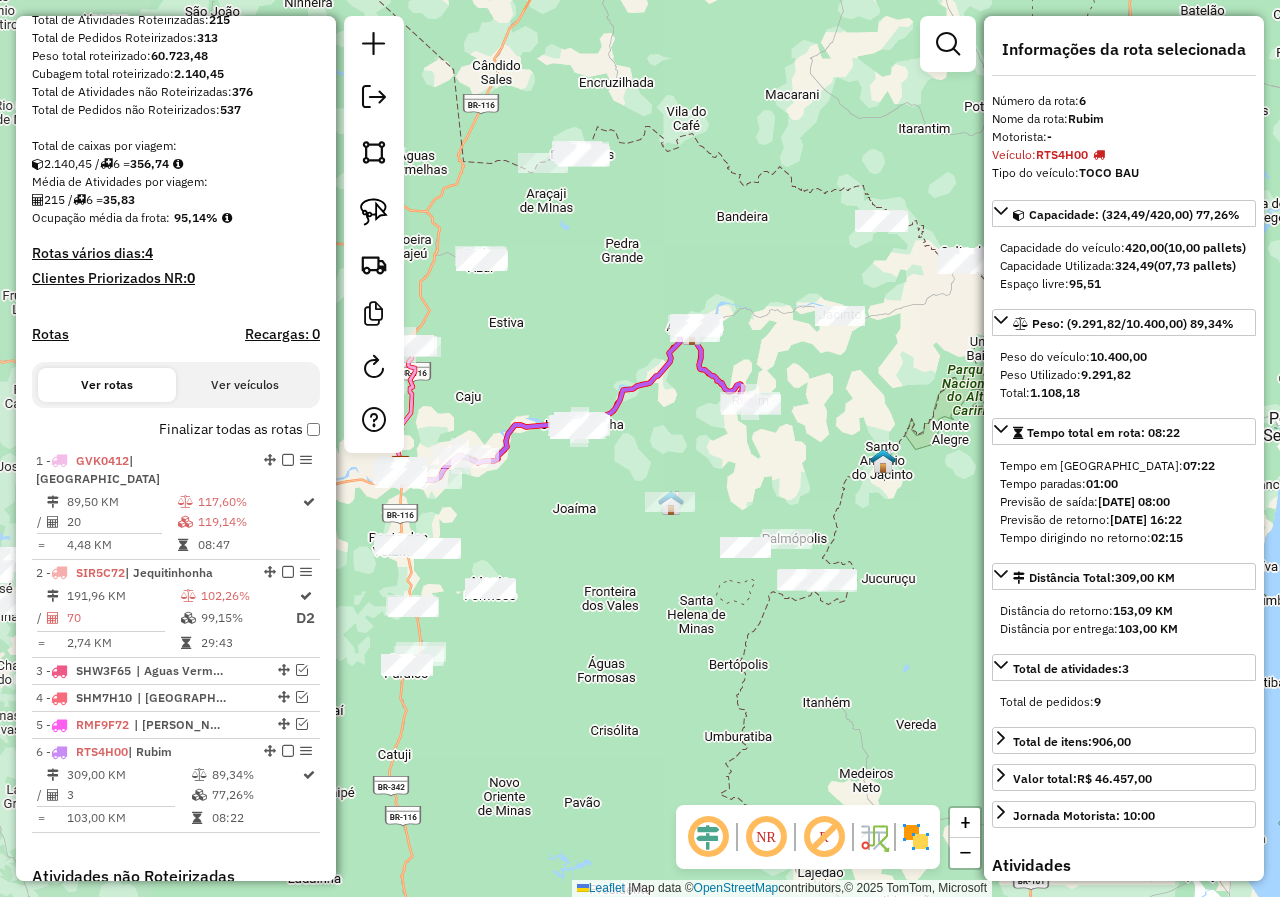 drag, startPoint x: 766, startPoint y: 519, endPoint x: 918, endPoint y: 458, distance: 163.78339 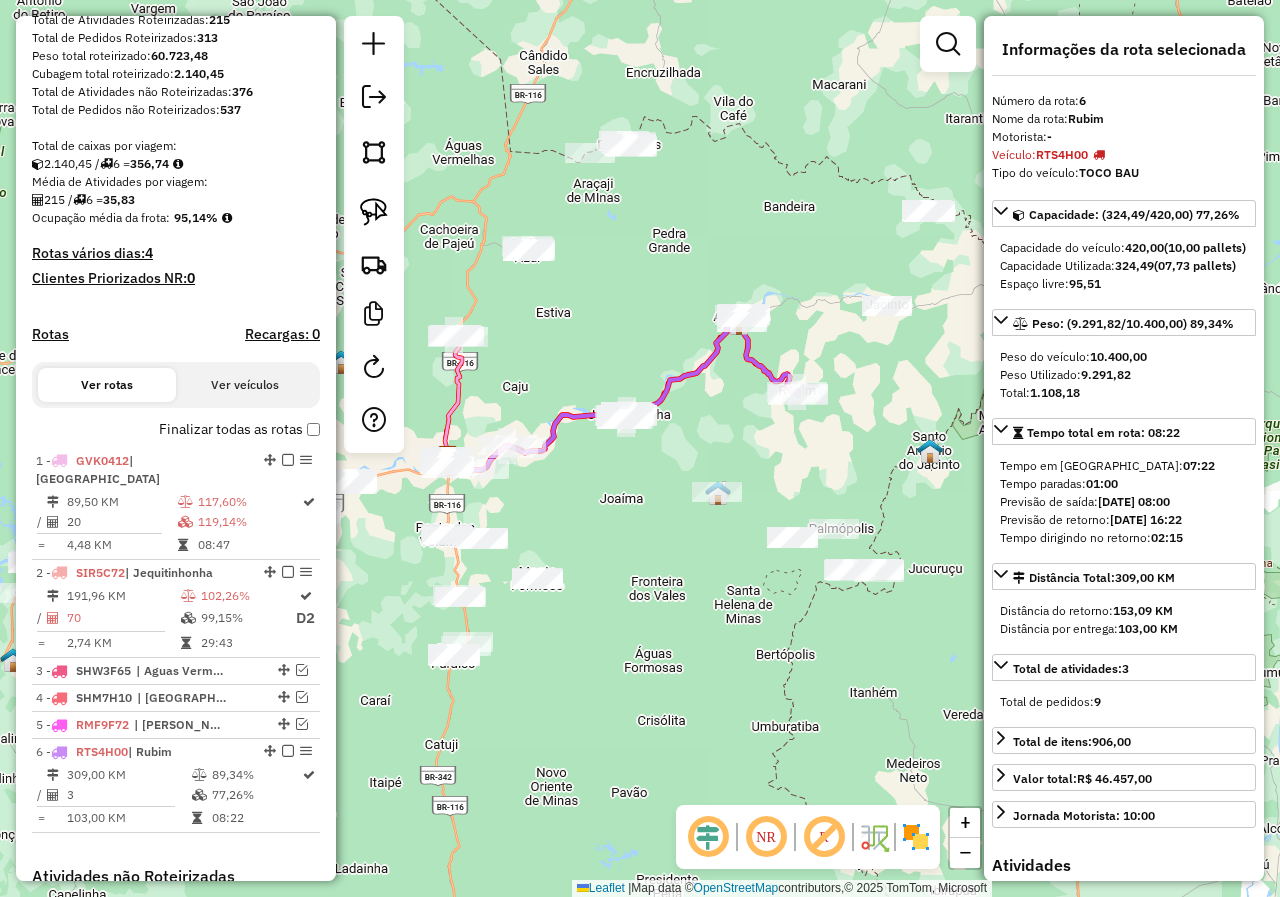 drag, startPoint x: 882, startPoint y: 468, endPoint x: 939, endPoint y: 455, distance: 58.463665 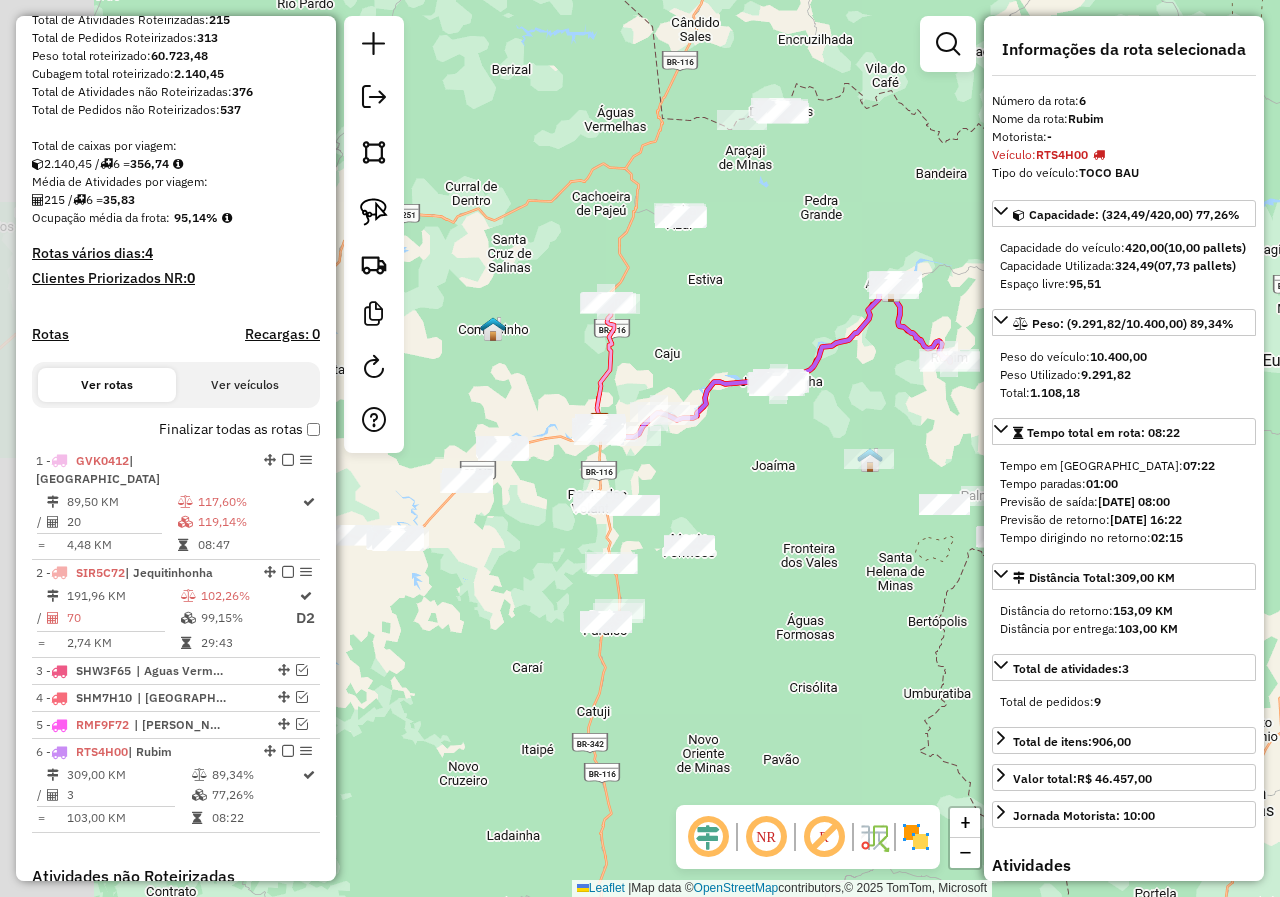 drag, startPoint x: 687, startPoint y: 590, endPoint x: 828, endPoint y: 556, distance: 145.04137 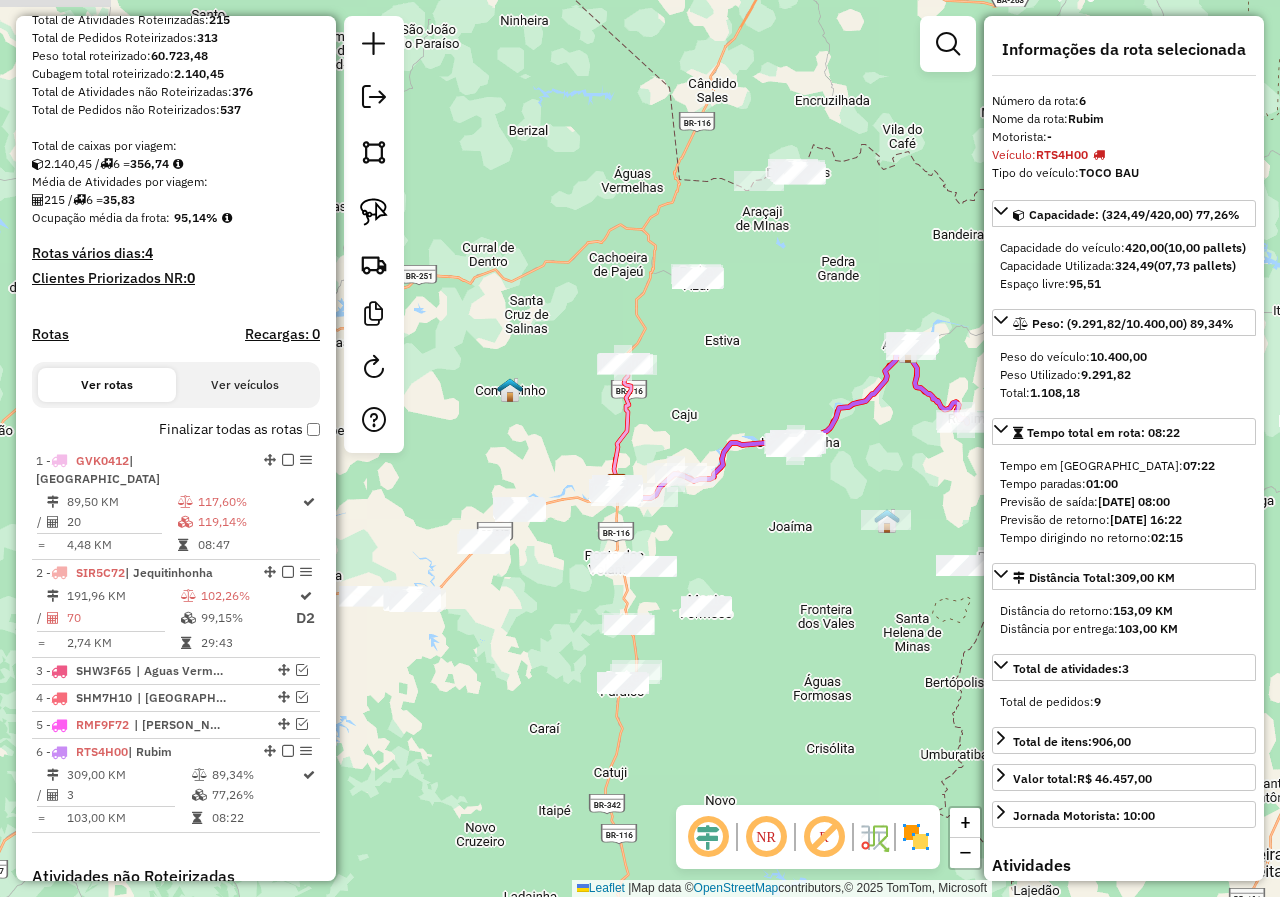 drag, startPoint x: 769, startPoint y: 509, endPoint x: 786, endPoint y: 576, distance: 69.12308 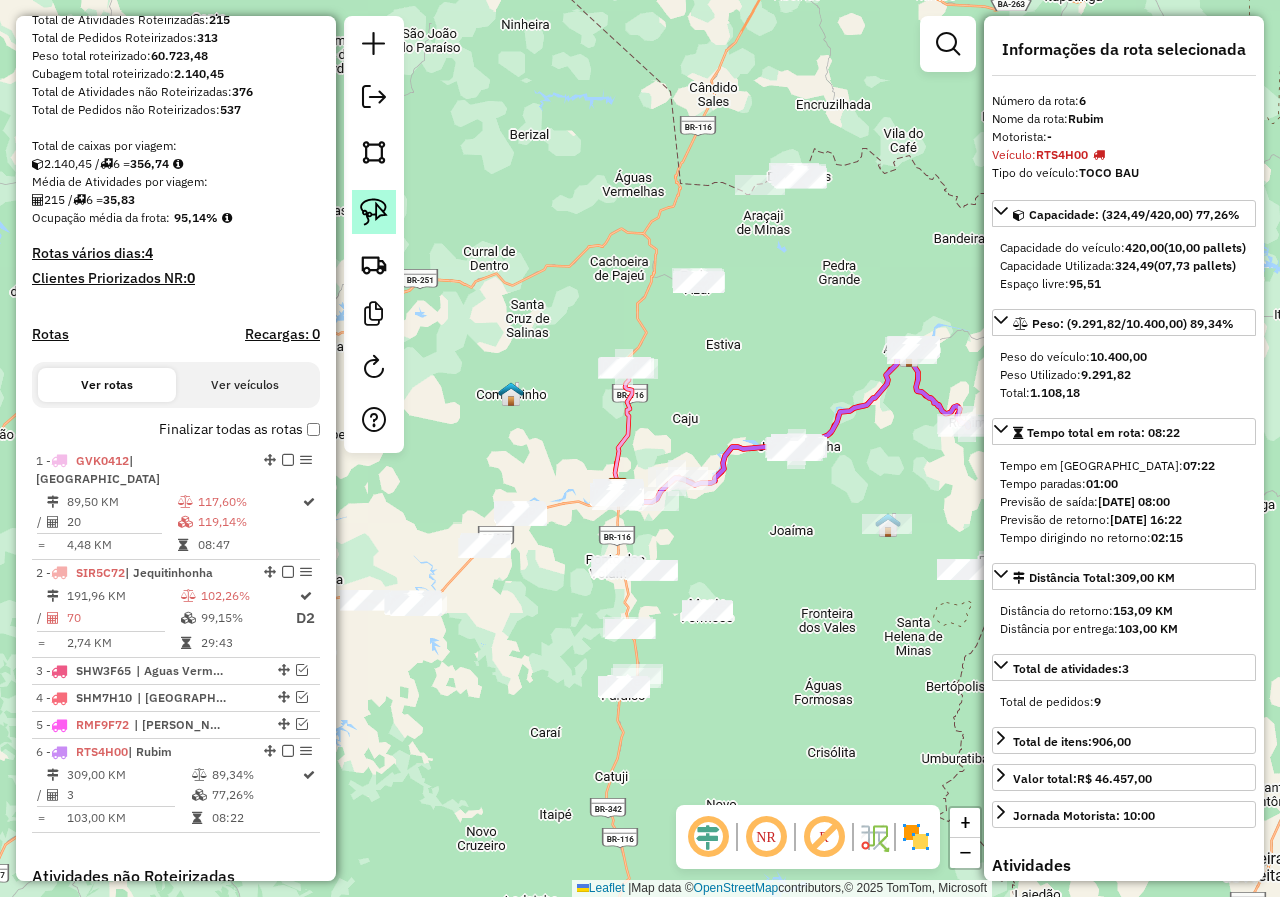 click 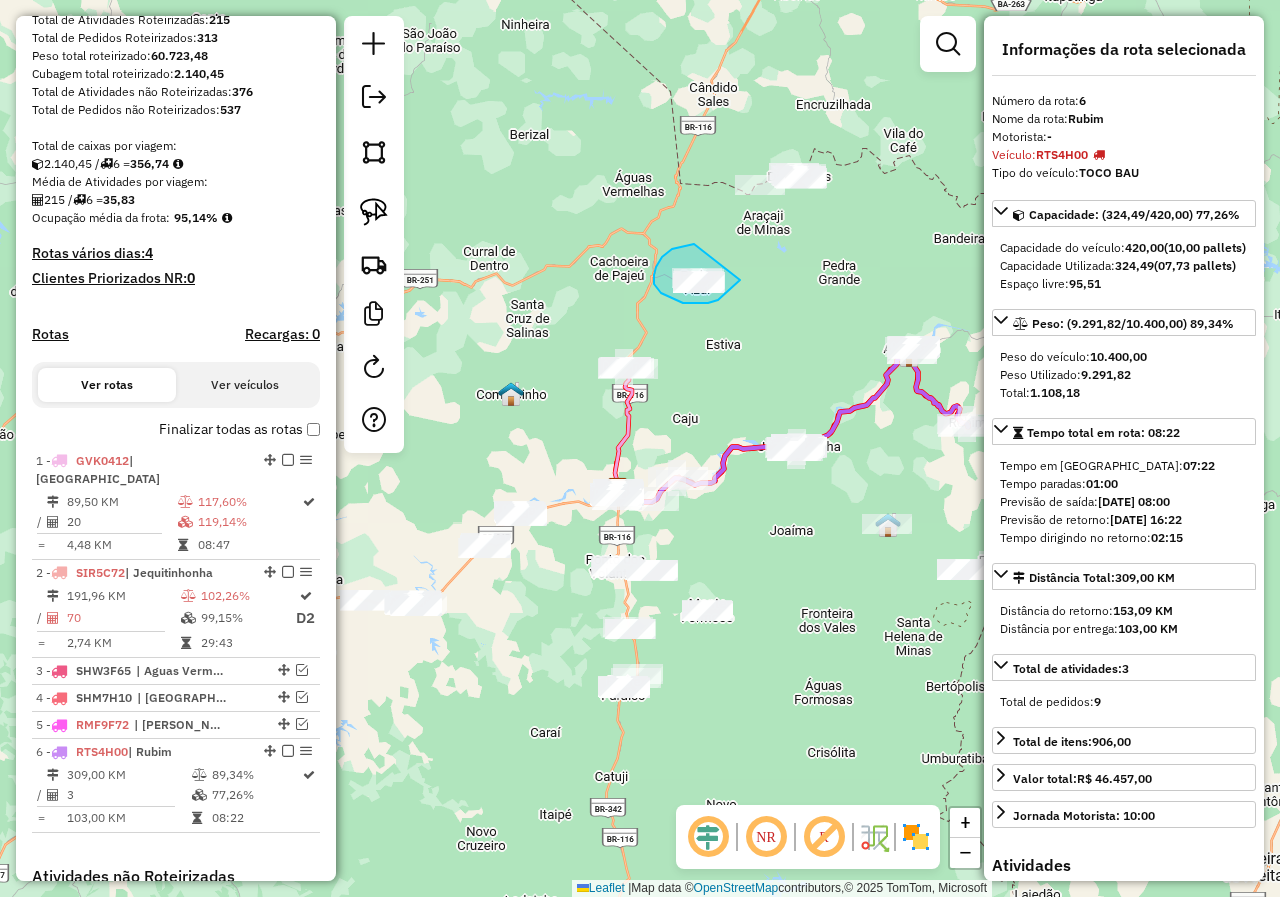 drag, startPoint x: 694, startPoint y: 244, endPoint x: 740, endPoint y: 280, distance: 58.412327 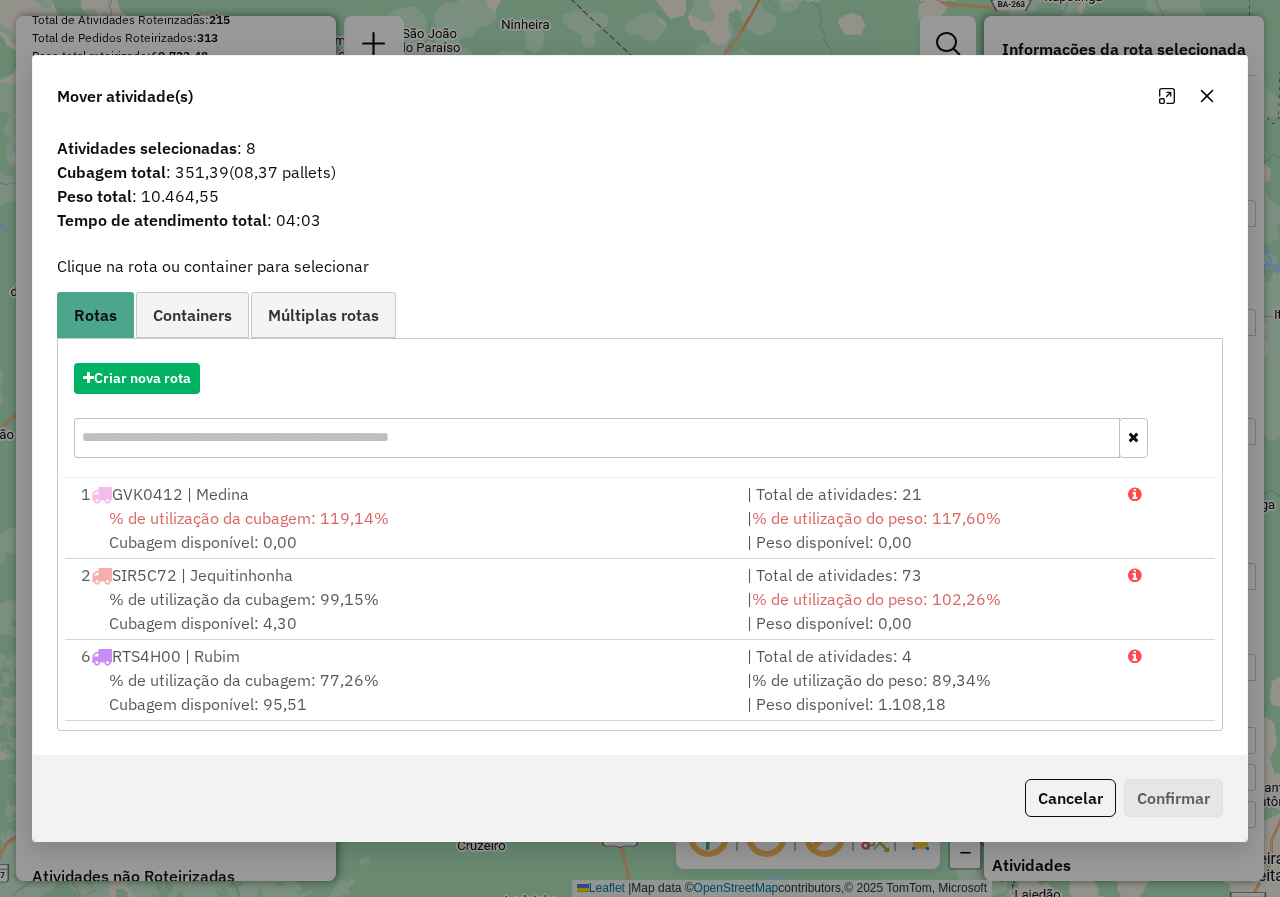 click 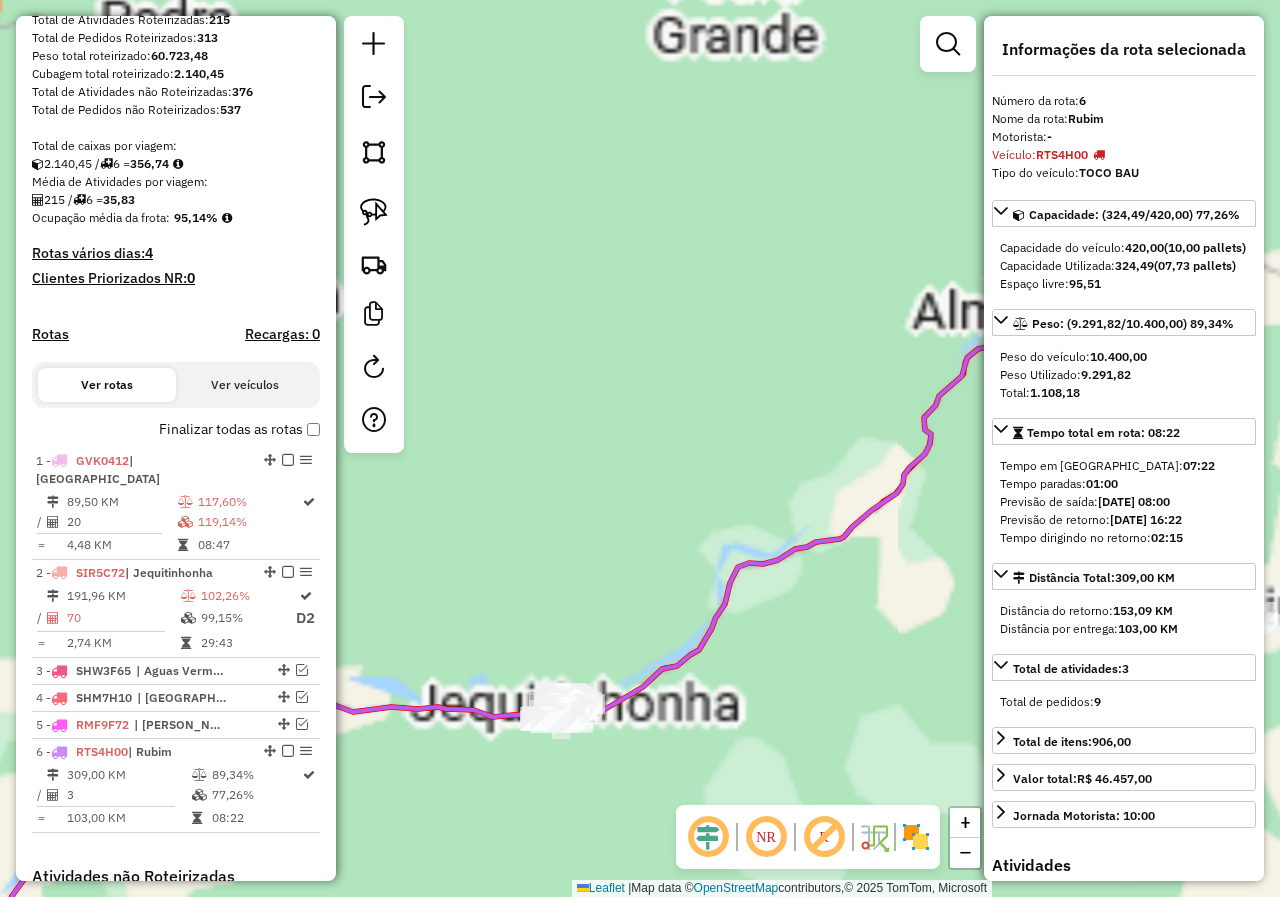 drag, startPoint x: 661, startPoint y: 344, endPoint x: 856, endPoint y: 626, distance: 342.8542 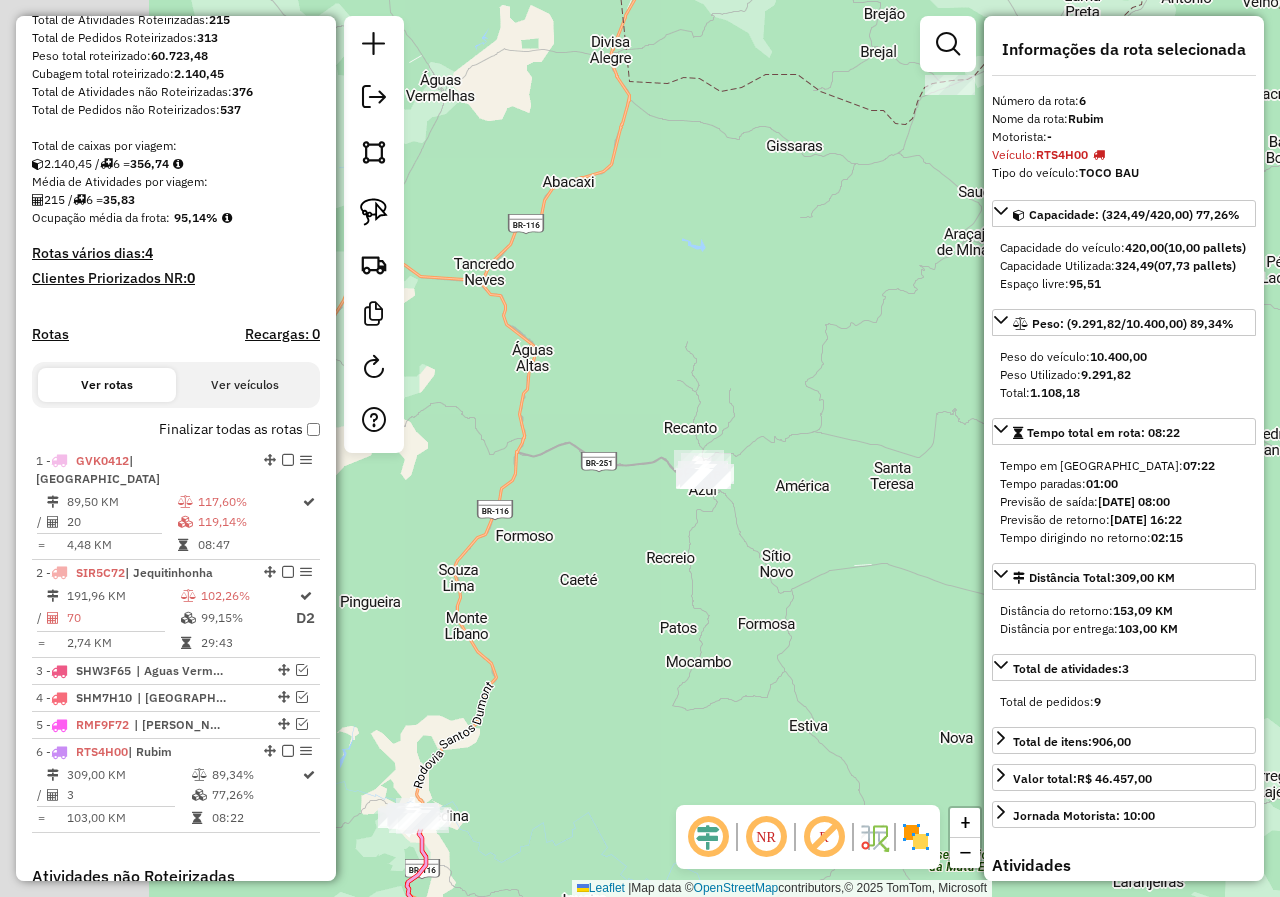 drag, startPoint x: 538, startPoint y: 418, endPoint x: 851, endPoint y: 551, distance: 340.0853 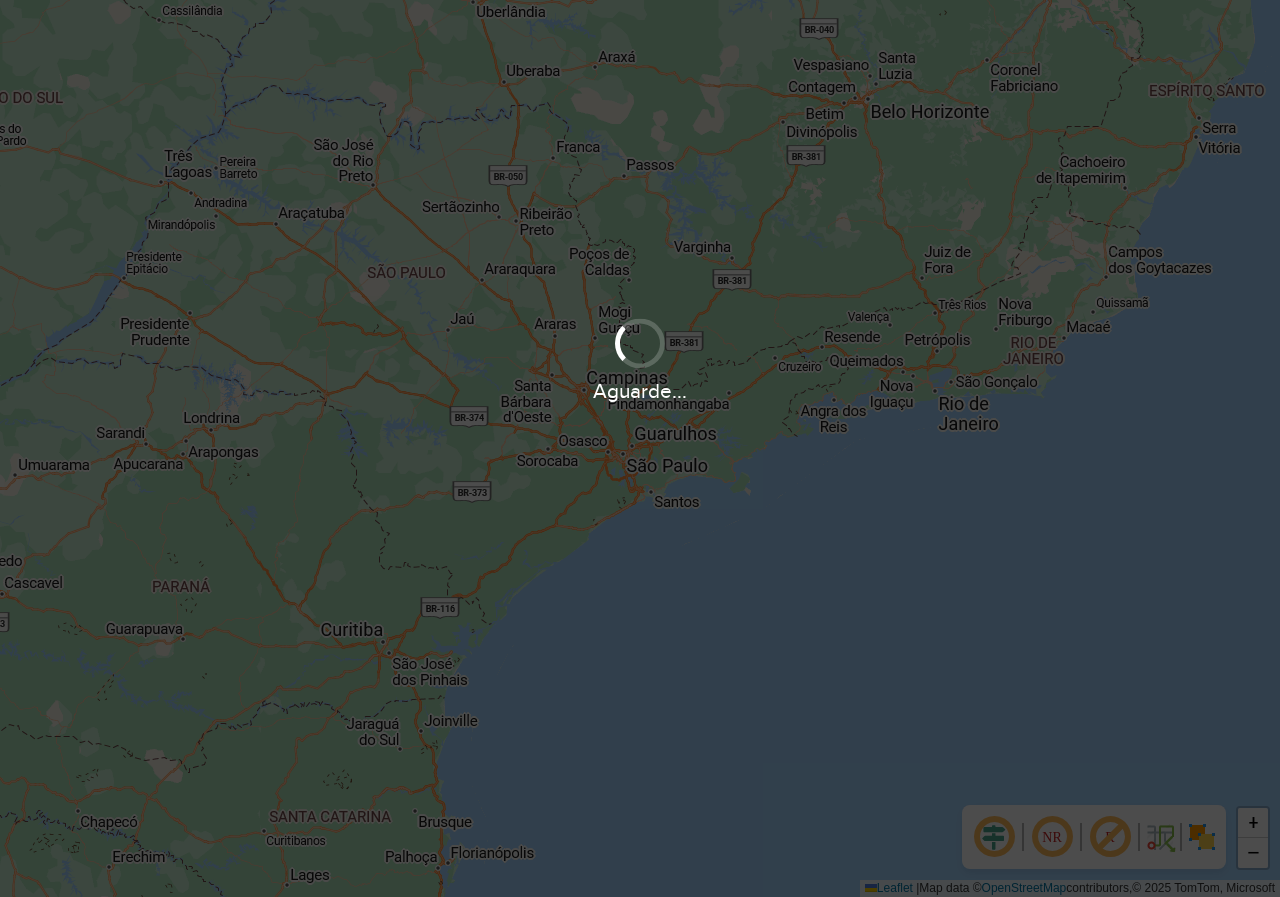 scroll, scrollTop: 0, scrollLeft: 0, axis: both 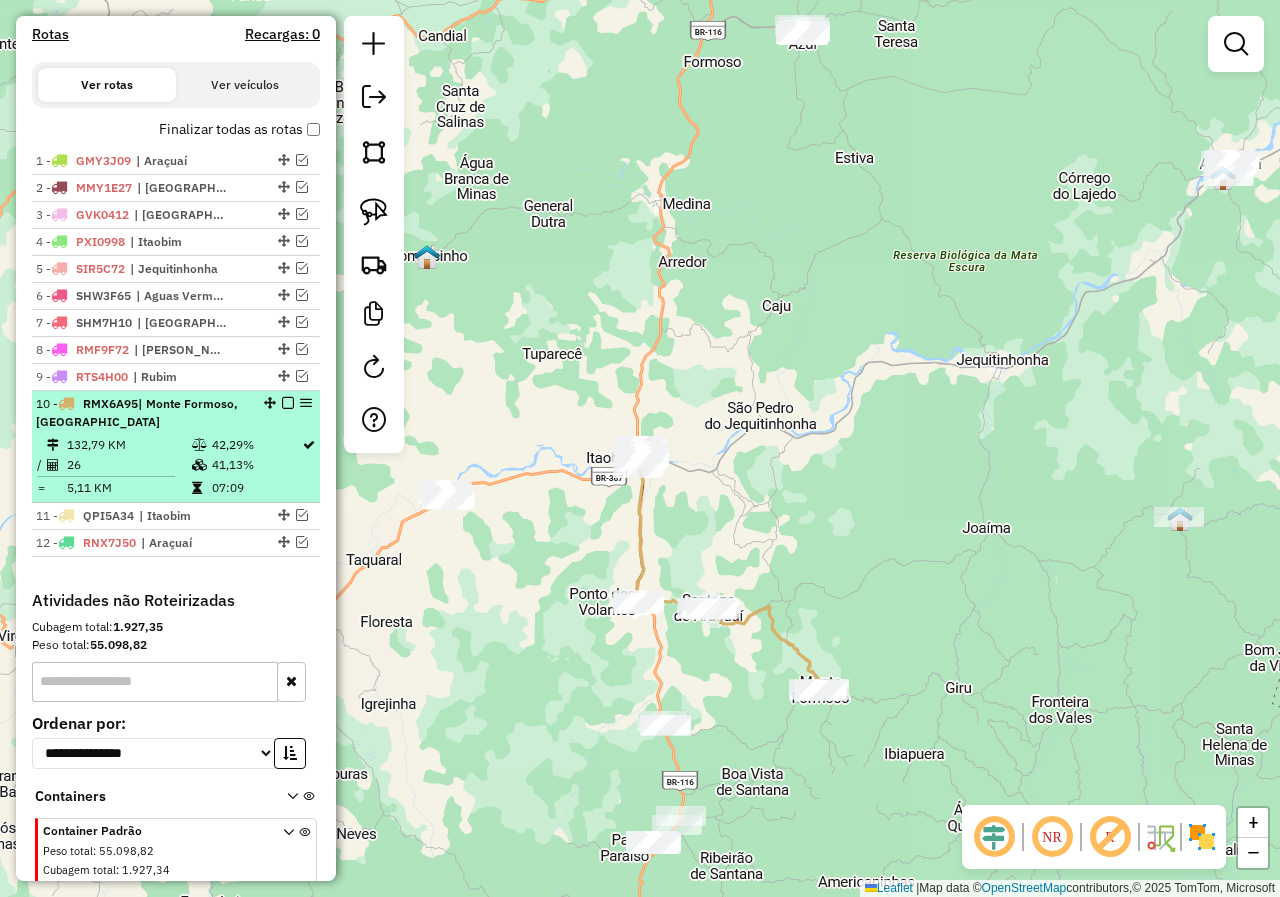 click at bounding box center (288, 403) 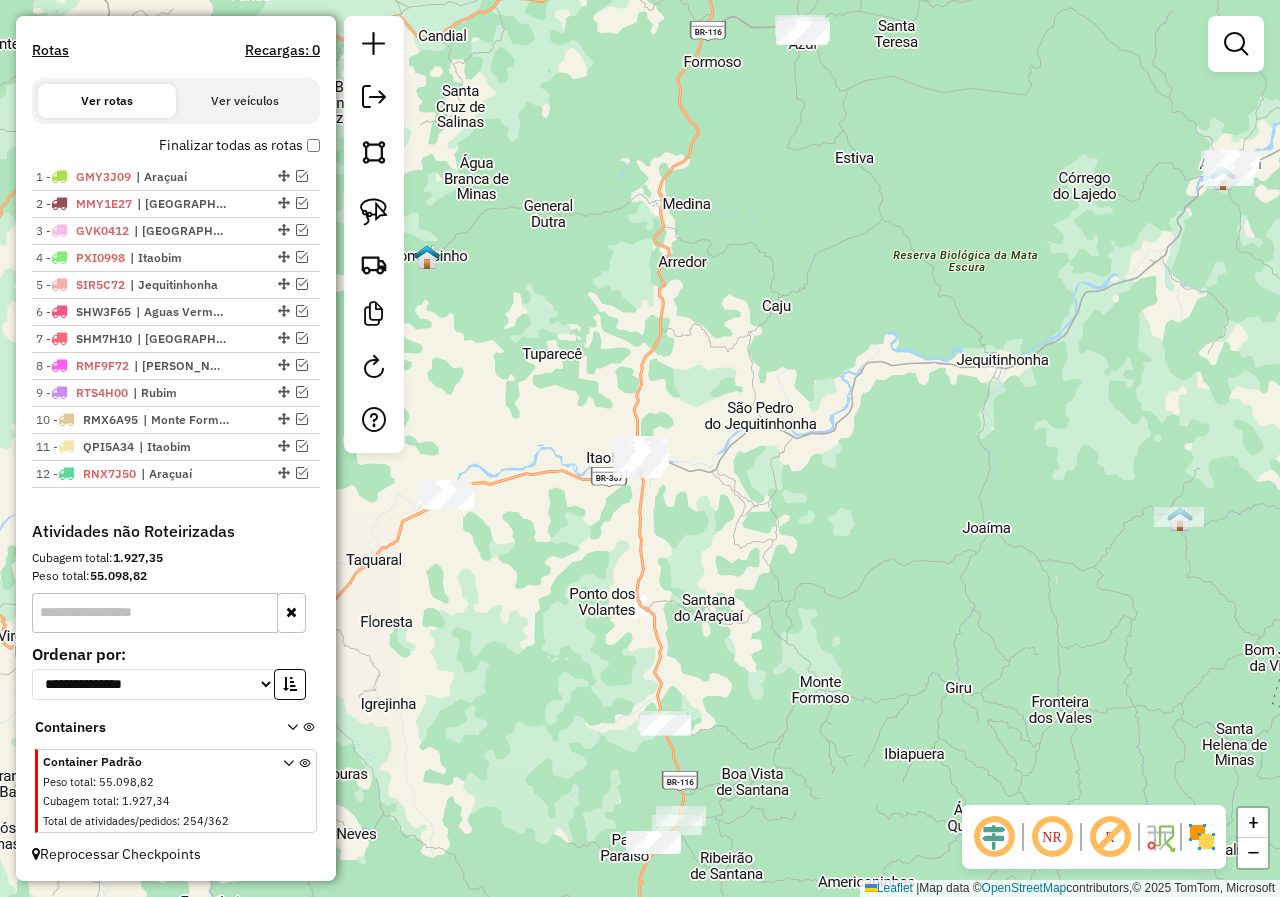 drag, startPoint x: 871, startPoint y: 342, endPoint x: 991, endPoint y: 312, distance: 123.69317 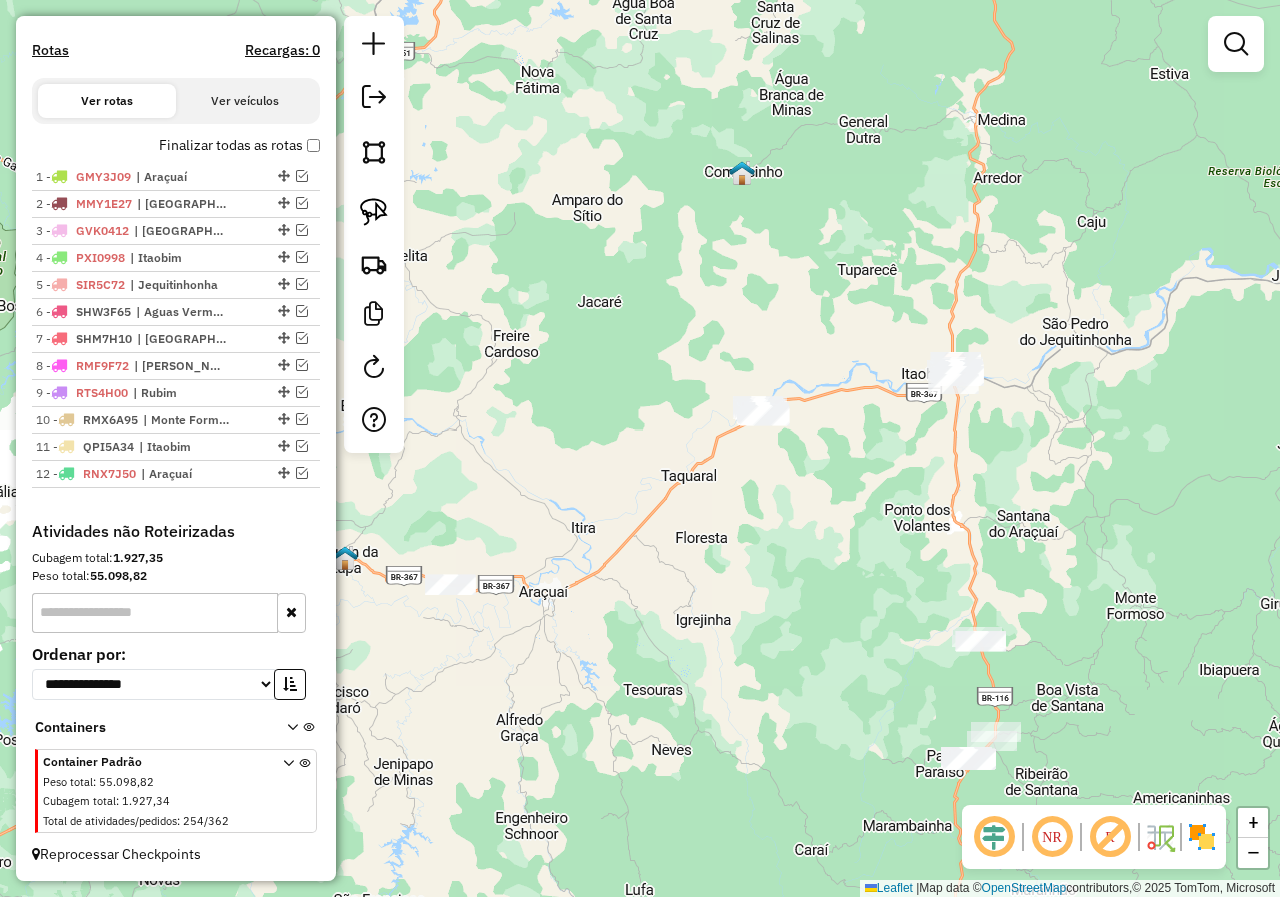 drag, startPoint x: 756, startPoint y: 553, endPoint x: 859, endPoint y: 507, distance: 112.805145 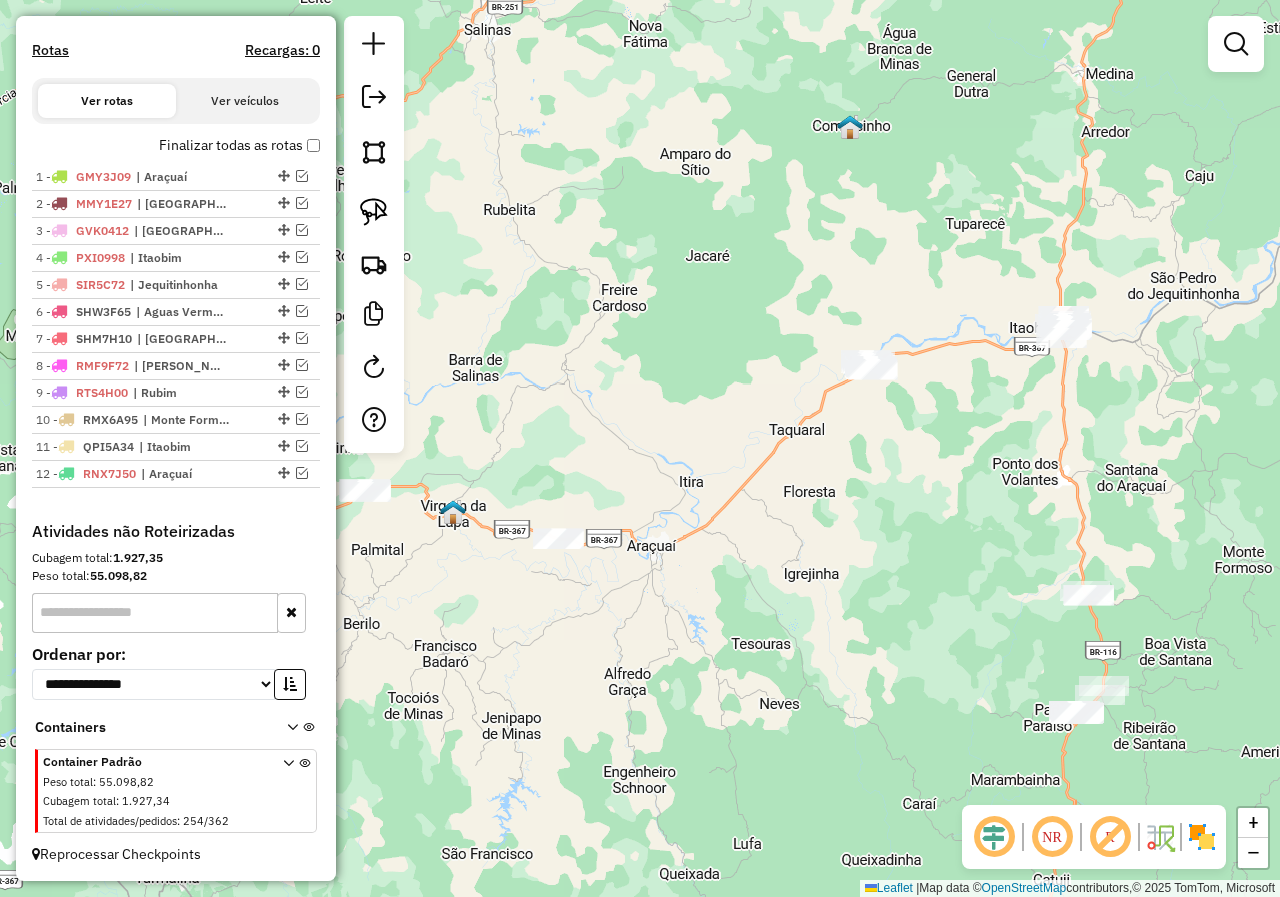 drag, startPoint x: 858, startPoint y: 524, endPoint x: 1032, endPoint y: 470, distance: 182.18672 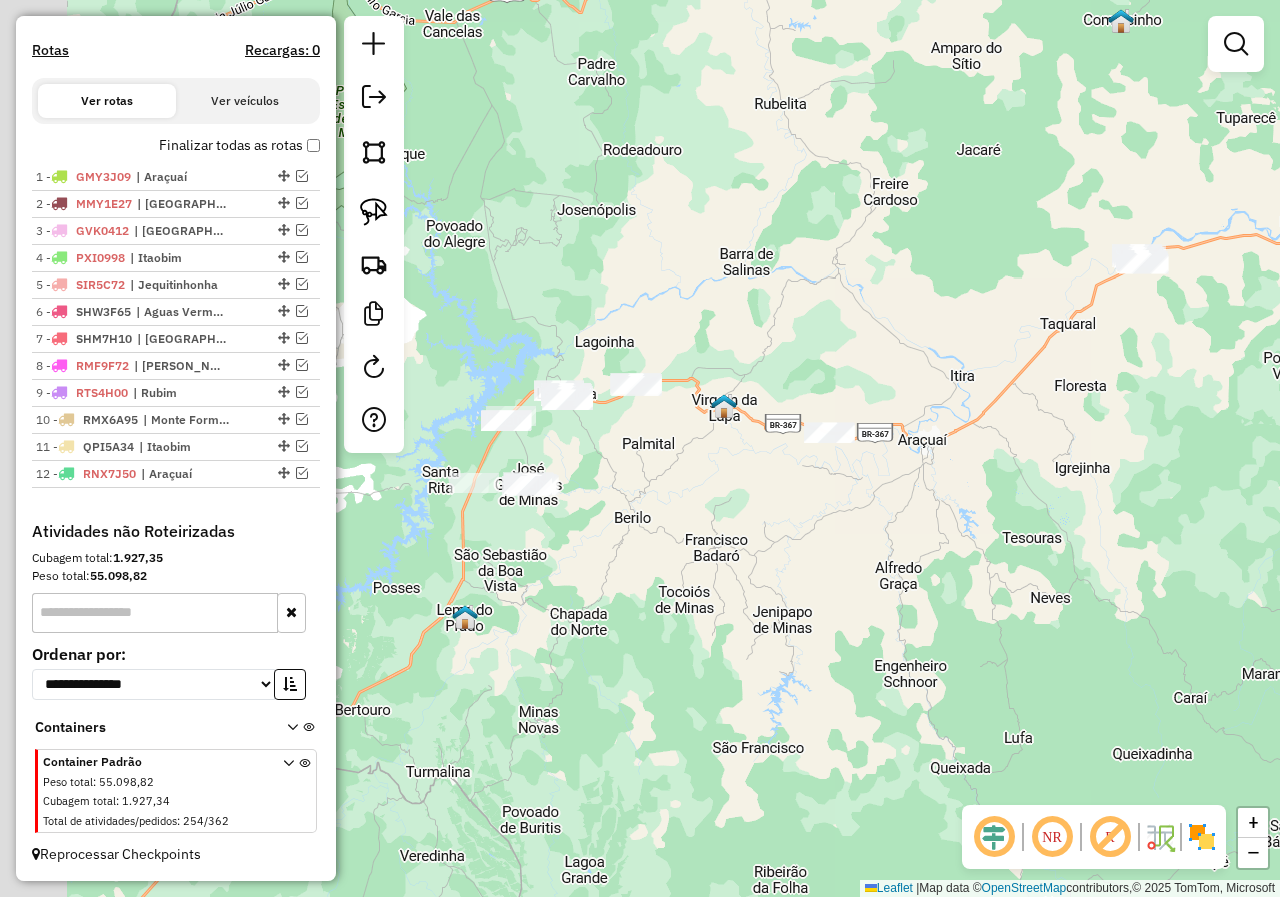 drag, startPoint x: 916, startPoint y: 543, endPoint x: 1015, endPoint y: 490, distance: 112.29426 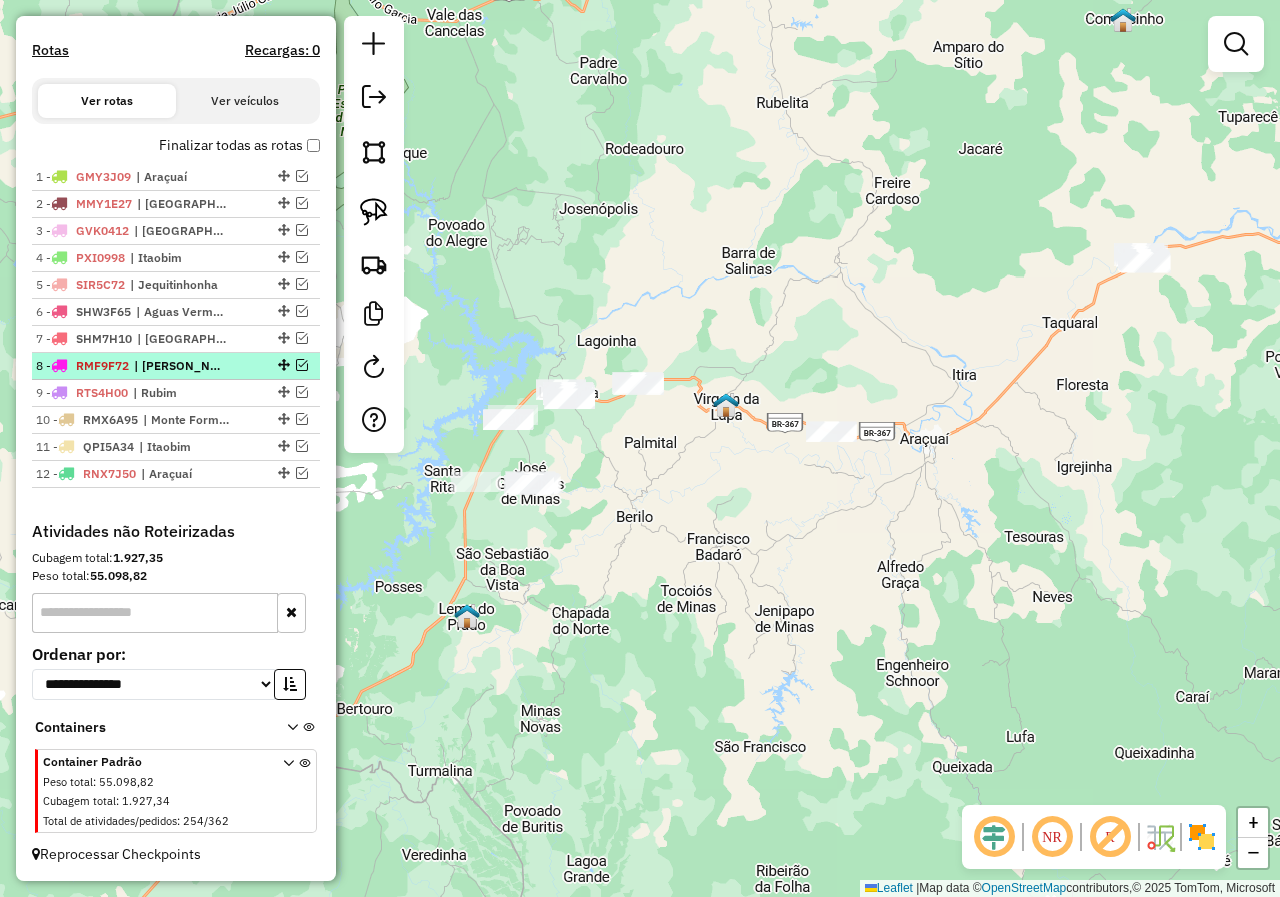 click at bounding box center (302, 365) 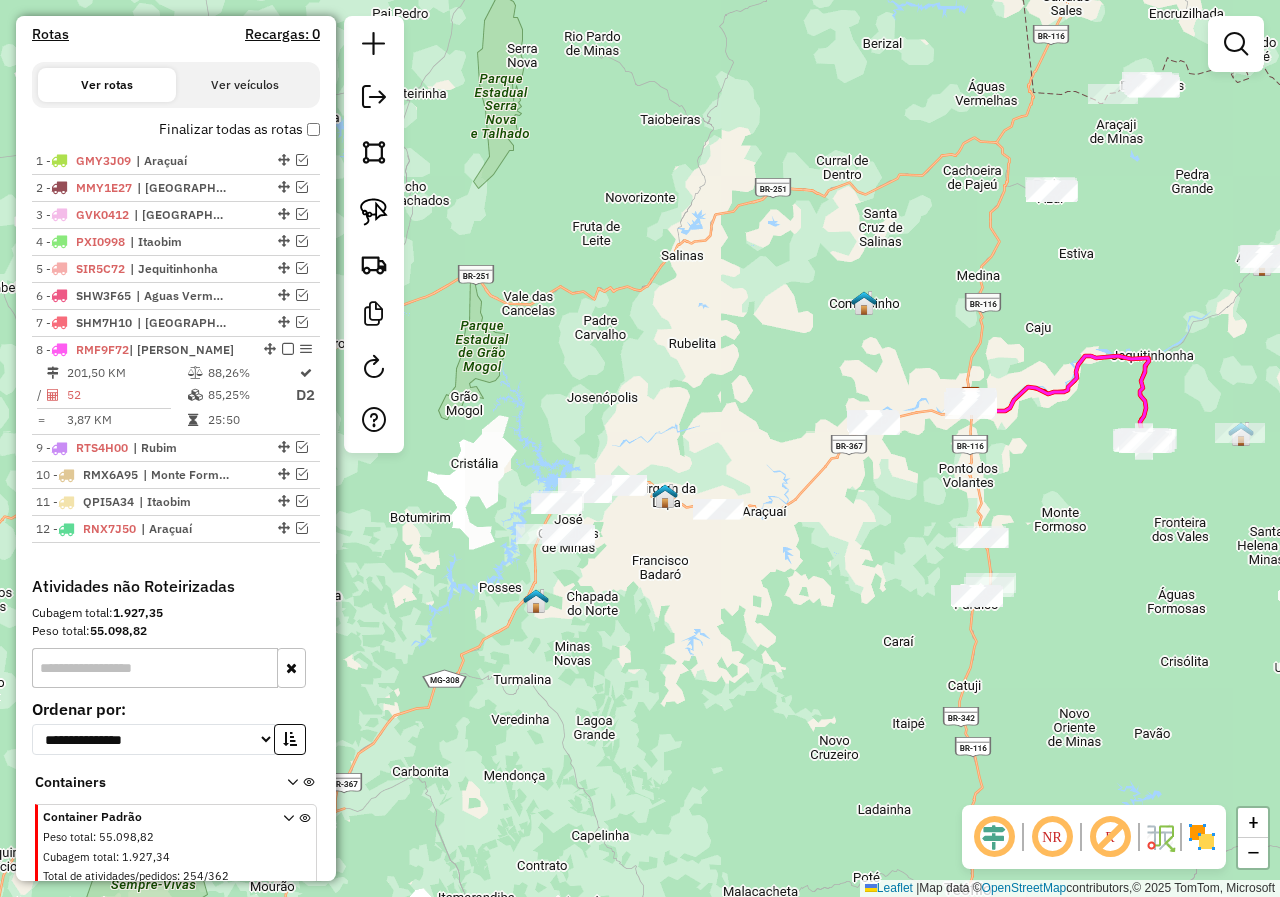 drag, startPoint x: 764, startPoint y: 613, endPoint x: 757, endPoint y: 638, distance: 25.96151 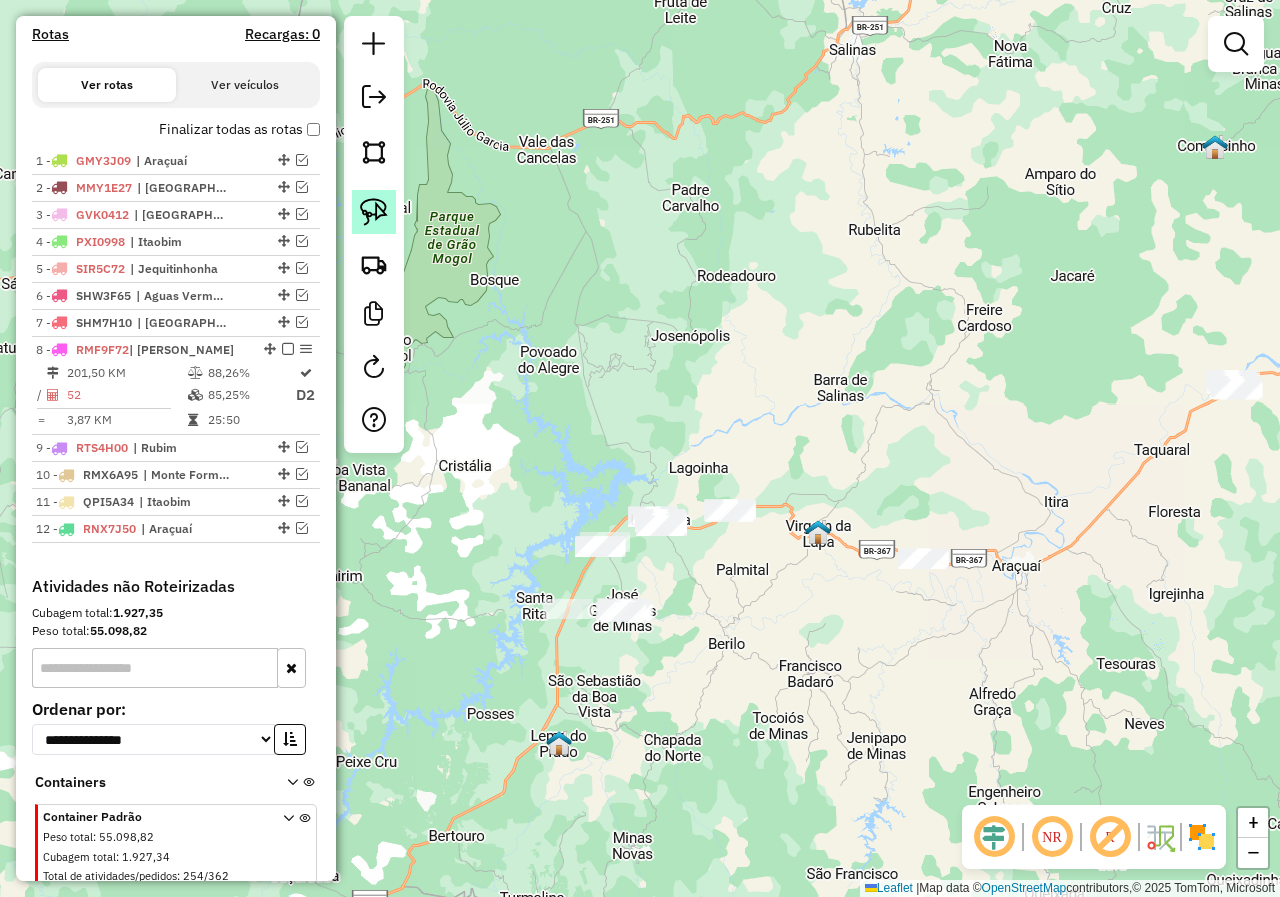 click 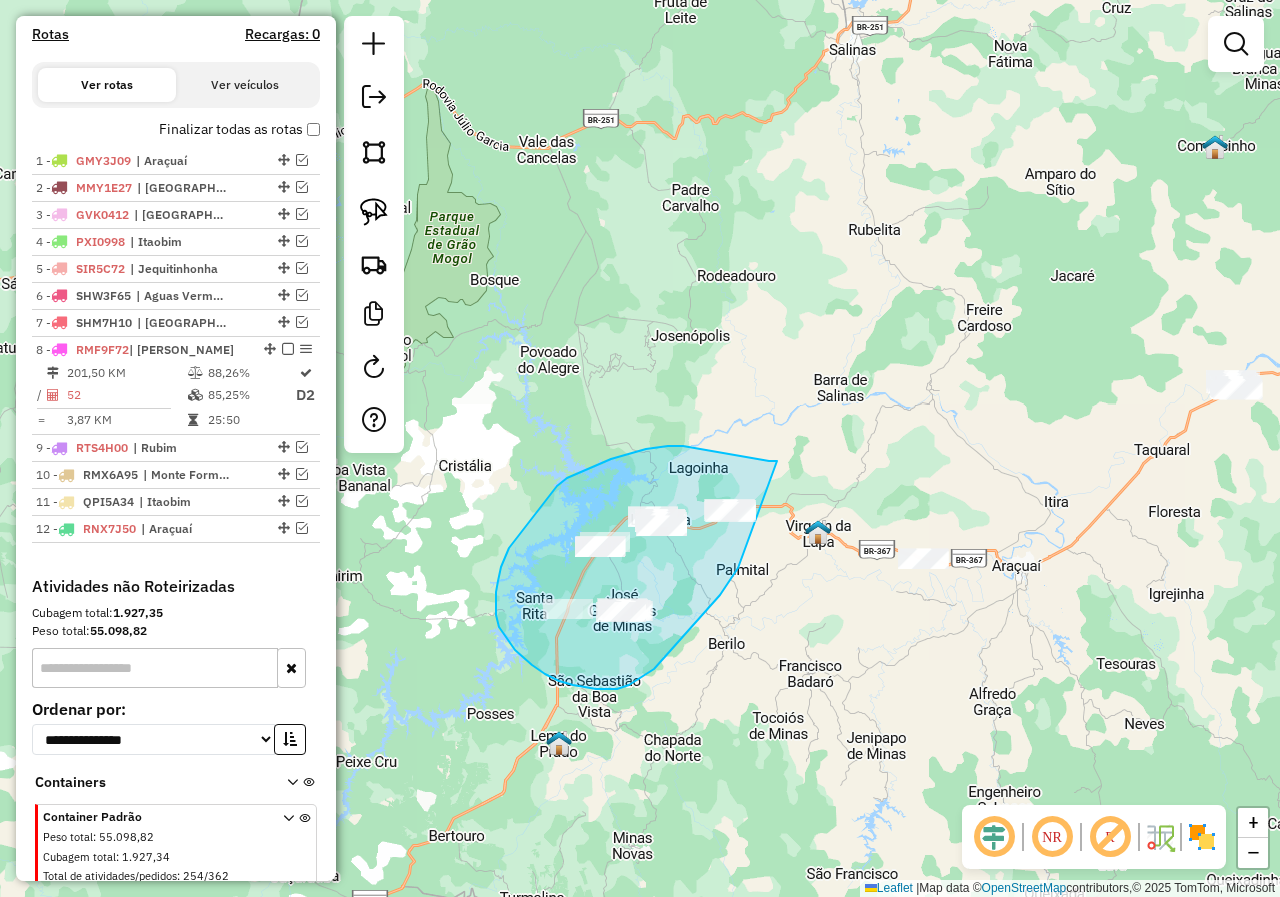 drag, startPoint x: 777, startPoint y: 461, endPoint x: 740, endPoint y: 565, distance: 110.38569 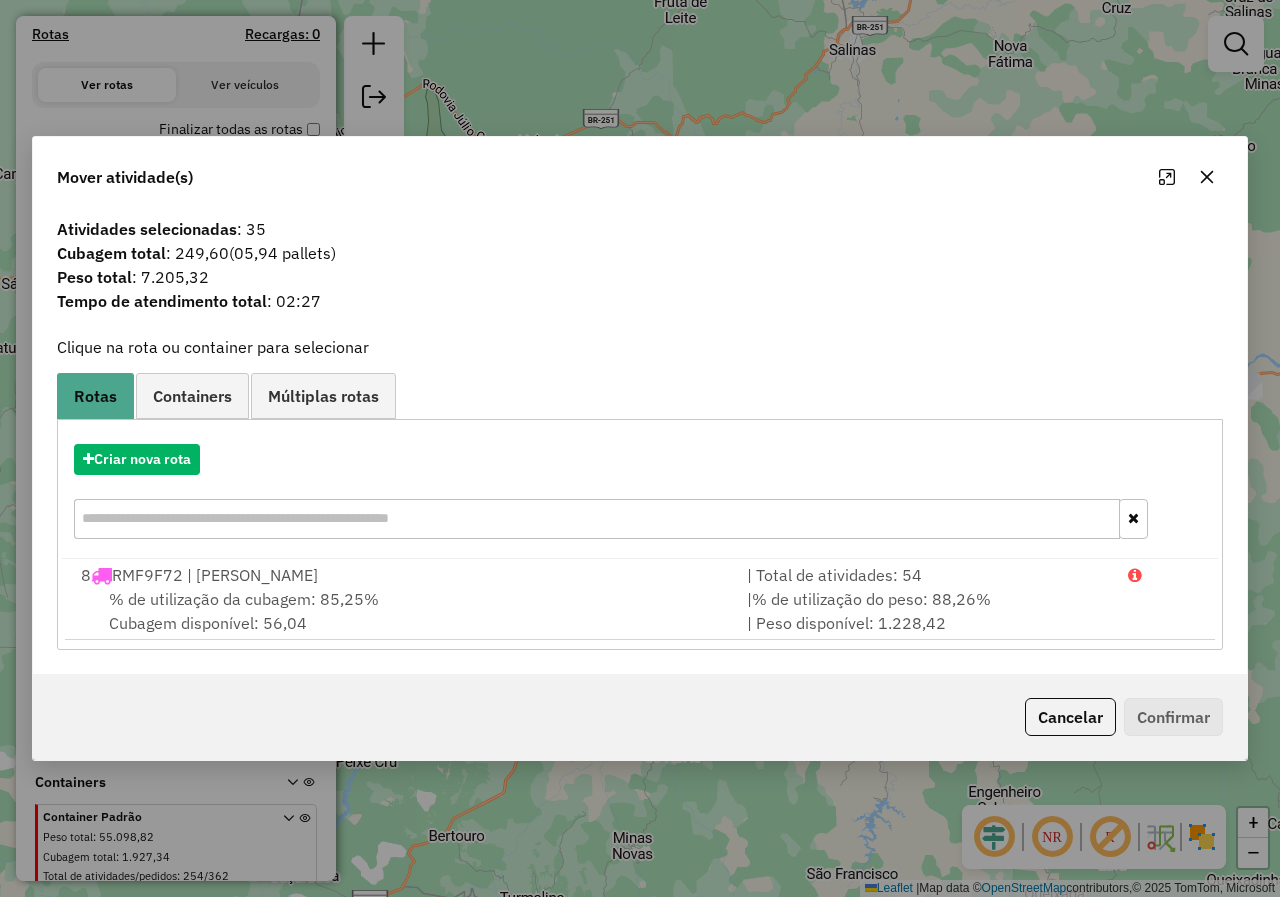 click 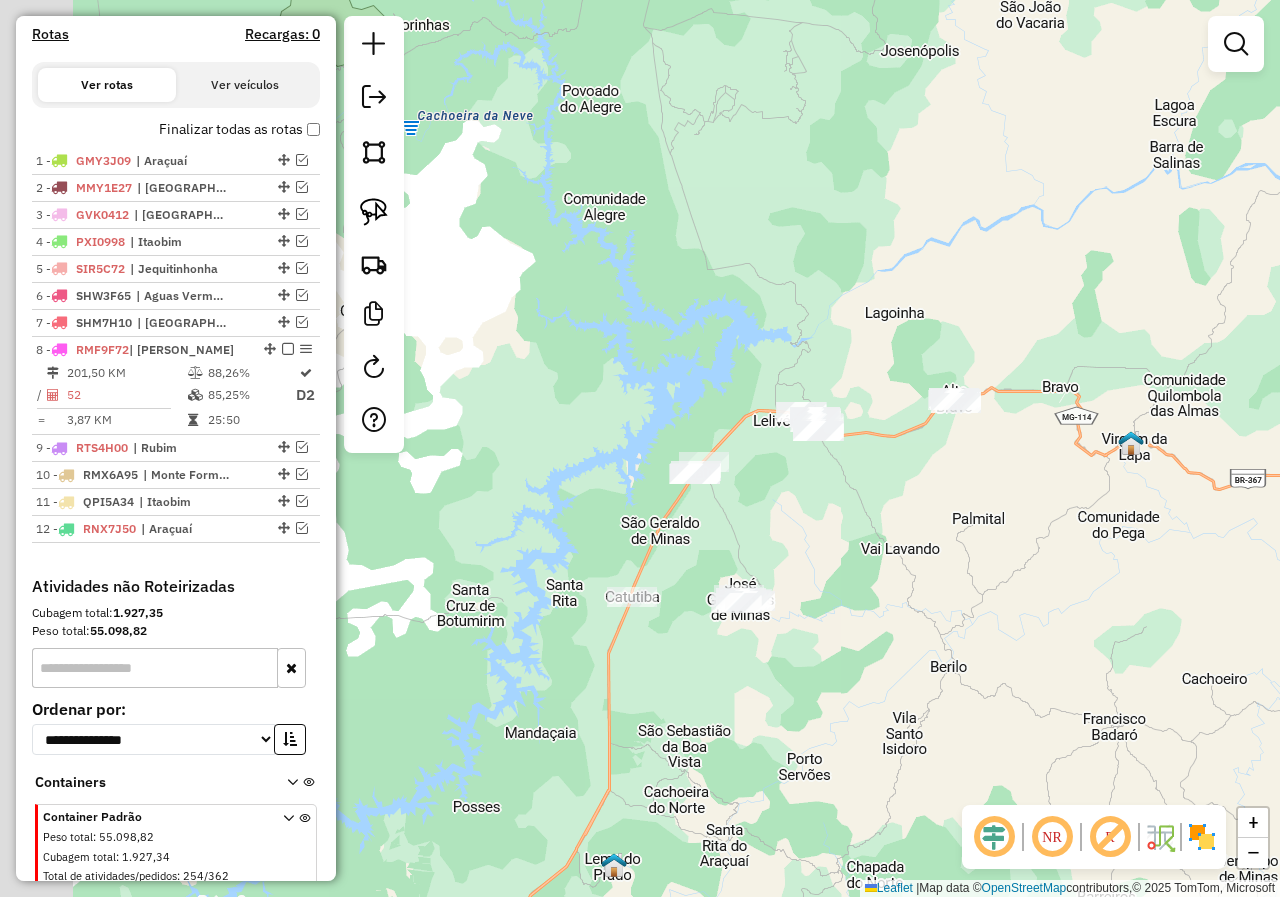 drag, startPoint x: 759, startPoint y: 604, endPoint x: 983, endPoint y: 552, distance: 229.95651 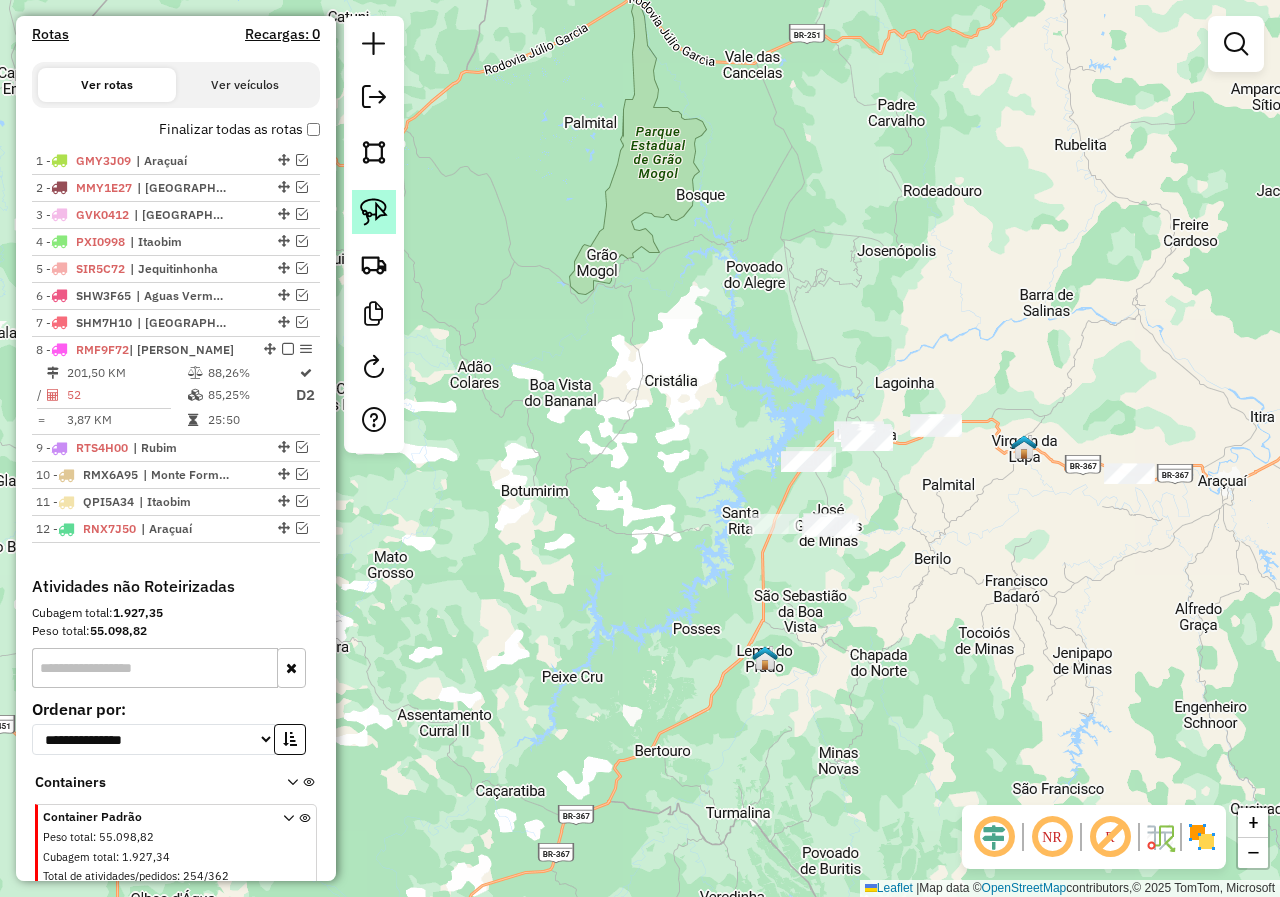 click 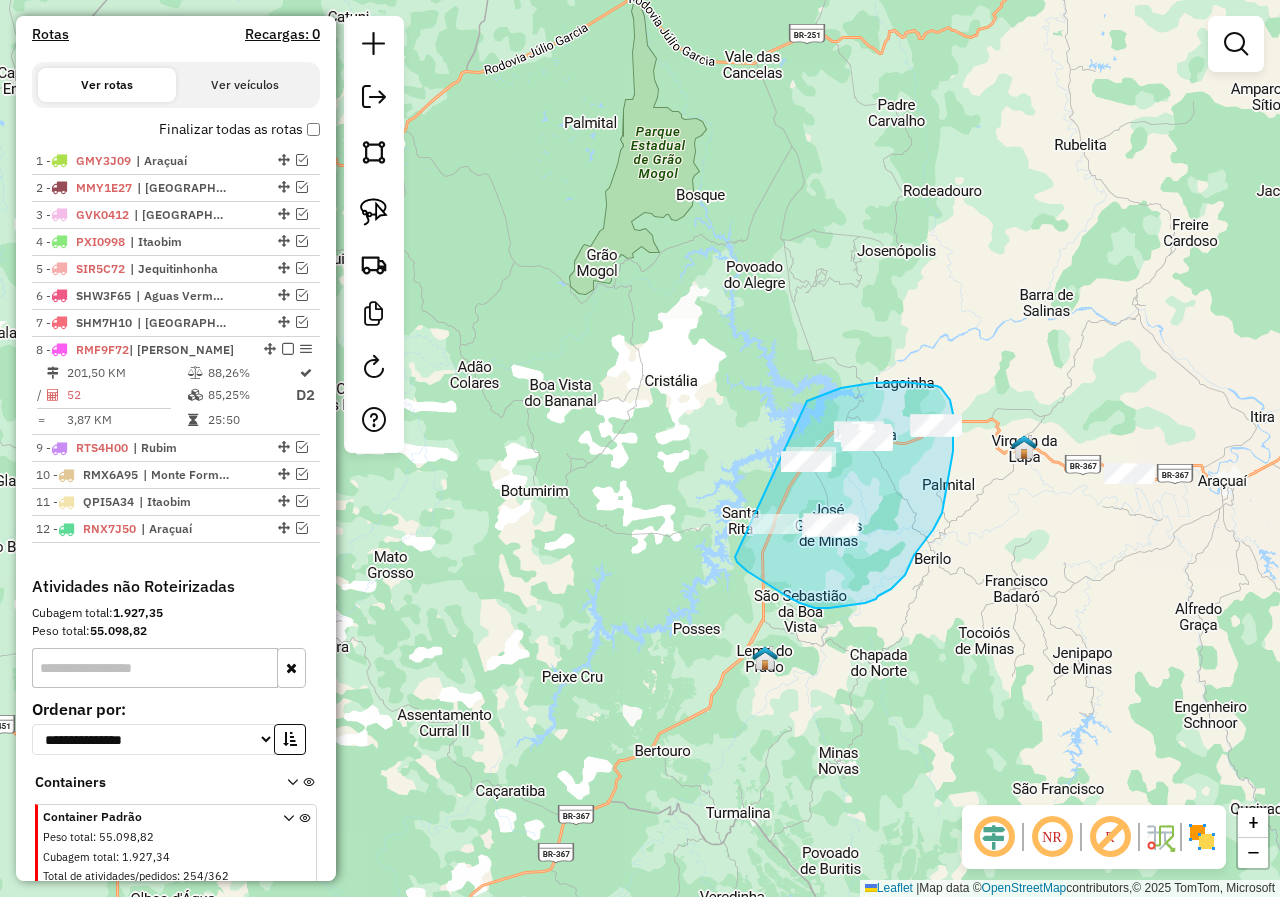 drag, startPoint x: 831, startPoint y: 392, endPoint x: 701, endPoint y: 499, distance: 168.37161 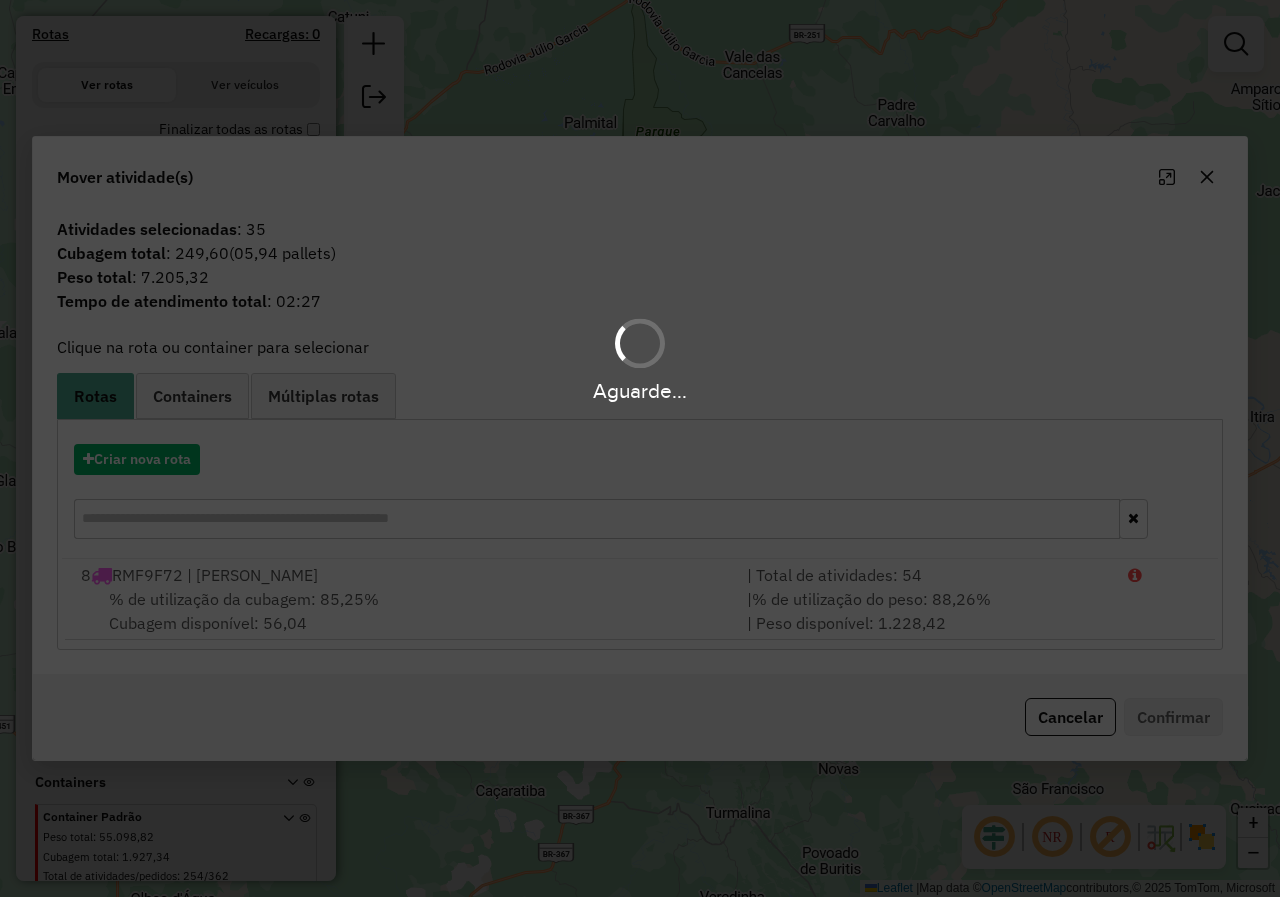 click on "Aguarde..." at bounding box center [640, 448] 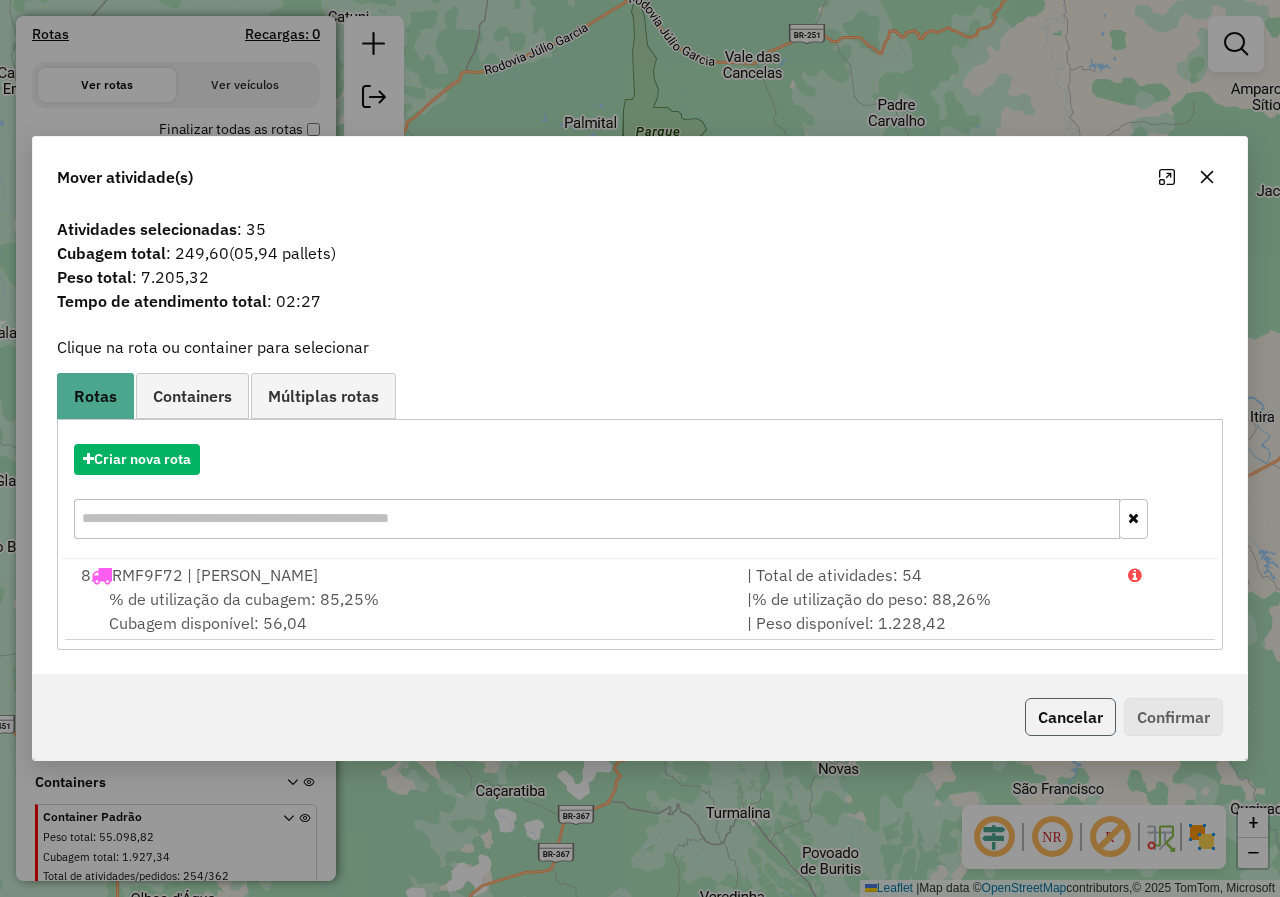 click on "Cancelar" 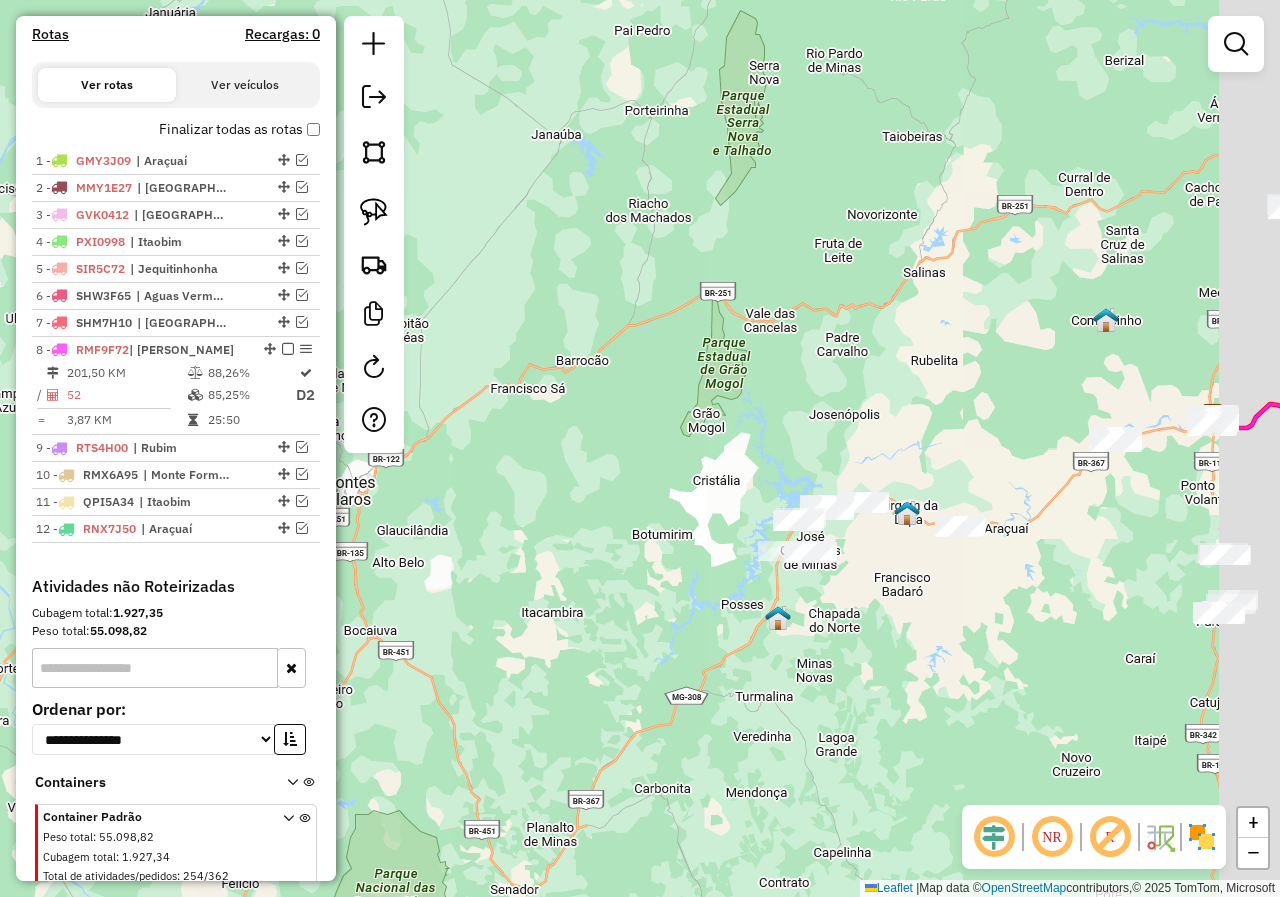 drag, startPoint x: 1053, startPoint y: 634, endPoint x: 821, endPoint y: 602, distance: 234.1965 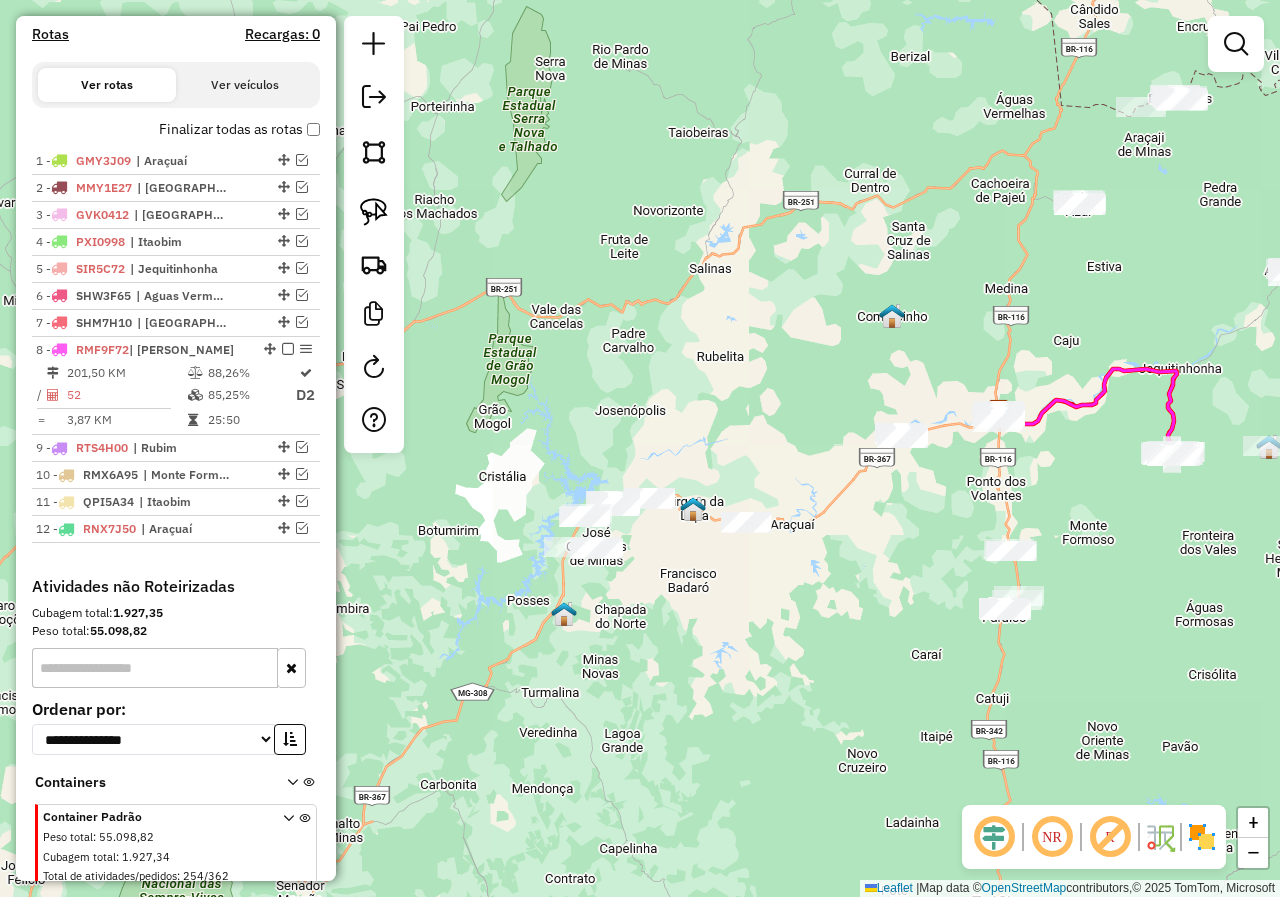 click on "Janela de atendimento Grade de atendimento Capacidade Transportadoras Veículos Cliente Pedidos  Rotas Selecione os dias de semana para filtrar as janelas de atendimento  Seg   Ter   Qua   Qui   Sex   Sáb   Dom  Informe o período da janela de atendimento: De: Até:  Filtrar exatamente a janela do cliente  Considerar janela de atendimento padrão  Selecione os dias de semana para filtrar as grades de atendimento  Seg   Ter   Qua   Qui   Sex   Sáb   Dom   Considerar clientes sem dia de atendimento cadastrado  Clientes fora do dia de atendimento selecionado Filtrar as atividades entre os valores definidos abaixo:  Peso mínimo:   Peso máximo:   Cubagem mínima:   Cubagem máxima:   De:   Até:  Filtrar as atividades entre o tempo de atendimento definido abaixo:  De:   Até:   Considerar capacidade total dos clientes não roteirizados Transportadora: Selecione um ou mais itens Tipo de veículo: Selecione um ou mais itens Veículo: Selecione um ou mais itens Motorista: Selecione um ou mais itens Nome: Rótulo:" 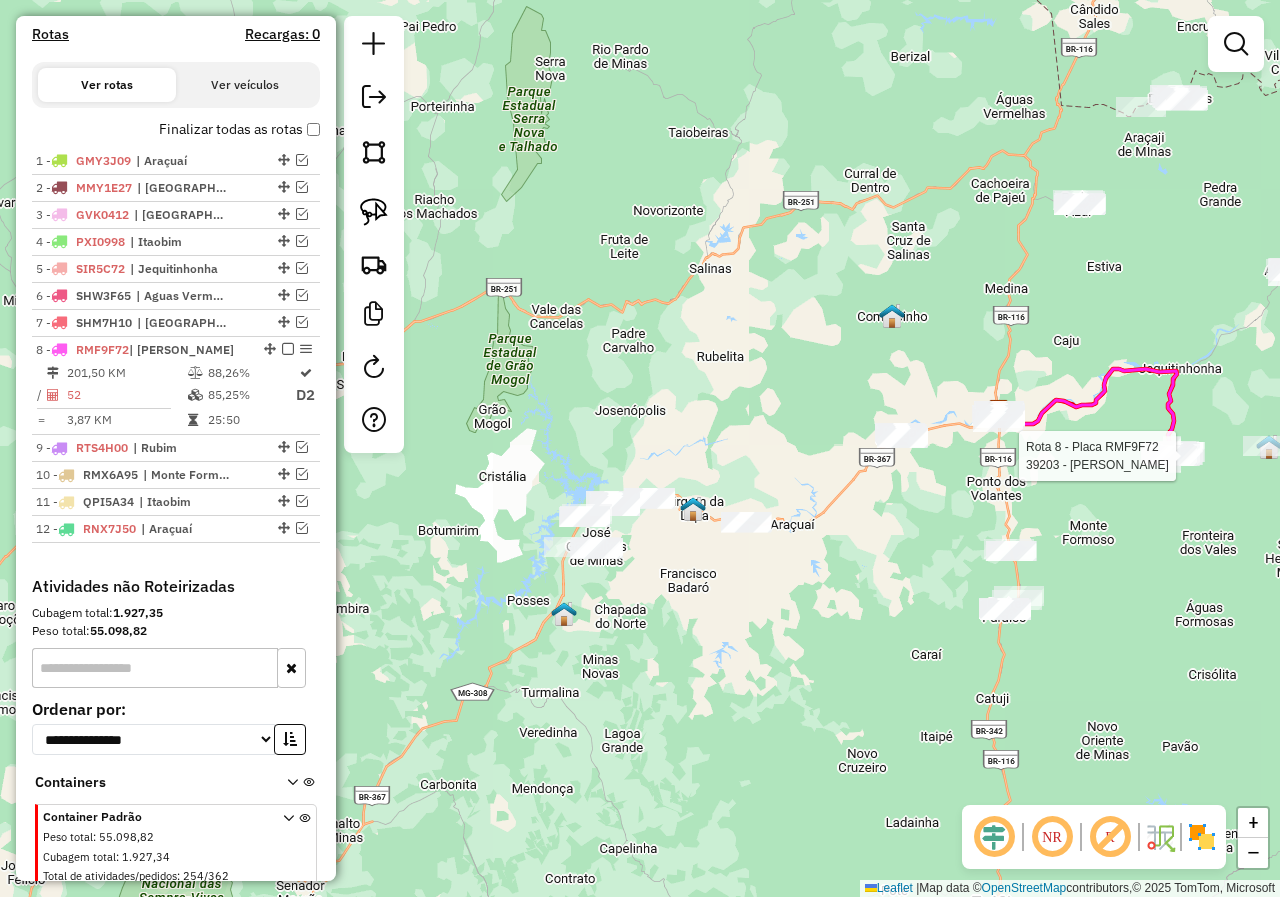 select on "**********" 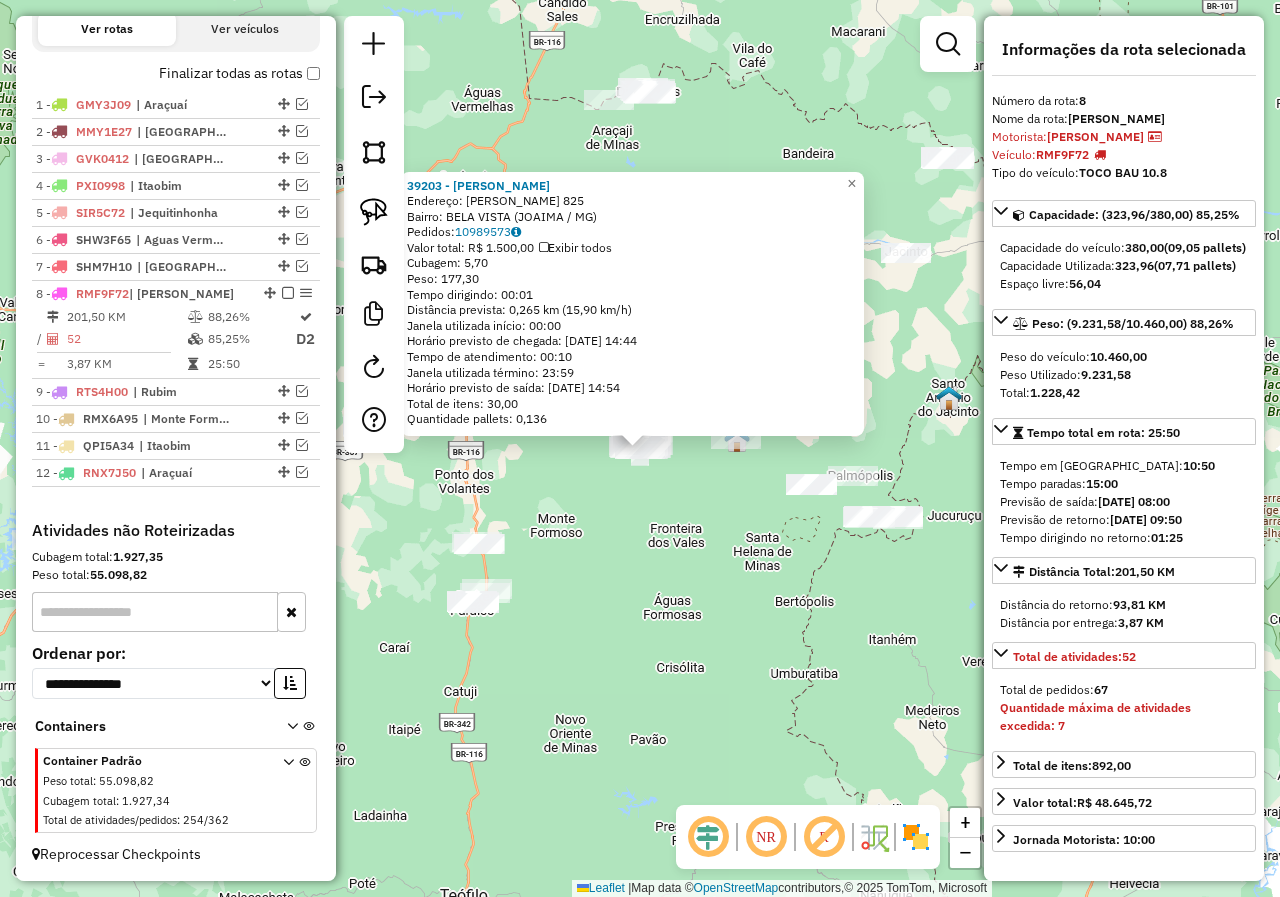 scroll, scrollTop: 674, scrollLeft: 0, axis: vertical 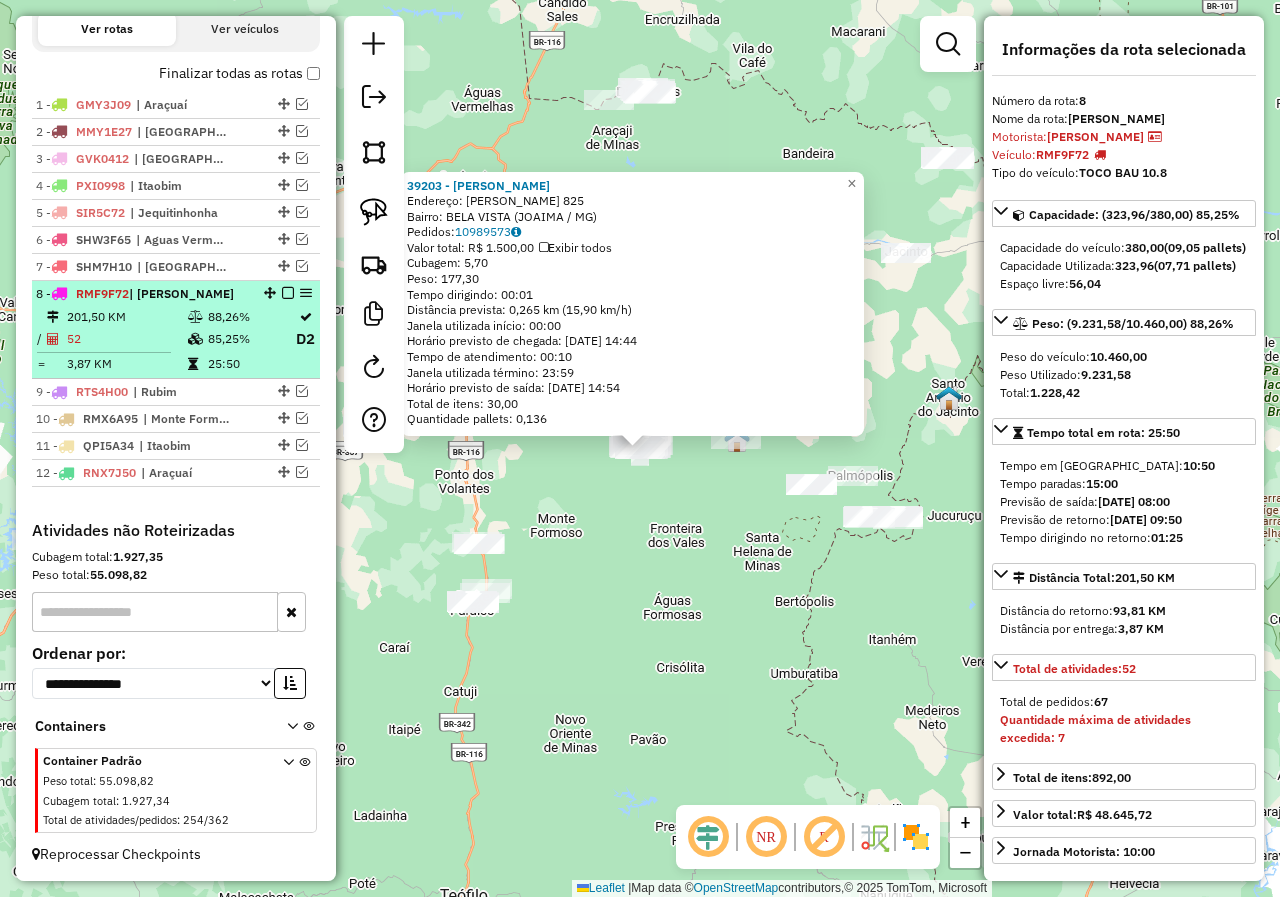 click at bounding box center [197, 339] 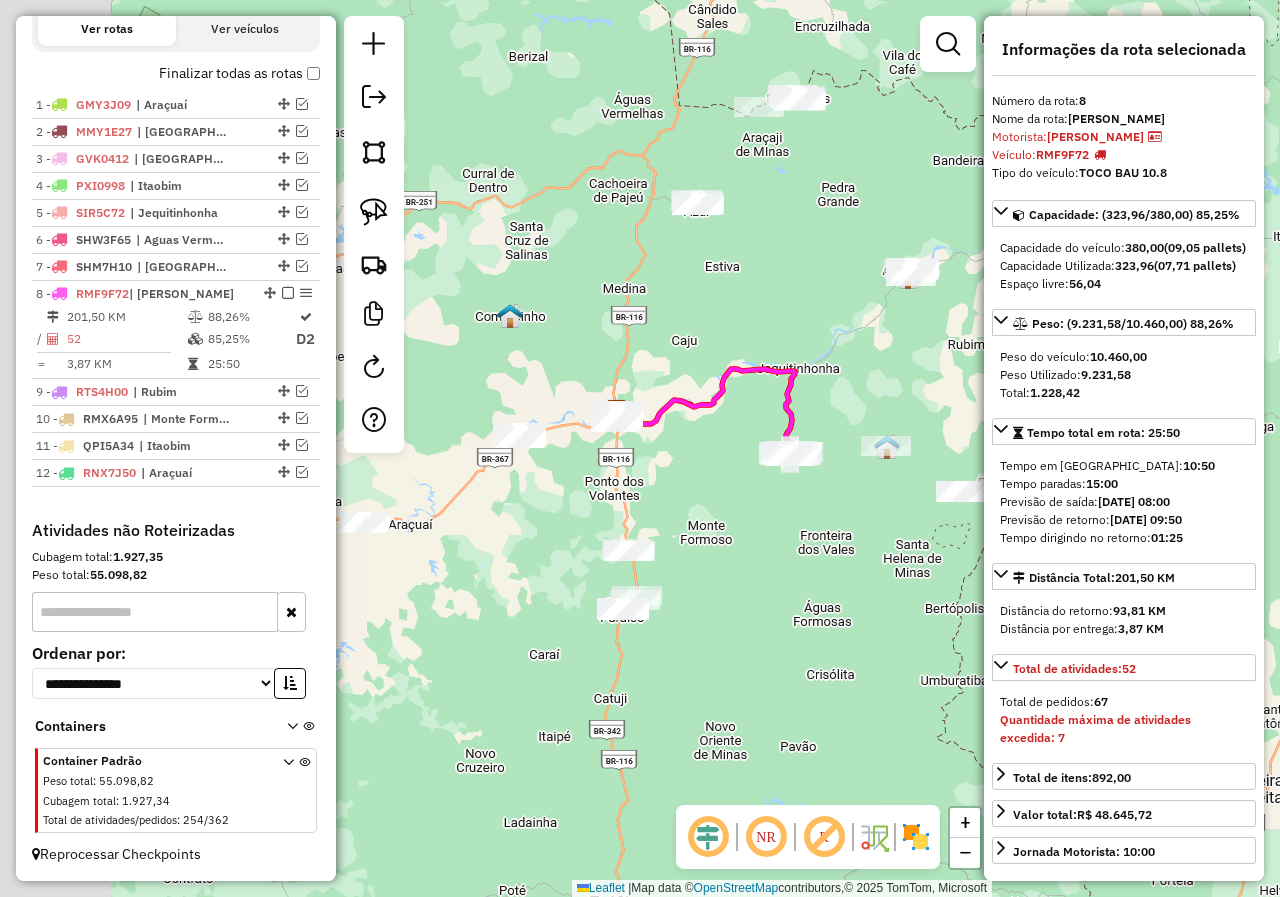 drag, startPoint x: 609, startPoint y: 376, endPoint x: 814, endPoint y: 310, distance: 215.36249 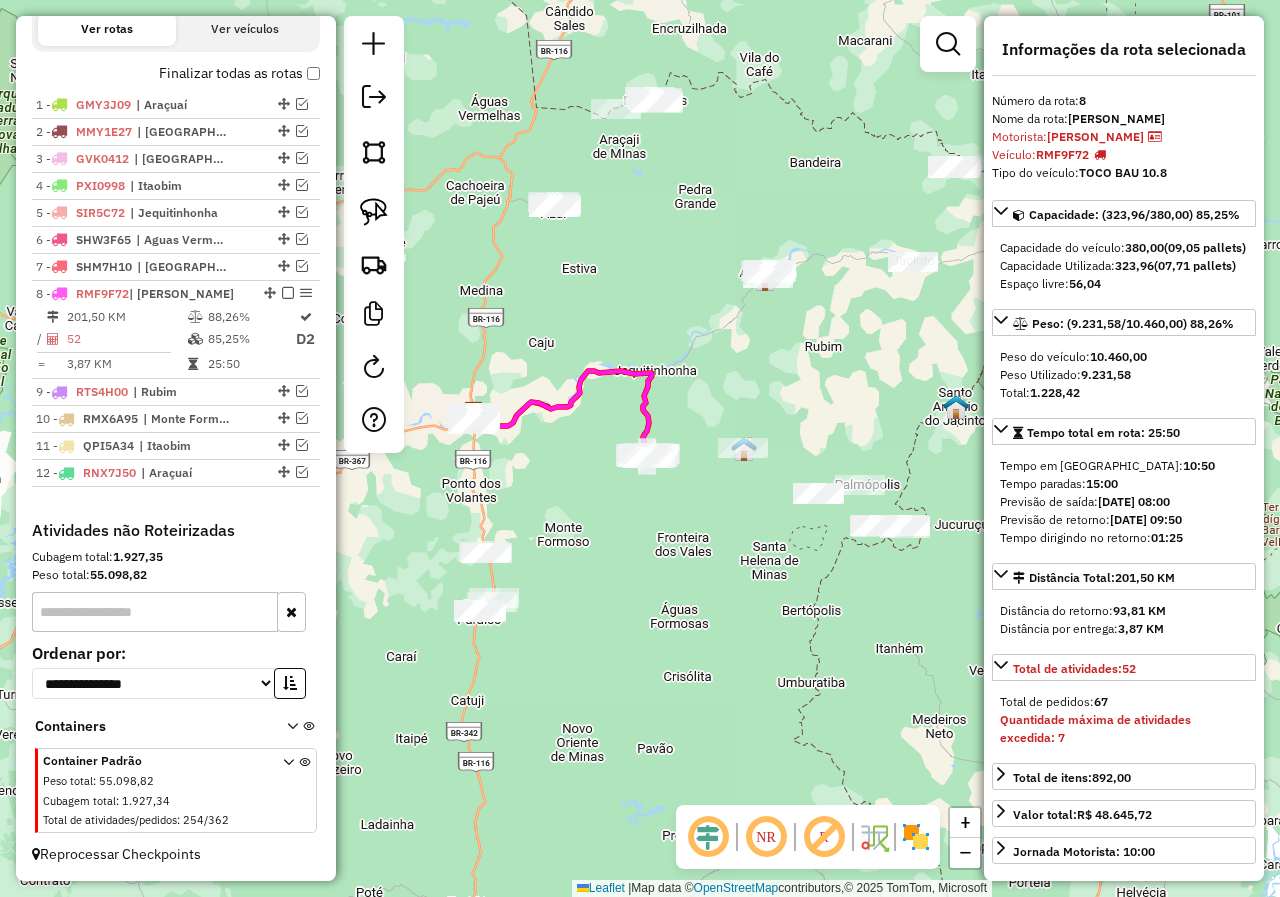 drag, startPoint x: 786, startPoint y: 320, endPoint x: 617, endPoint y: 325, distance: 169.07394 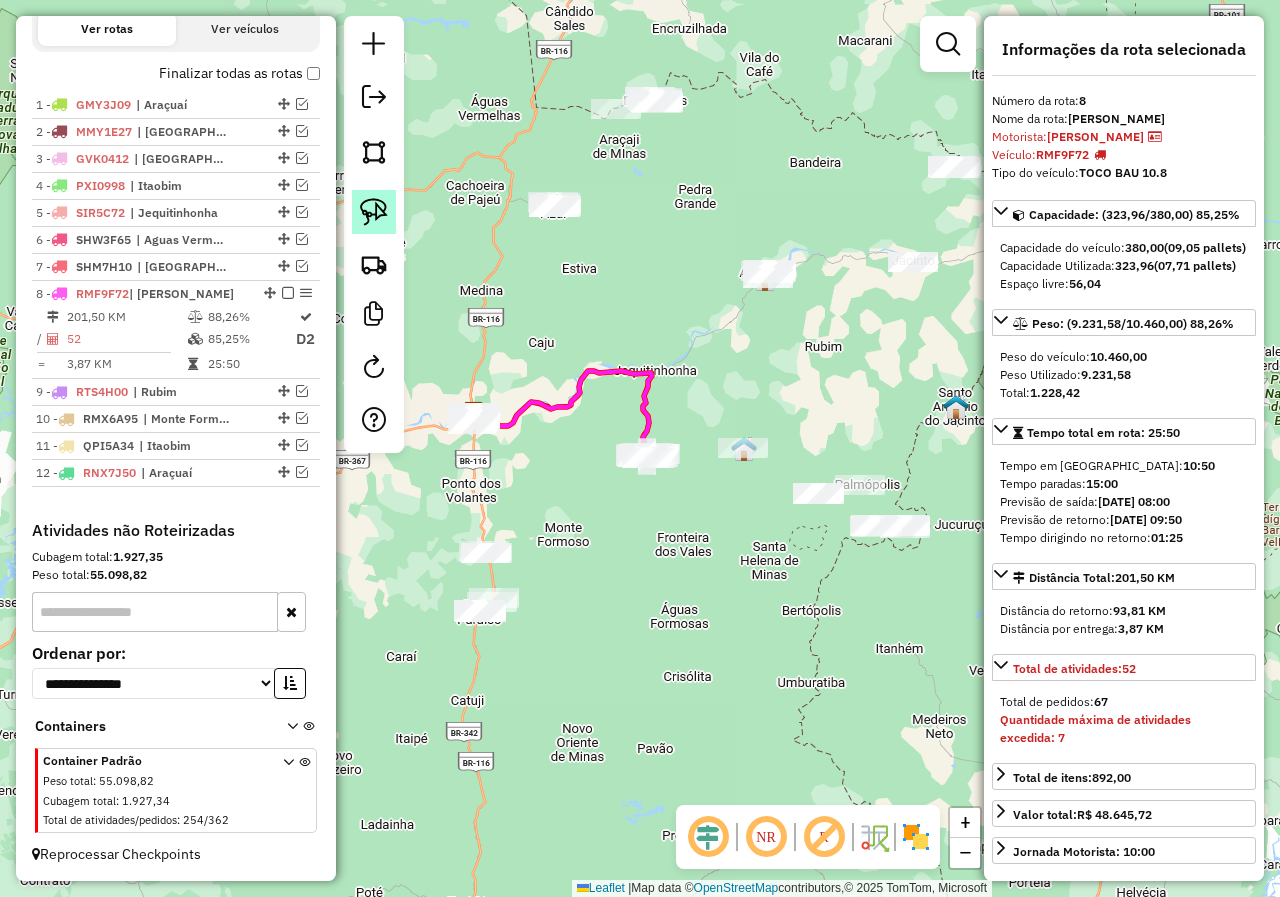 click 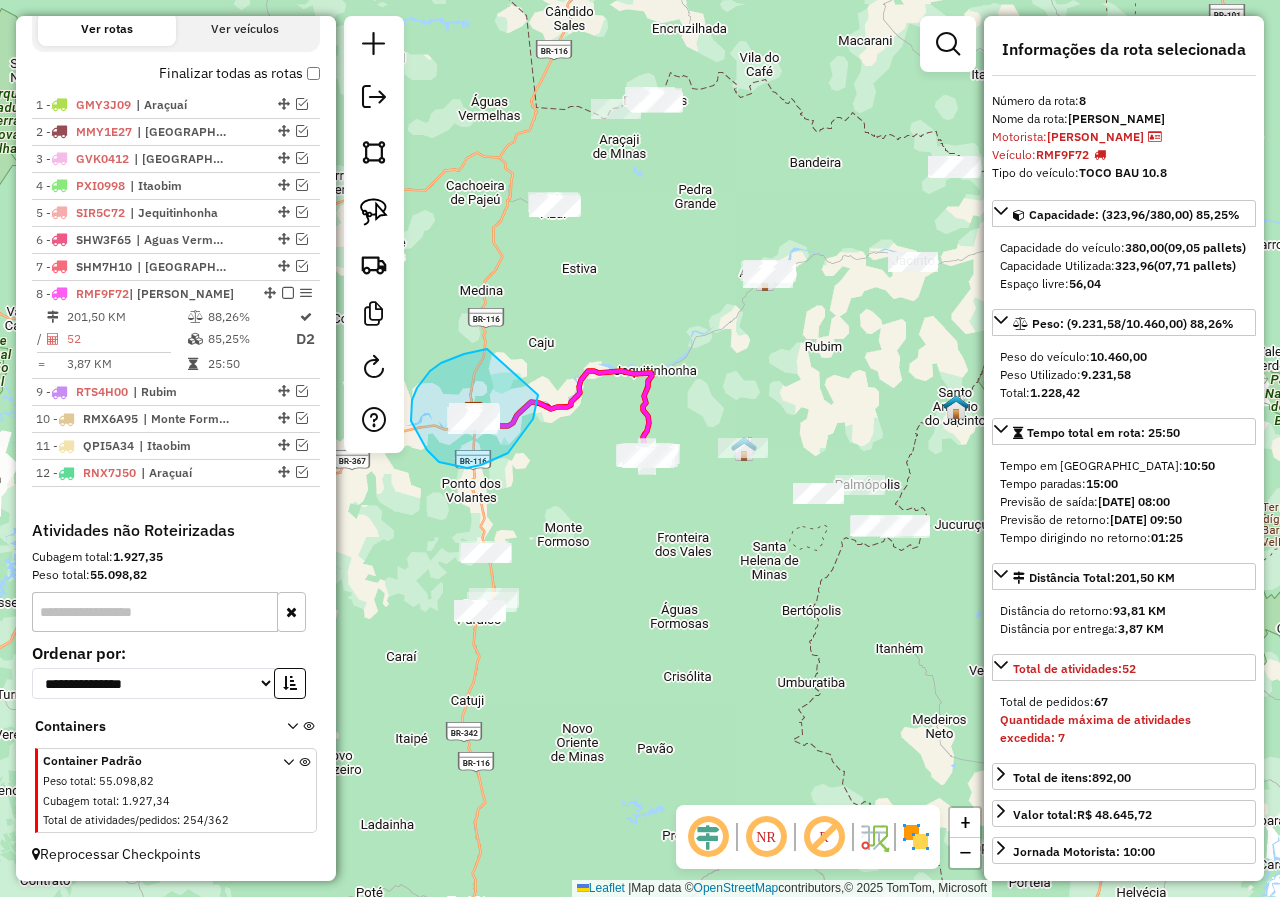 drag, startPoint x: 487, startPoint y: 349, endPoint x: 538, endPoint y: 379, distance: 59.16925 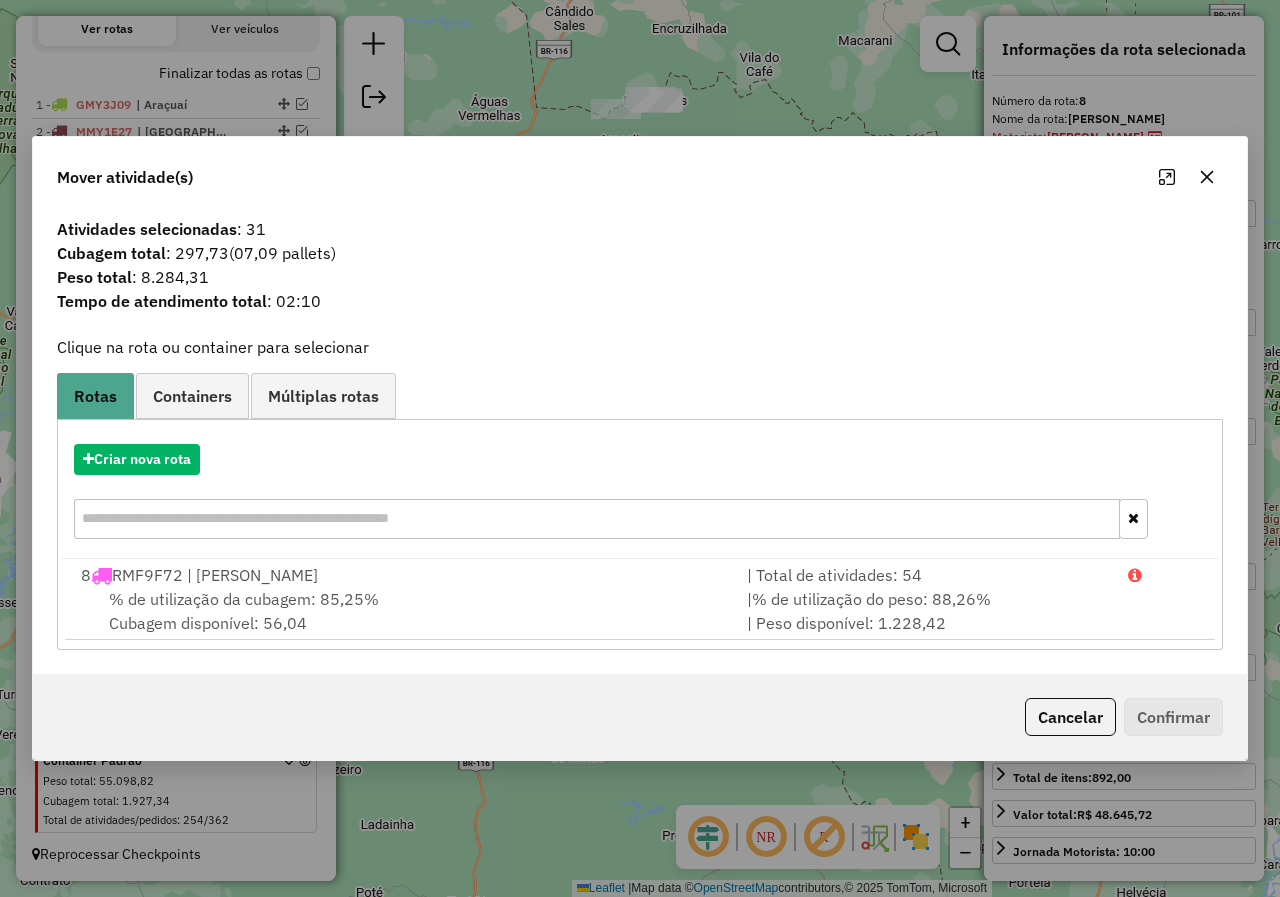 click 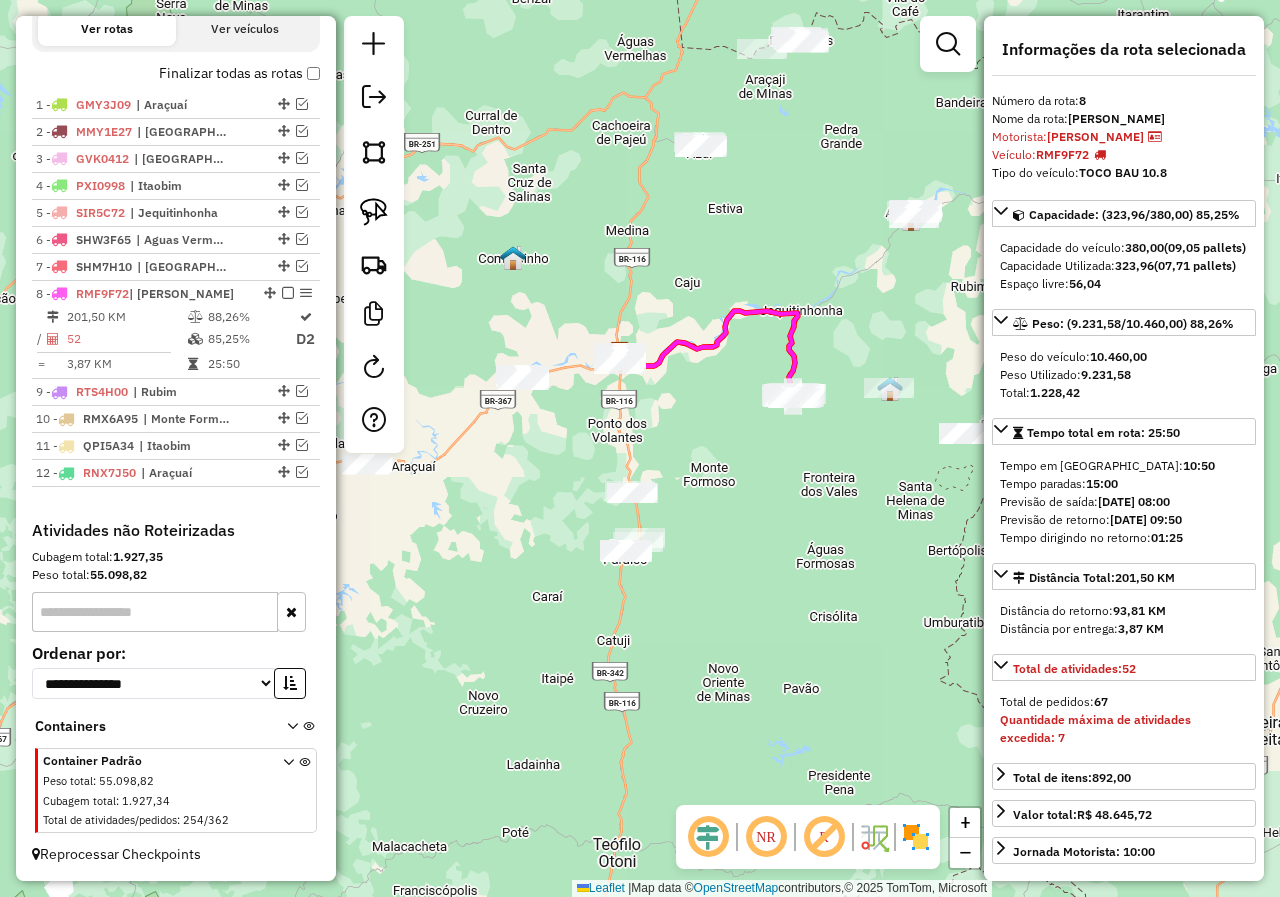drag, startPoint x: 564, startPoint y: 426, endPoint x: 734, endPoint y: 359, distance: 182.72658 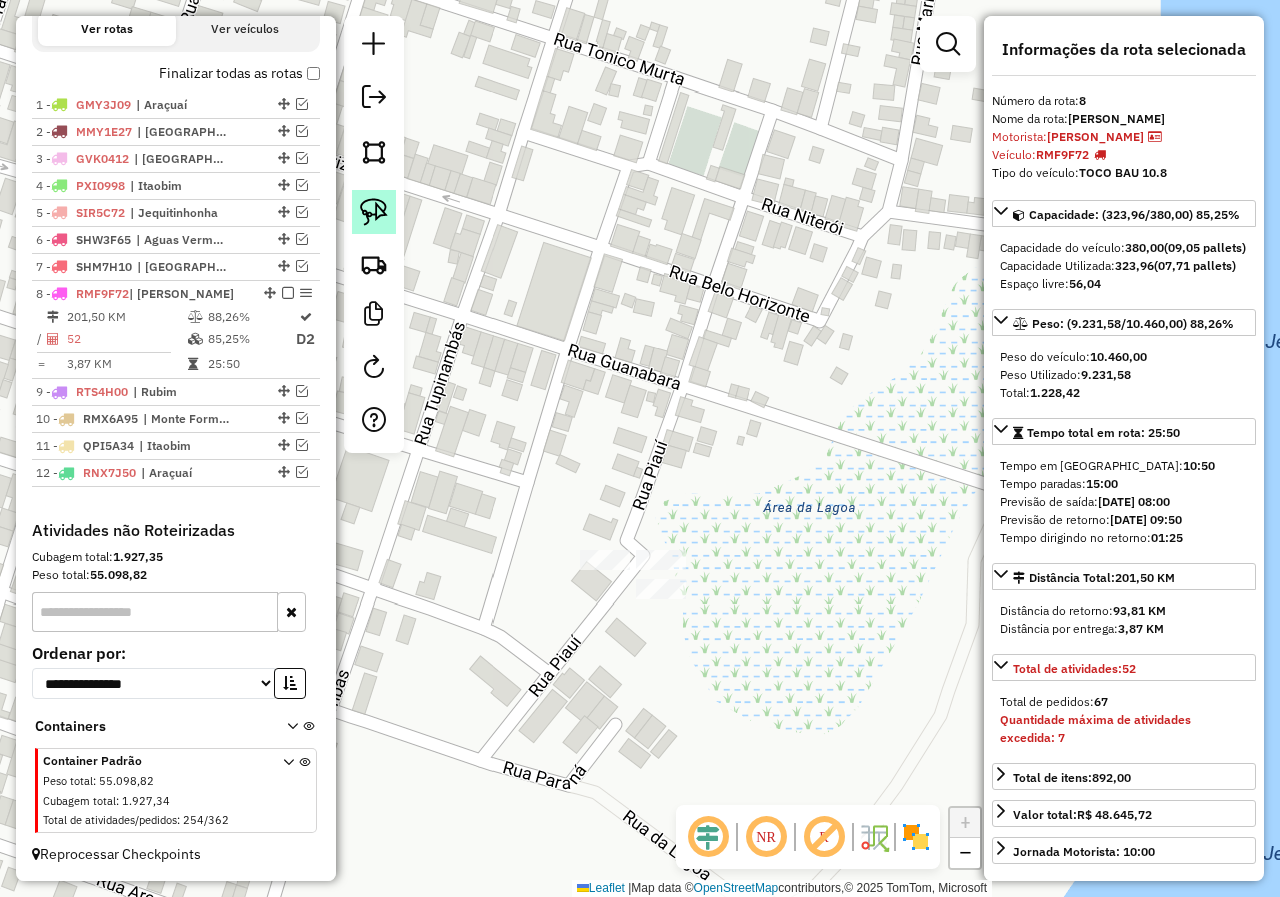 drag, startPoint x: 374, startPoint y: 213, endPoint x: 438, endPoint y: 323, distance: 127.263504 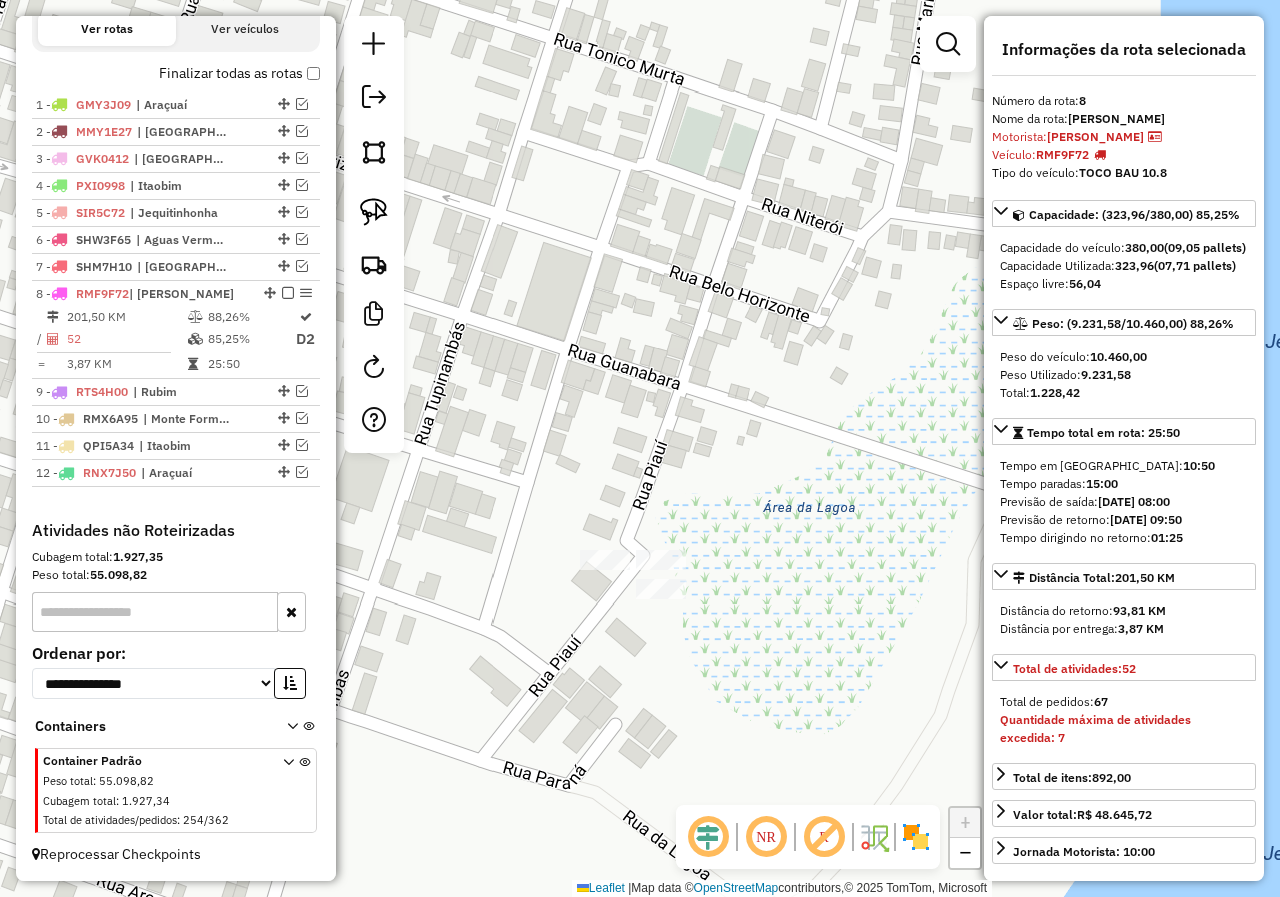 click 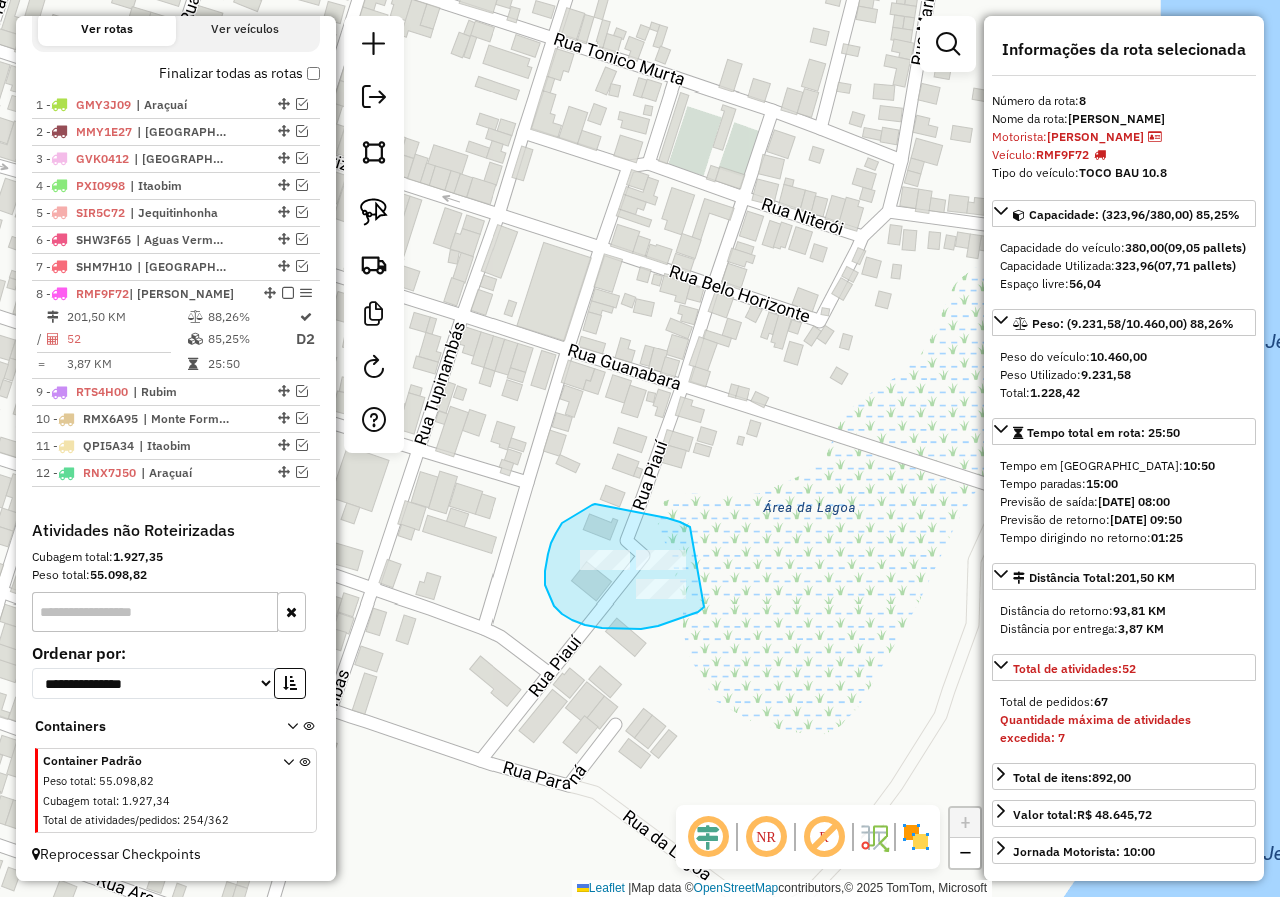 drag, startPoint x: 690, startPoint y: 527, endPoint x: 708, endPoint y: 605, distance: 80.04999 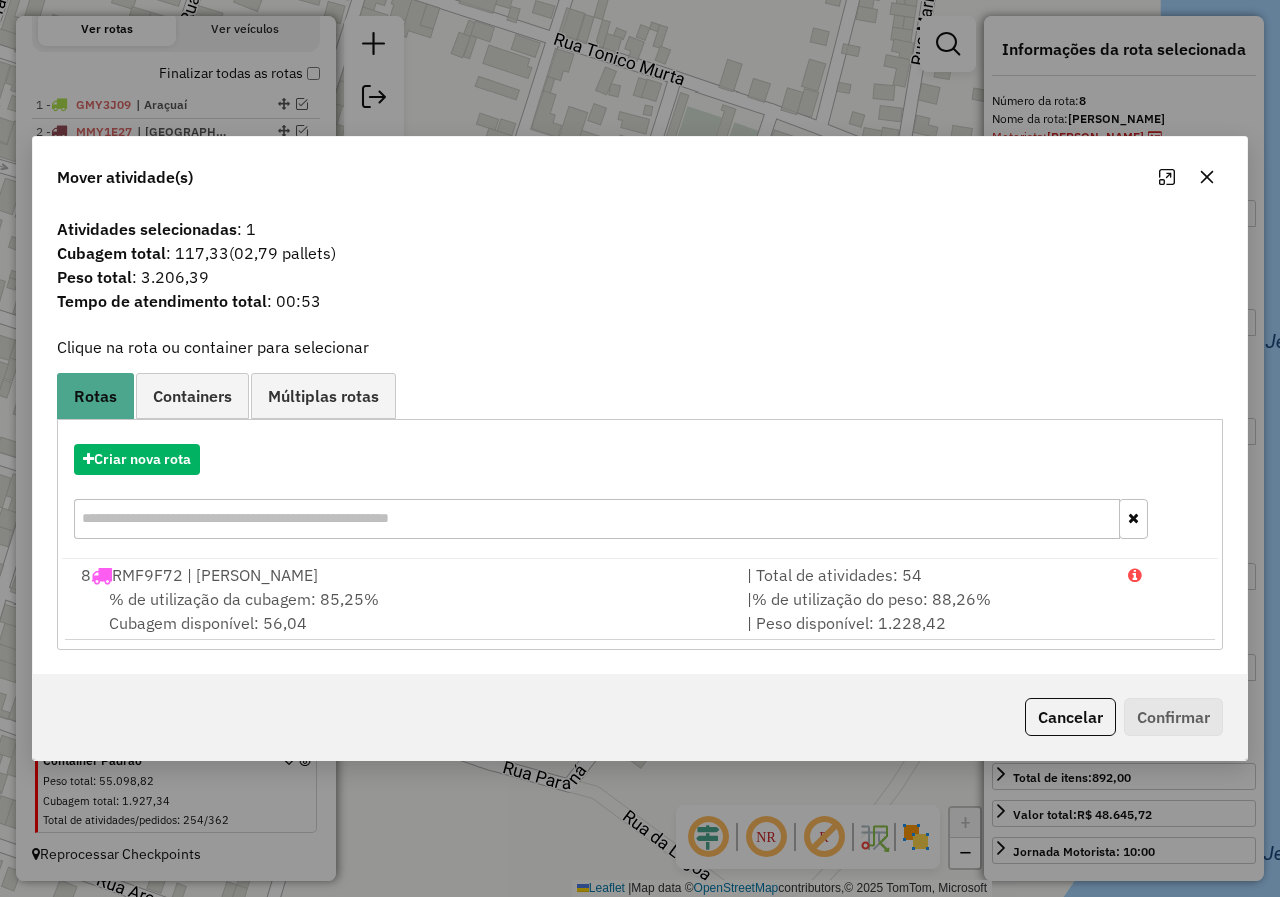 click 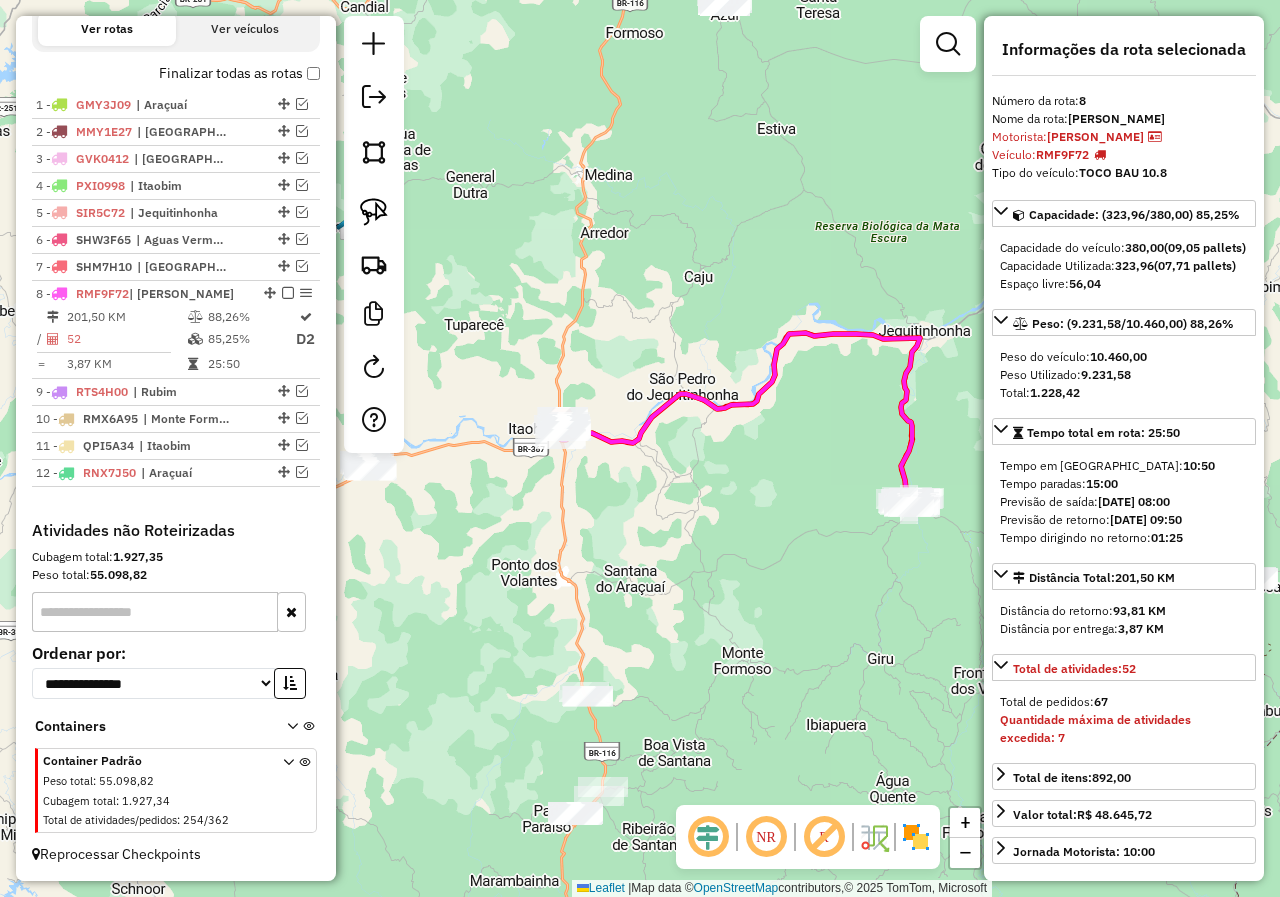 drag, startPoint x: 760, startPoint y: 344, endPoint x: 697, endPoint y: 496, distance: 164.53874 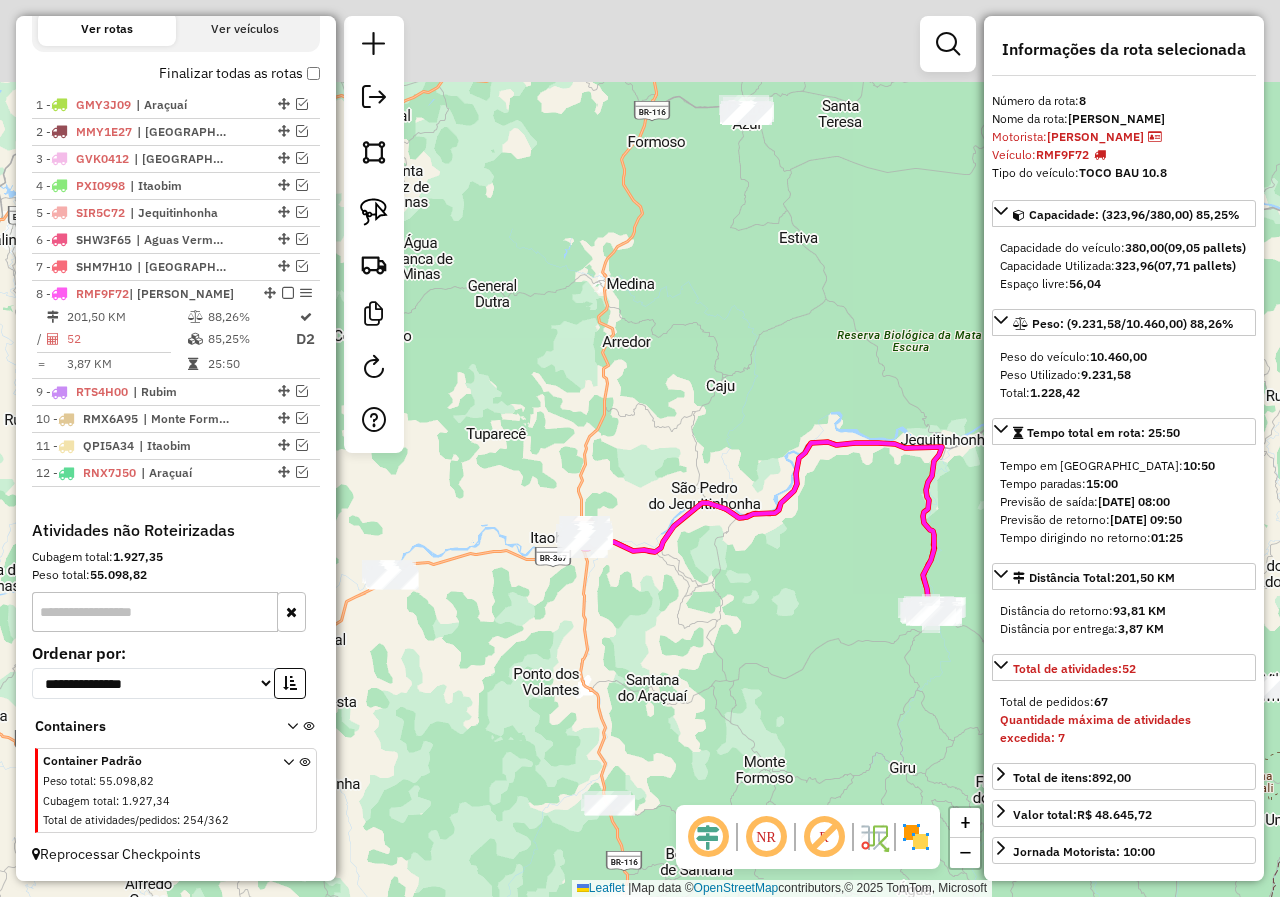 drag, startPoint x: 730, startPoint y: 486, endPoint x: 767, endPoint y: 609, distance: 128.44453 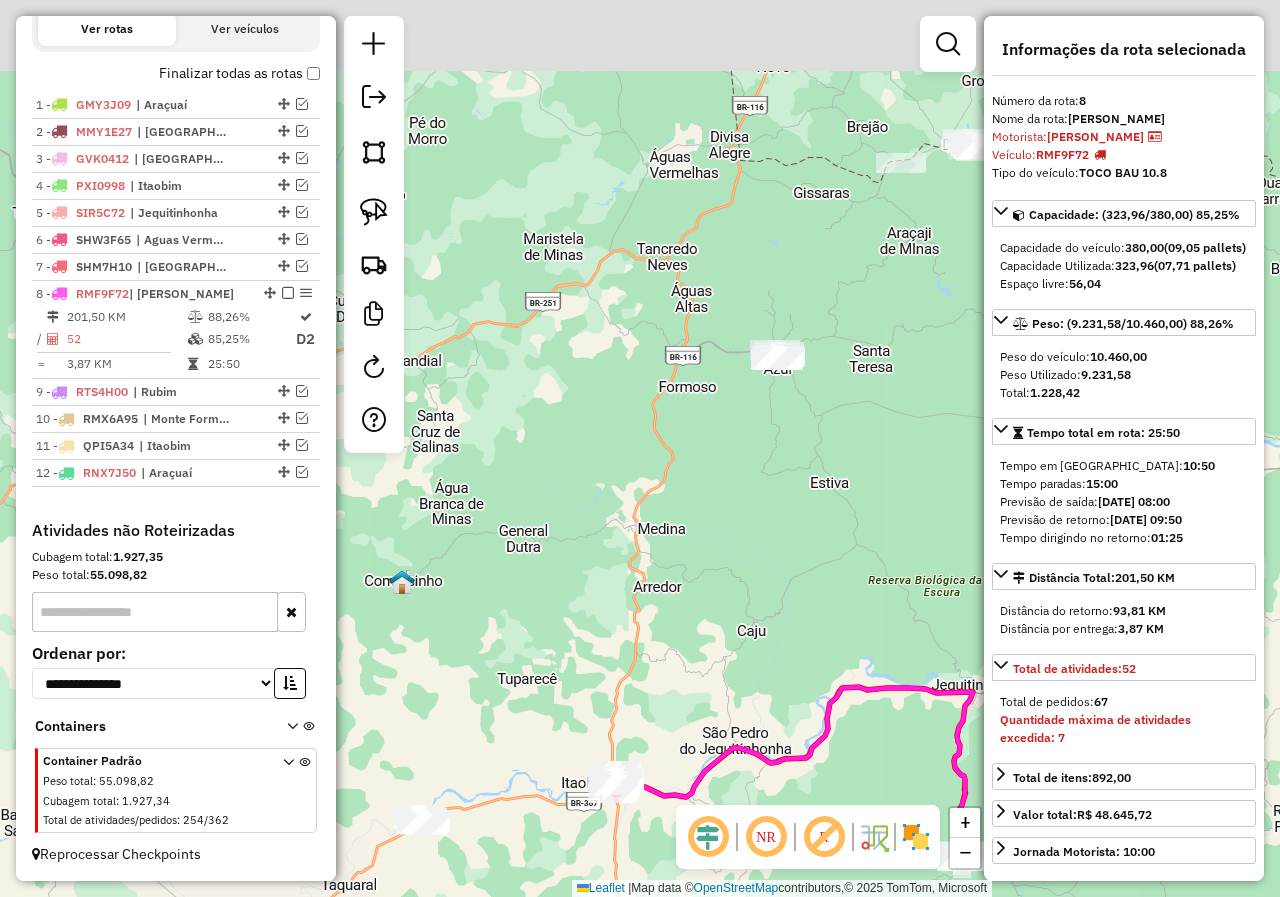 drag, startPoint x: 755, startPoint y: 542, endPoint x: 748, endPoint y: 633, distance: 91.26884 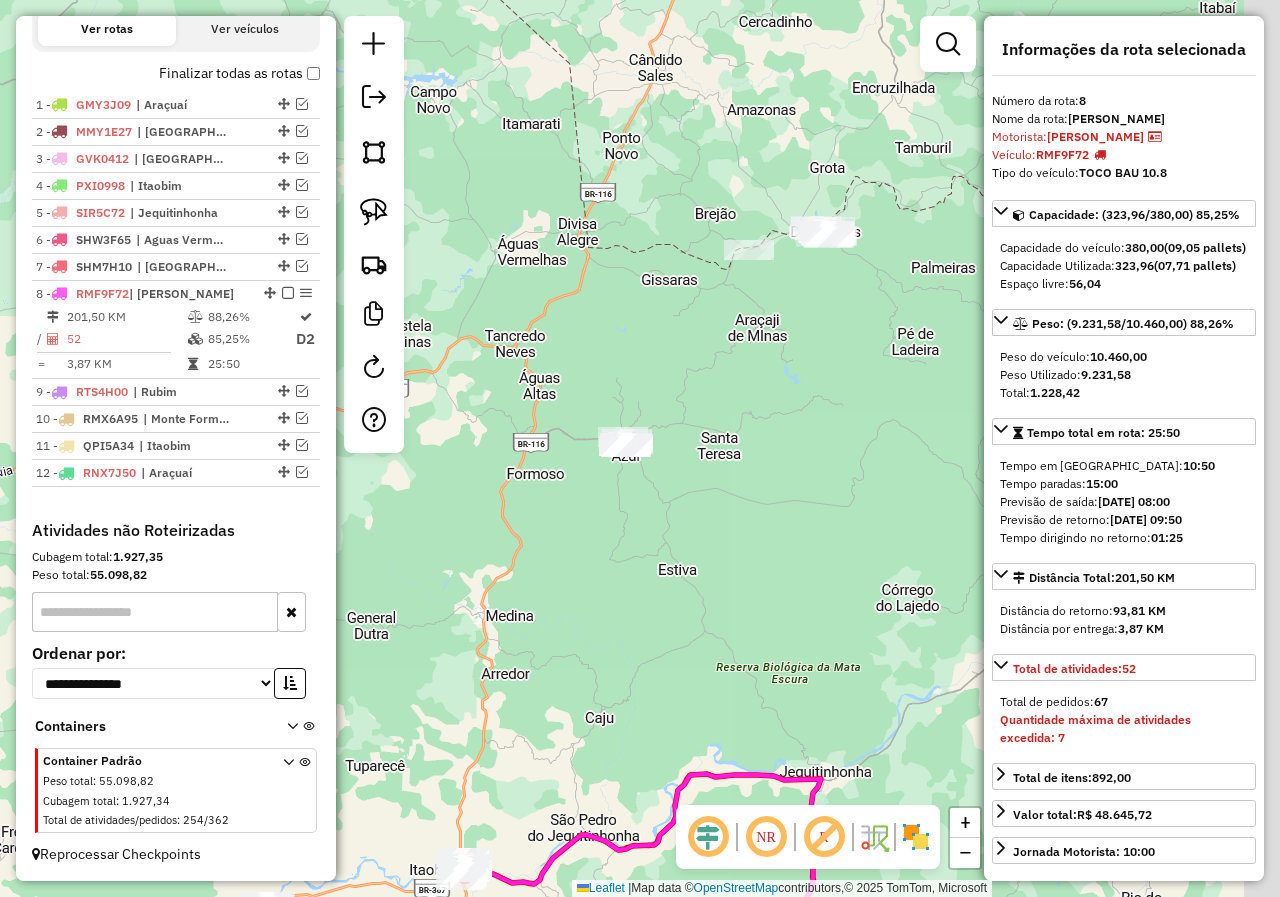 drag, startPoint x: 771, startPoint y: 541, endPoint x: 544, endPoint y: 519, distance: 228.06358 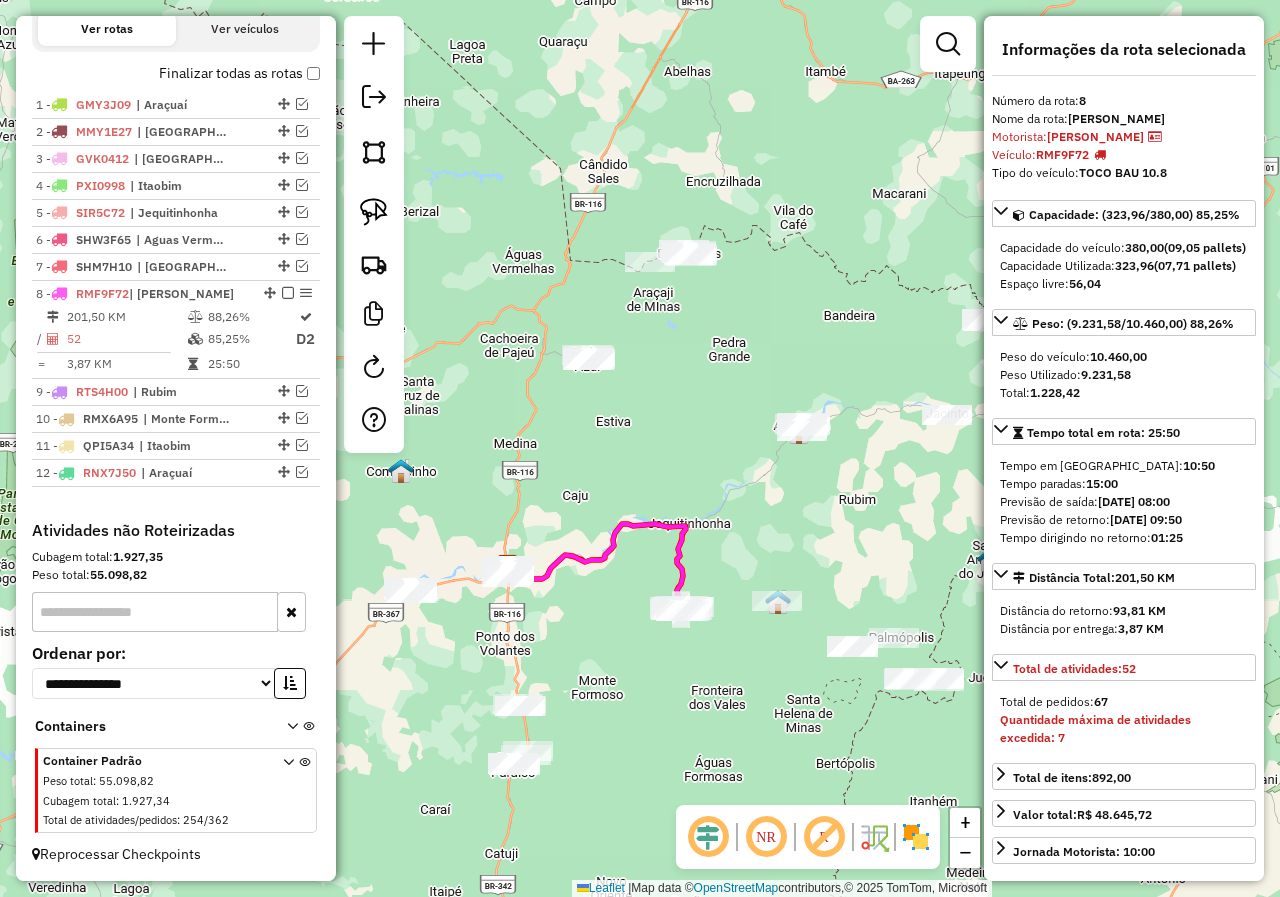 drag, startPoint x: 718, startPoint y: 492, endPoint x: 652, endPoint y: 456, distance: 75.17979 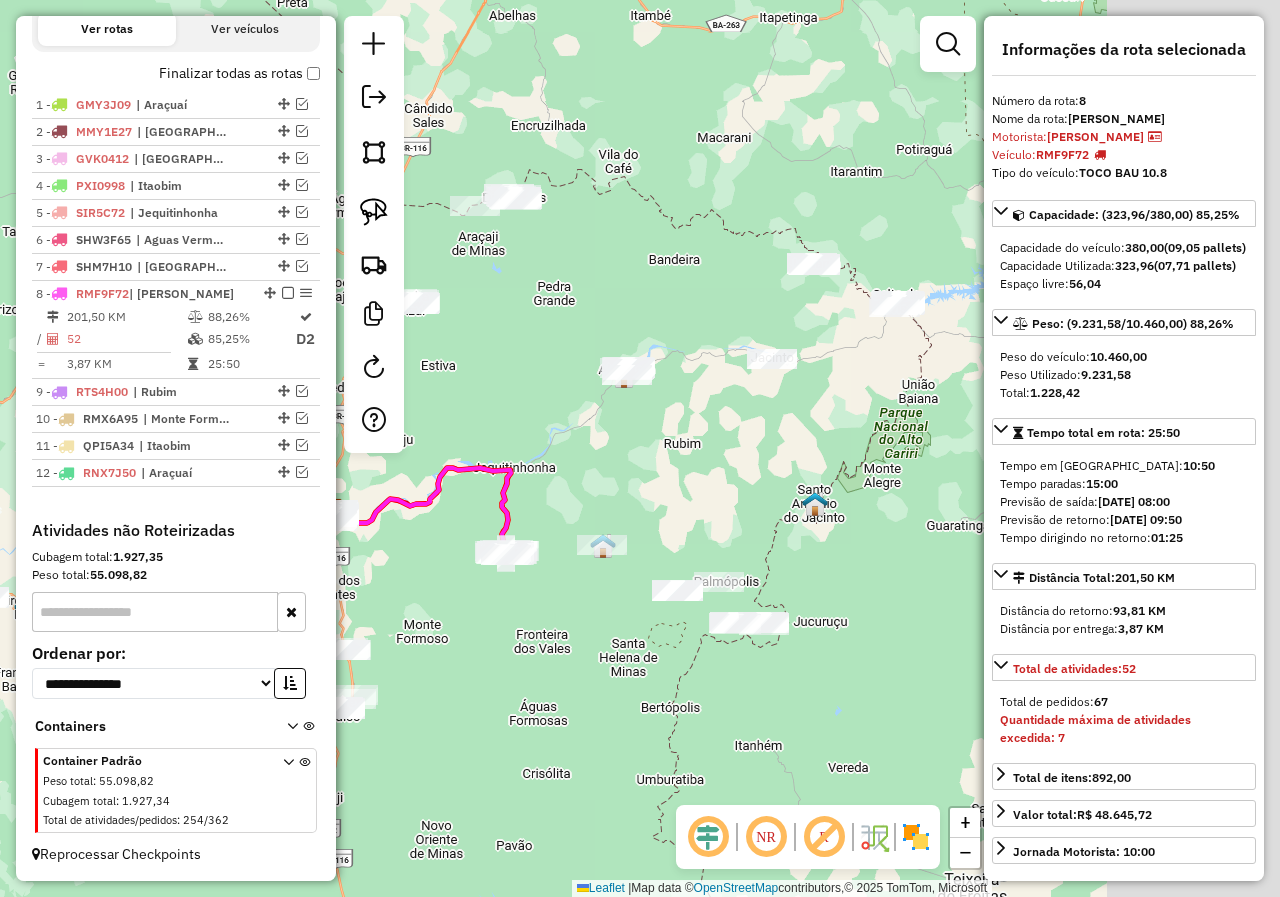 drag, startPoint x: 778, startPoint y: 525, endPoint x: 598, endPoint y: 467, distance: 189.11372 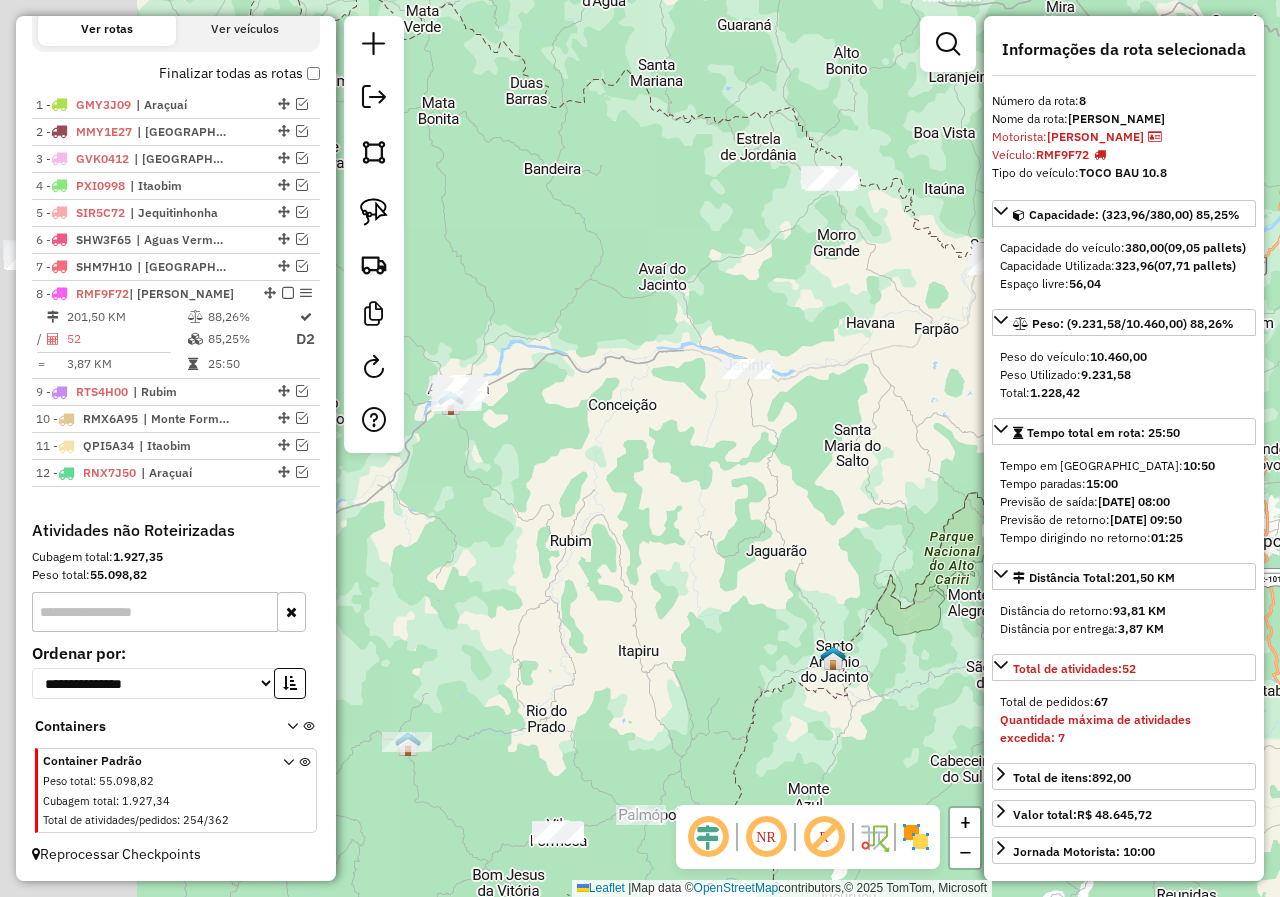 drag, startPoint x: 718, startPoint y: 473, endPoint x: 901, endPoint y: 398, distance: 197.7726 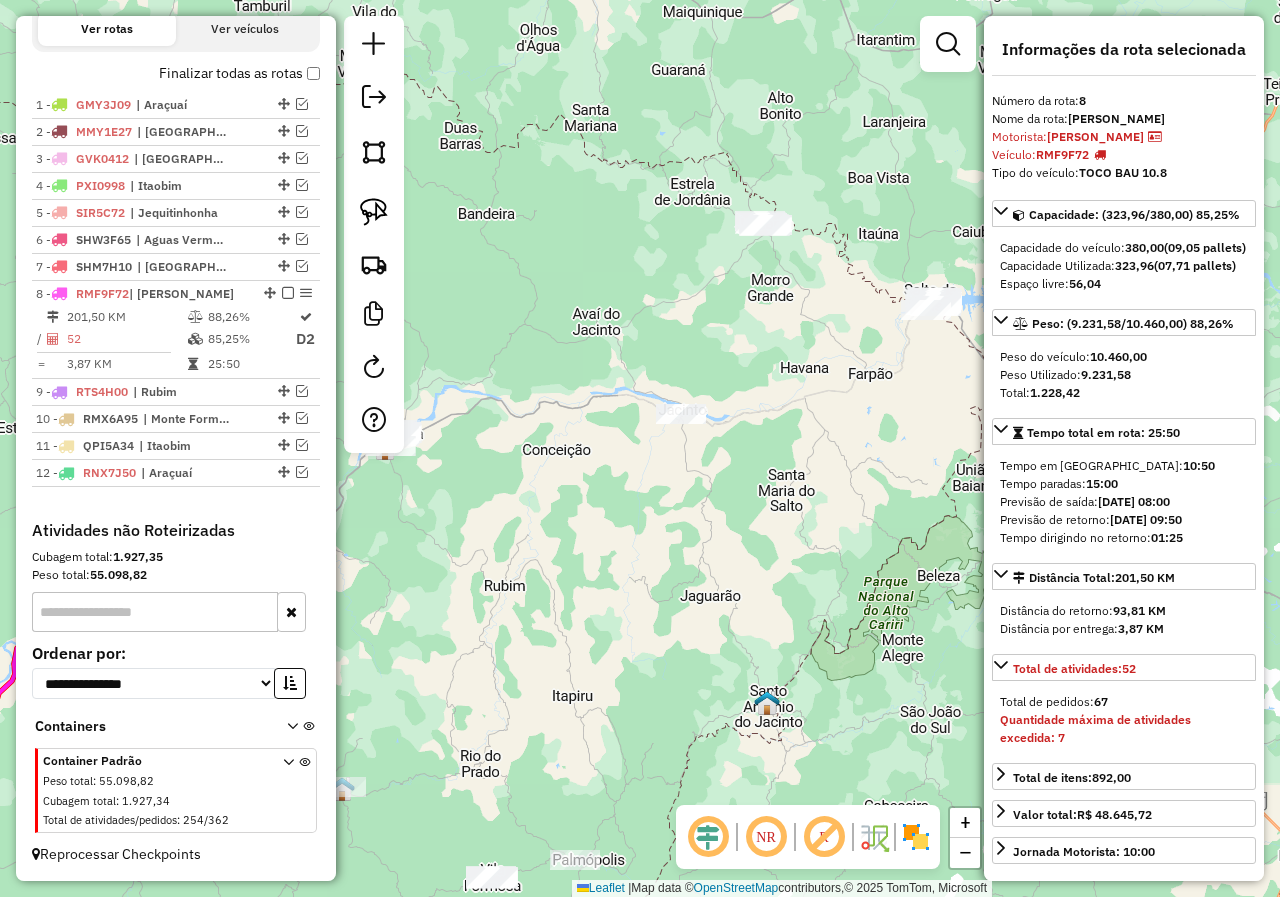 drag, startPoint x: 816, startPoint y: 453, endPoint x: 752, endPoint y: 462, distance: 64.629715 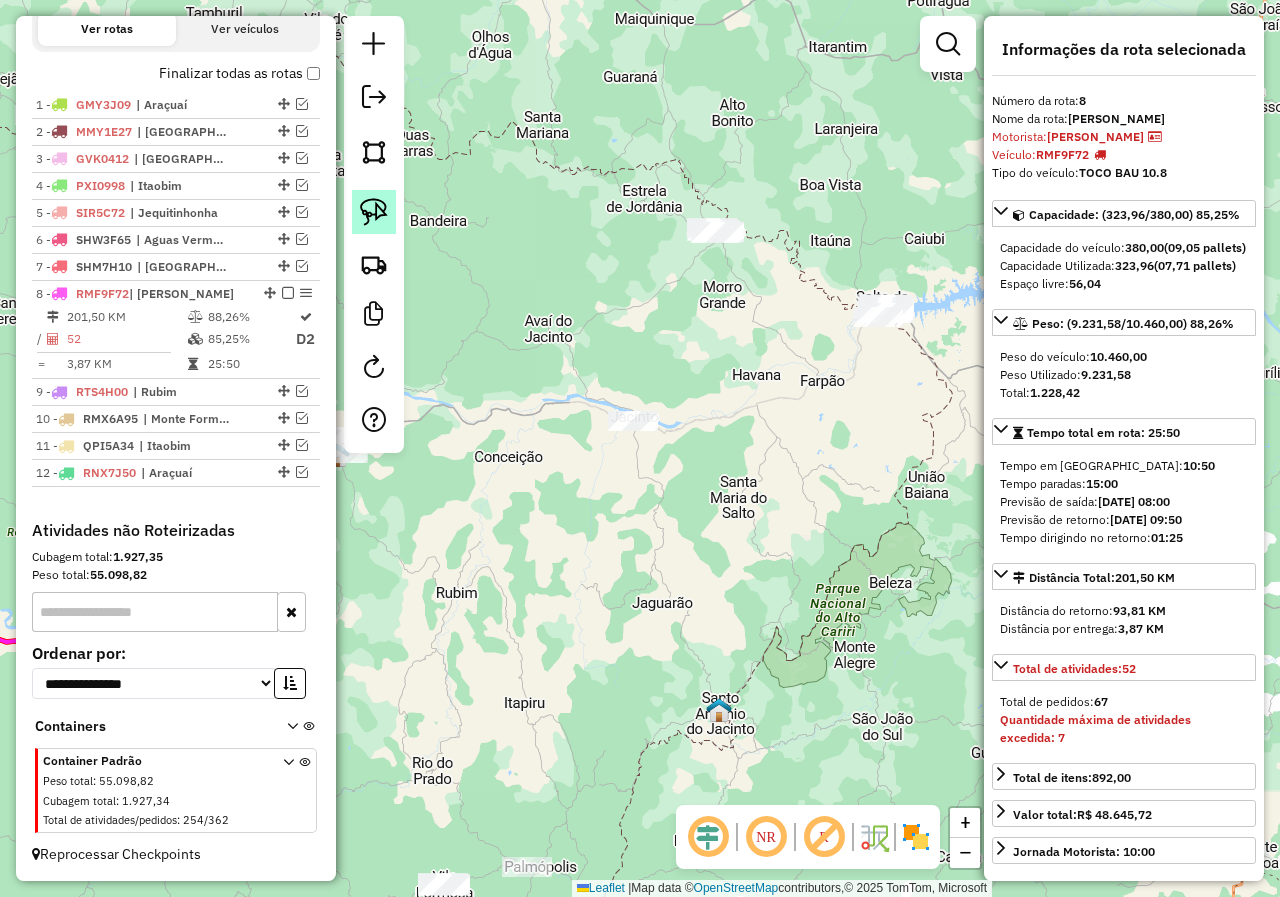 click 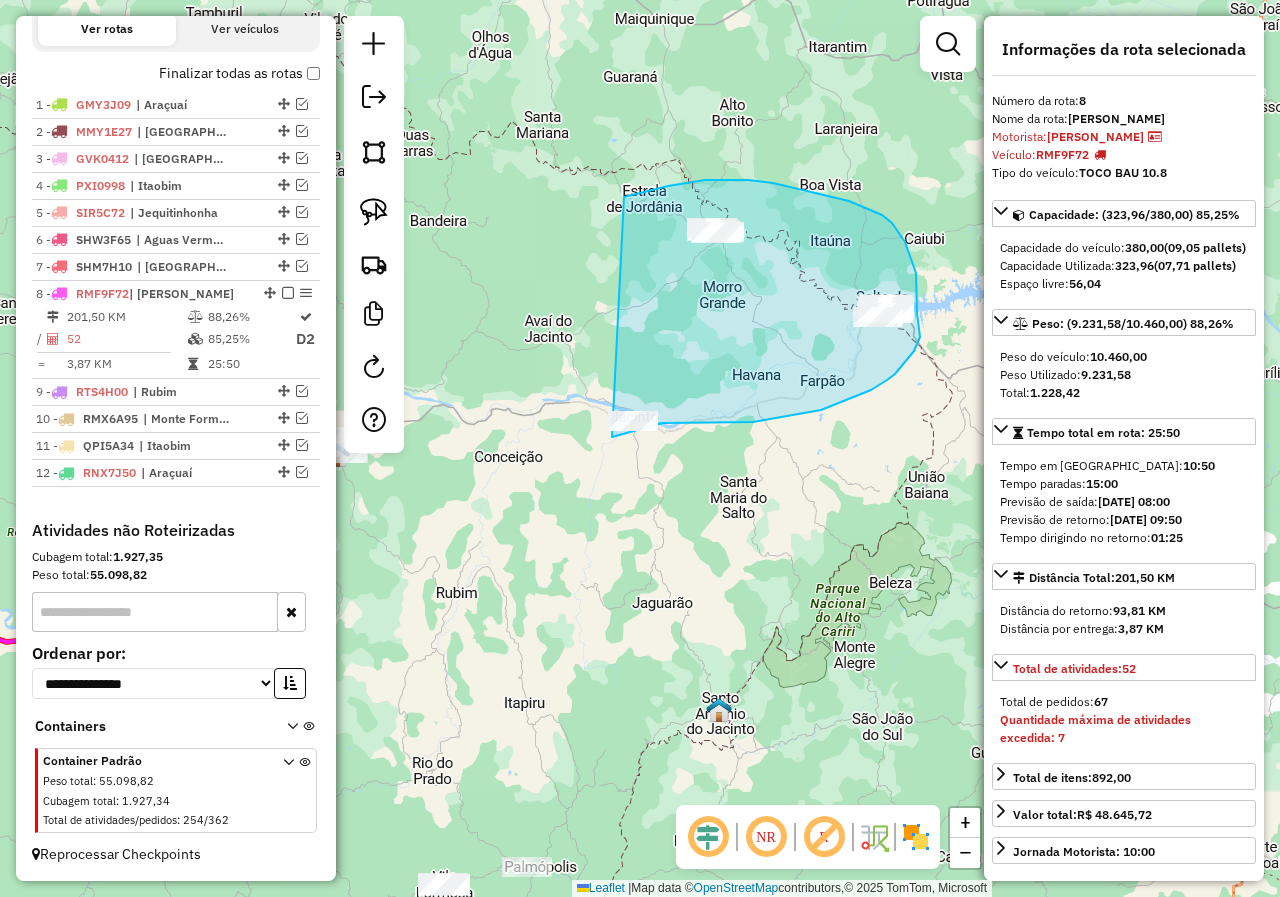 drag, startPoint x: 624, startPoint y: 197, endPoint x: 607, endPoint y: 437, distance: 240.60133 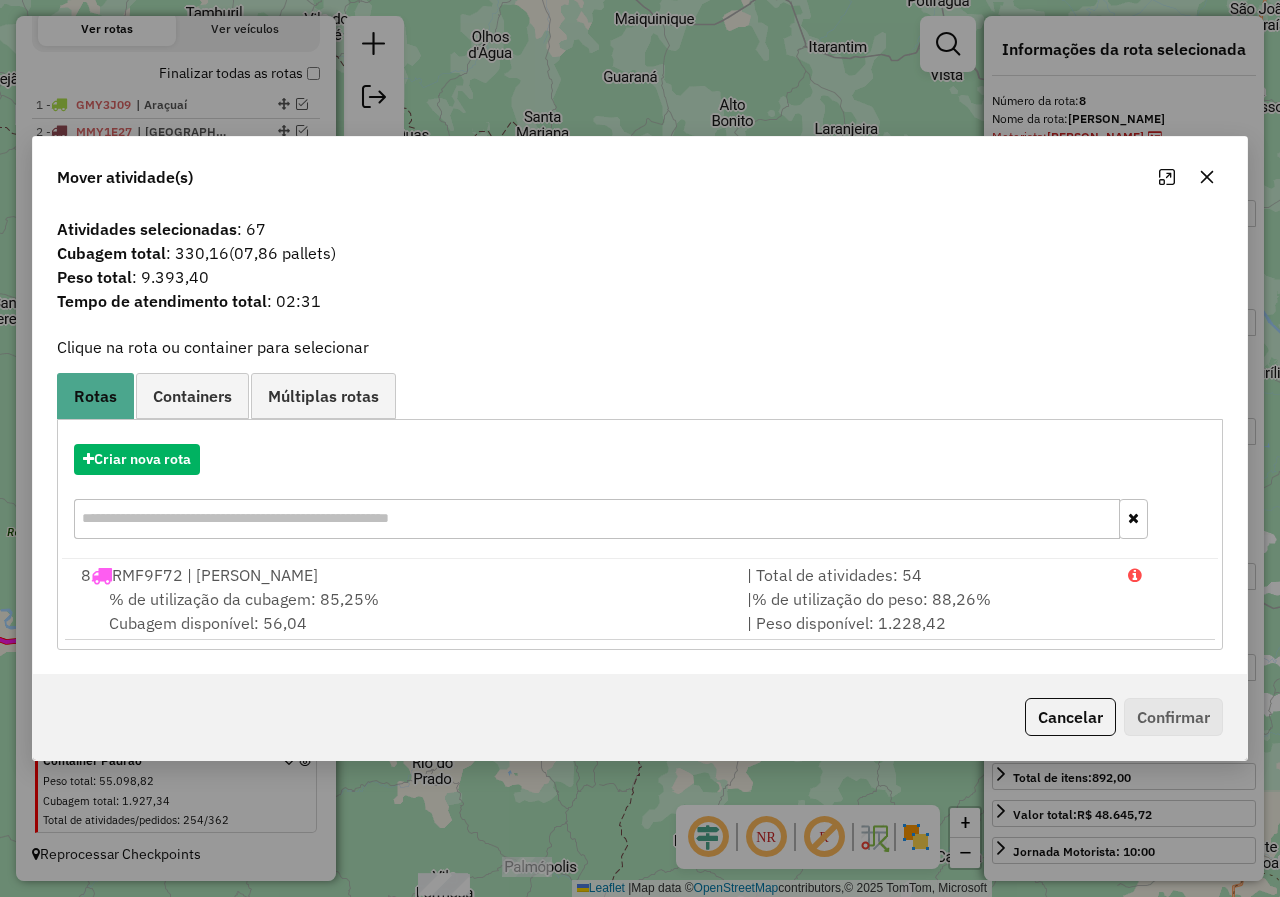 click 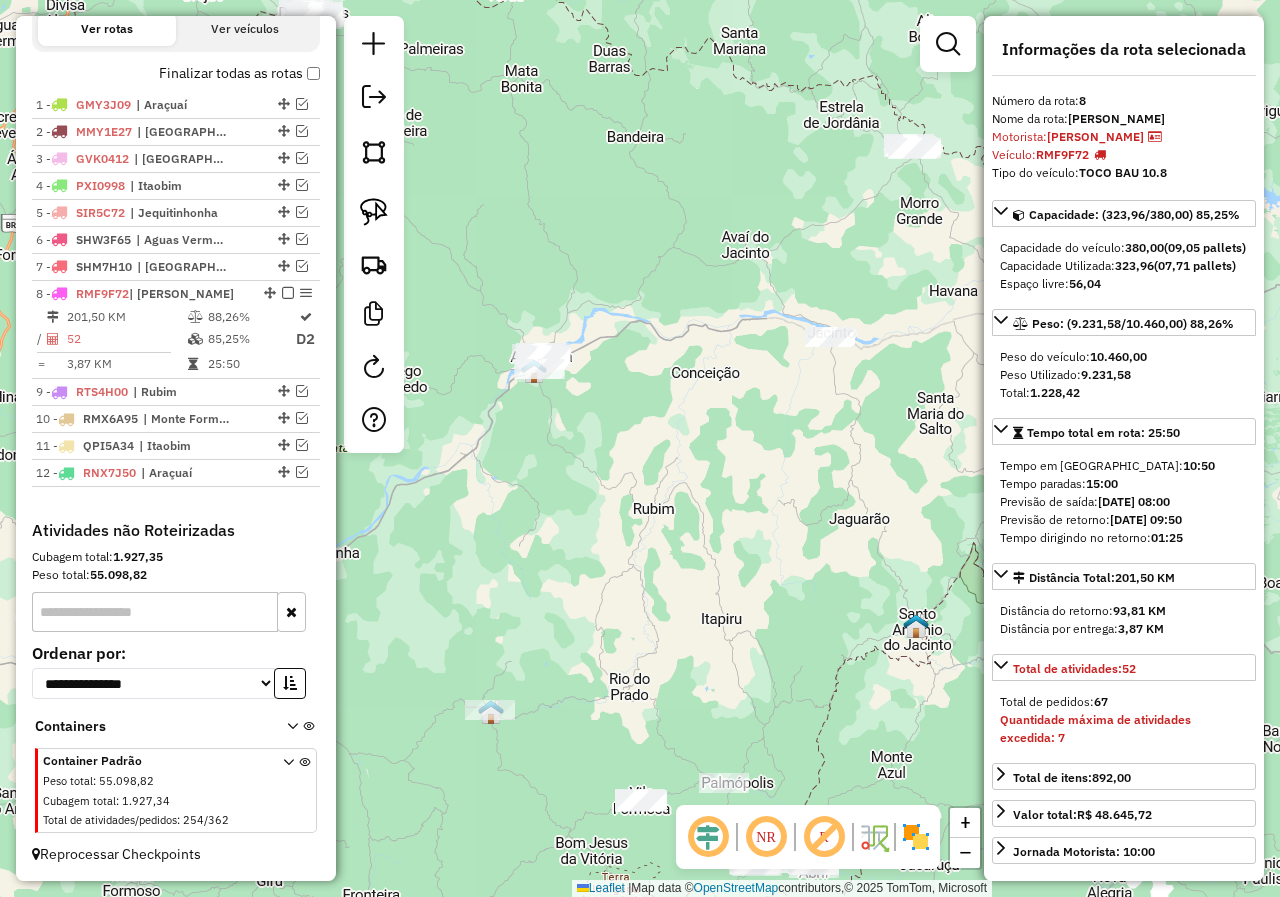 drag, startPoint x: 733, startPoint y: 466, endPoint x: 914, endPoint y: 387, distance: 197.48924 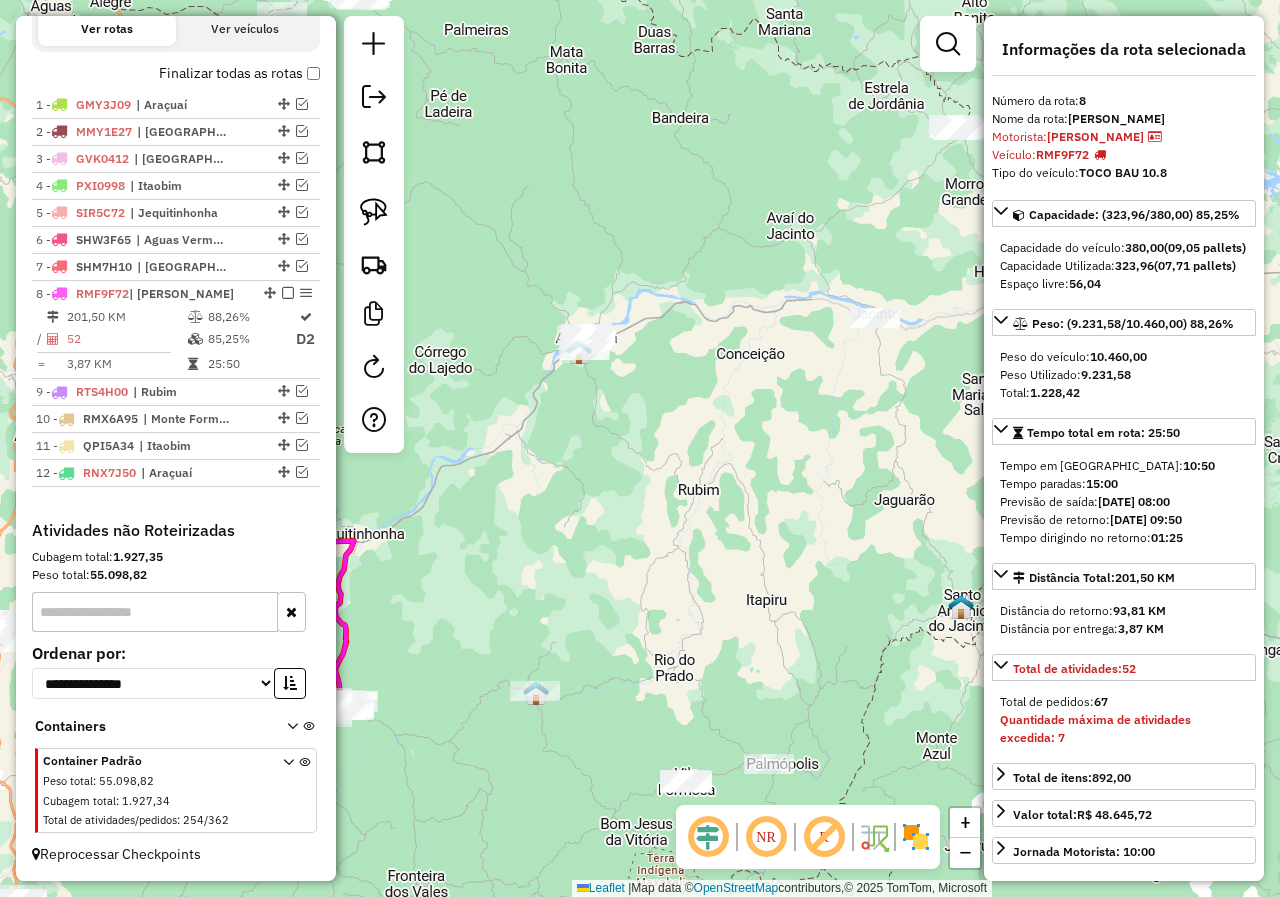 drag, startPoint x: 701, startPoint y: 467, endPoint x: 957, endPoint y: 394, distance: 266.2048 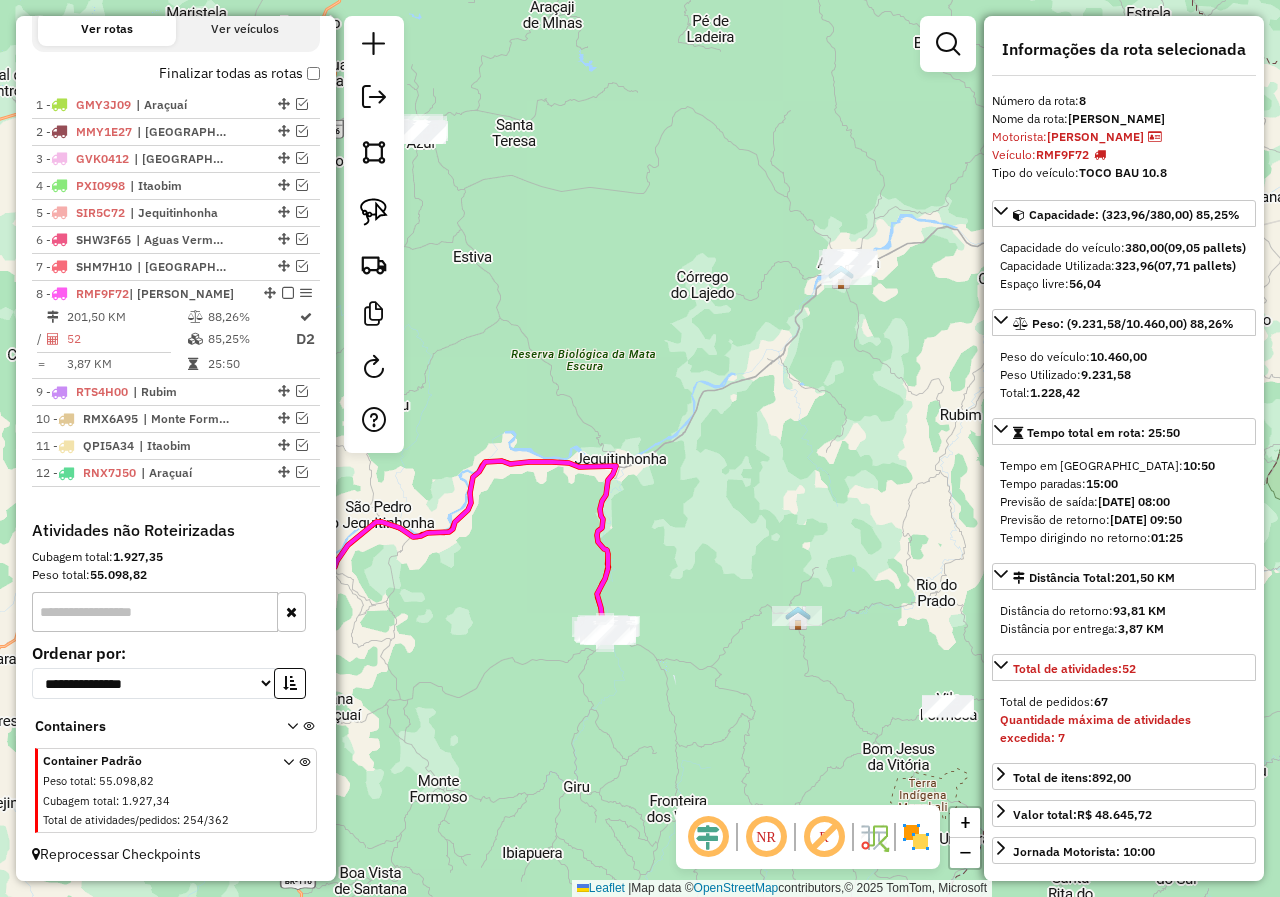 drag, startPoint x: 719, startPoint y: 503, endPoint x: 956, endPoint y: 379, distance: 267.47897 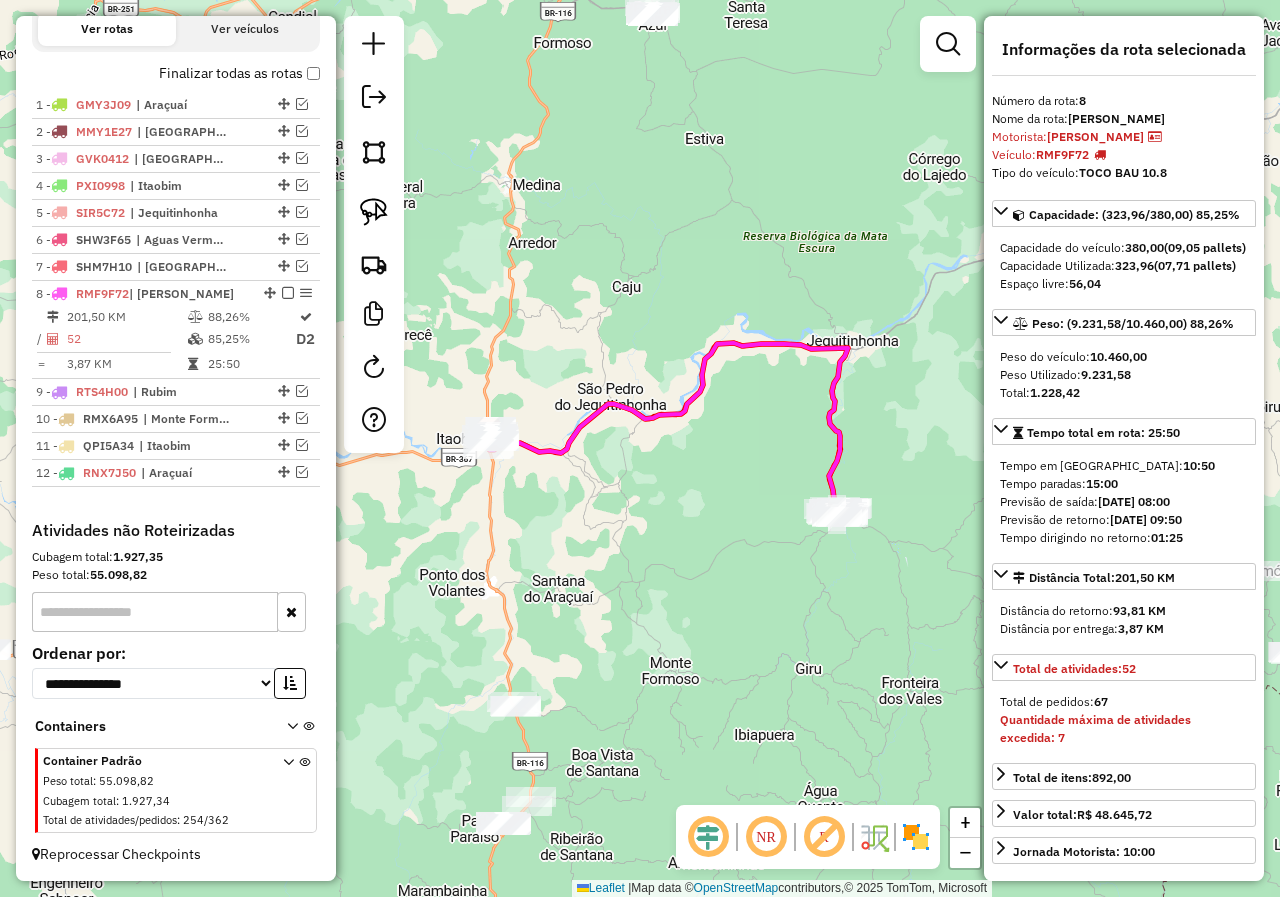 drag, startPoint x: 600, startPoint y: 571, endPoint x: 808, endPoint y: 459, distance: 236.23717 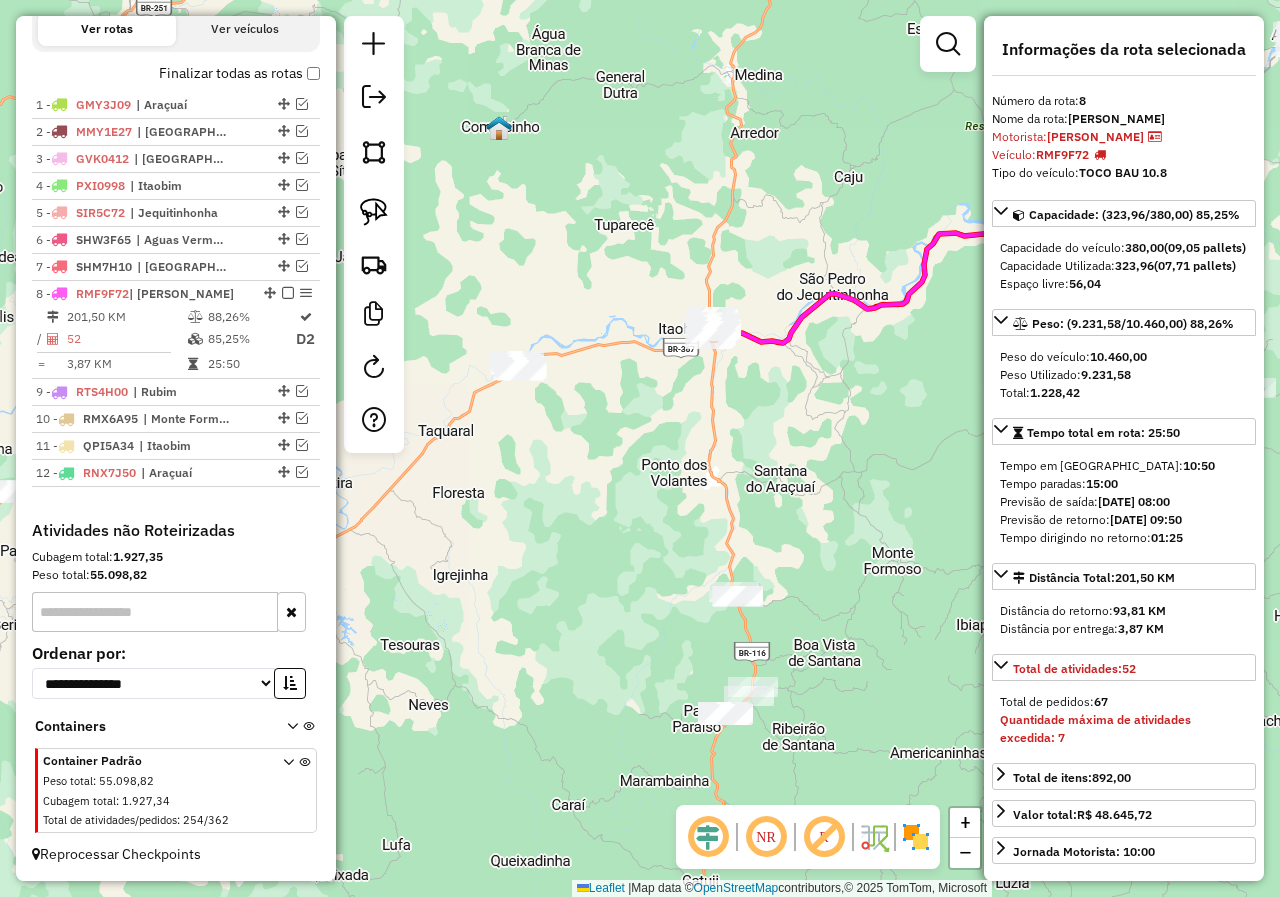 drag, startPoint x: 686, startPoint y: 524, endPoint x: 785, endPoint y: 544, distance: 101 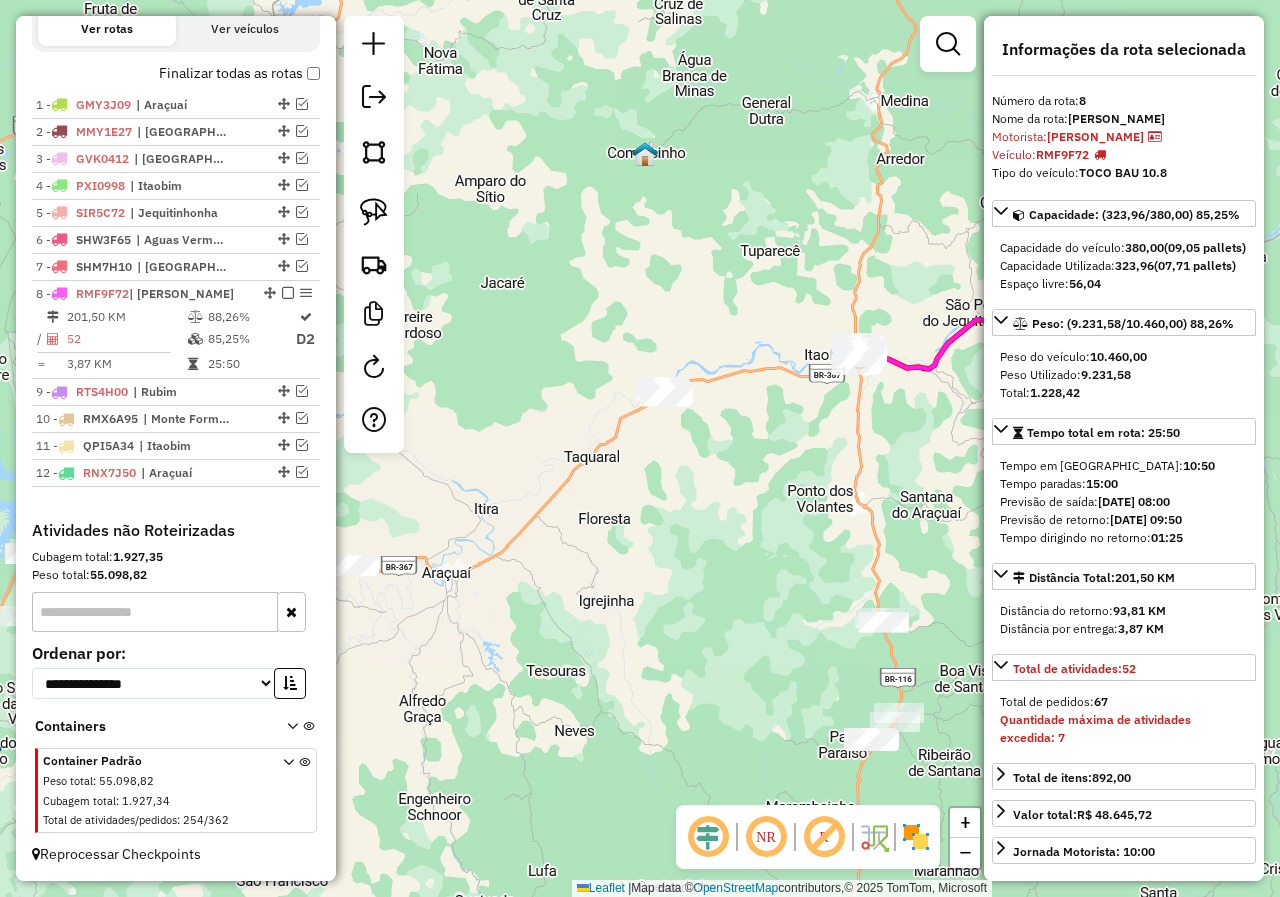 drag, startPoint x: 709, startPoint y: 527, endPoint x: 789, endPoint y: 503, distance: 83.52245 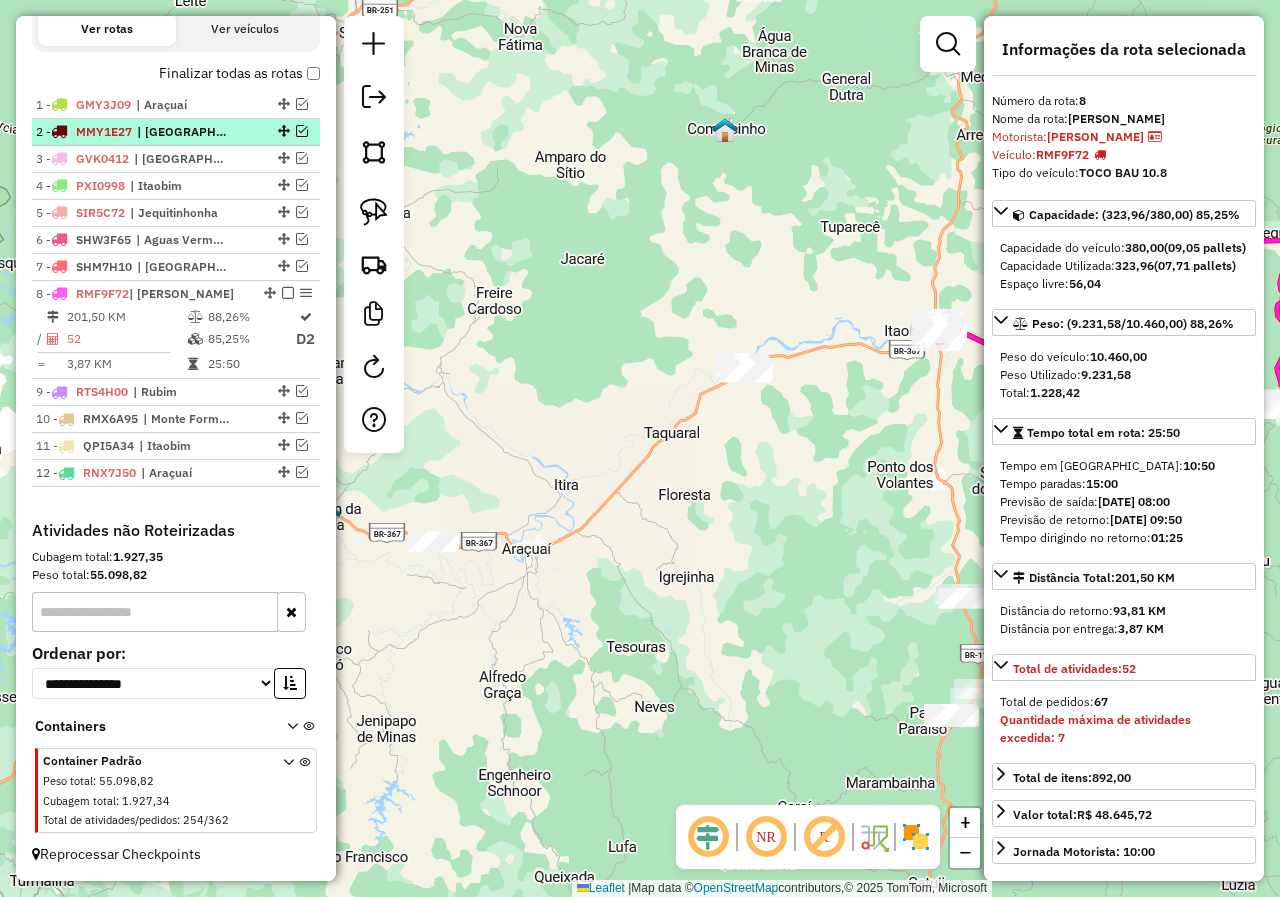 drag, startPoint x: 291, startPoint y: 130, endPoint x: 291, endPoint y: 141, distance: 11 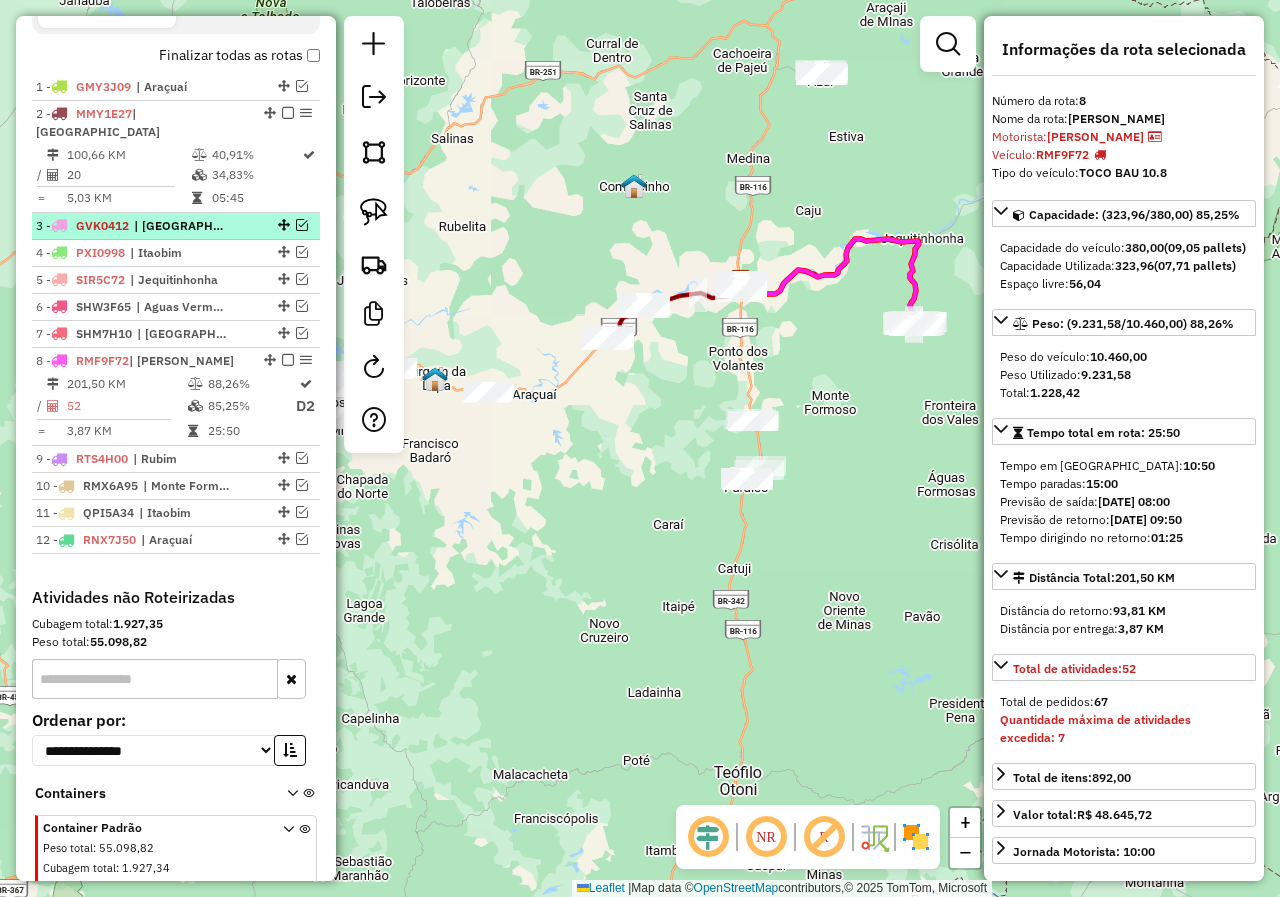 click at bounding box center [282, 225] 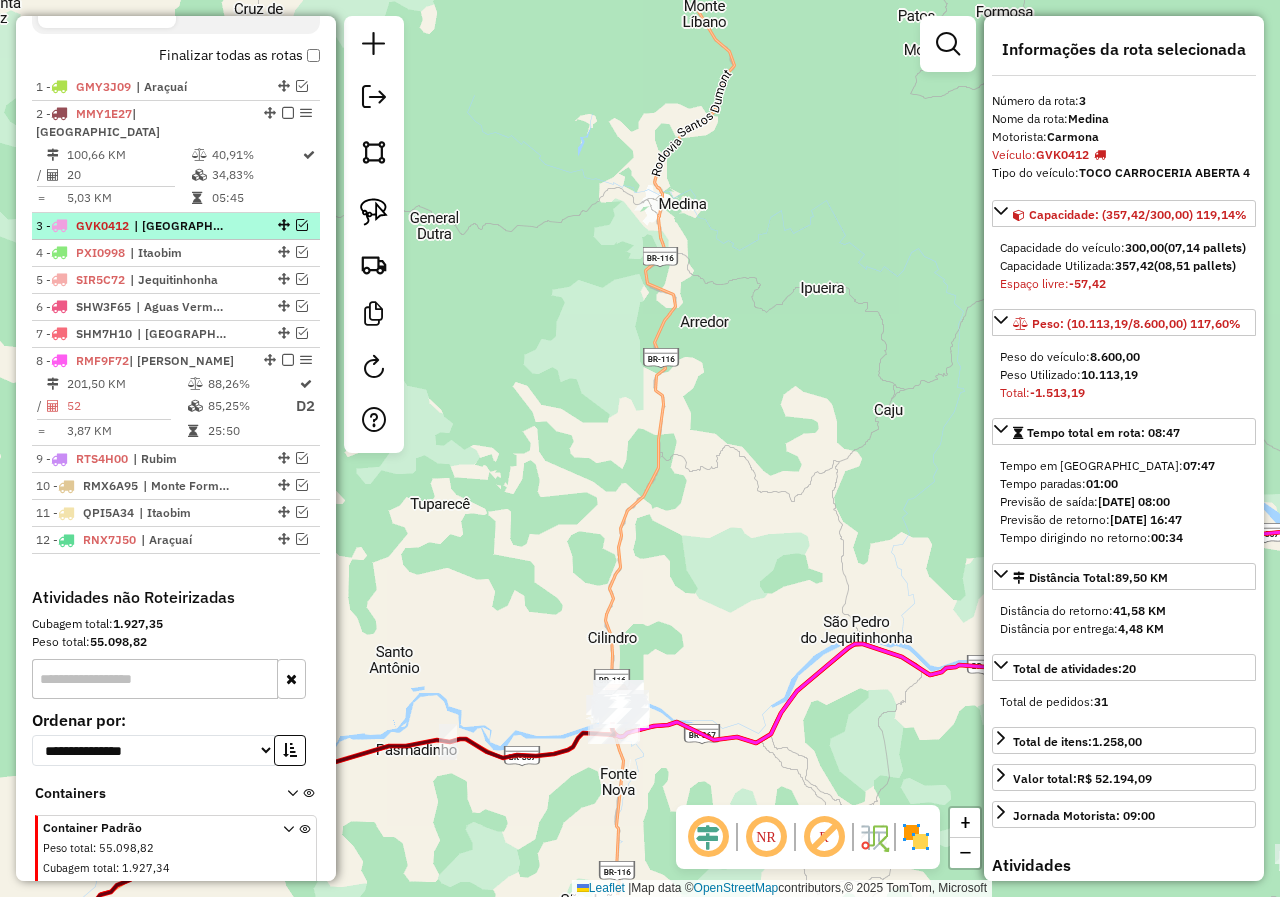 click at bounding box center (302, 225) 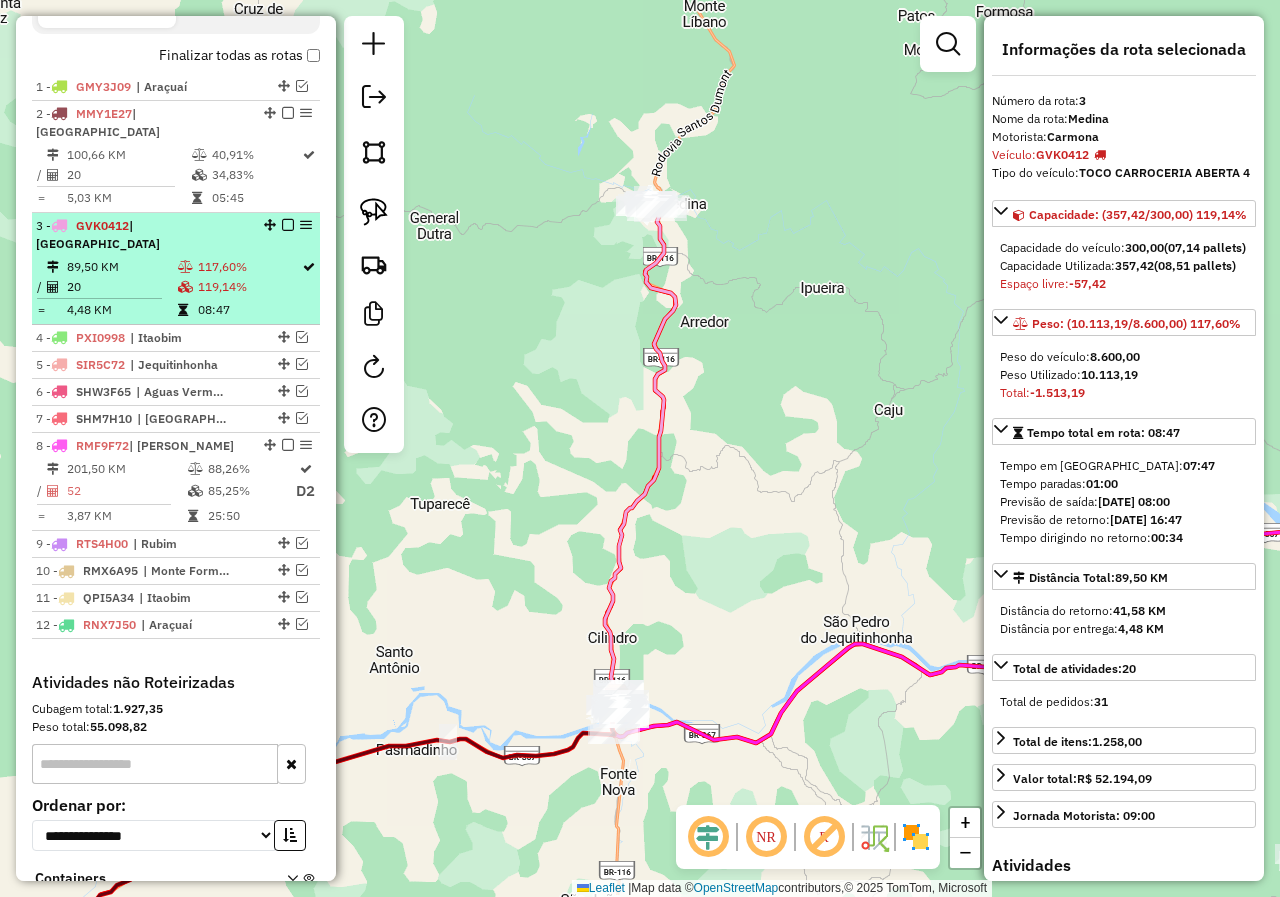 click on "119,14%" at bounding box center [249, 287] 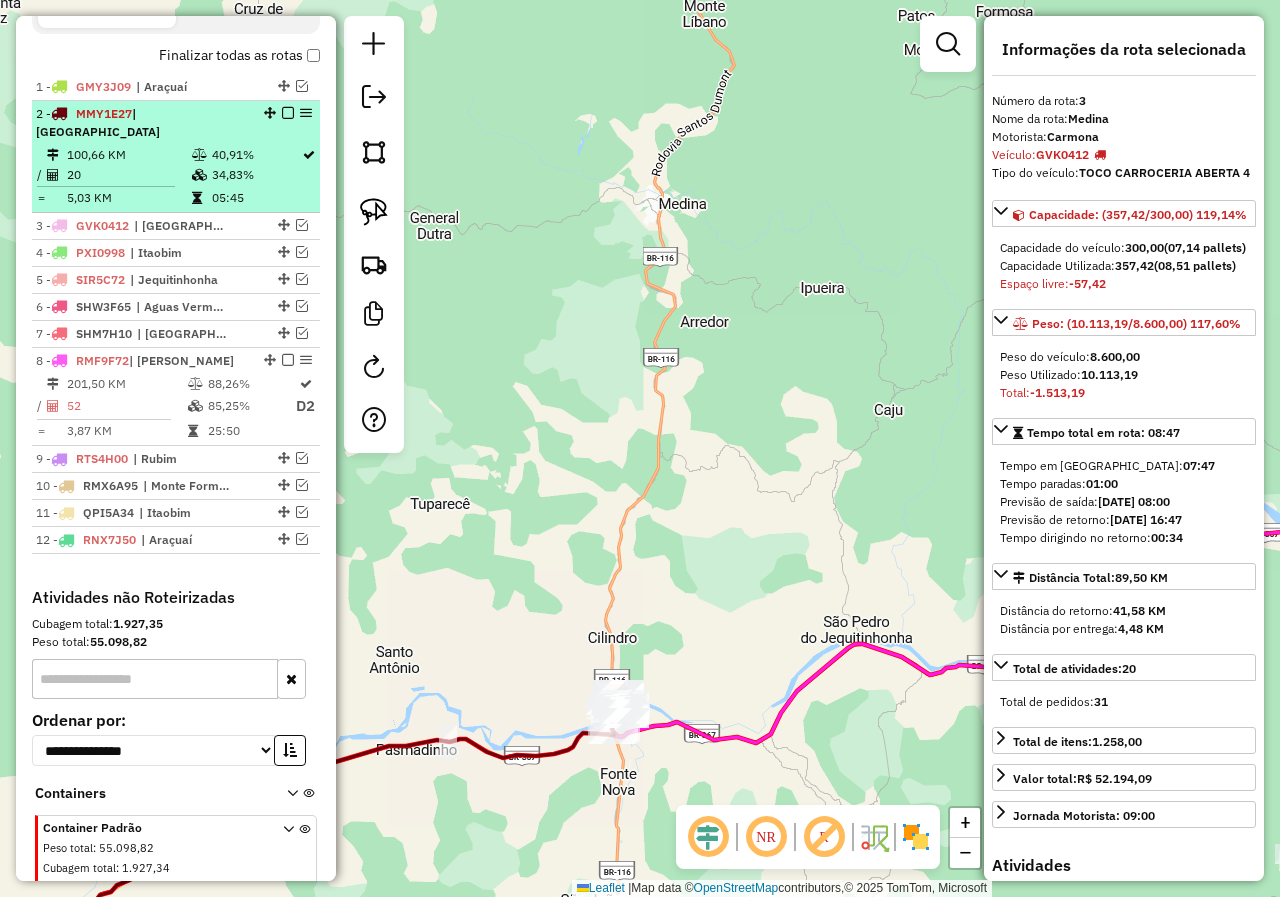 click at bounding box center (288, 113) 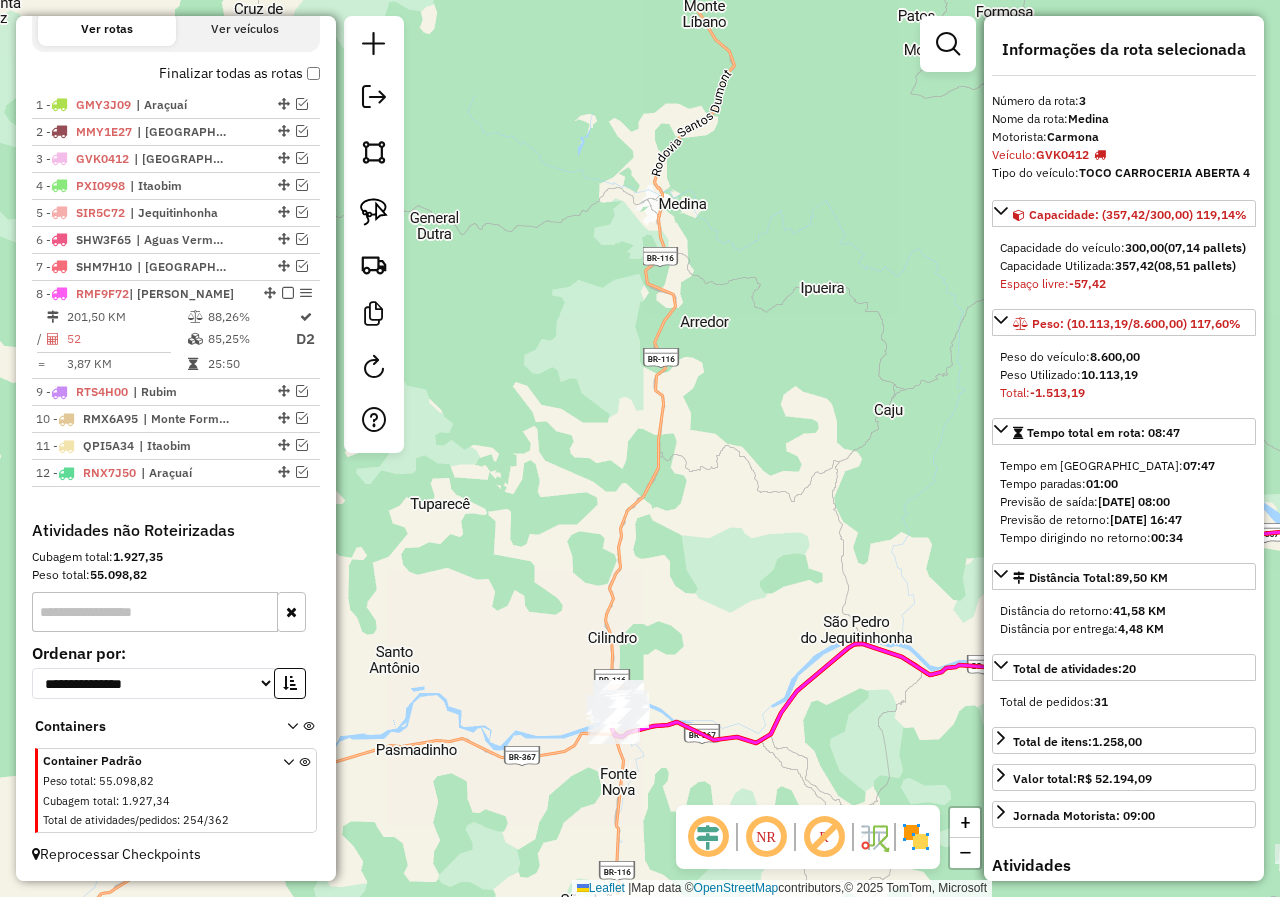 drag, startPoint x: 553, startPoint y: 481, endPoint x: 662, endPoint y: 416, distance: 126.90942 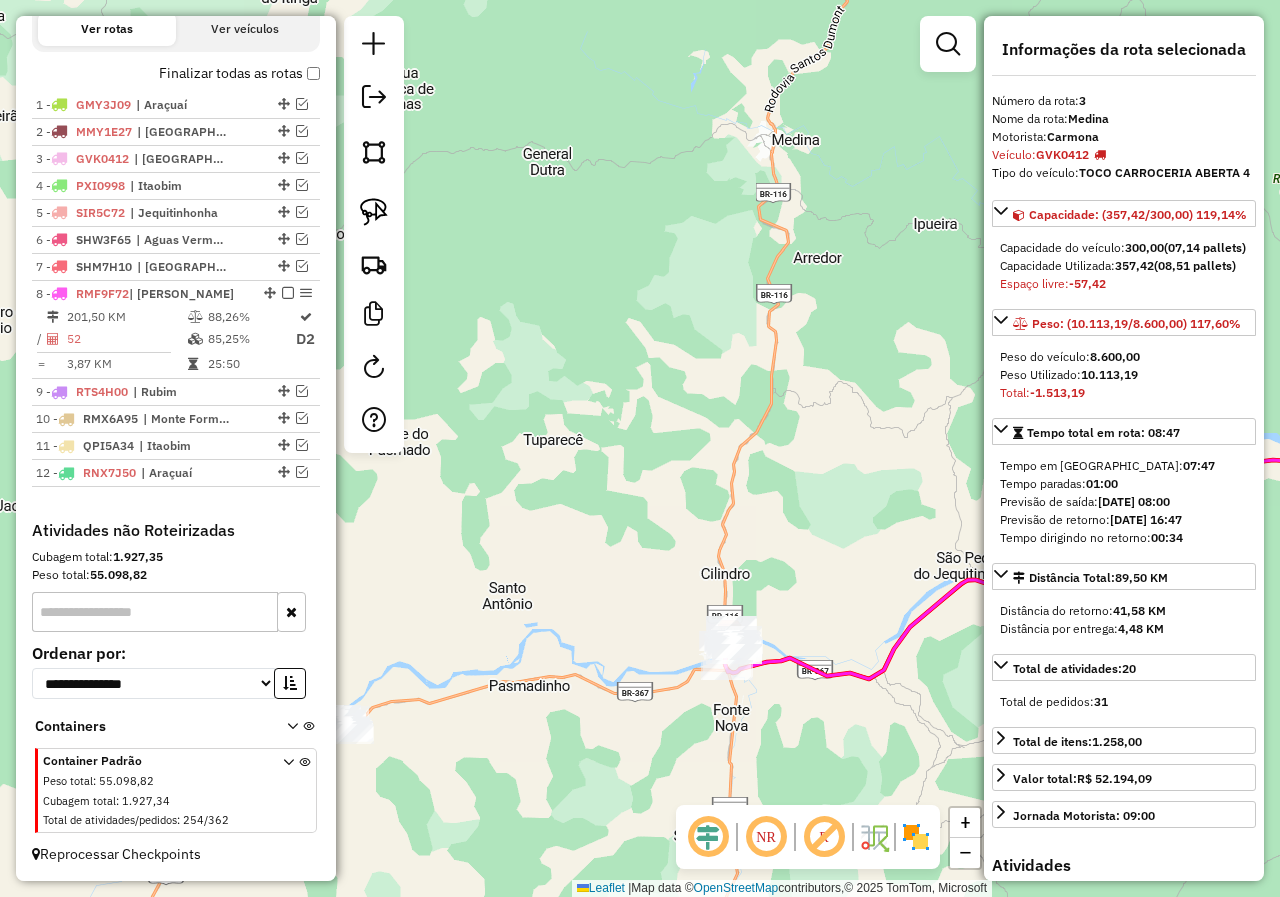 drag, startPoint x: 472, startPoint y: 492, endPoint x: 738, endPoint y: 392, distance: 284.176 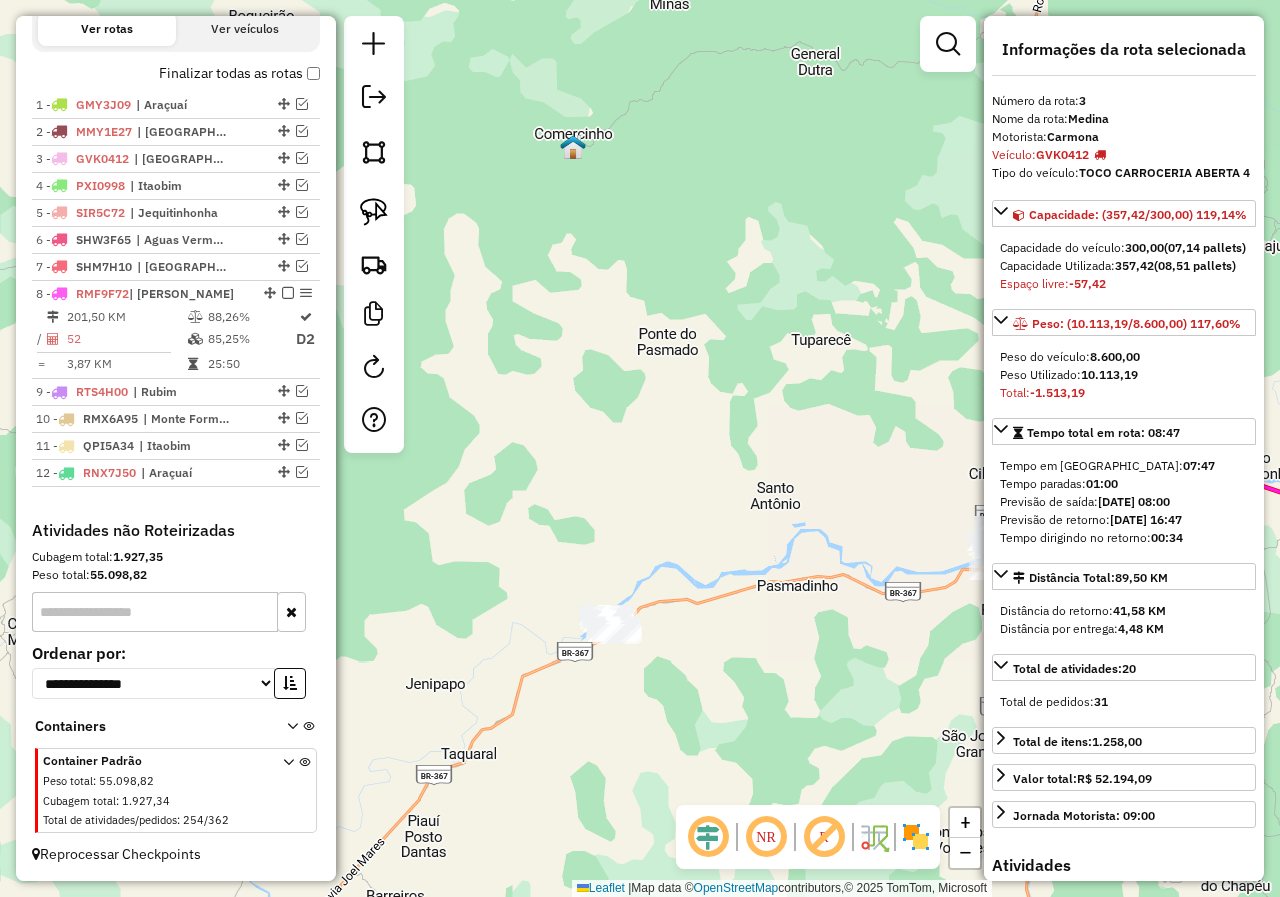 drag, startPoint x: 851, startPoint y: 460, endPoint x: 707, endPoint y: 185, distance: 310.4207 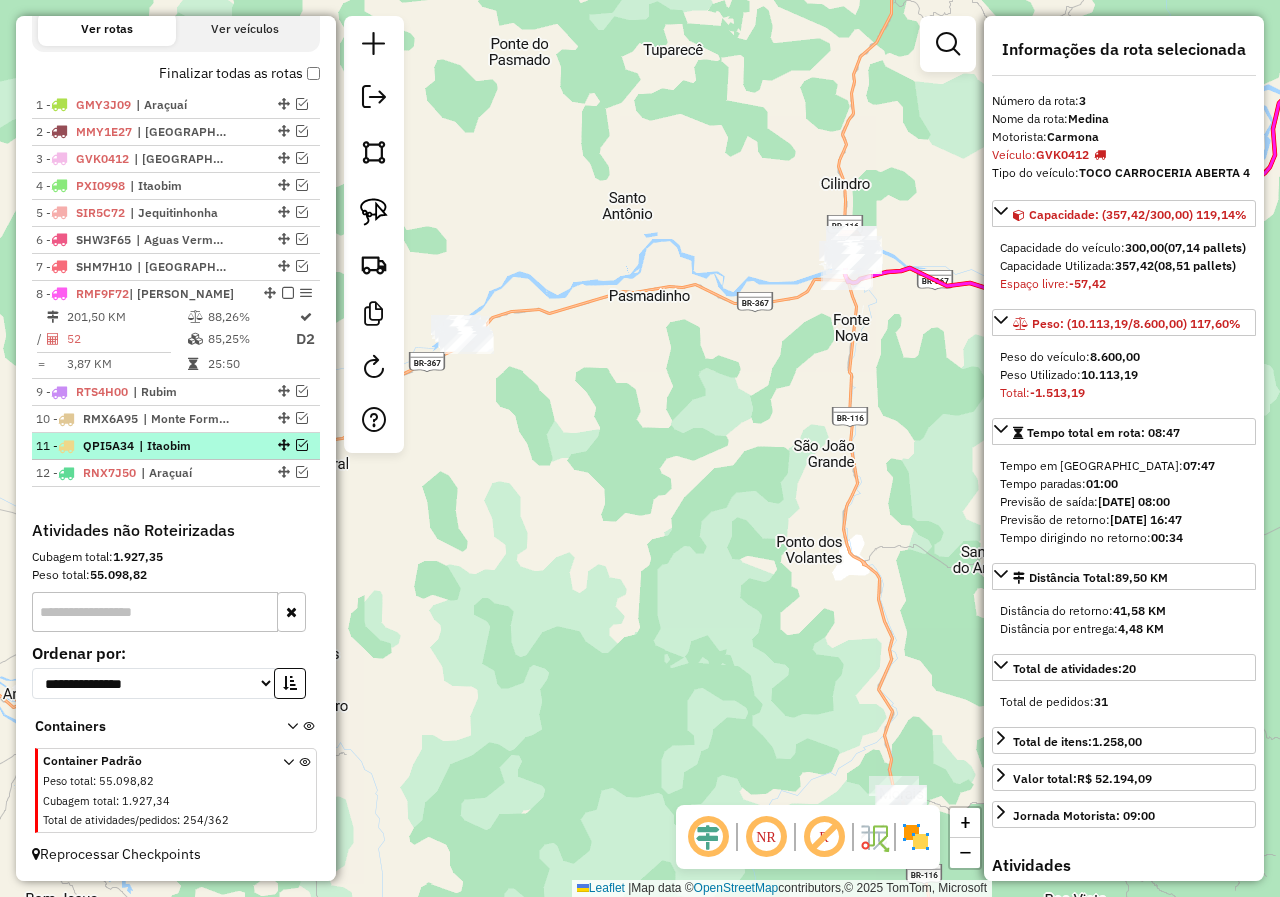 click on "11 -       QPI5A34   | Itaobim" at bounding box center (142, 446) 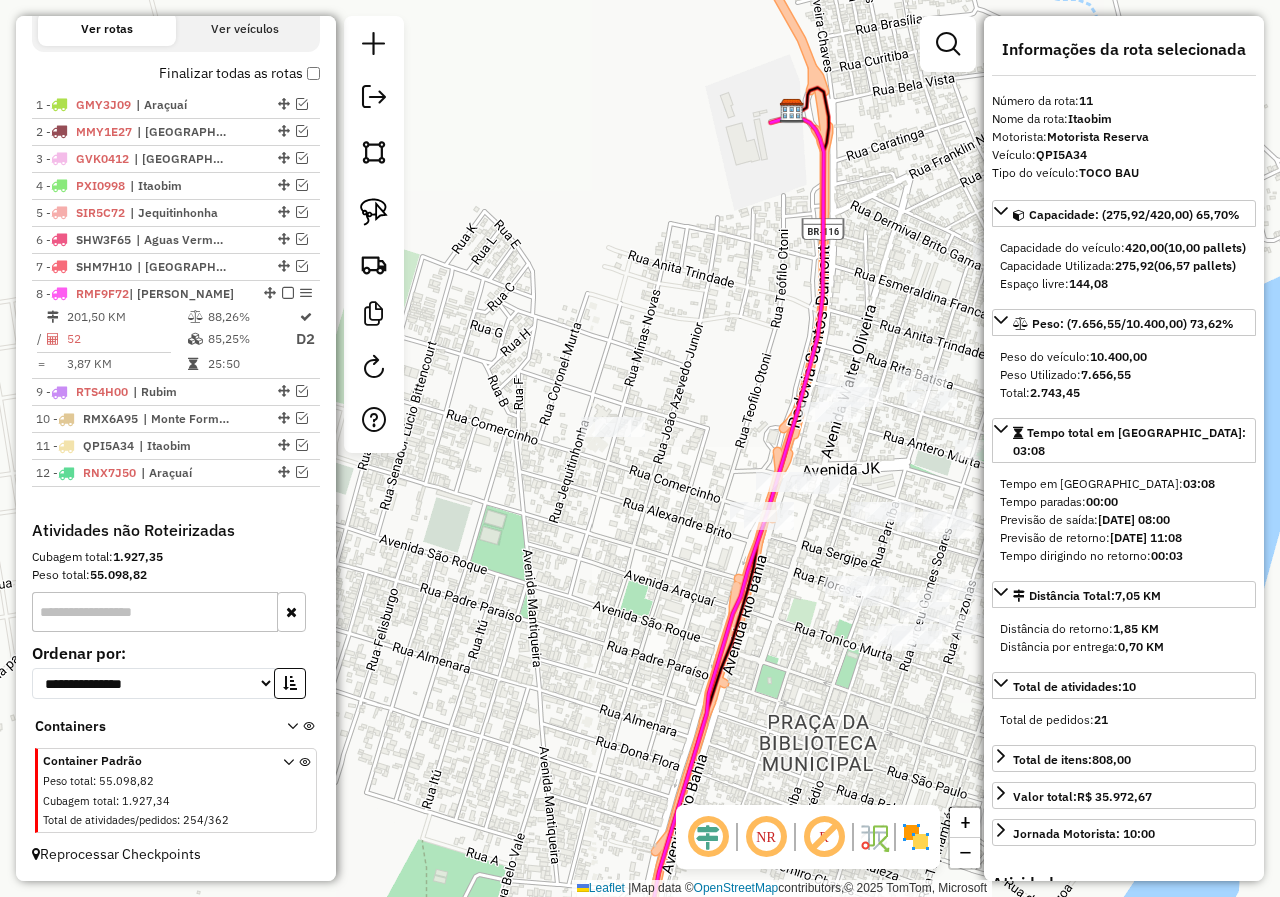 drag, startPoint x: 619, startPoint y: 630, endPoint x: 614, endPoint y: 509, distance: 121.103264 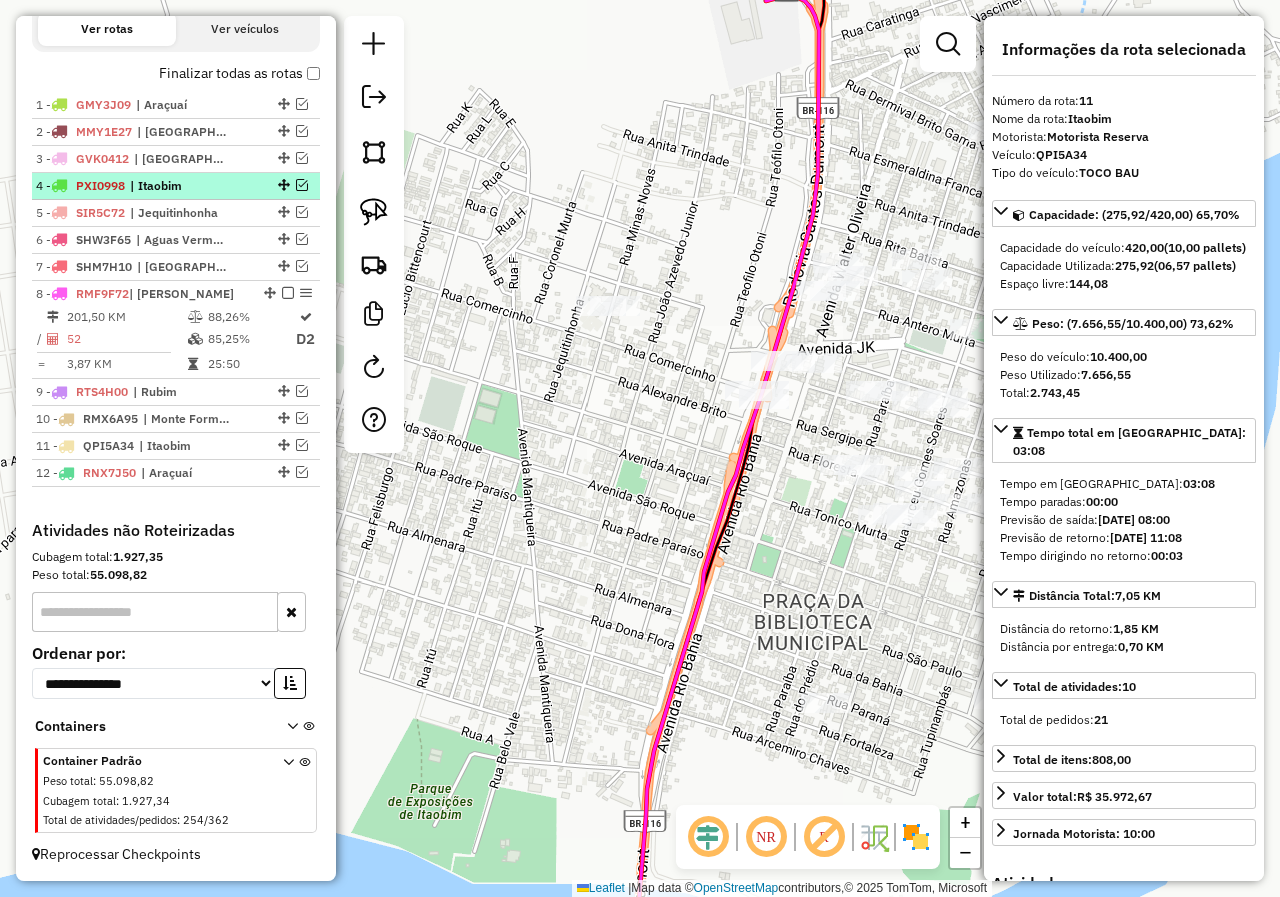 click at bounding box center [302, 185] 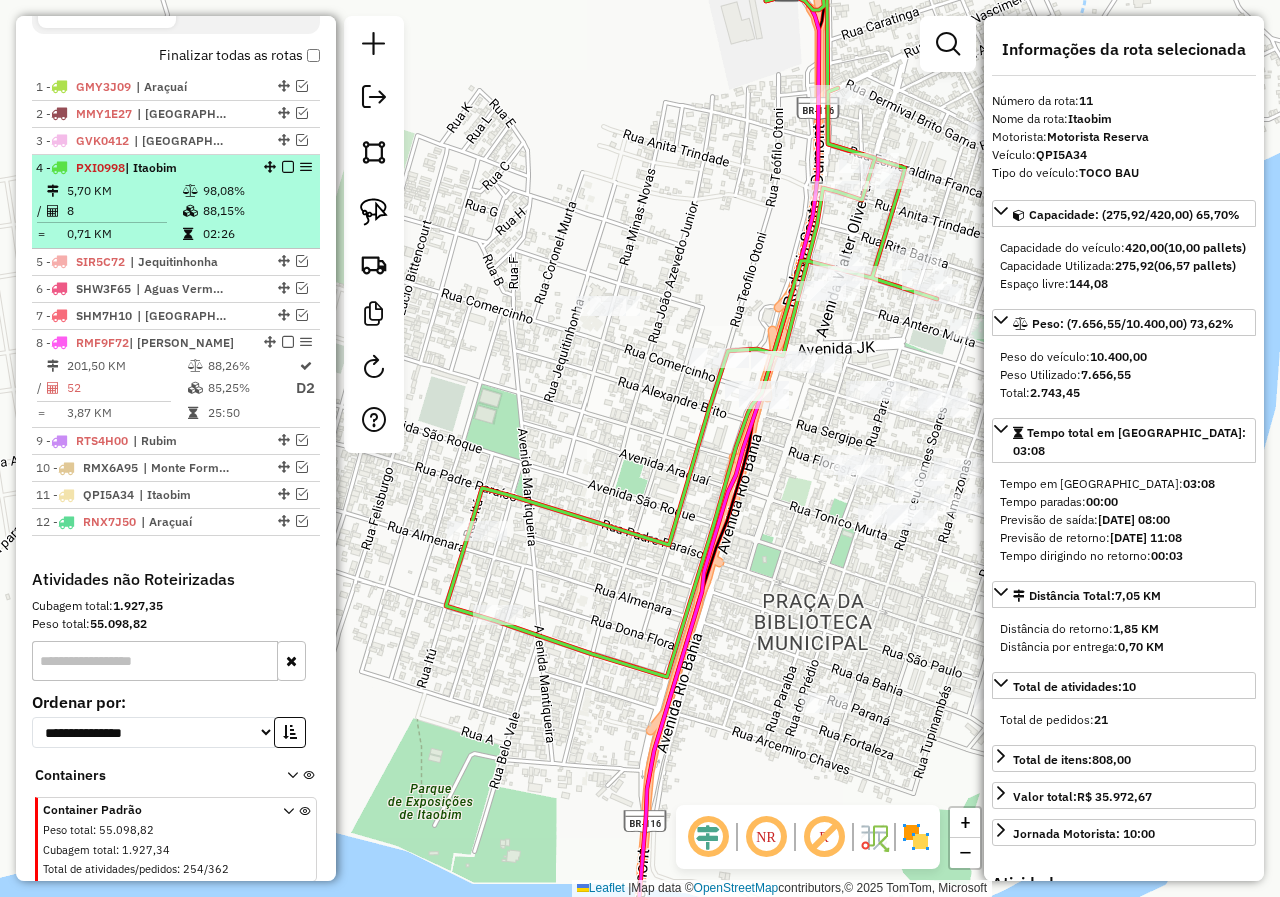 click on "98,08%" at bounding box center (256, 191) 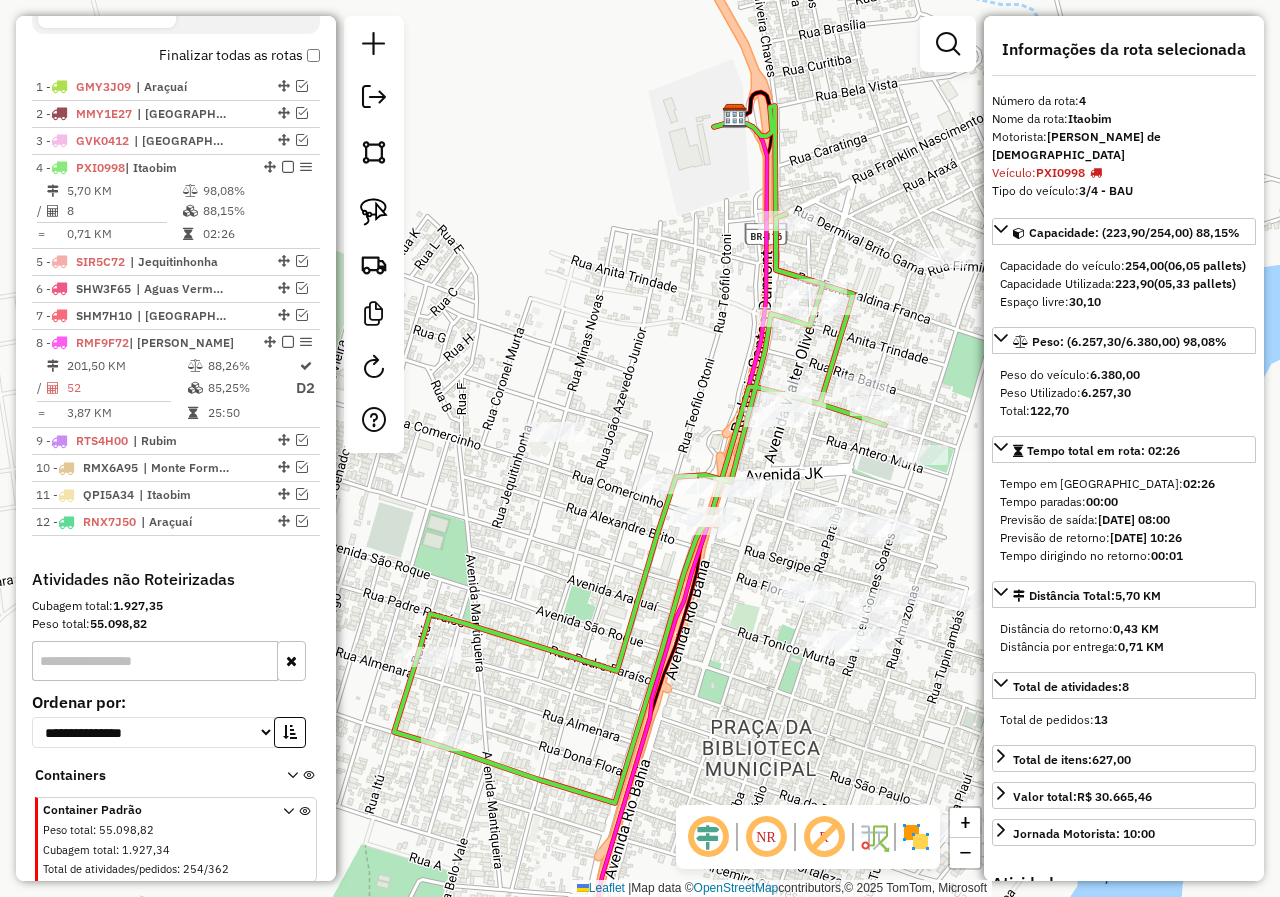 scroll, scrollTop: 100, scrollLeft: 0, axis: vertical 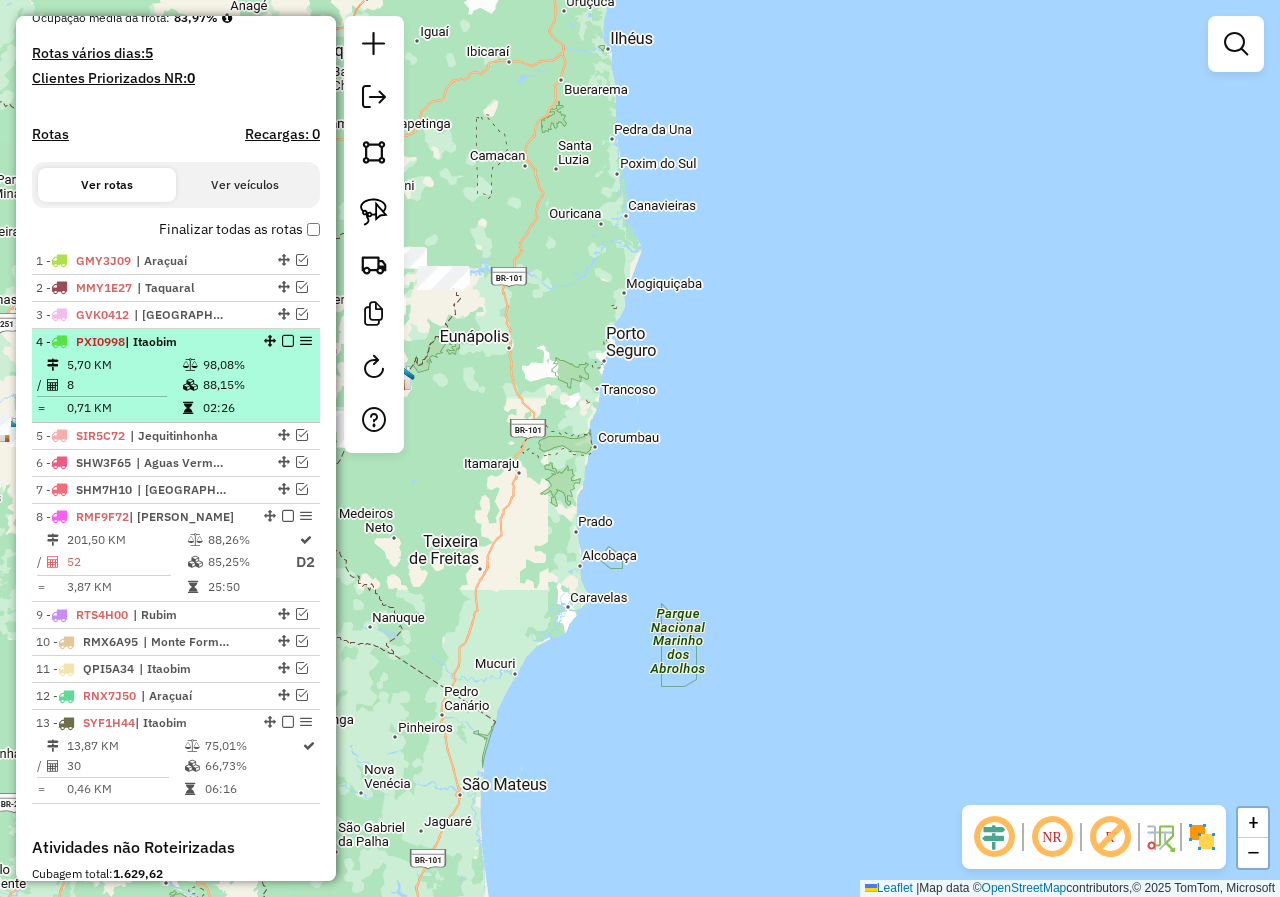 click on "88,15%" at bounding box center (256, 385) 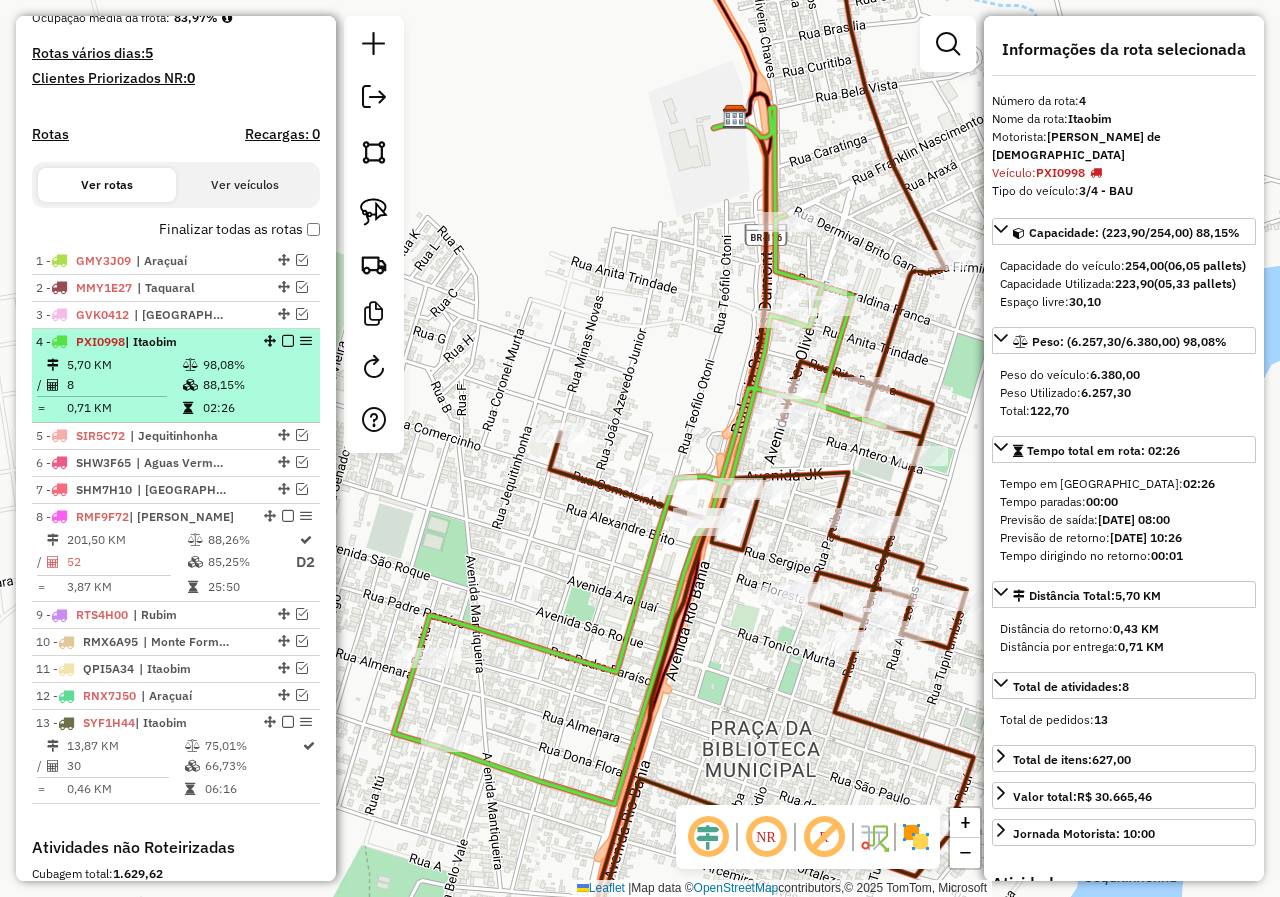 click at bounding box center (288, 341) 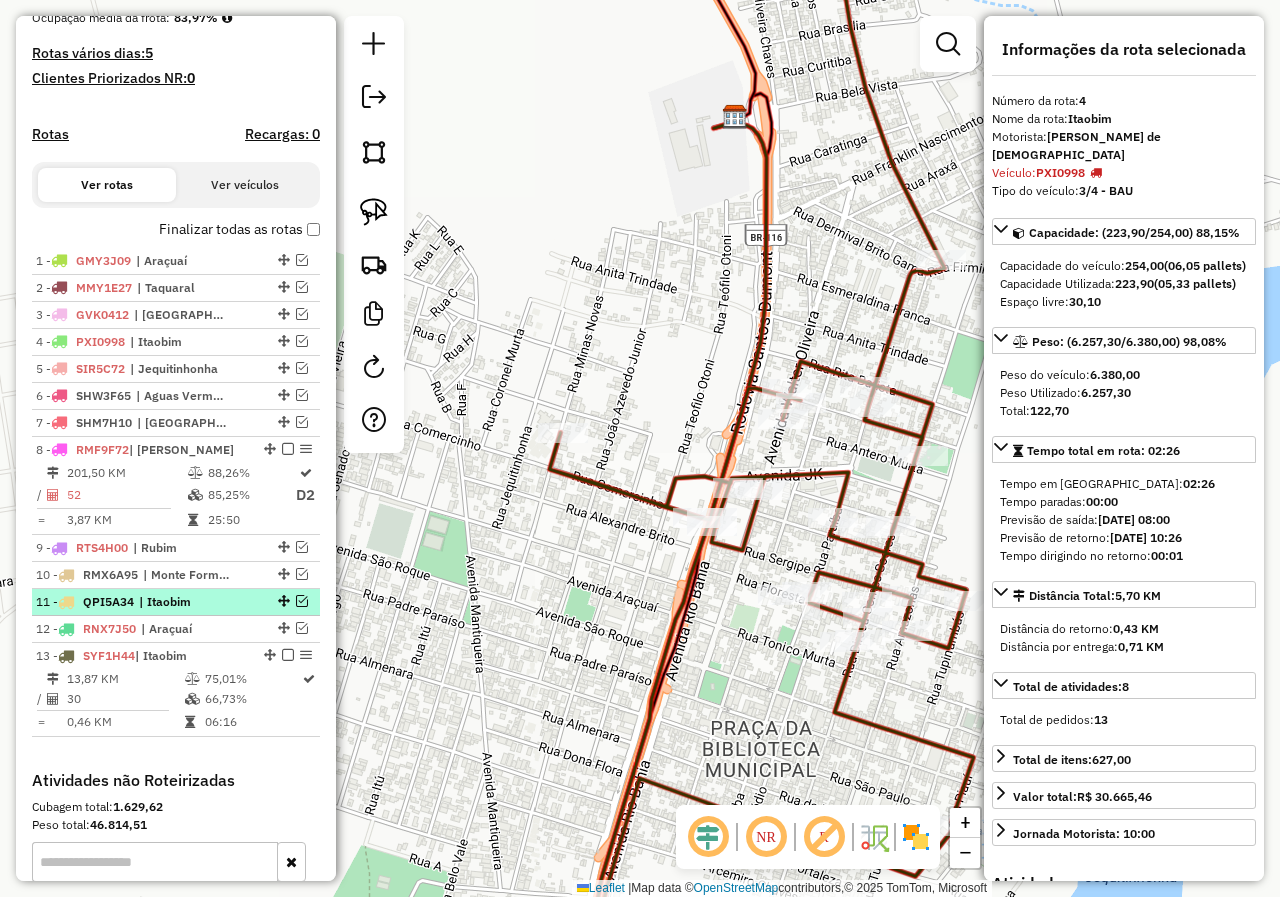 click on "11 -       QPI5A34   | [GEOGRAPHIC_DATA]" at bounding box center (142, 602) 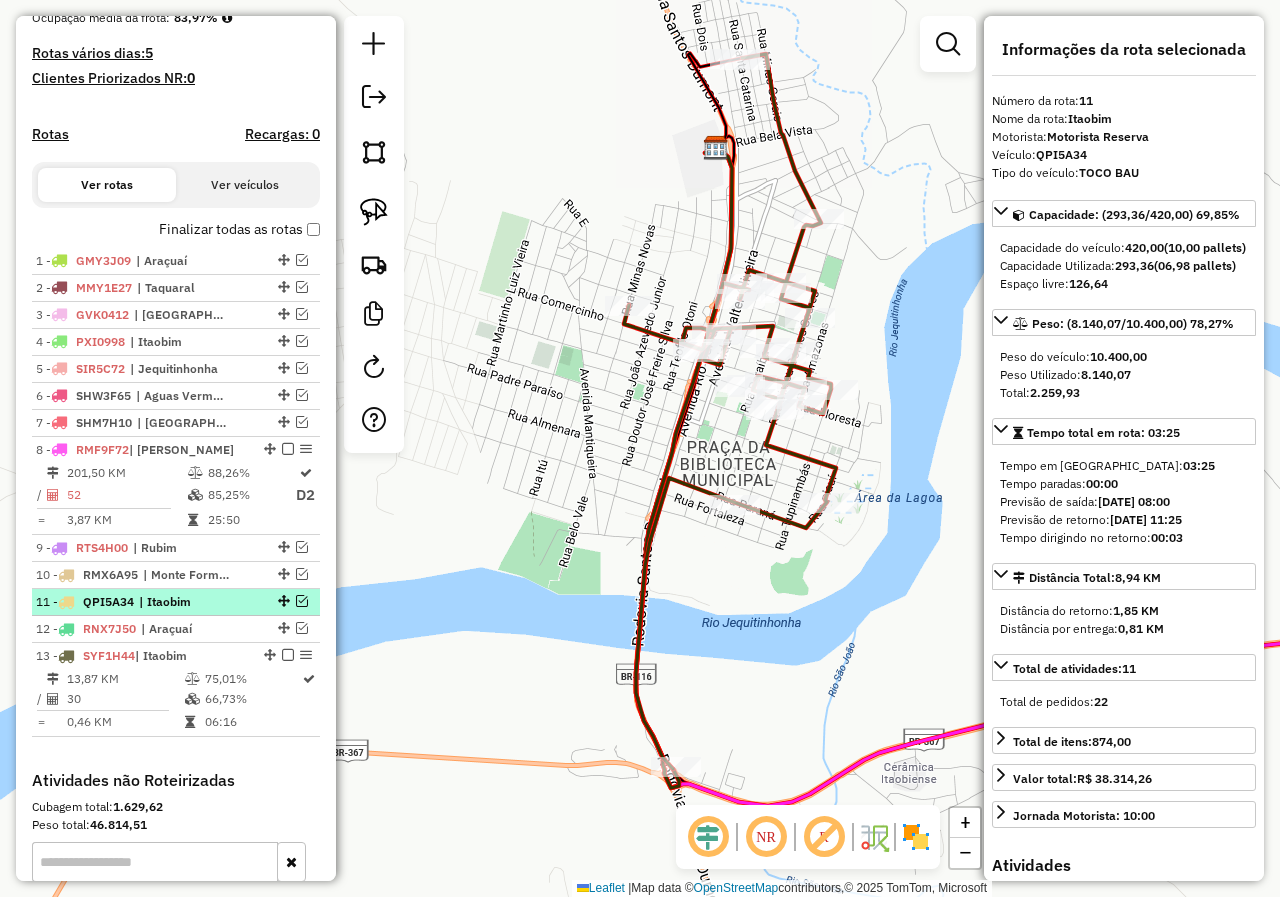click at bounding box center [302, 601] 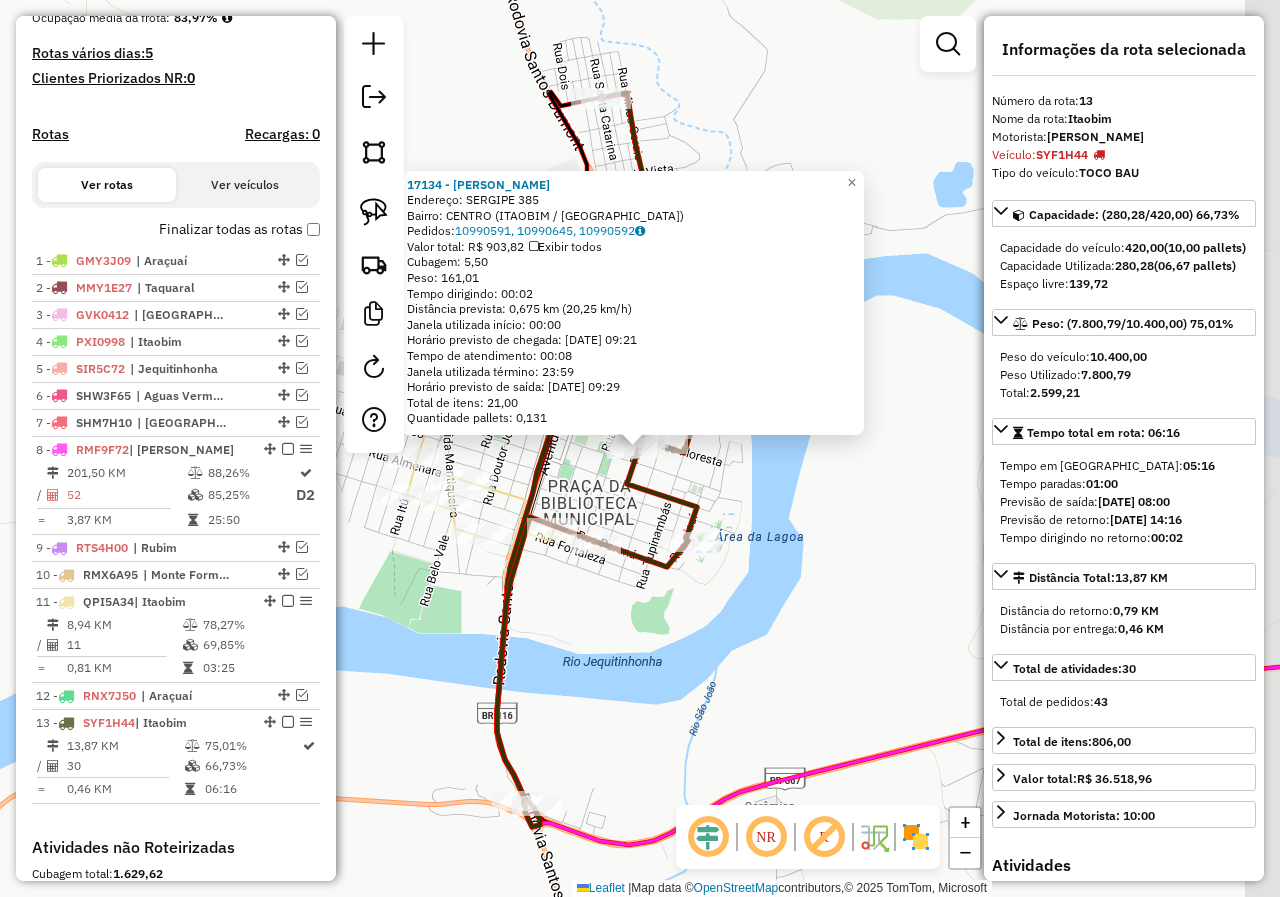scroll, scrollTop: 835, scrollLeft: 0, axis: vertical 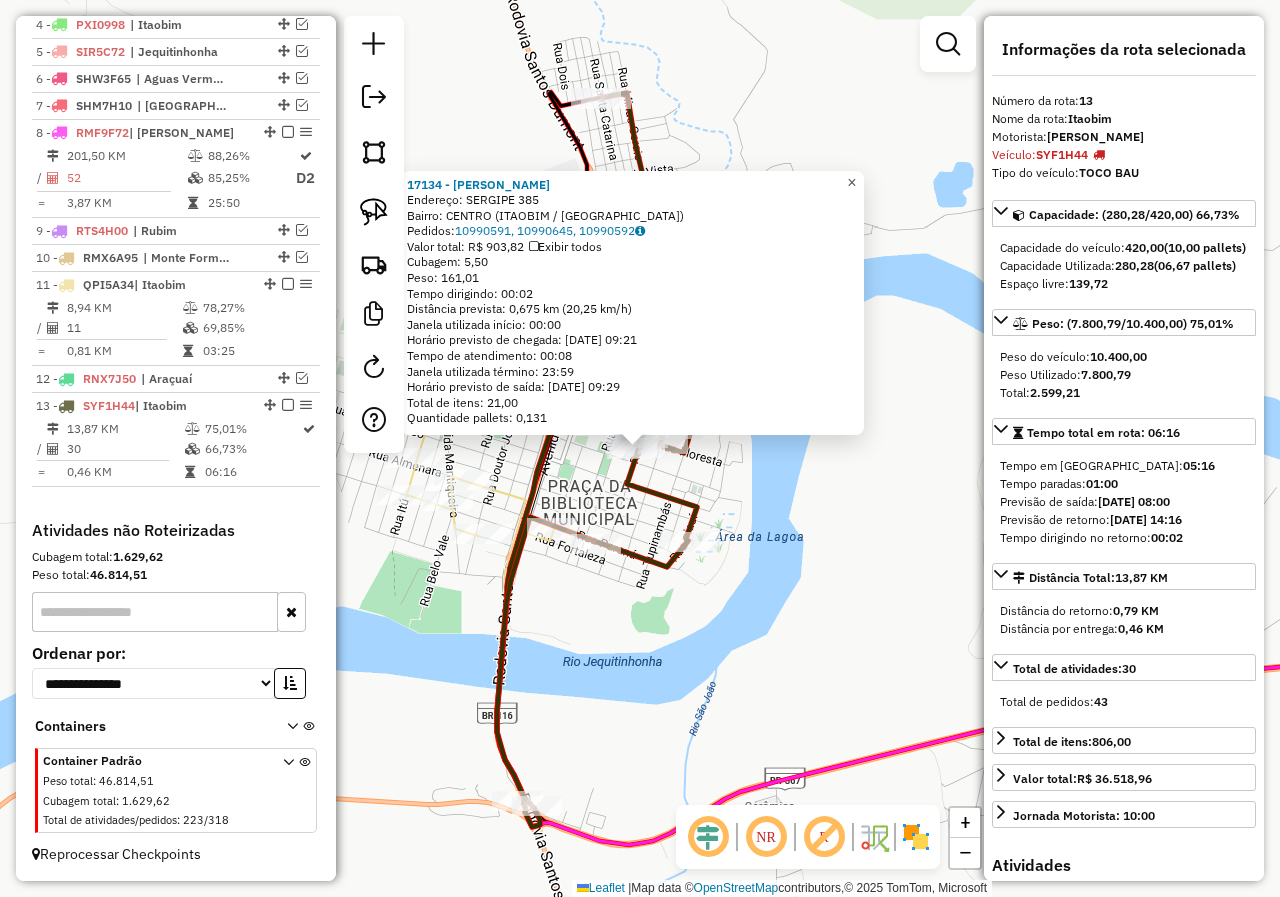 click on "×" 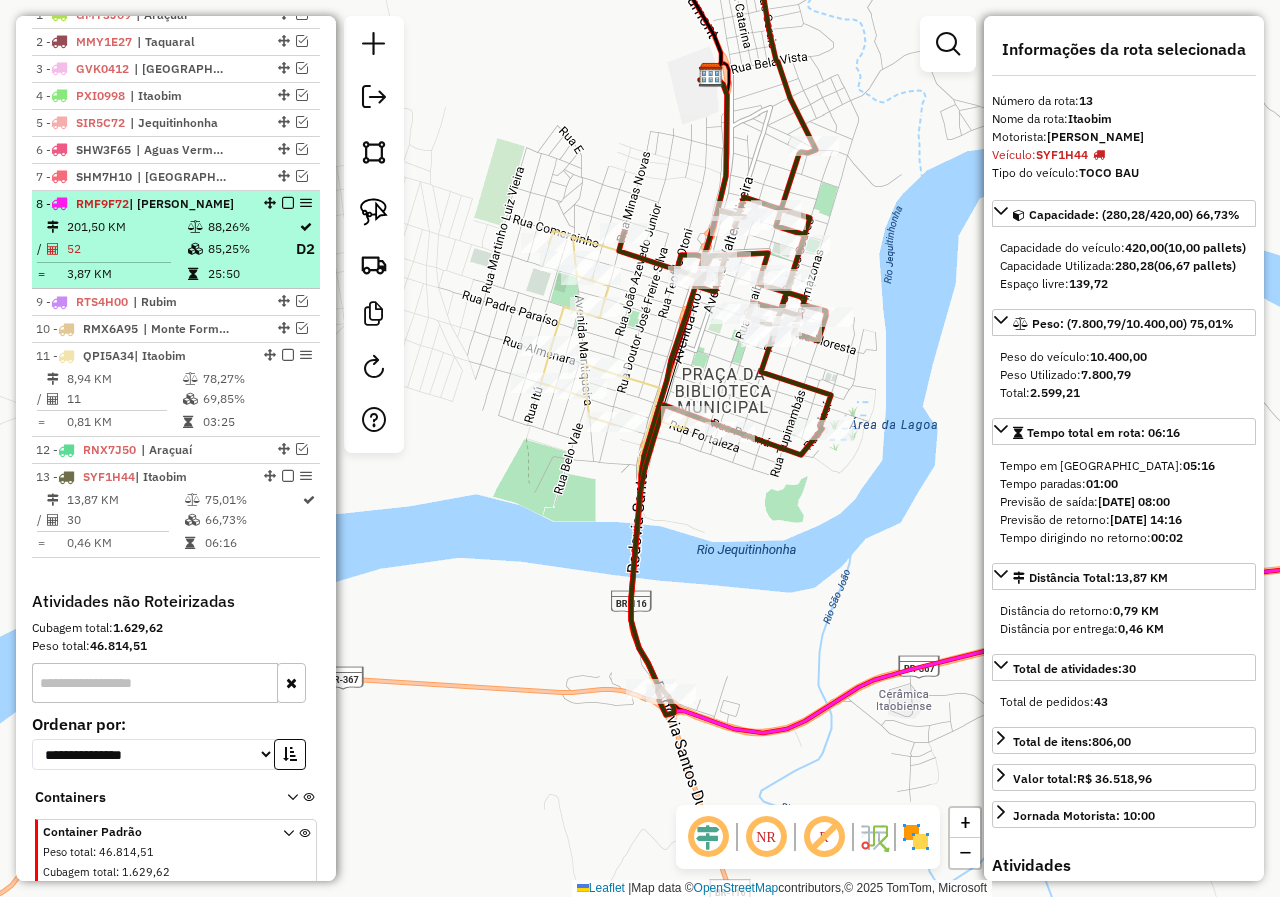 scroll, scrollTop: 635, scrollLeft: 0, axis: vertical 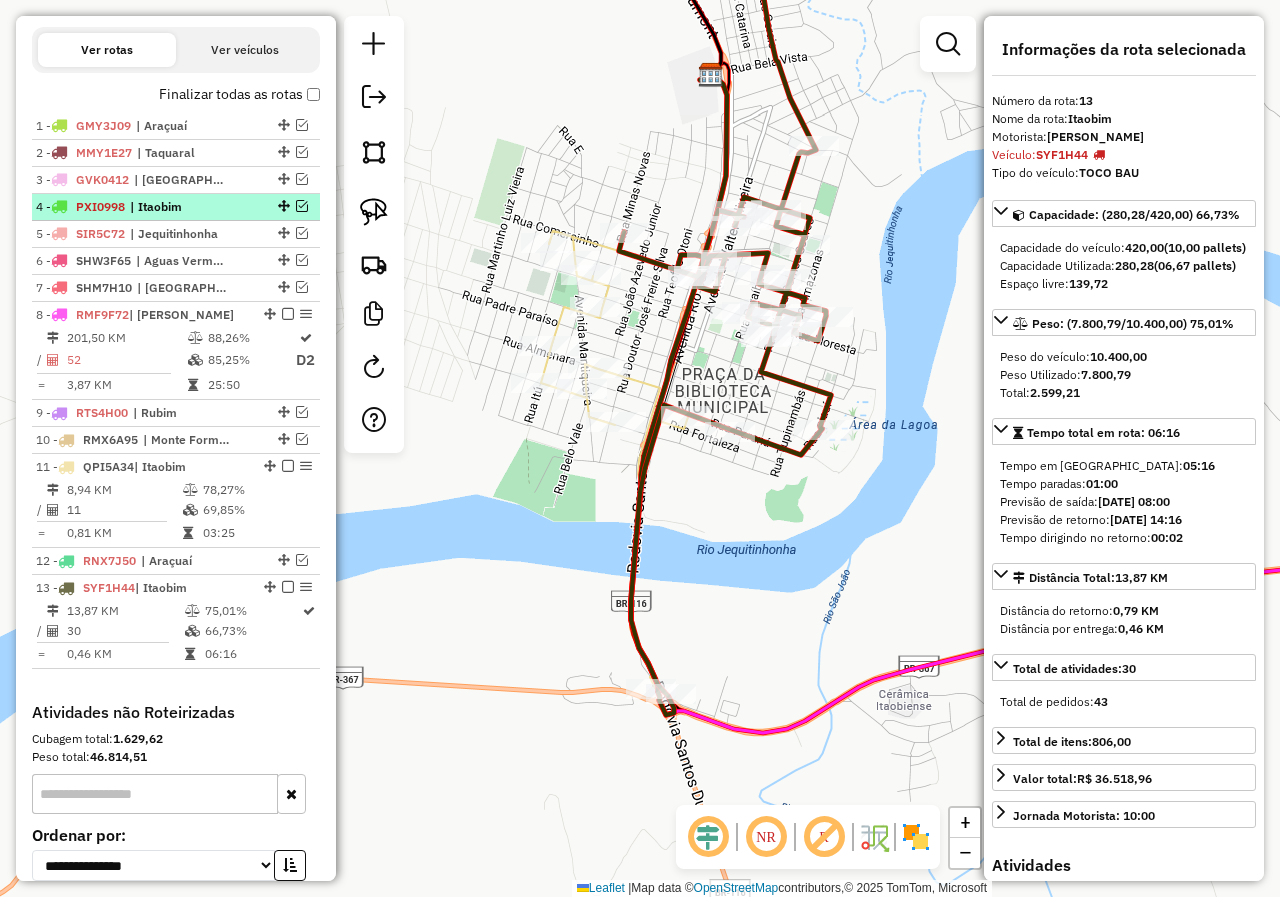 click at bounding box center [302, 206] 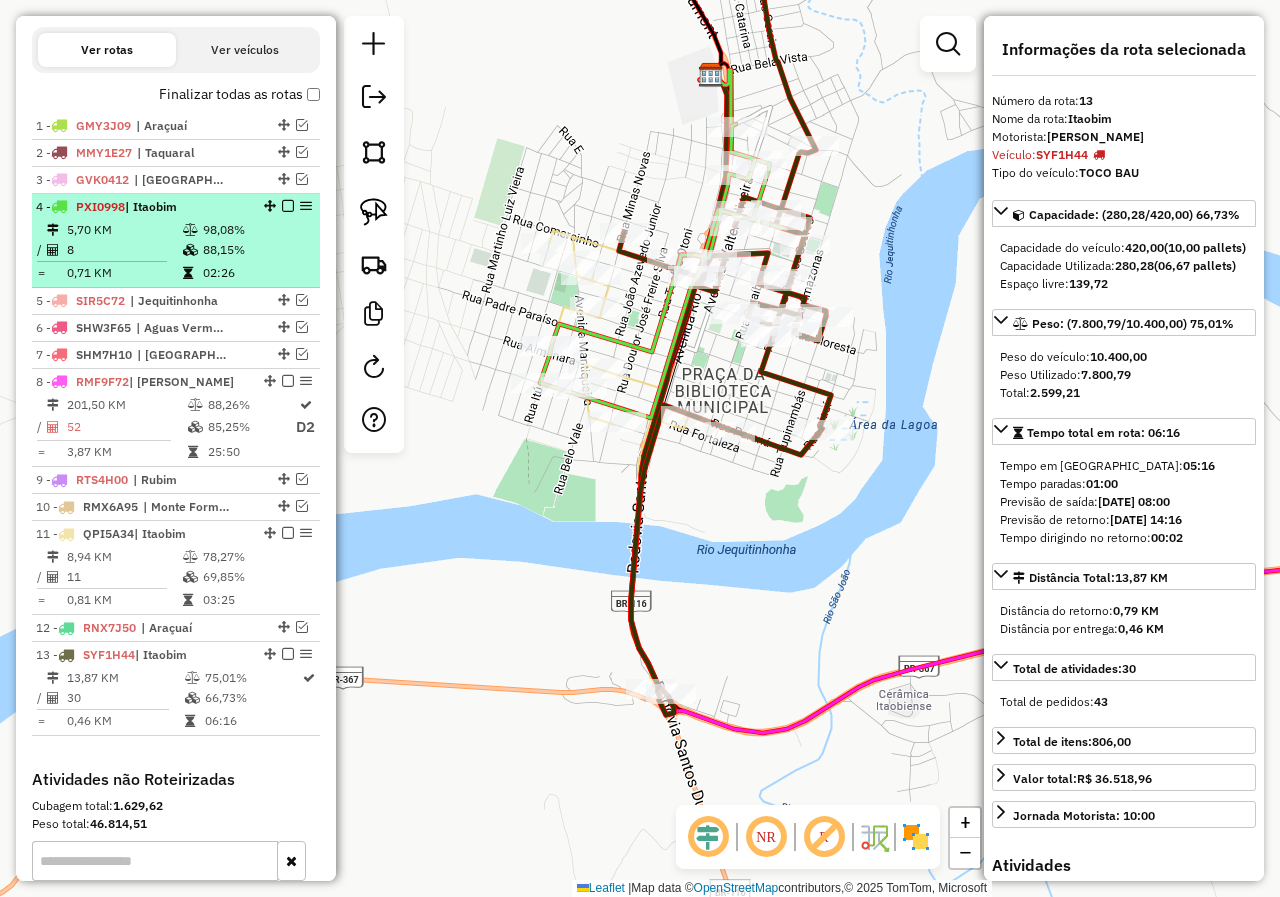 click on "98,08%" at bounding box center [256, 230] 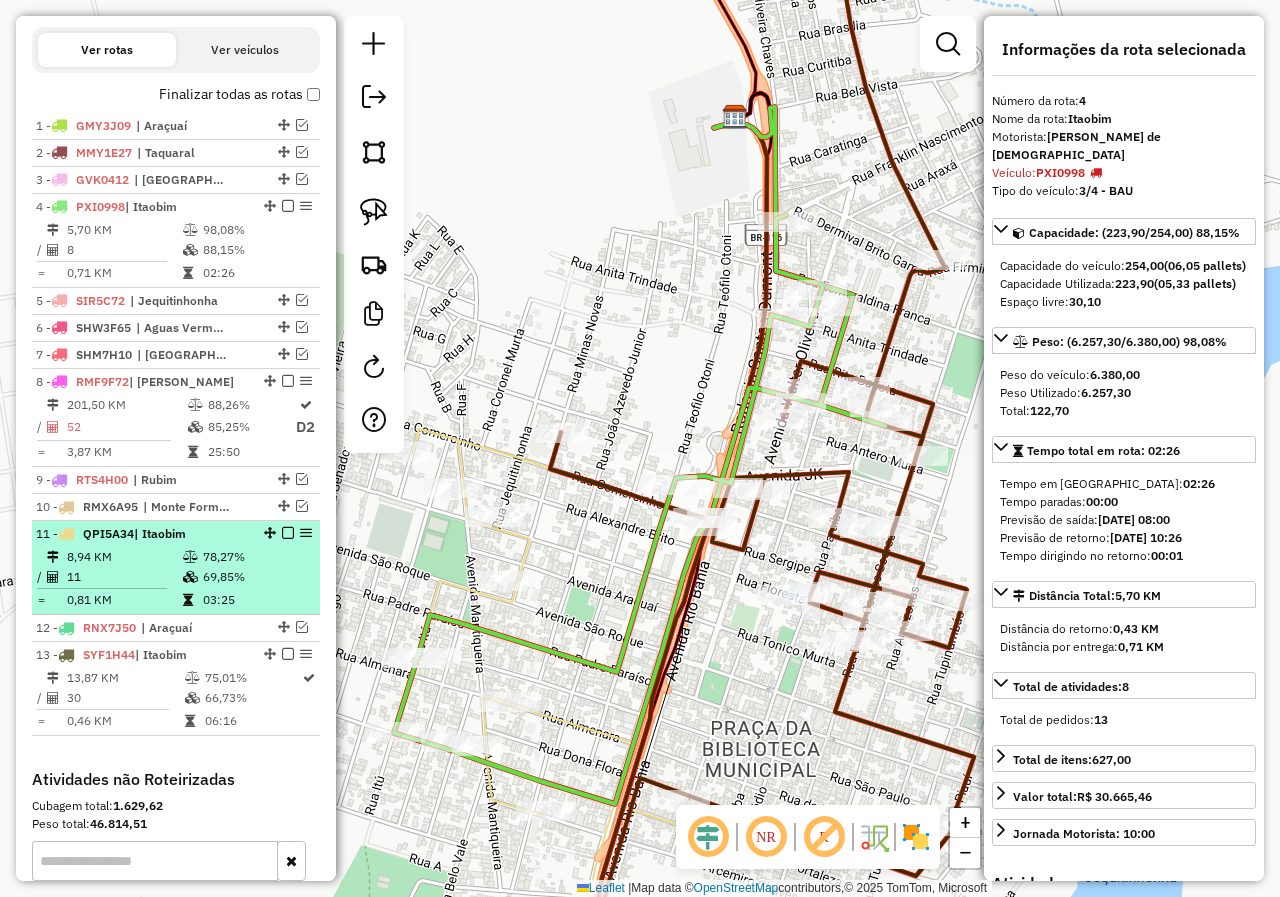 click on "78,27%" at bounding box center [256, 557] 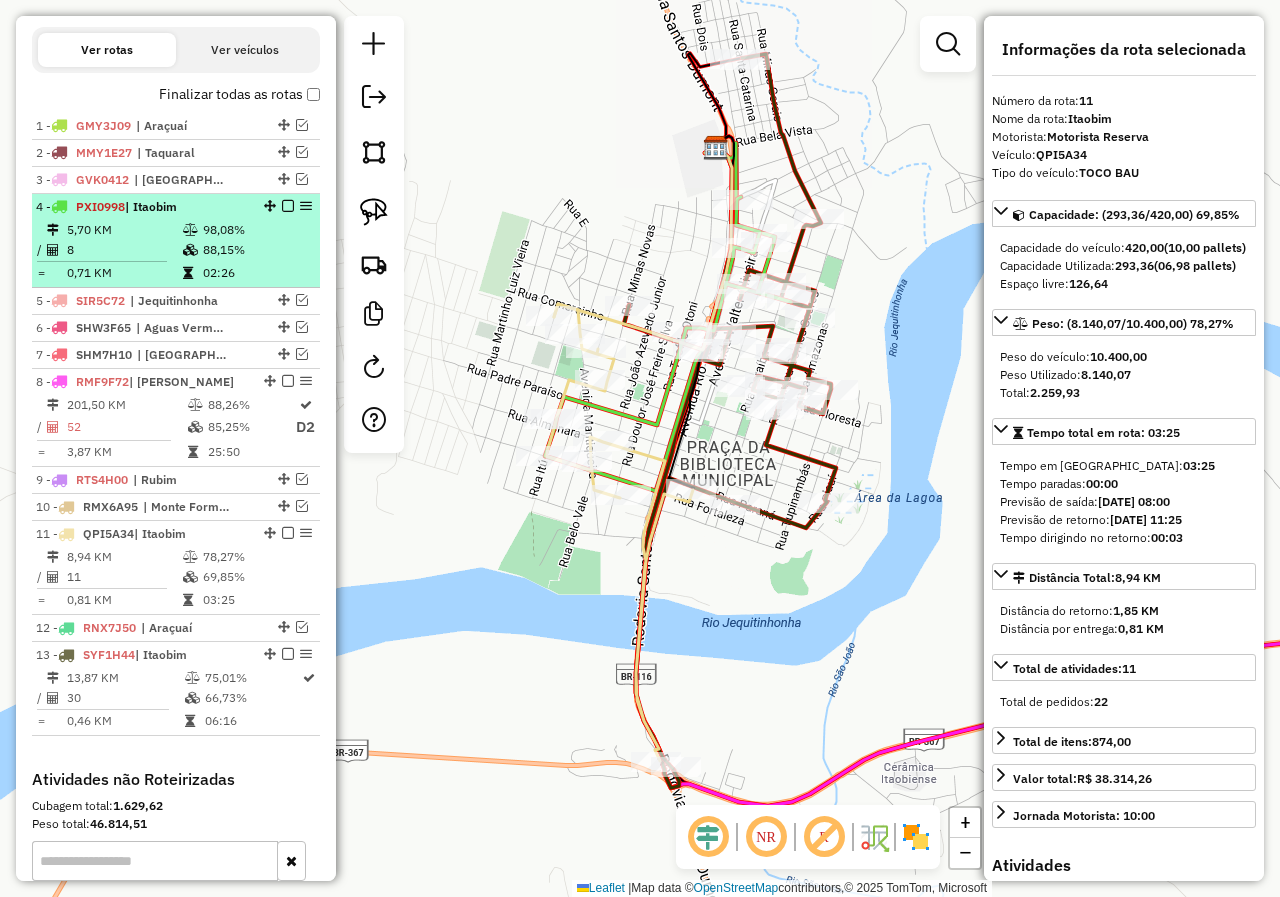 click on "4 -       PXI0998   | Itaobim" at bounding box center [142, 207] 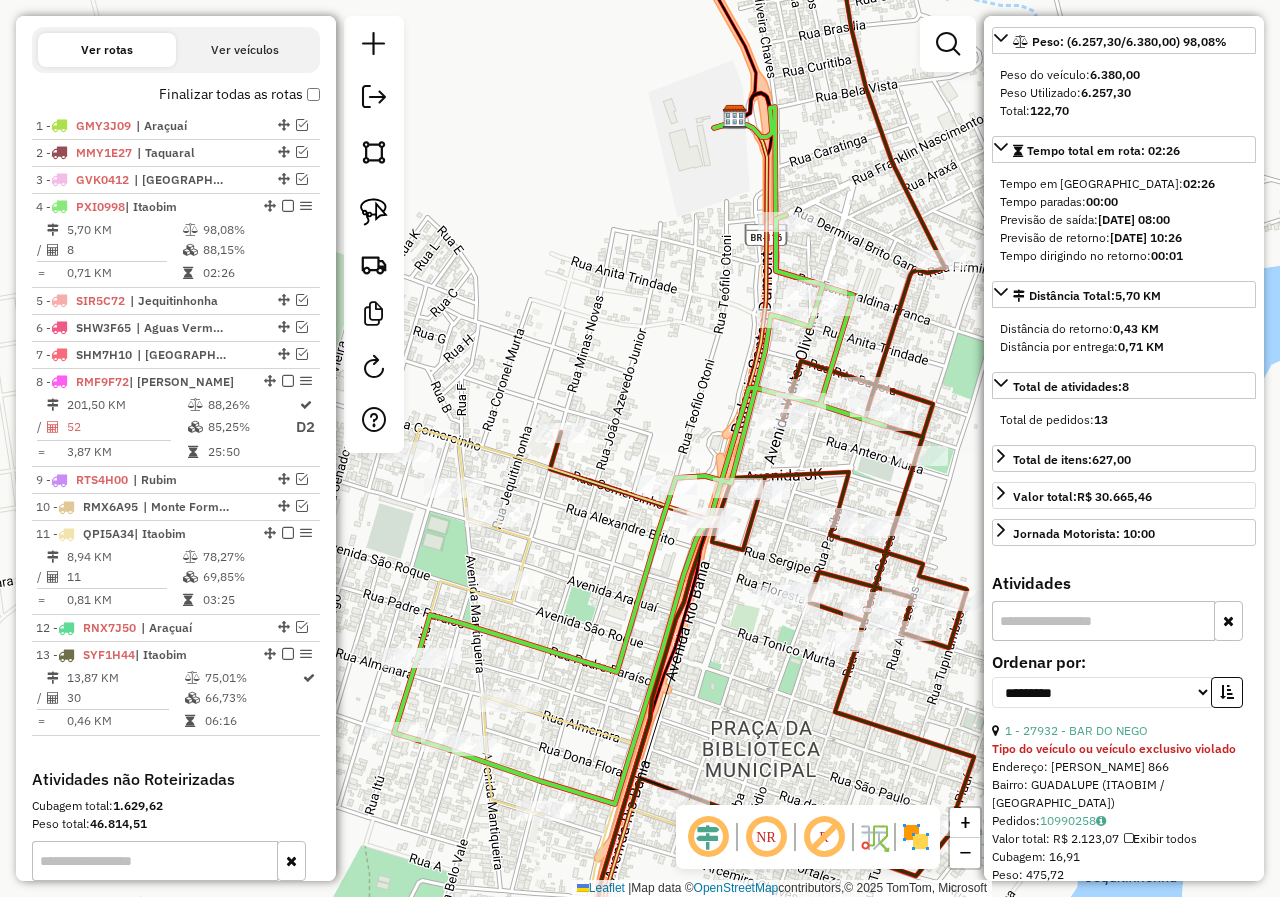 scroll, scrollTop: 500, scrollLeft: 0, axis: vertical 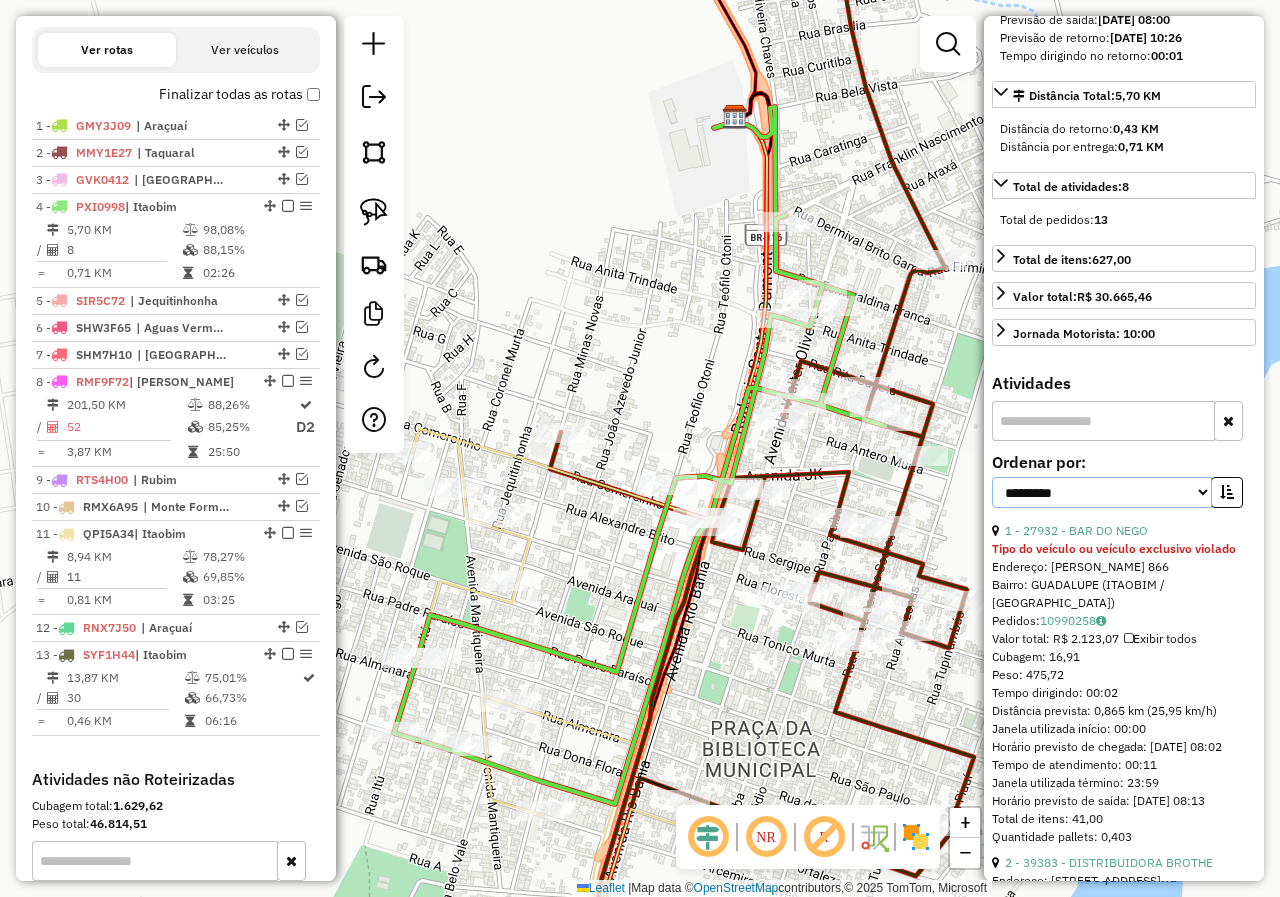 click on "**********" at bounding box center [1102, 492] 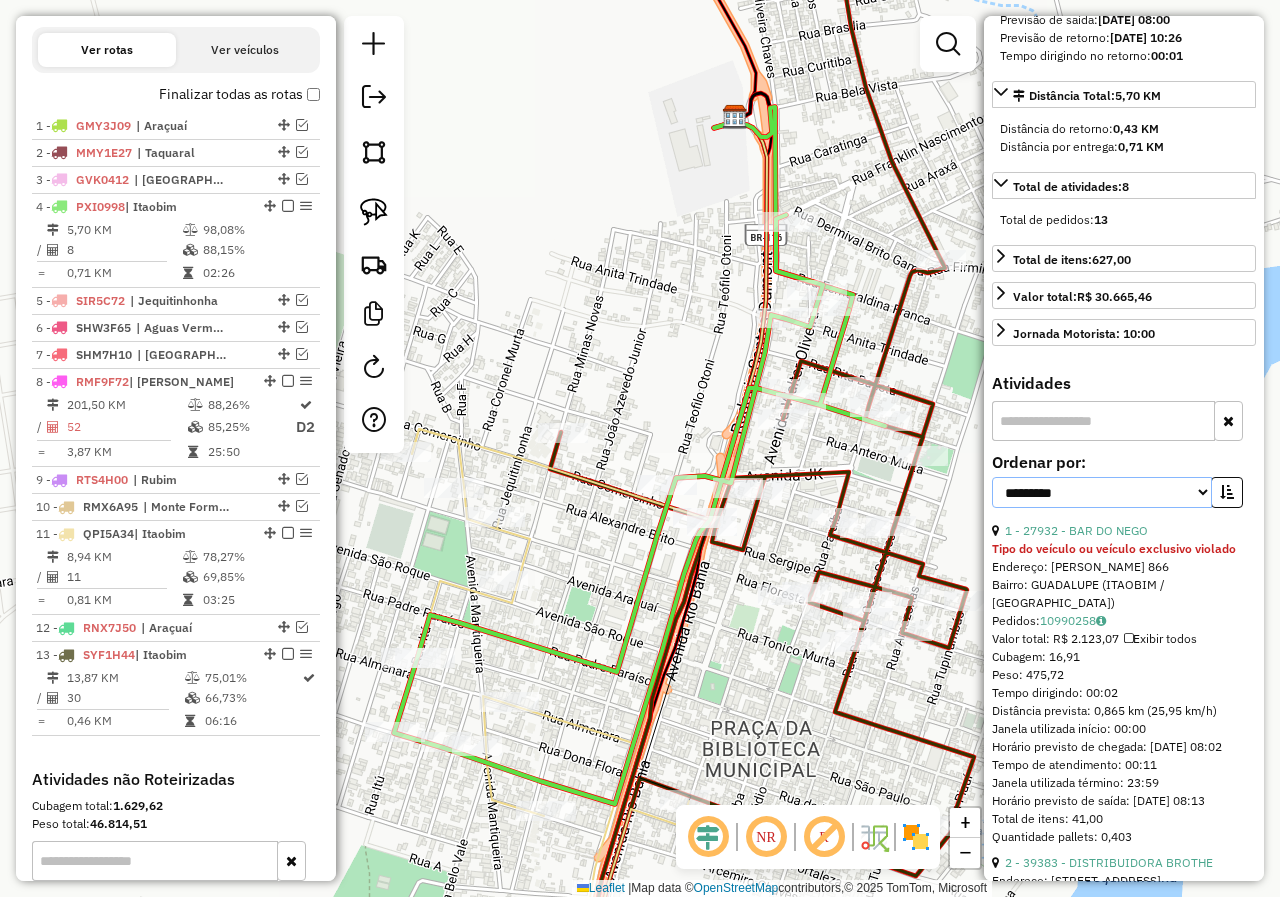 select on "*********" 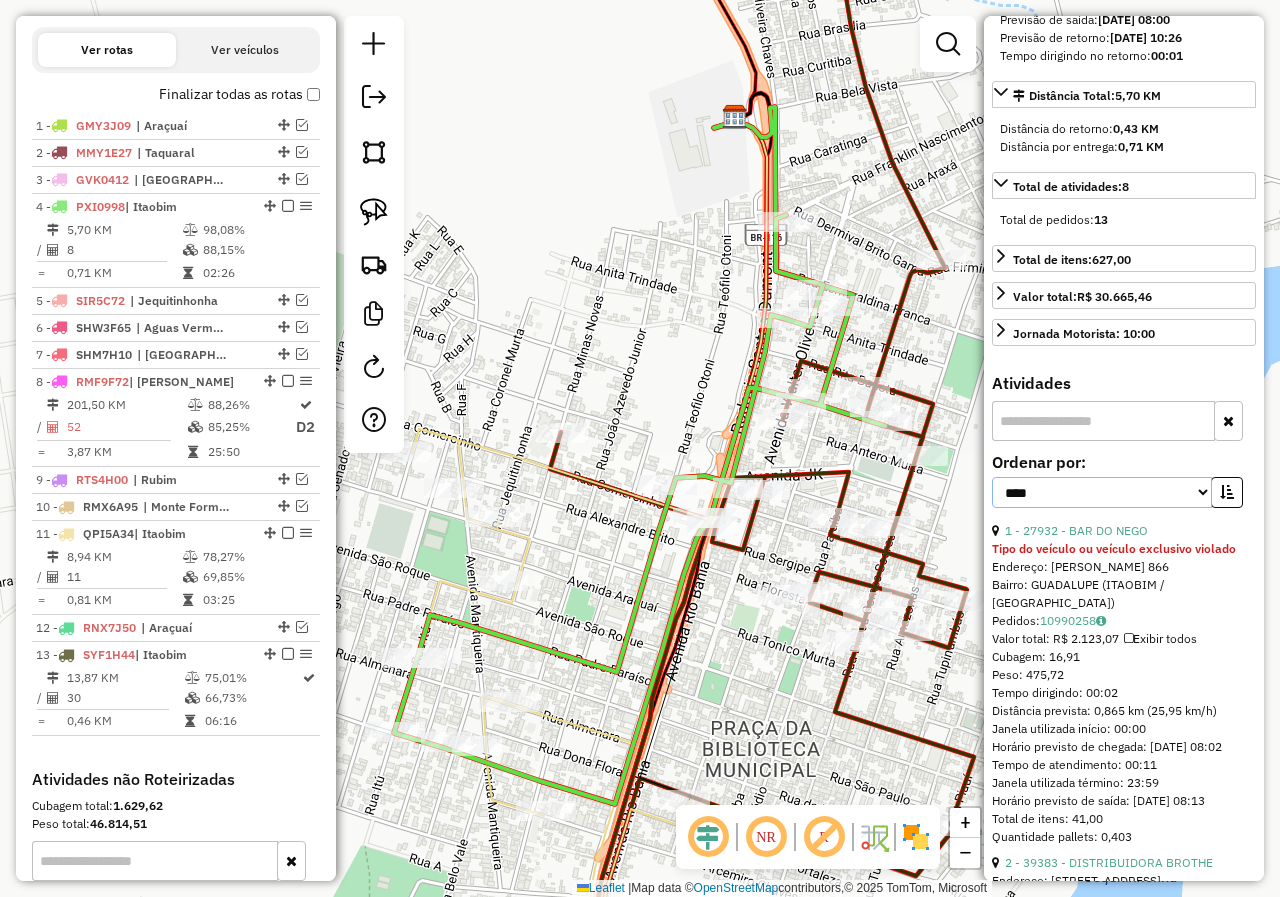 click on "**********" at bounding box center (1102, 492) 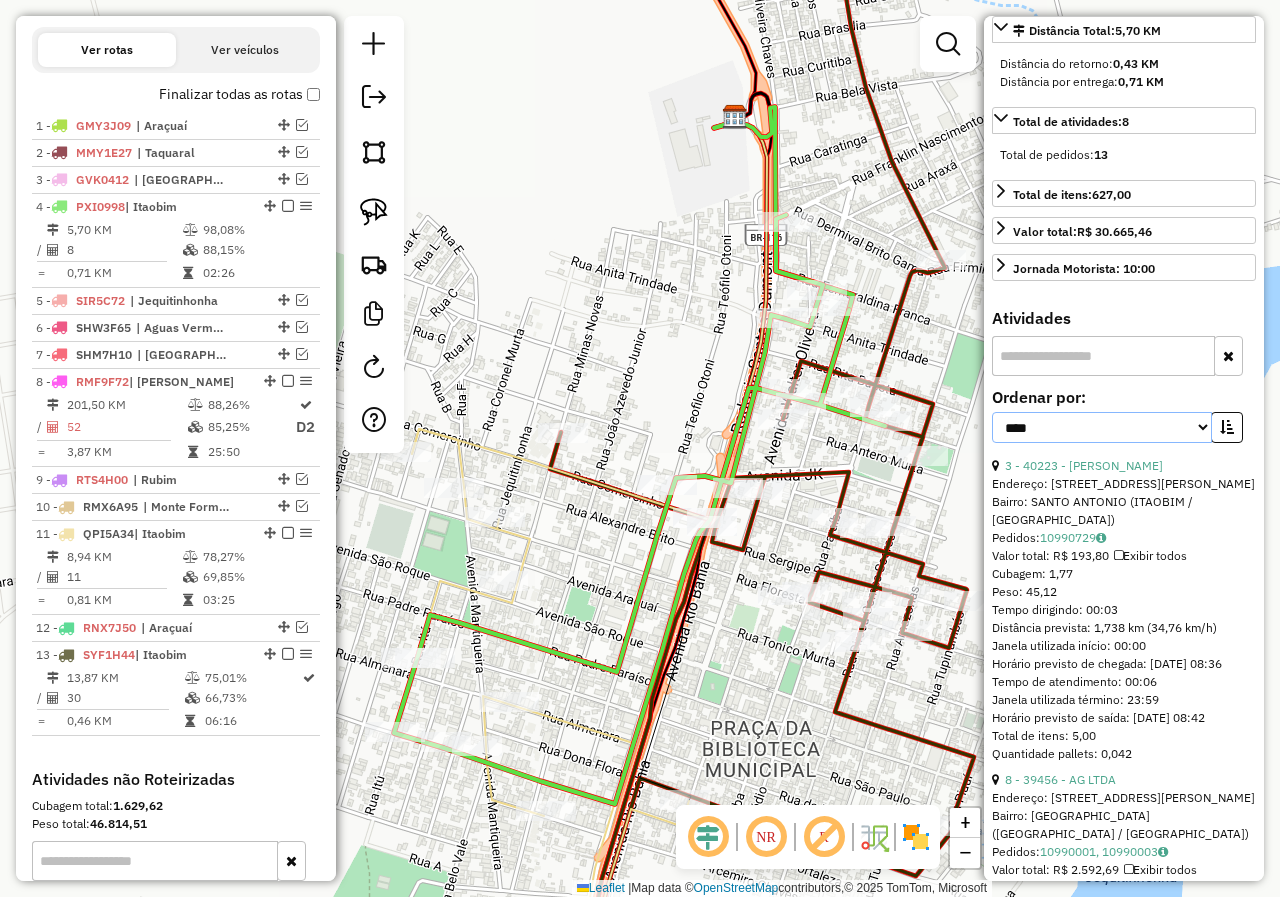 scroll, scrollTop: 600, scrollLeft: 0, axis: vertical 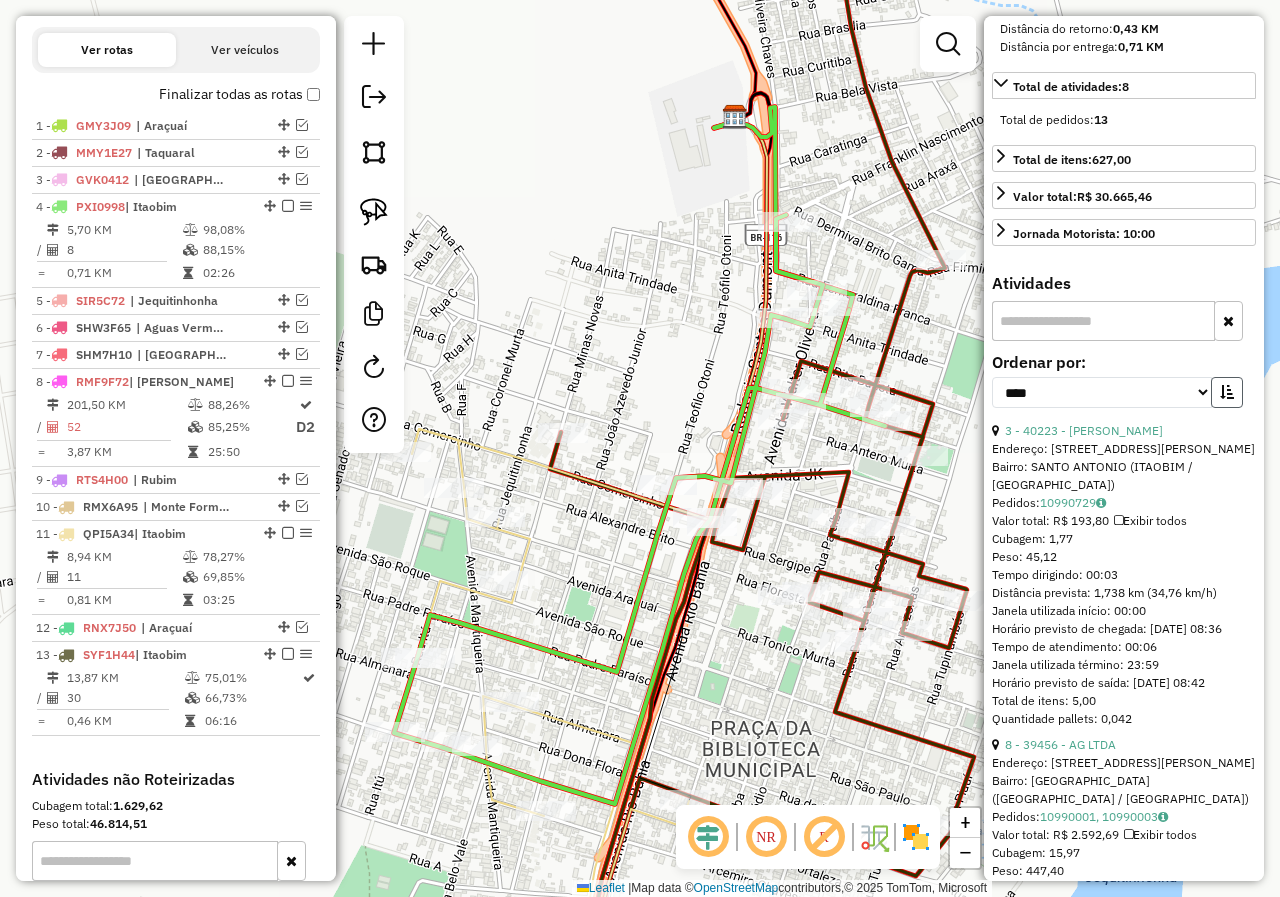 click at bounding box center [1227, 392] 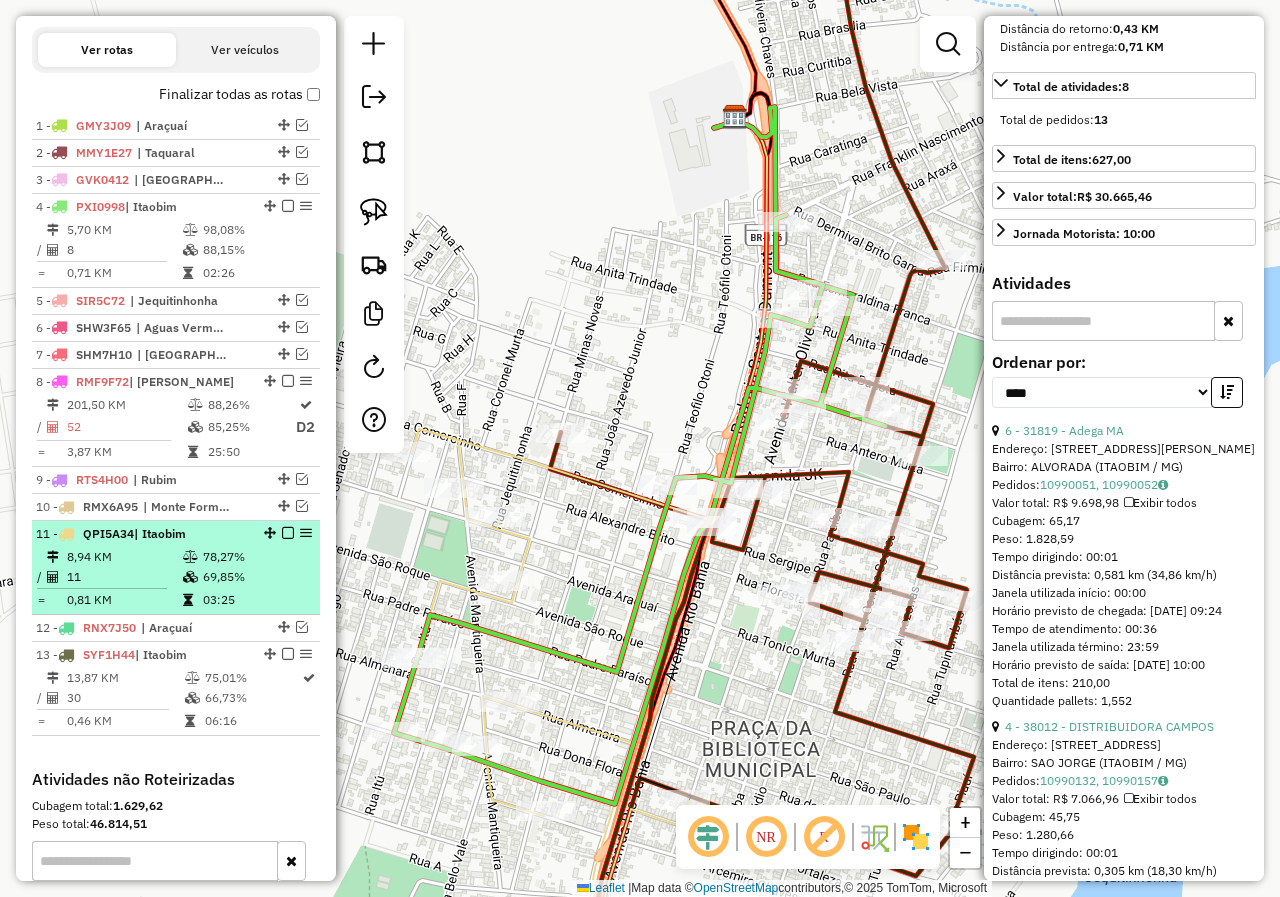 click at bounding box center (192, 577) 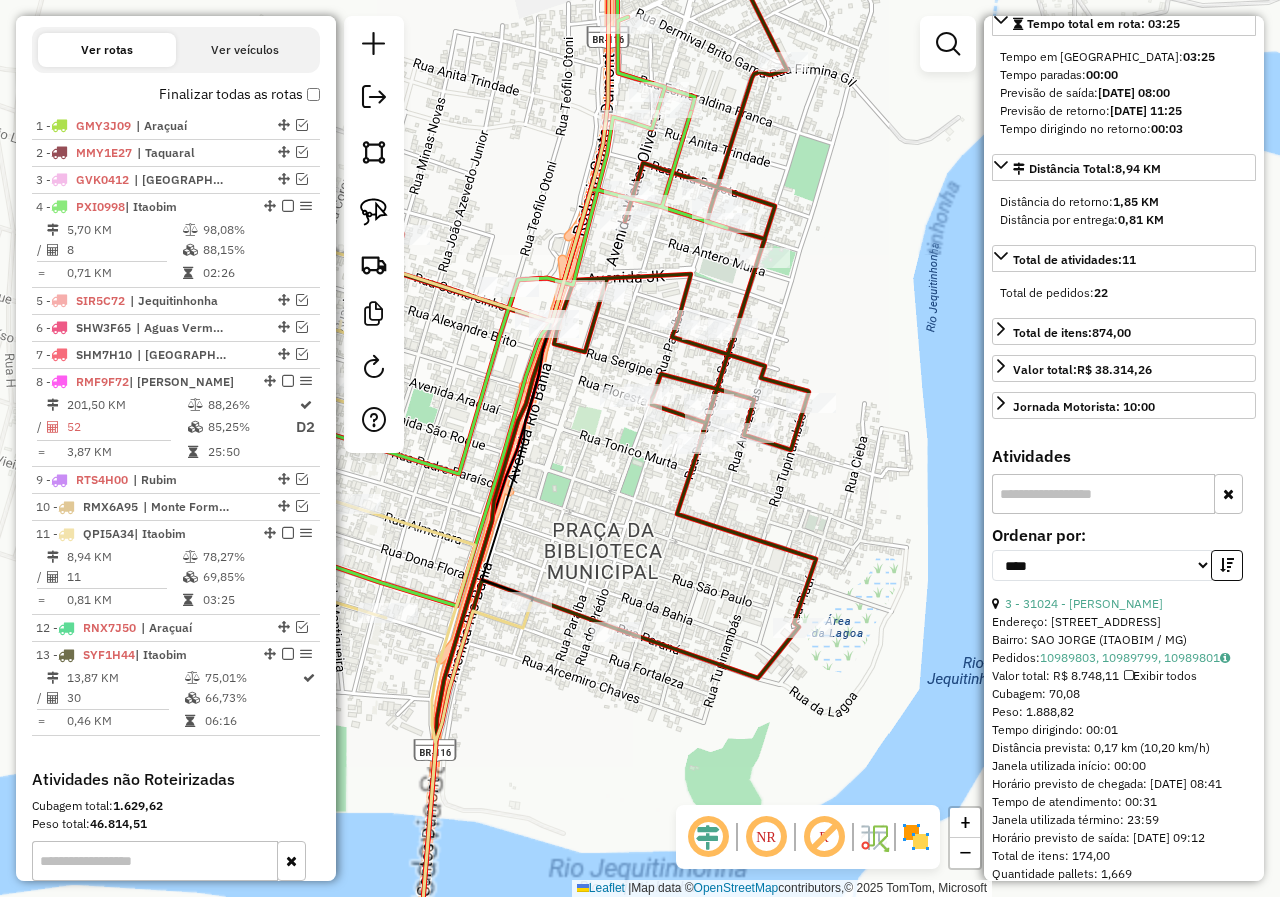 scroll, scrollTop: 200, scrollLeft: 0, axis: vertical 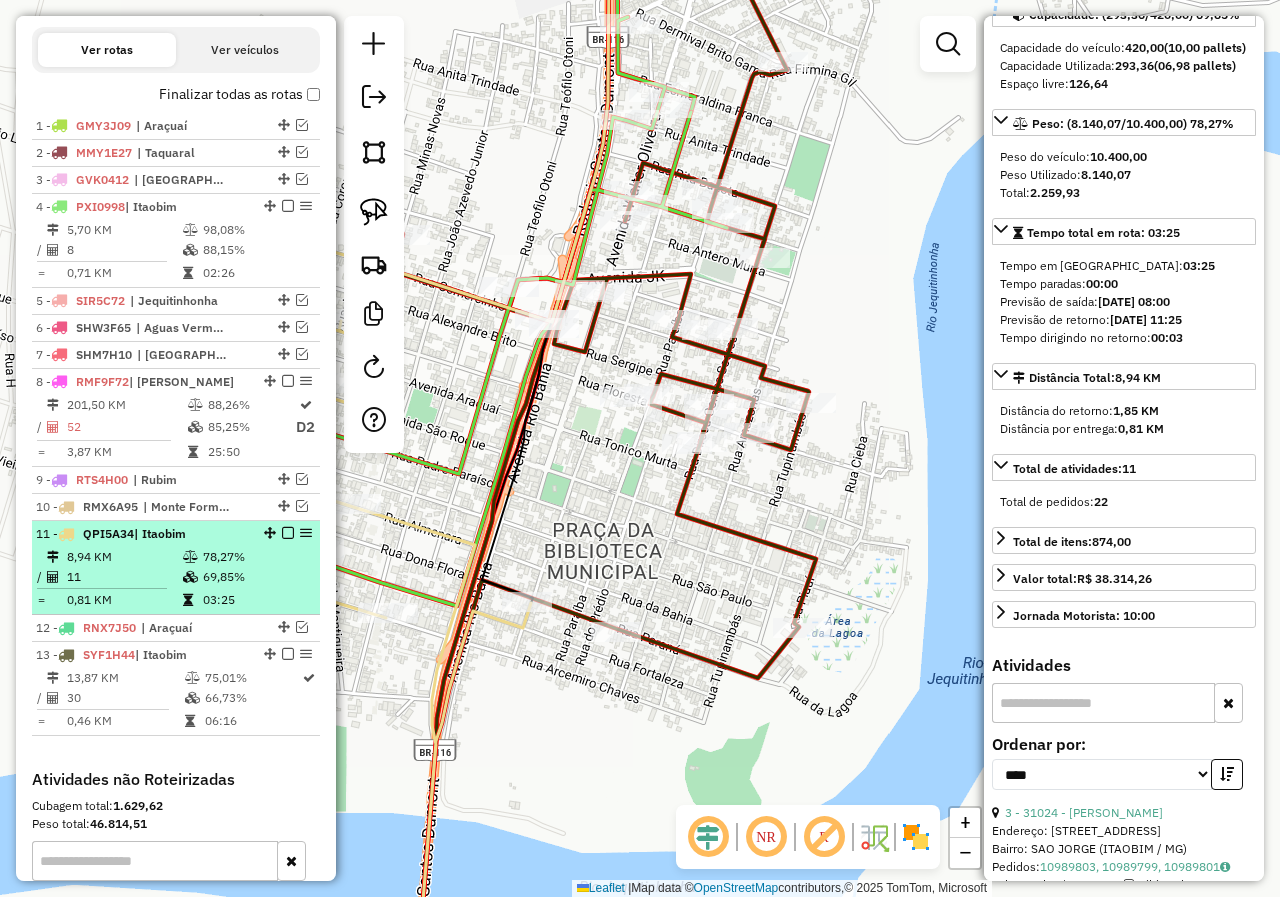 click on "69,85%" at bounding box center [256, 577] 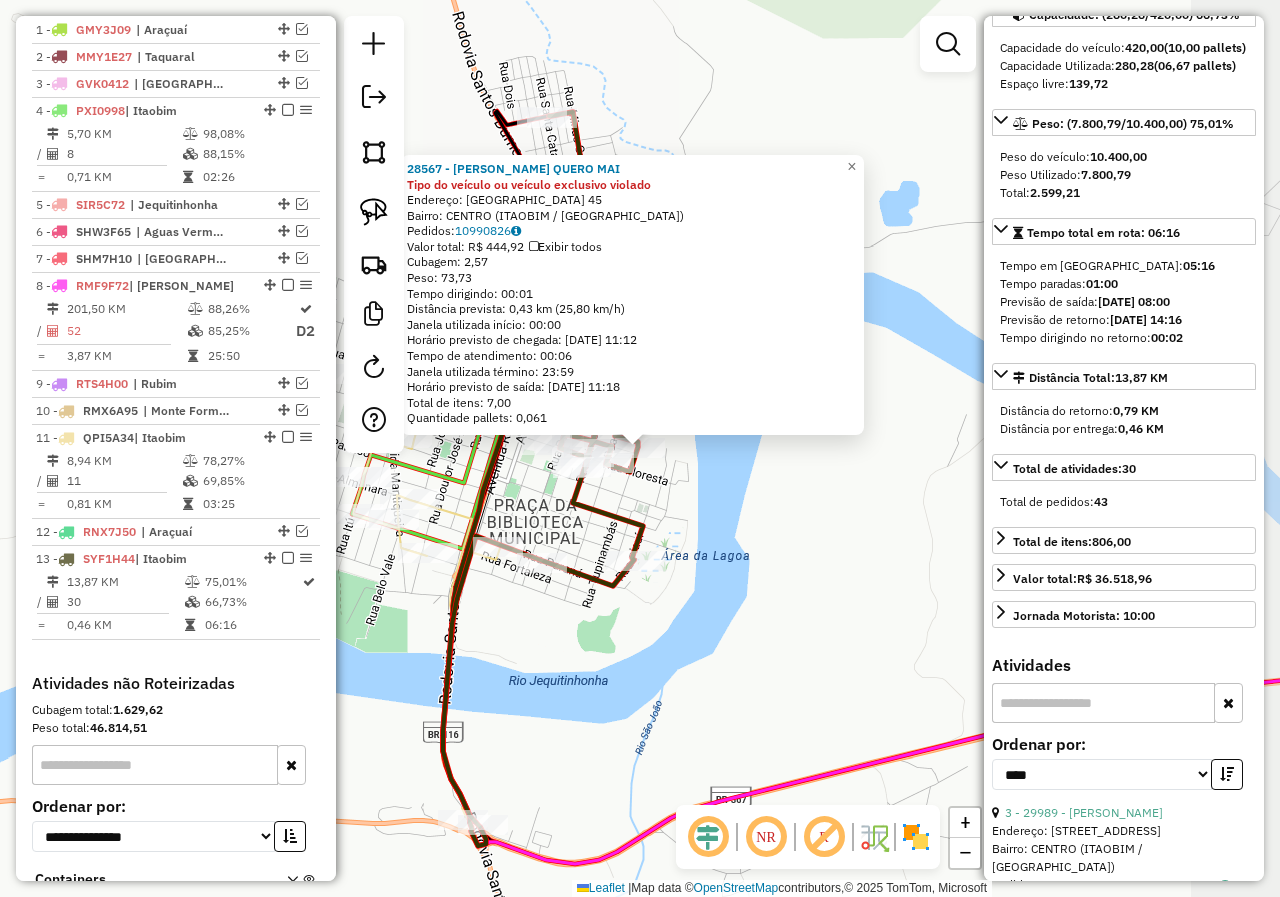 scroll, scrollTop: 902, scrollLeft: 0, axis: vertical 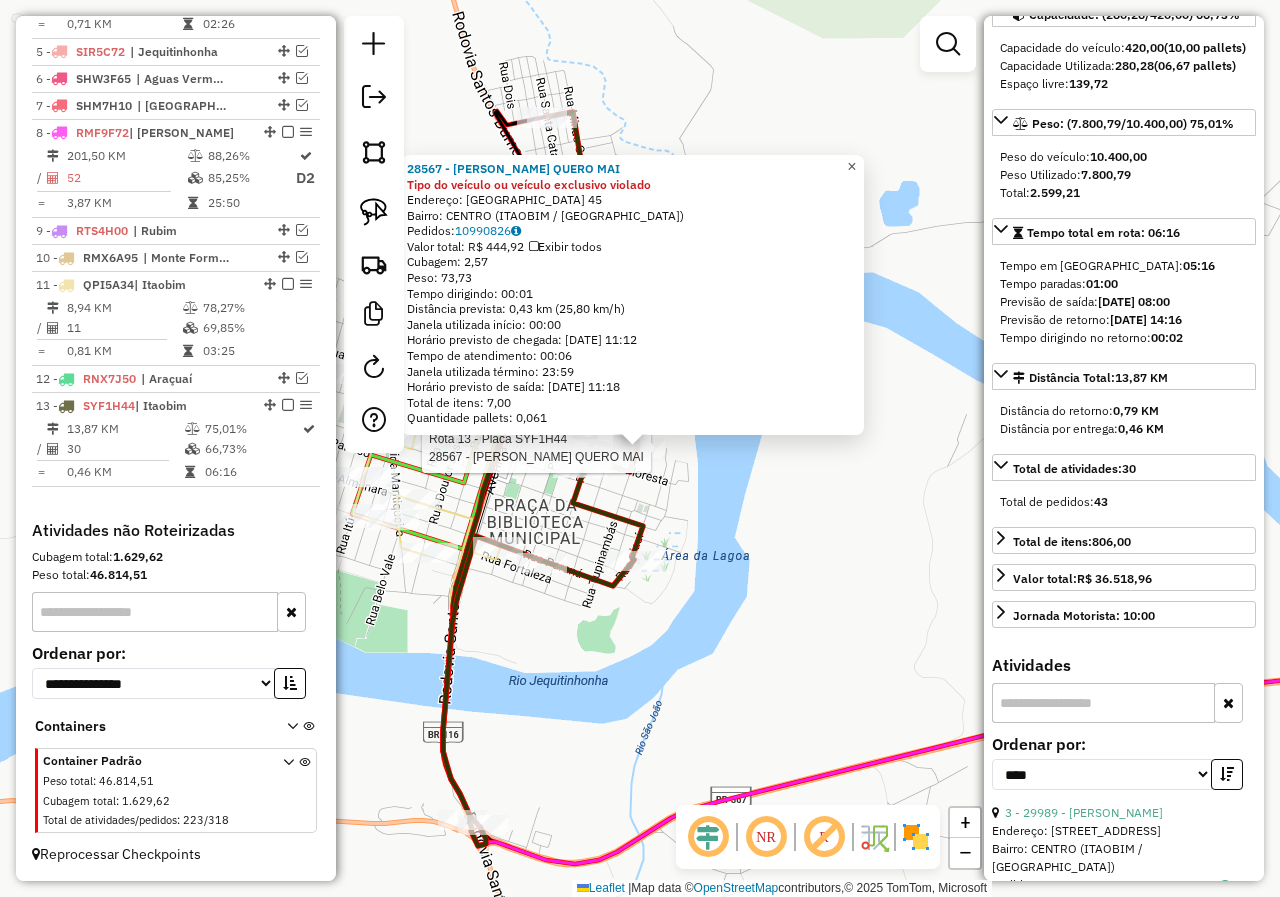 click on "×" 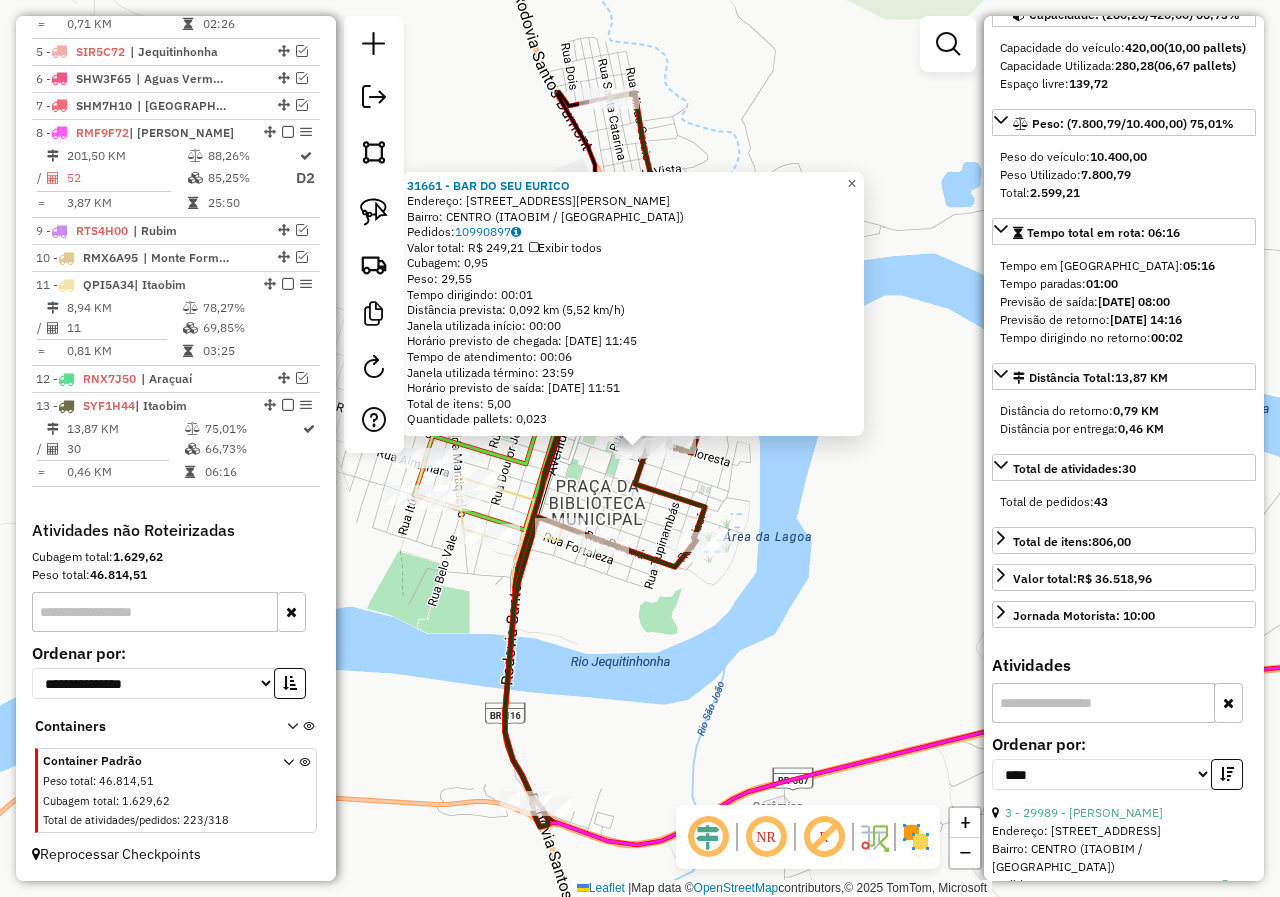 click on "×" 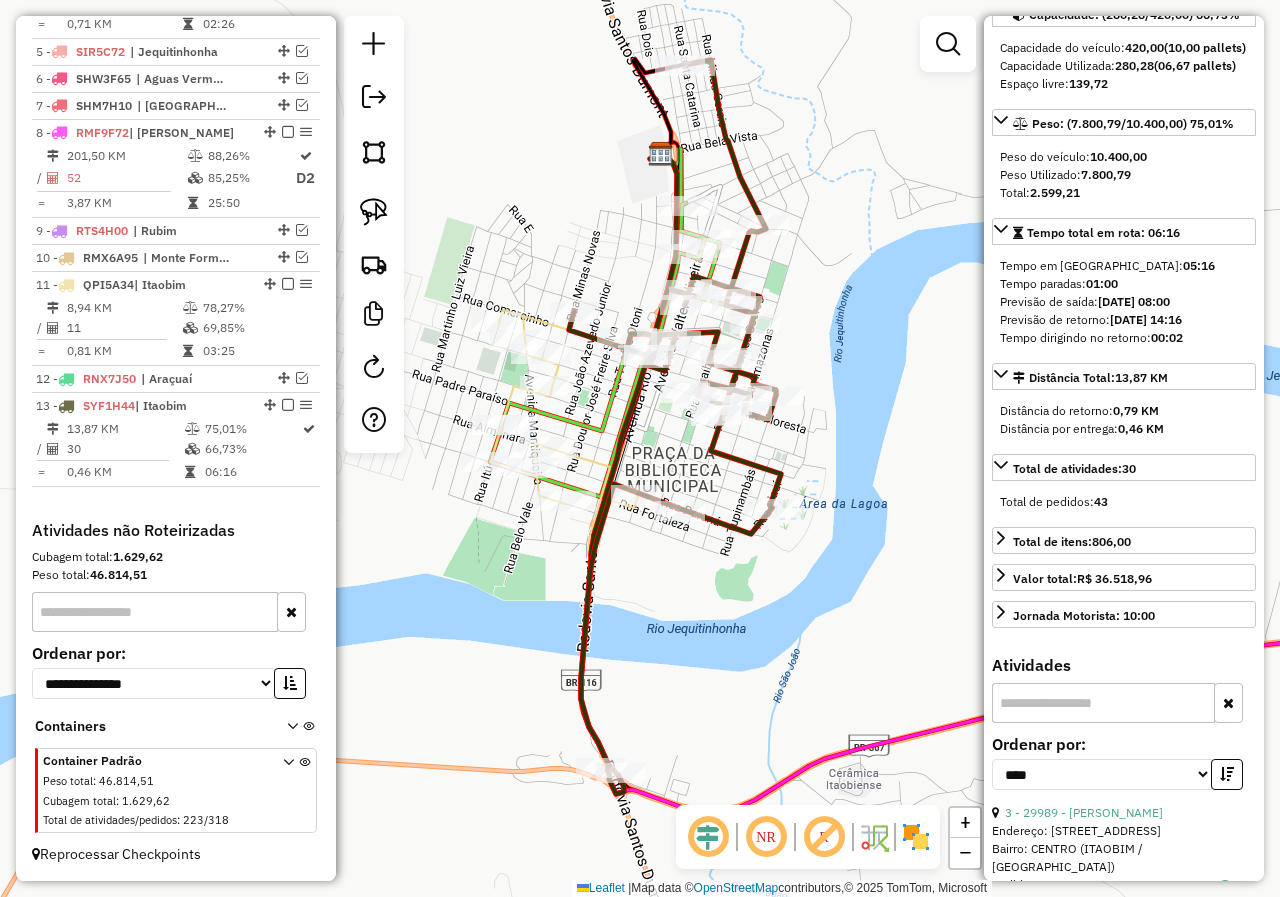 drag, startPoint x: 864, startPoint y: 452, endPoint x: 944, endPoint y: 417, distance: 87.32124 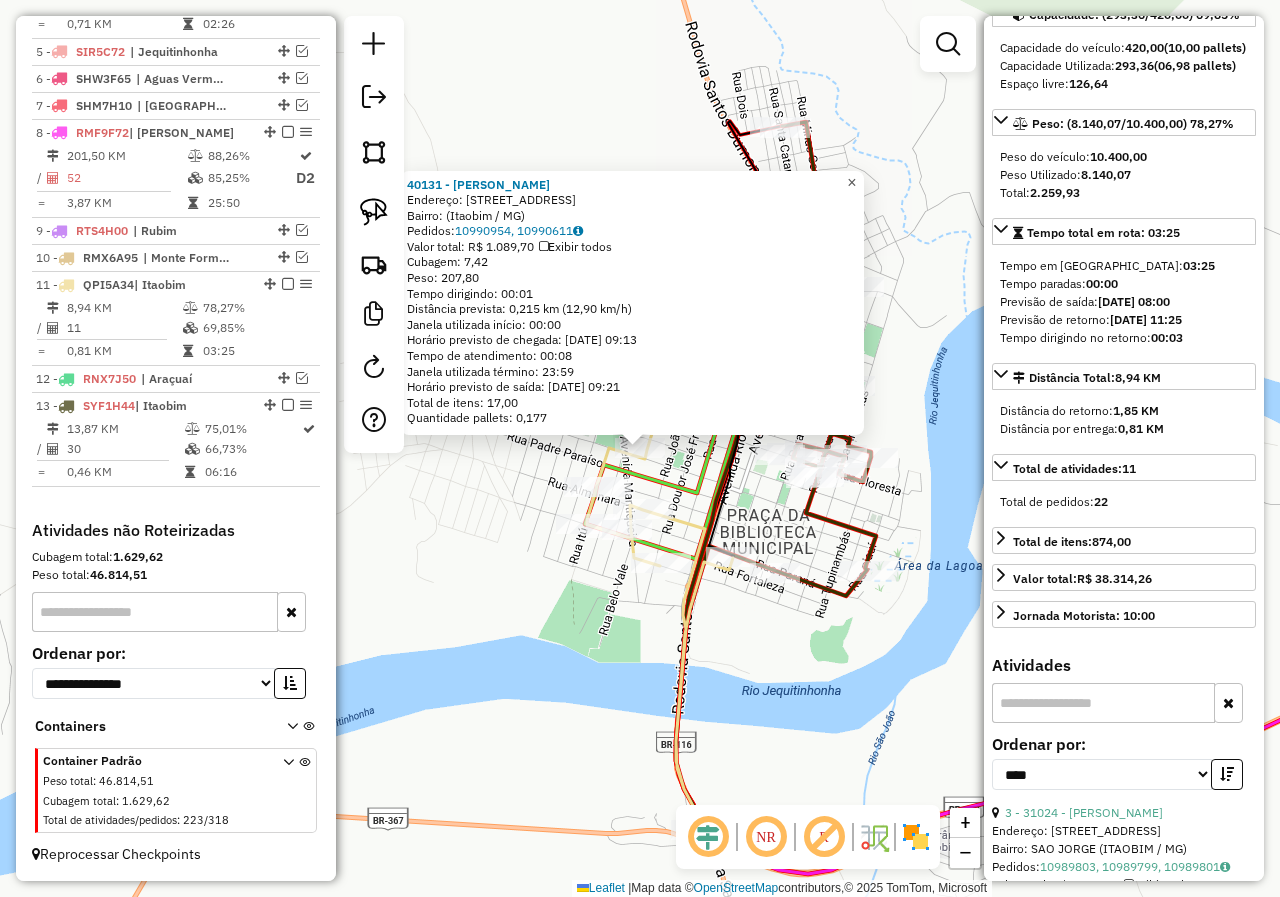 click on "×" 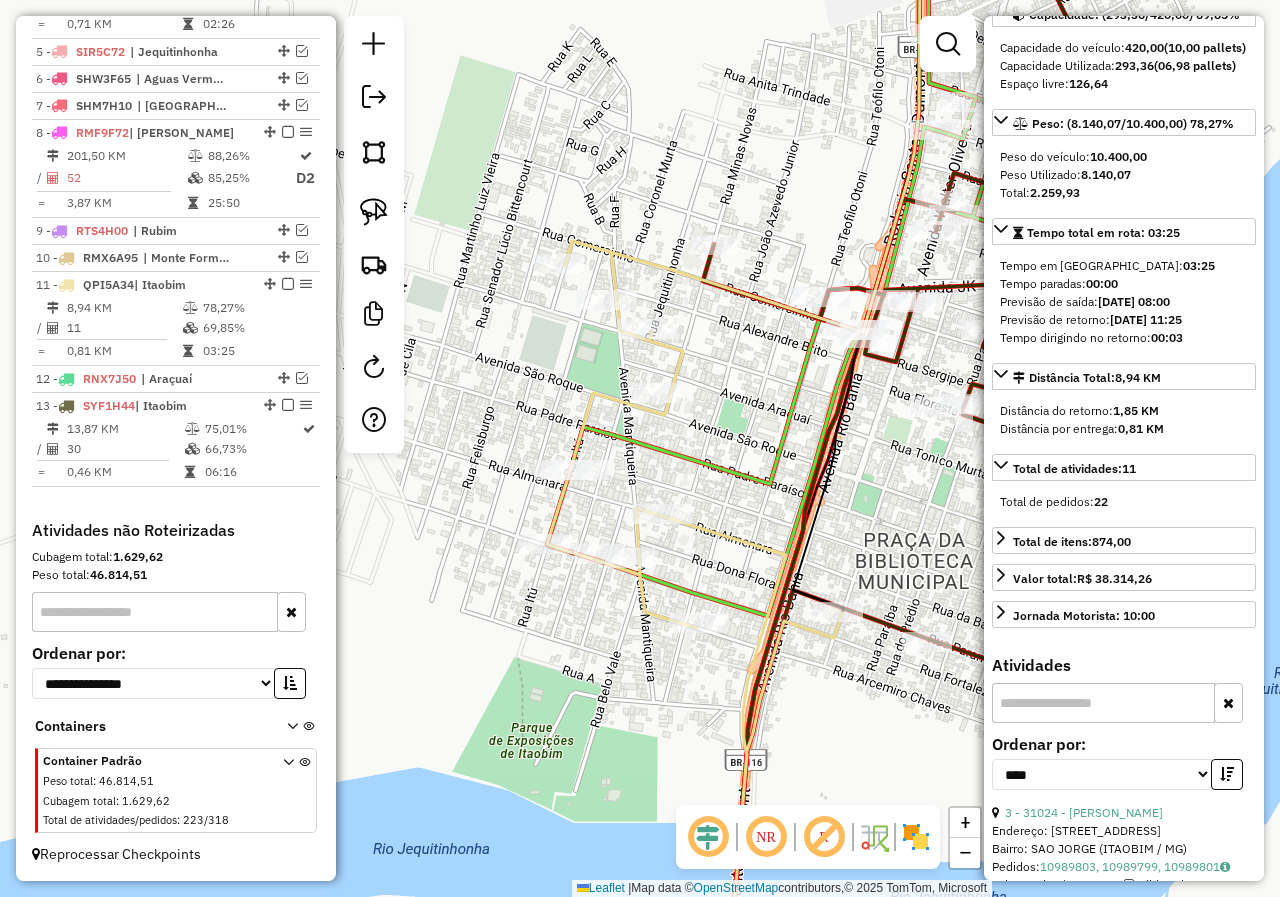 drag, startPoint x: 846, startPoint y: 532, endPoint x: 760, endPoint y: 411, distance: 148.44864 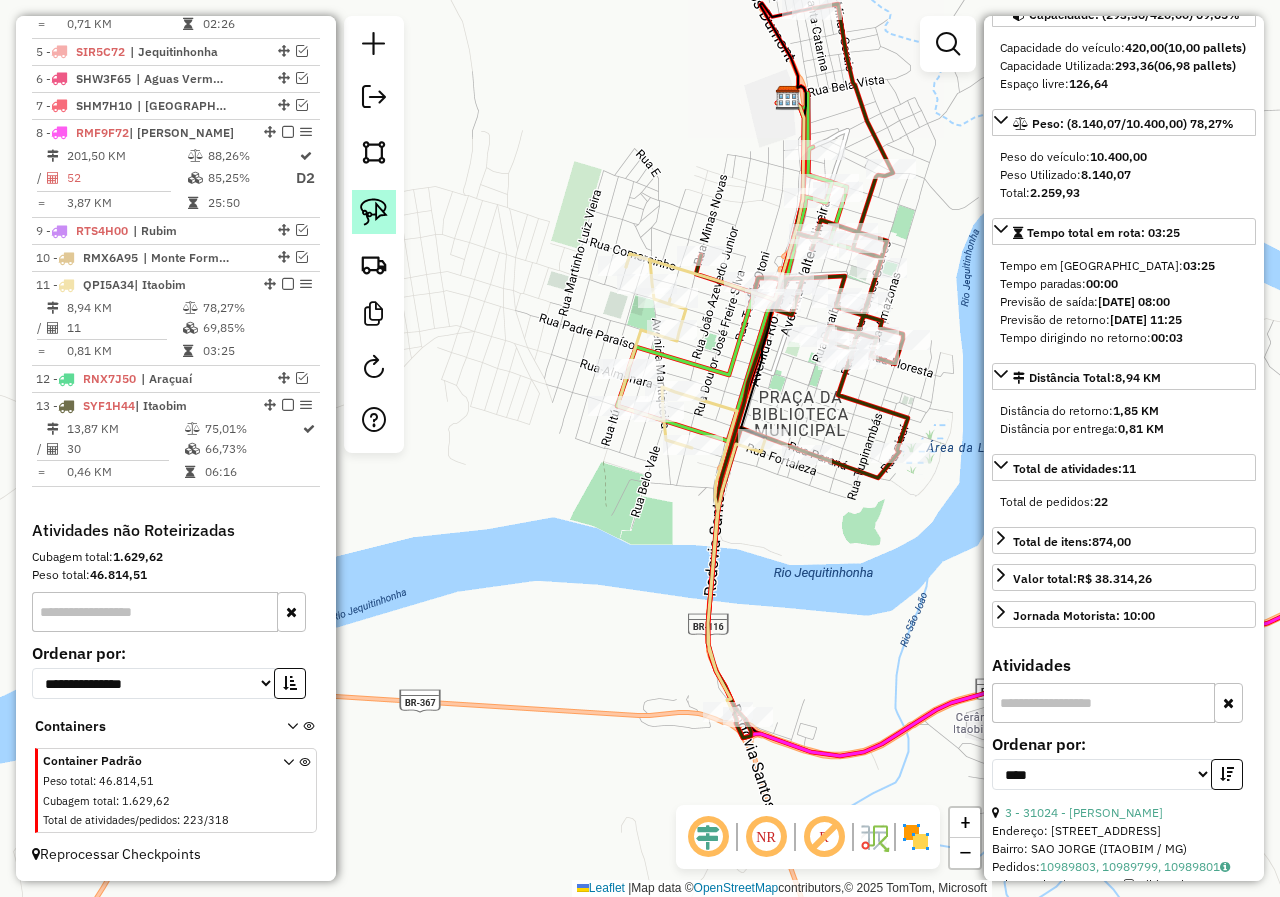 click 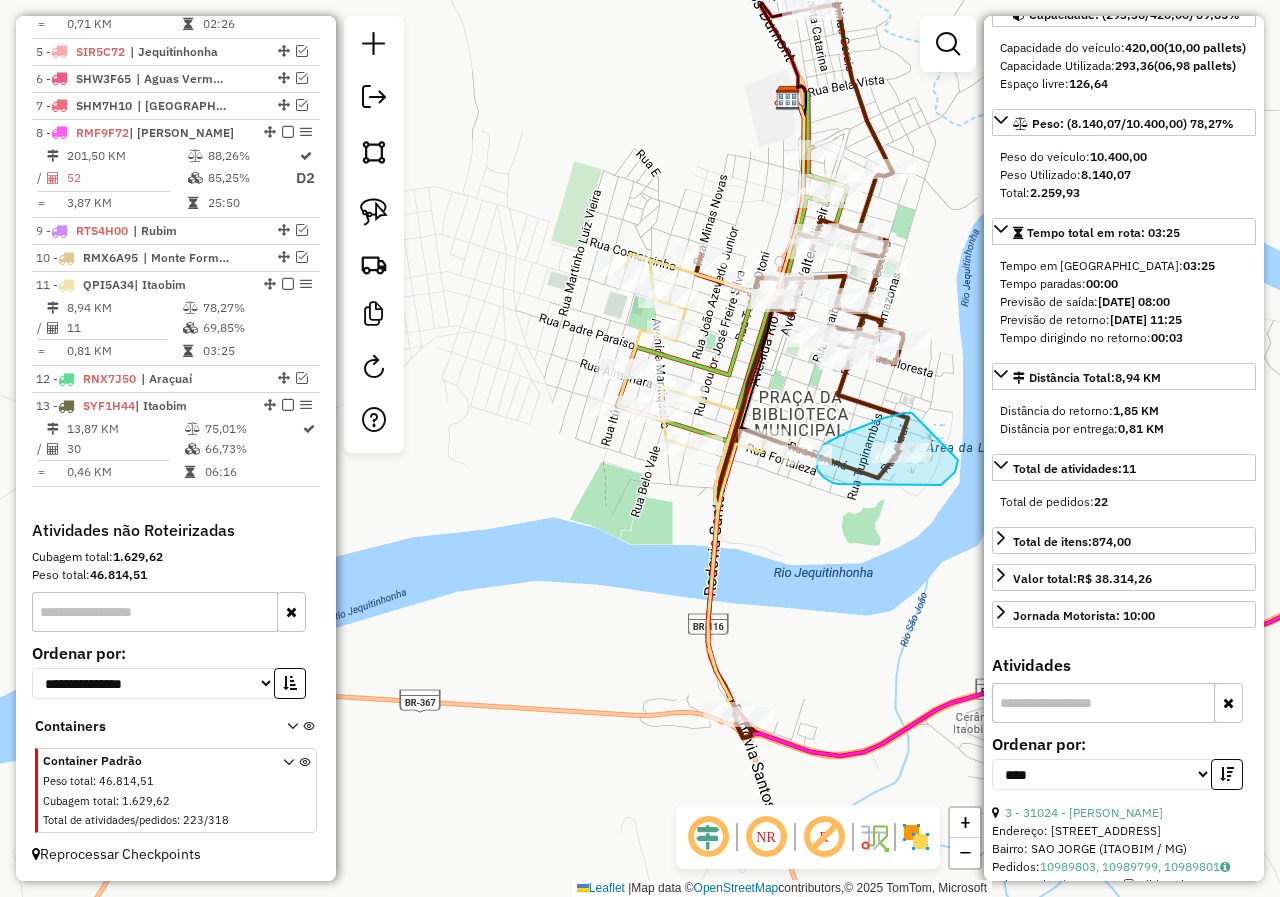 drag, startPoint x: 912, startPoint y: 413, endPoint x: 954, endPoint y: 437, distance: 48.373547 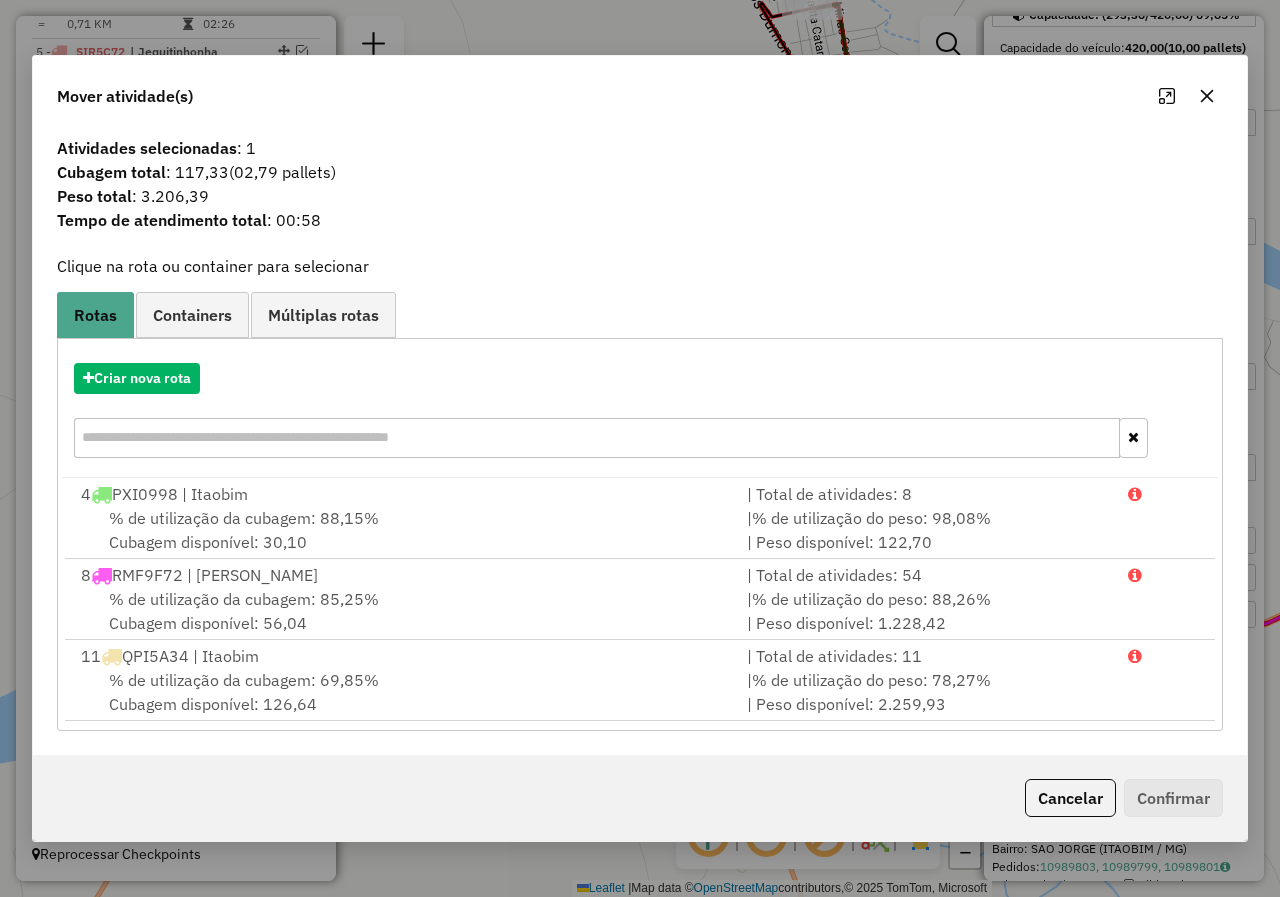 click 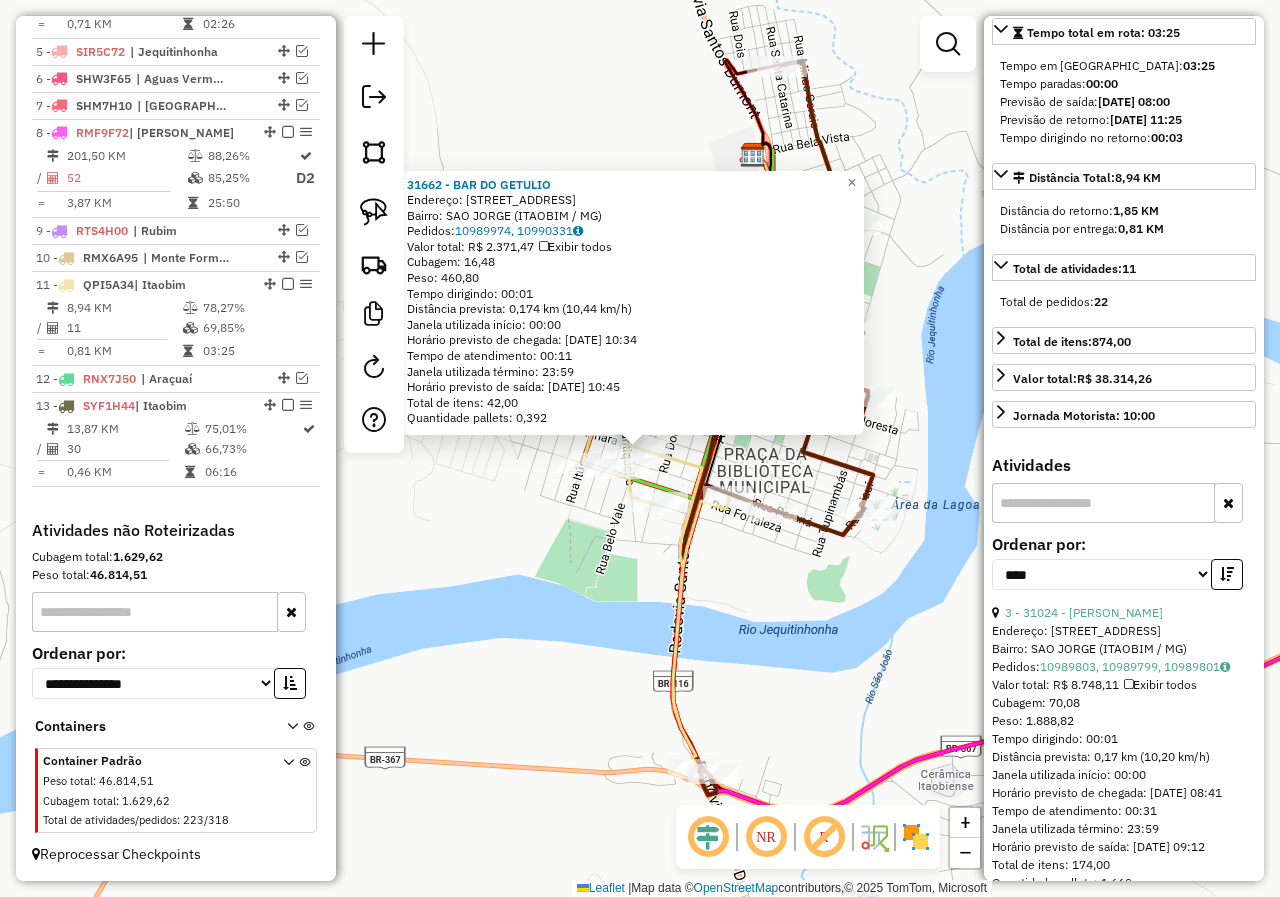 scroll, scrollTop: 600, scrollLeft: 0, axis: vertical 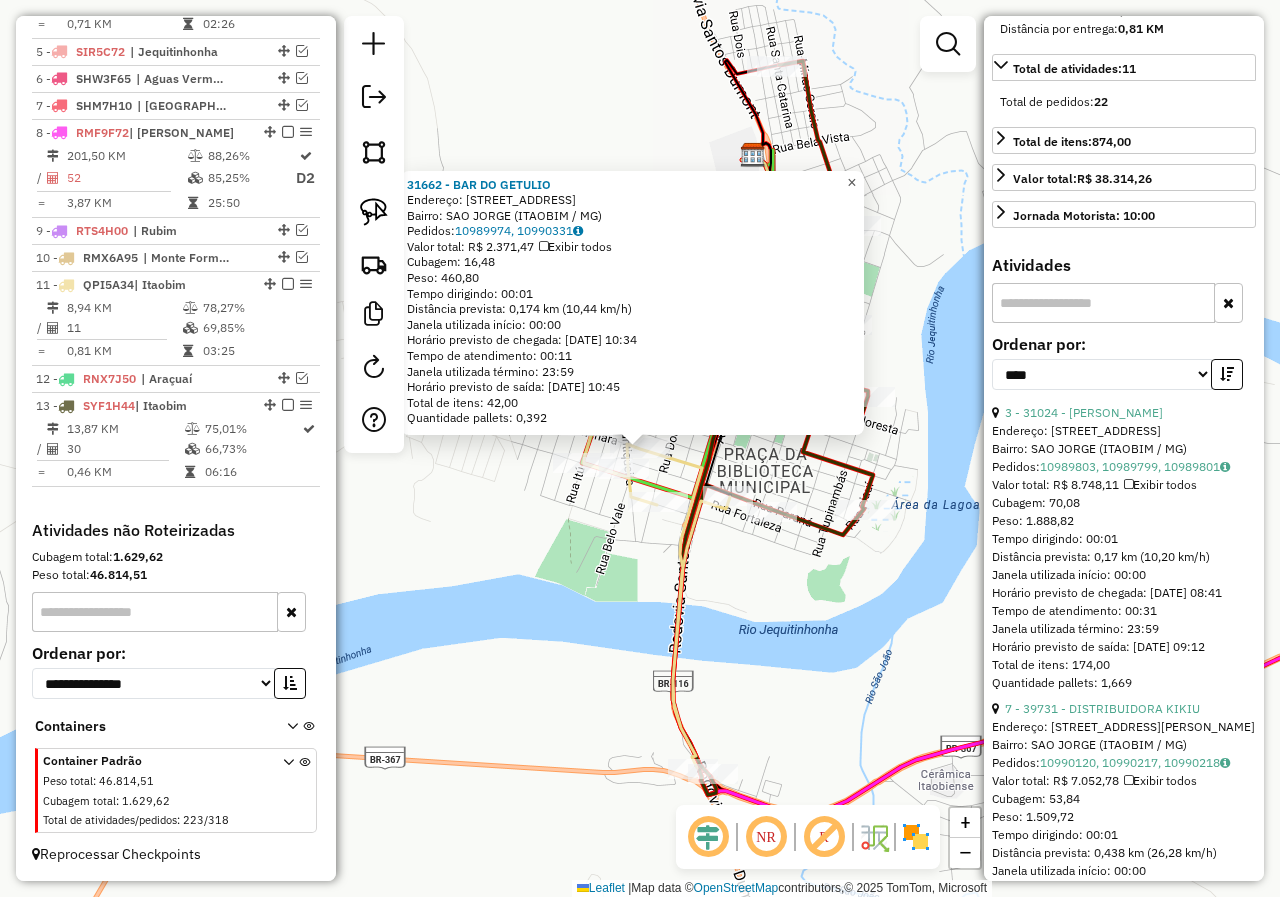 click on "×" 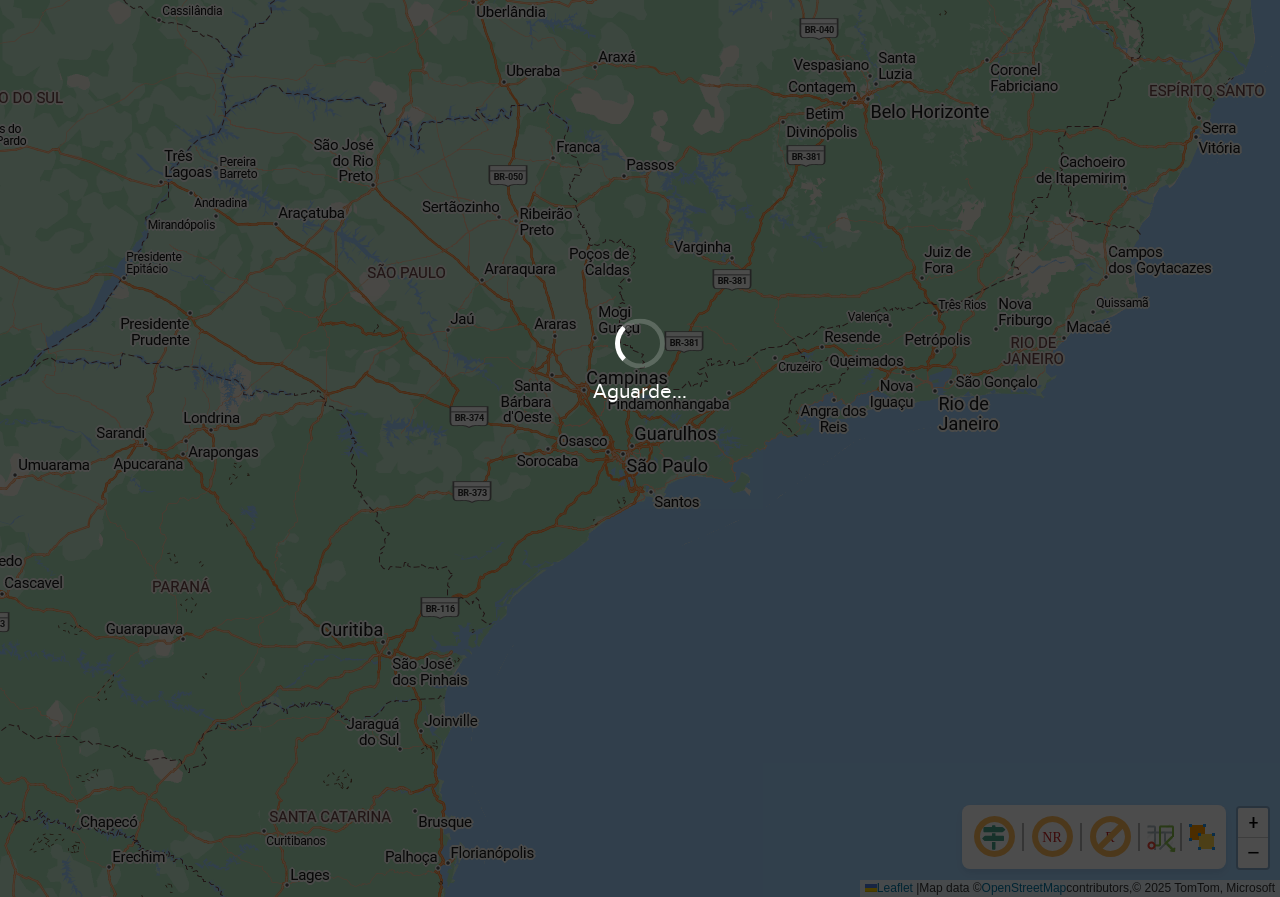 scroll, scrollTop: 0, scrollLeft: 0, axis: both 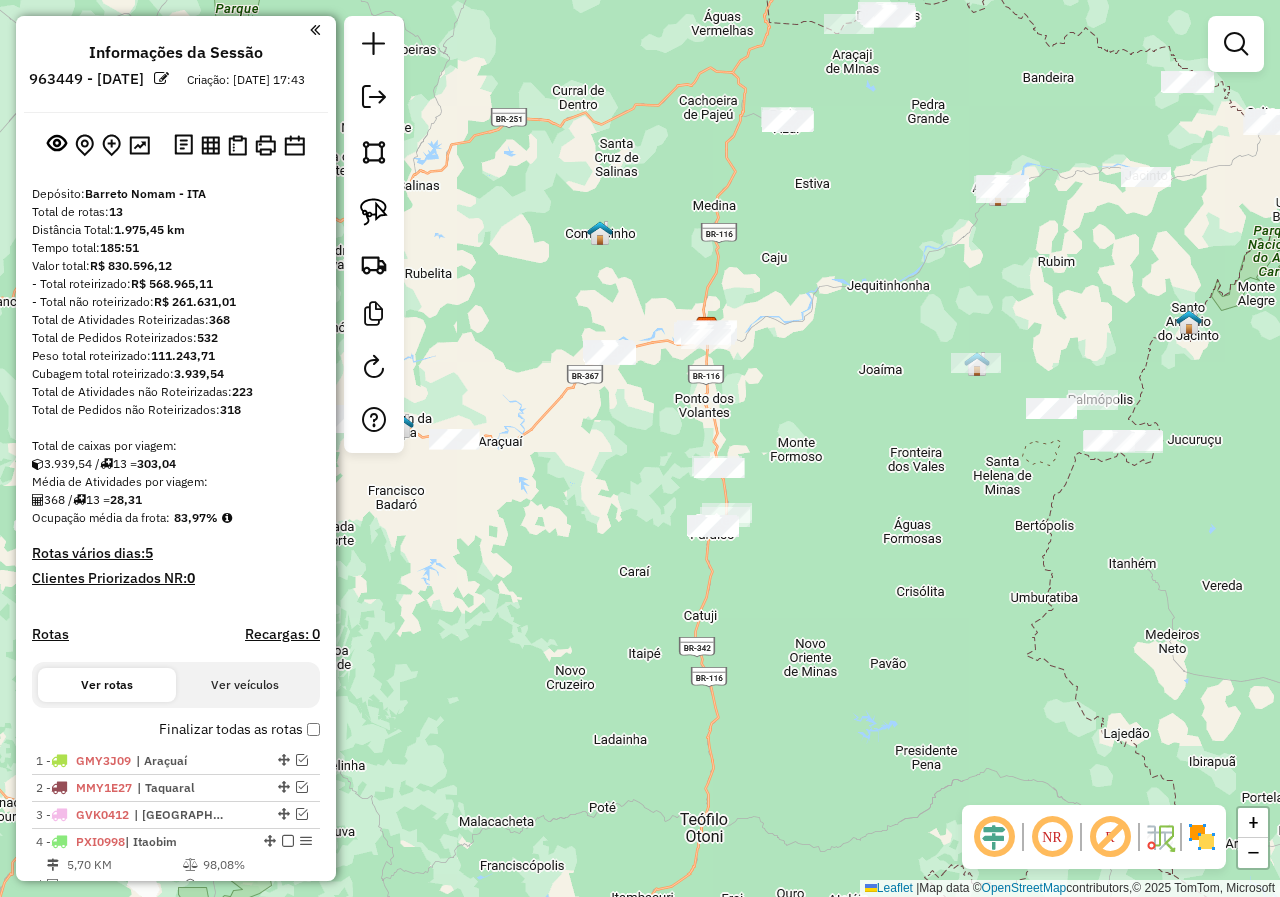 drag, startPoint x: 856, startPoint y: 379, endPoint x: 972, endPoint y: 320, distance: 130.14223 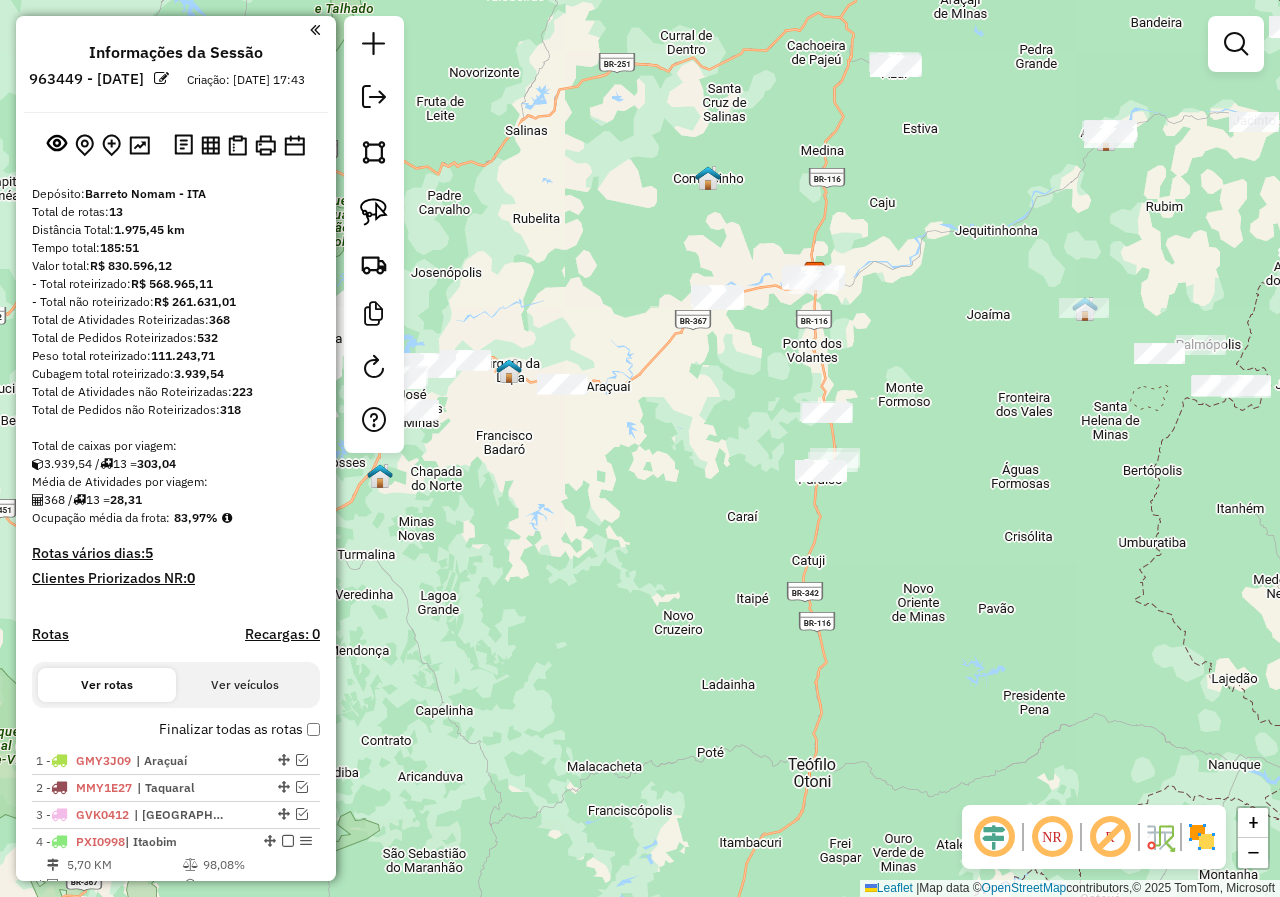 drag, startPoint x: 634, startPoint y: 515, endPoint x: 809, endPoint y: 424, distance: 197.24603 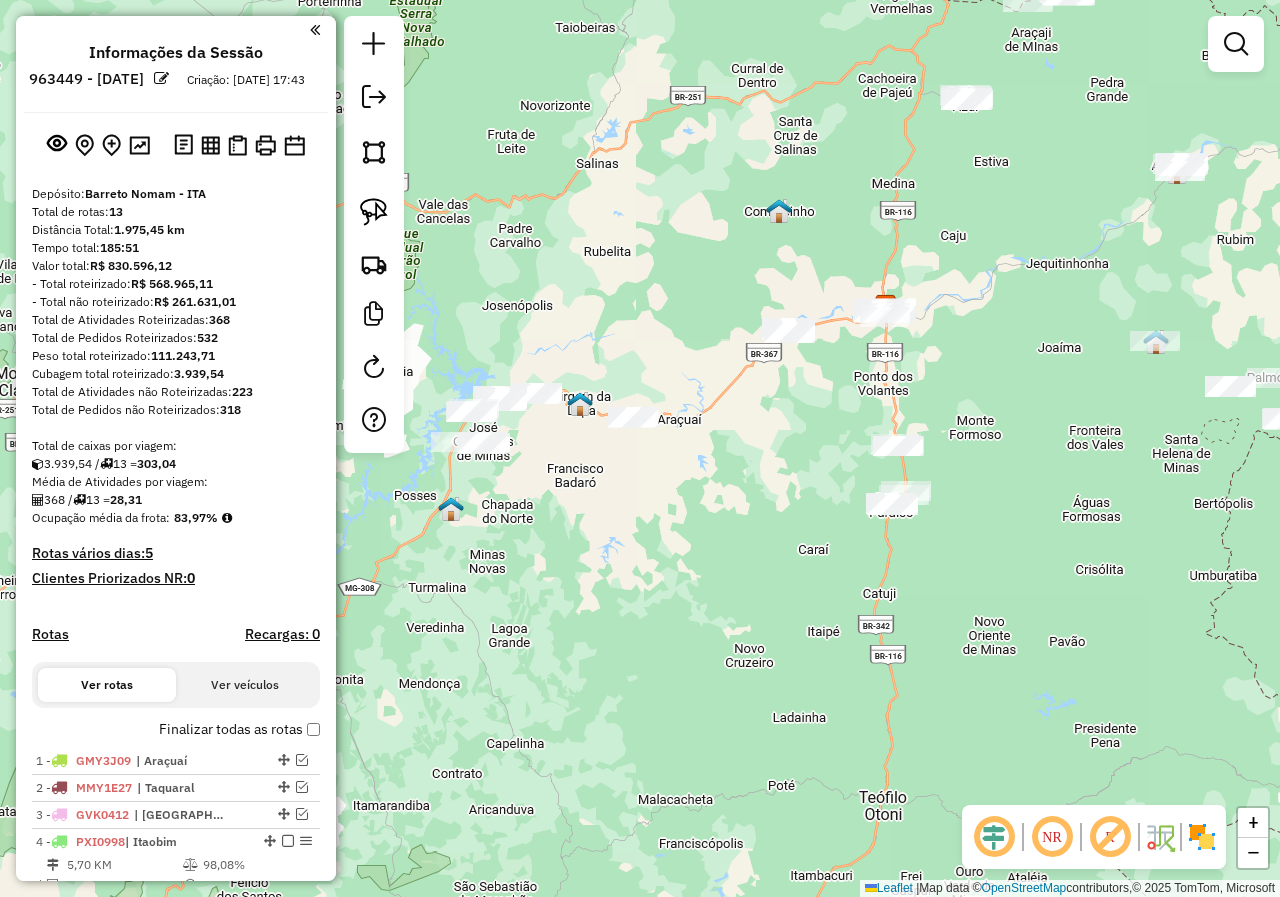 drag, startPoint x: 821, startPoint y: 370, endPoint x: 721, endPoint y: 490, distance: 156.20499 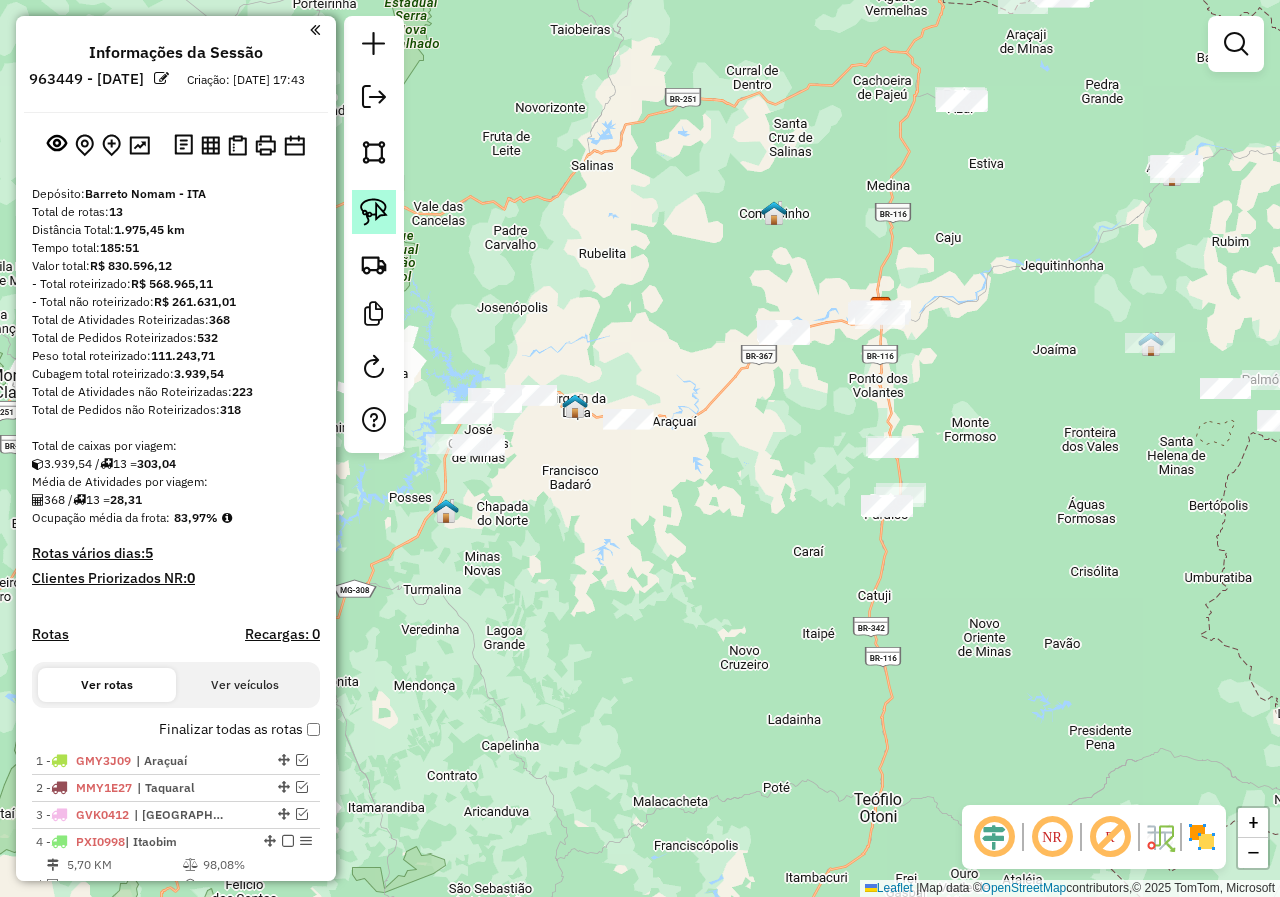 click 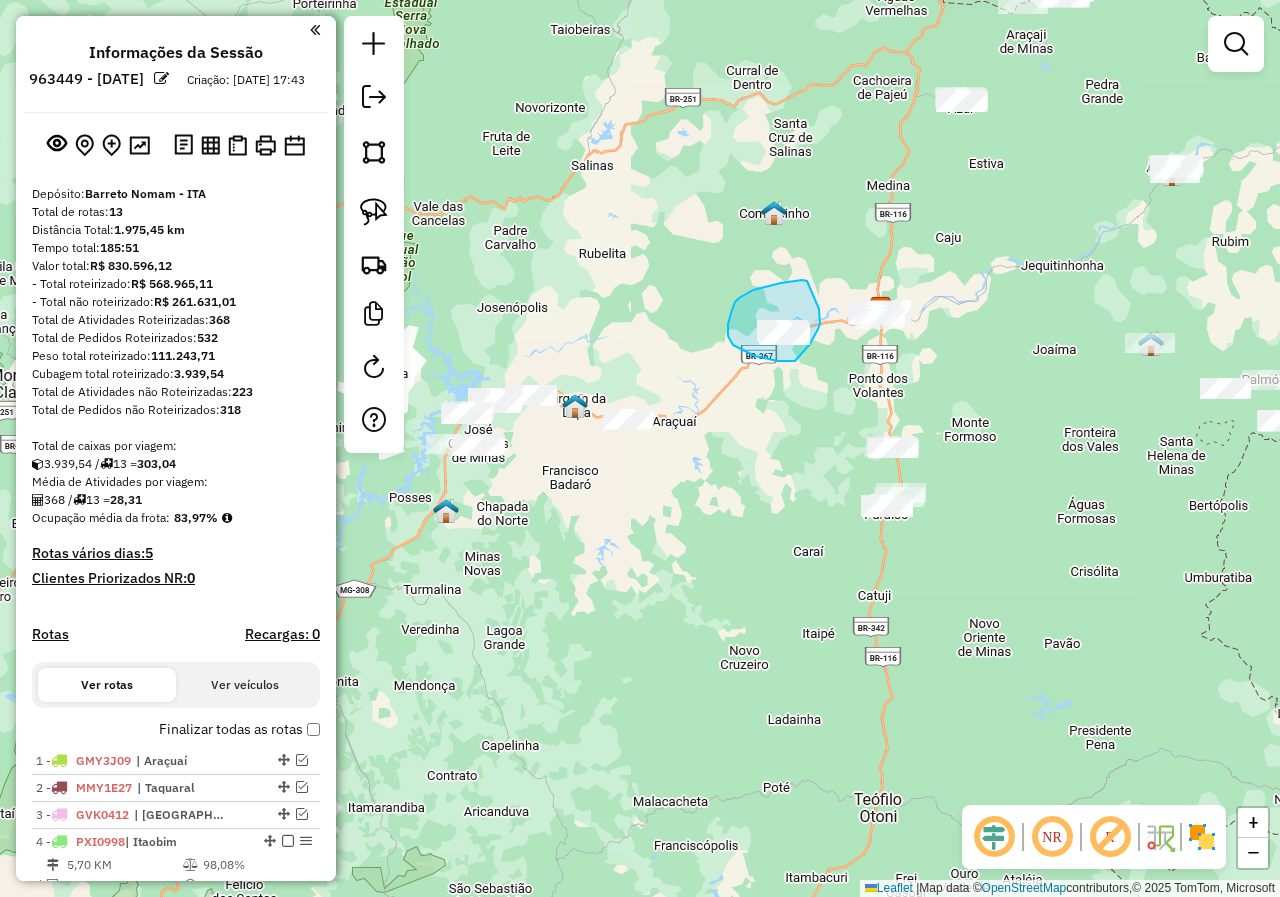 drag, startPoint x: 807, startPoint y: 281, endPoint x: 819, endPoint y: 309, distance: 30.463093 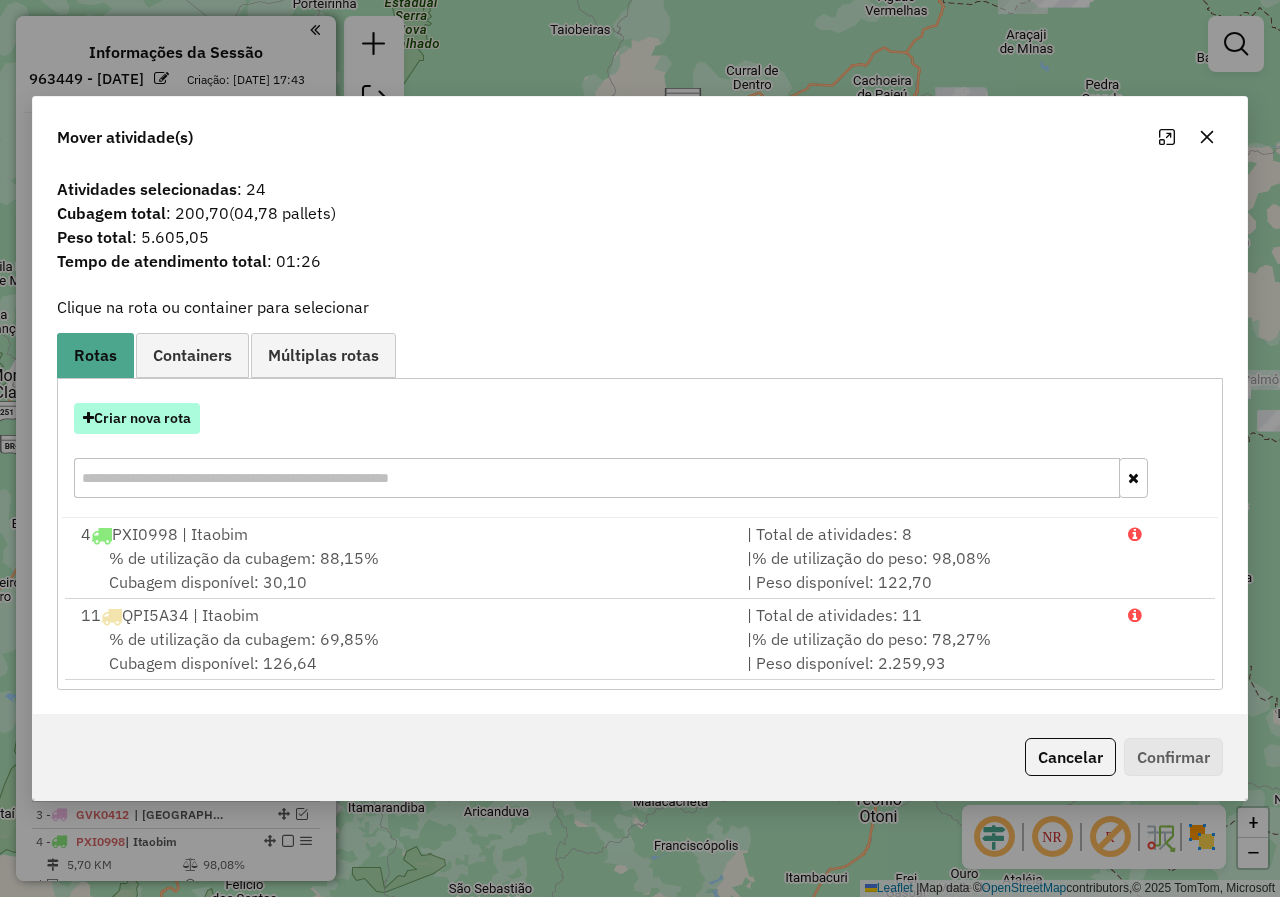 click on "Criar nova rota" at bounding box center [137, 418] 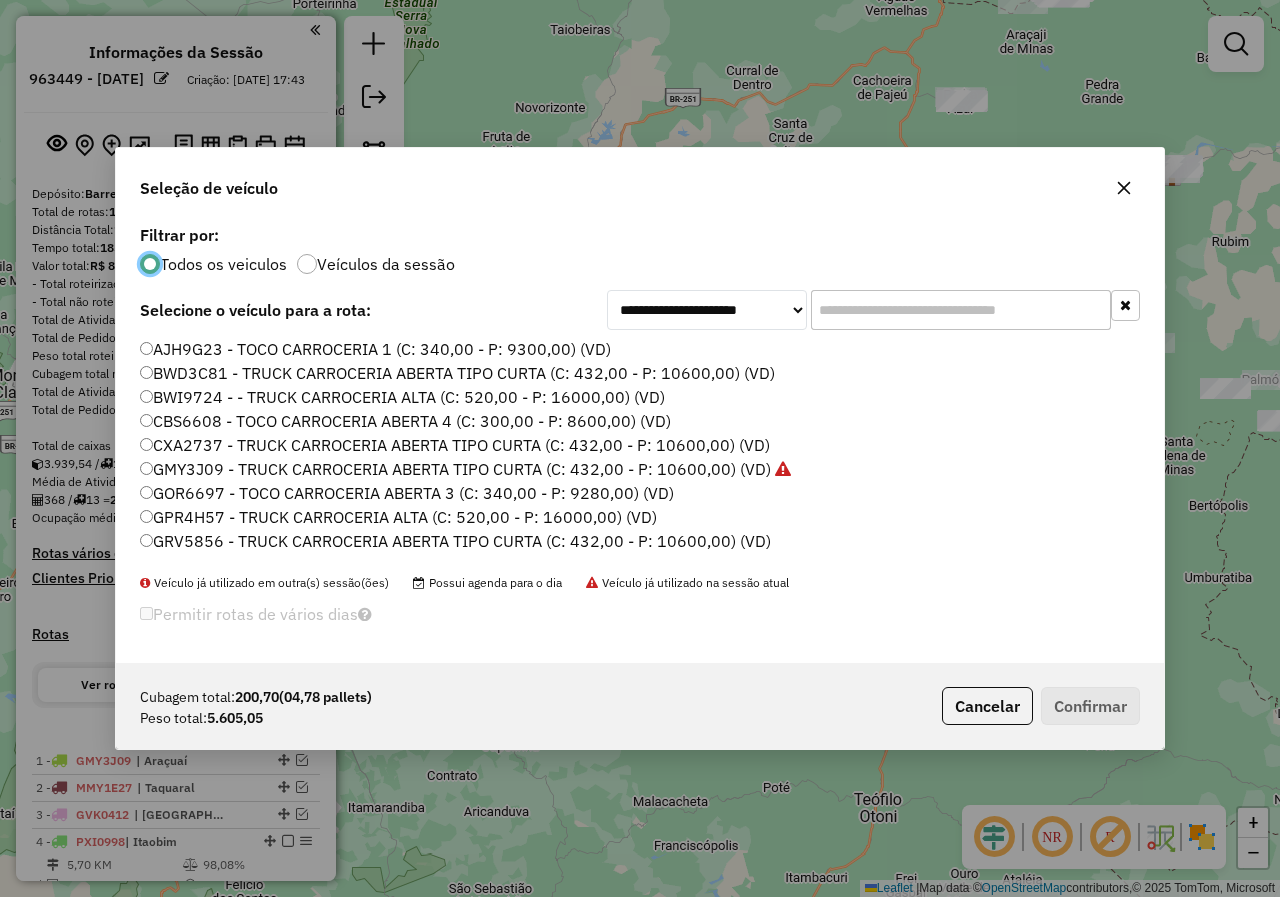 scroll, scrollTop: 11, scrollLeft: 6, axis: both 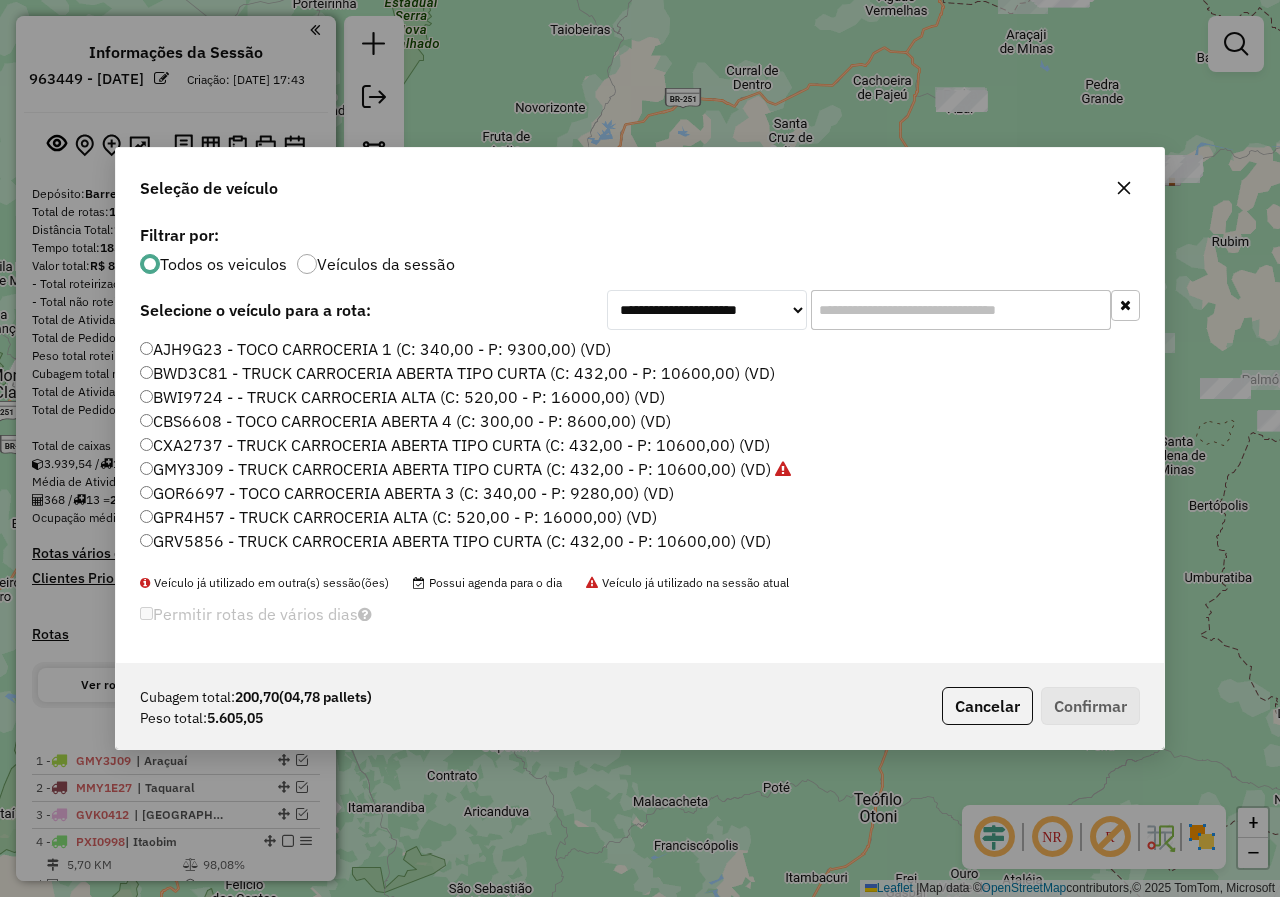 click 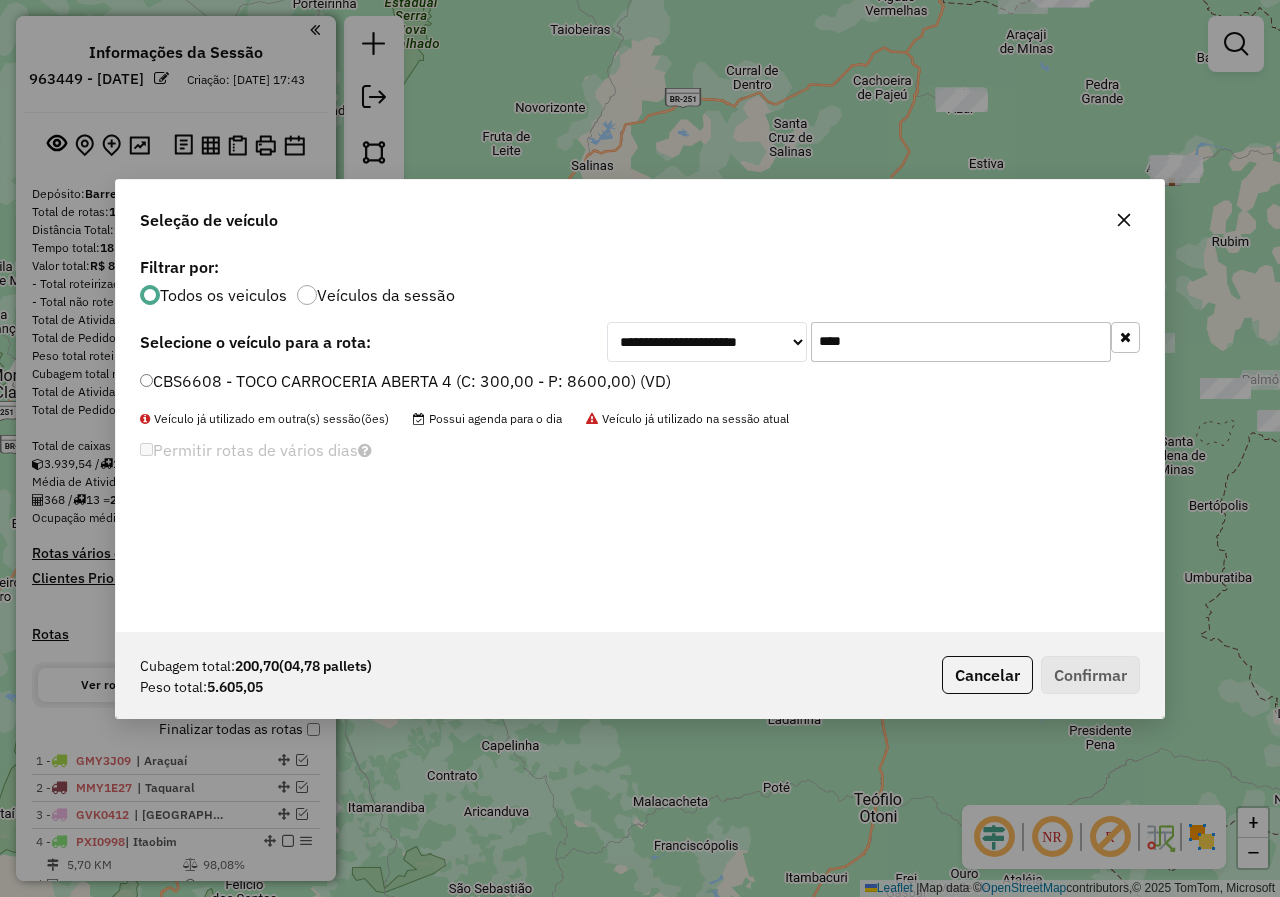 type on "****" 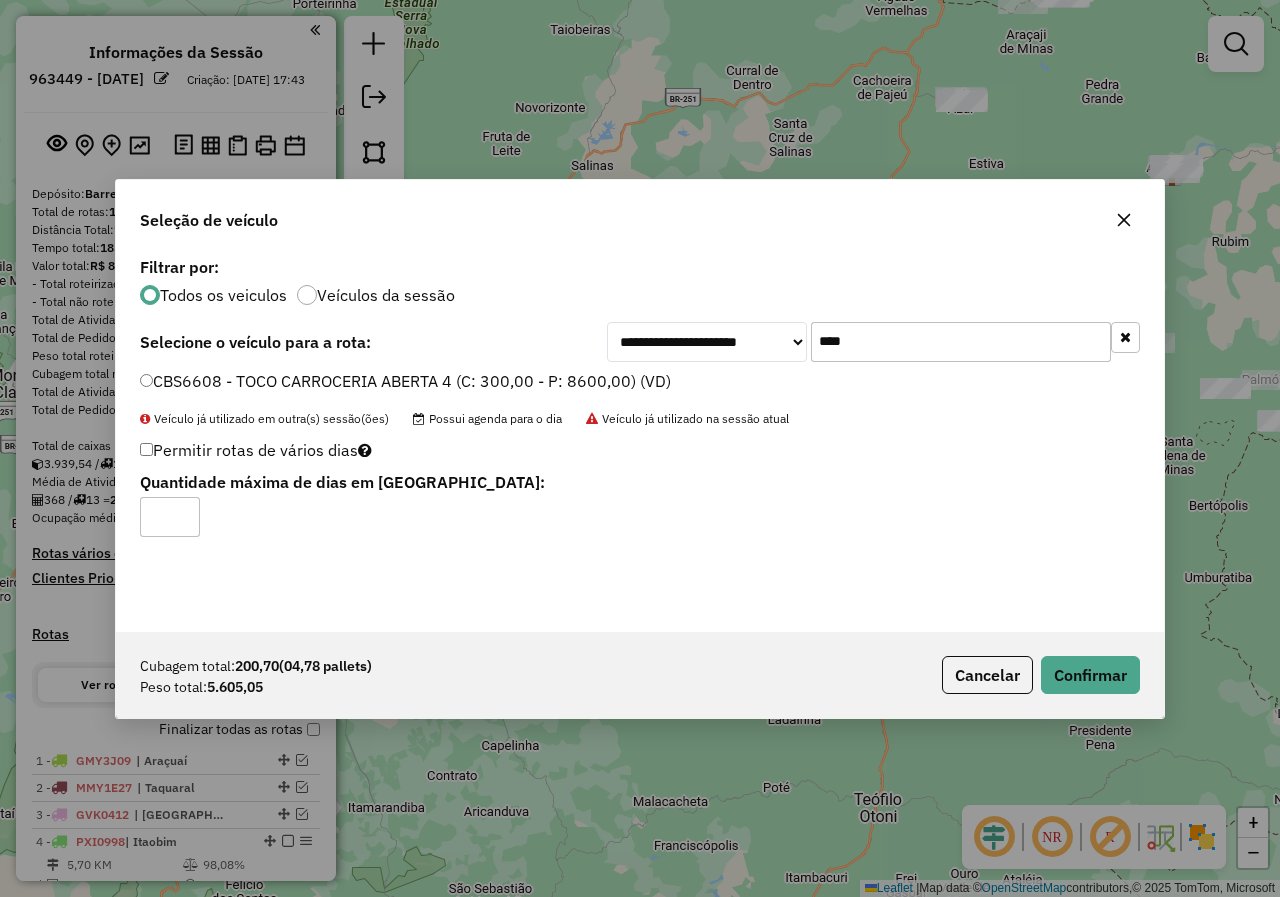 click on "*" 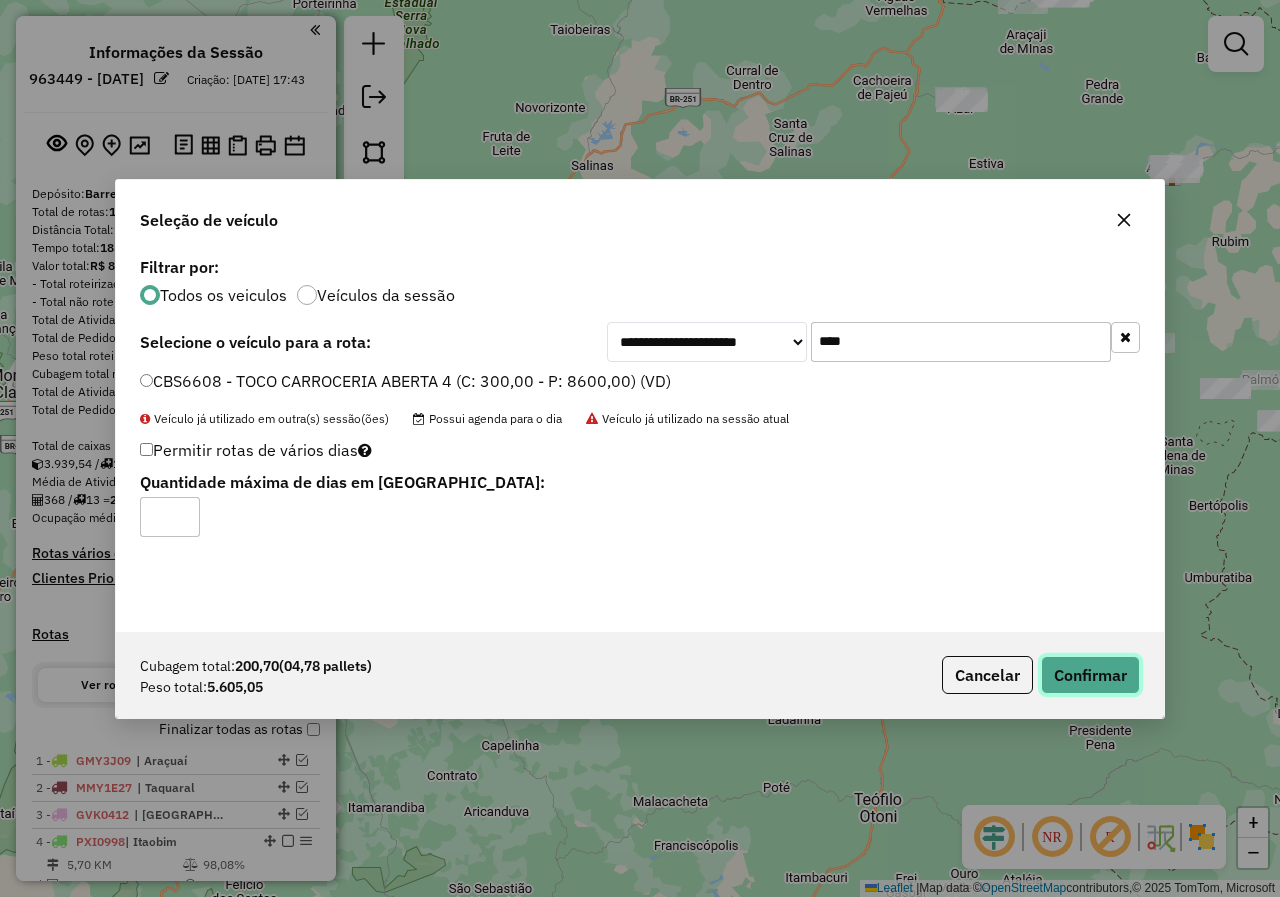 click on "Confirmar" 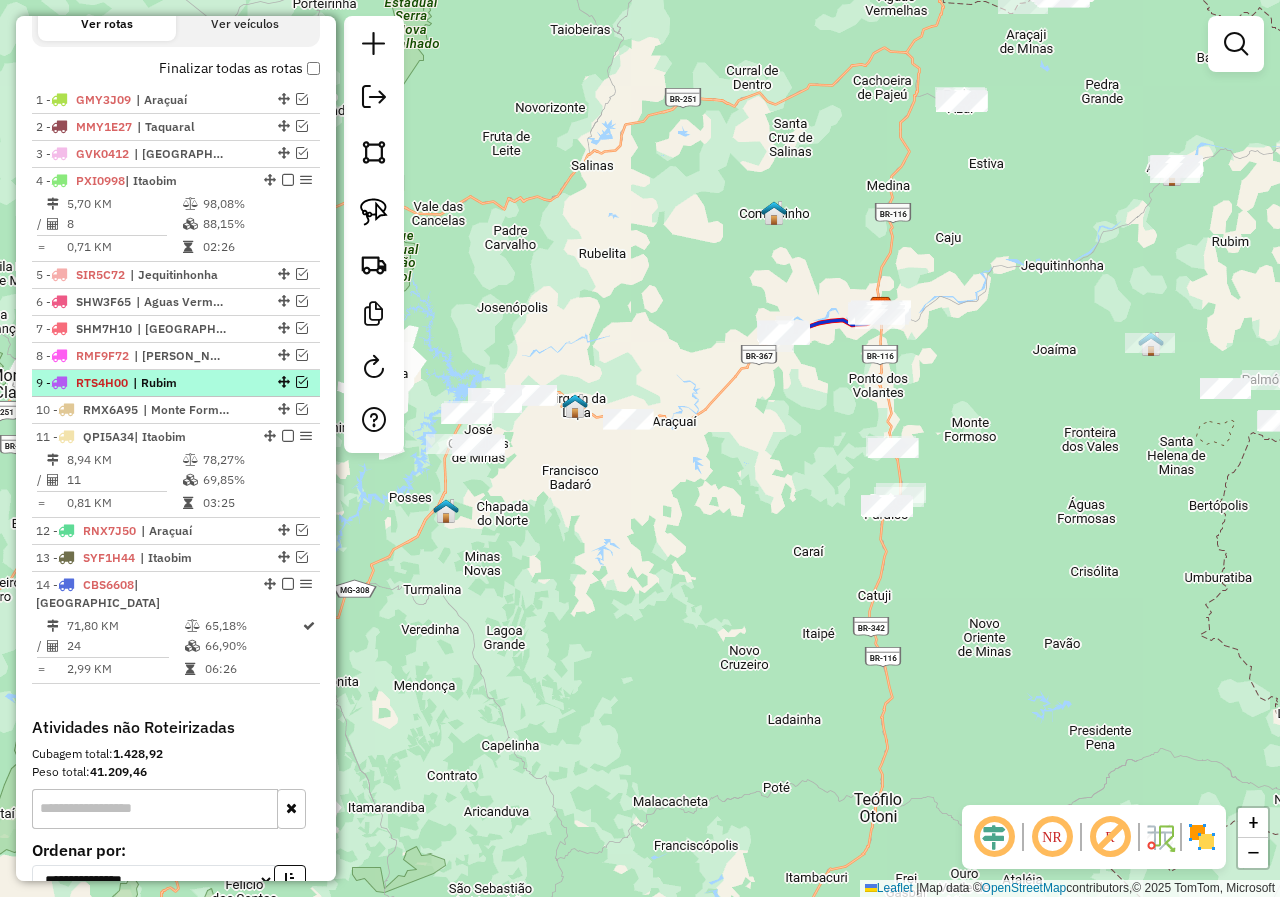 scroll, scrollTop: 700, scrollLeft: 0, axis: vertical 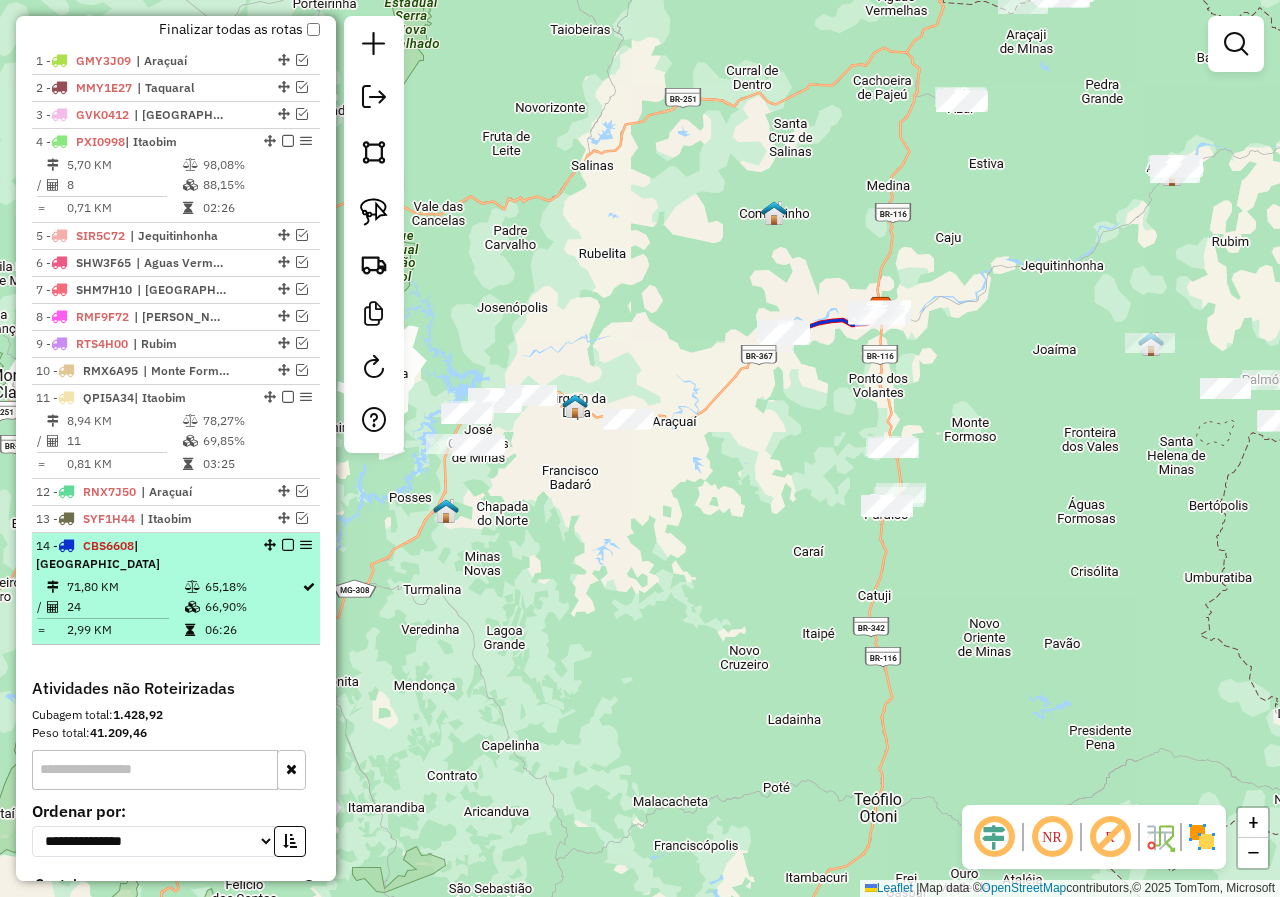 click at bounding box center (288, 545) 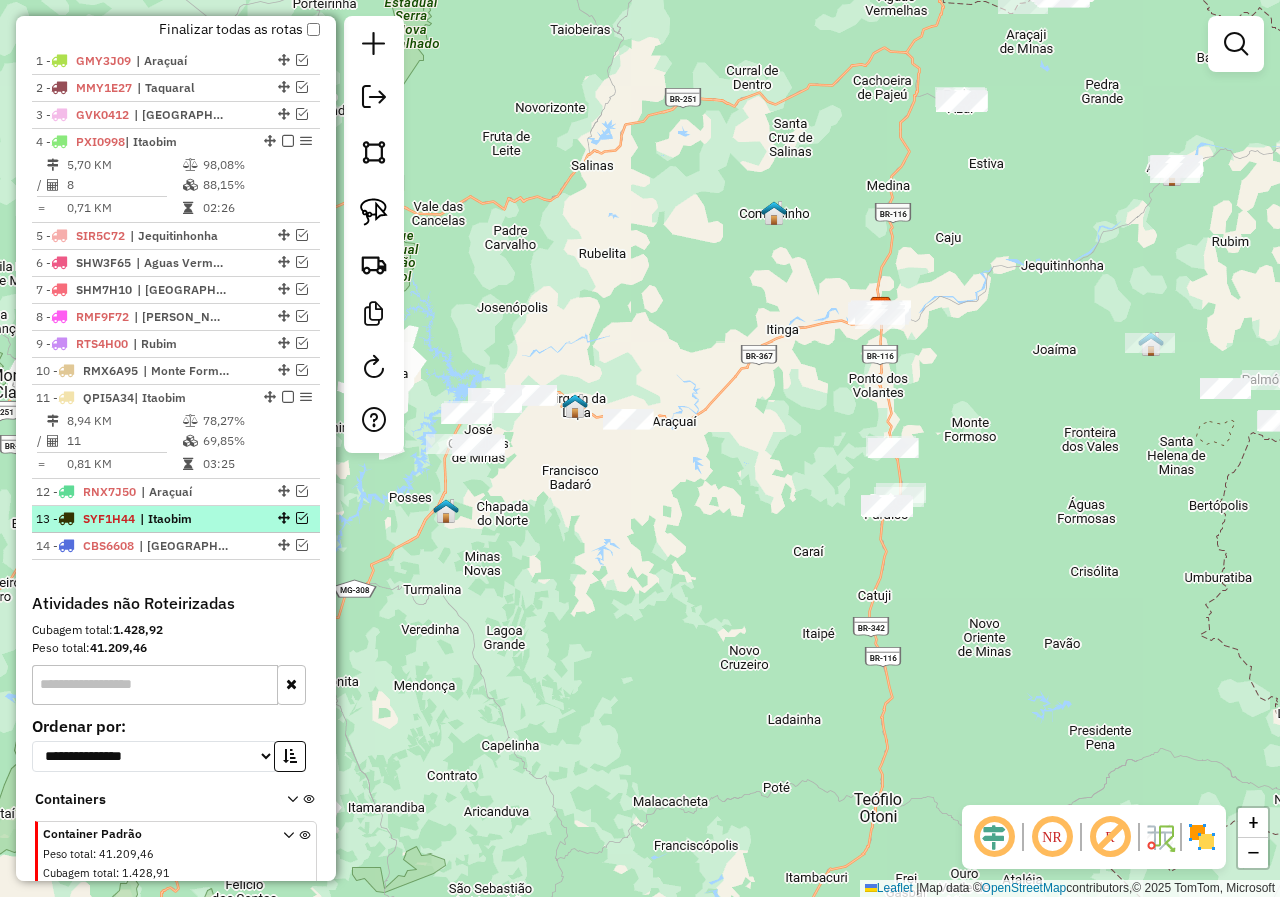 click on "| Itaobim" at bounding box center (186, 519) 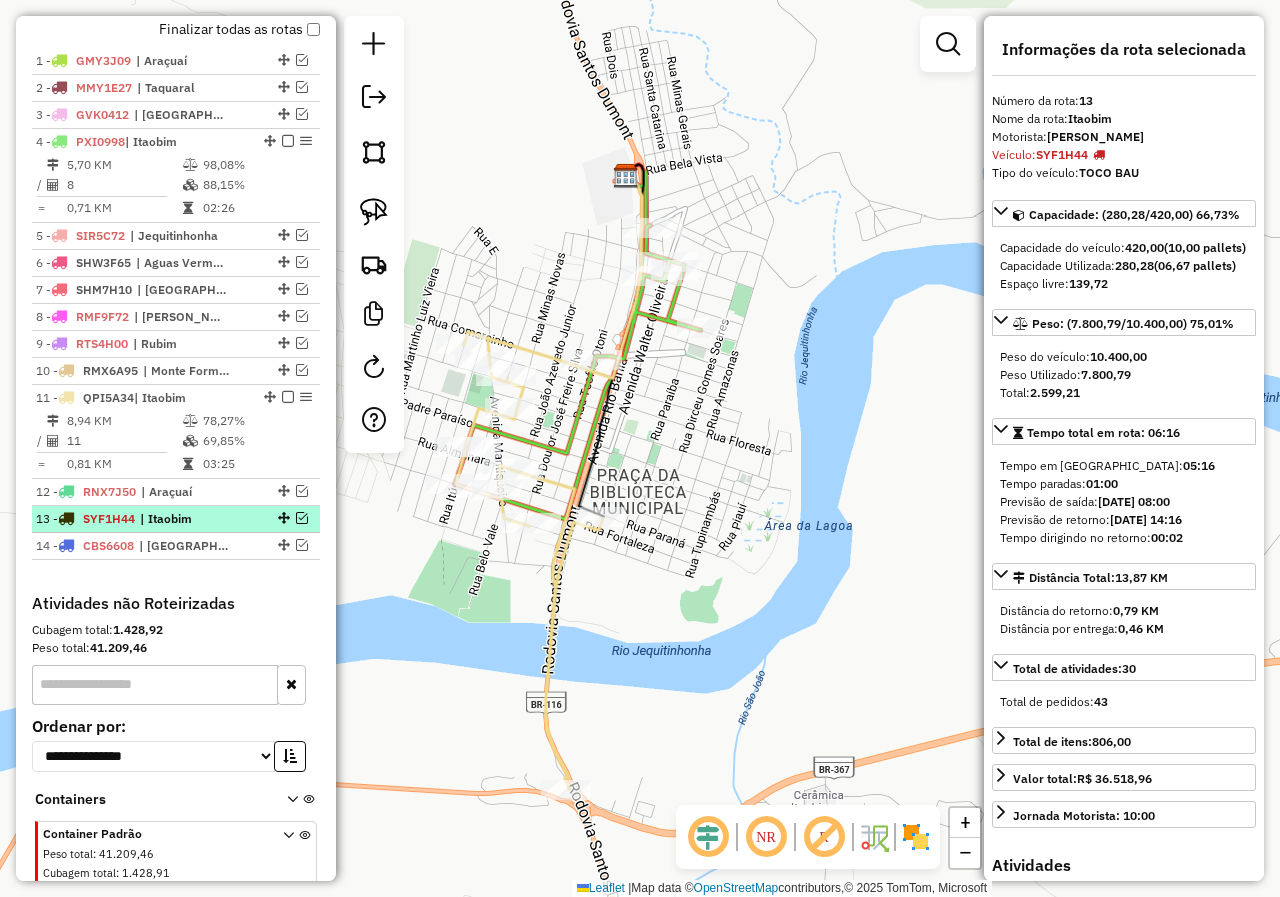 click at bounding box center (302, 518) 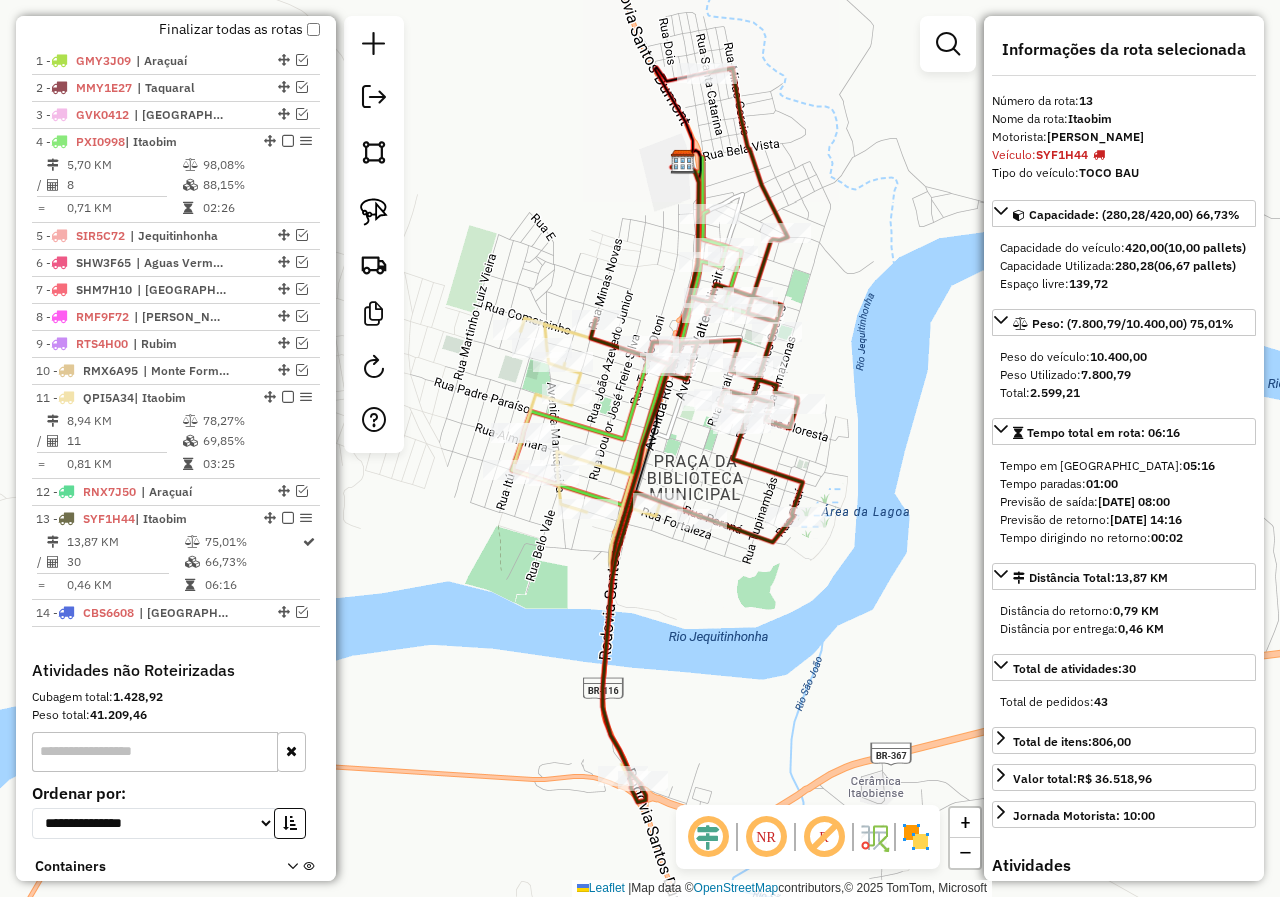 drag, startPoint x: 616, startPoint y: 655, endPoint x: 700, endPoint y: 631, distance: 87.36132 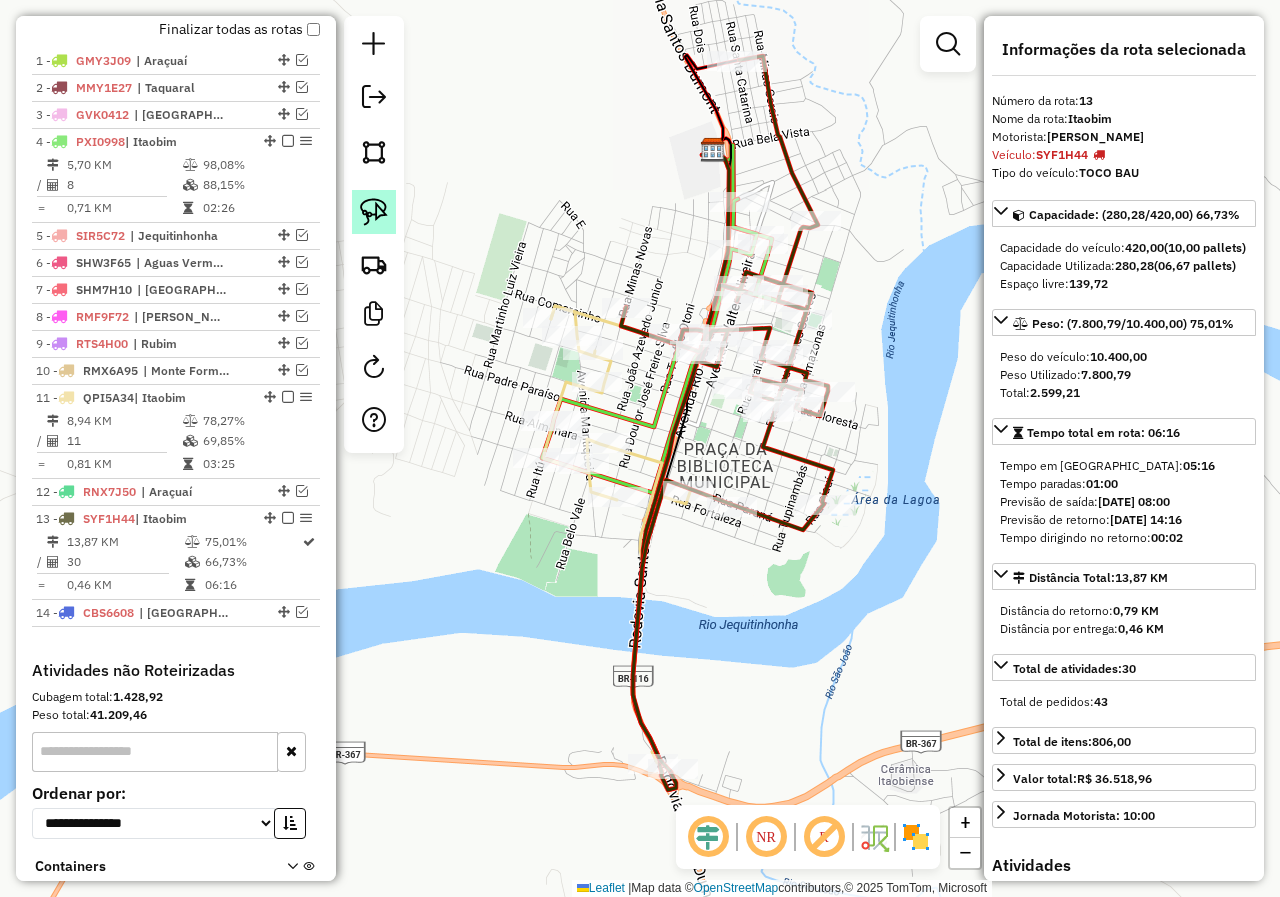 click 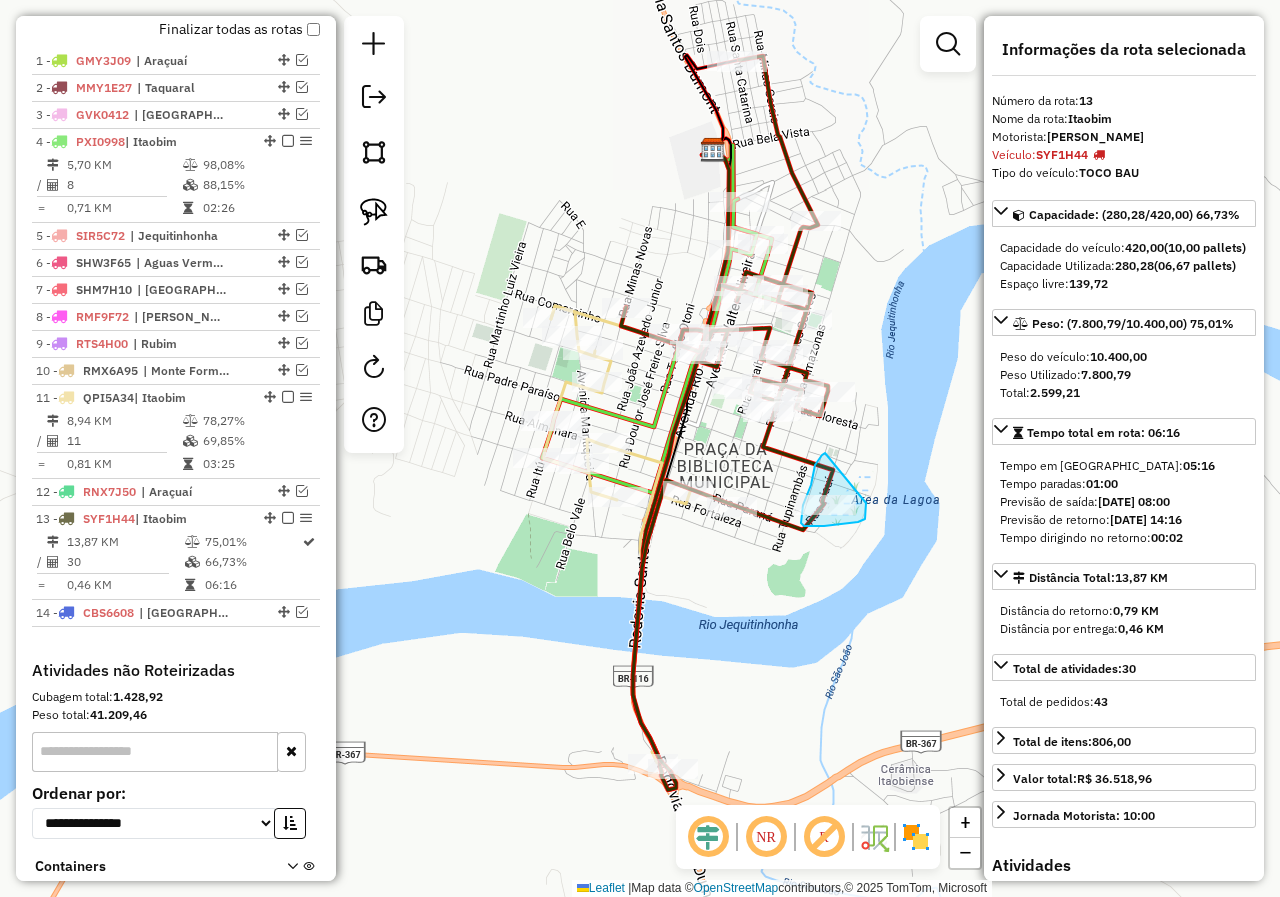 drag, startPoint x: 825, startPoint y: 453, endPoint x: 866, endPoint y: 495, distance: 58.694122 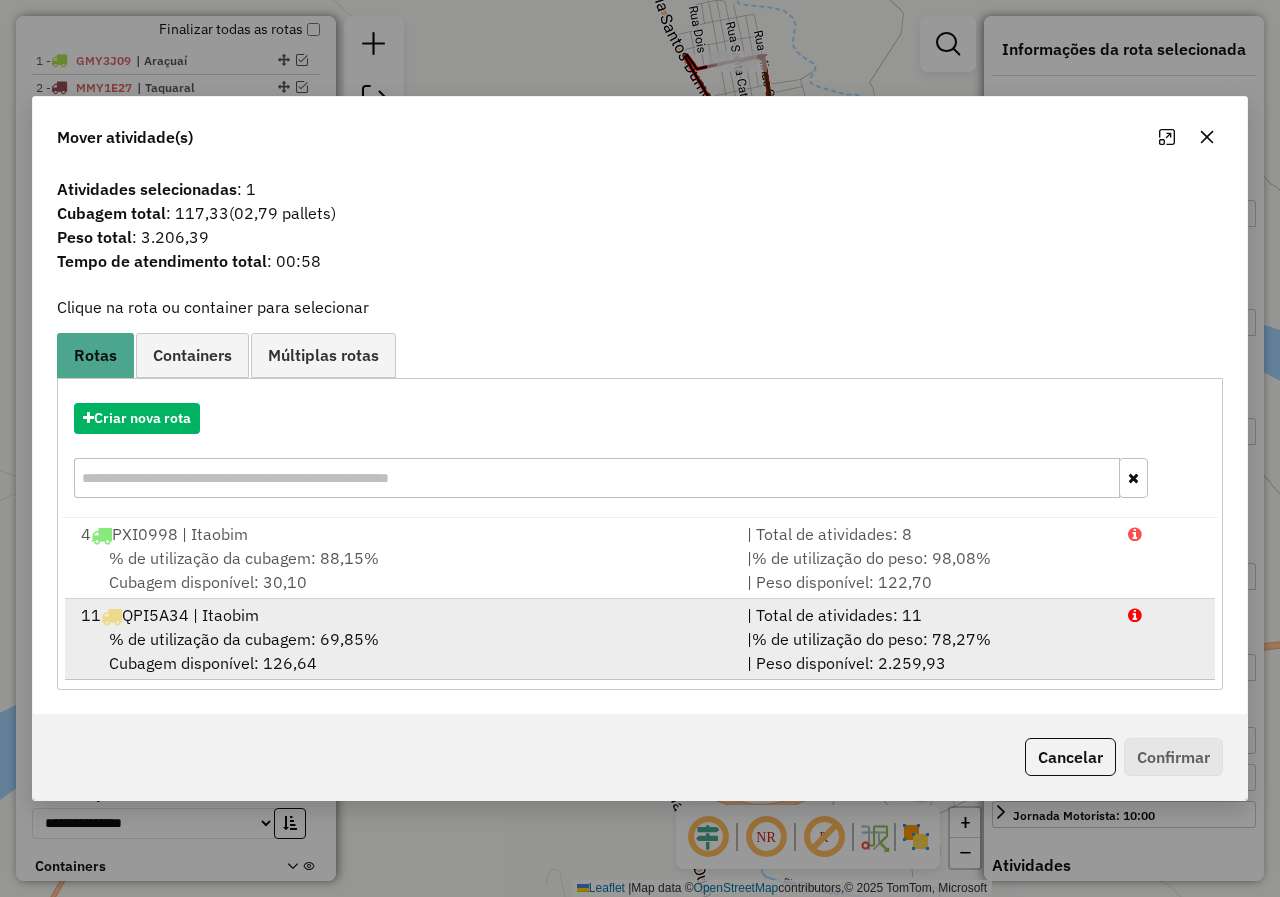 click on "% de utilização da cubagem: 69,85%" at bounding box center (244, 639) 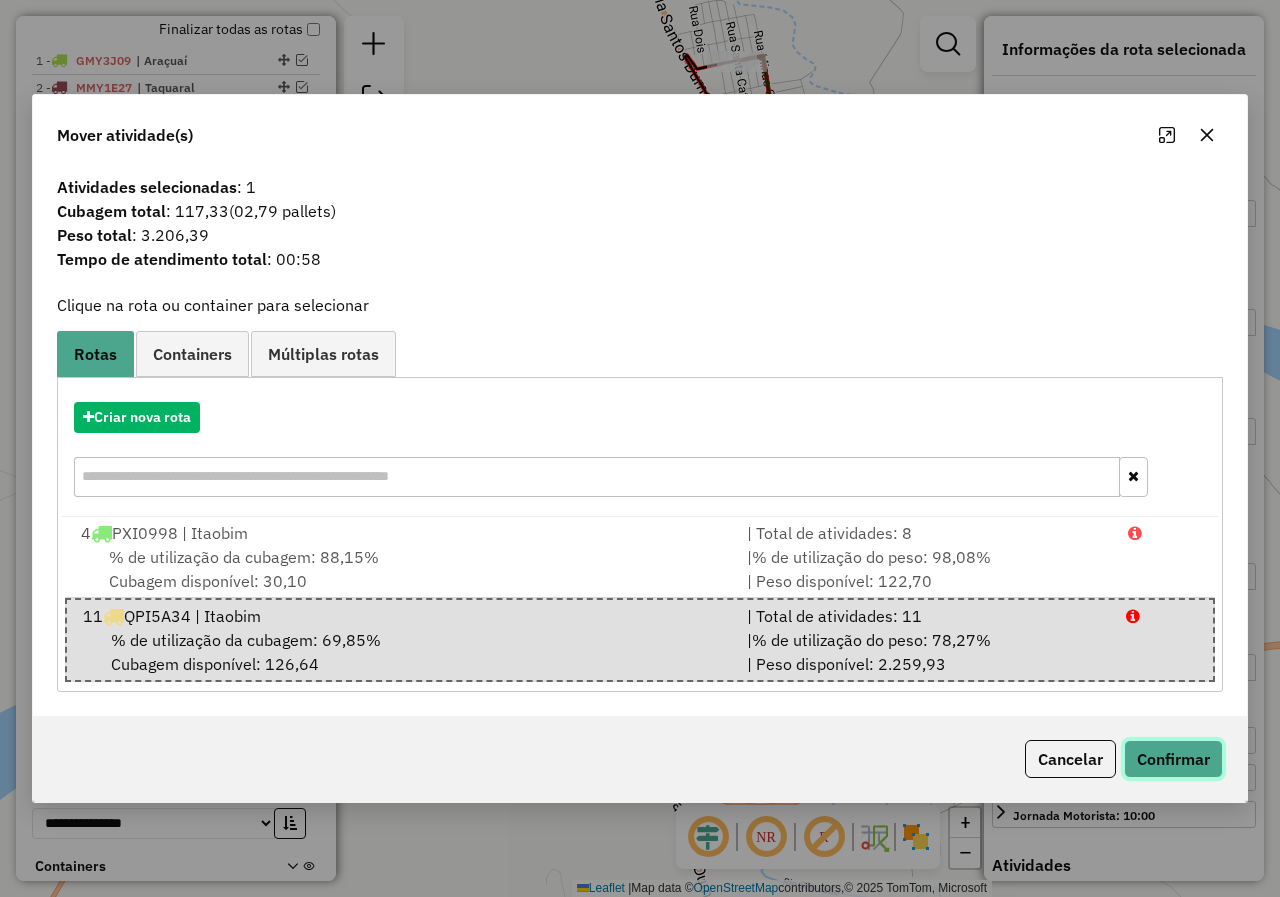 click on "Confirmar" 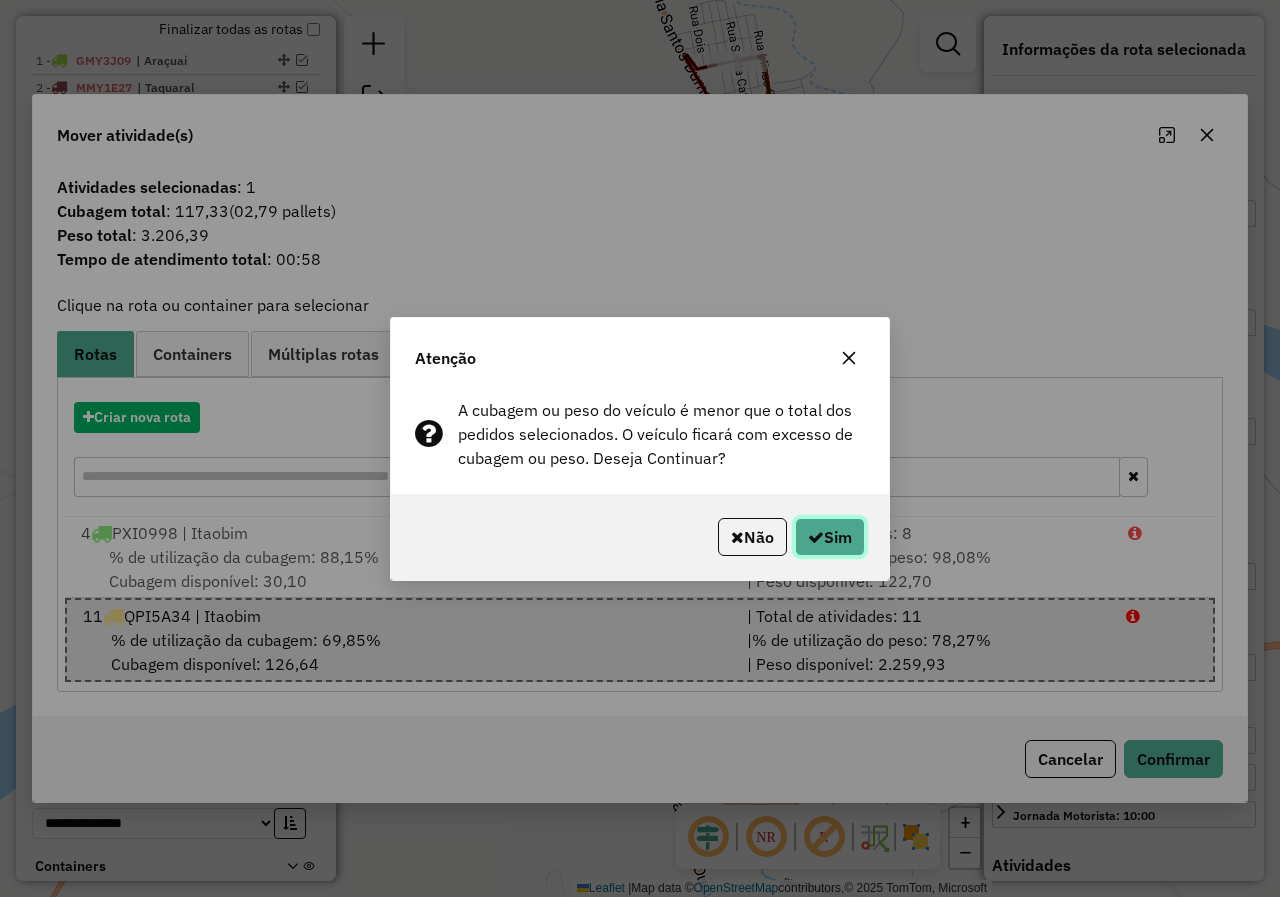 click on "Sim" 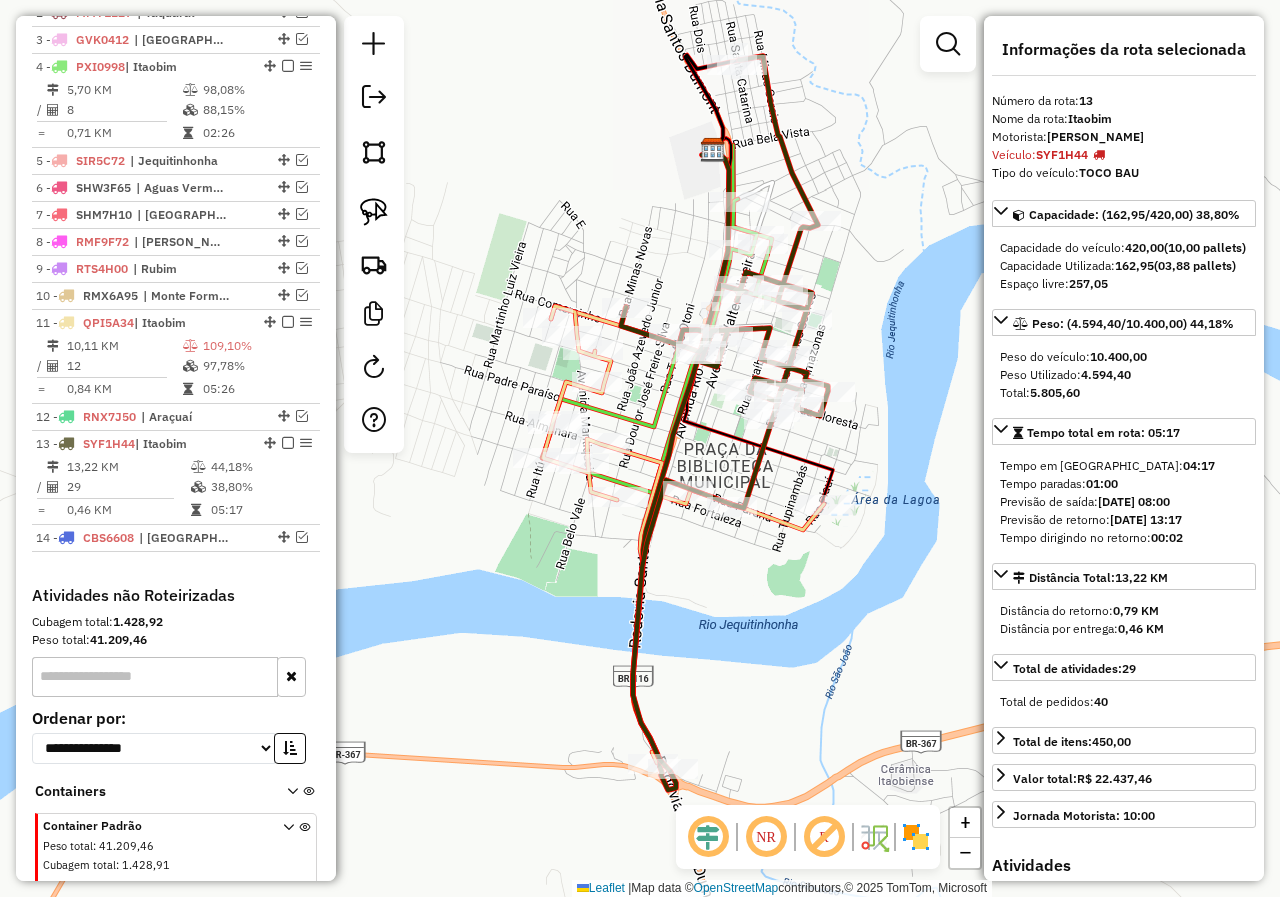 scroll, scrollTop: 857, scrollLeft: 0, axis: vertical 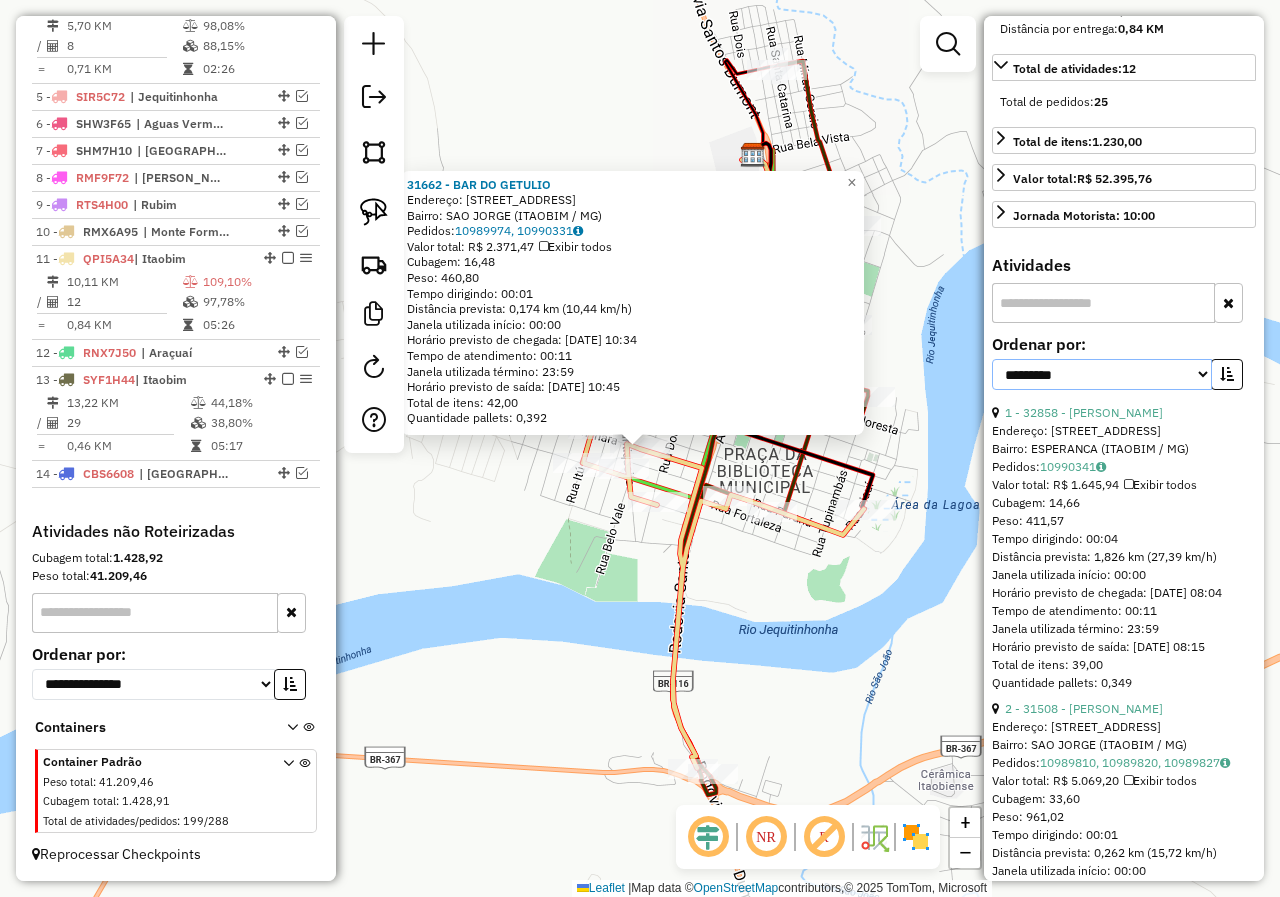 click on "**********" at bounding box center [1102, 374] 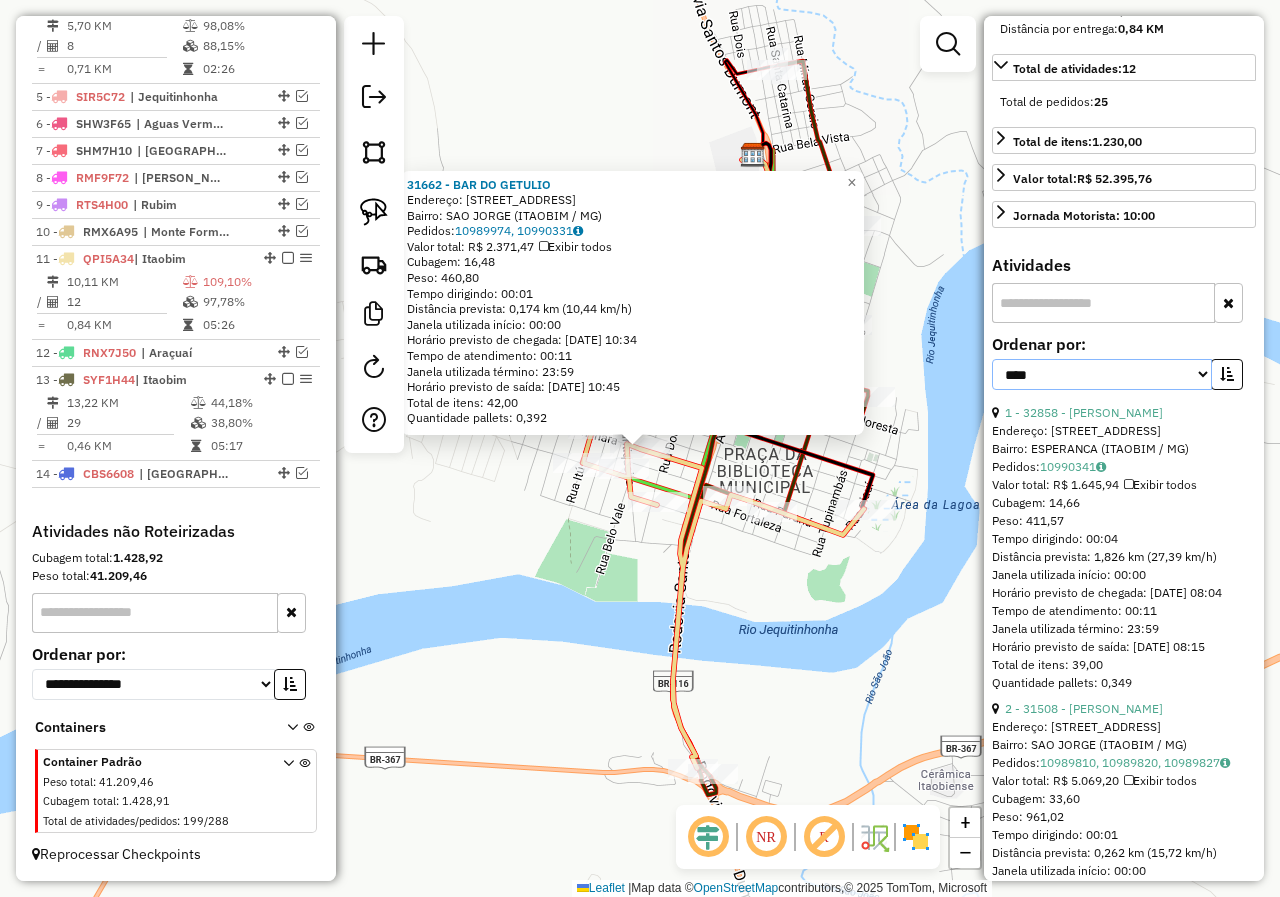 click on "**********" at bounding box center [1102, 374] 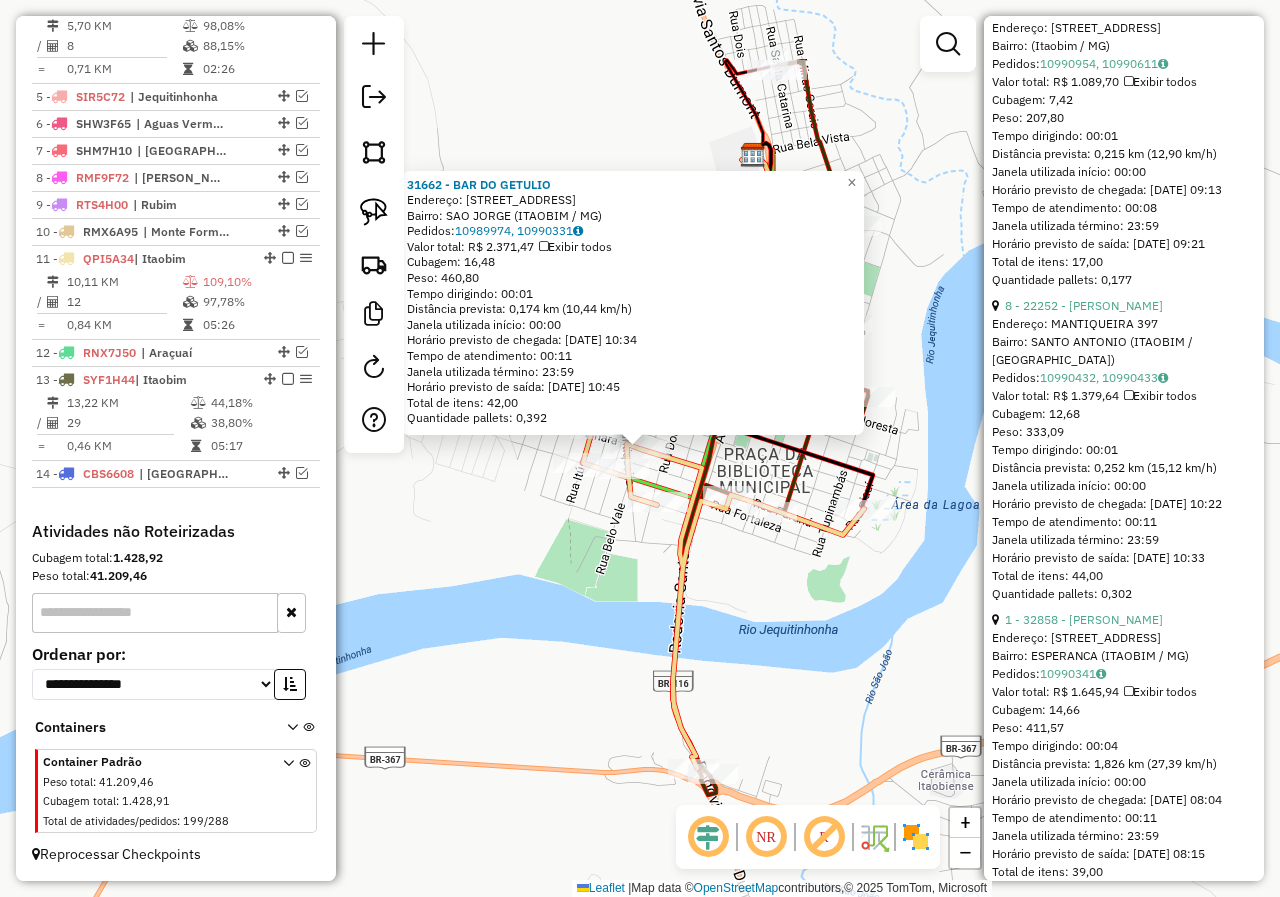 scroll, scrollTop: 1100, scrollLeft: 0, axis: vertical 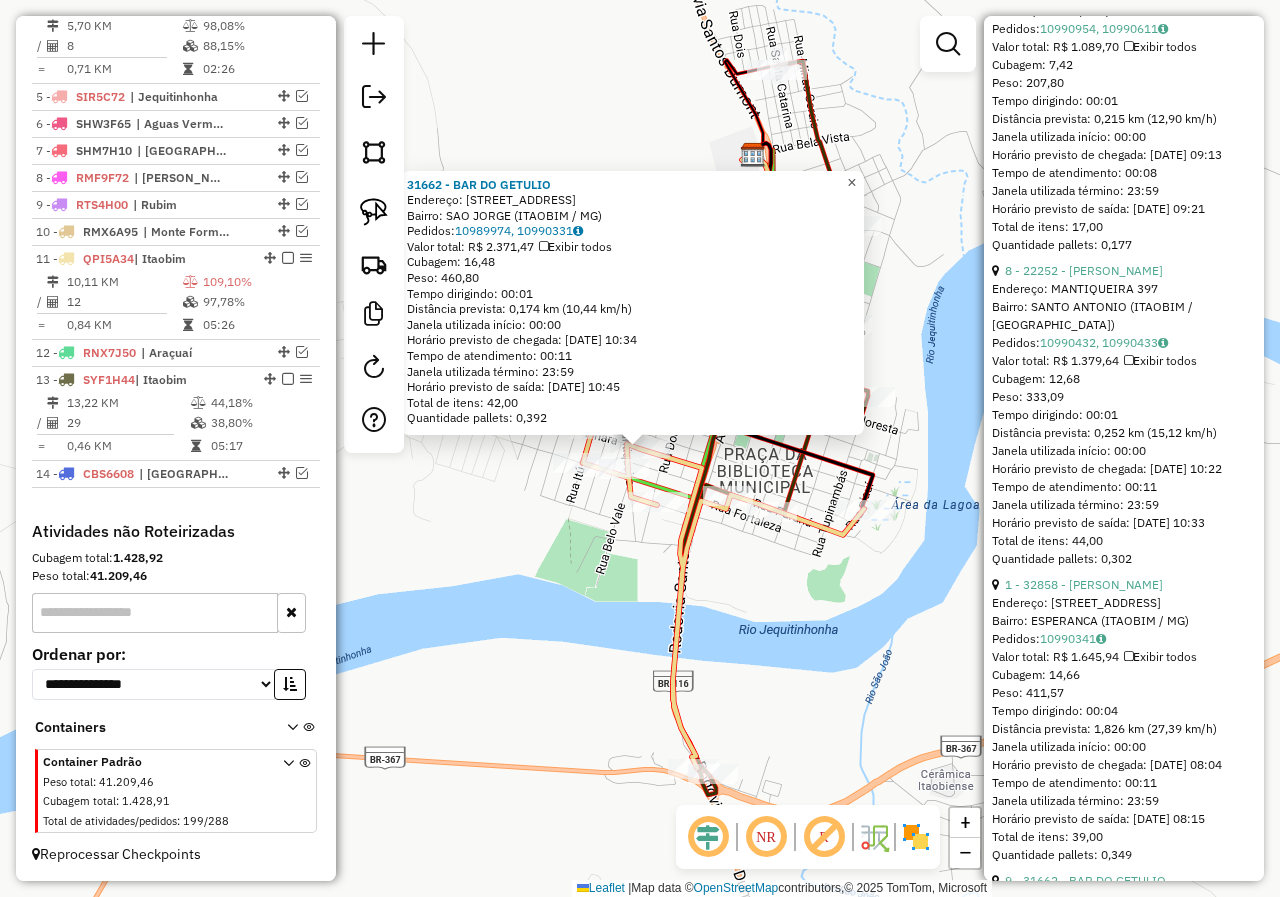 click on "×" 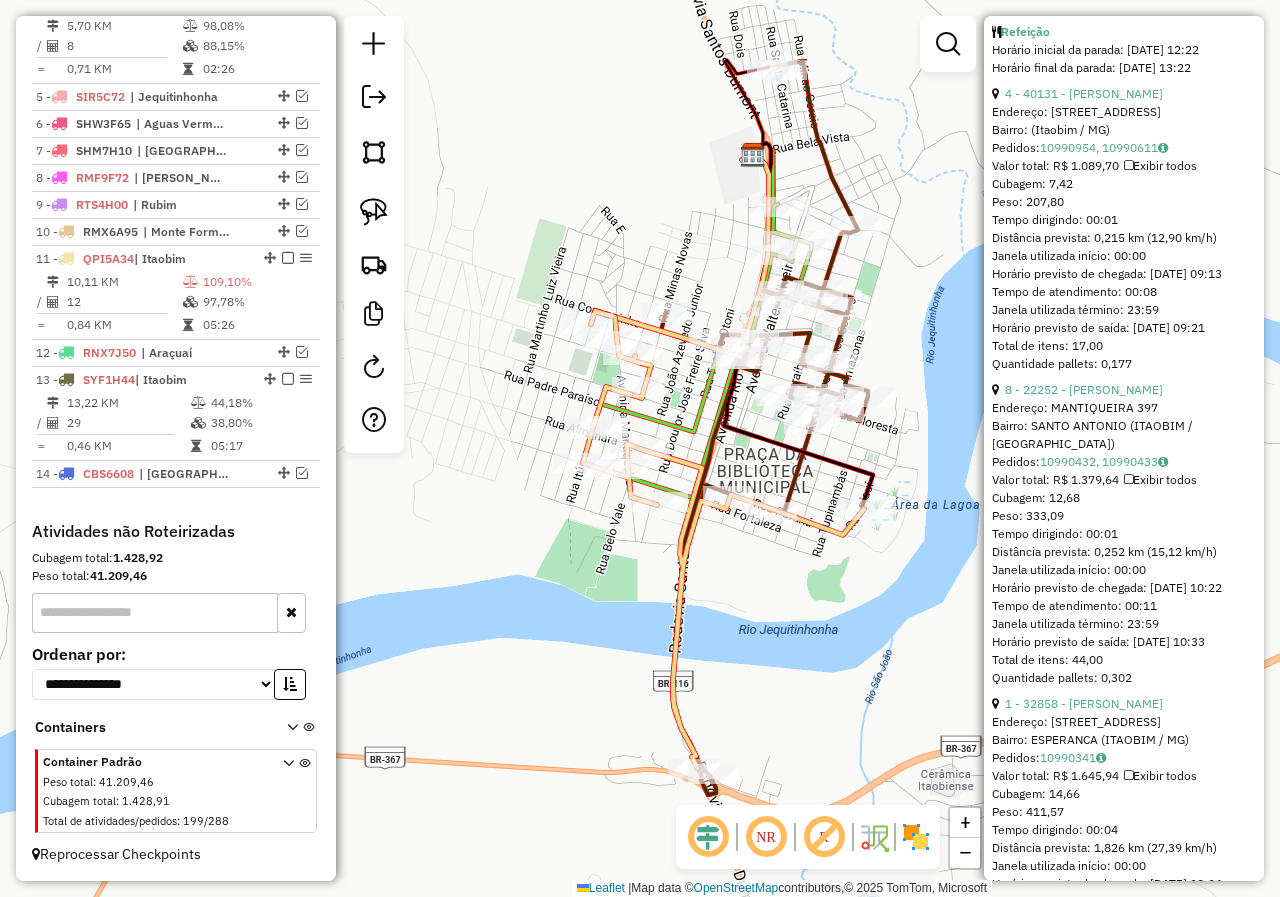 scroll, scrollTop: 1000, scrollLeft: 0, axis: vertical 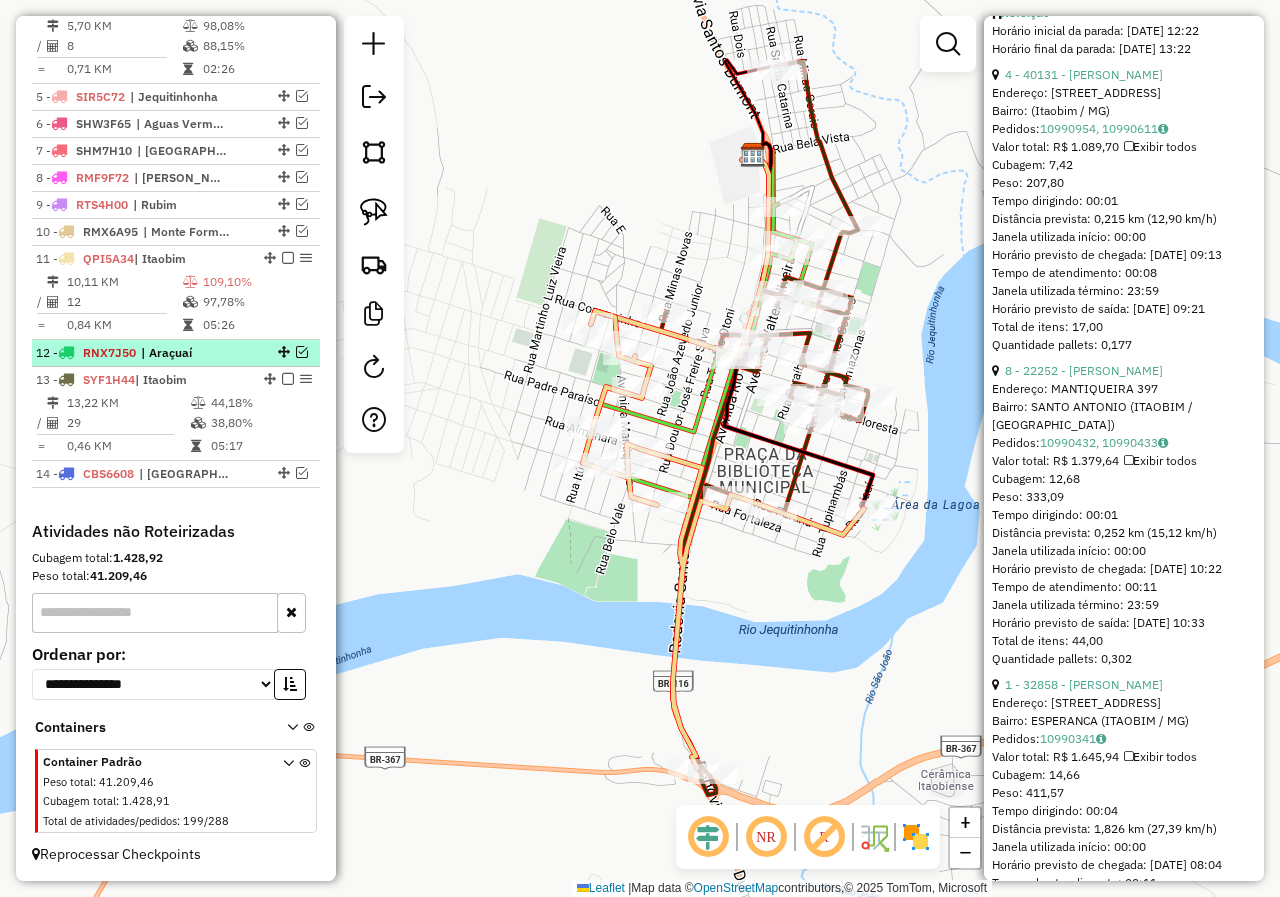click at bounding box center [302, 352] 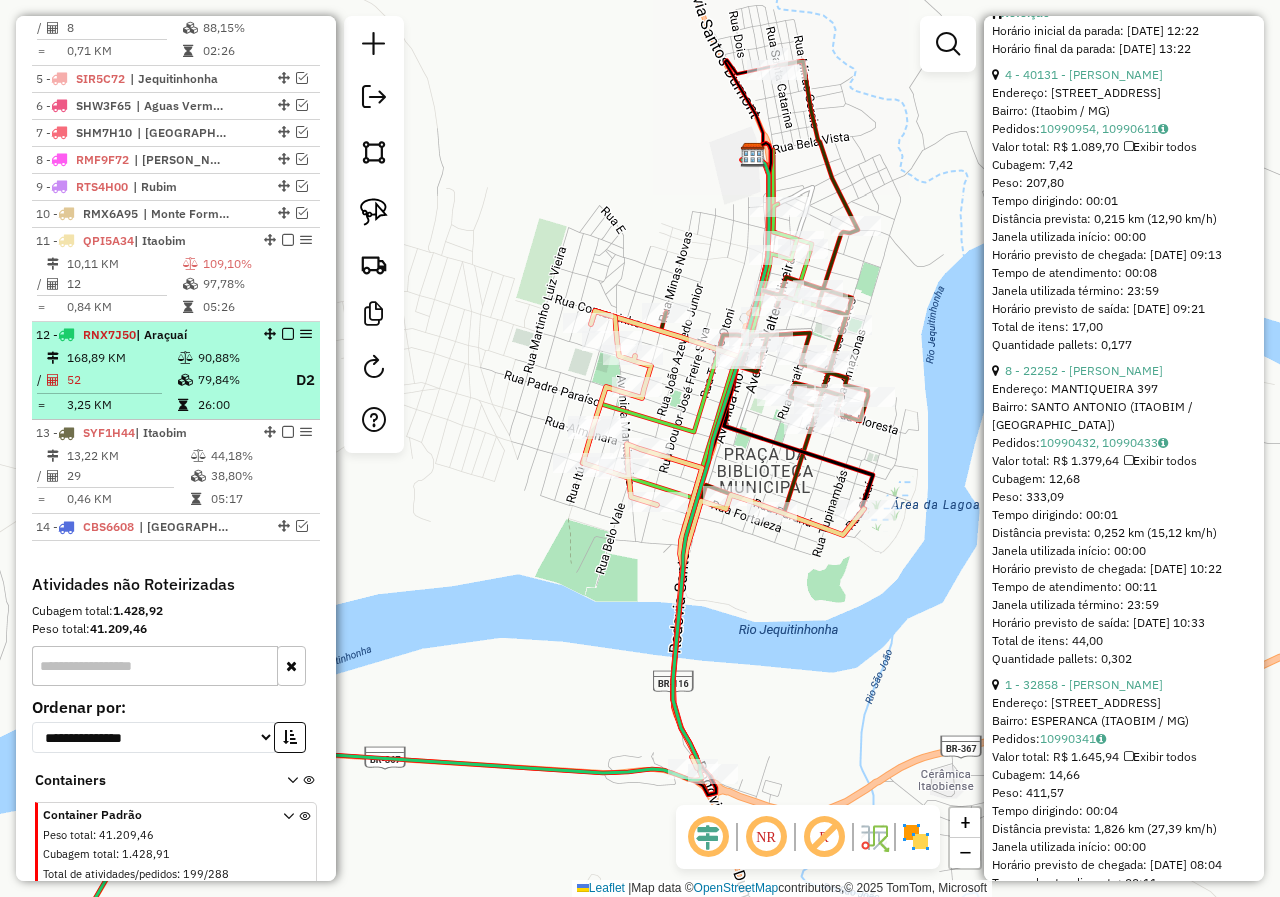 click on "79,84%" at bounding box center (237, 380) 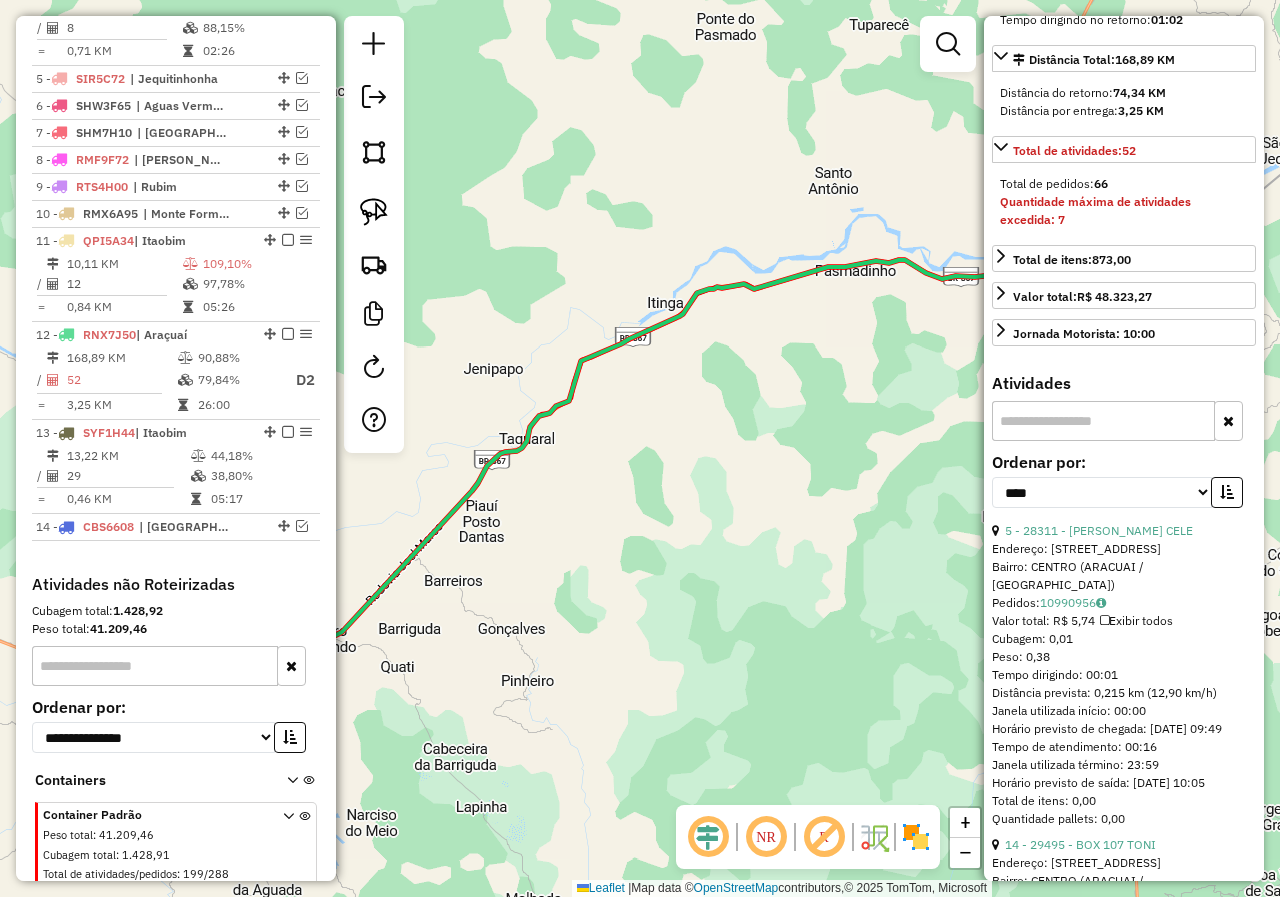 scroll, scrollTop: 118, scrollLeft: 0, axis: vertical 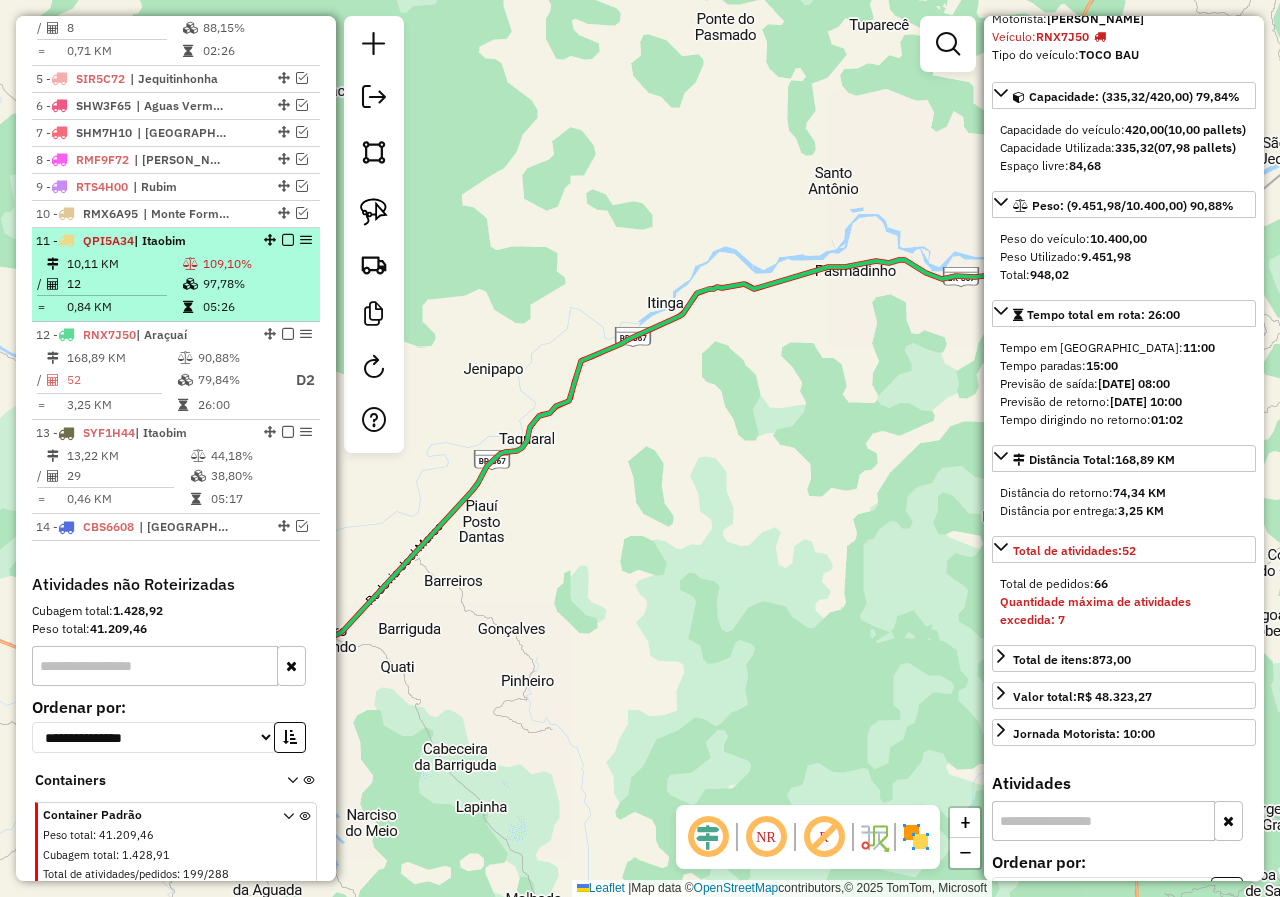 click at bounding box center [288, 240] 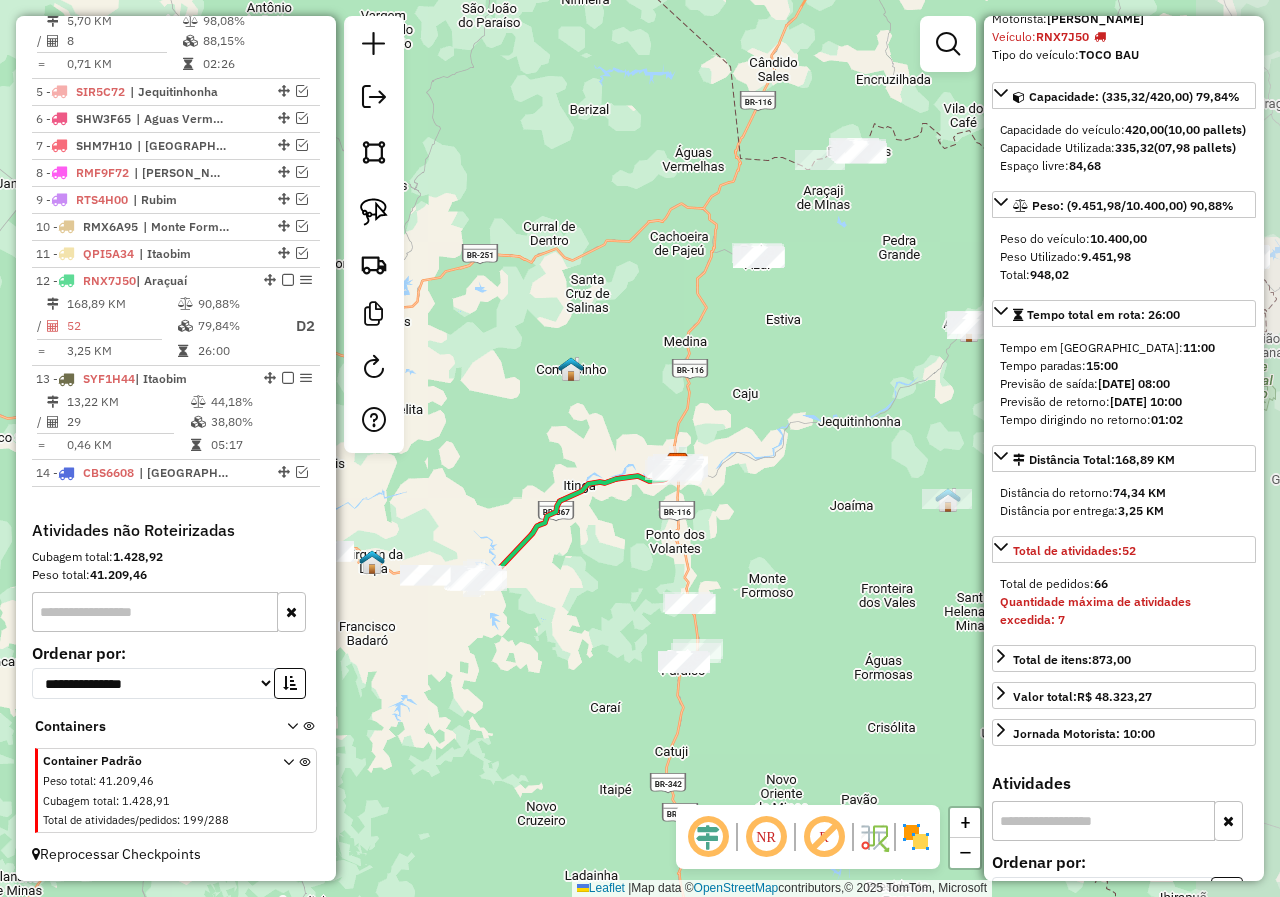 drag, startPoint x: 894, startPoint y: 366, endPoint x: 780, endPoint y: 535, distance: 203.85535 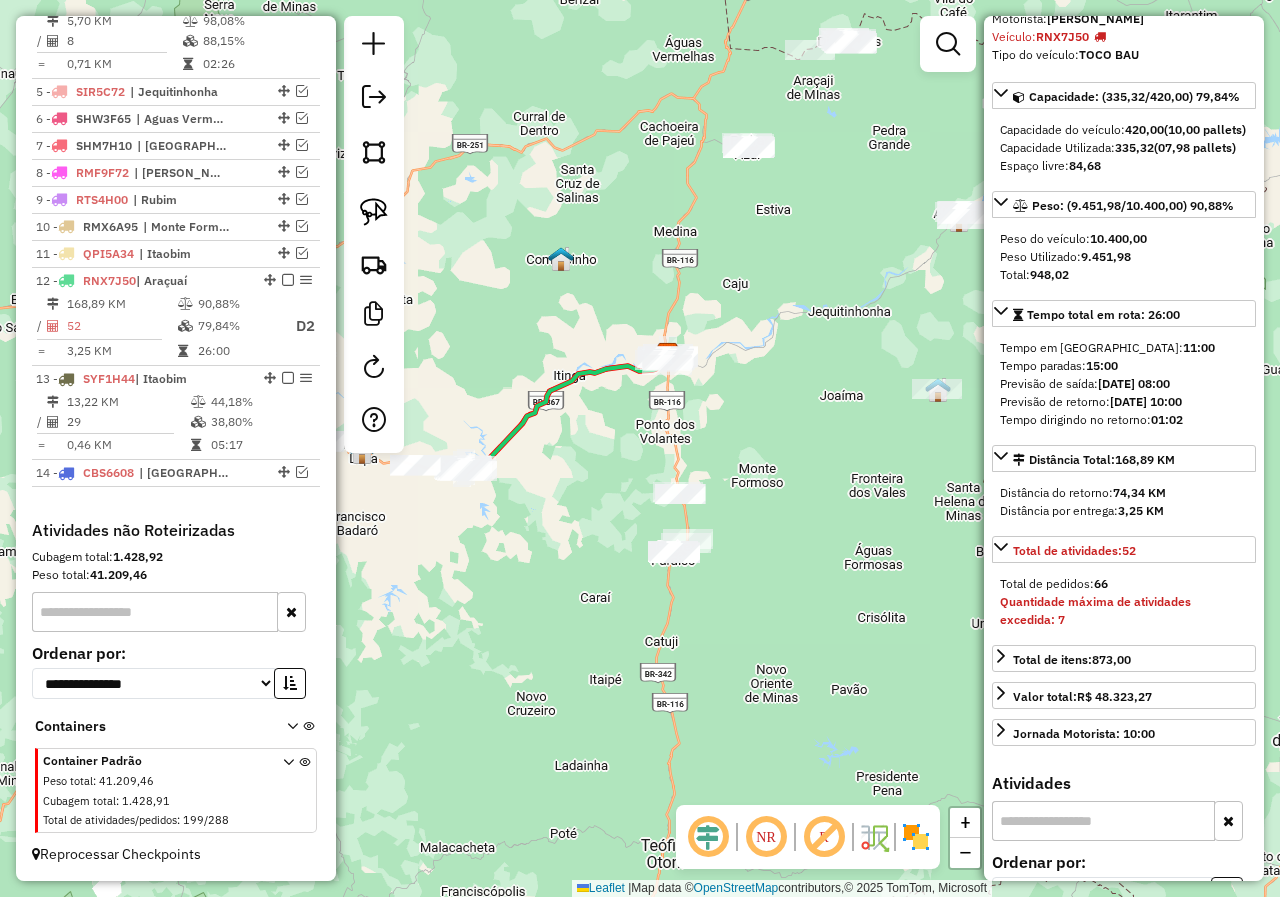 drag, startPoint x: 807, startPoint y: 528, endPoint x: 847, endPoint y: 346, distance: 186.34377 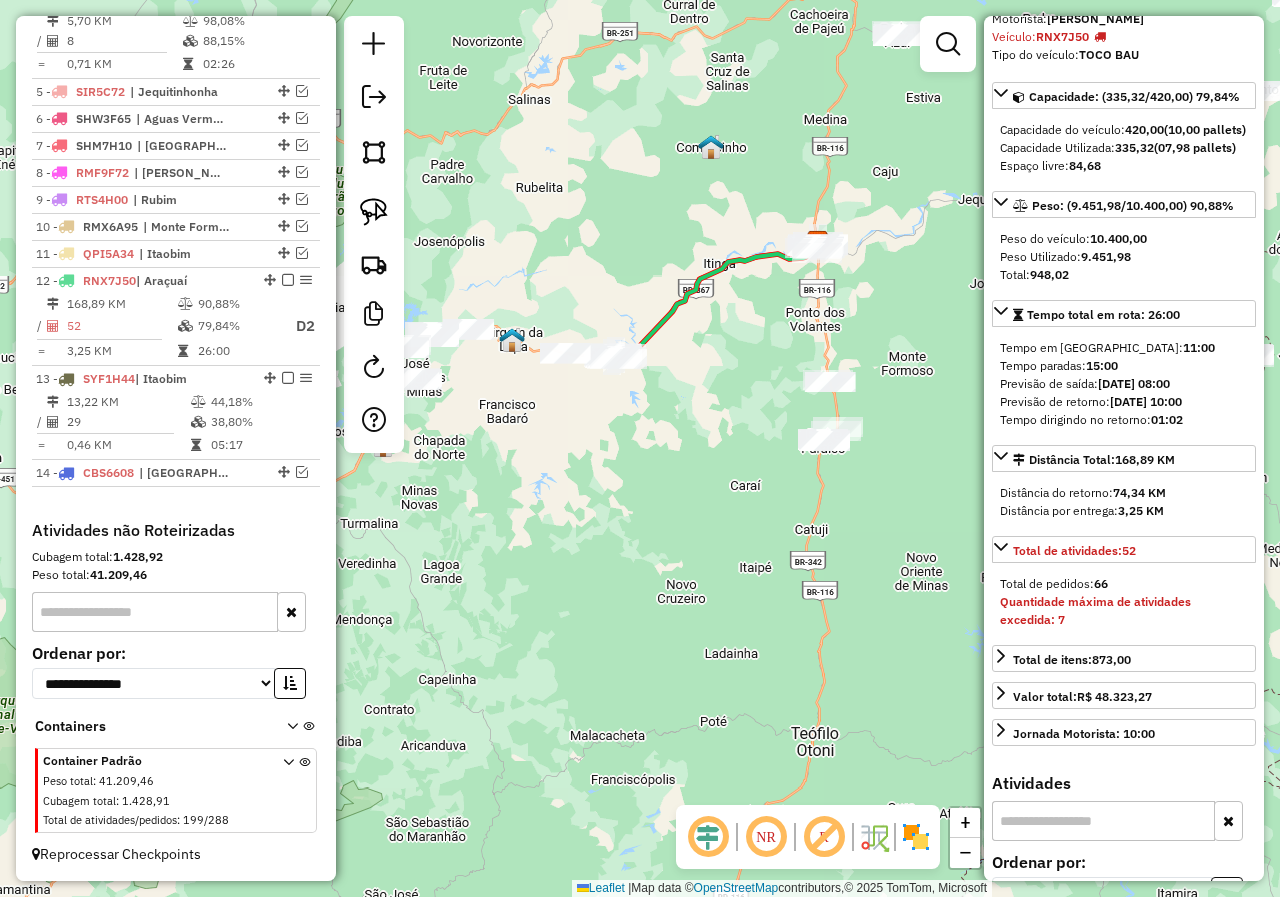 drag, startPoint x: 631, startPoint y: 414, endPoint x: 804, endPoint y: 354, distance: 183.10925 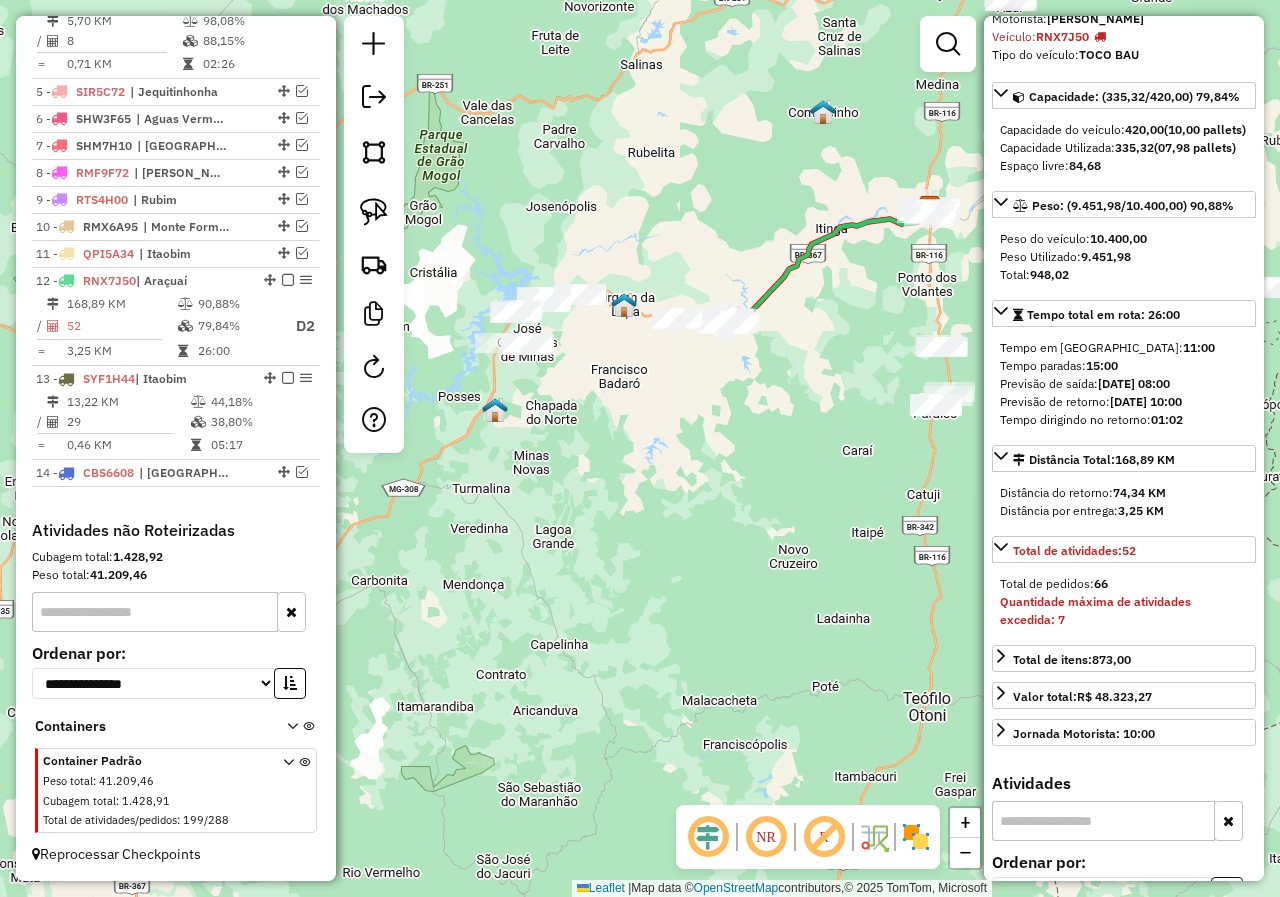 drag, startPoint x: 726, startPoint y: 504, endPoint x: 829, endPoint y: 461, distance: 111.61541 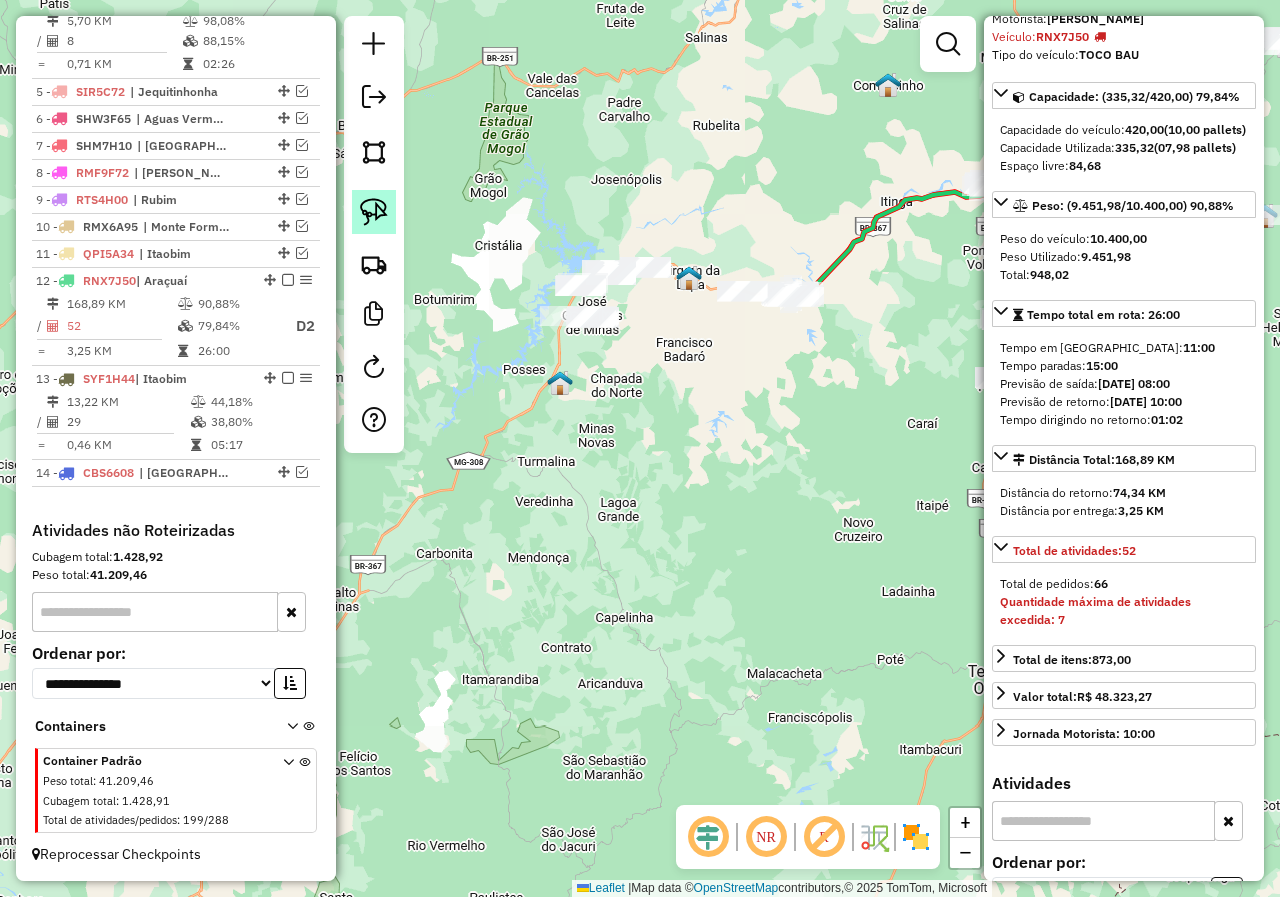 click 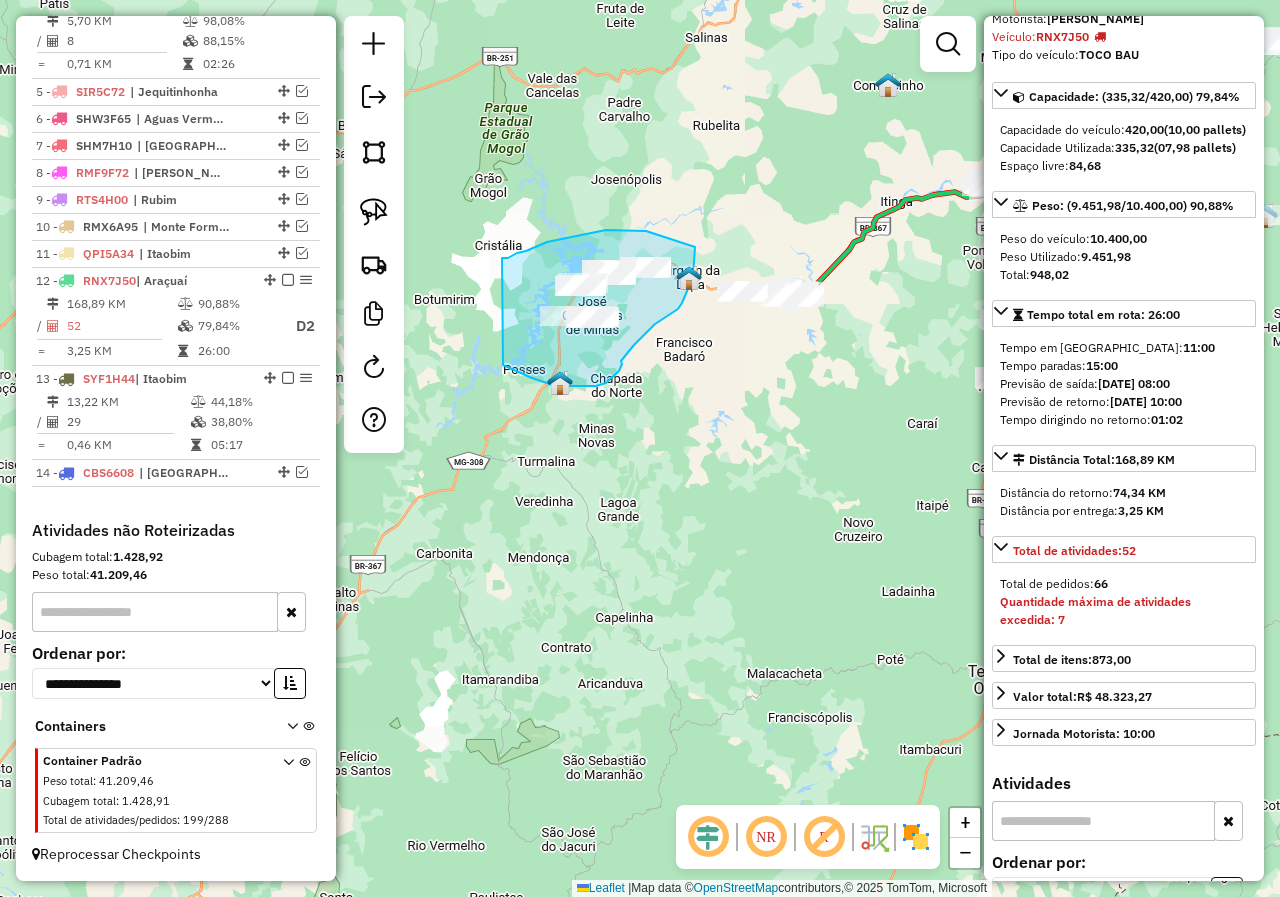 drag, startPoint x: 502, startPoint y: 258, endPoint x: 503, endPoint y: 365, distance: 107.00467 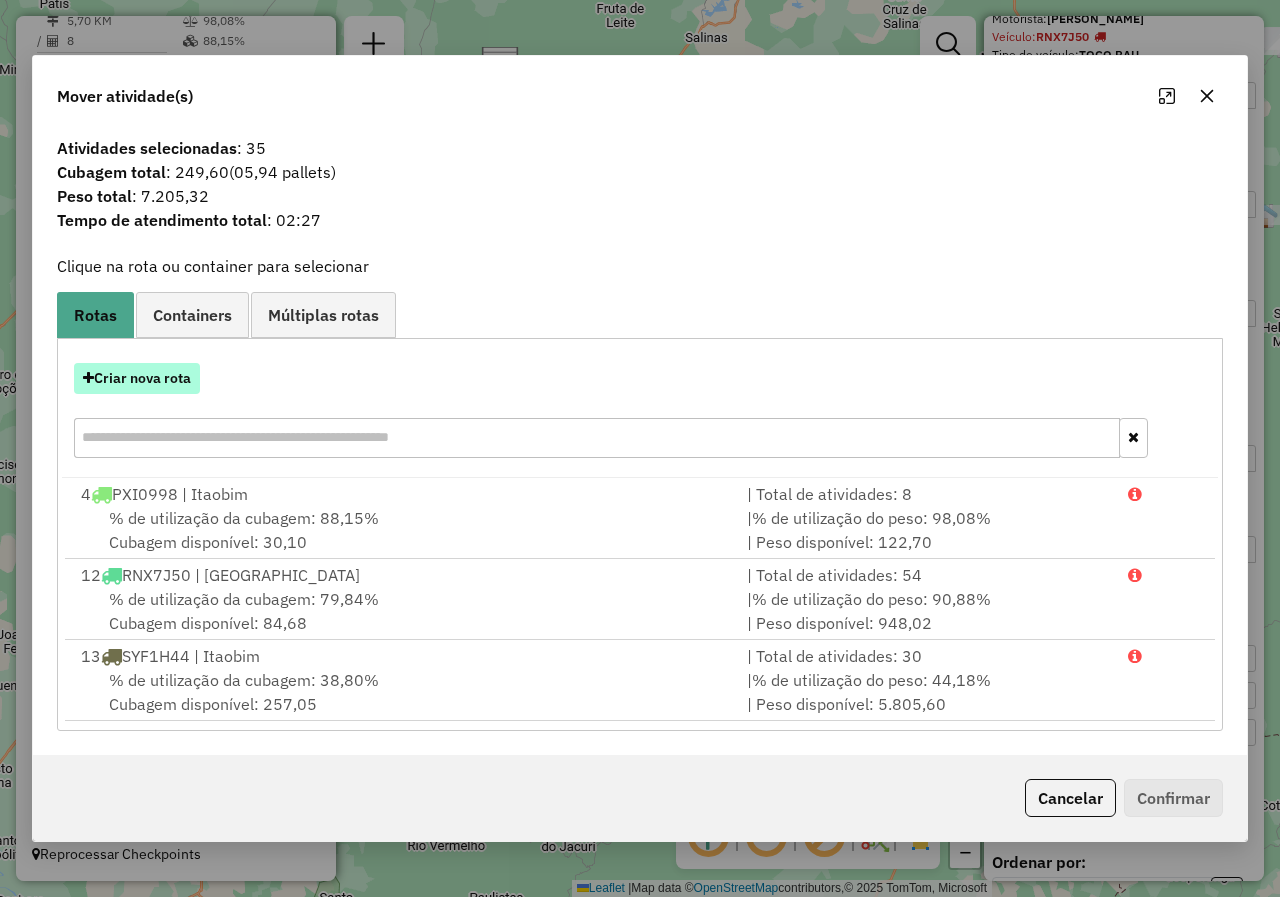 click on "Criar nova rota" at bounding box center (137, 378) 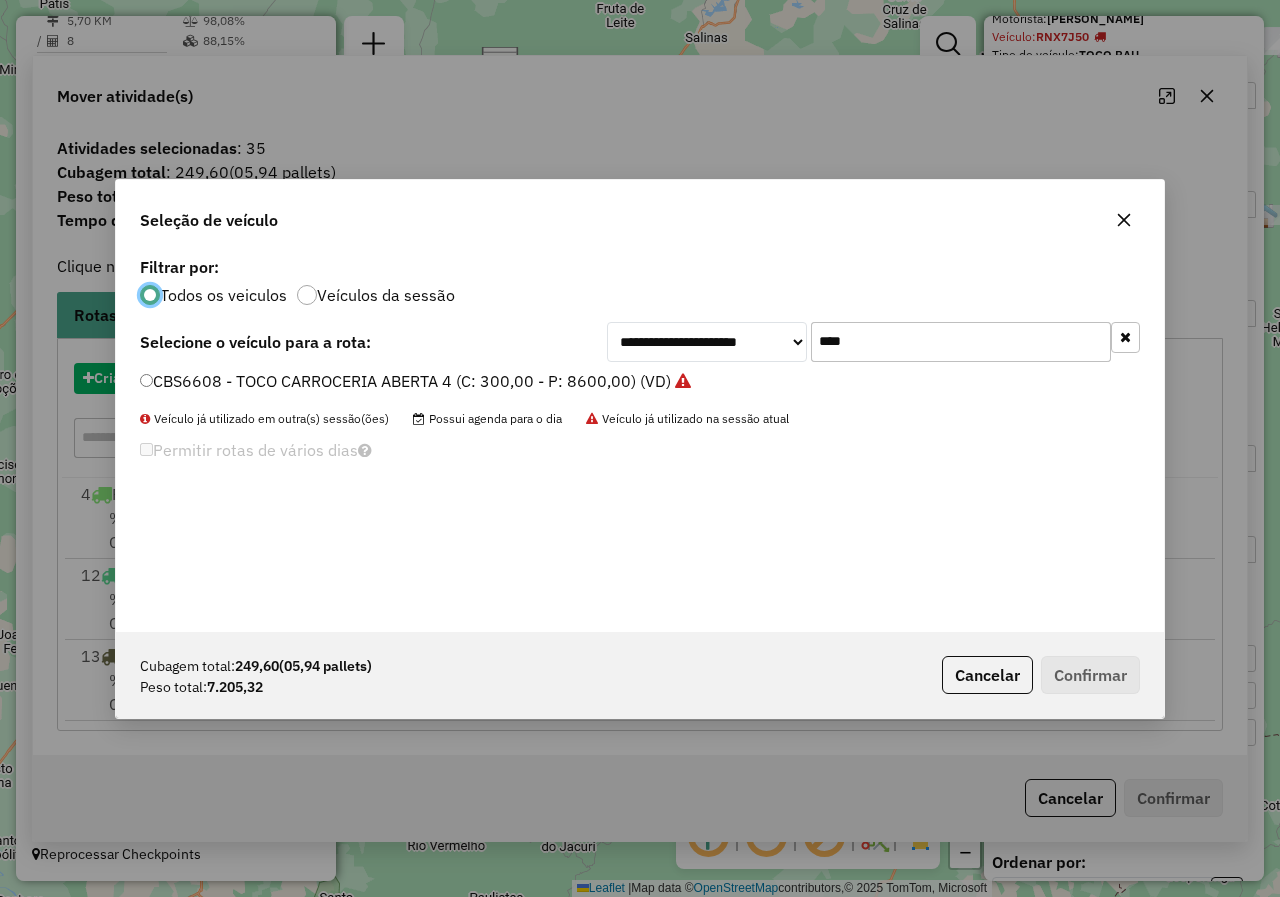 scroll, scrollTop: 11, scrollLeft: 6, axis: both 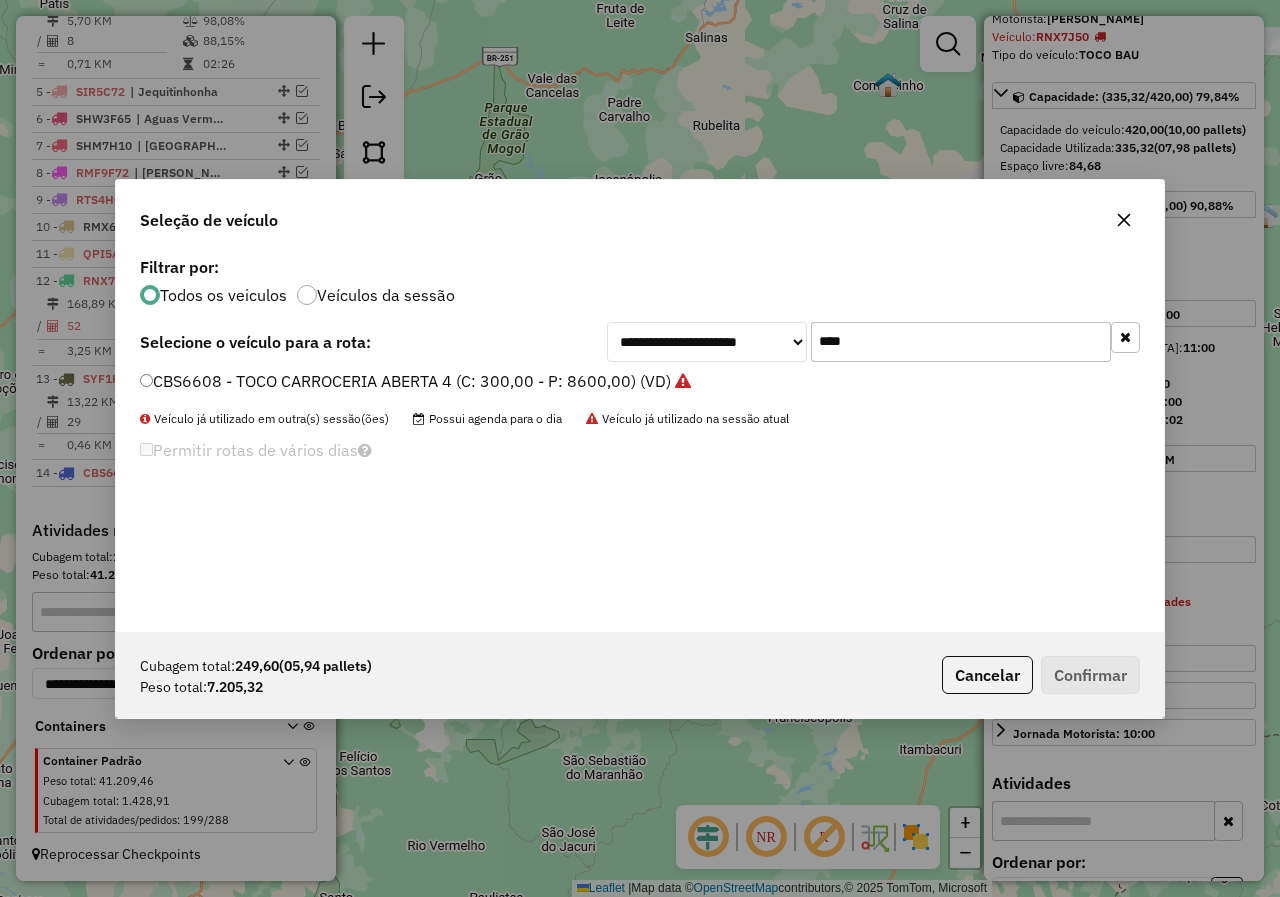 drag, startPoint x: 827, startPoint y: 350, endPoint x: 727, endPoint y: 354, distance: 100.07997 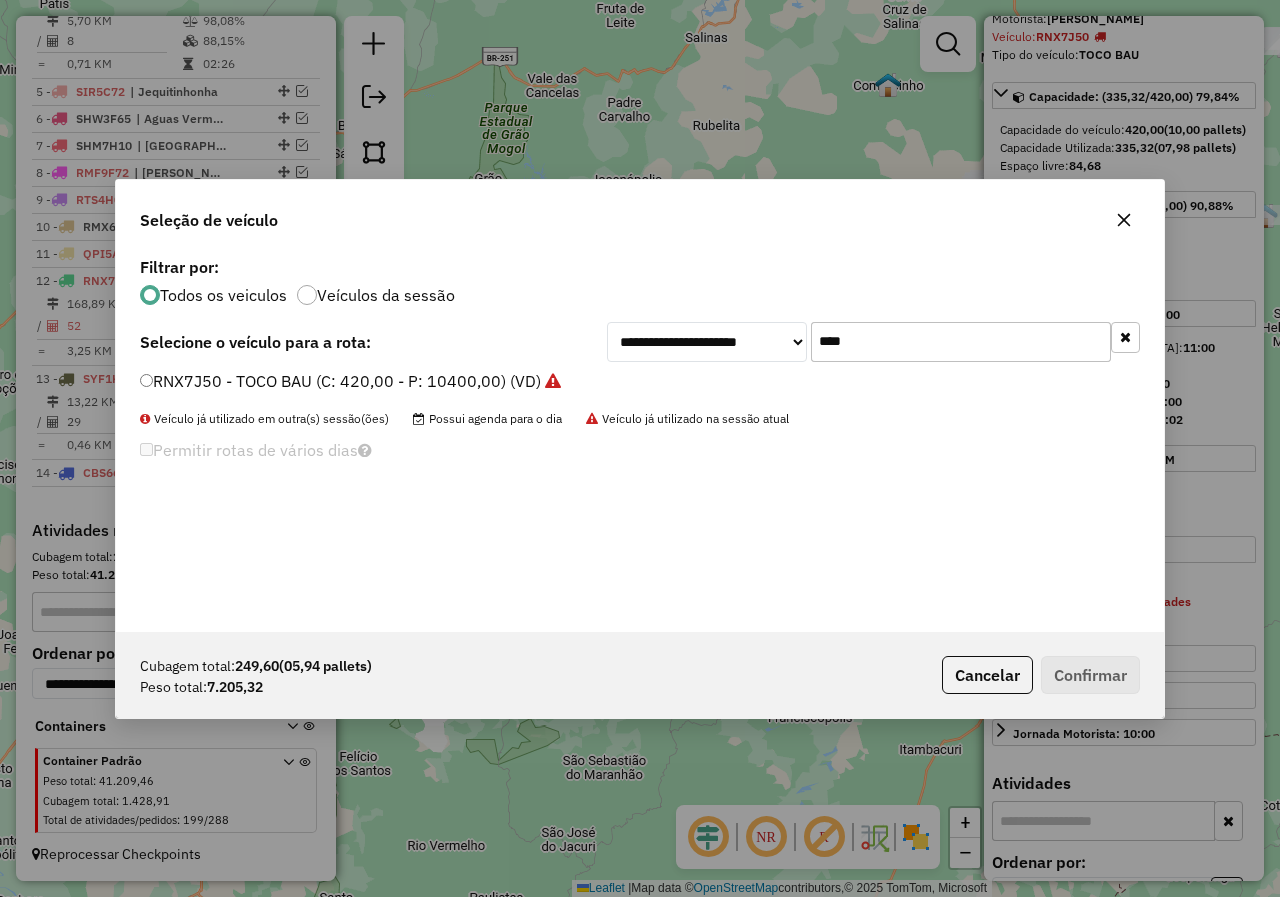 type on "****" 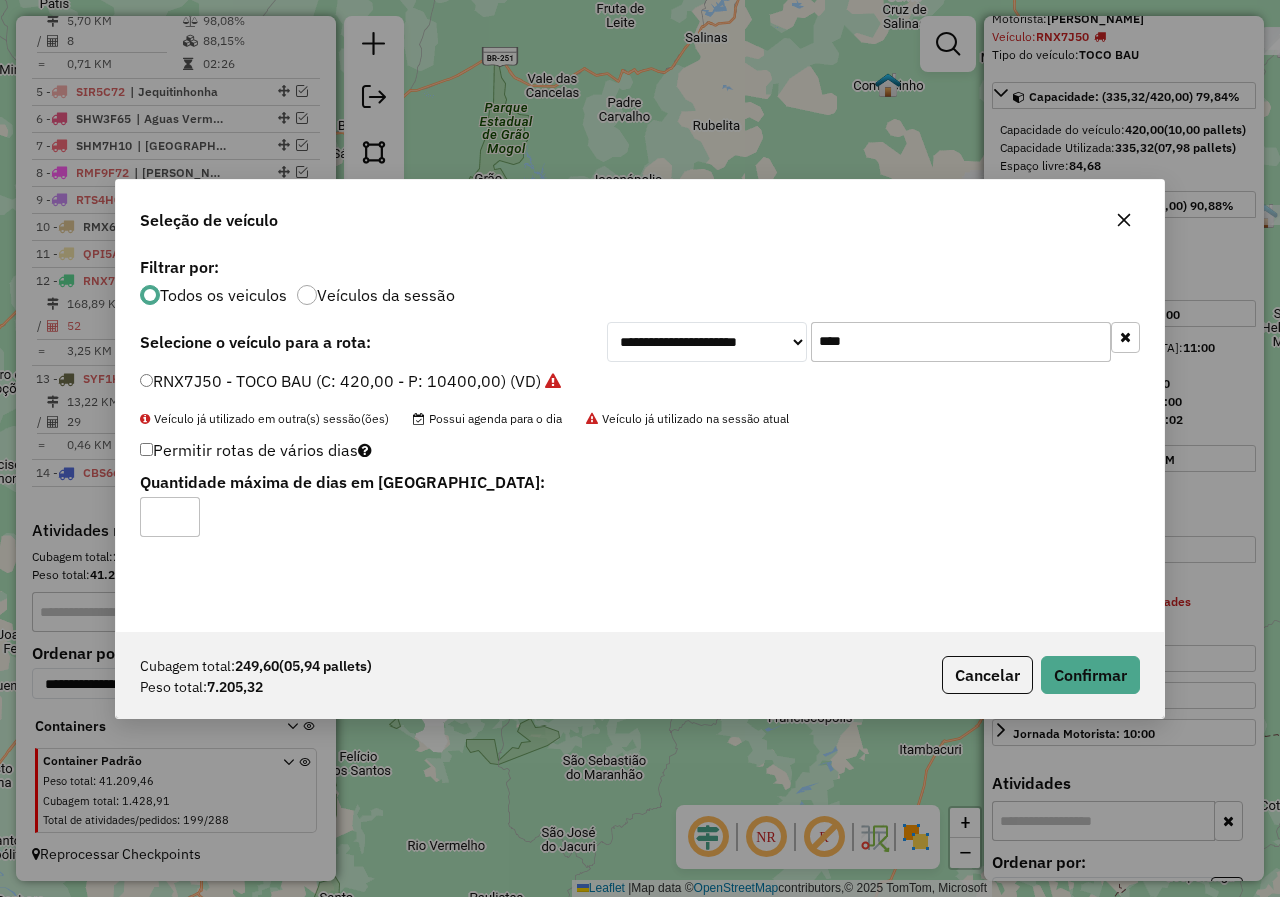 click on "Permitir rotas de vários dias" 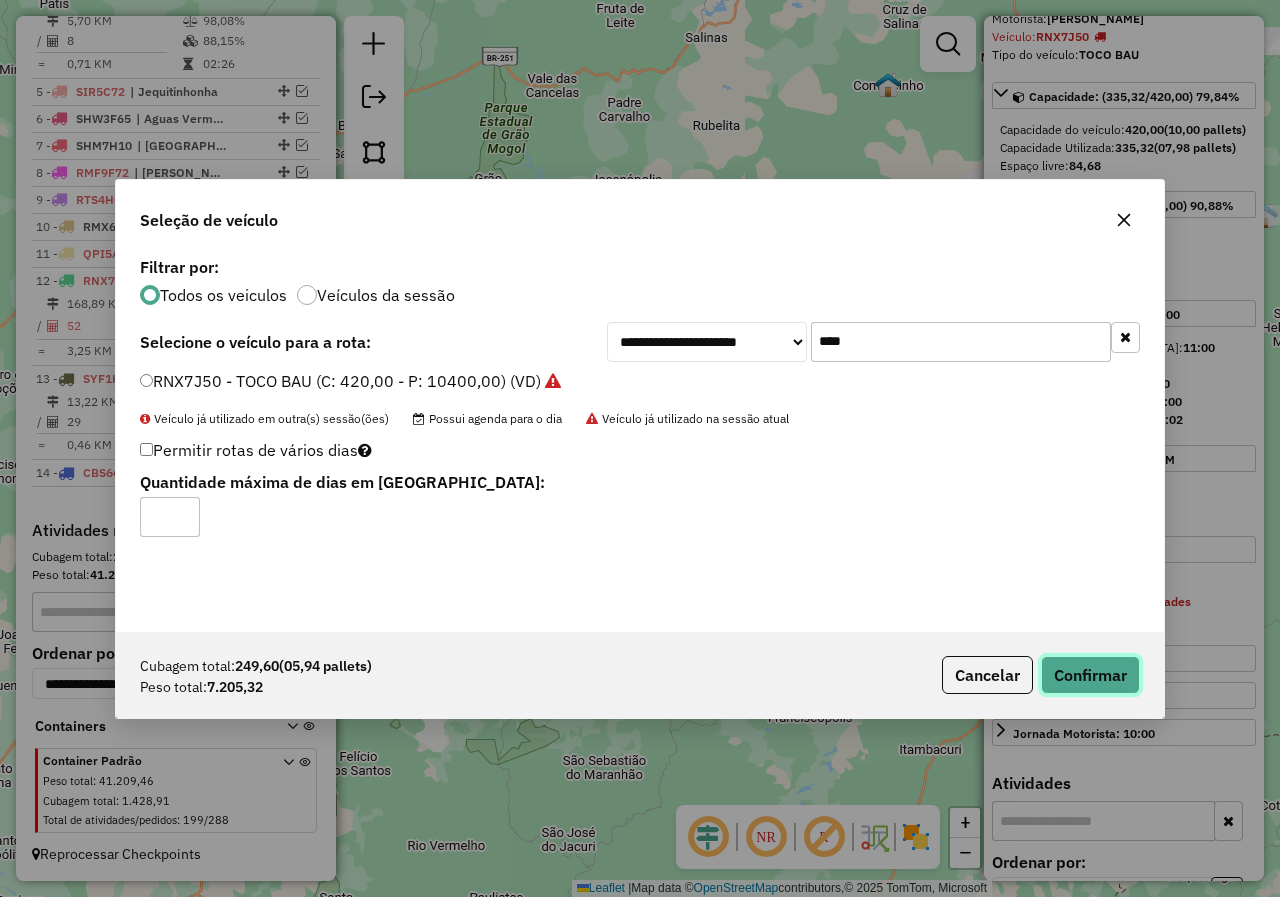 click on "Confirmar" 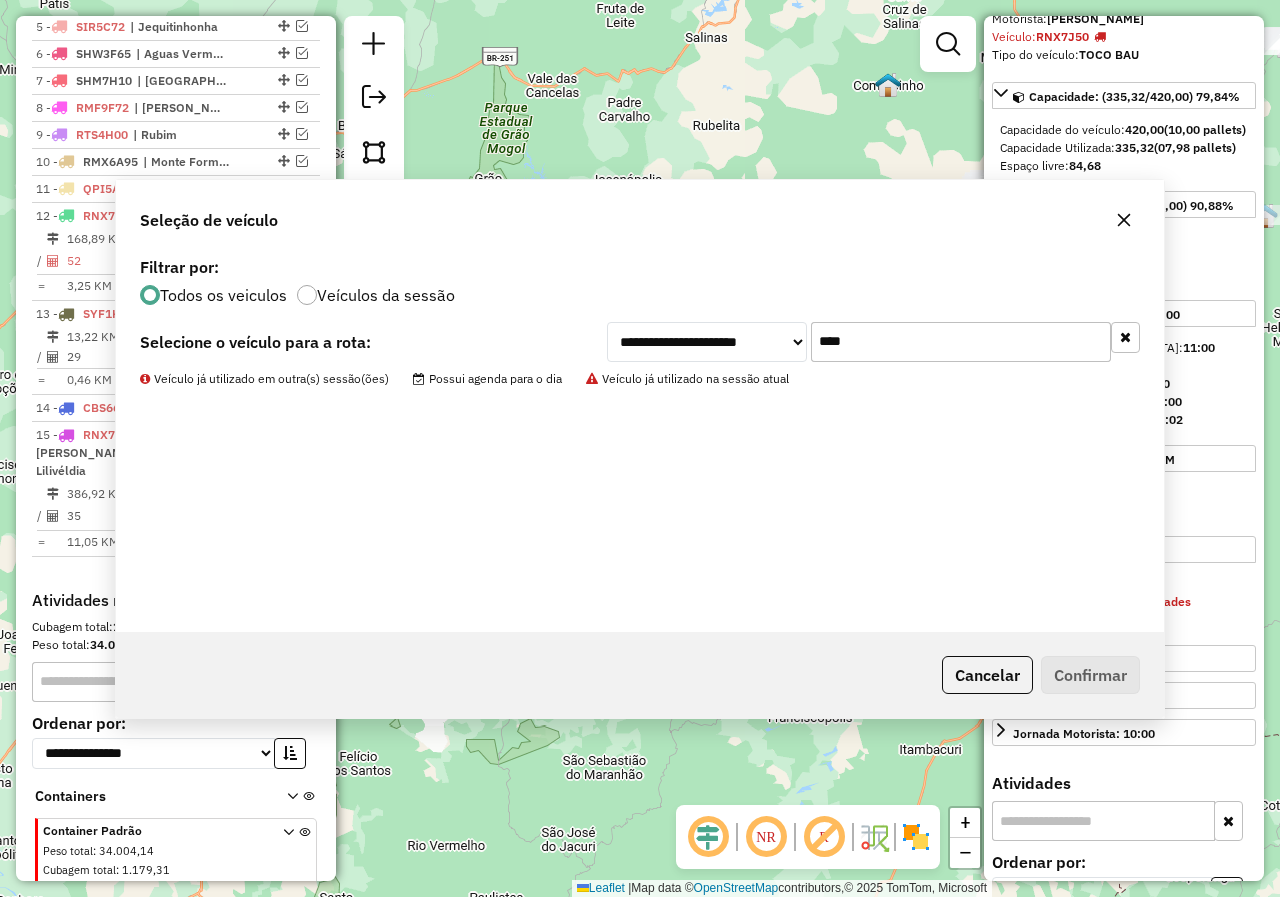 scroll, scrollTop: 996, scrollLeft: 0, axis: vertical 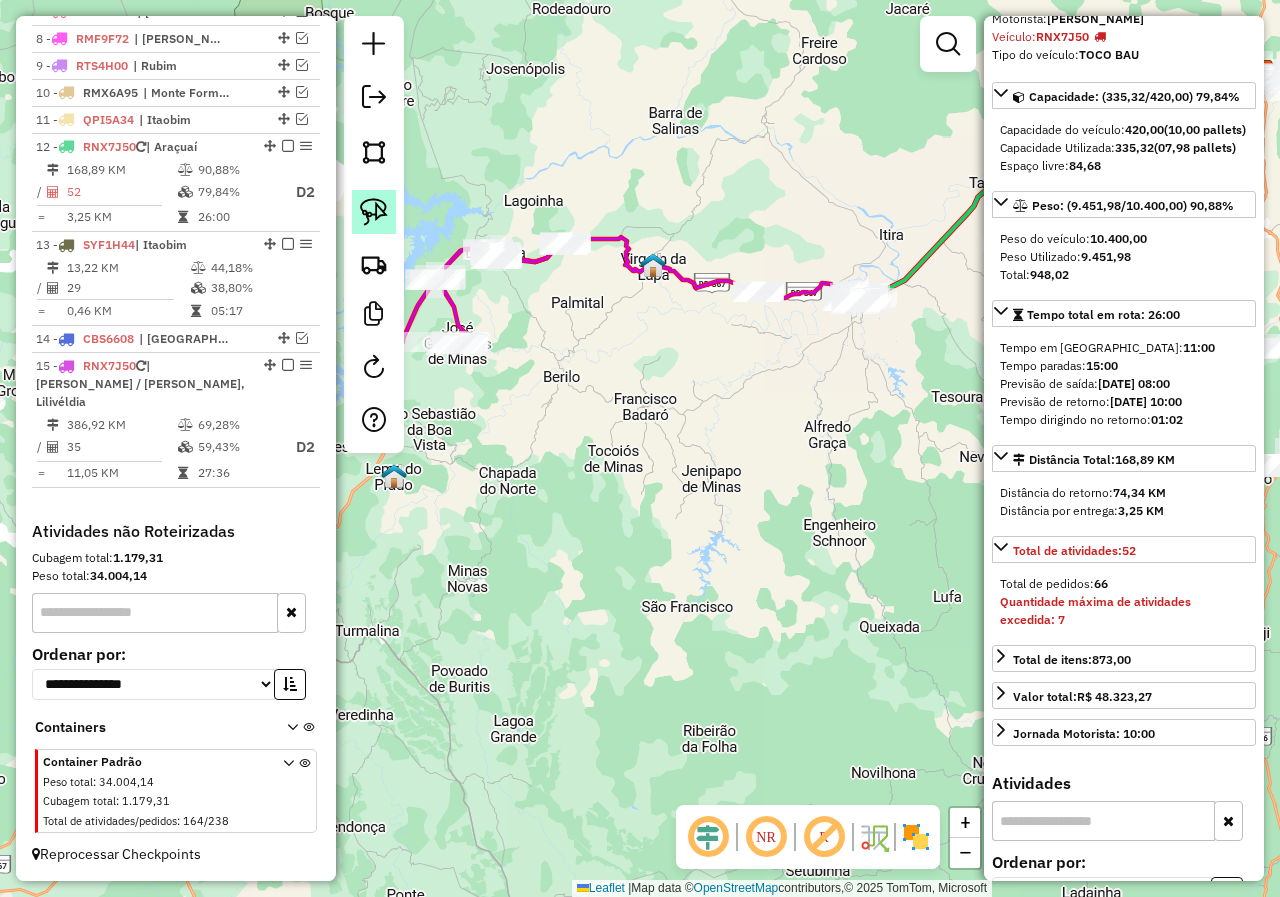 click 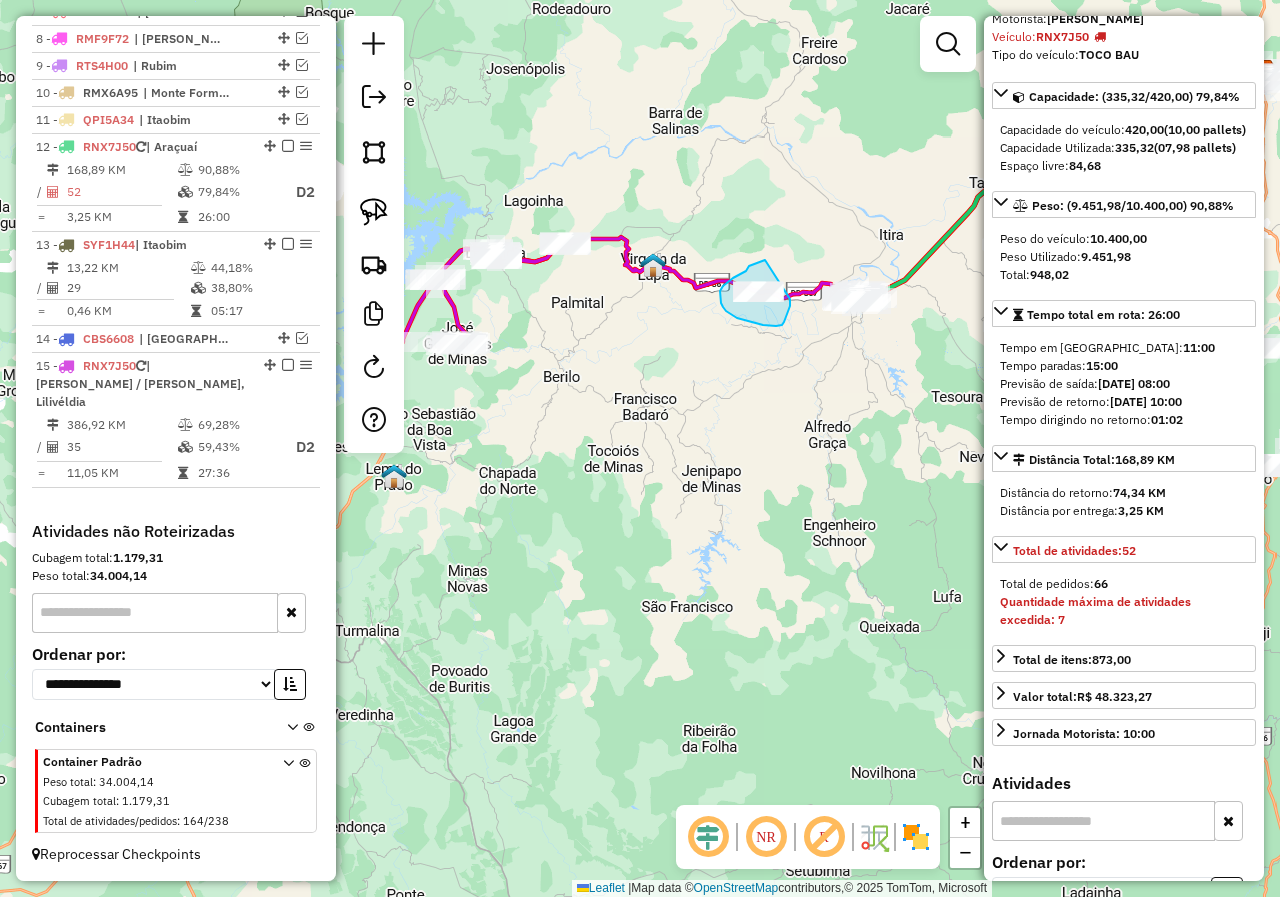 drag, startPoint x: 765, startPoint y: 260, endPoint x: 789, endPoint y: 286, distance: 35.383614 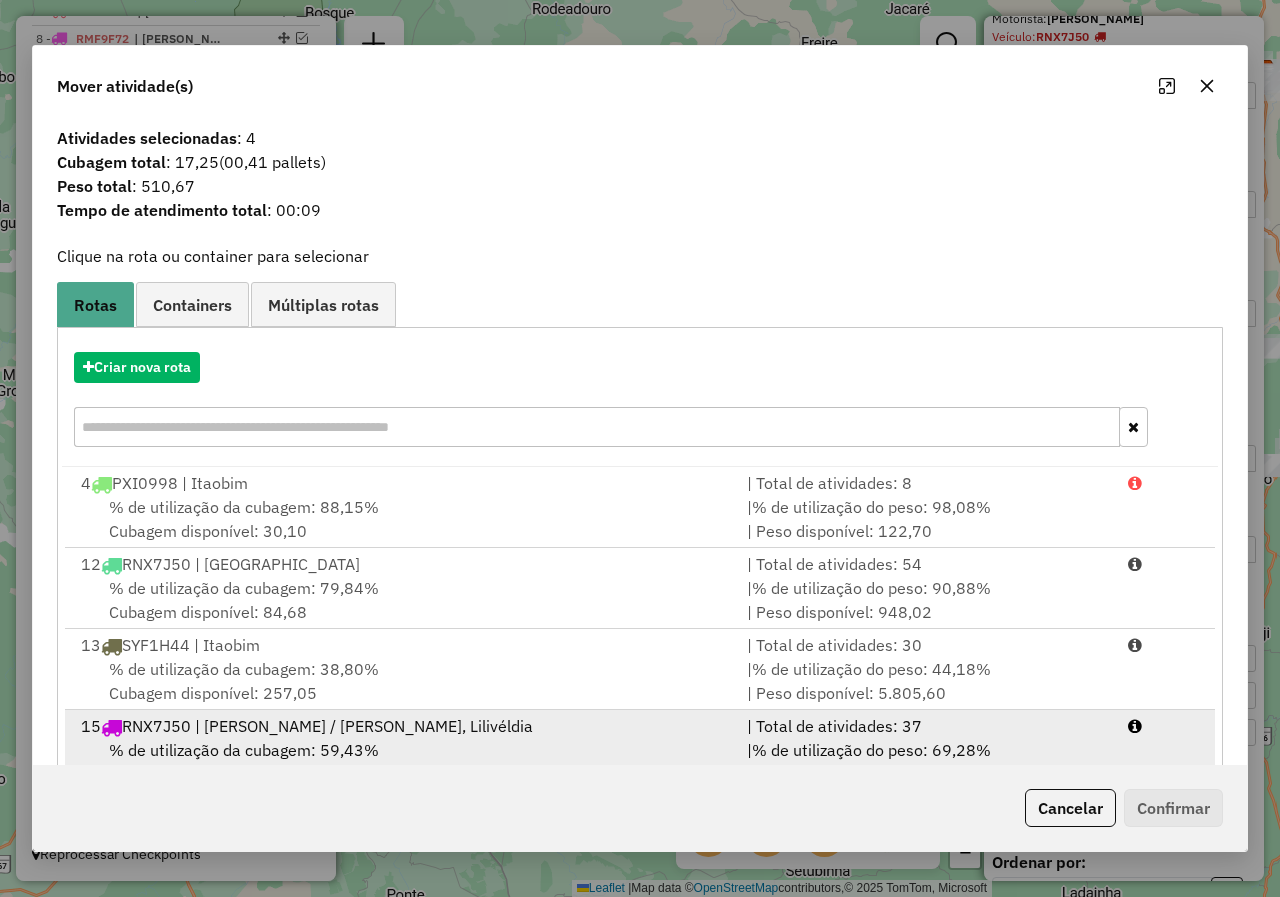 click on "% de utilização da cubagem: 59,43%" at bounding box center (244, 750) 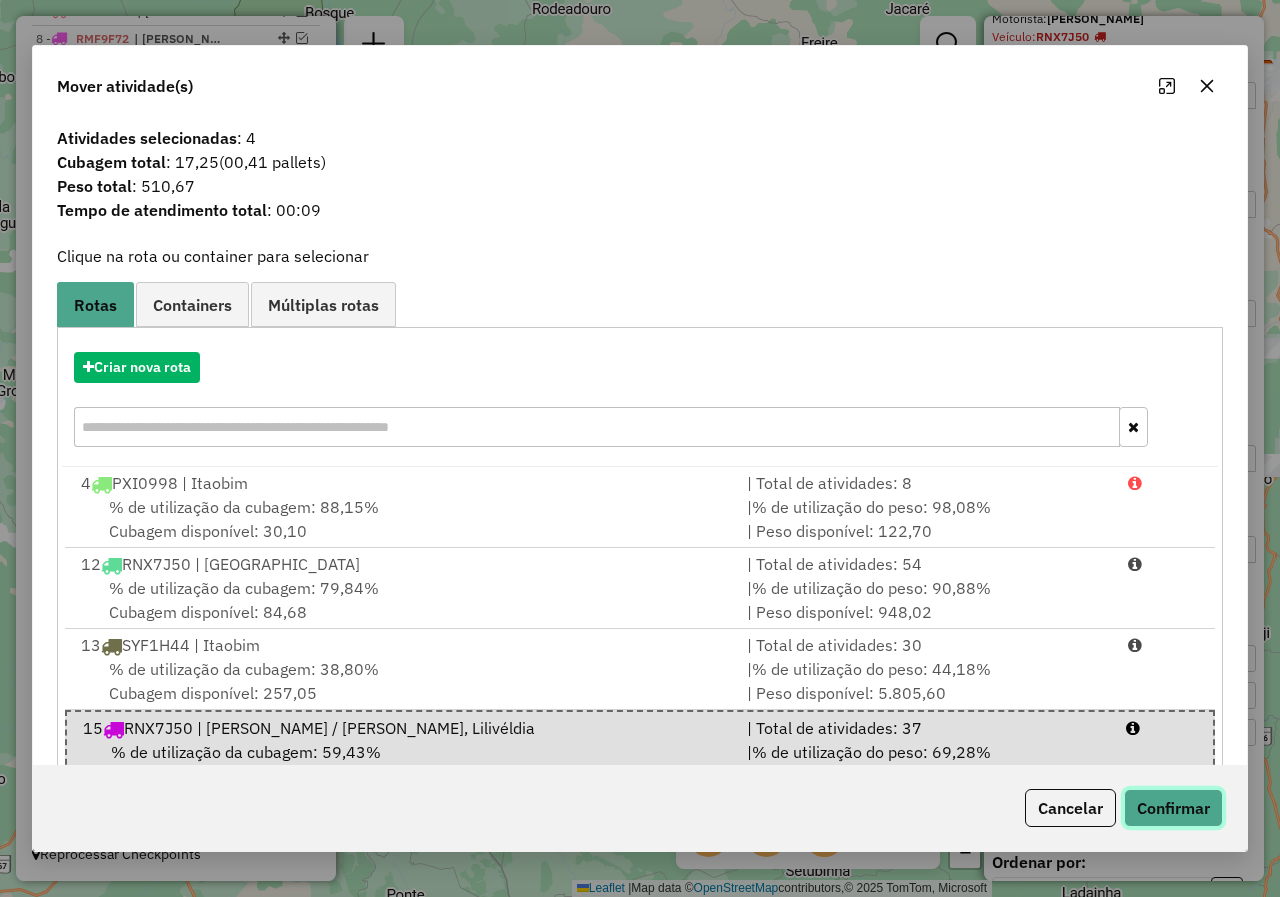 click on "Confirmar" 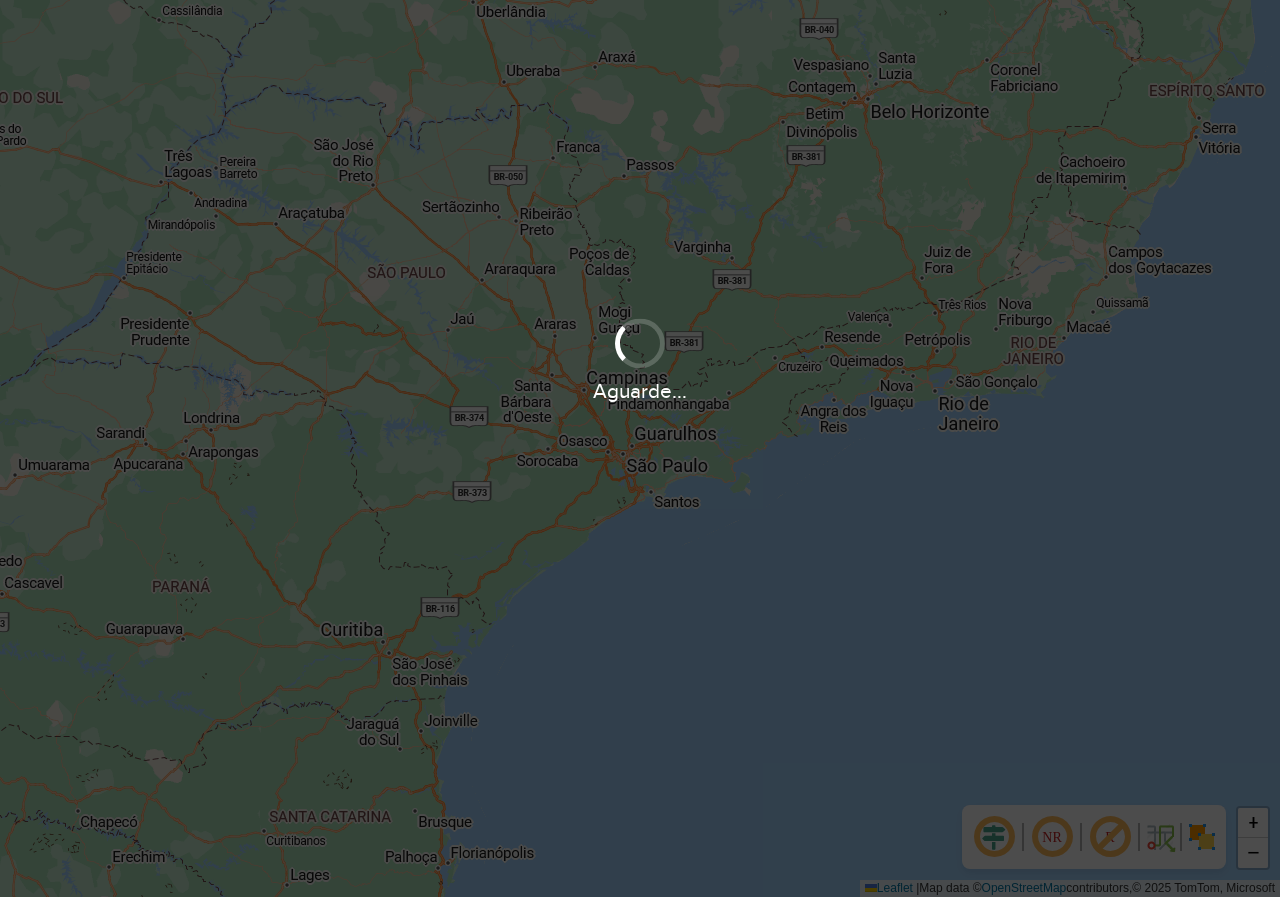 scroll, scrollTop: 0, scrollLeft: 0, axis: both 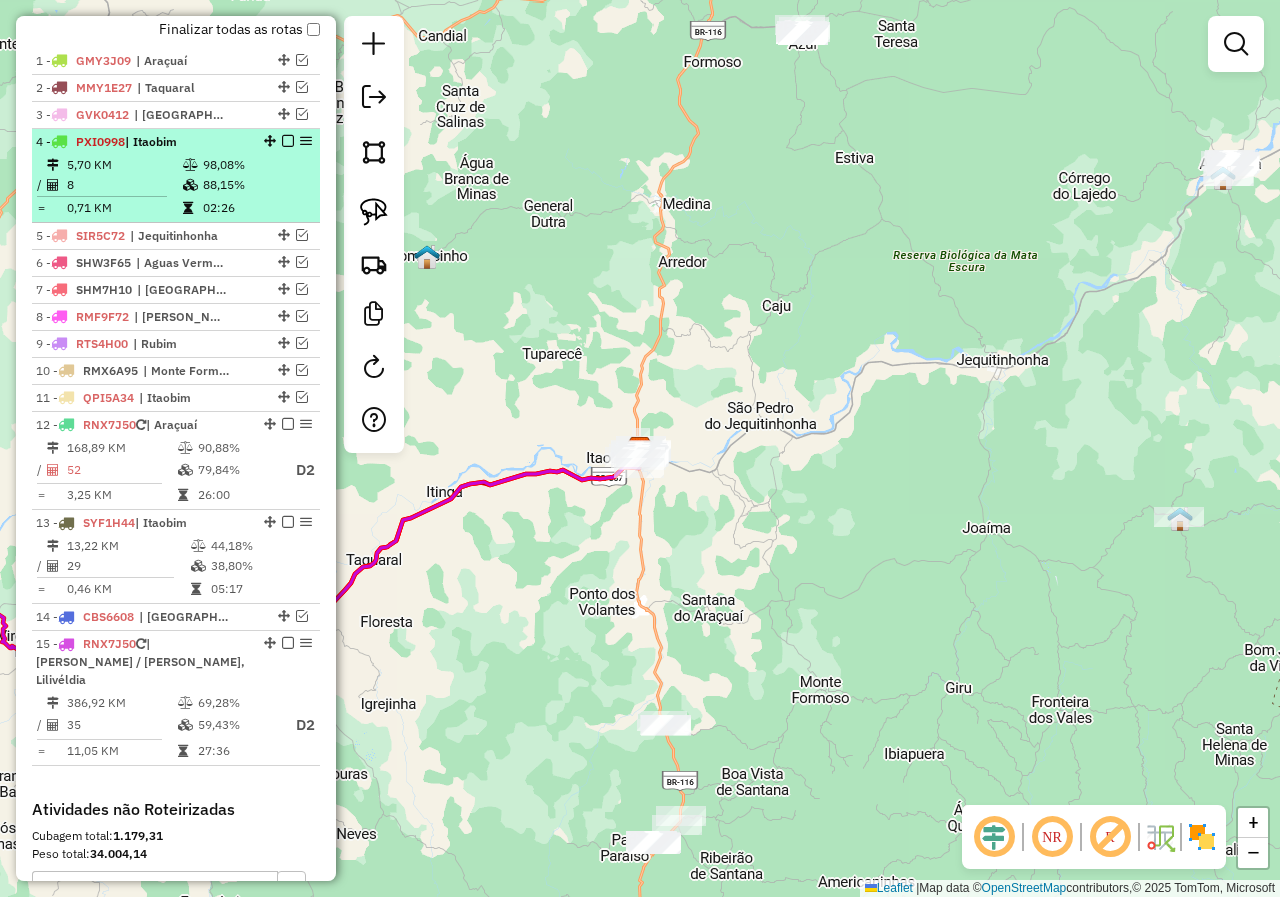 click at bounding box center (288, 141) 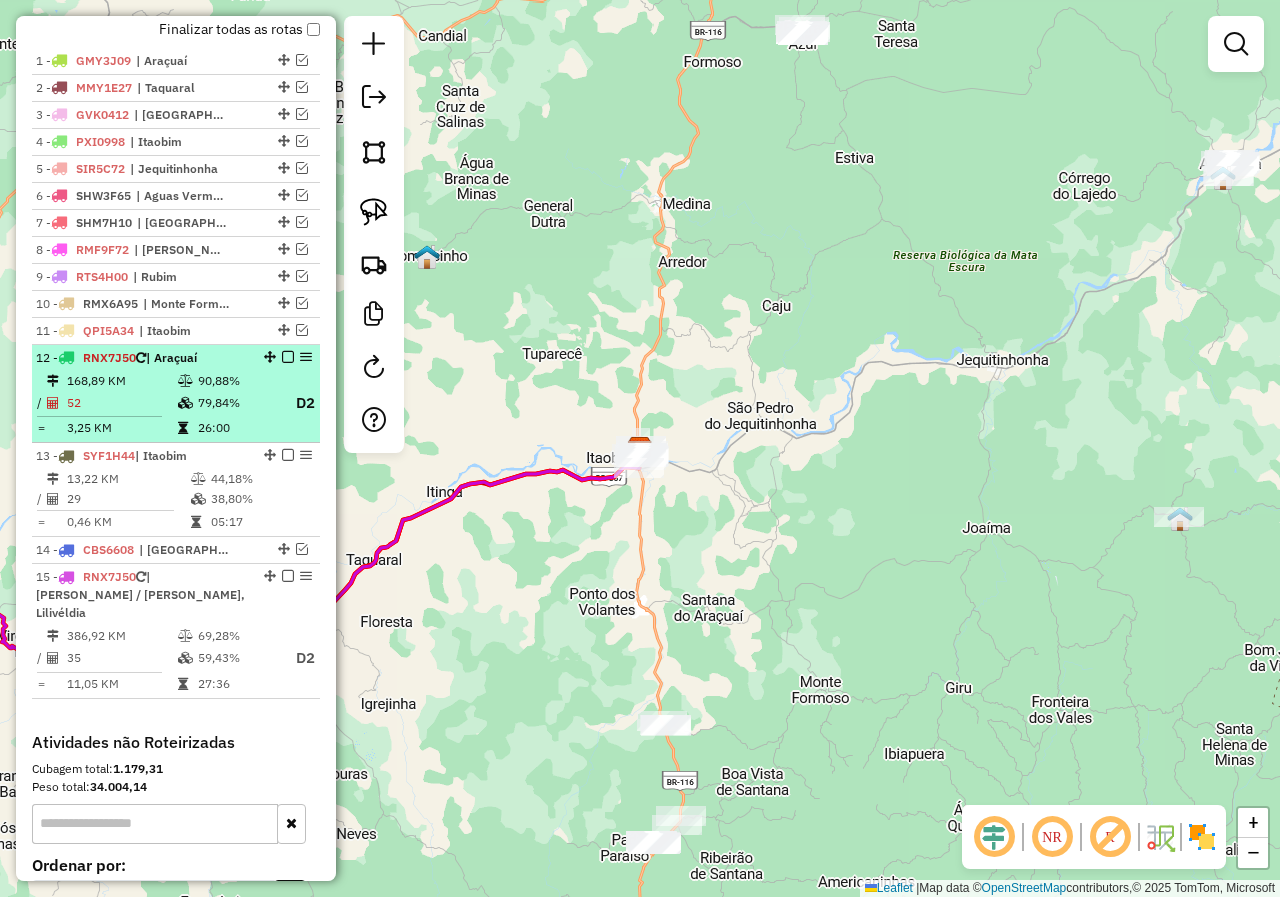 click at bounding box center [282, 357] 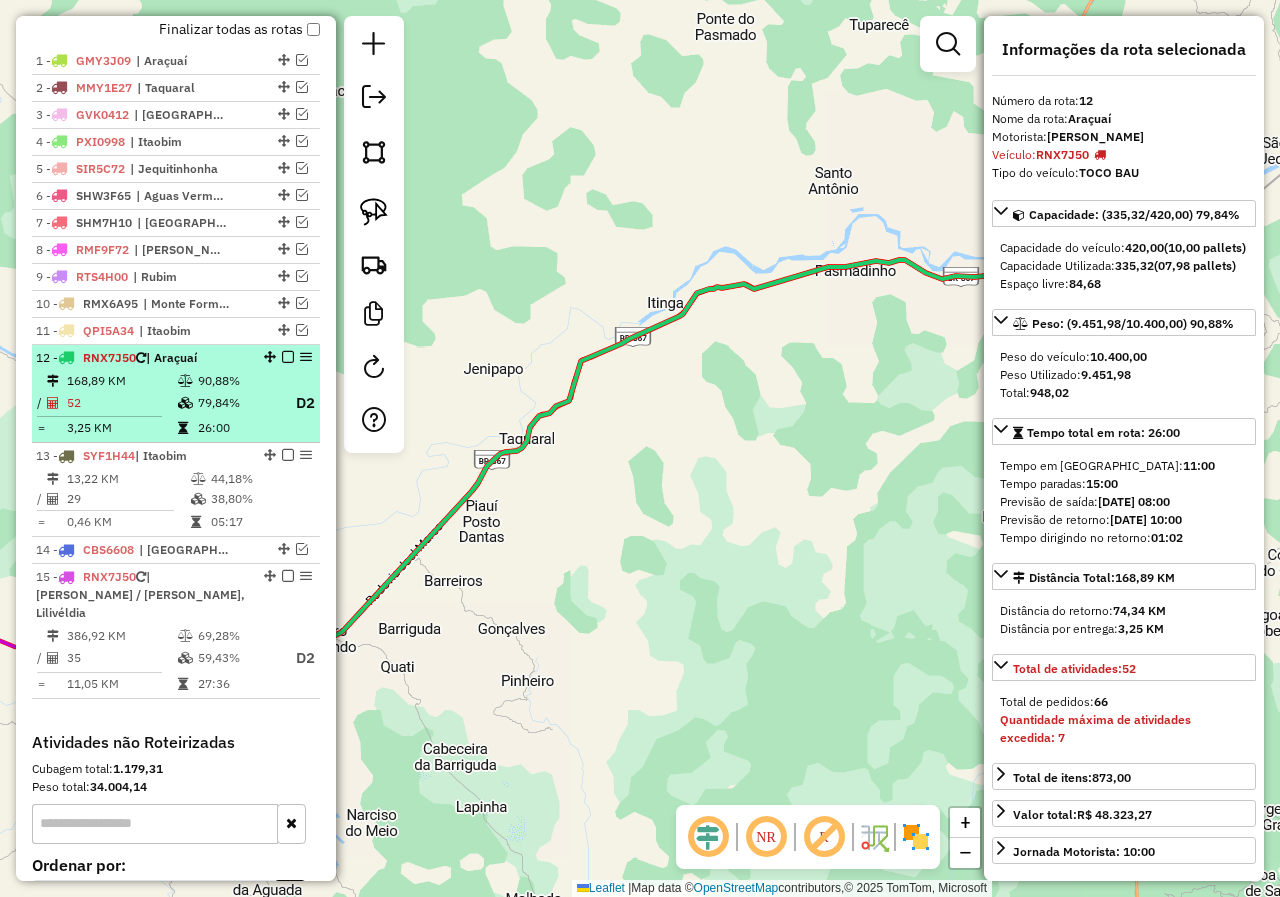 click at bounding box center [288, 357] 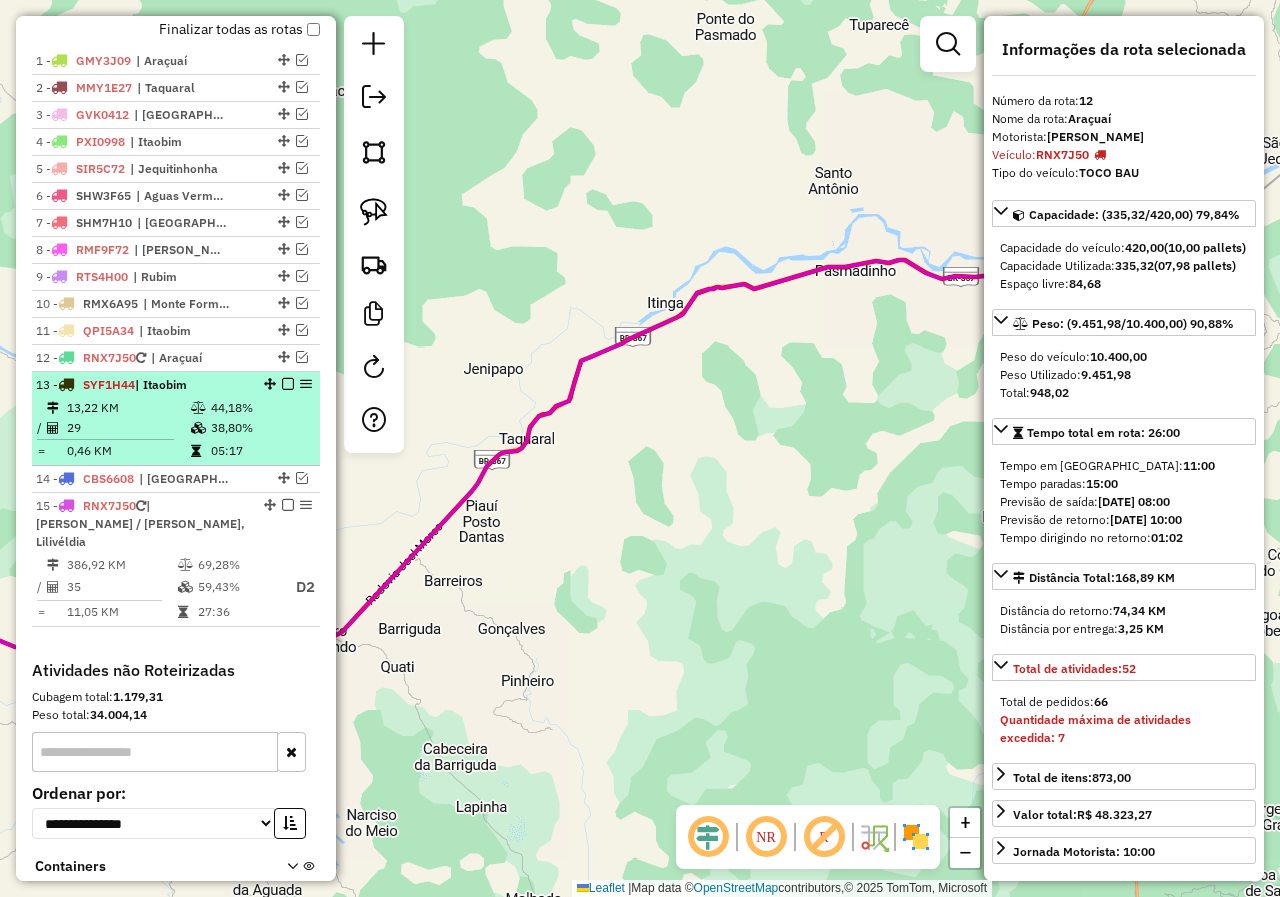 click at bounding box center [288, 384] 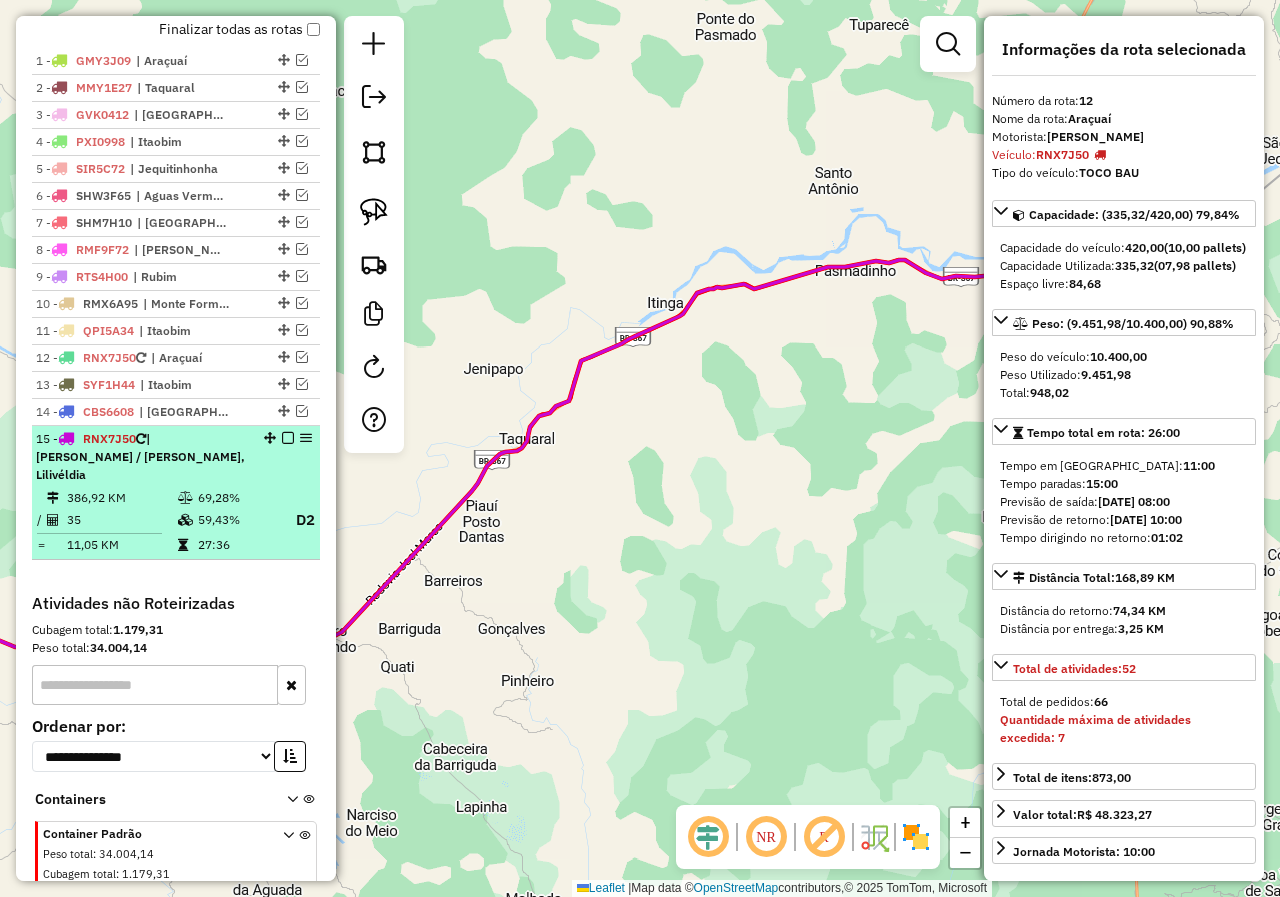 click at bounding box center [288, 438] 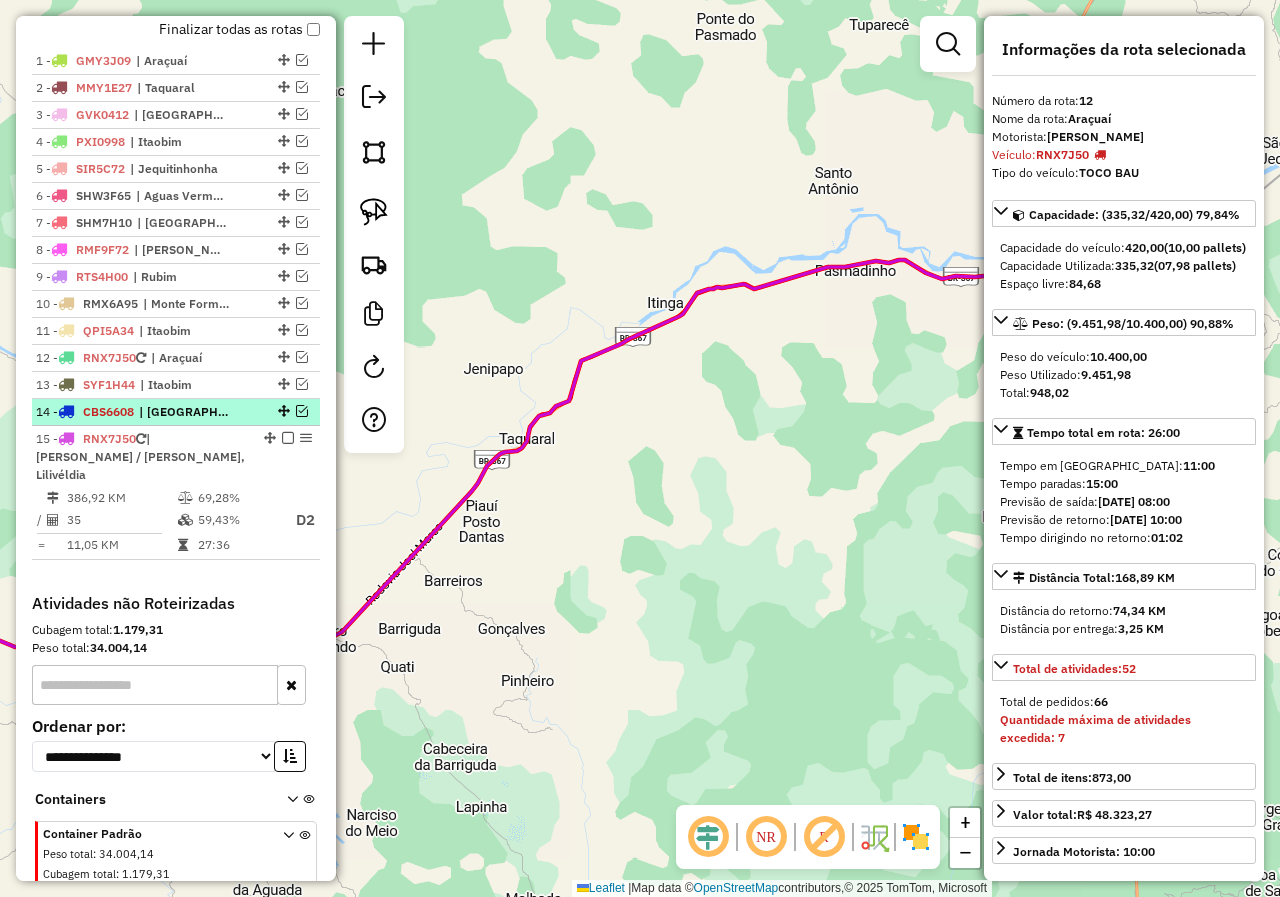 scroll, scrollTop: 683, scrollLeft: 0, axis: vertical 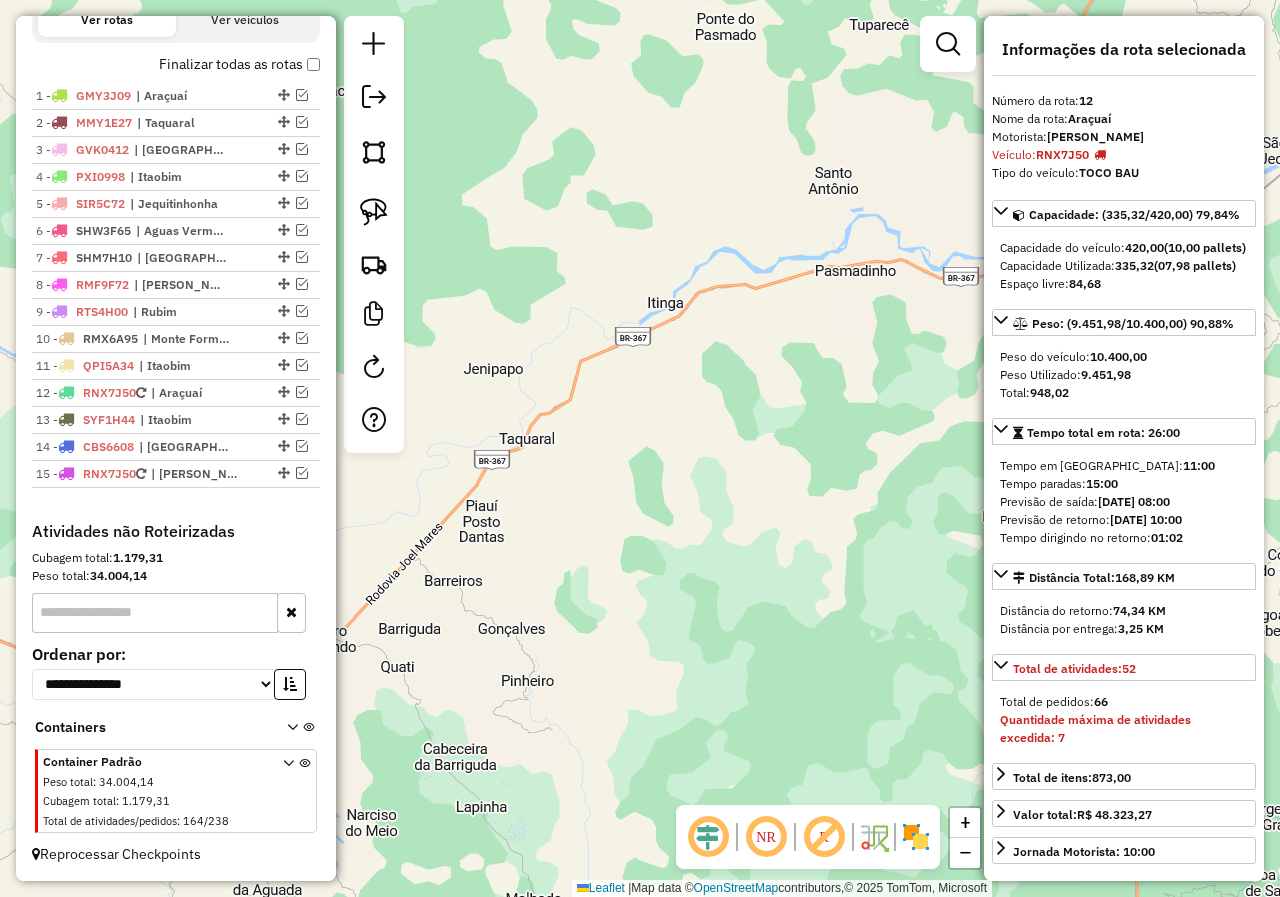 click on "Finalizar todas as rotas" at bounding box center (239, 64) 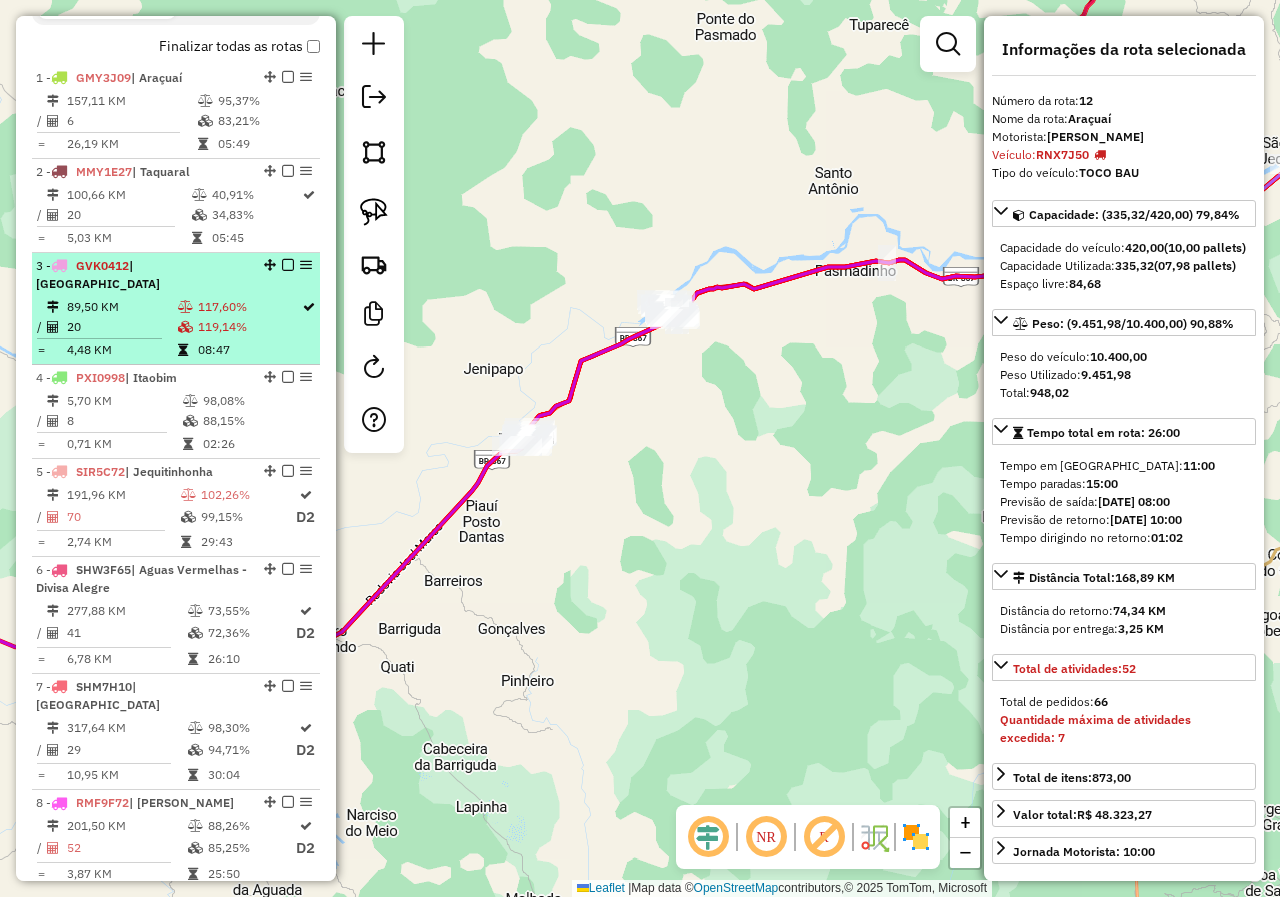 click on "119,14%" at bounding box center [249, 327] 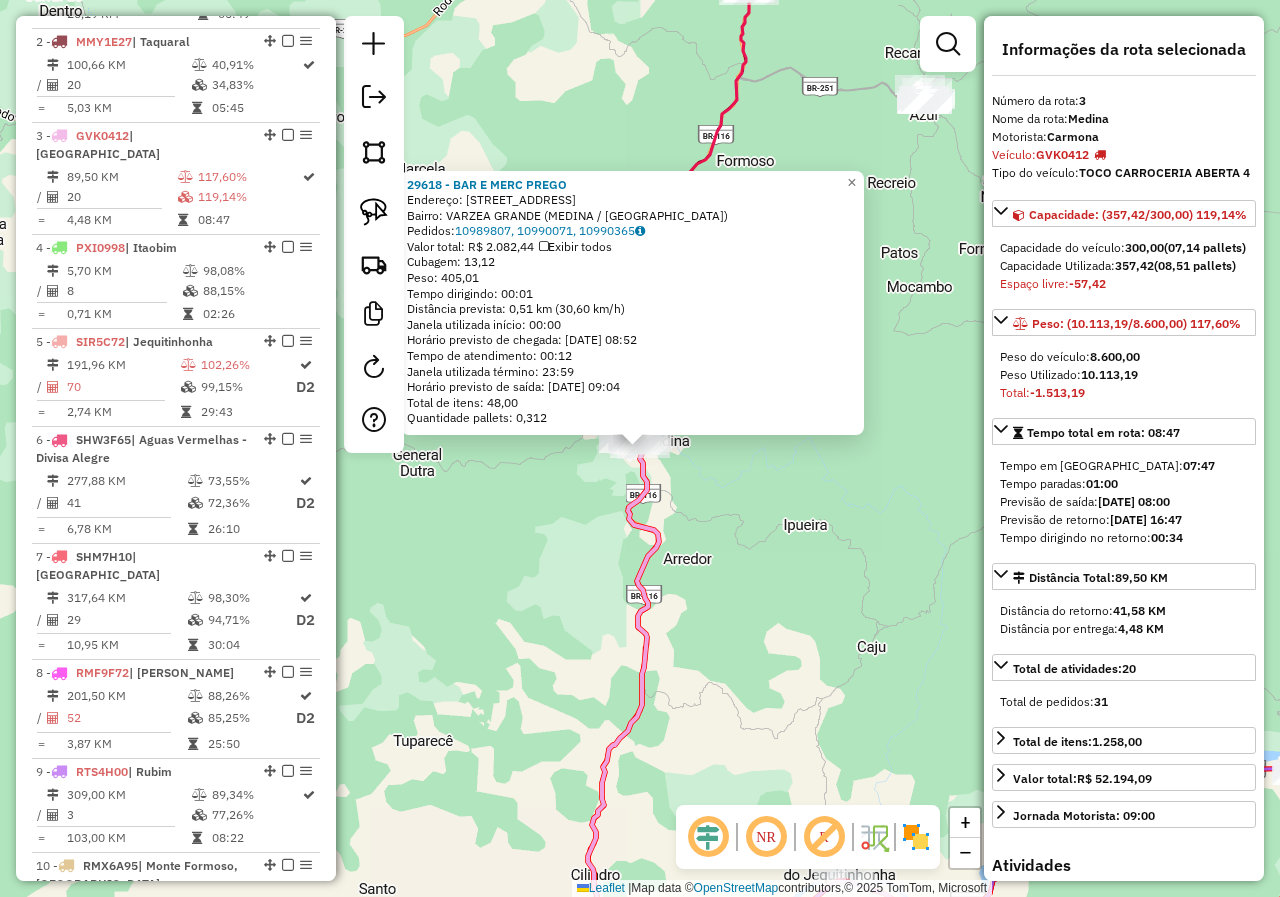 scroll, scrollTop: 938, scrollLeft: 0, axis: vertical 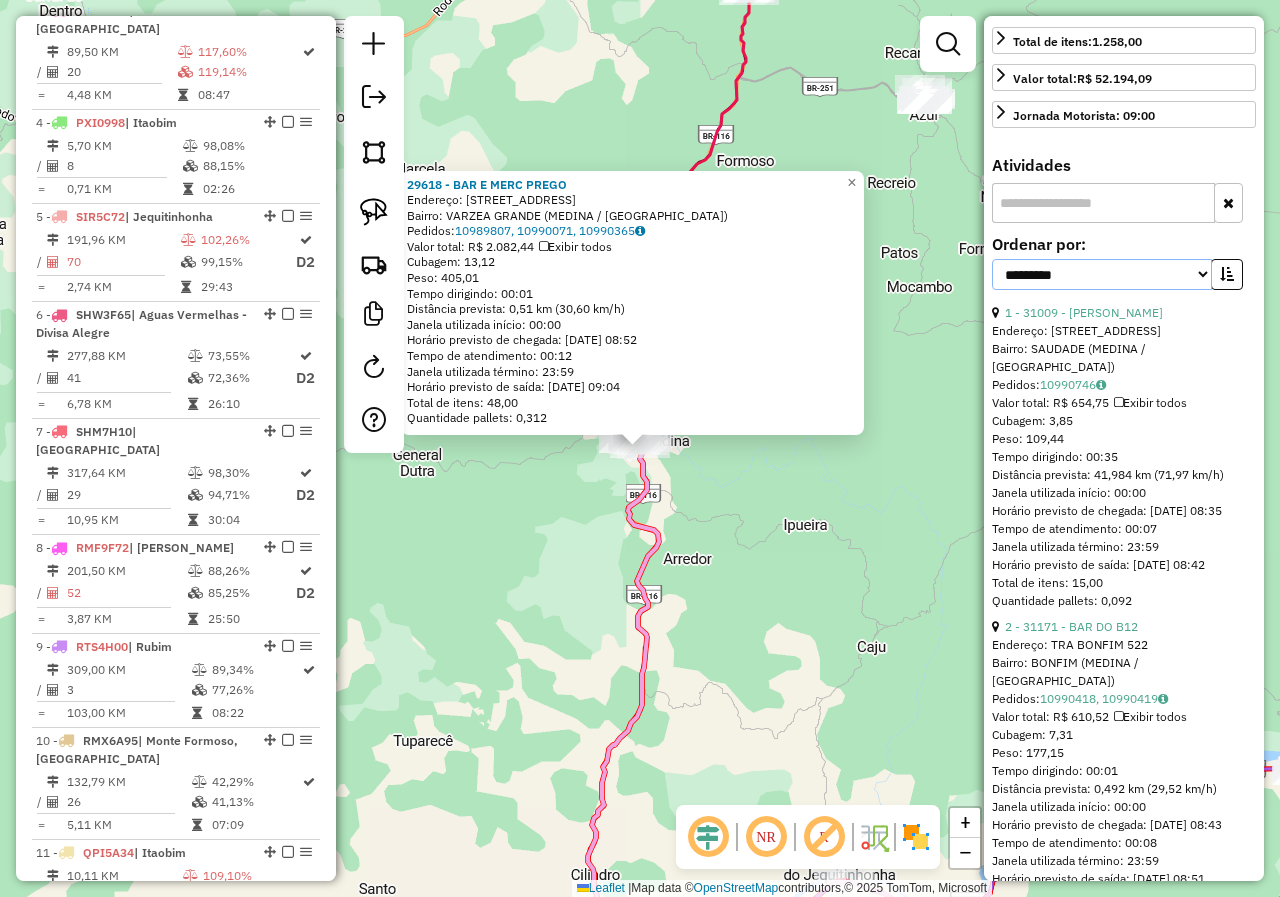 click on "**********" at bounding box center [1102, 274] 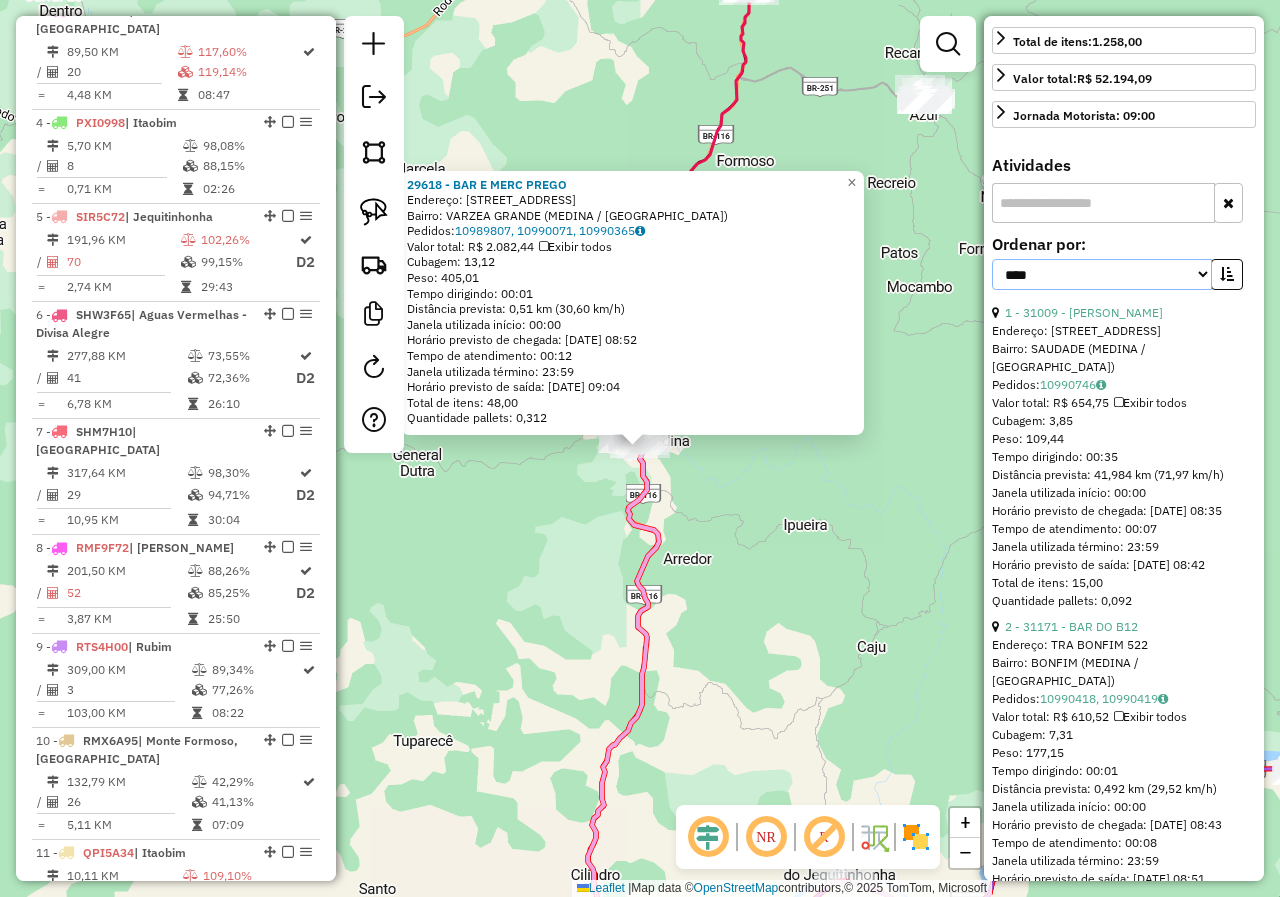 click on "**********" at bounding box center [1102, 274] 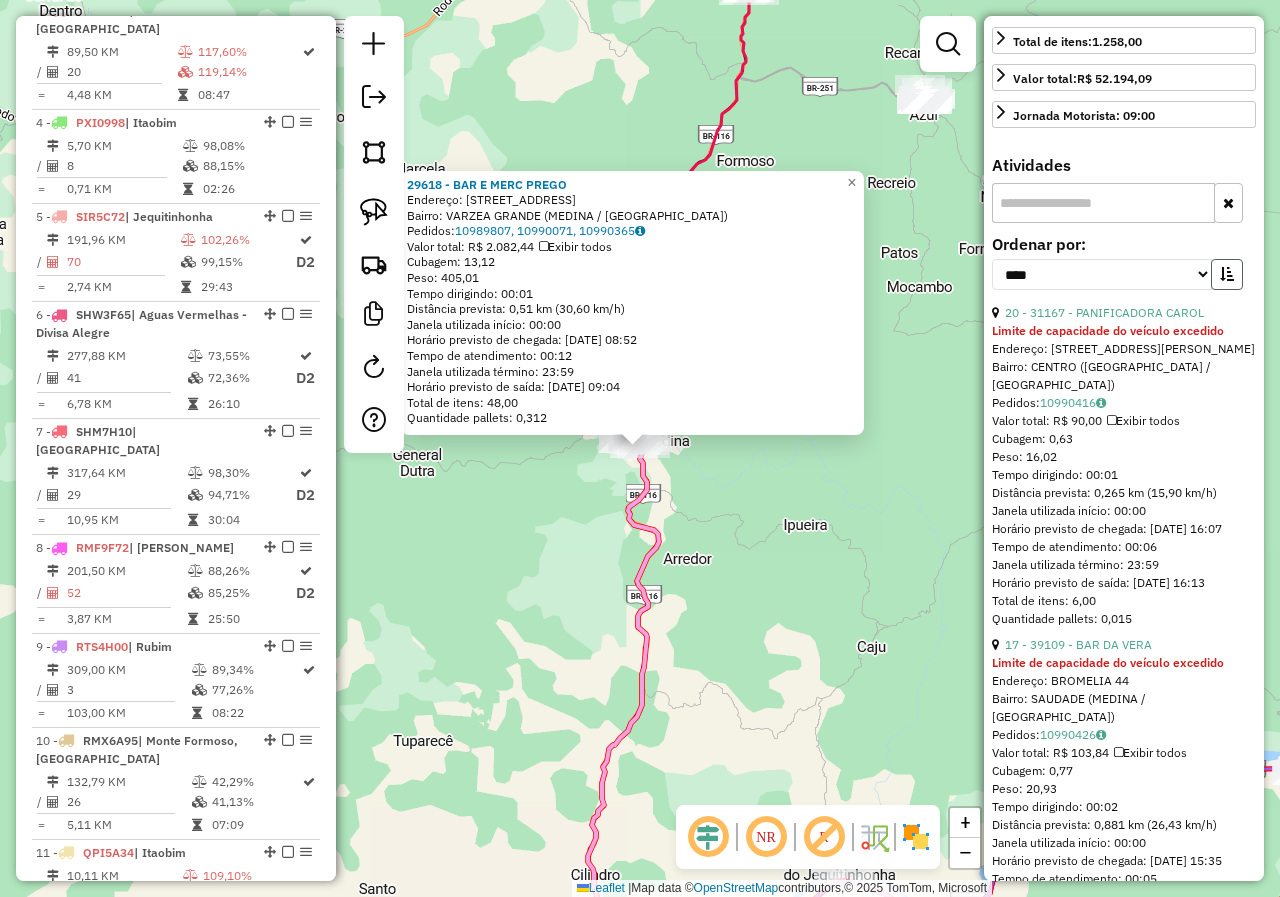 click at bounding box center [1227, 274] 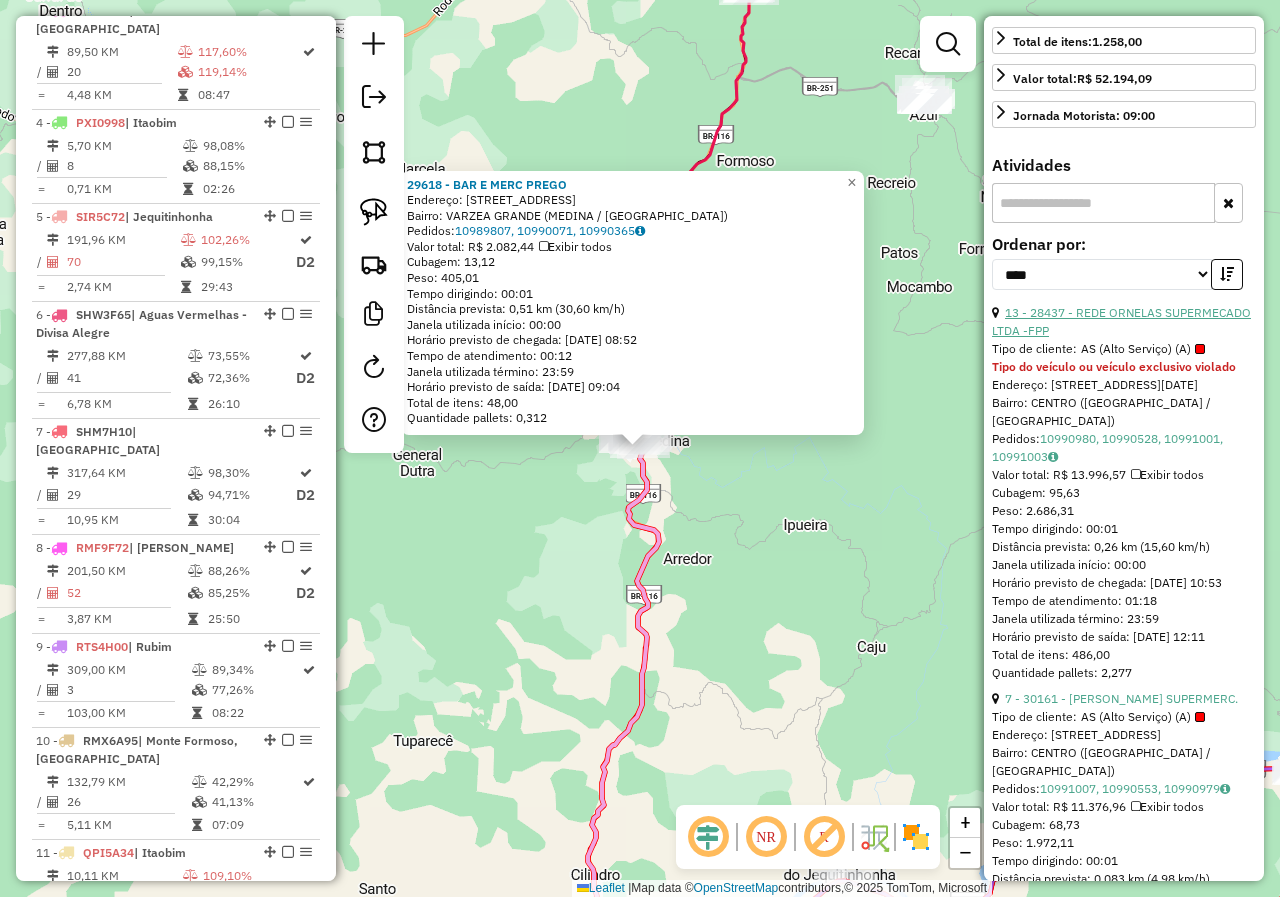 click on "13 - 28437 - REDE ORNELAS SUPERMECADO LTDA -FPP" at bounding box center (1121, 321) 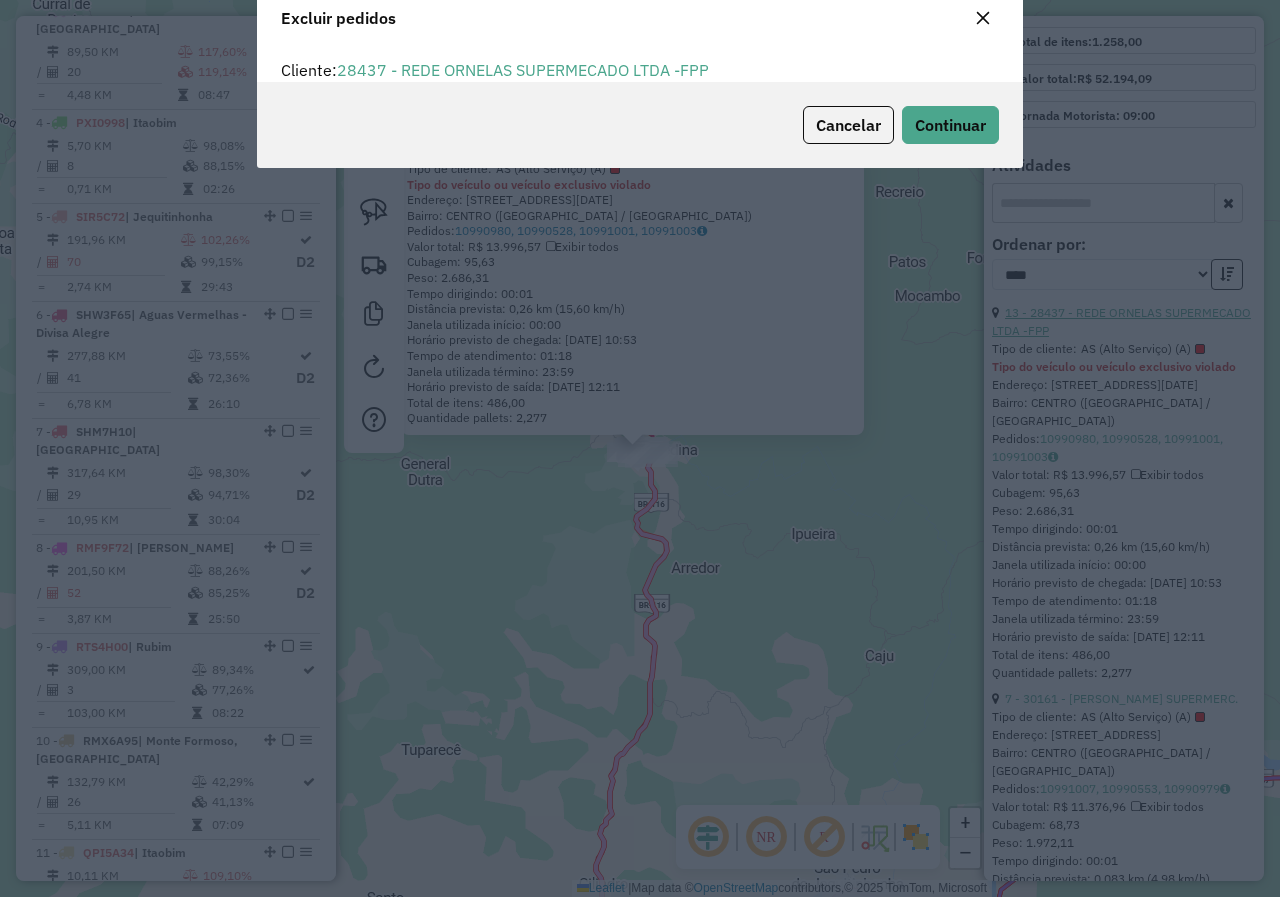 scroll, scrollTop: 12, scrollLeft: 6, axis: both 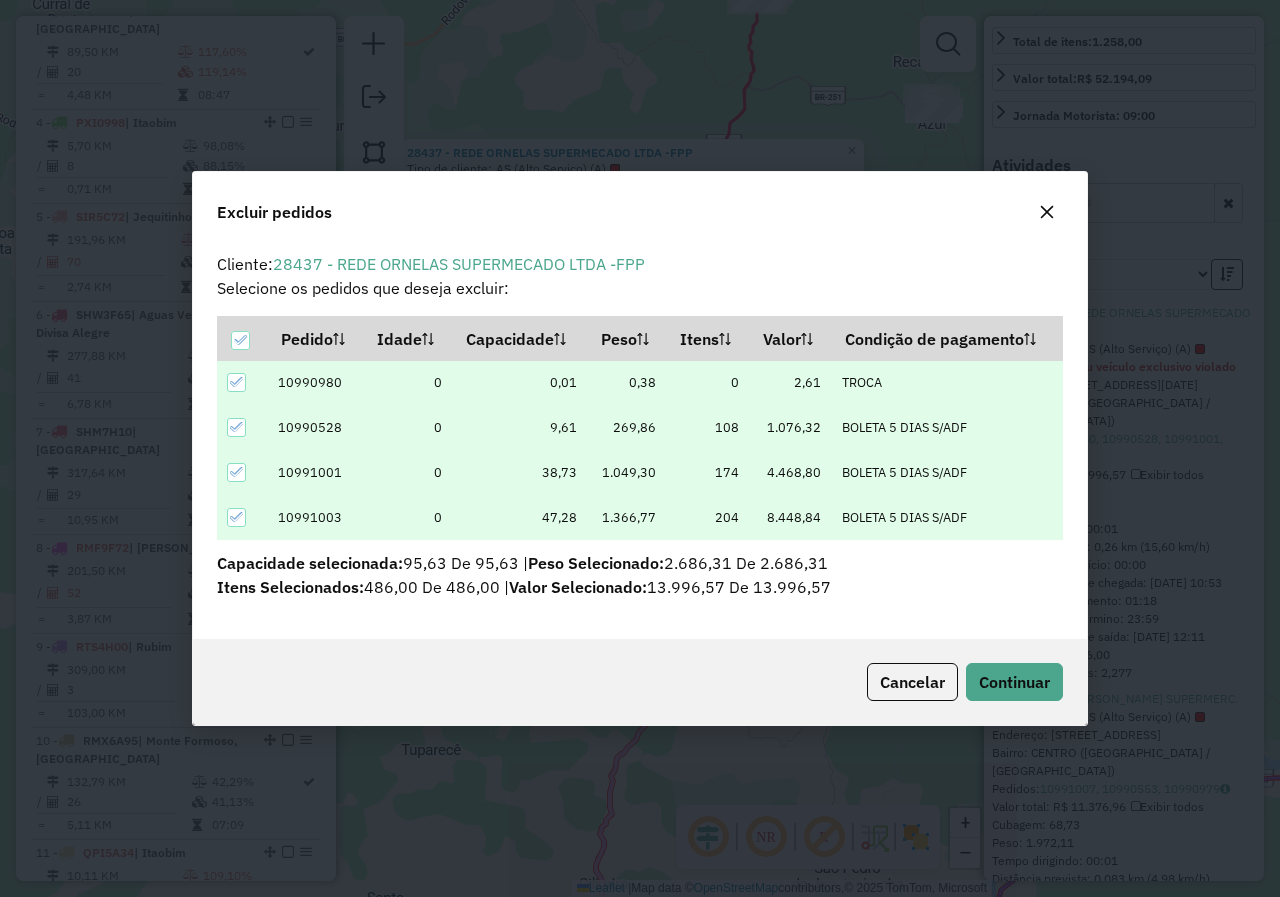 click 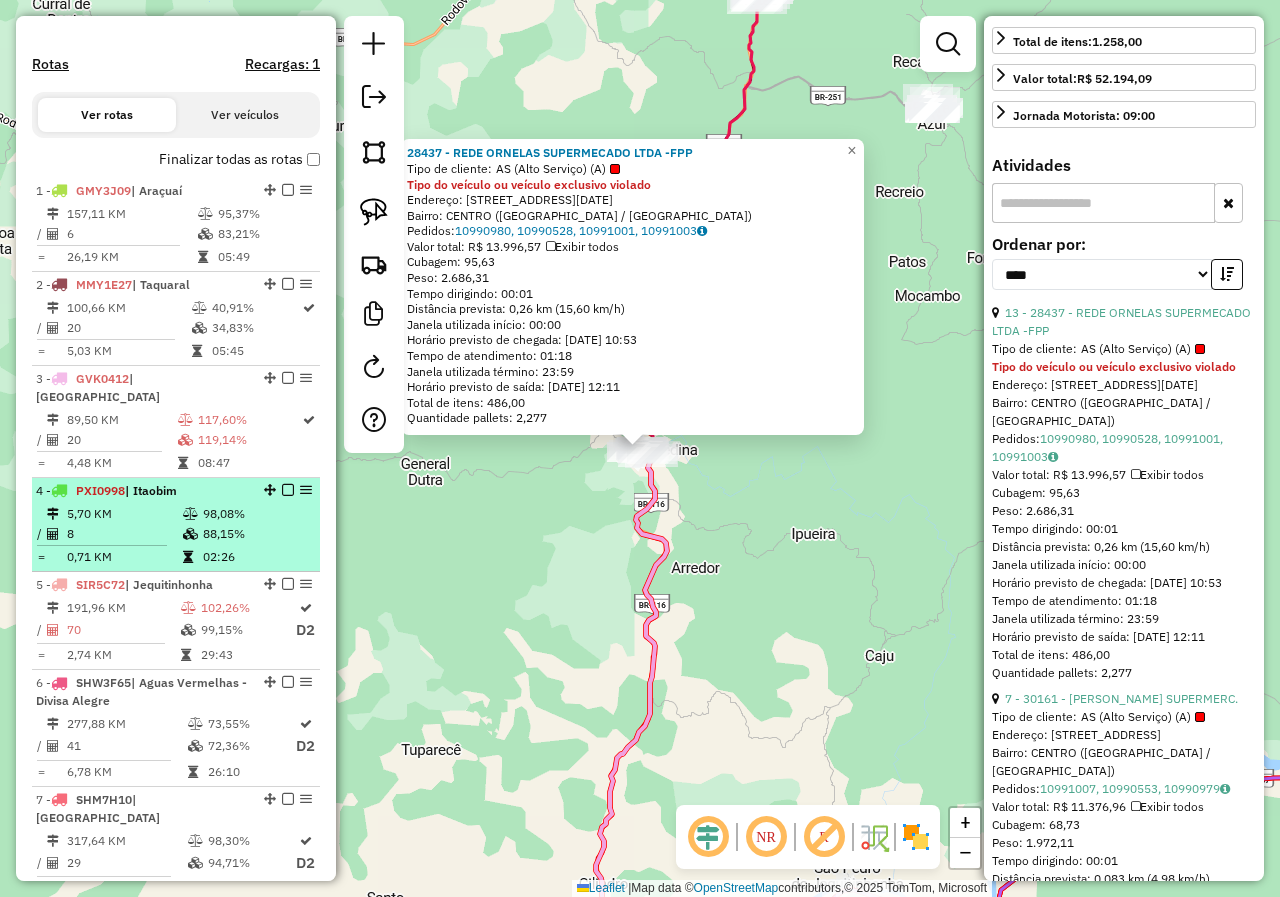 scroll, scrollTop: 538, scrollLeft: 0, axis: vertical 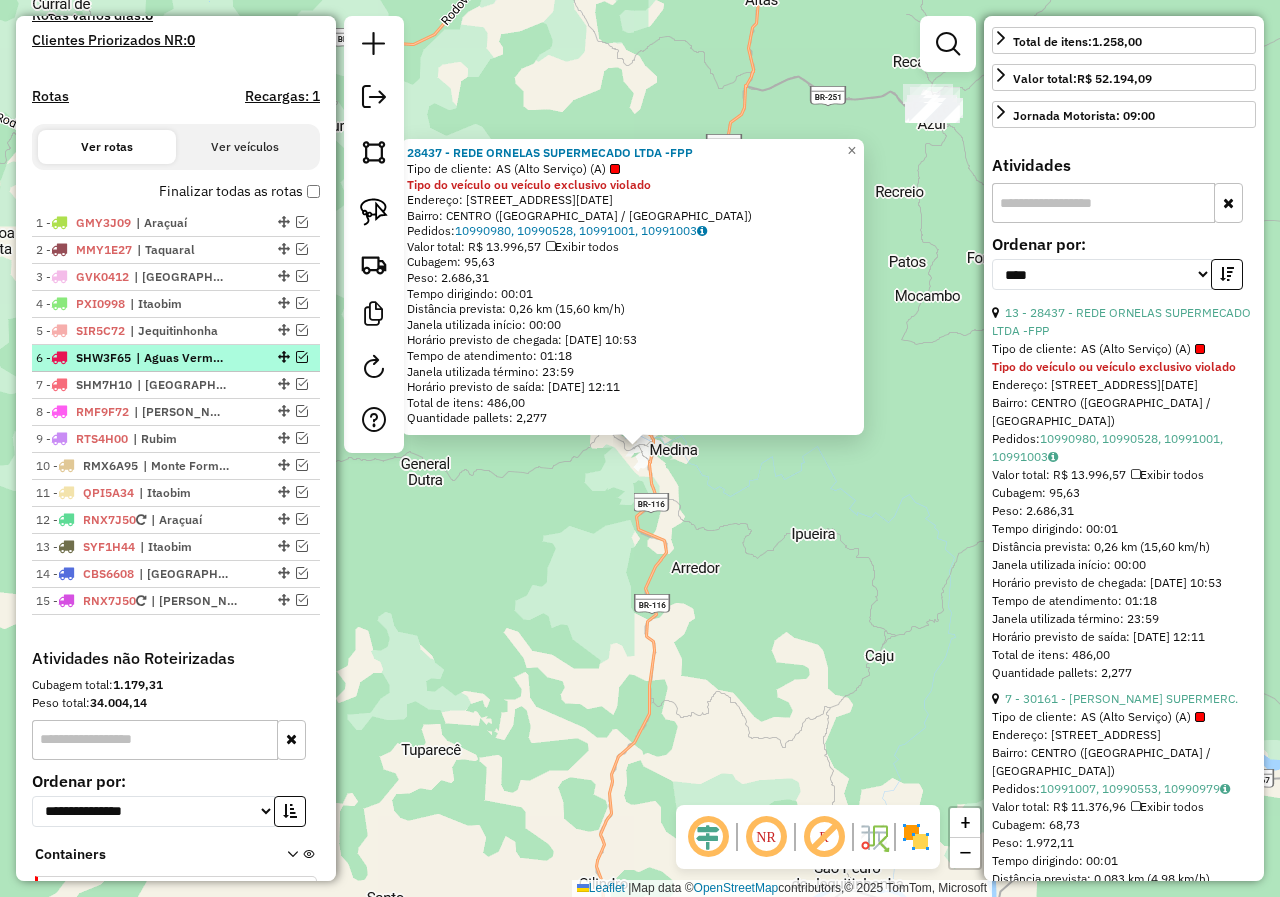click at bounding box center [302, 357] 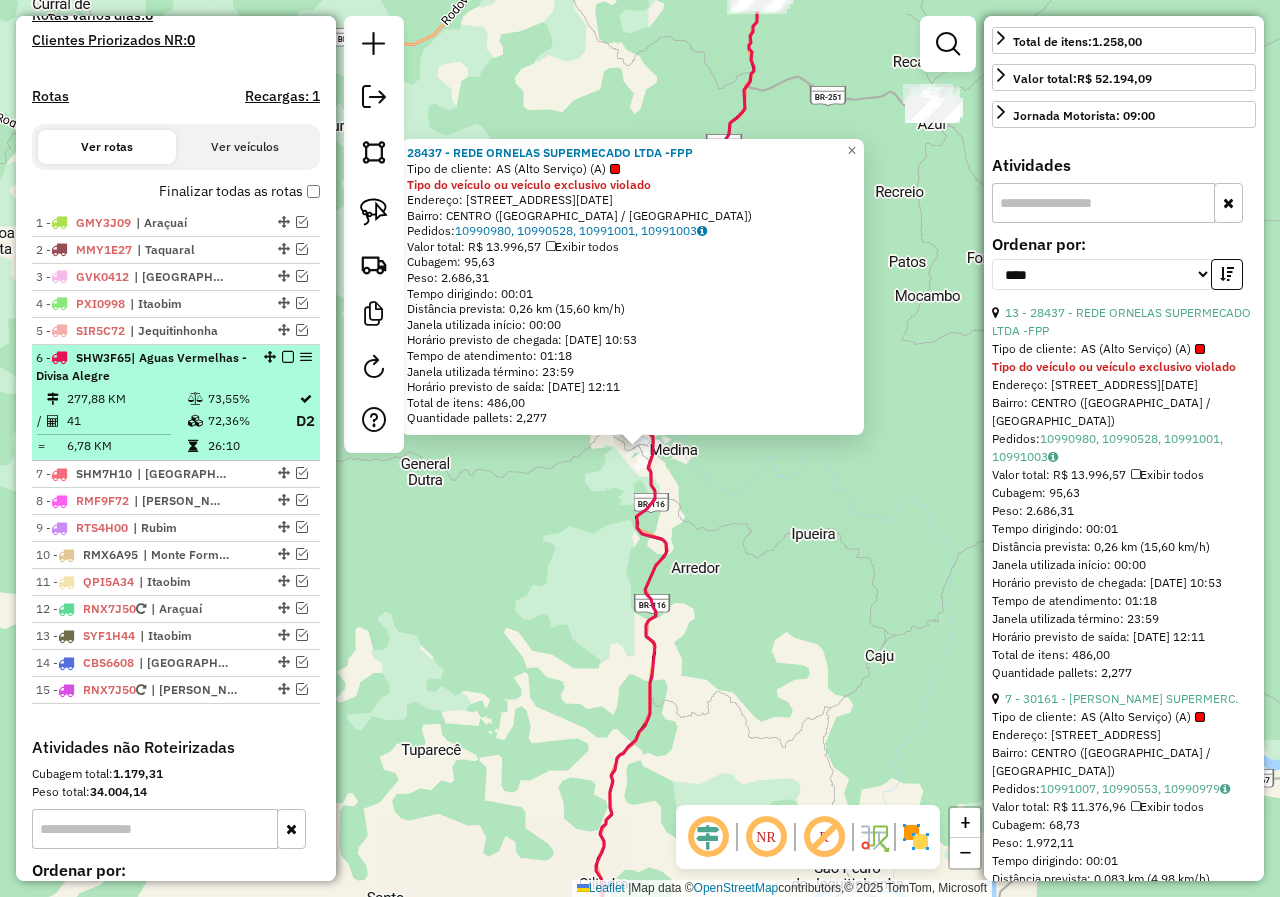 click at bounding box center (288, 357) 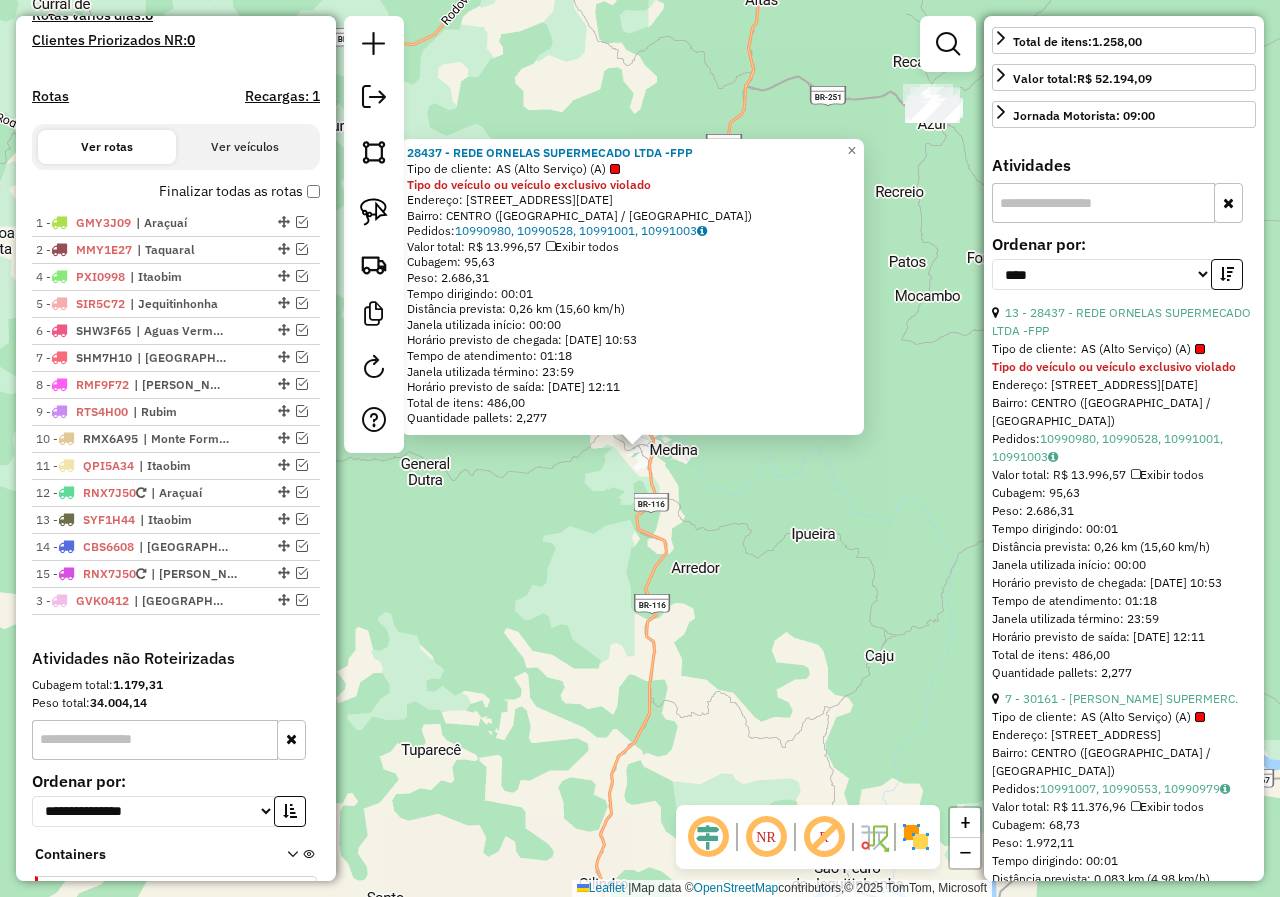 drag, startPoint x: 278, startPoint y: 296, endPoint x: 259, endPoint y: 626, distance: 330.5465 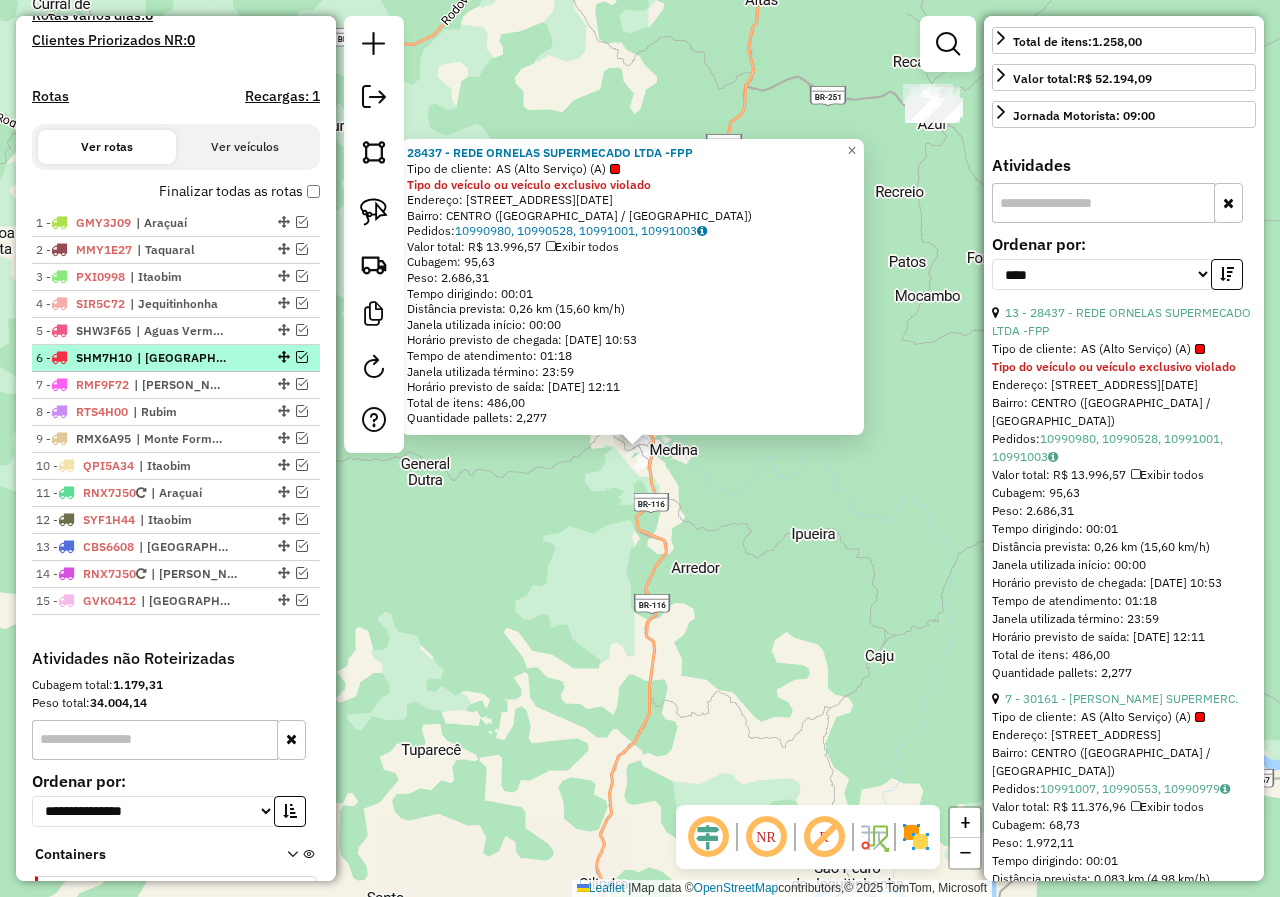 click at bounding box center (302, 357) 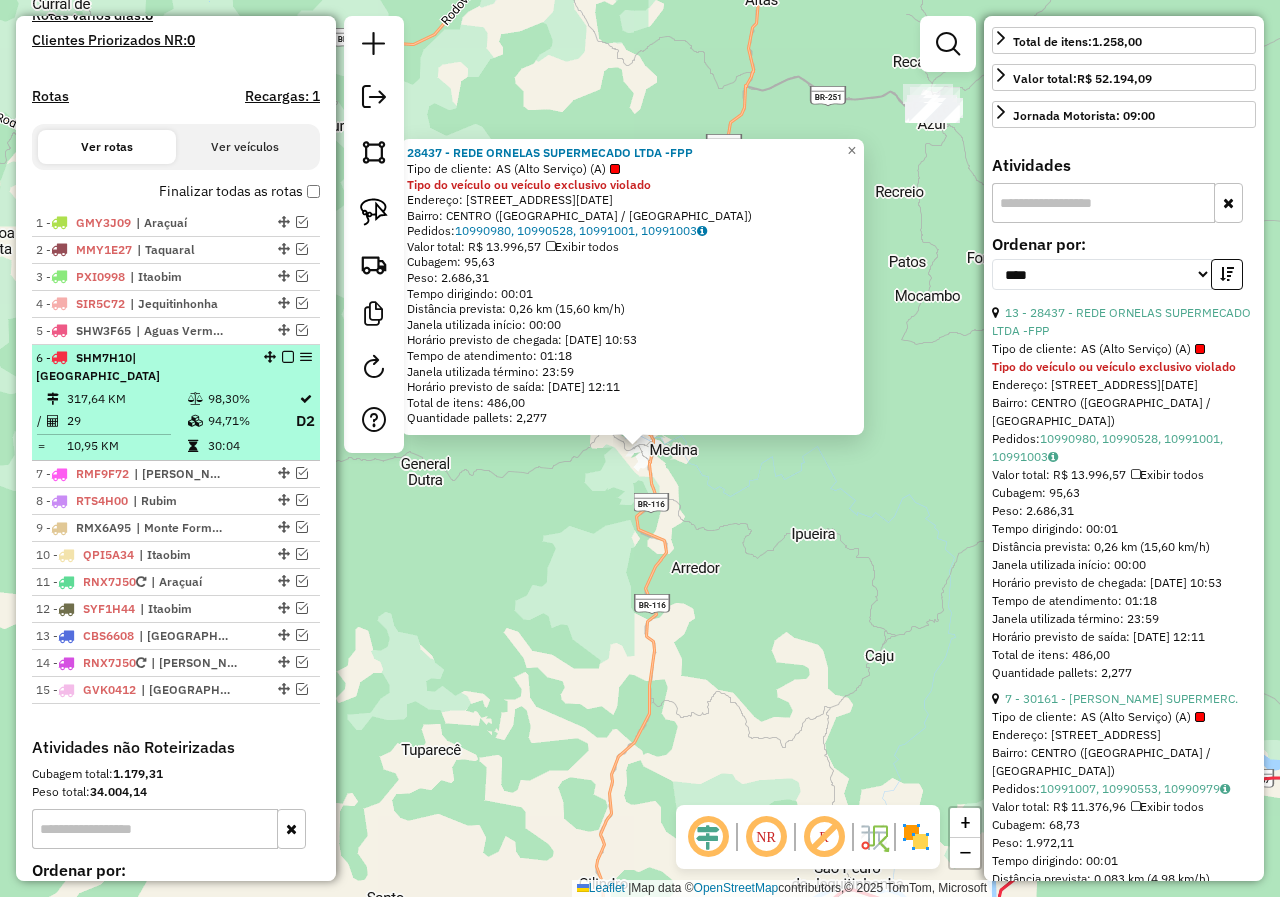 click on "98,30%" at bounding box center [251, 399] 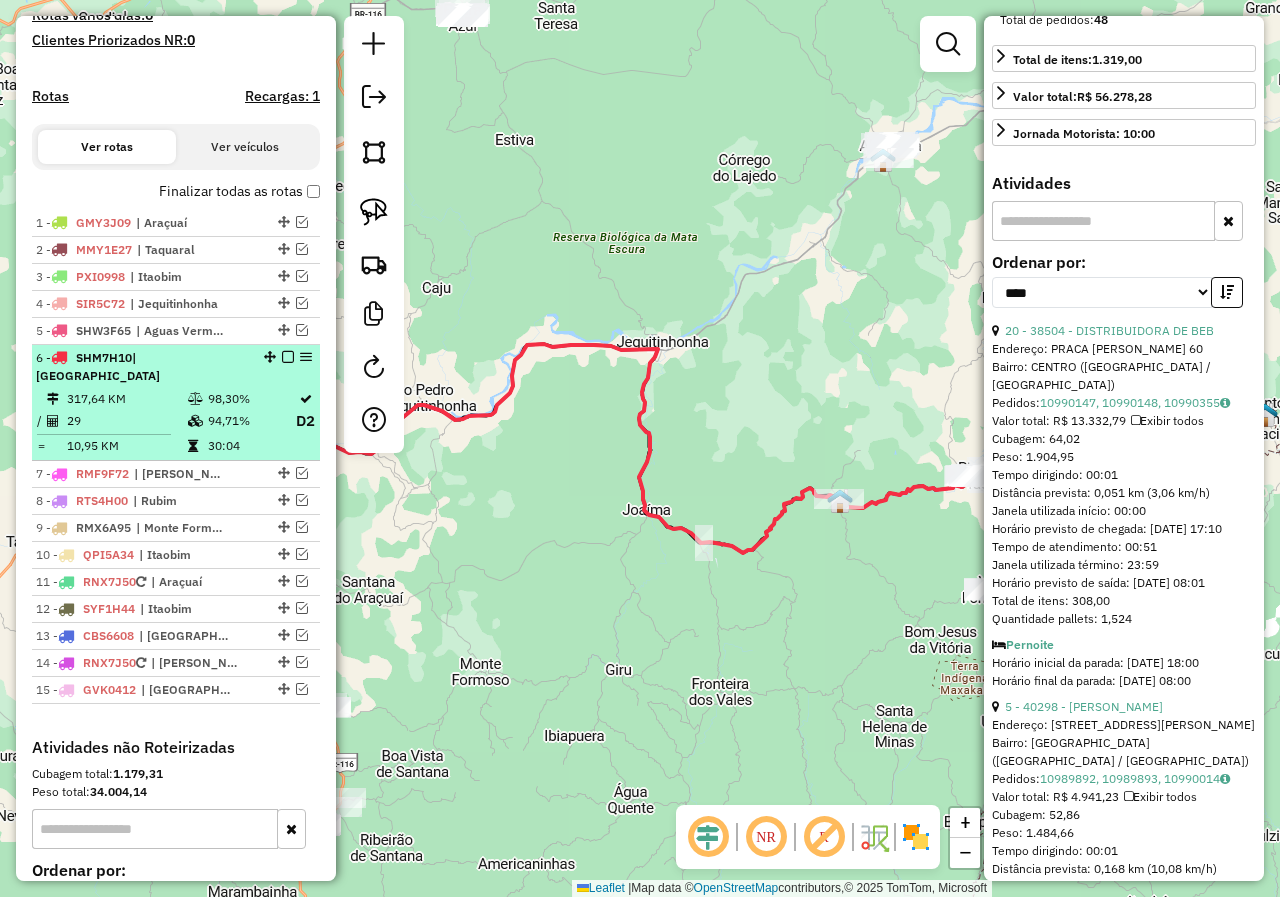 click at bounding box center [288, 357] 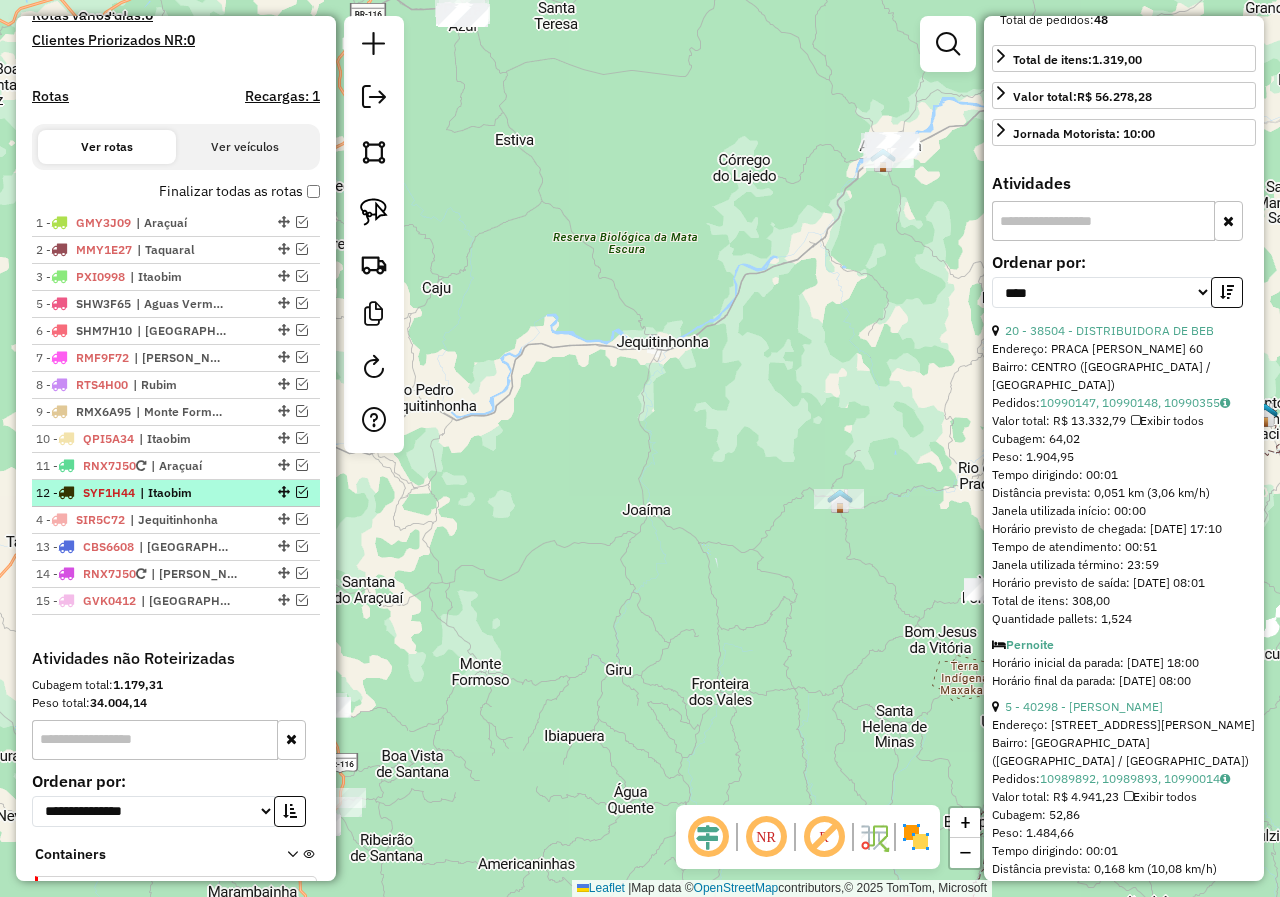drag, startPoint x: 279, startPoint y: 321, endPoint x: 249, endPoint y: 540, distance: 221.04524 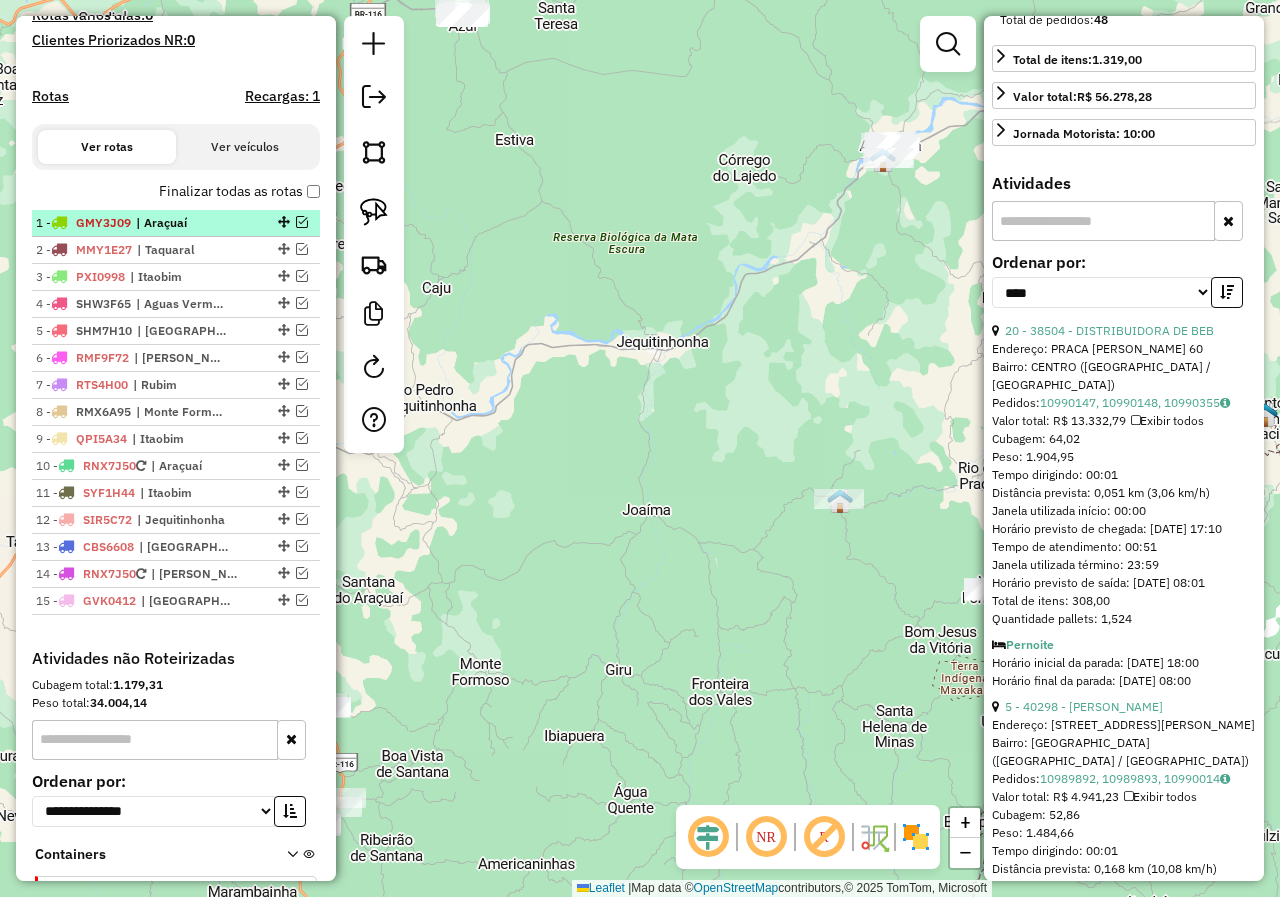 click at bounding box center [302, 222] 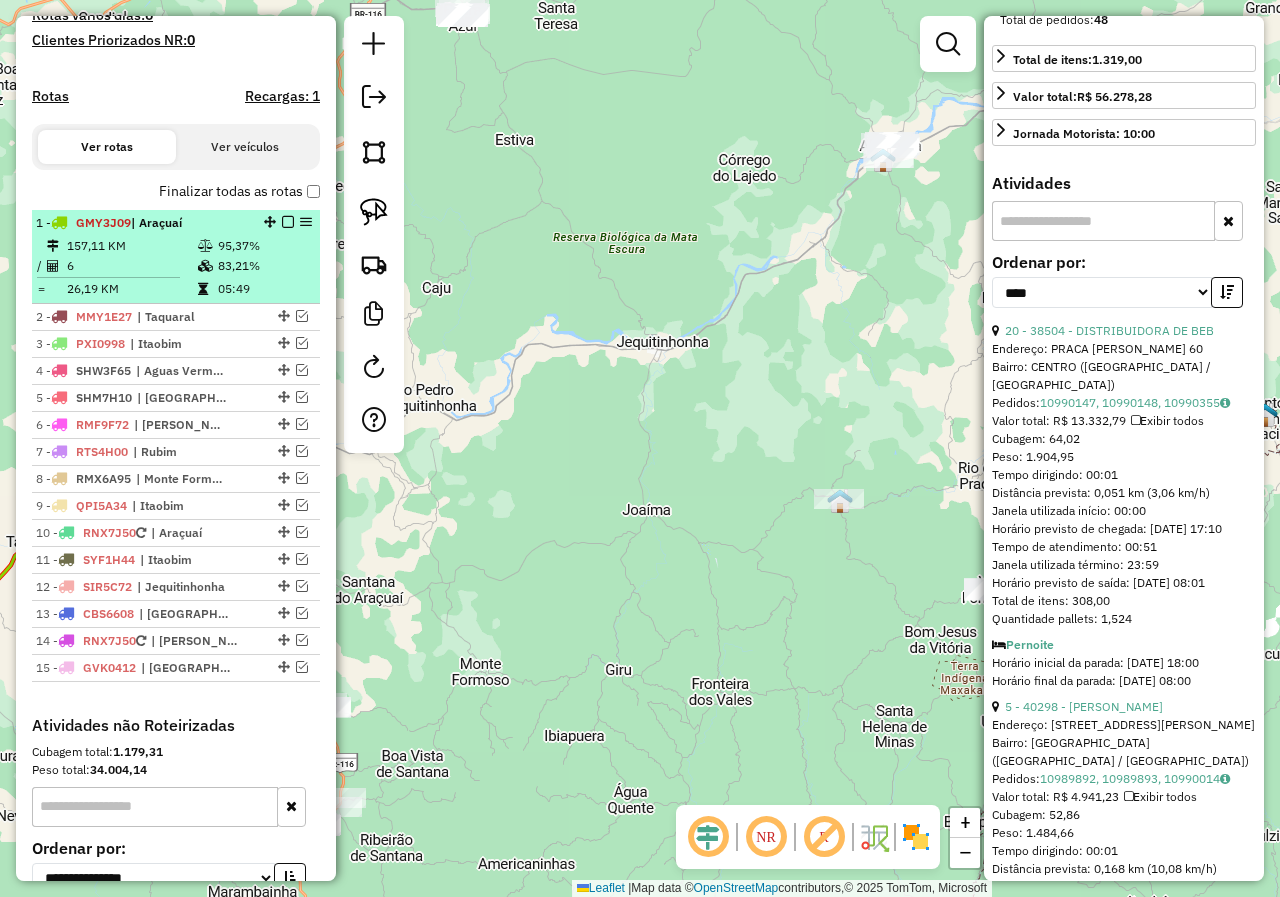 click on "83,21%" at bounding box center [264, 266] 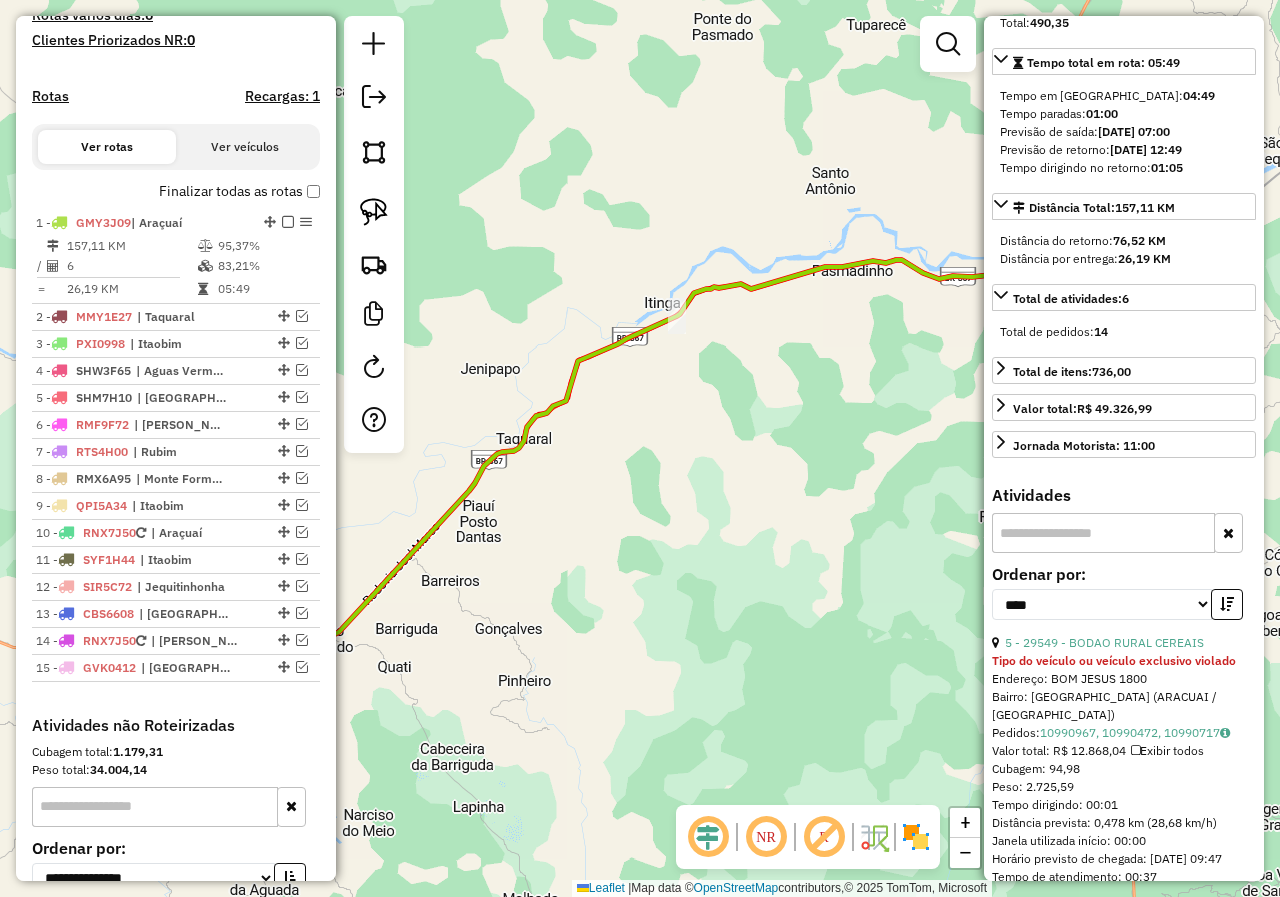scroll, scrollTop: 300, scrollLeft: 0, axis: vertical 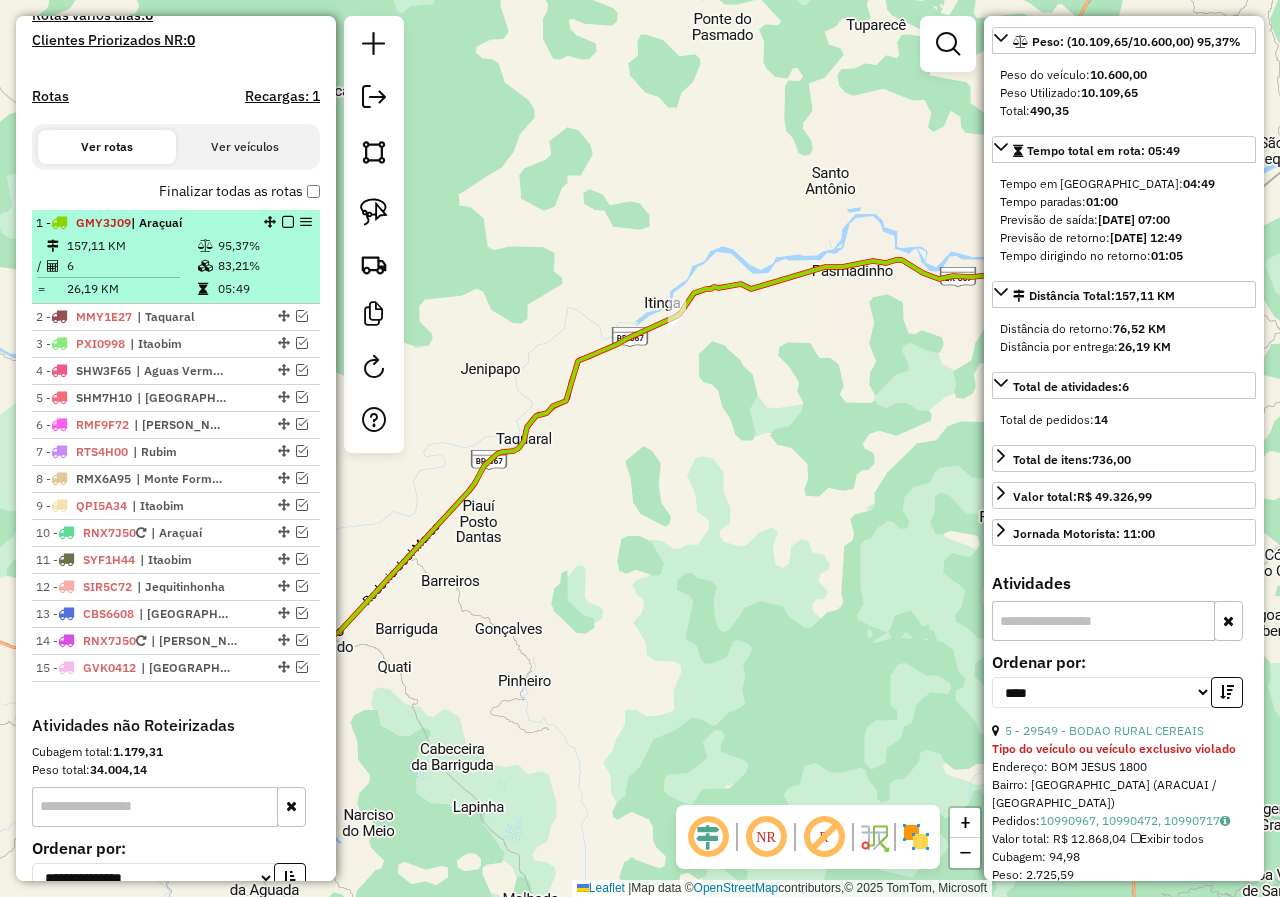 click at bounding box center [288, 222] 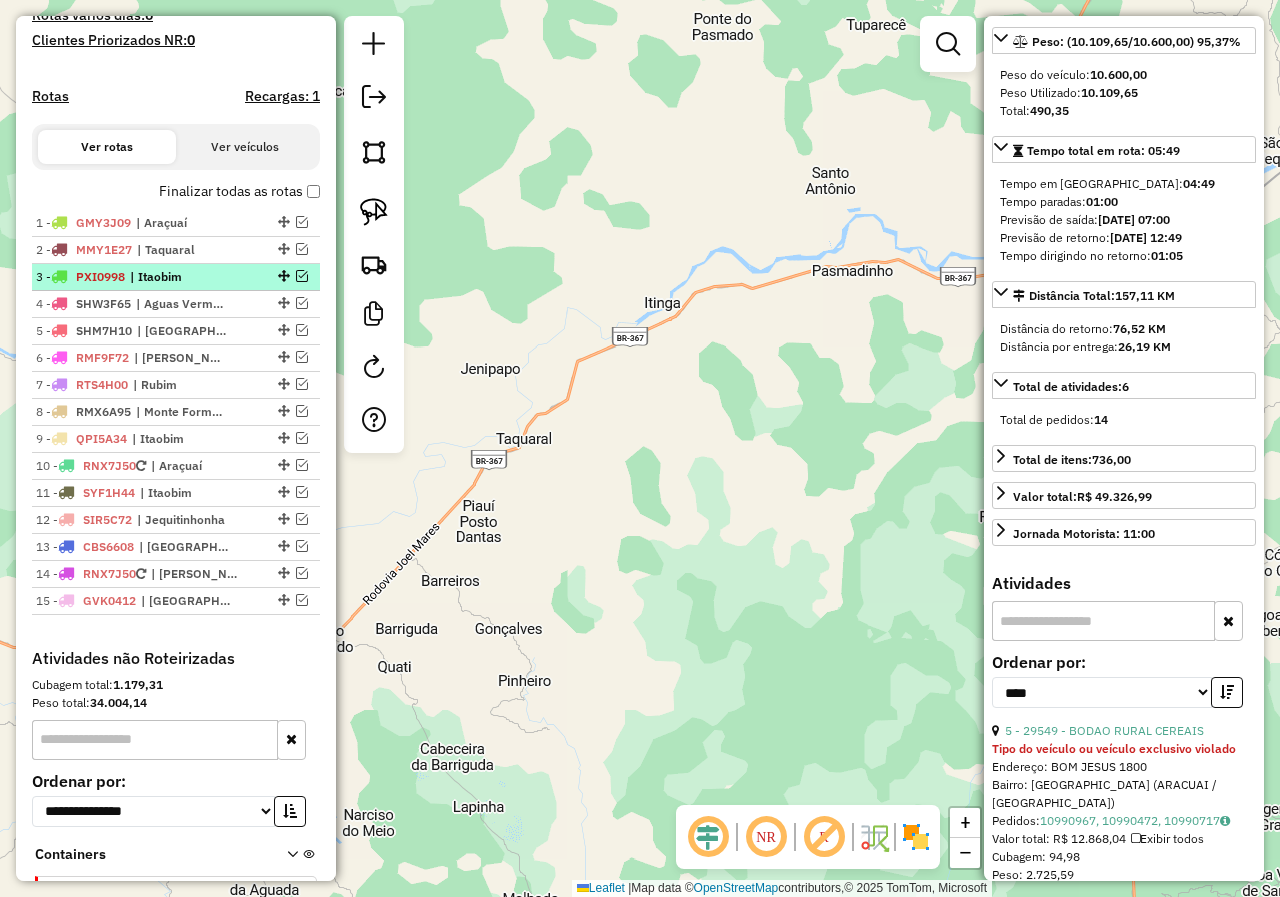 click at bounding box center [302, 276] 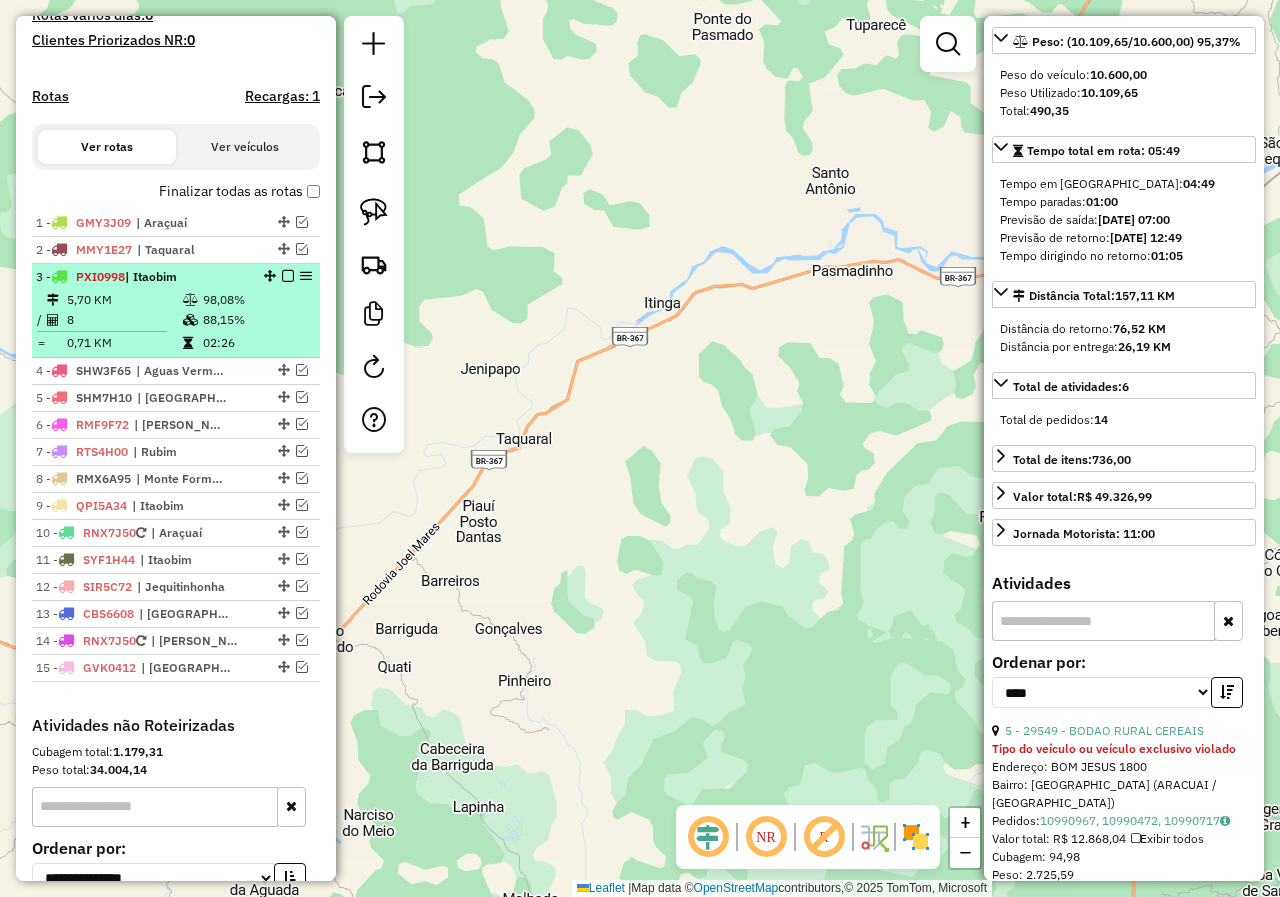 click at bounding box center [288, 276] 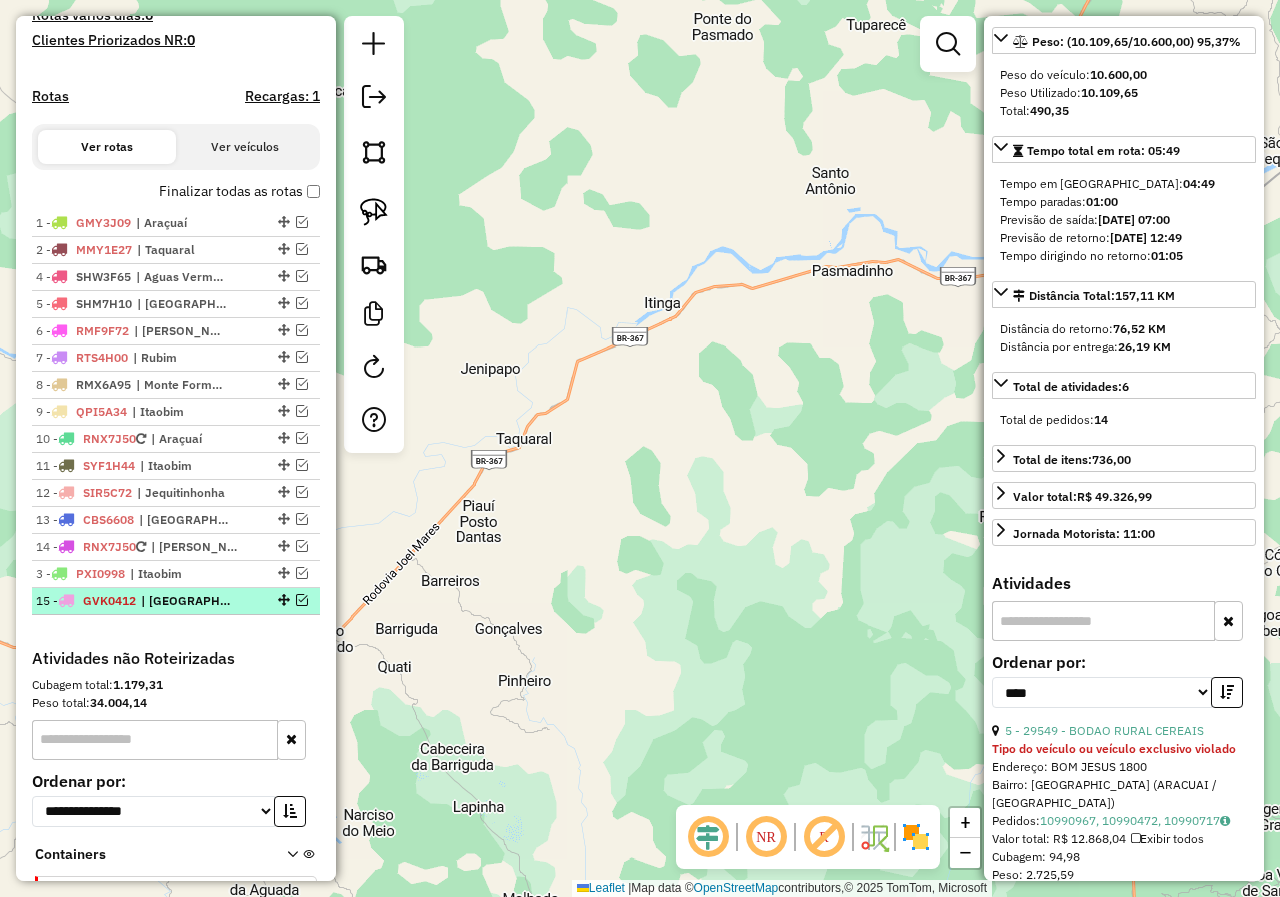 drag, startPoint x: 276, startPoint y: 292, endPoint x: 255, endPoint y: 606, distance: 314.70145 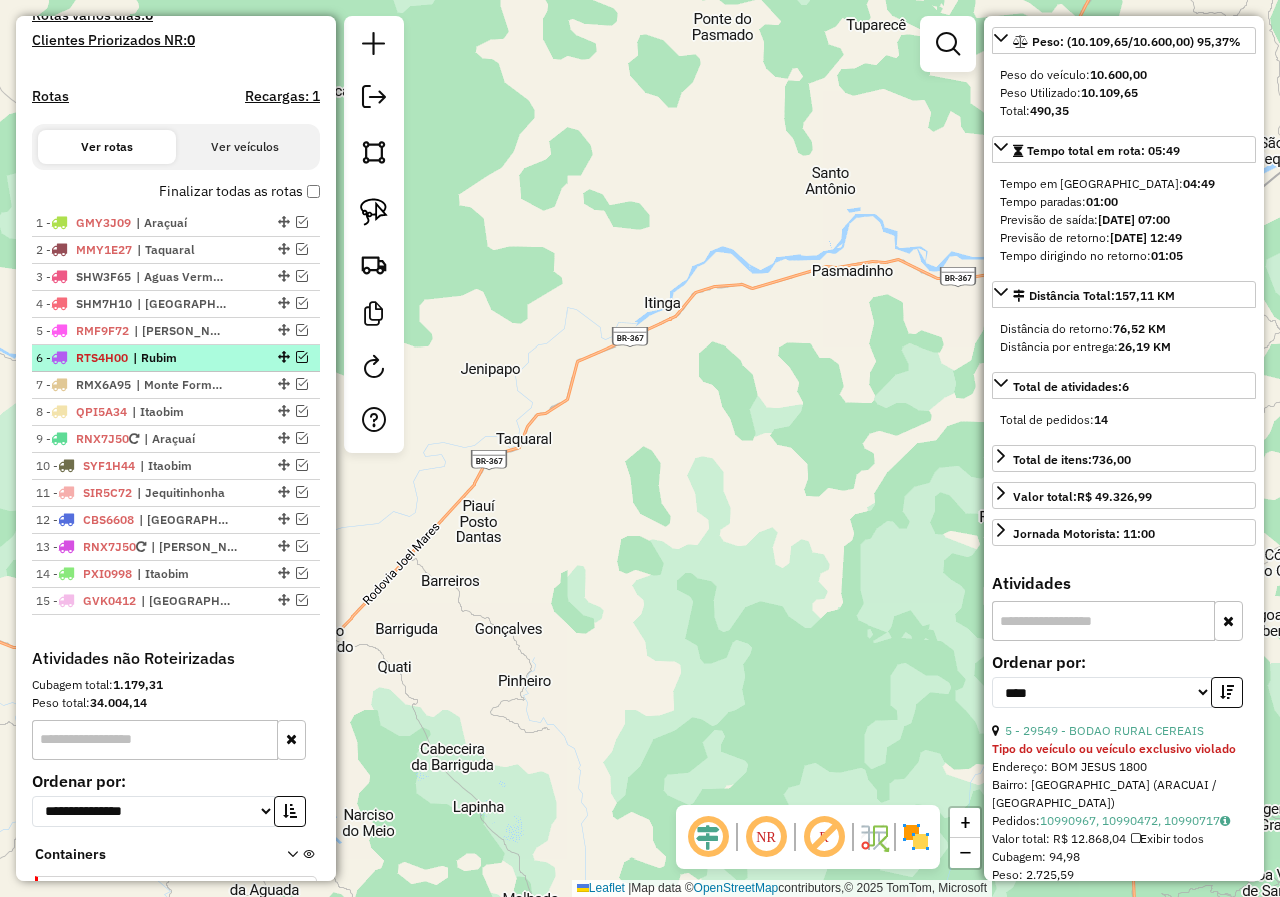 click at bounding box center [302, 357] 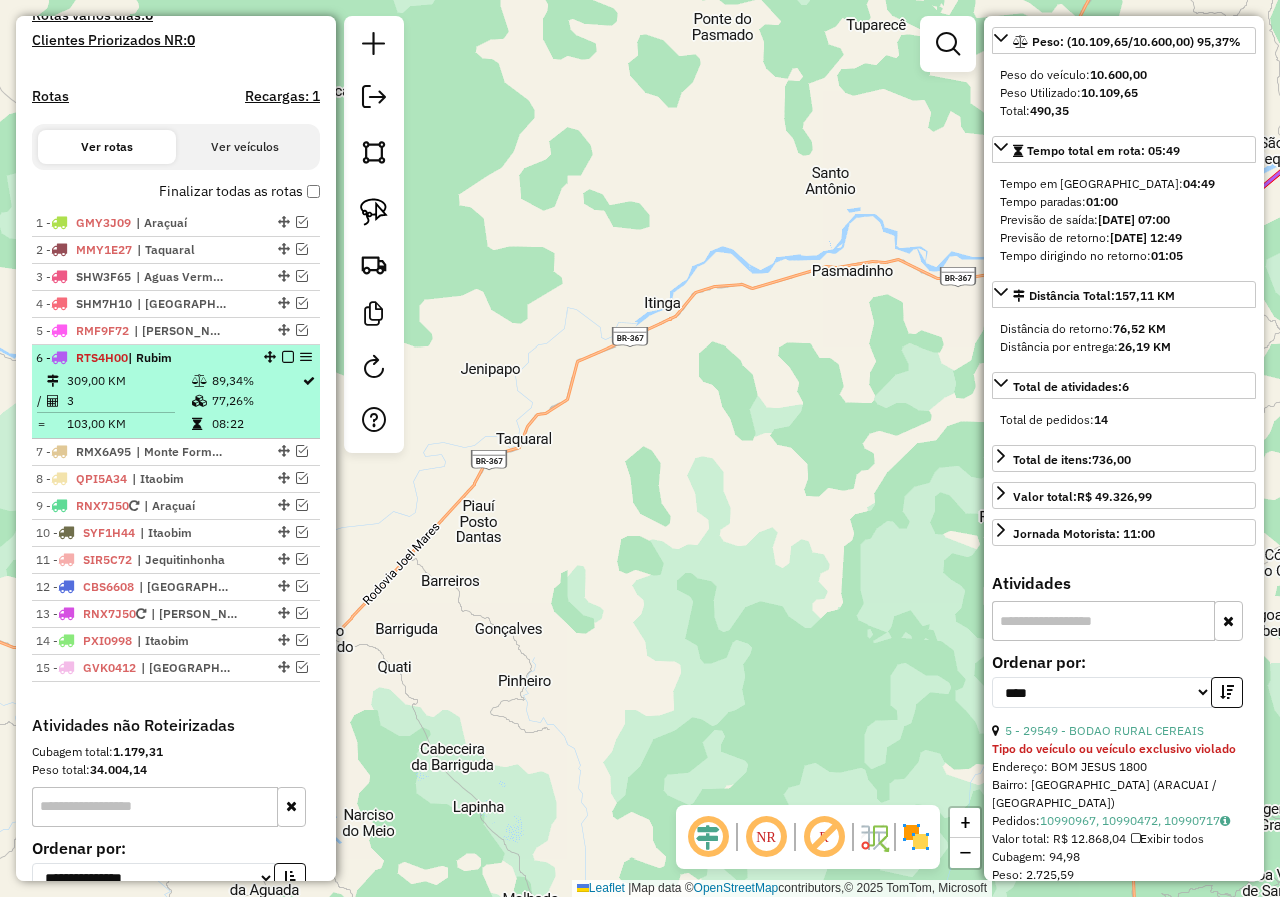 click on "89,34%" at bounding box center (256, 381) 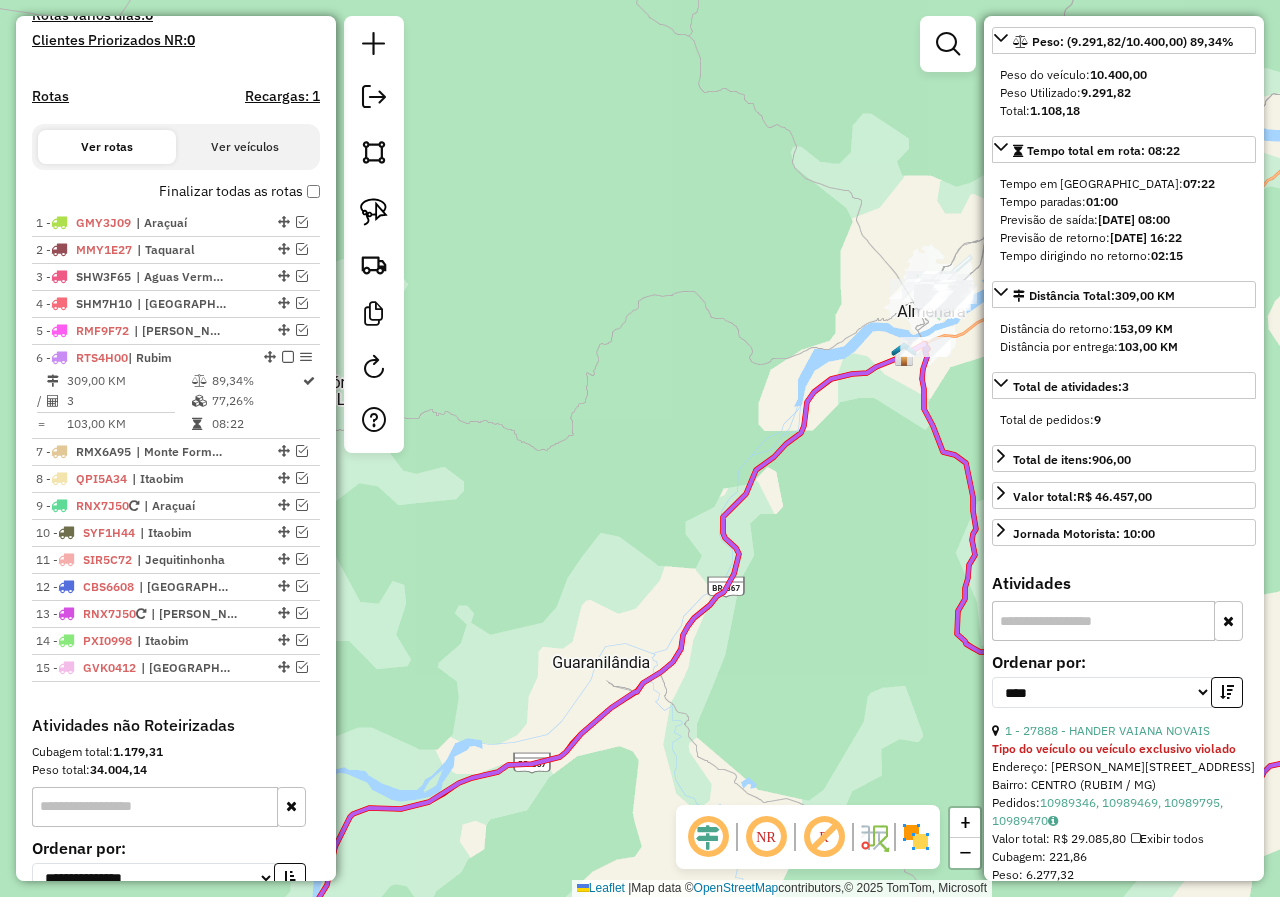 drag, startPoint x: 867, startPoint y: 364, endPoint x: 608, endPoint y: 250, distance: 282.9788 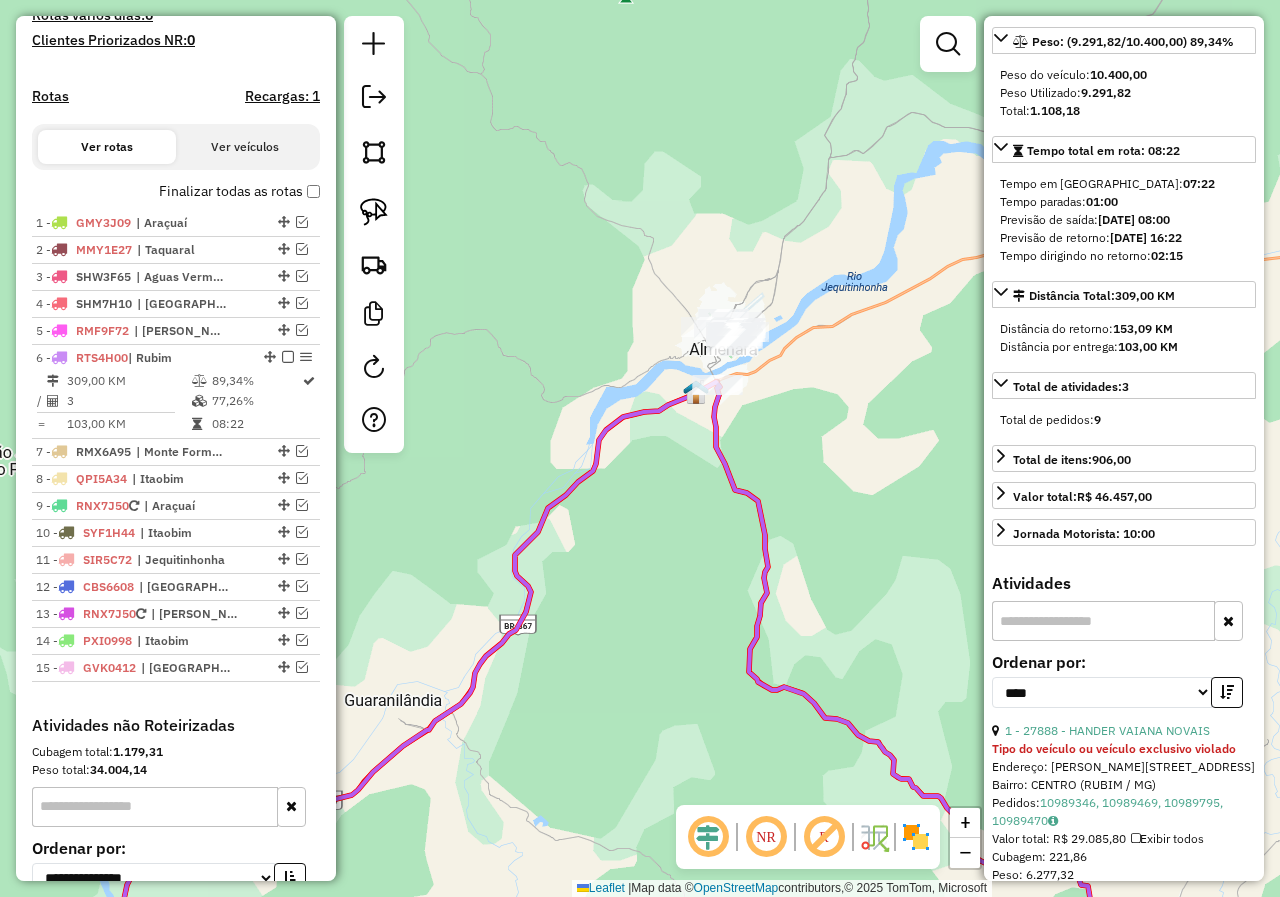 drag, startPoint x: 823, startPoint y: 593, endPoint x: 727, endPoint y: 528, distance: 115.935326 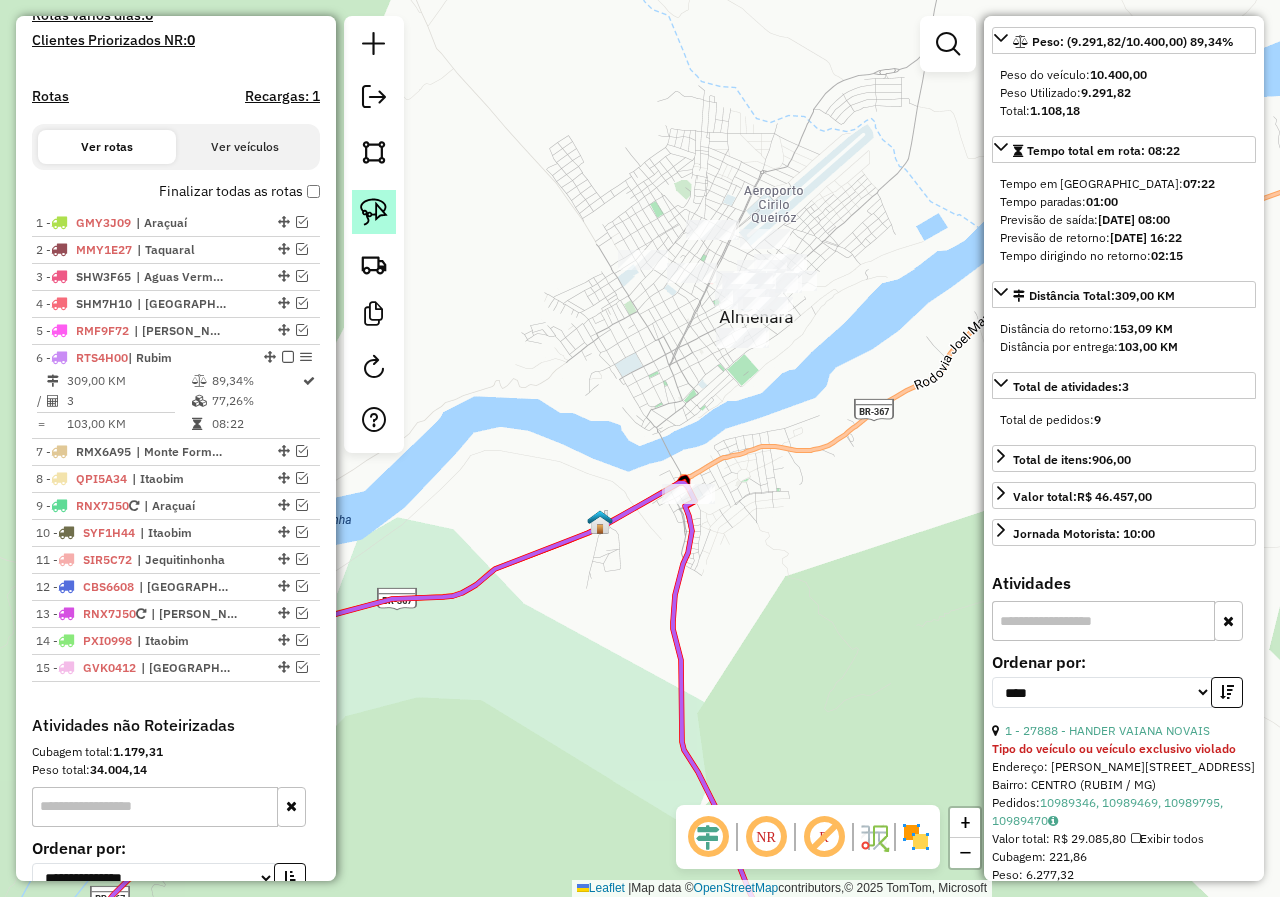 click 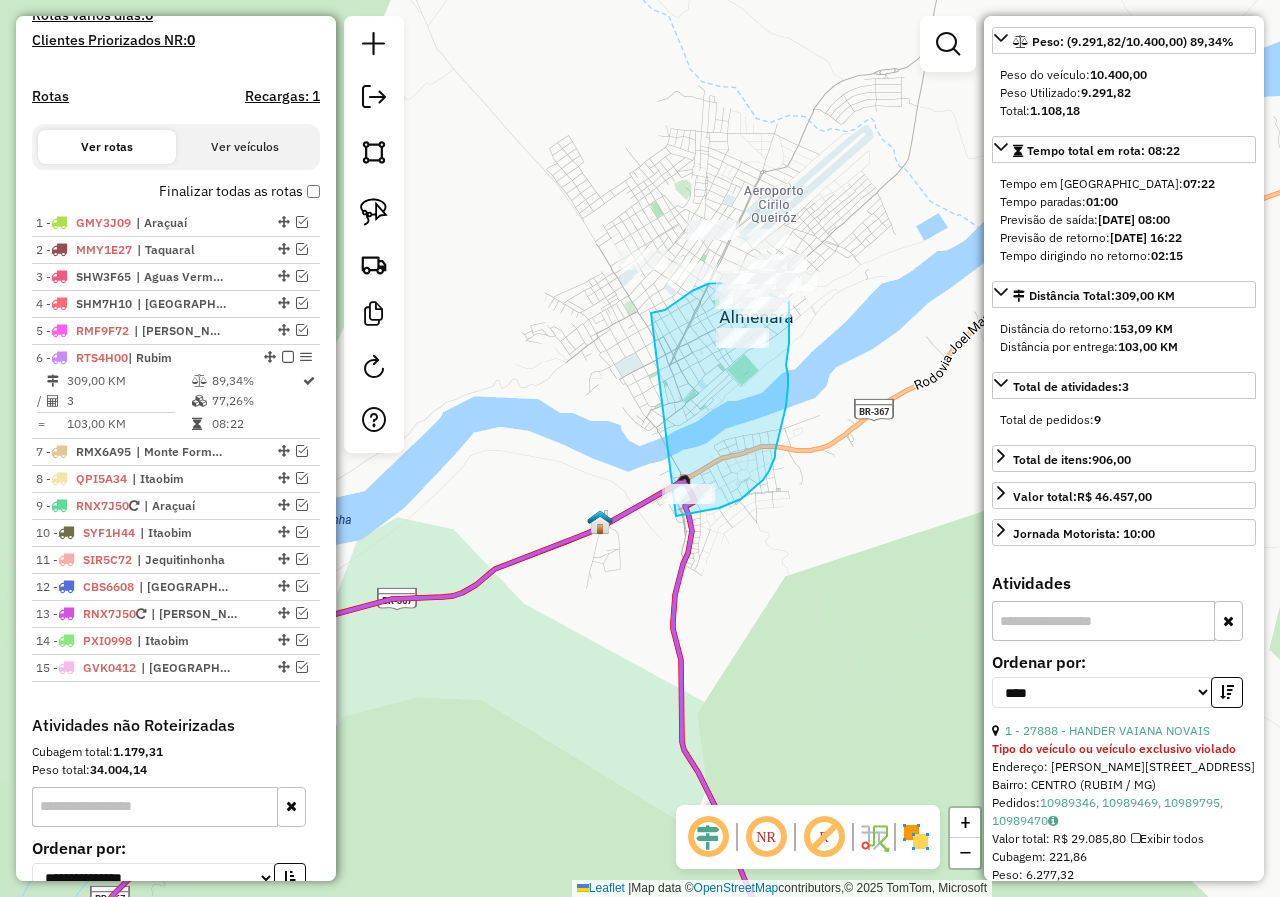 drag, startPoint x: 651, startPoint y: 313, endPoint x: 636, endPoint y: 517, distance: 204.55072 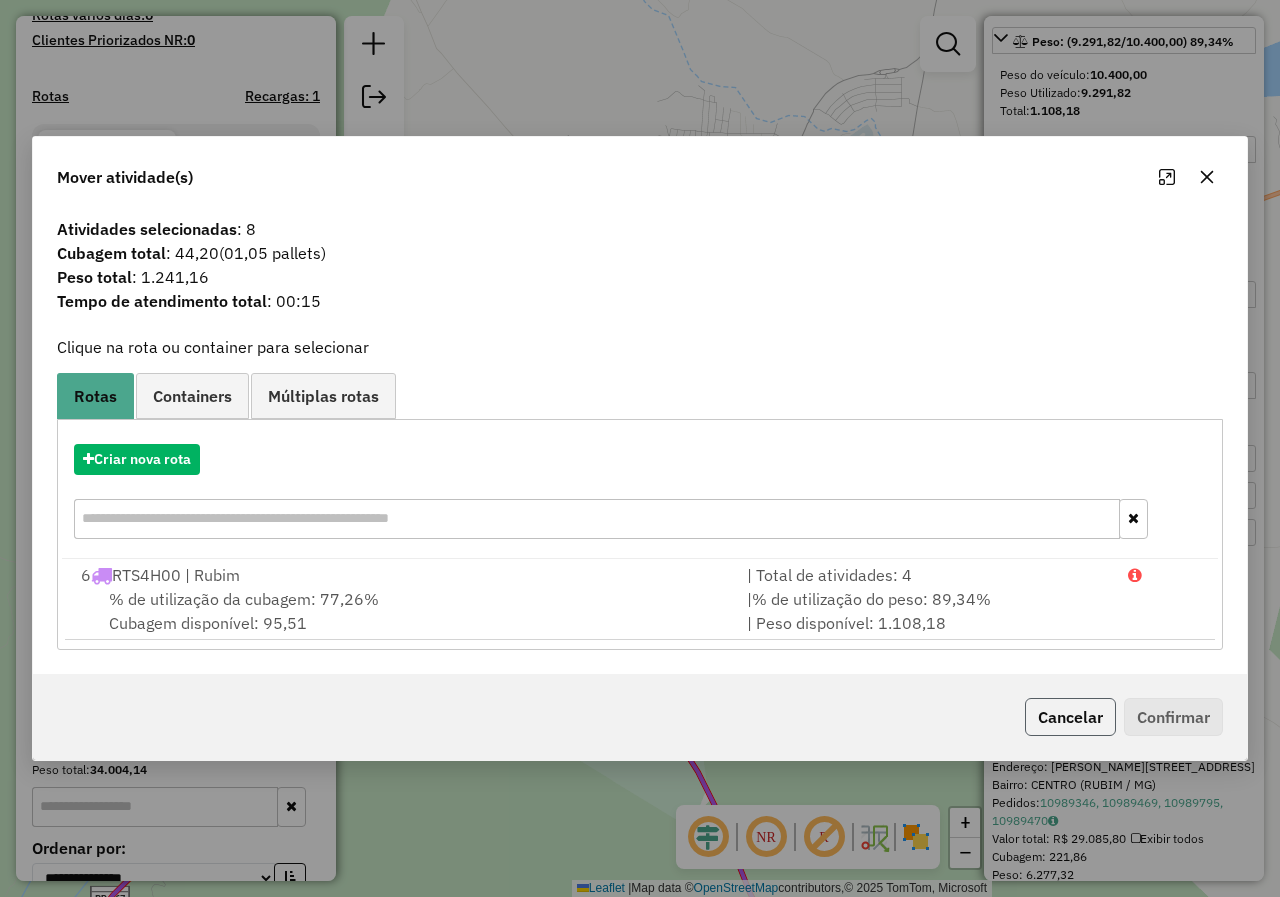 click on "Cancelar" 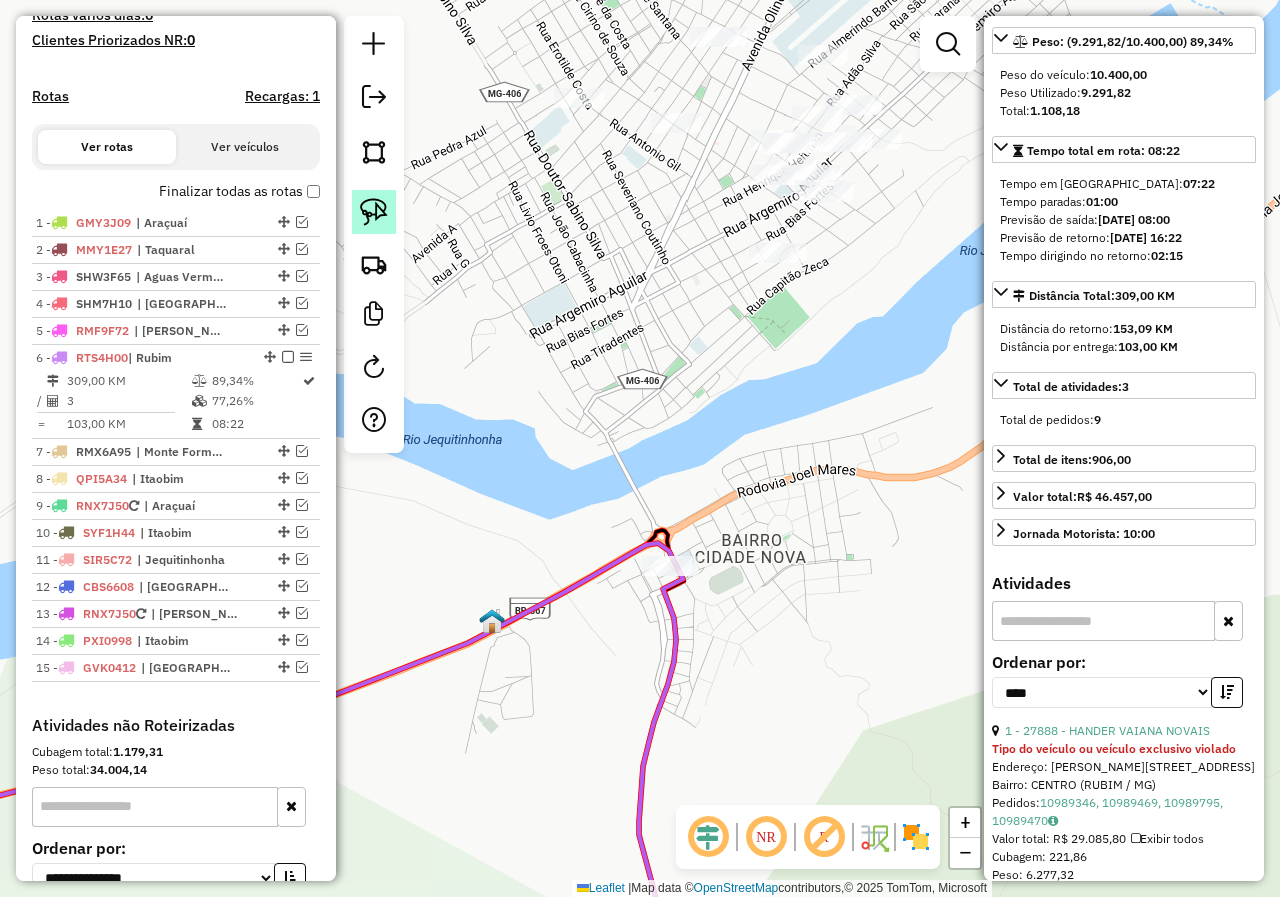 click 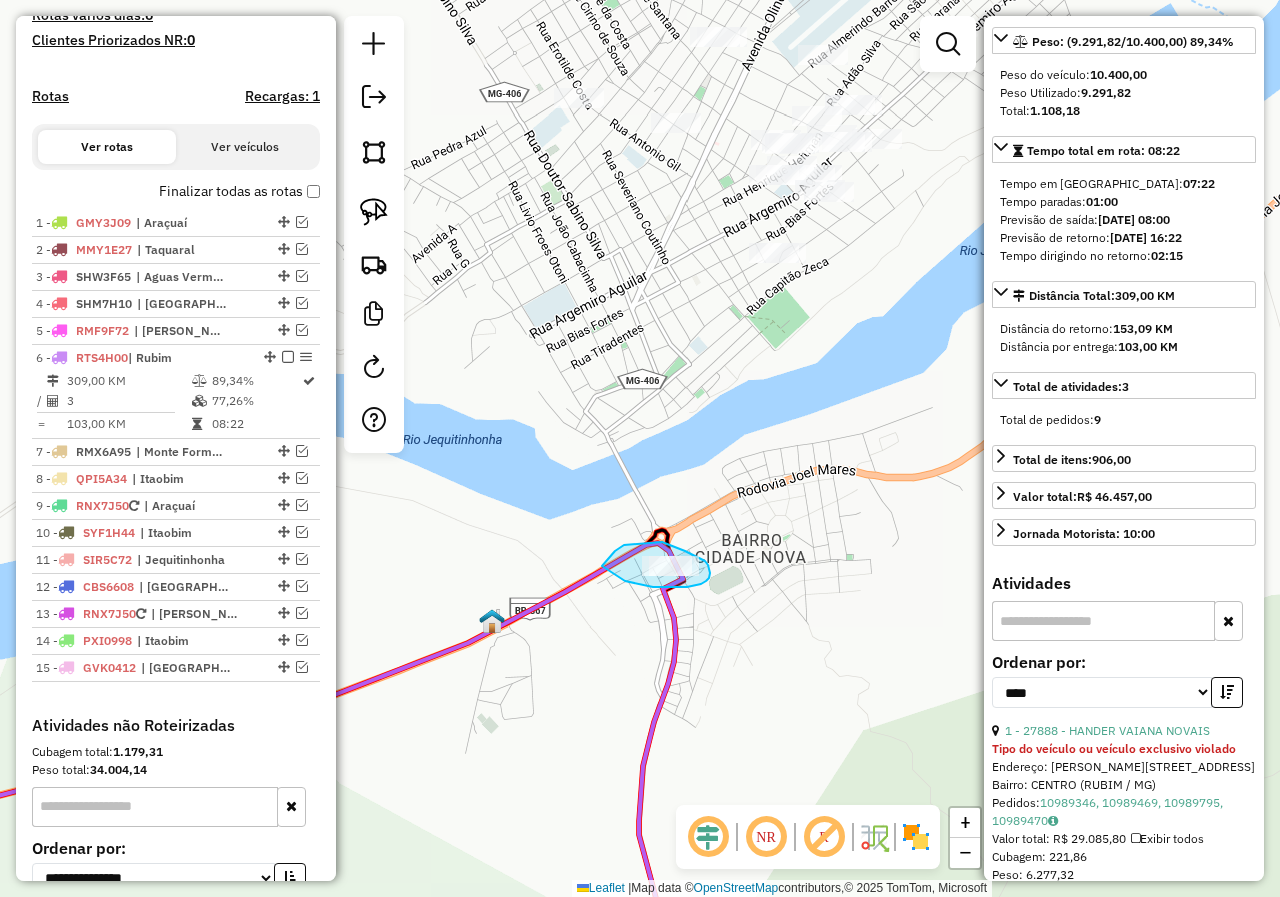drag, startPoint x: 604, startPoint y: 564, endPoint x: 622, endPoint y: 580, distance: 24.083189 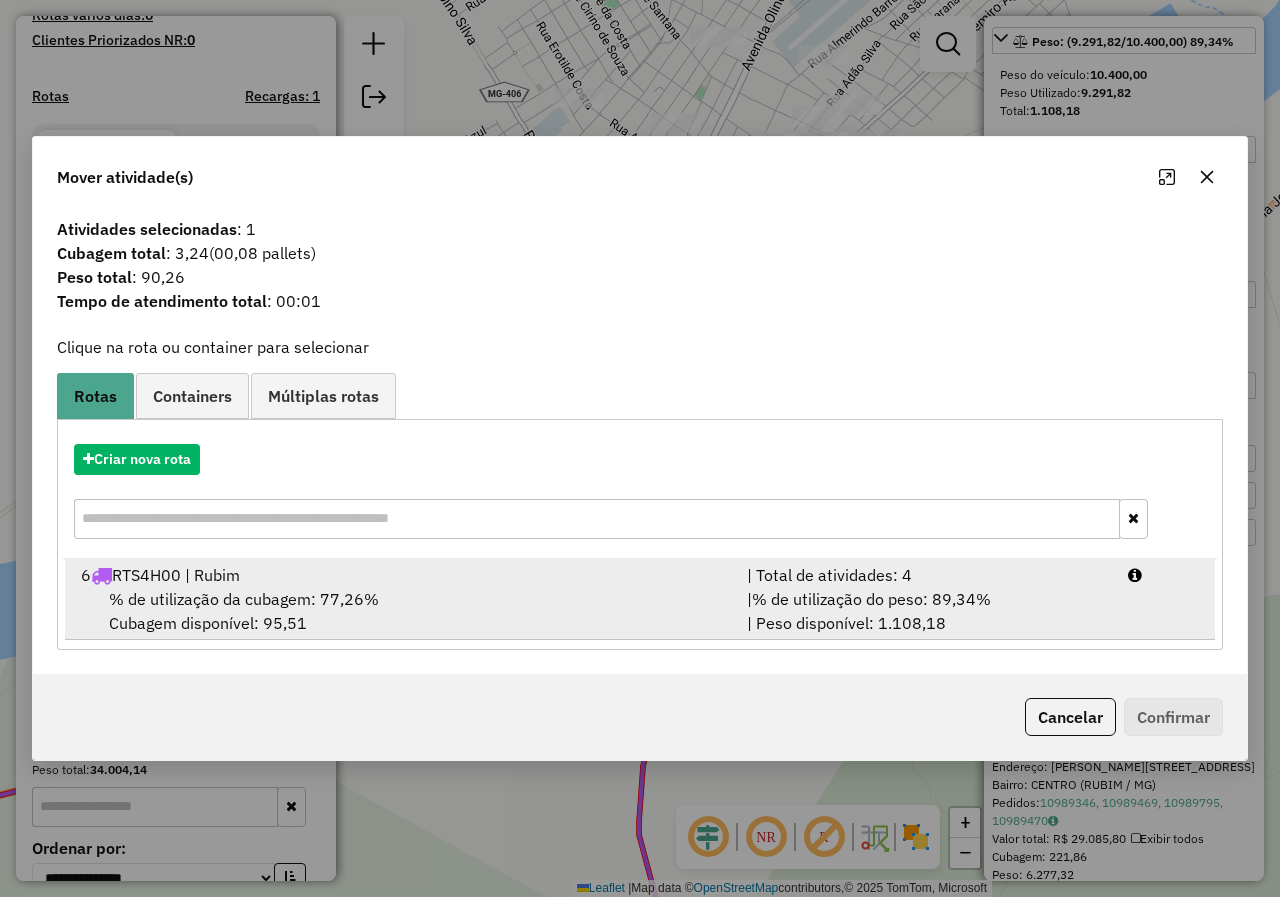 click on "% de utilização da cubagem: 77,26%  Cubagem disponível: 95,51" at bounding box center (402, 611) 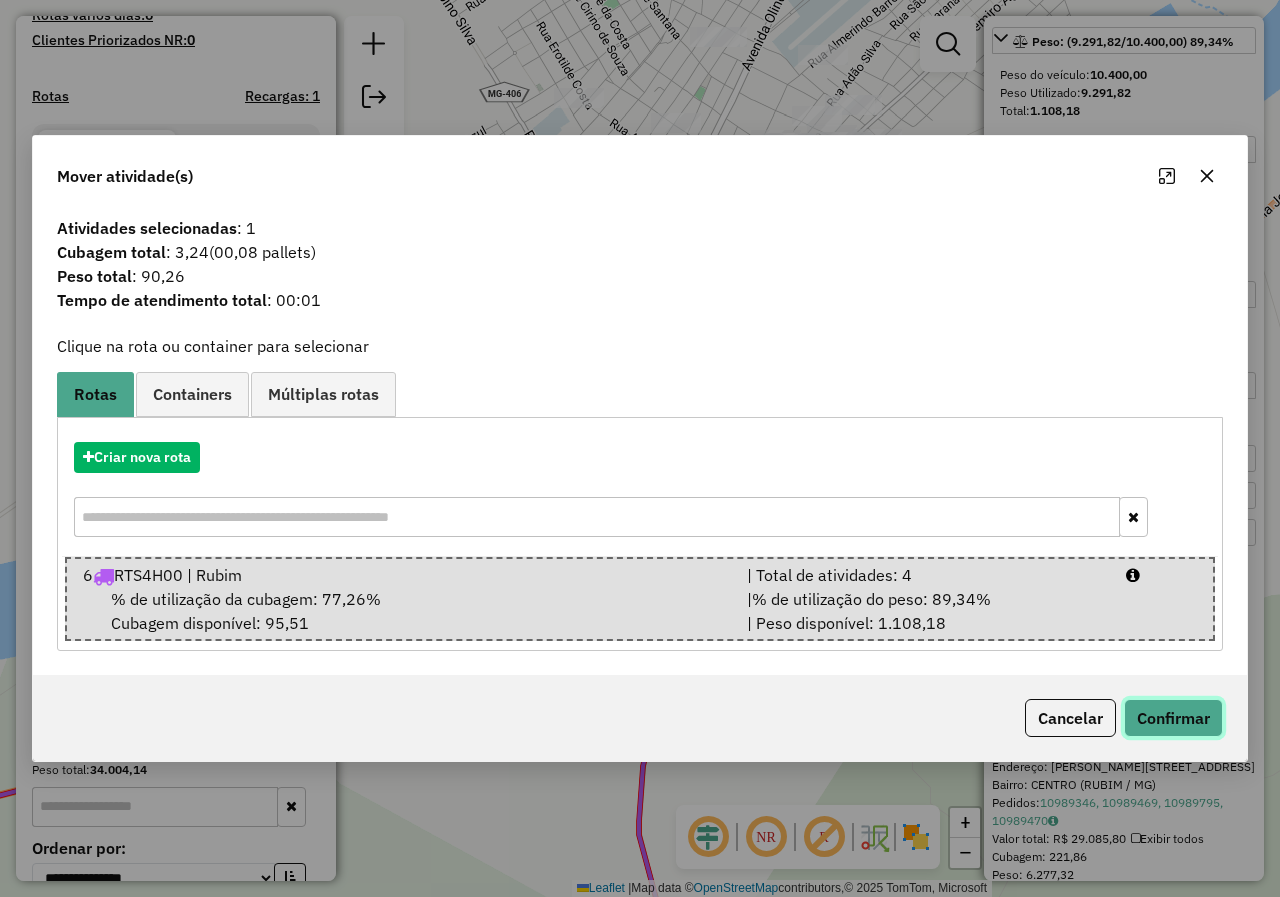 click on "Confirmar" 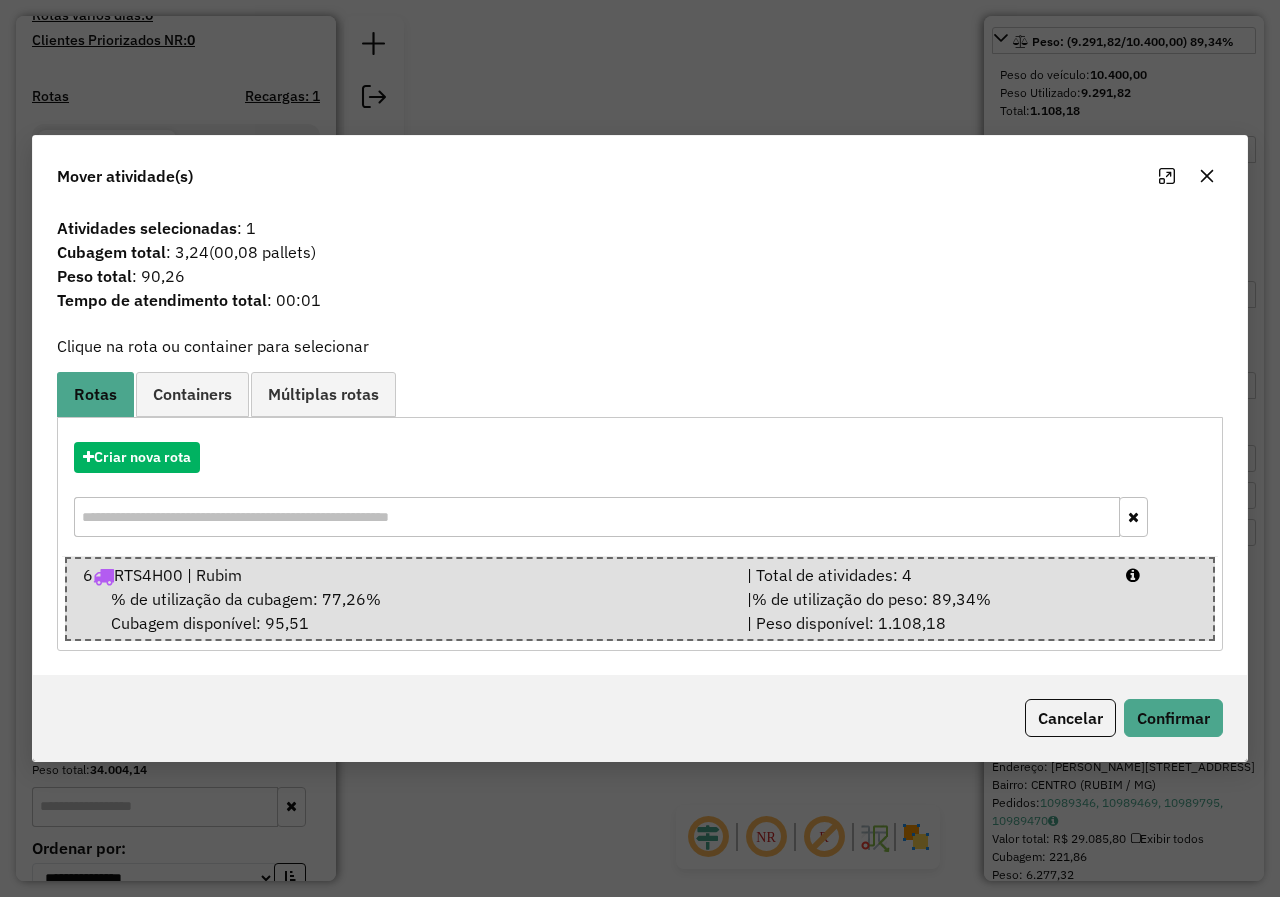 click 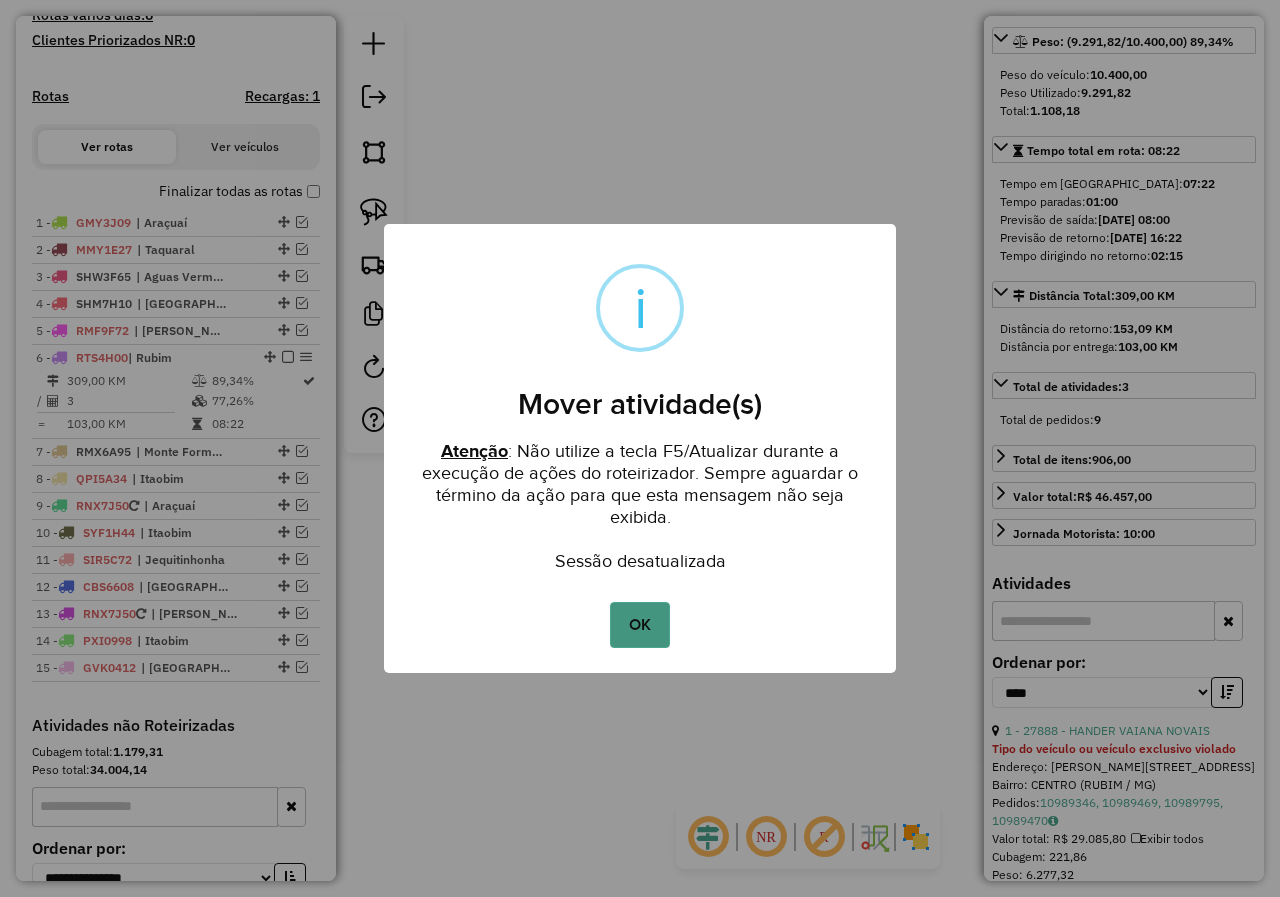 click on "OK" at bounding box center (639, 625) 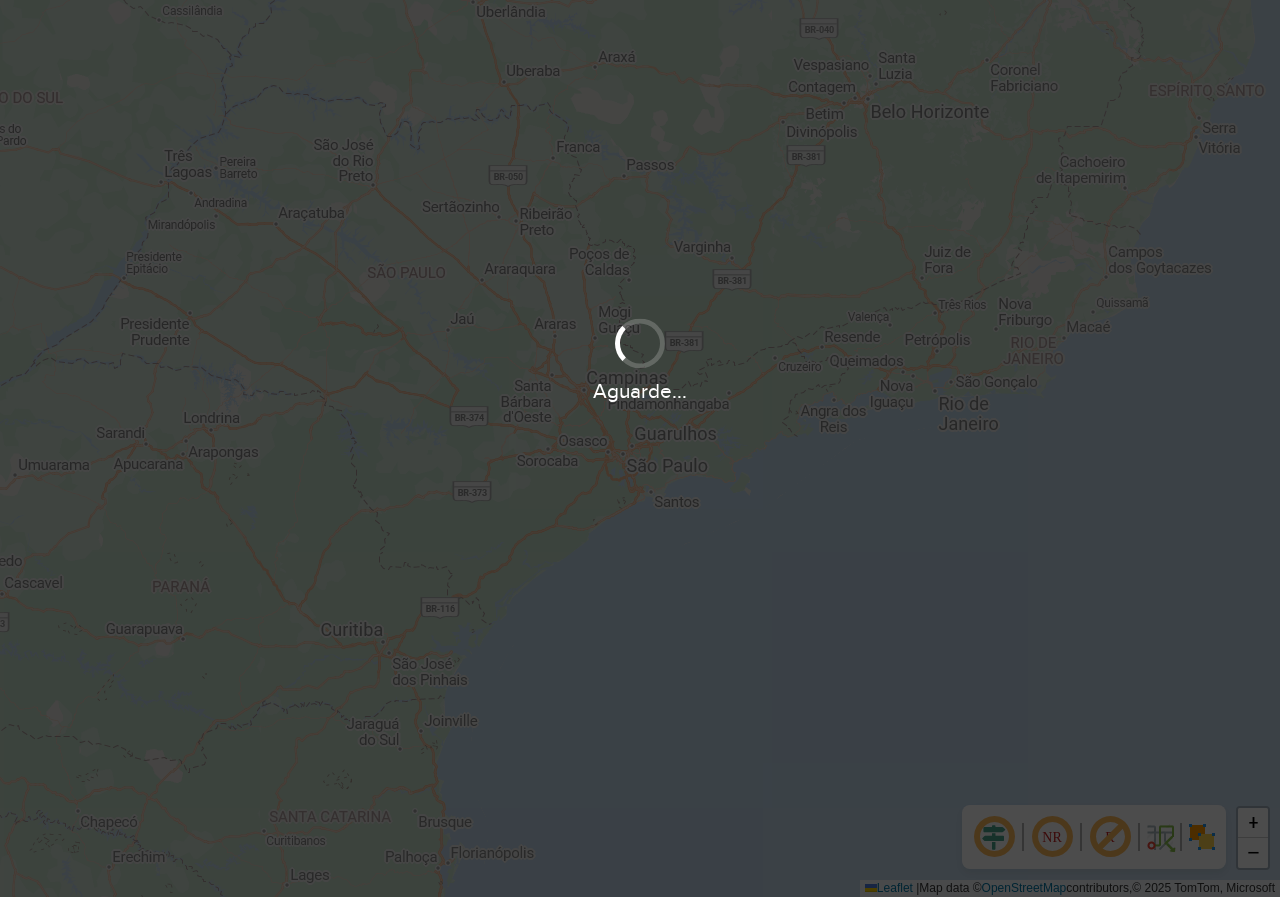 scroll, scrollTop: 0, scrollLeft: 0, axis: both 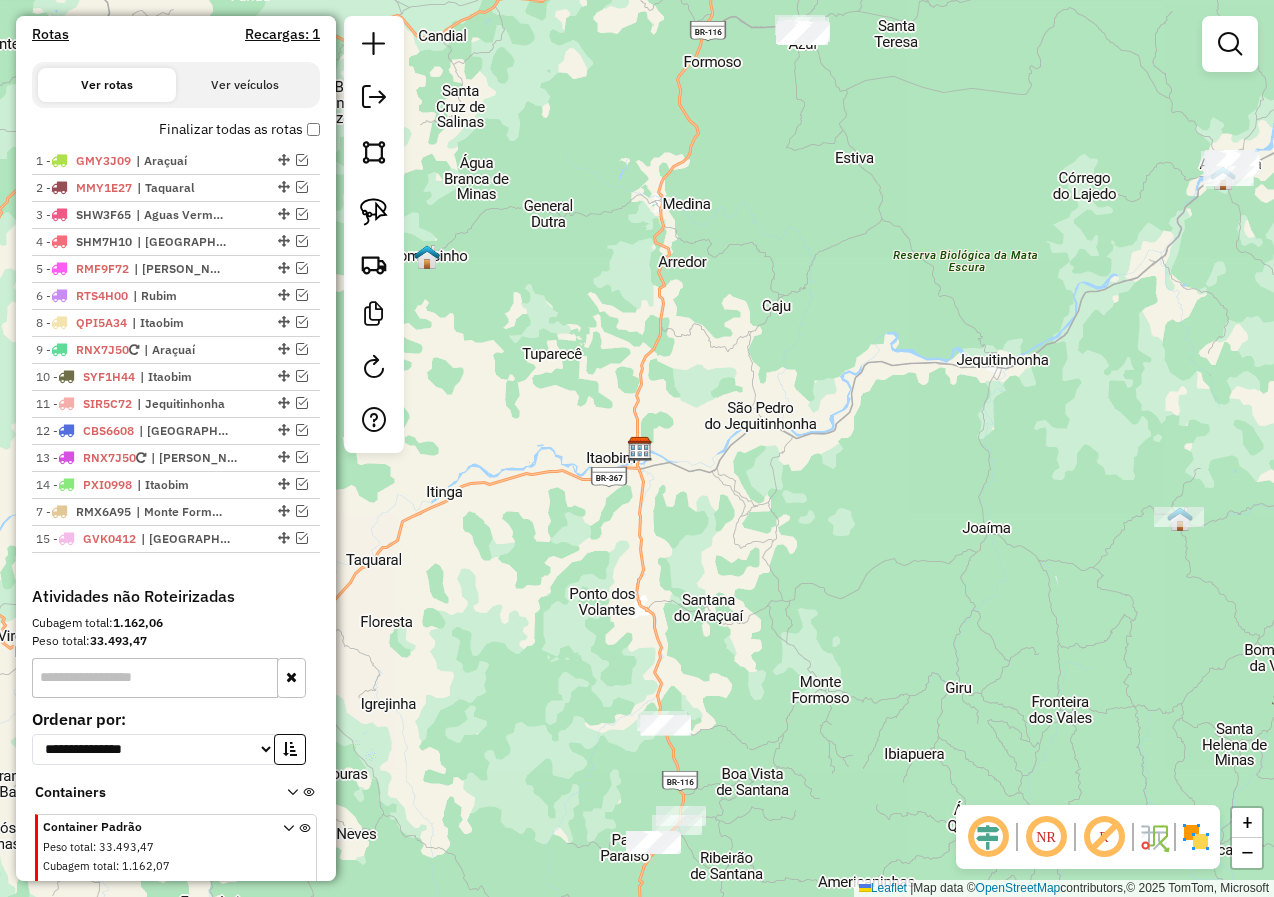drag, startPoint x: 276, startPoint y: 341, endPoint x: 256, endPoint y: 537, distance: 197.01776 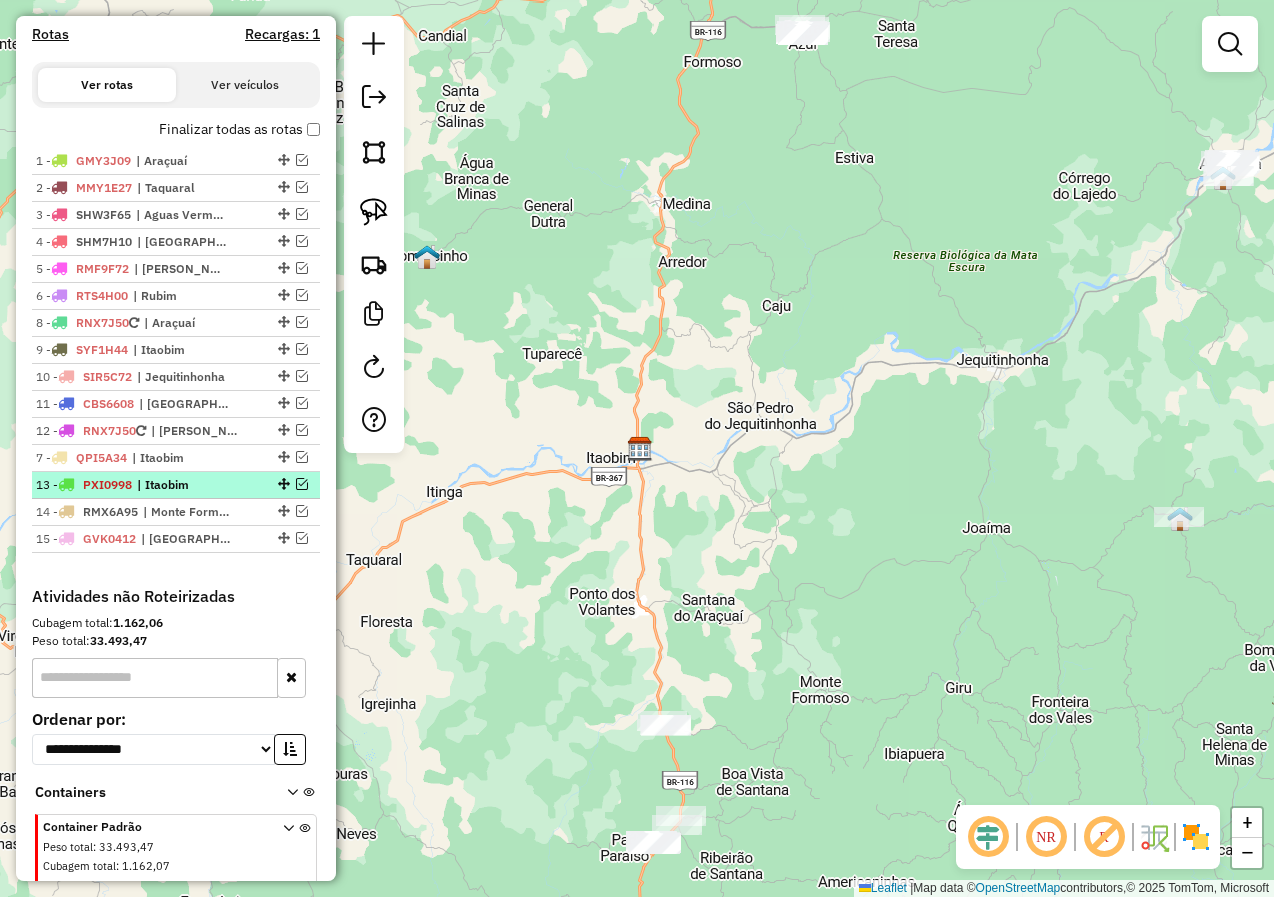 drag, startPoint x: 275, startPoint y: 339, endPoint x: 252, endPoint y: 498, distance: 160.6549 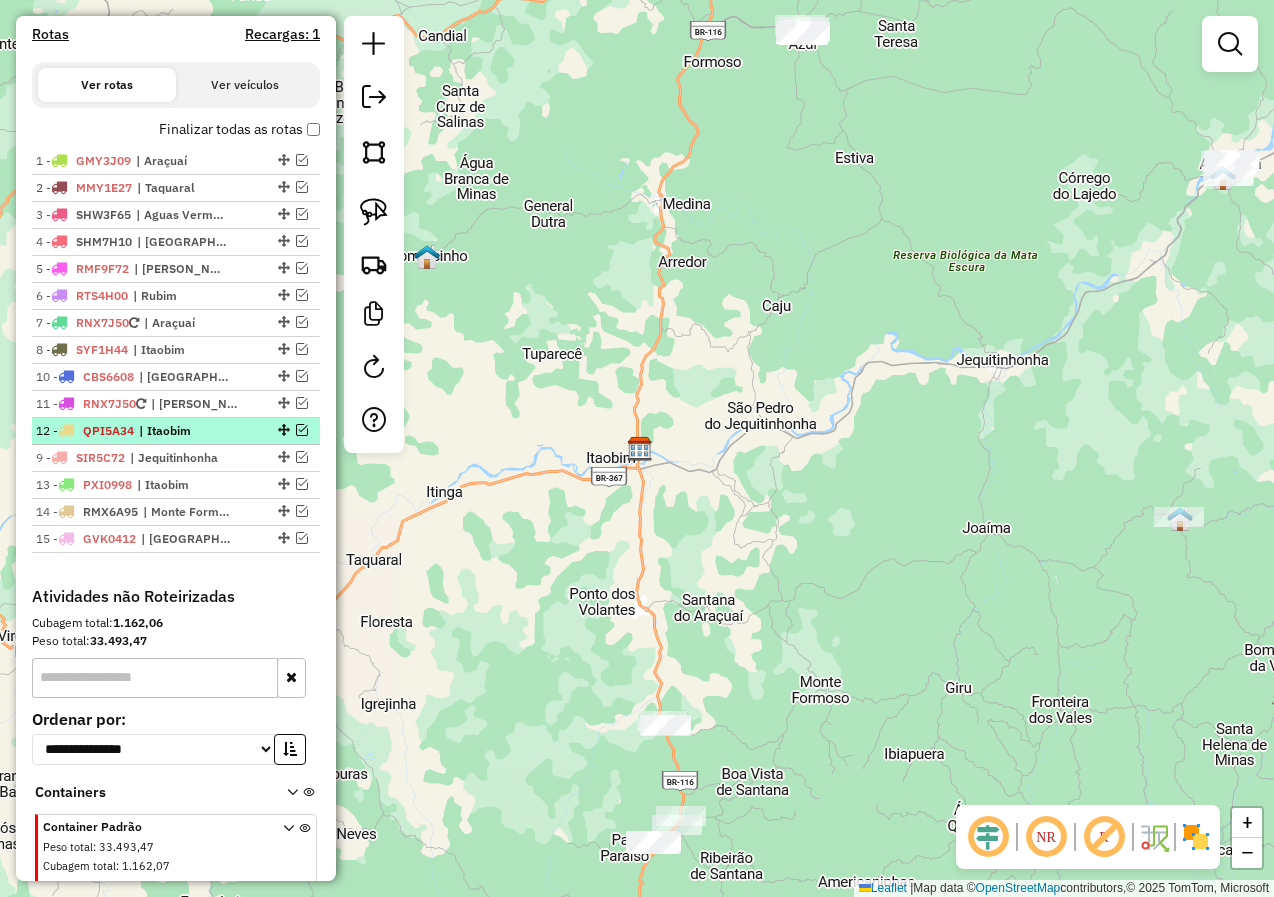 drag, startPoint x: 274, startPoint y: 390, endPoint x: 259, endPoint y: 477, distance: 88.28363 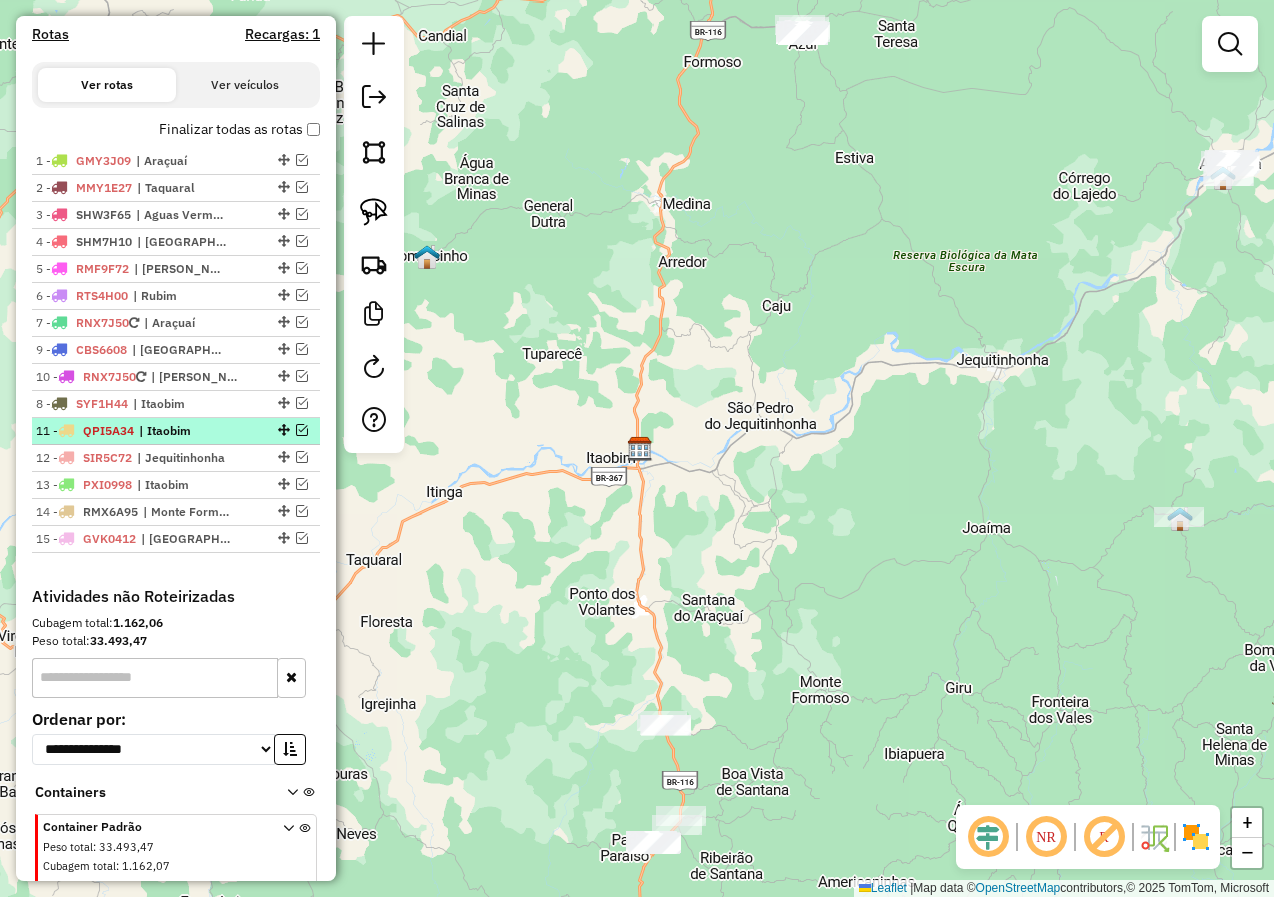 drag, startPoint x: 275, startPoint y: 368, endPoint x: 259, endPoint y: 442, distance: 75.70998 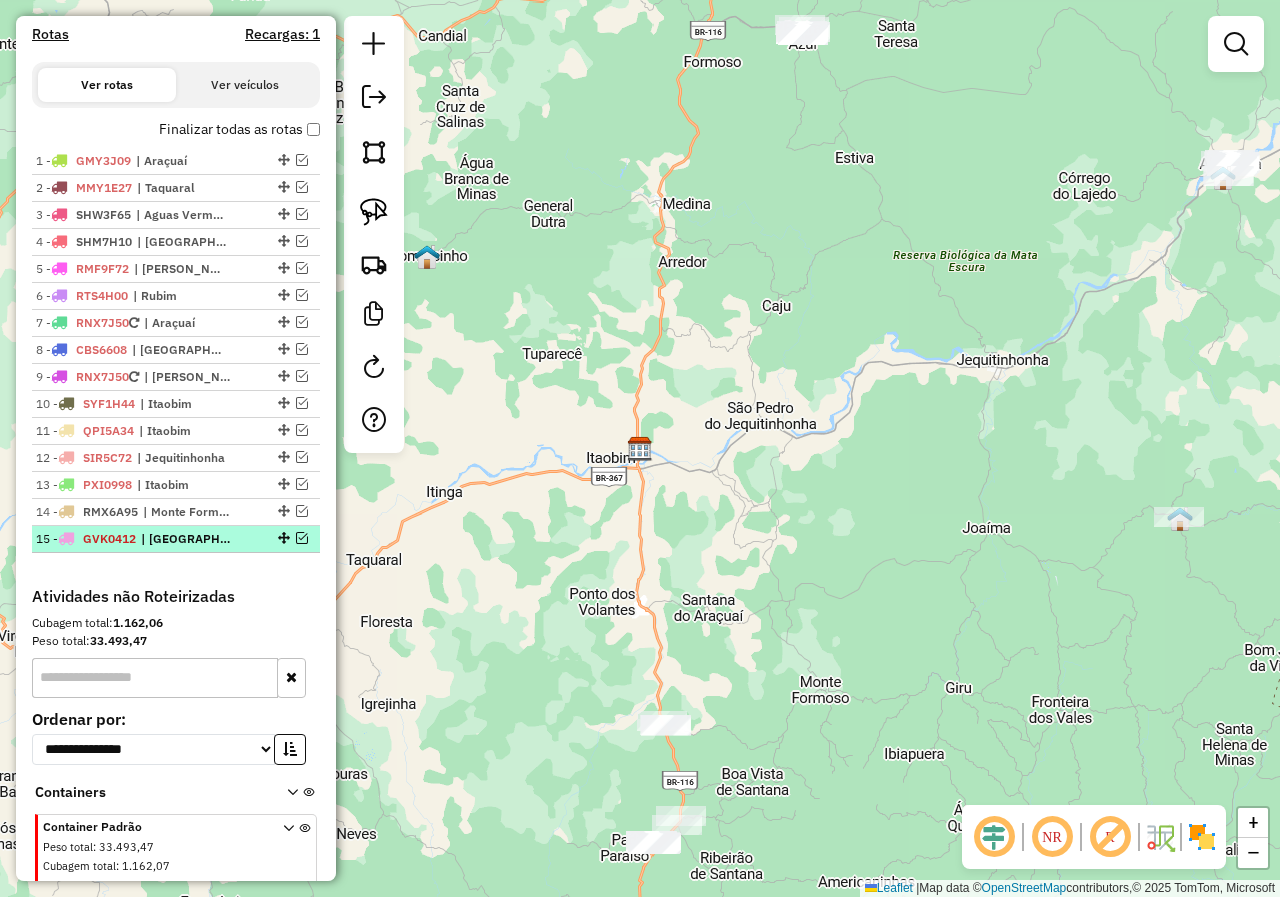 click at bounding box center [302, 538] 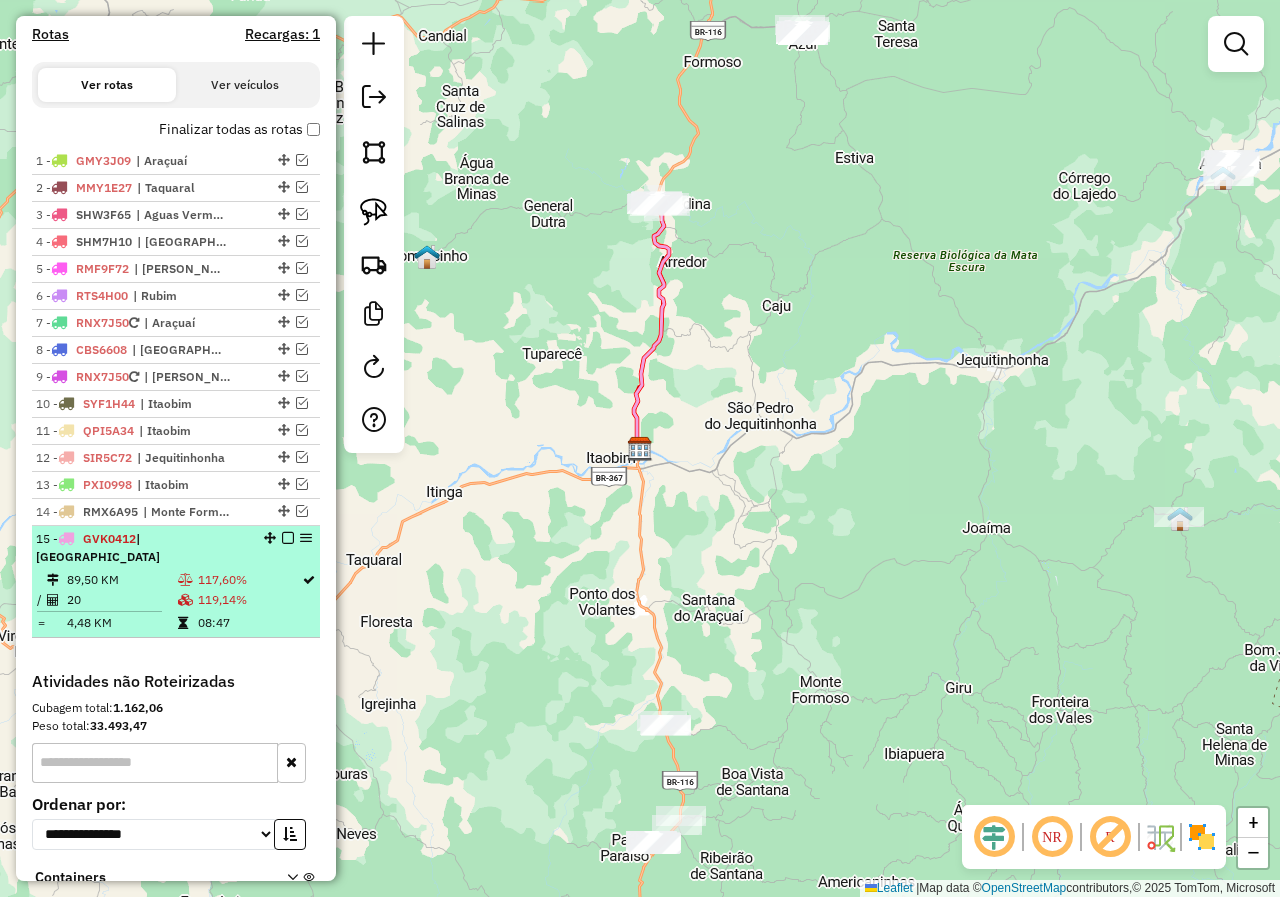 click at bounding box center (288, 538) 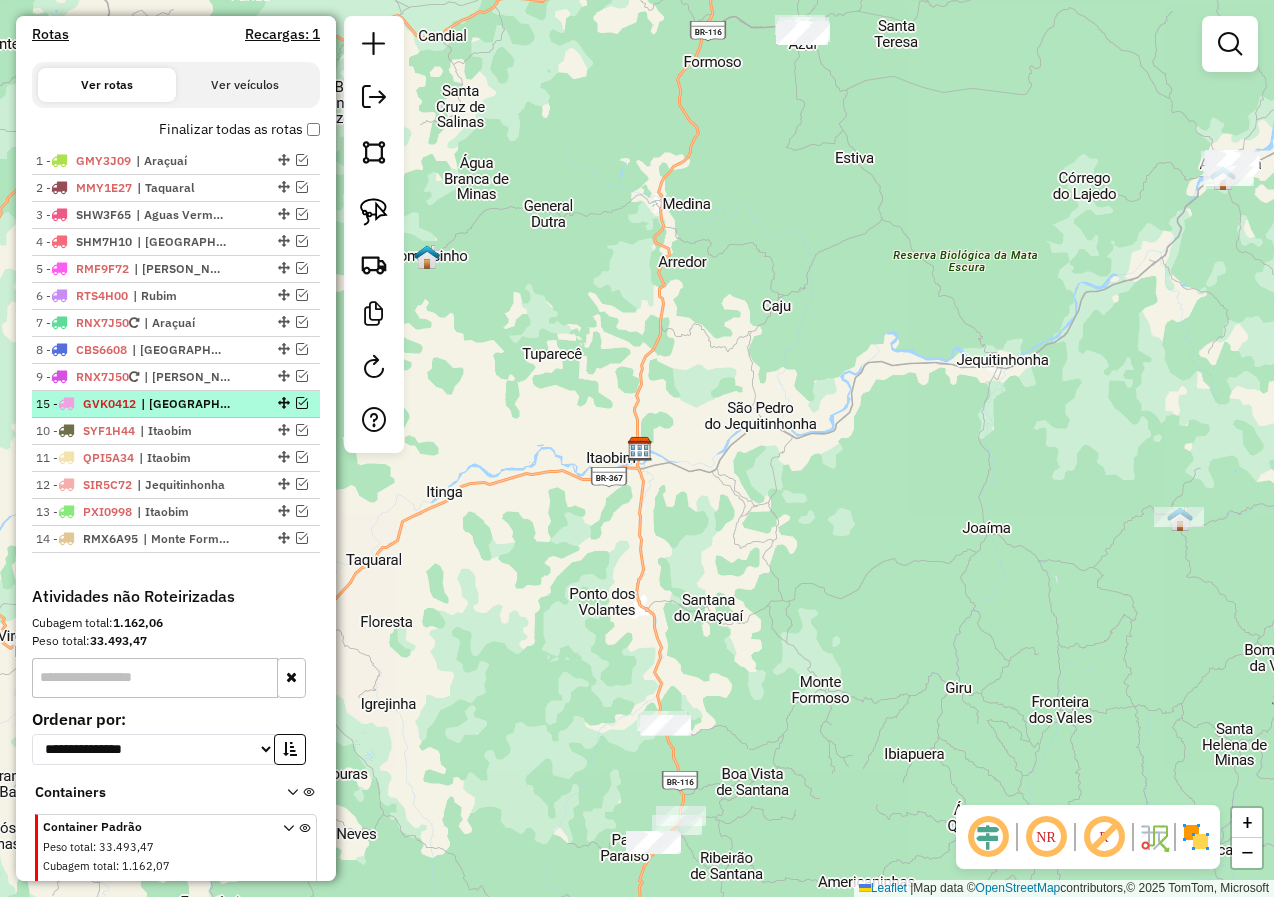 drag, startPoint x: 274, startPoint y: 559, endPoint x: 286, endPoint y: 414, distance: 145.4957 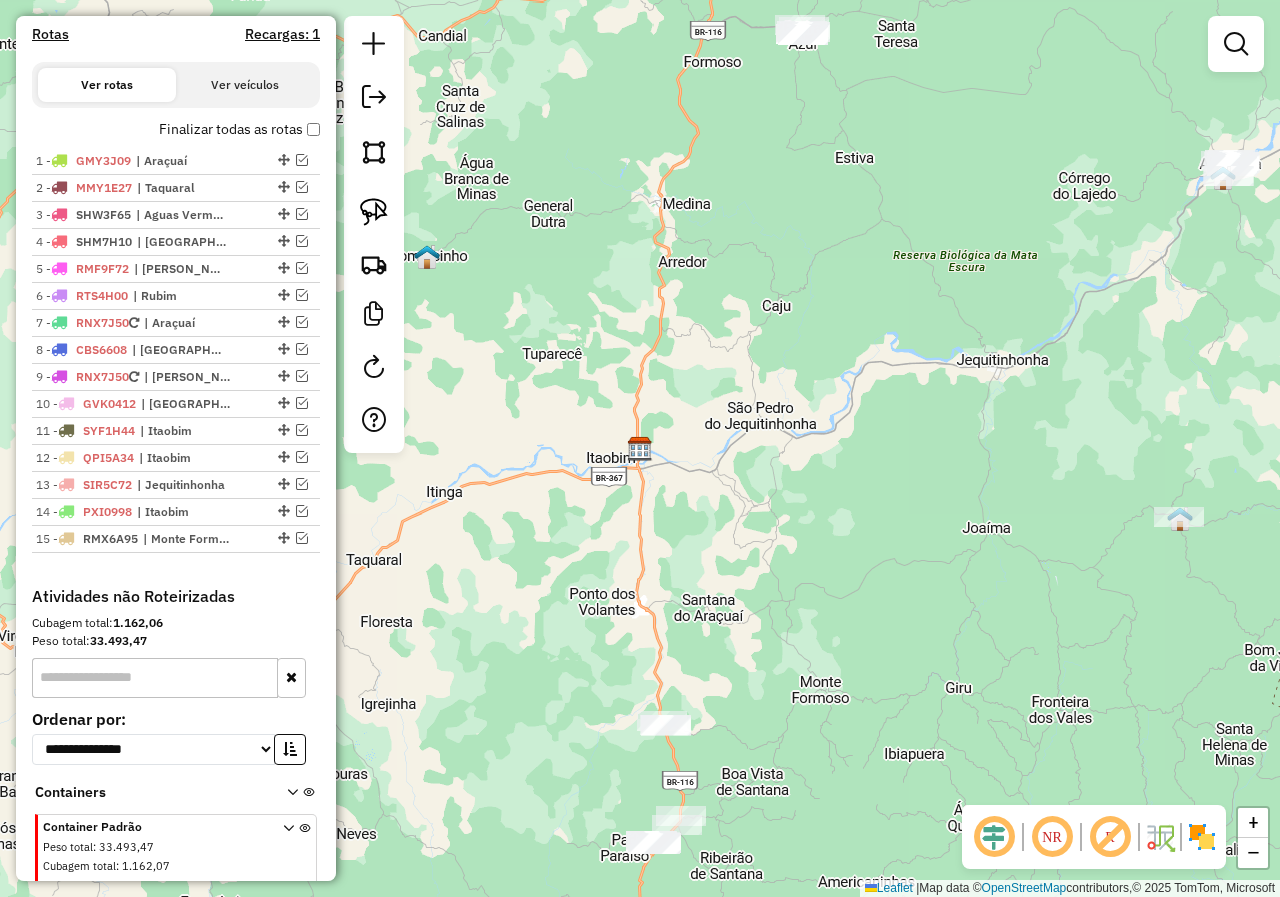 click on "Finalizar todas as rotas" at bounding box center [239, 129] 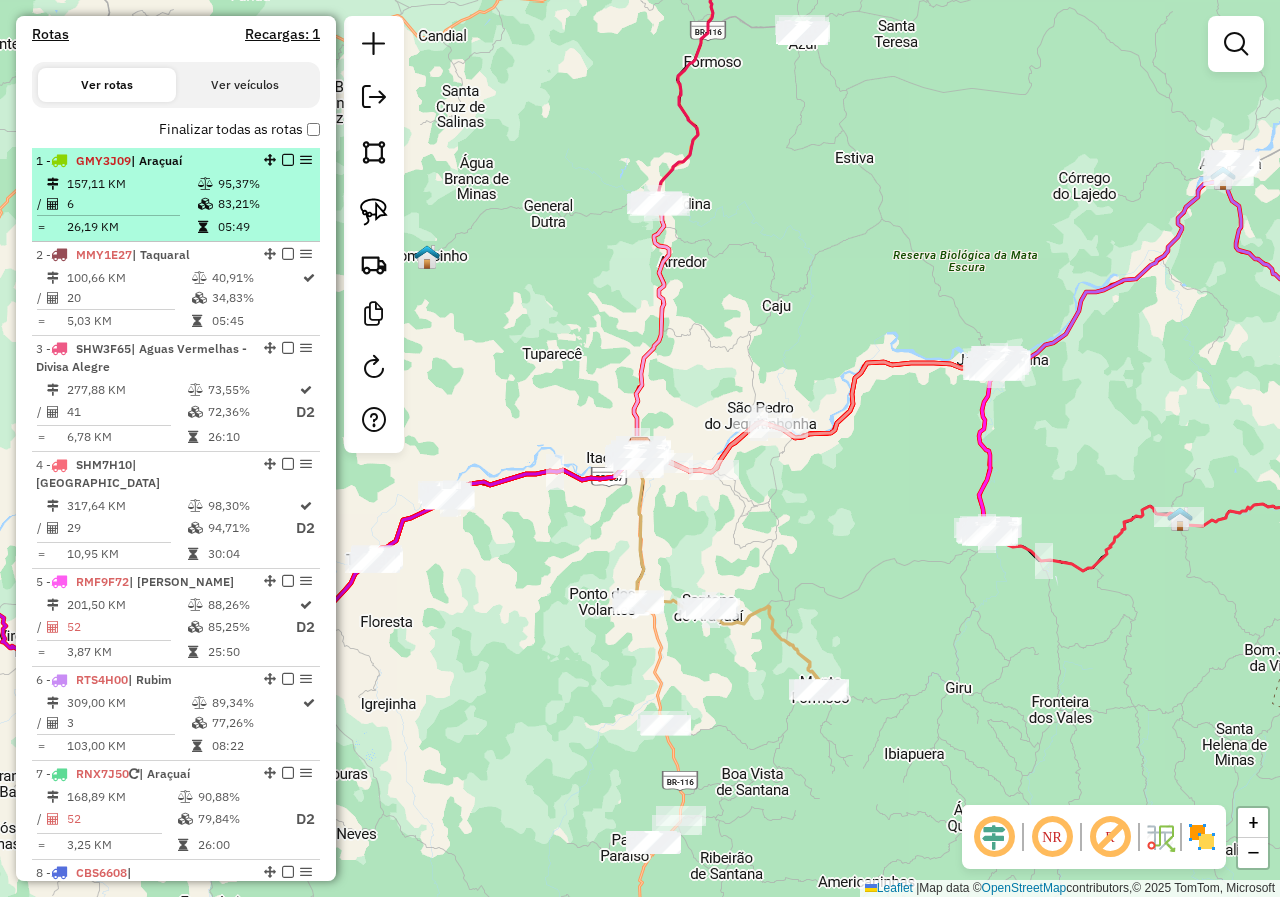 click at bounding box center [288, 160] 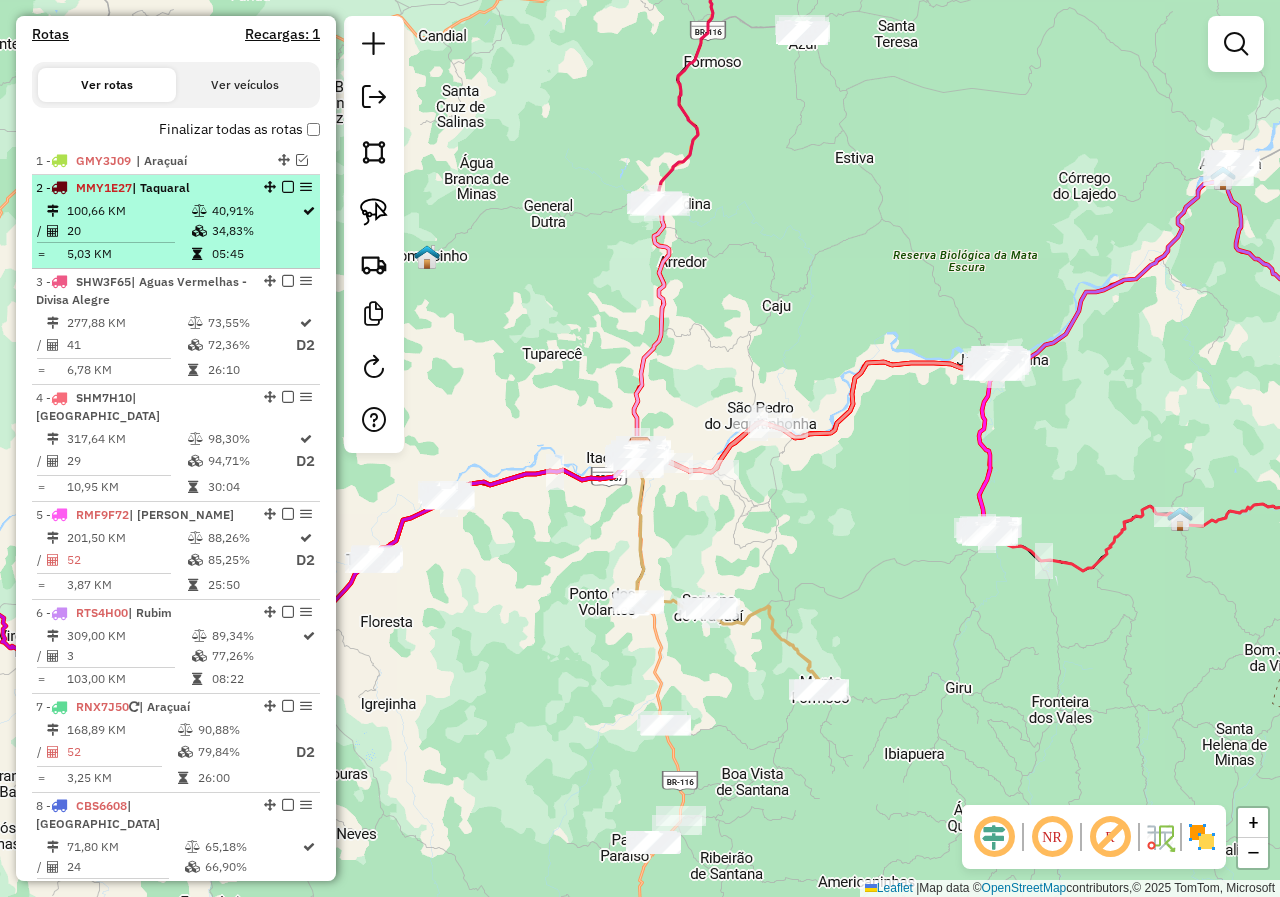 click at bounding box center [288, 187] 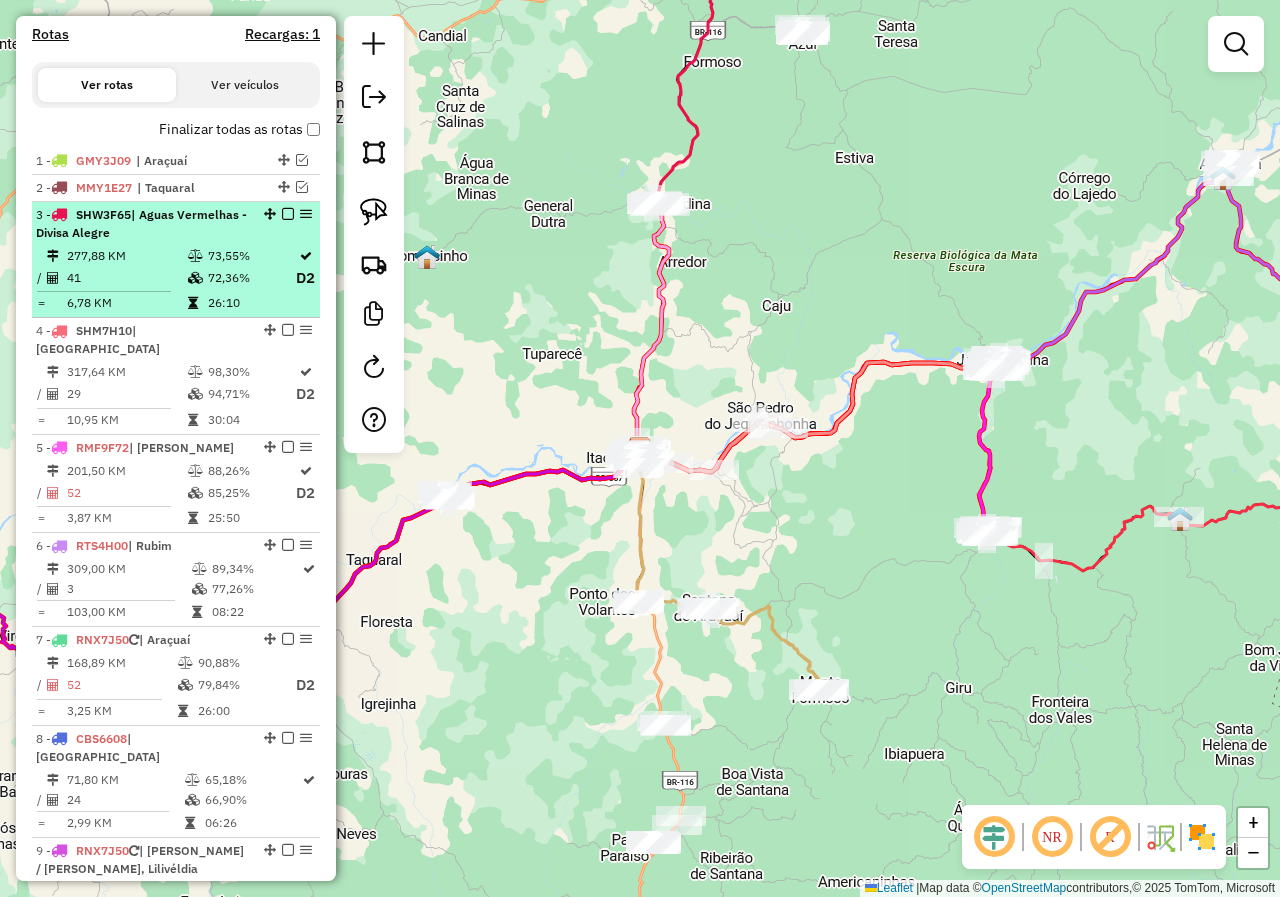 click at bounding box center (288, 214) 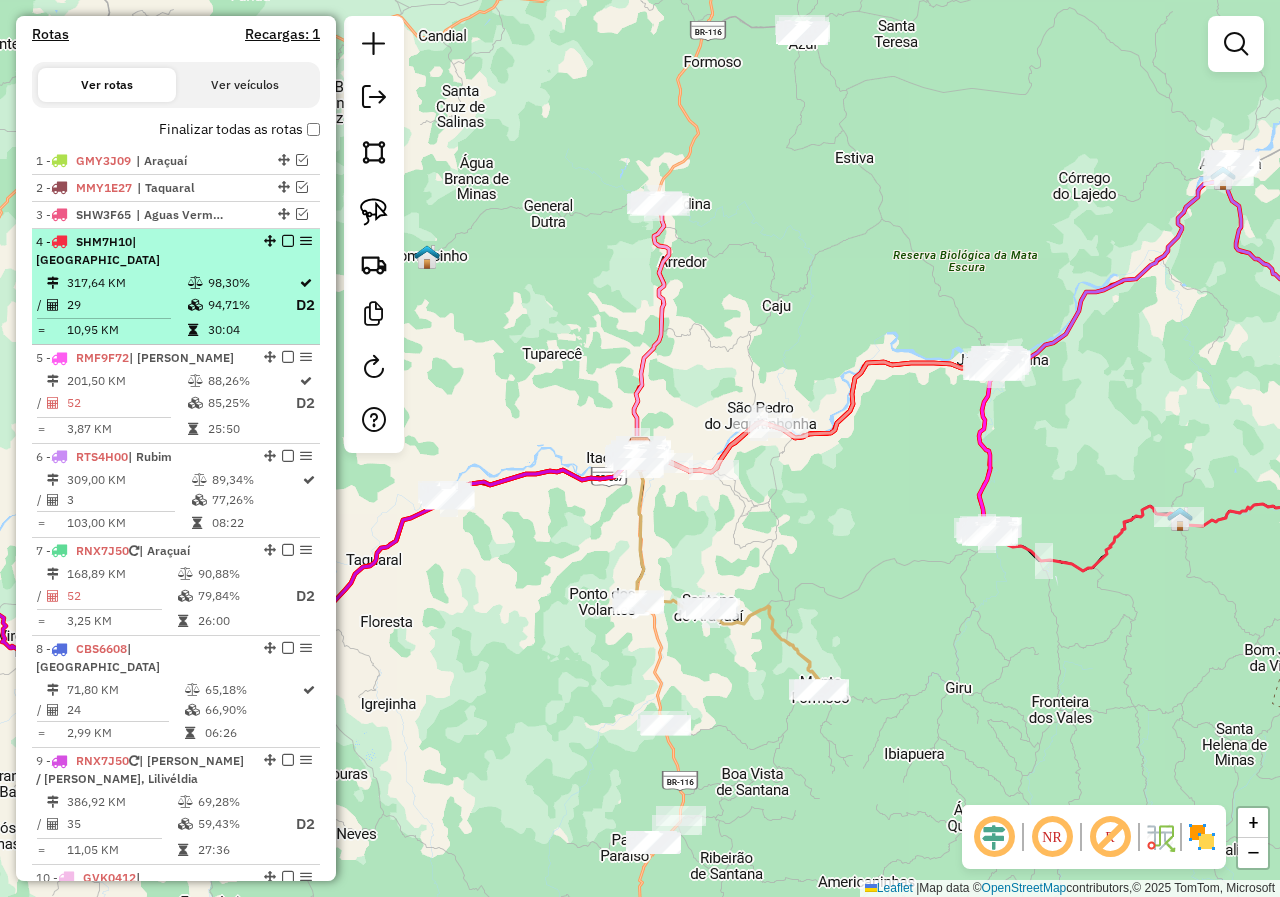 click at bounding box center (288, 241) 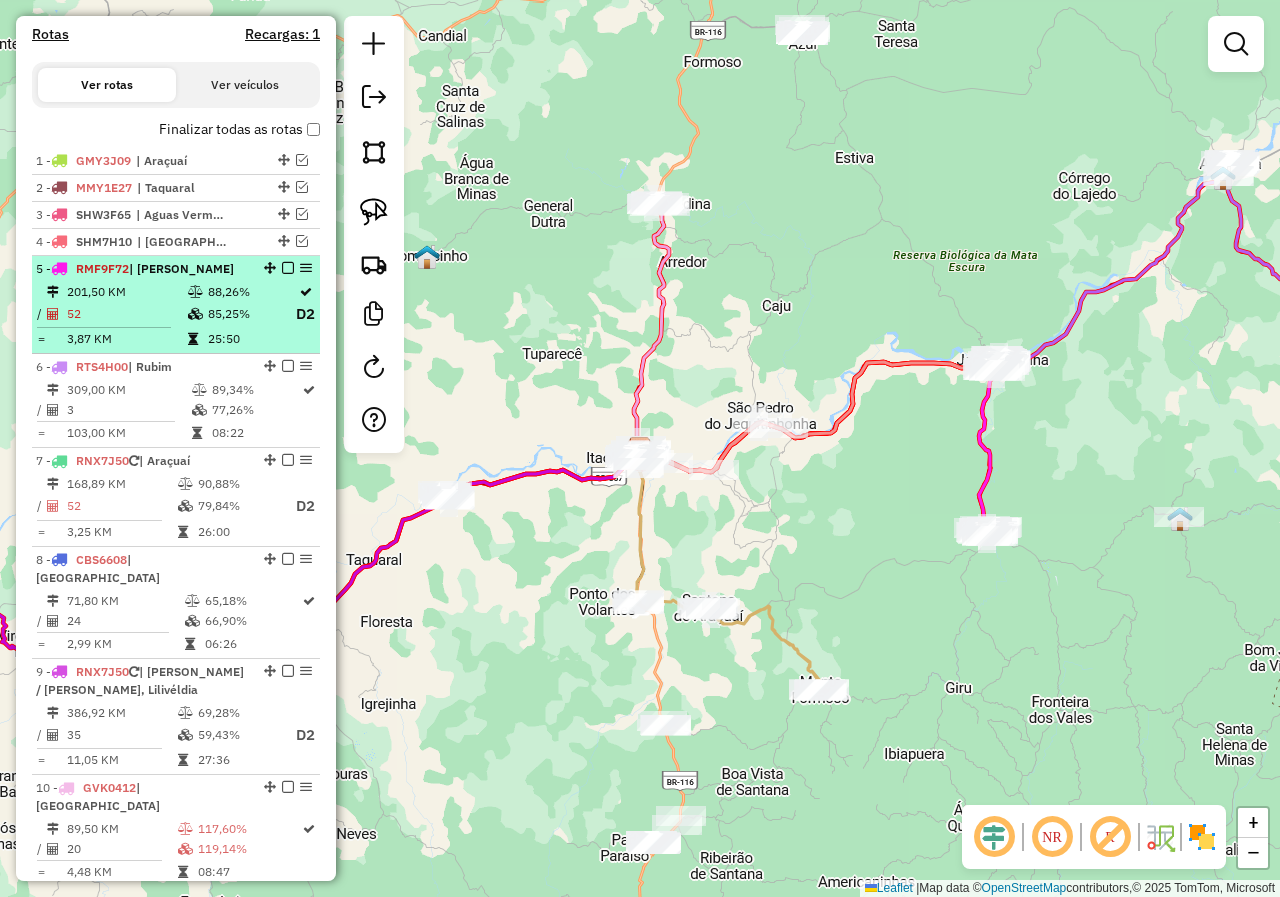 click at bounding box center [288, 268] 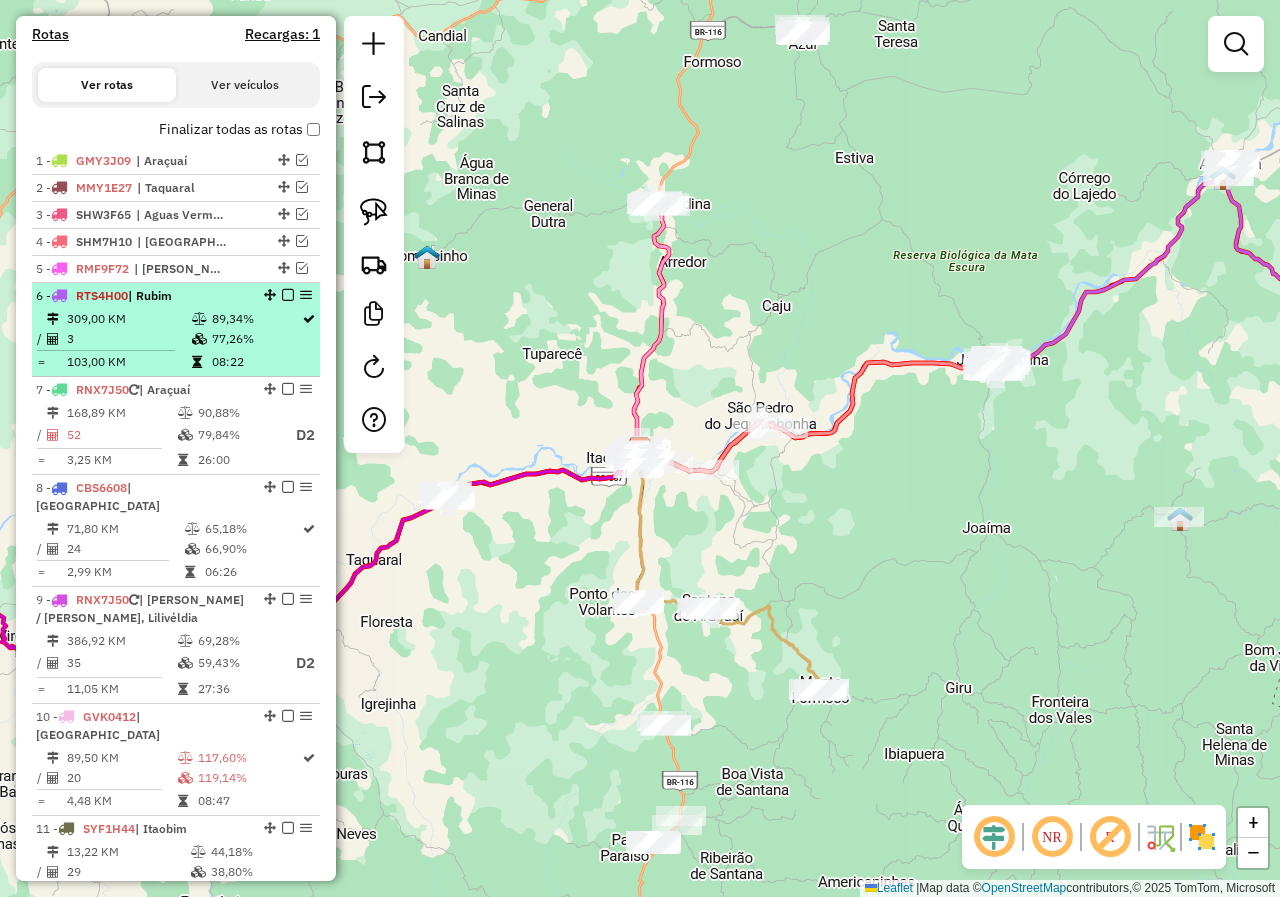 click at bounding box center [288, 295] 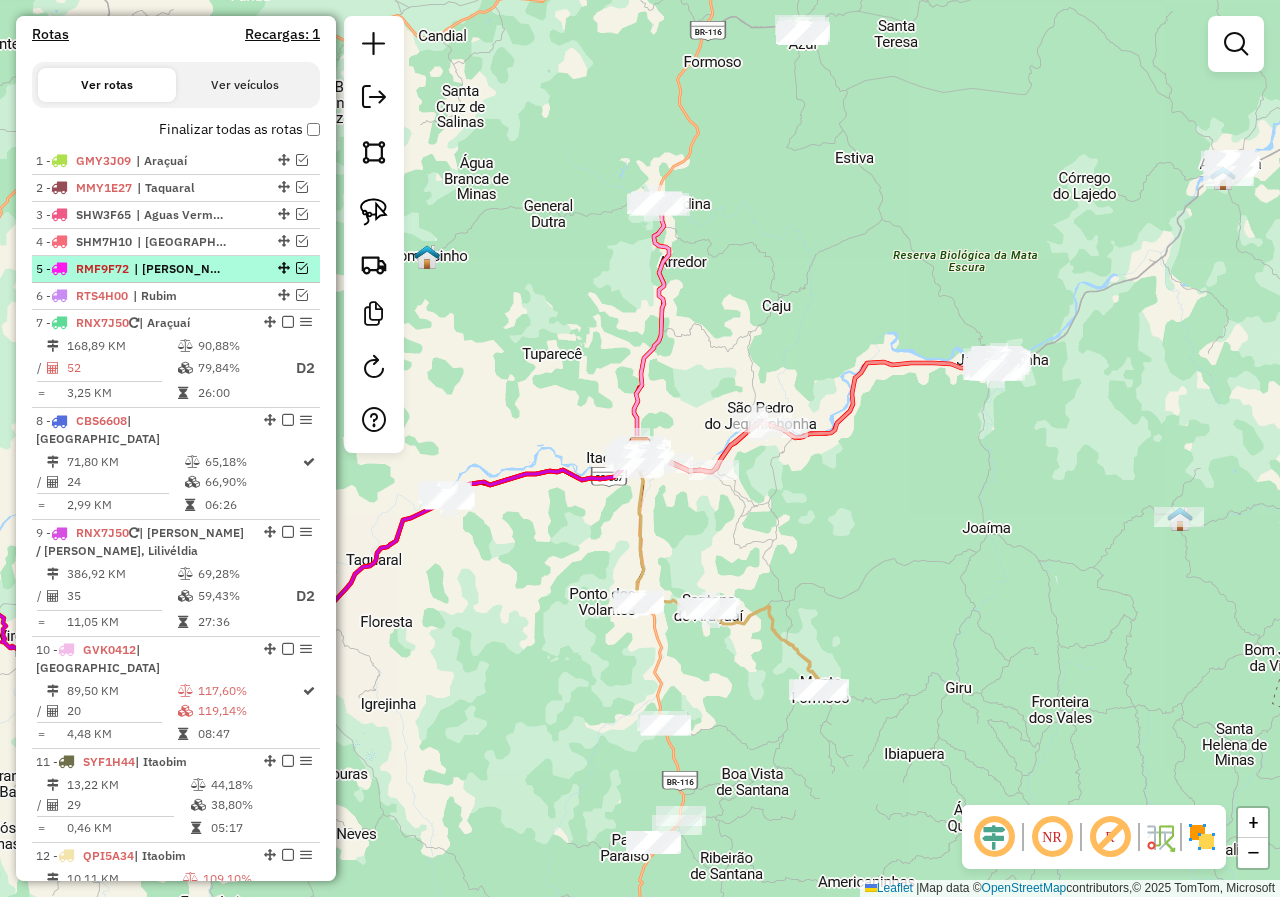click at bounding box center [302, 268] 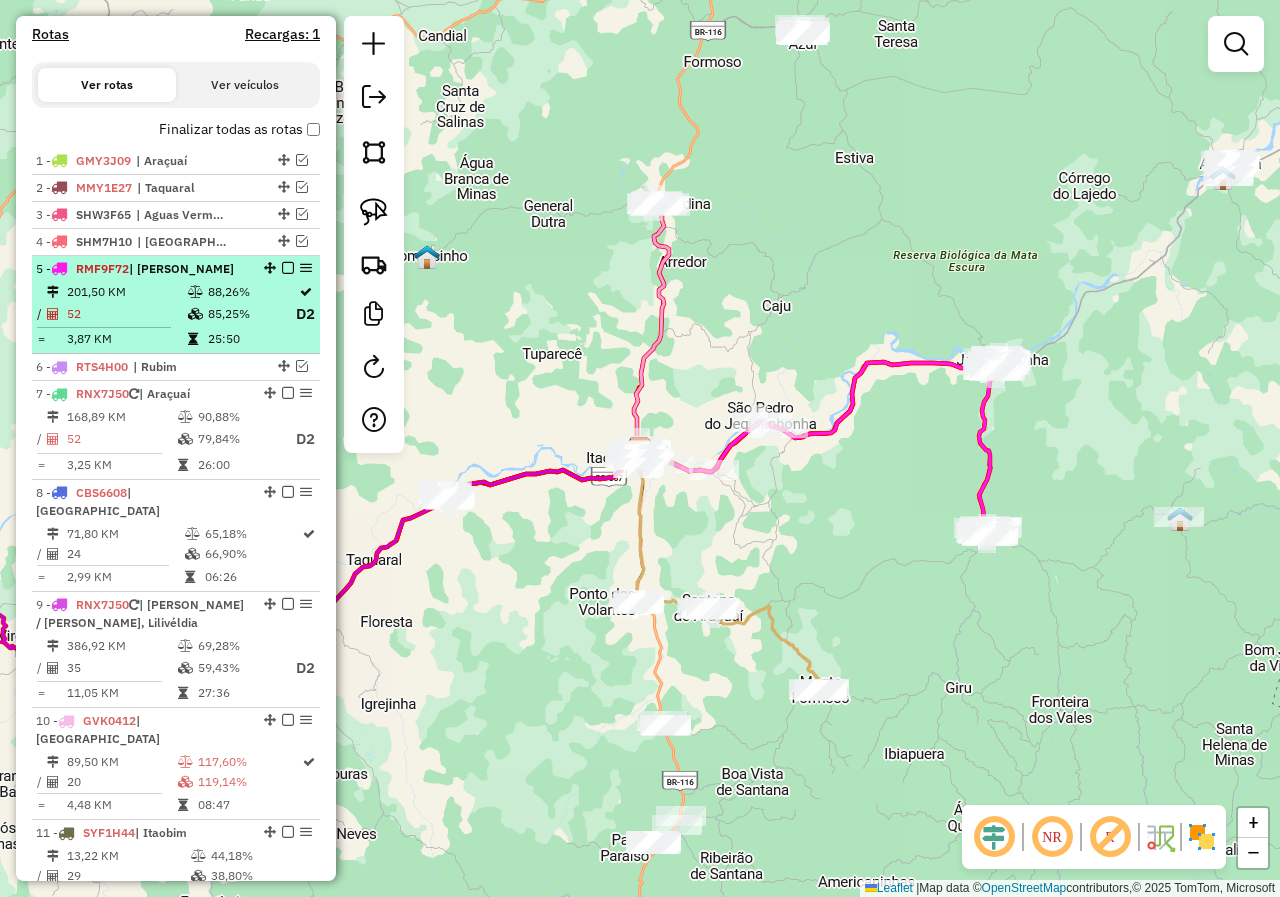 click on "88,26%" at bounding box center [251, 292] 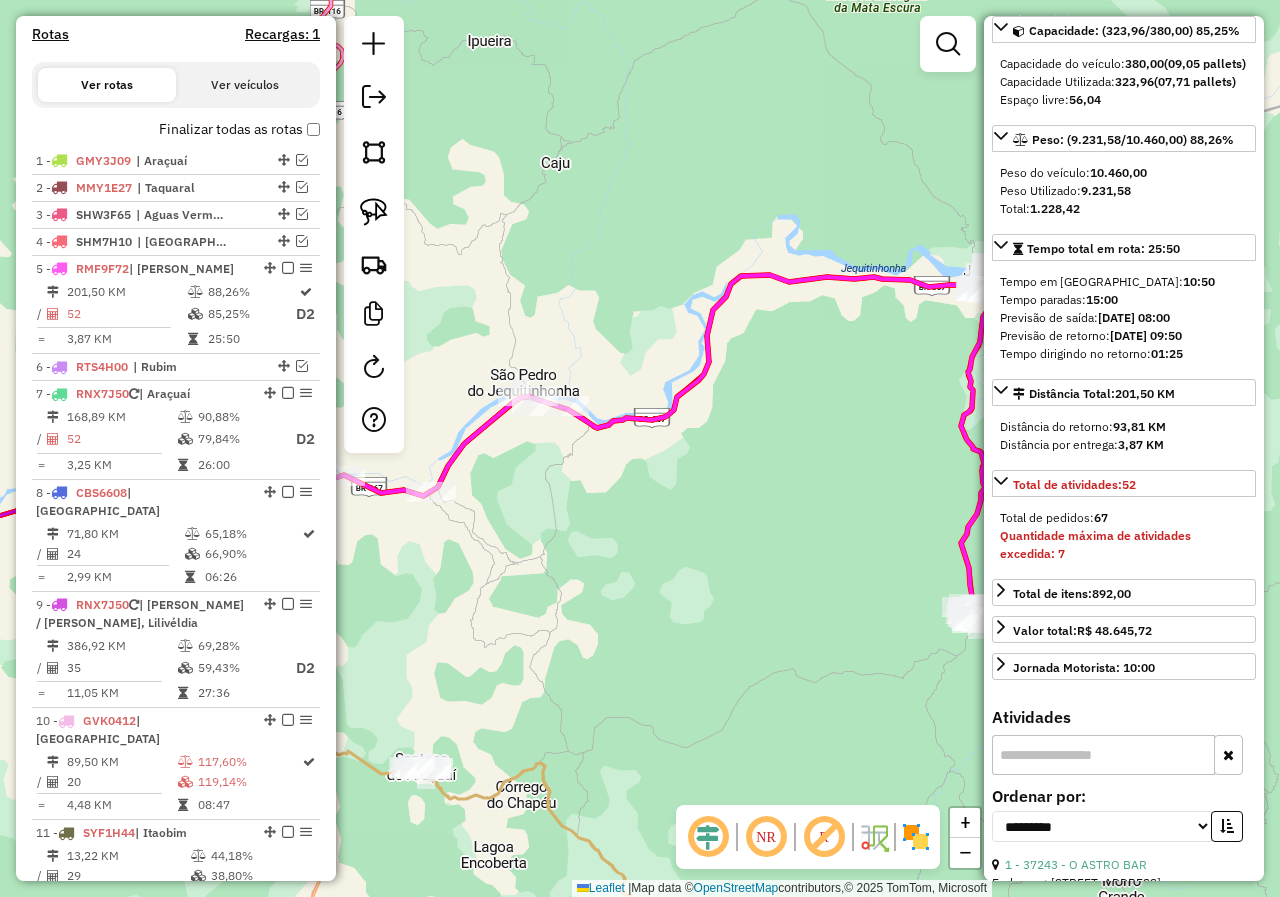 scroll, scrollTop: 200, scrollLeft: 0, axis: vertical 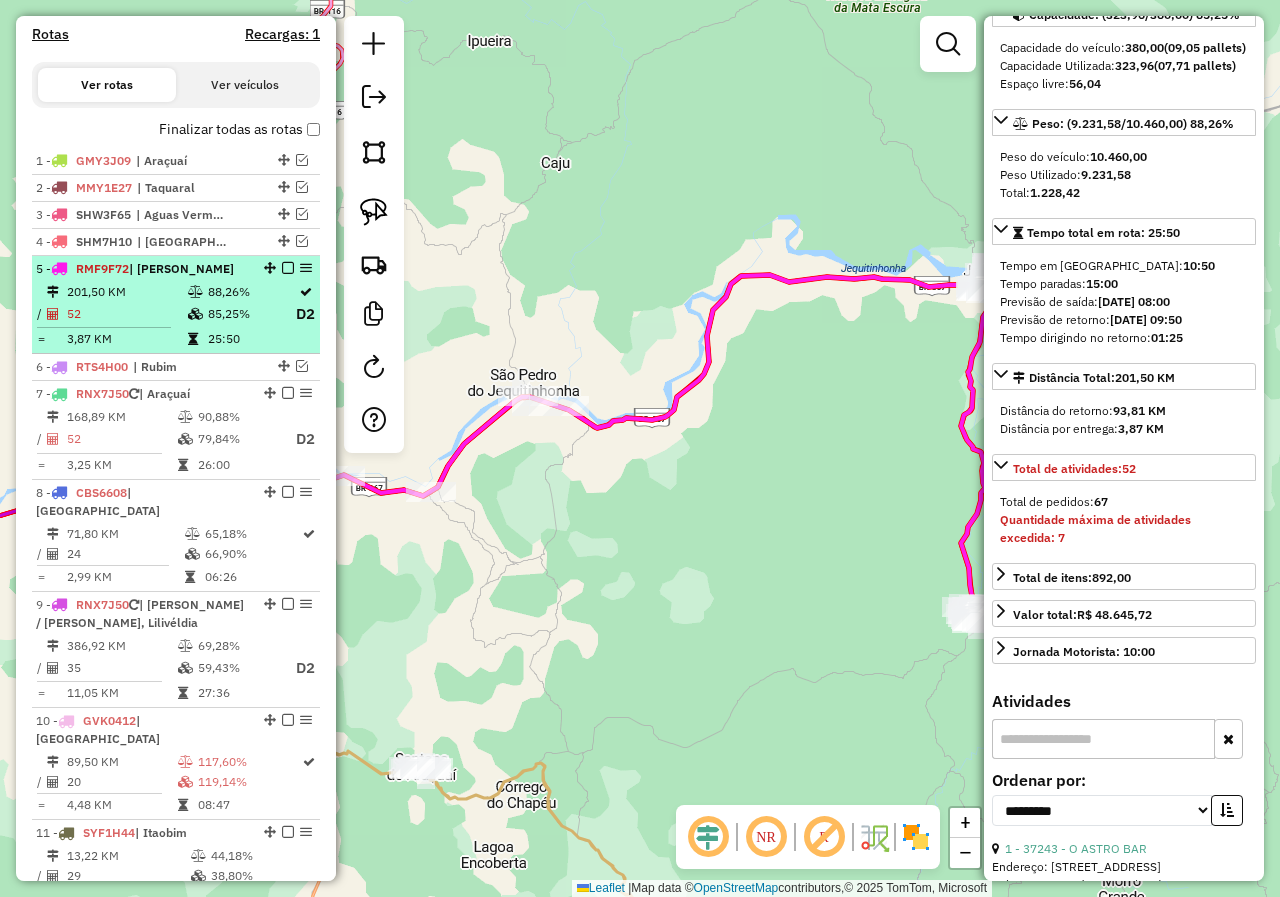 click at bounding box center [288, 268] 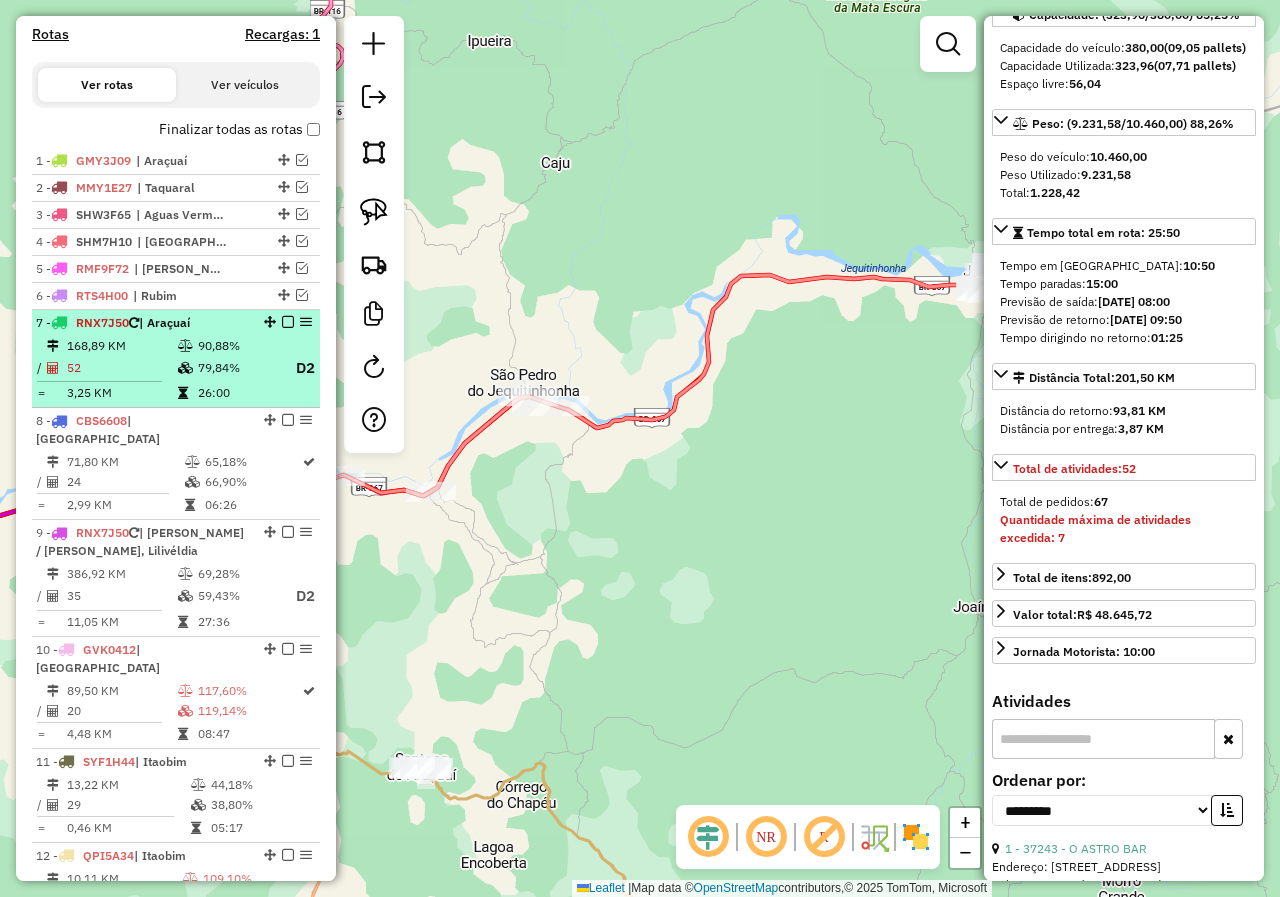 click on "79,84%" at bounding box center [237, 368] 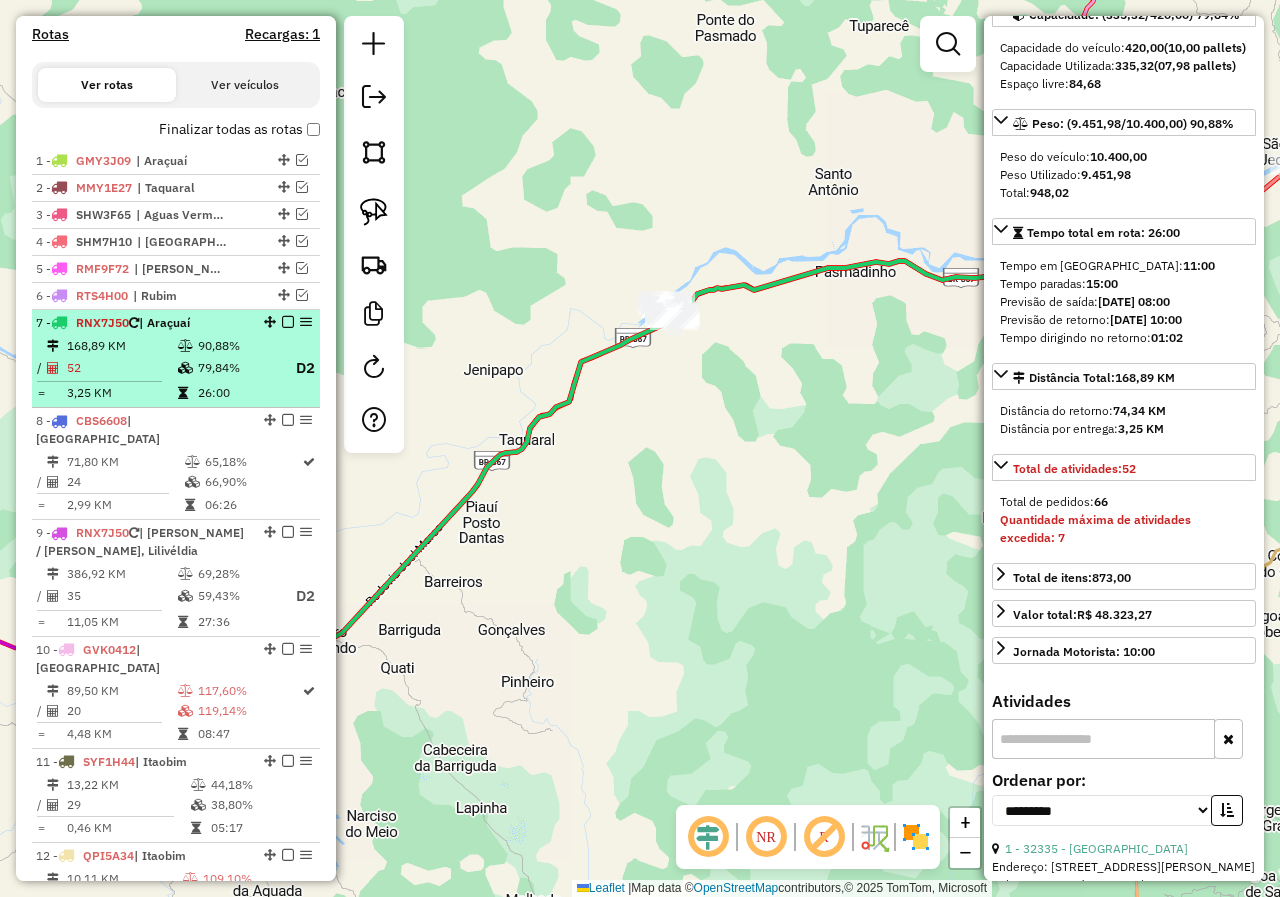 click at bounding box center (288, 322) 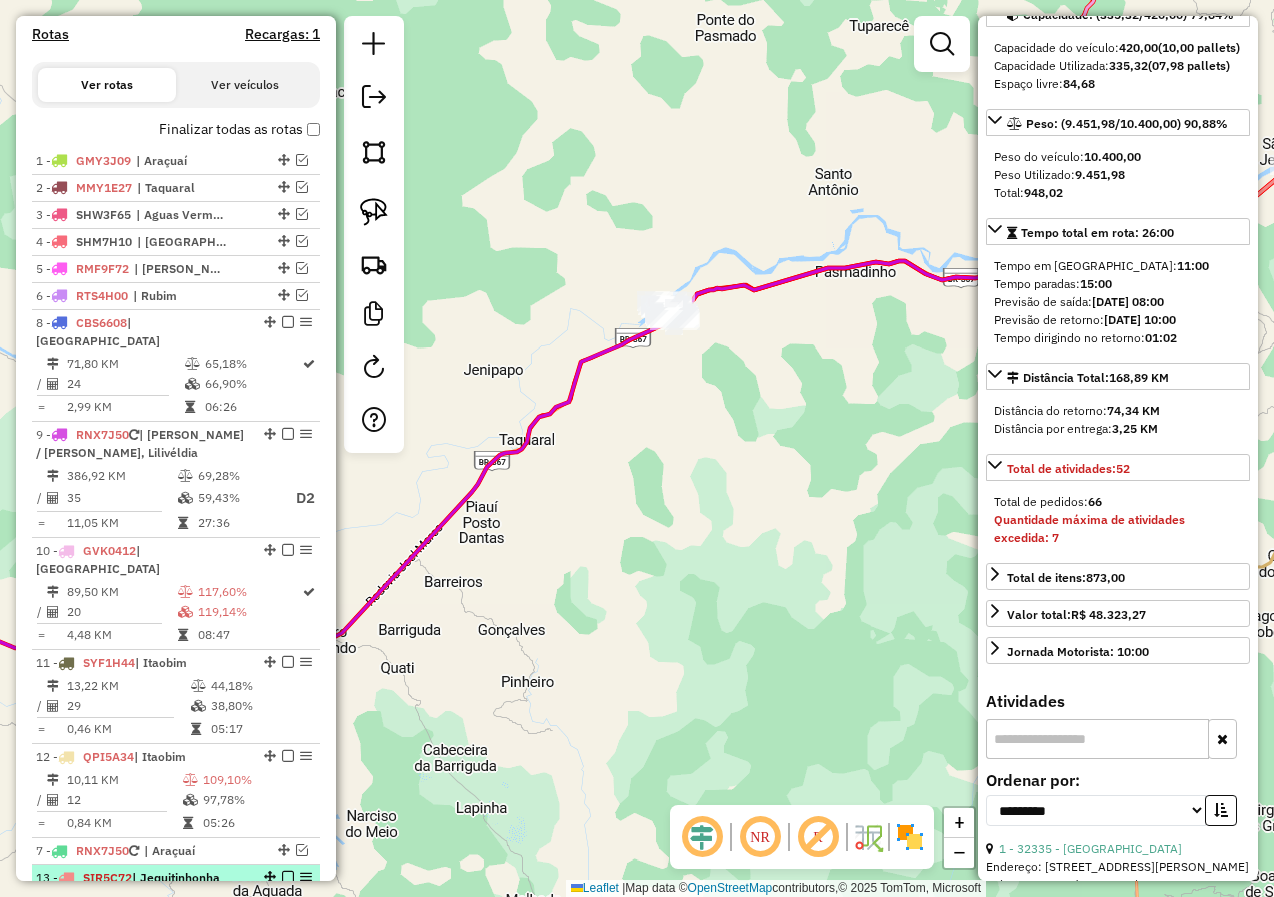 drag, startPoint x: 274, startPoint y: 340, endPoint x: 234, endPoint y: 874, distance: 535.49603 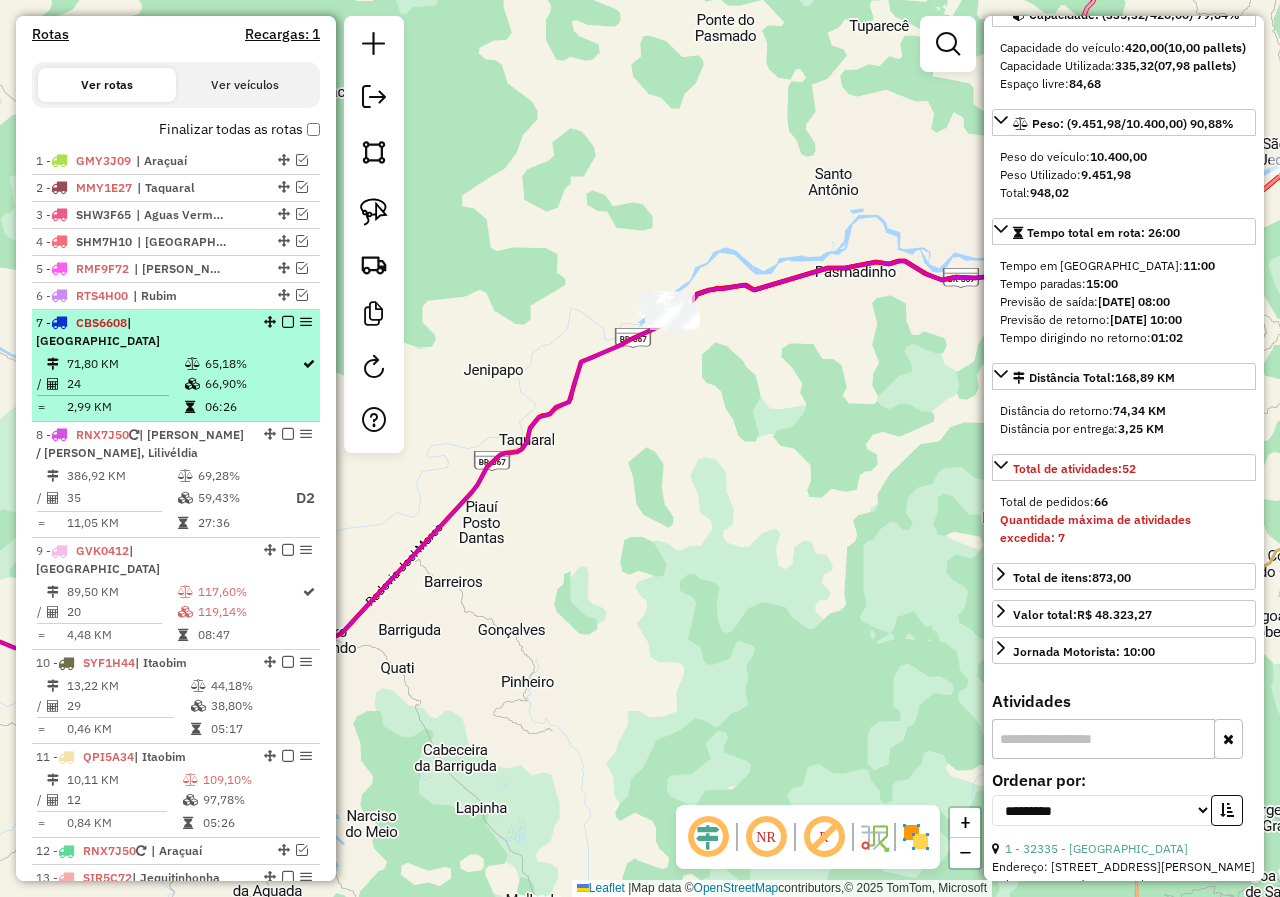 click at bounding box center [288, 322] 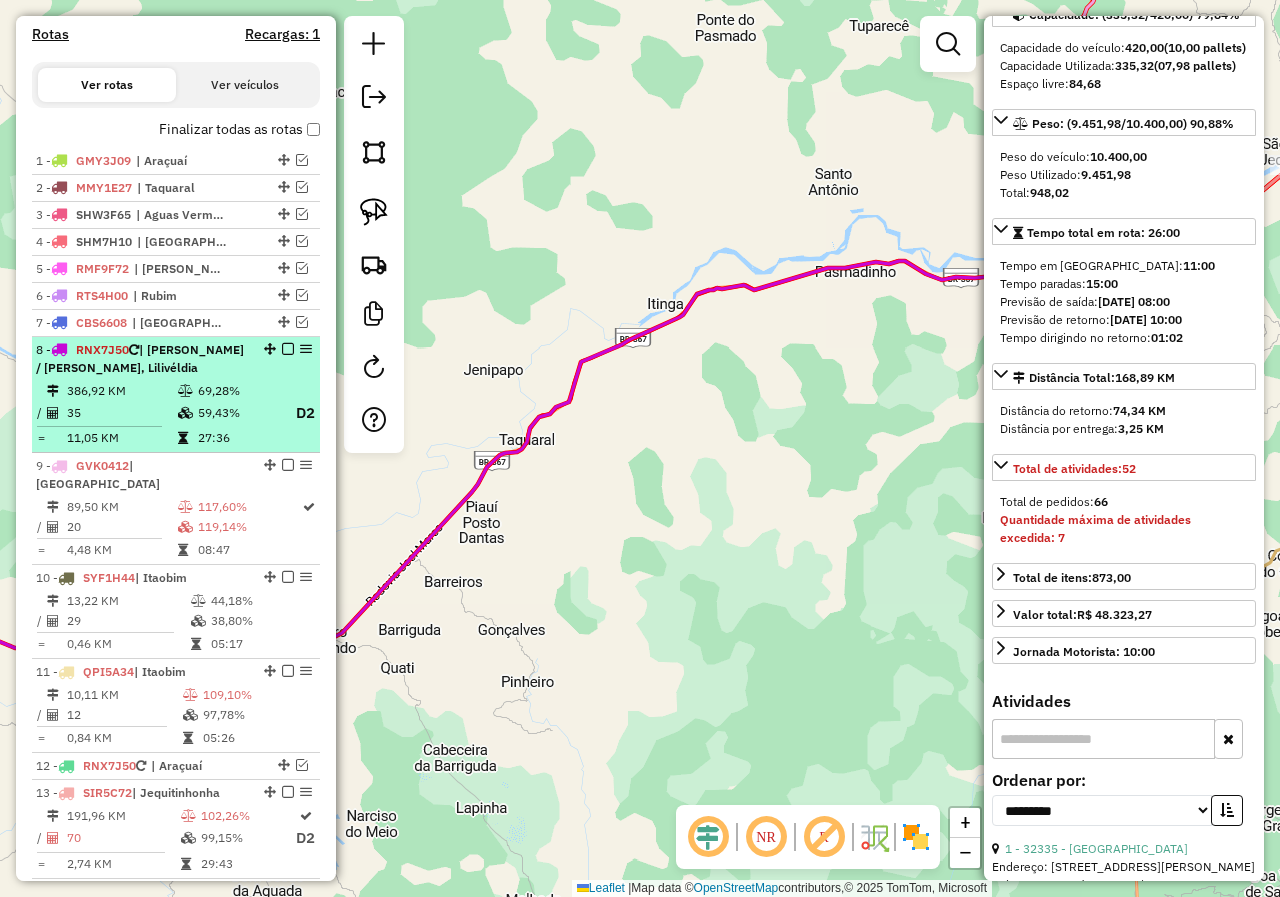 click at bounding box center [288, 349] 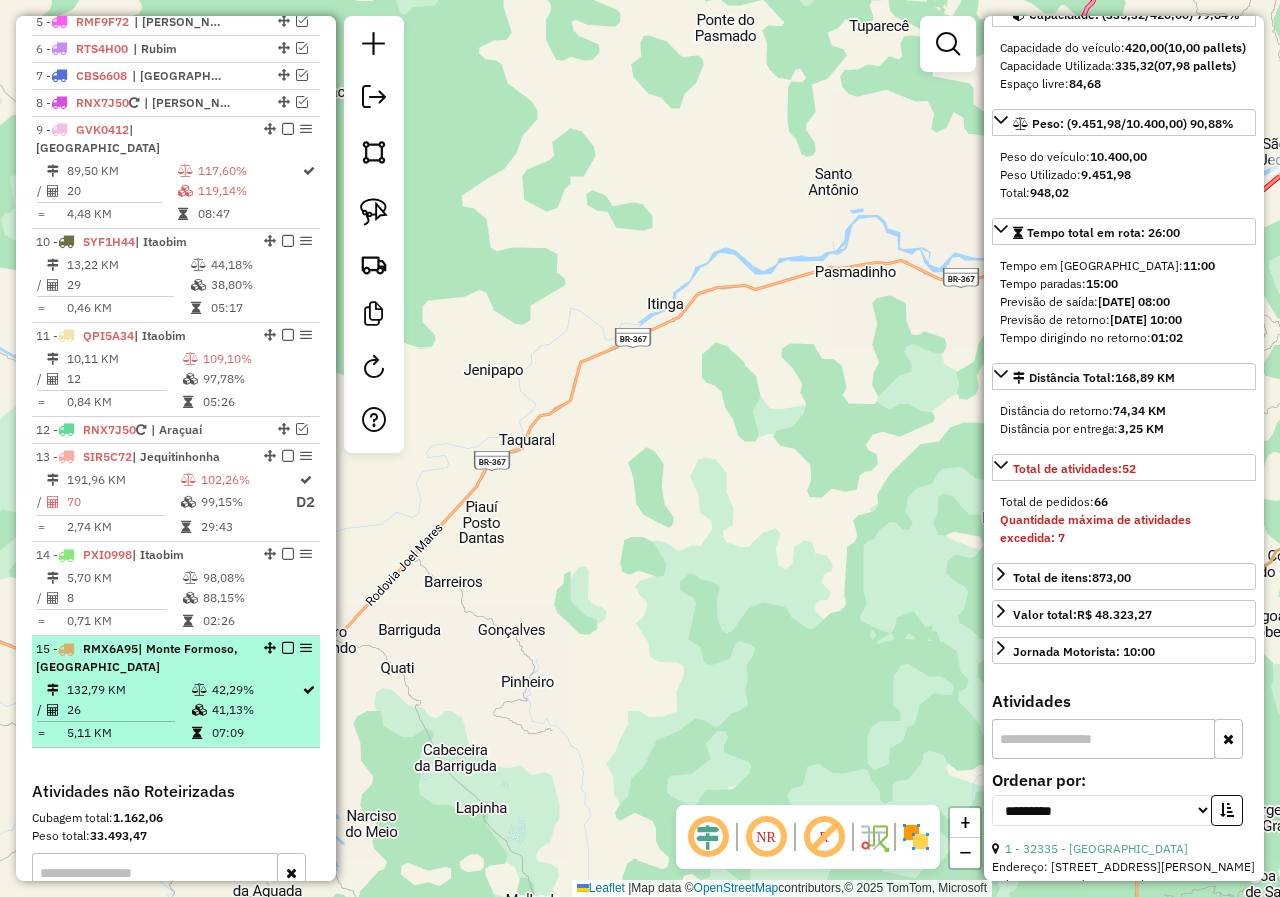 scroll, scrollTop: 900, scrollLeft: 0, axis: vertical 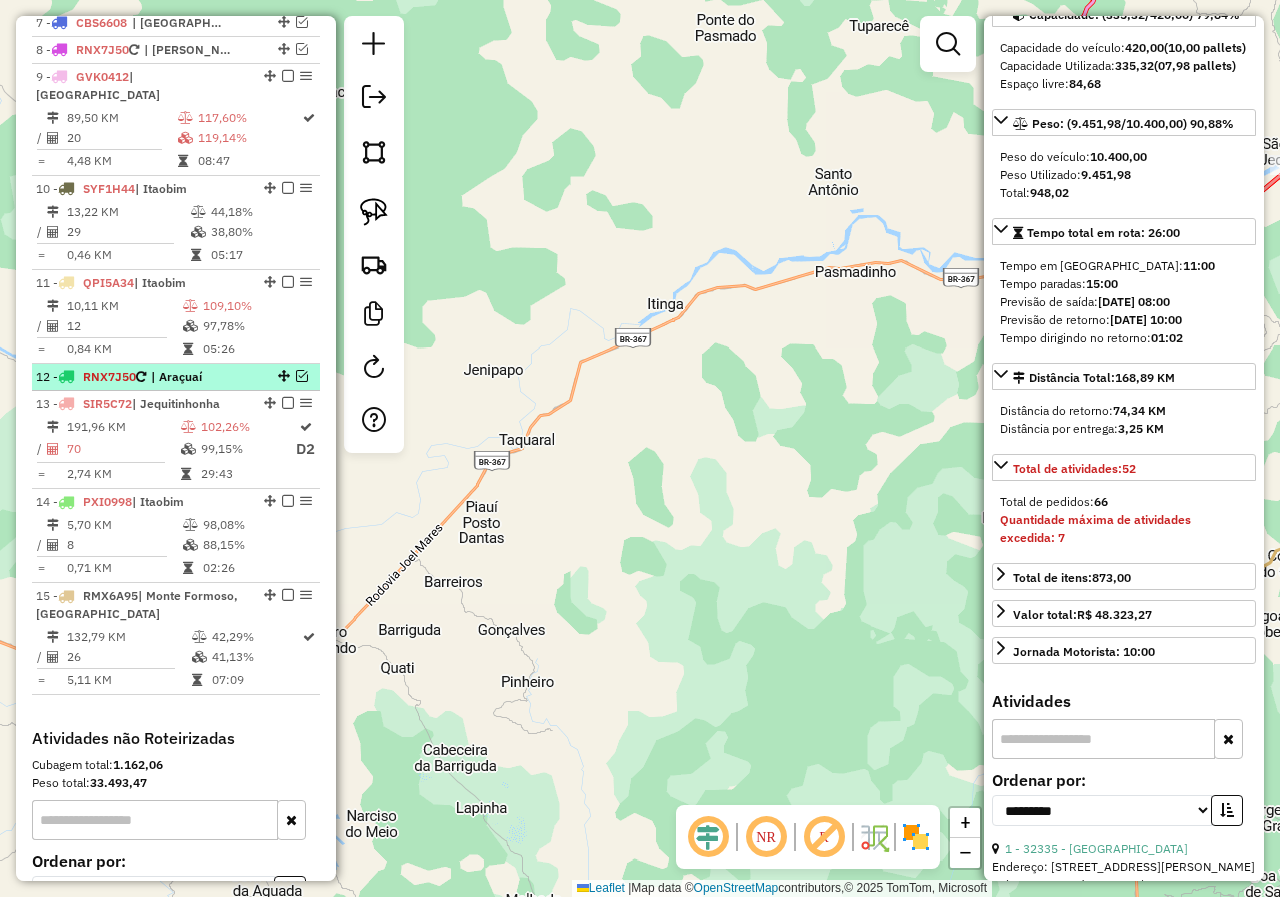 click at bounding box center [302, 376] 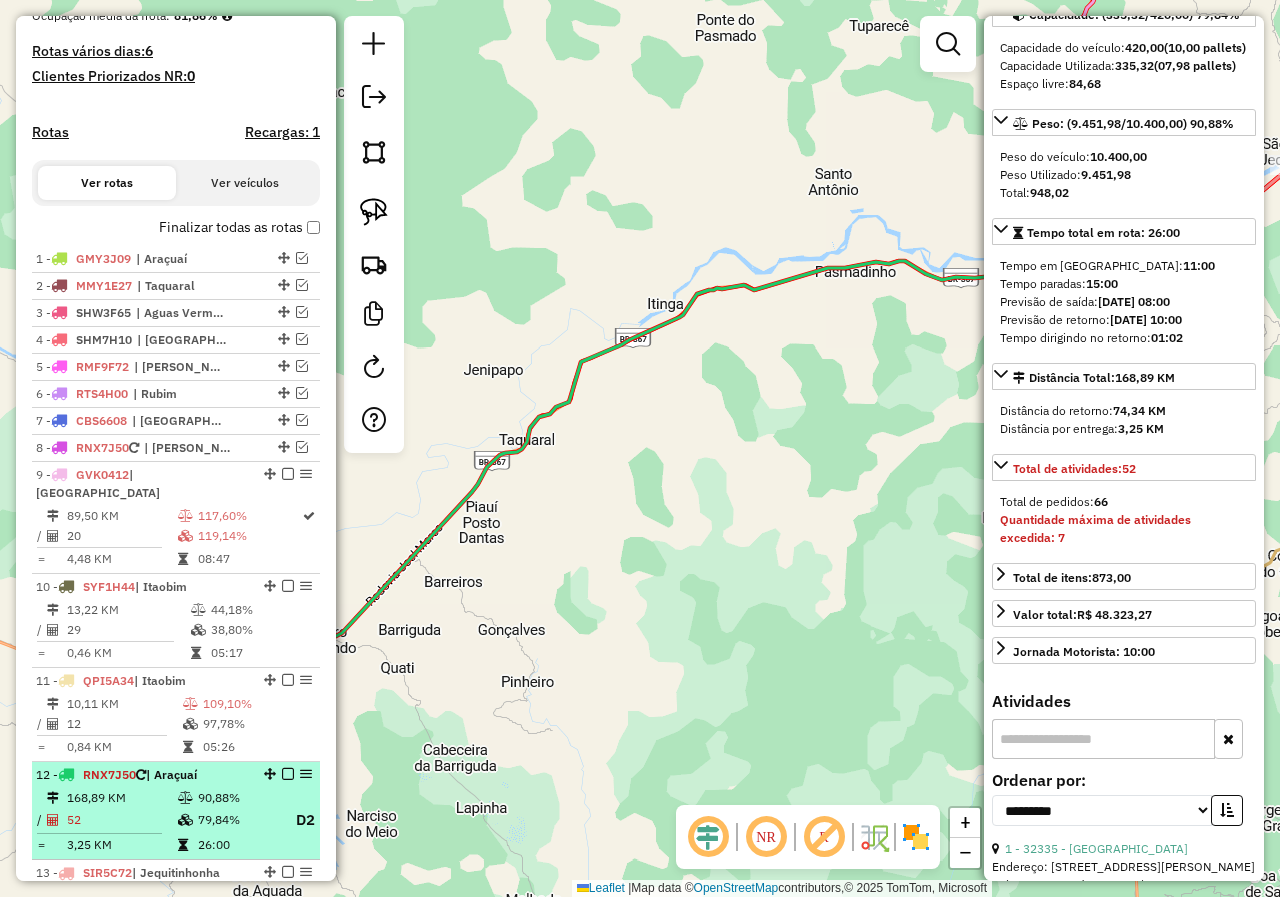 scroll, scrollTop: 500, scrollLeft: 0, axis: vertical 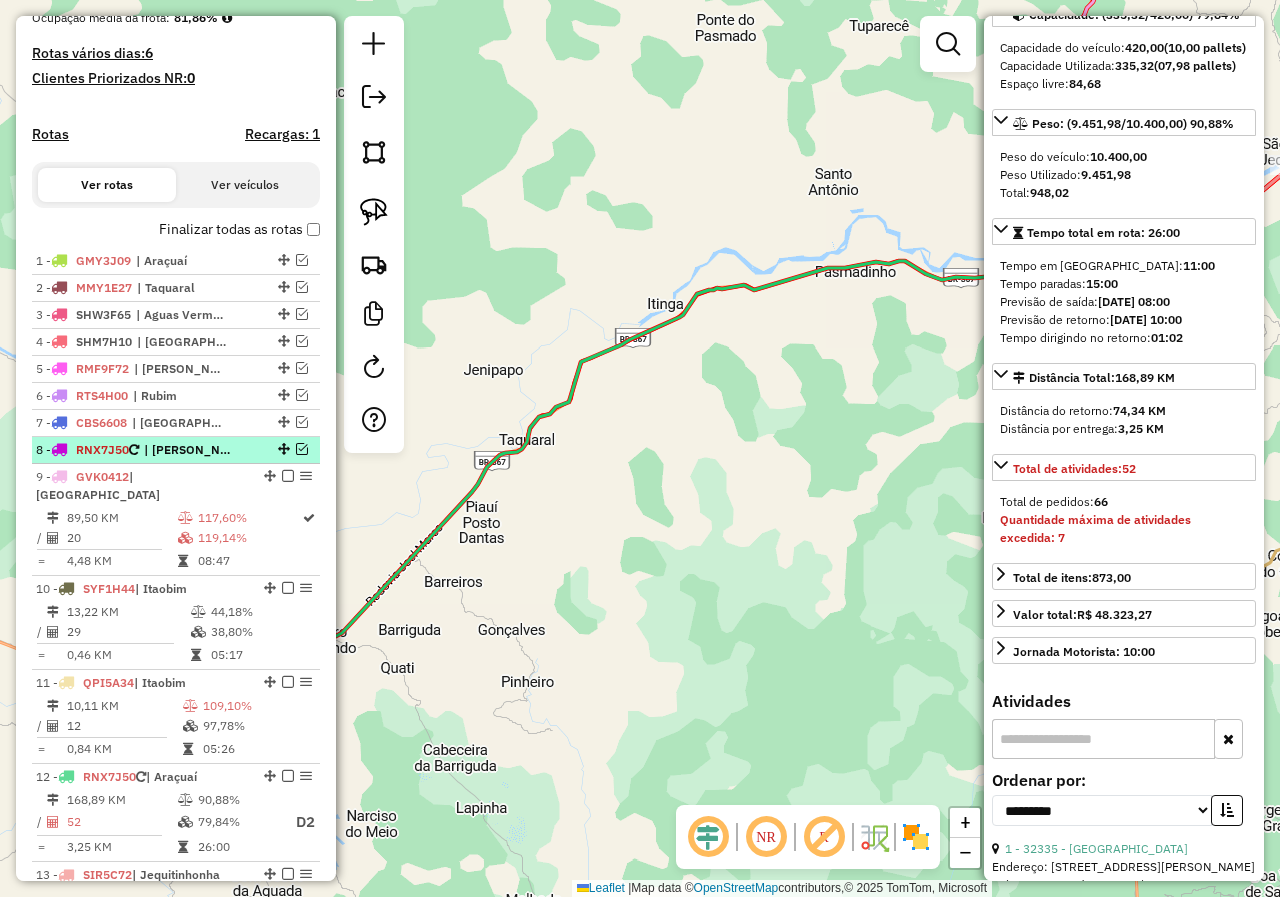 click on "8 -       RNX7J50   | José Gonçalves / Leme do Prado, Lilivéldia" at bounding box center [142, 450] 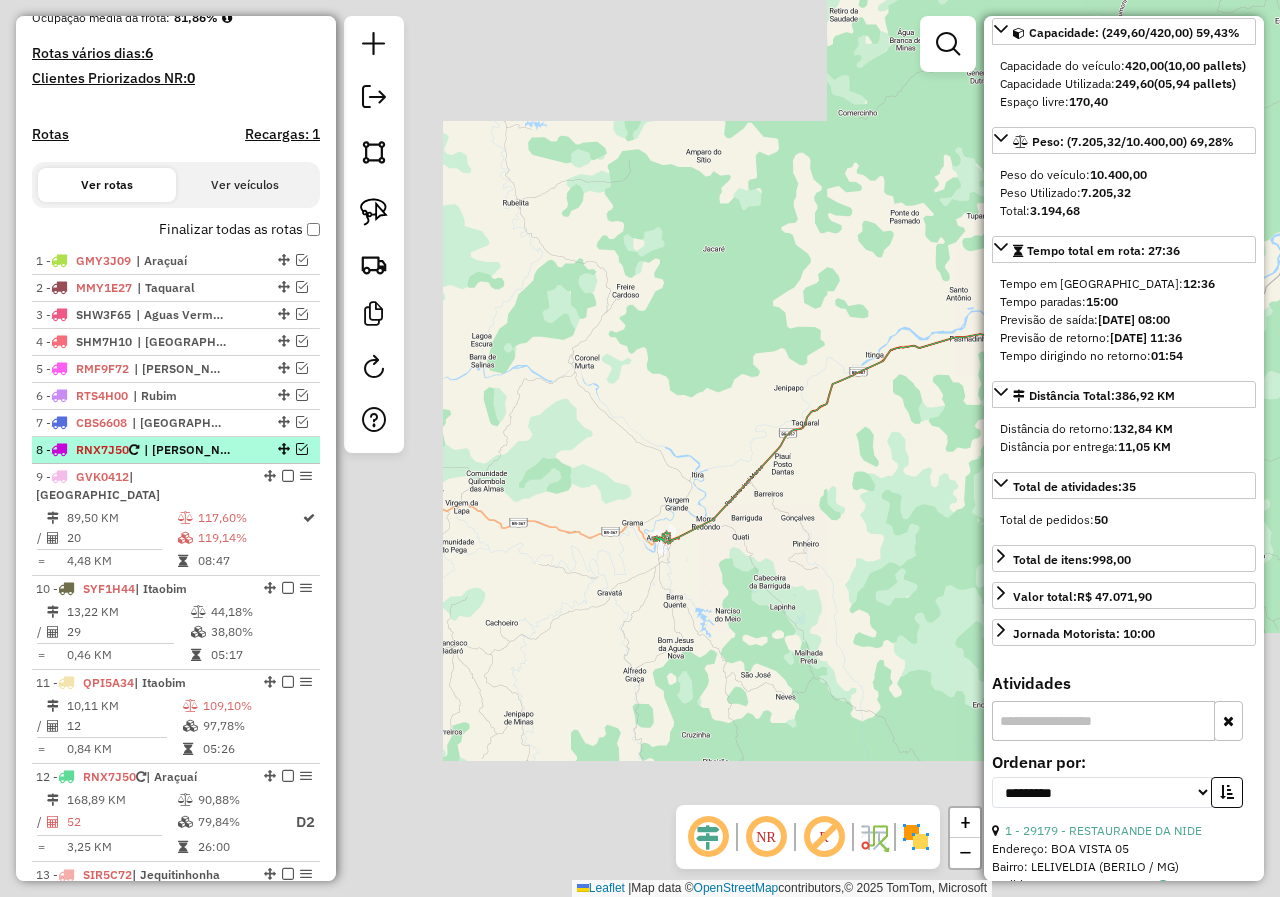 scroll, scrollTop: 218, scrollLeft: 0, axis: vertical 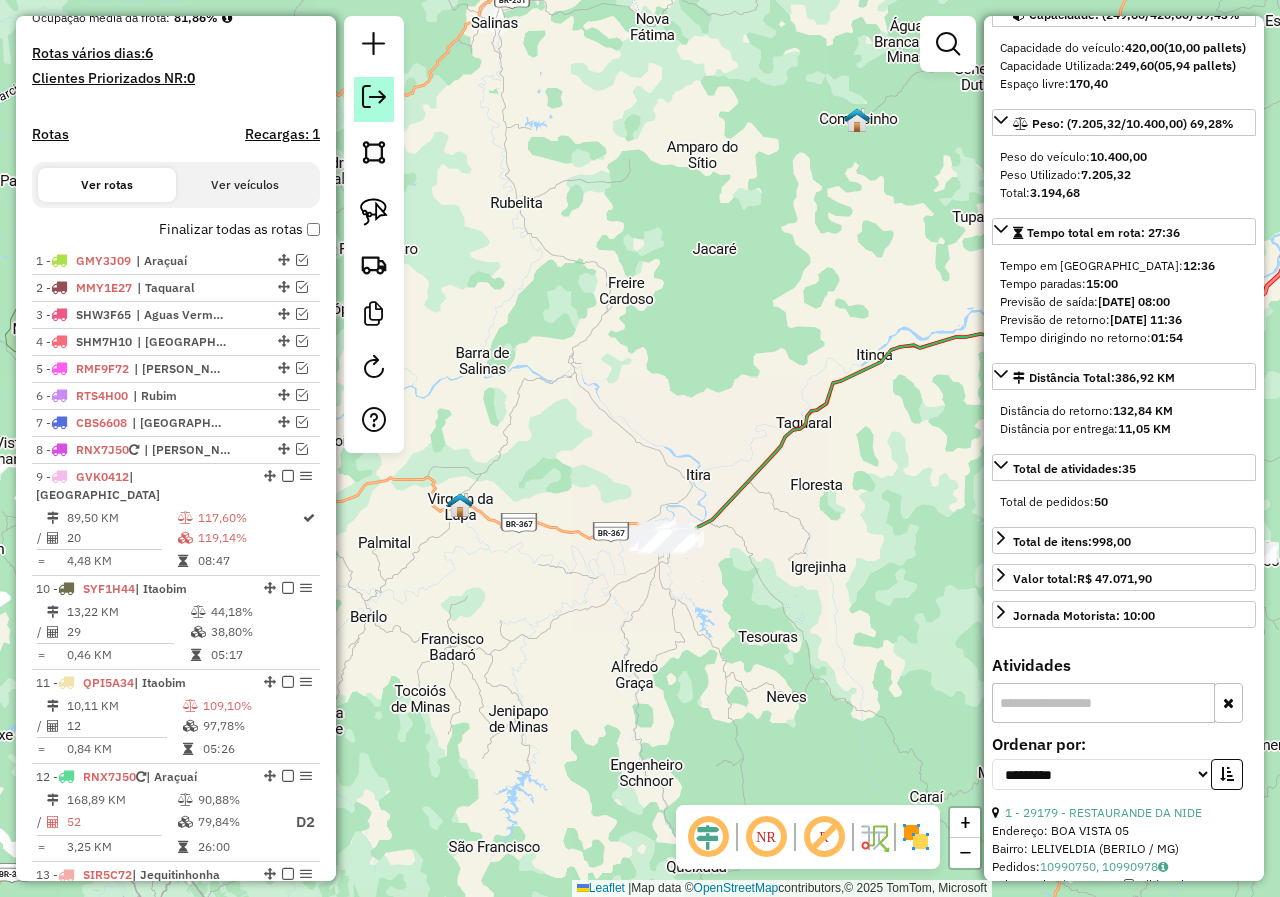click 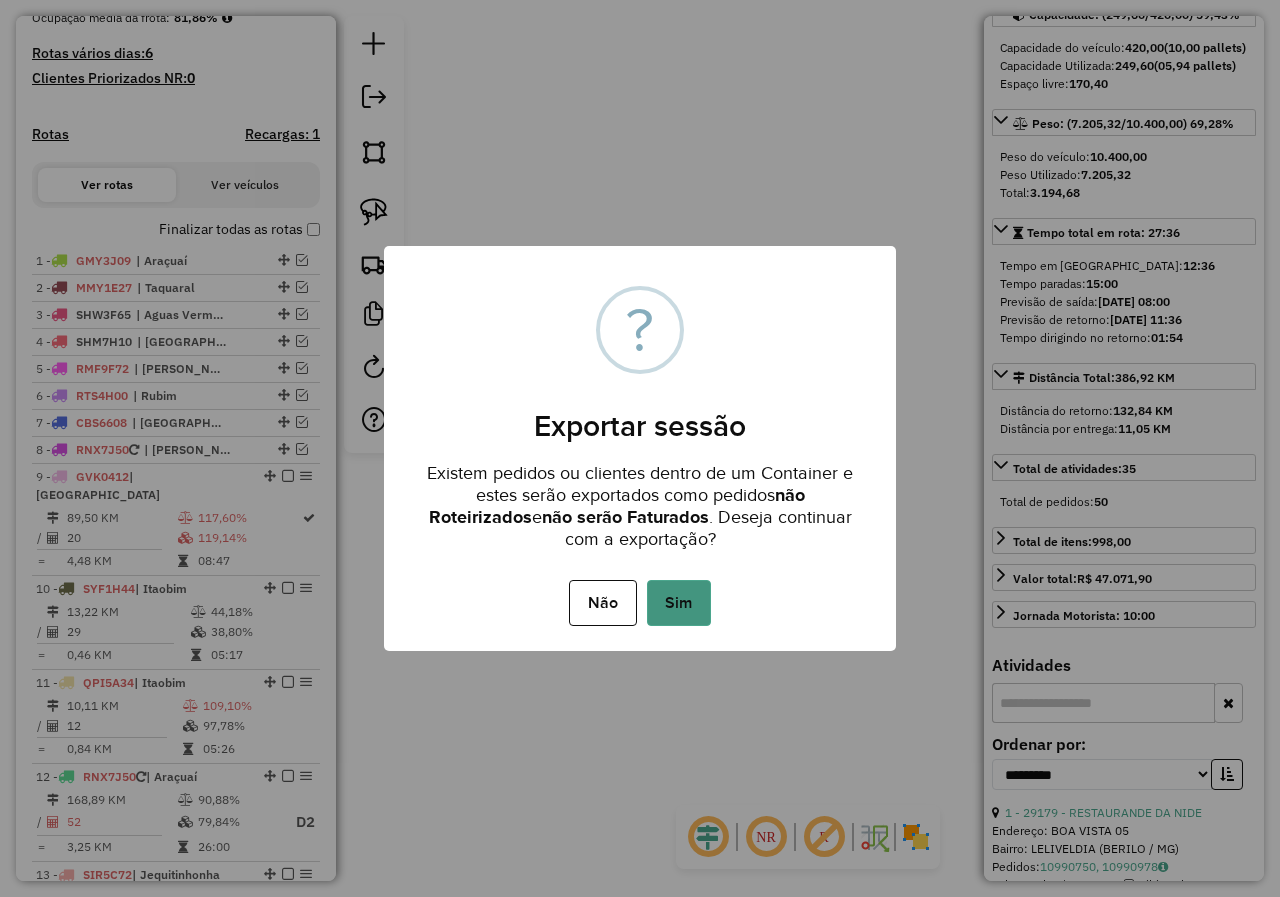click on "Sim" at bounding box center (679, 603) 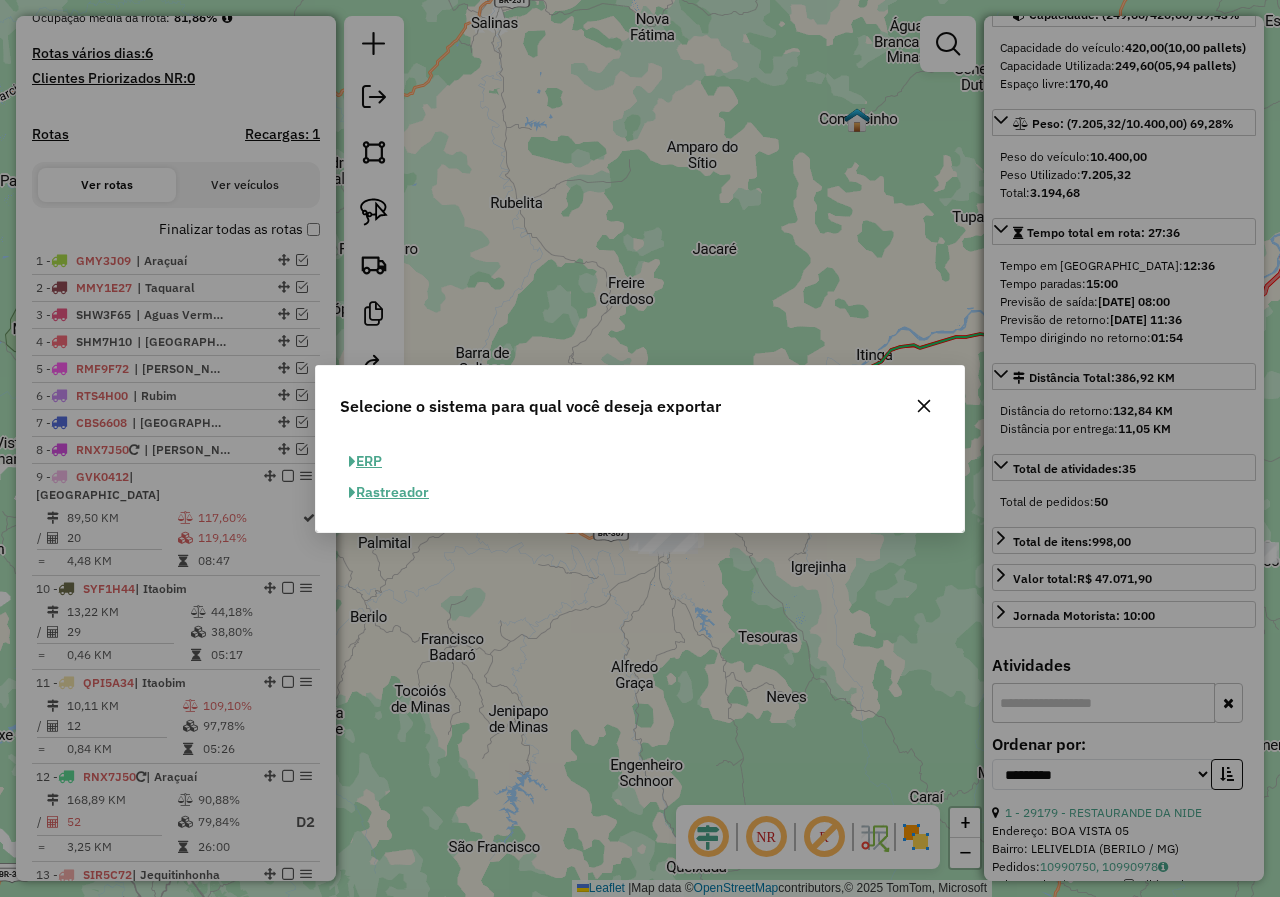 click on "ERP" 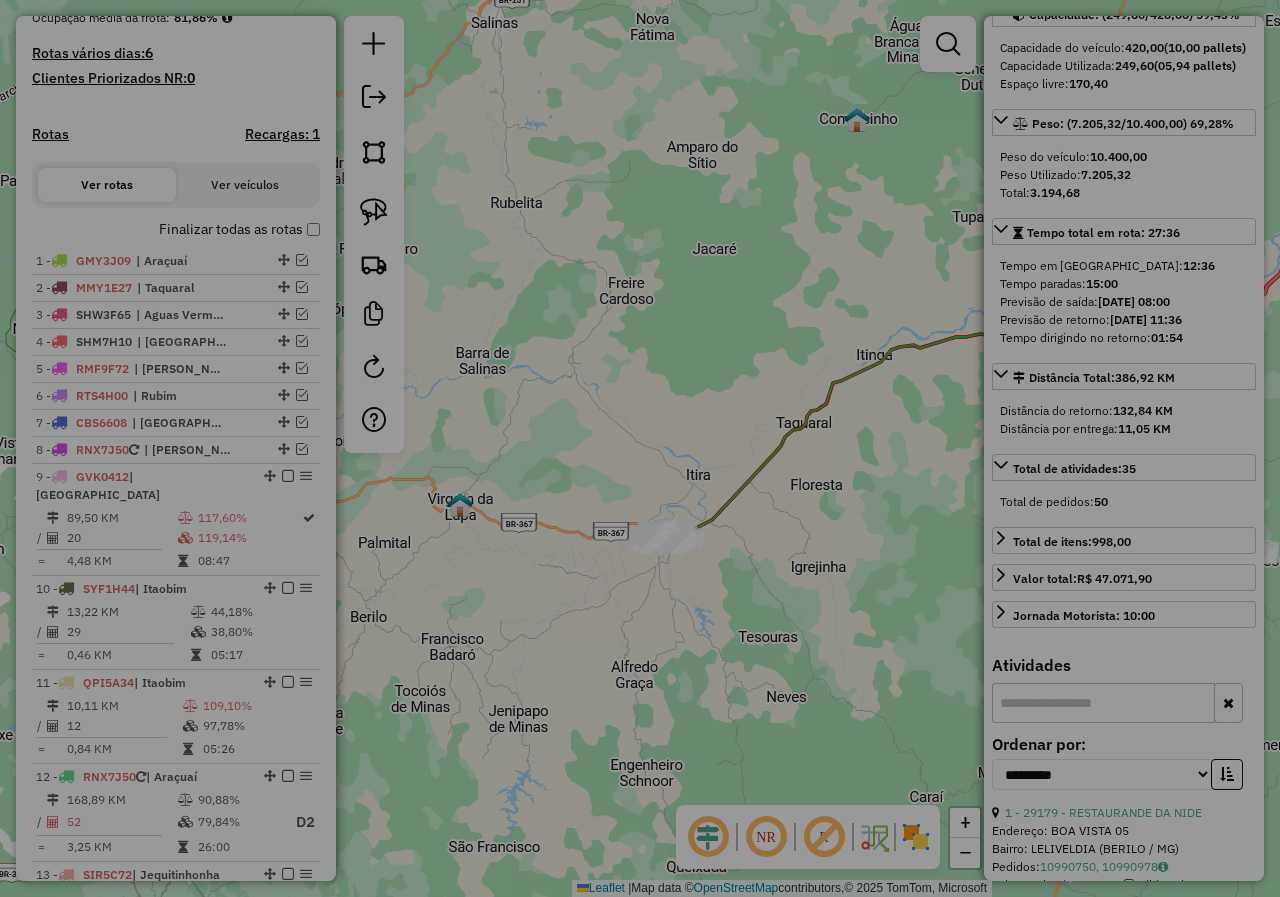 select on "**" 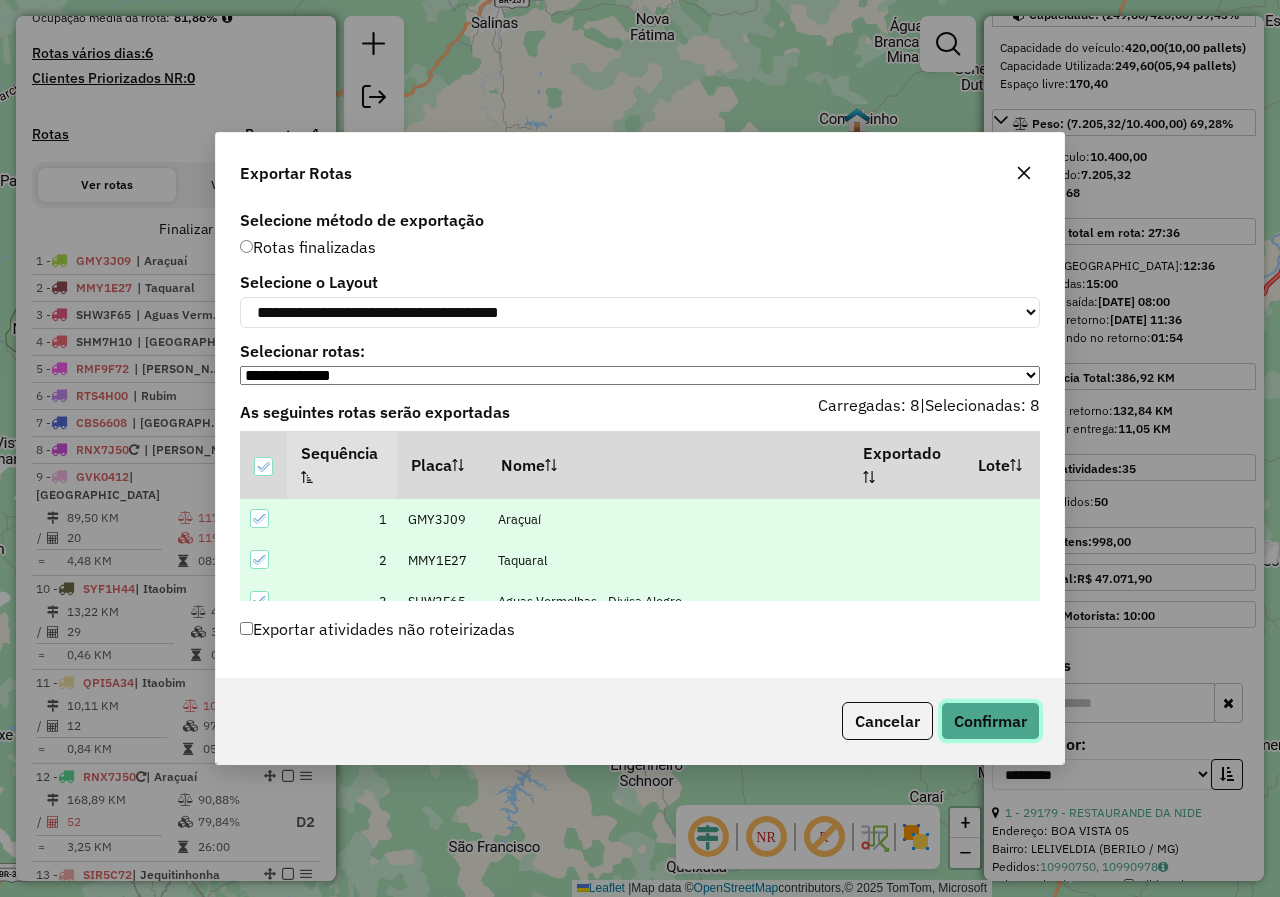 click on "Confirmar" 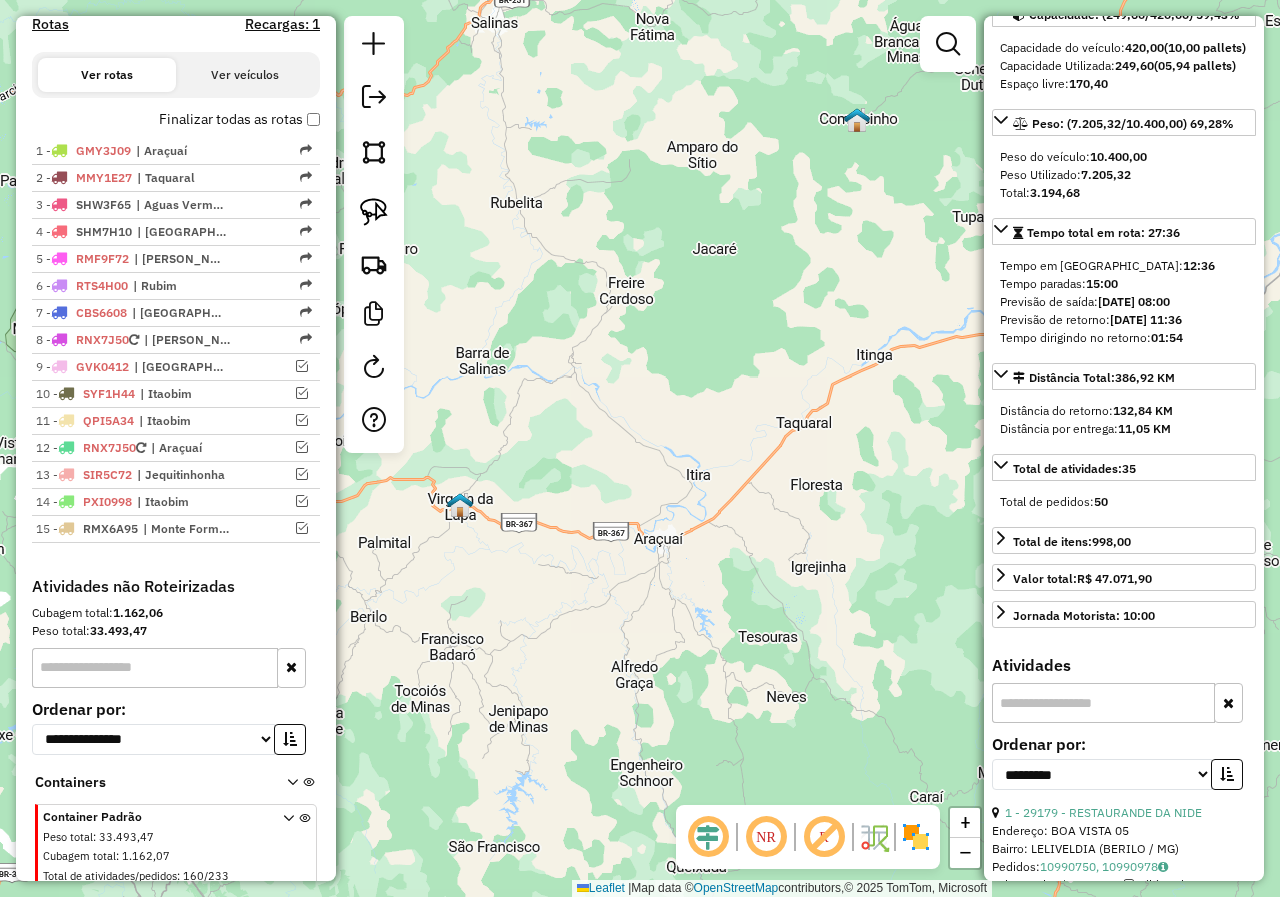scroll, scrollTop: 683, scrollLeft: 0, axis: vertical 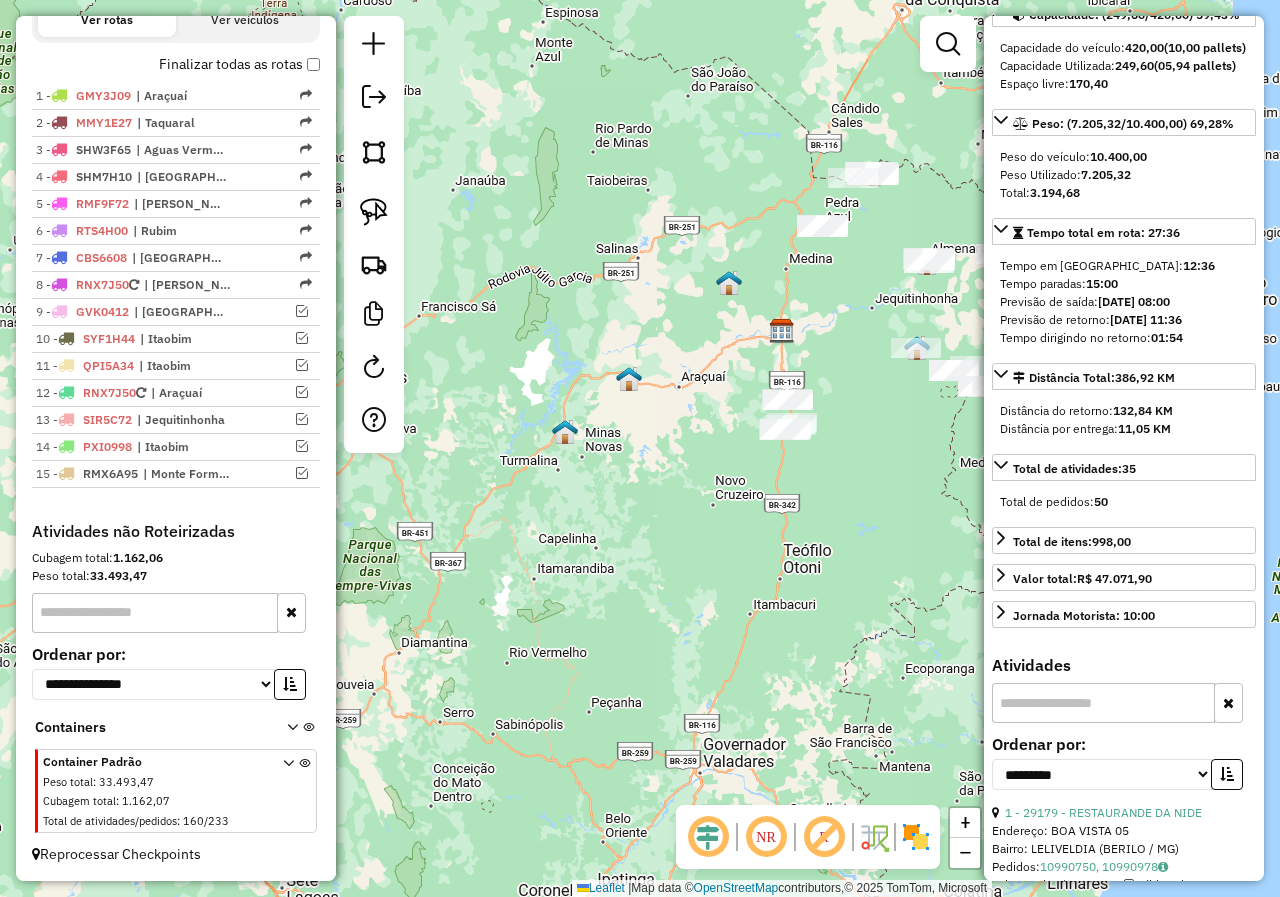 drag, startPoint x: 610, startPoint y: 513, endPoint x: 770, endPoint y: 447, distance: 173.07802 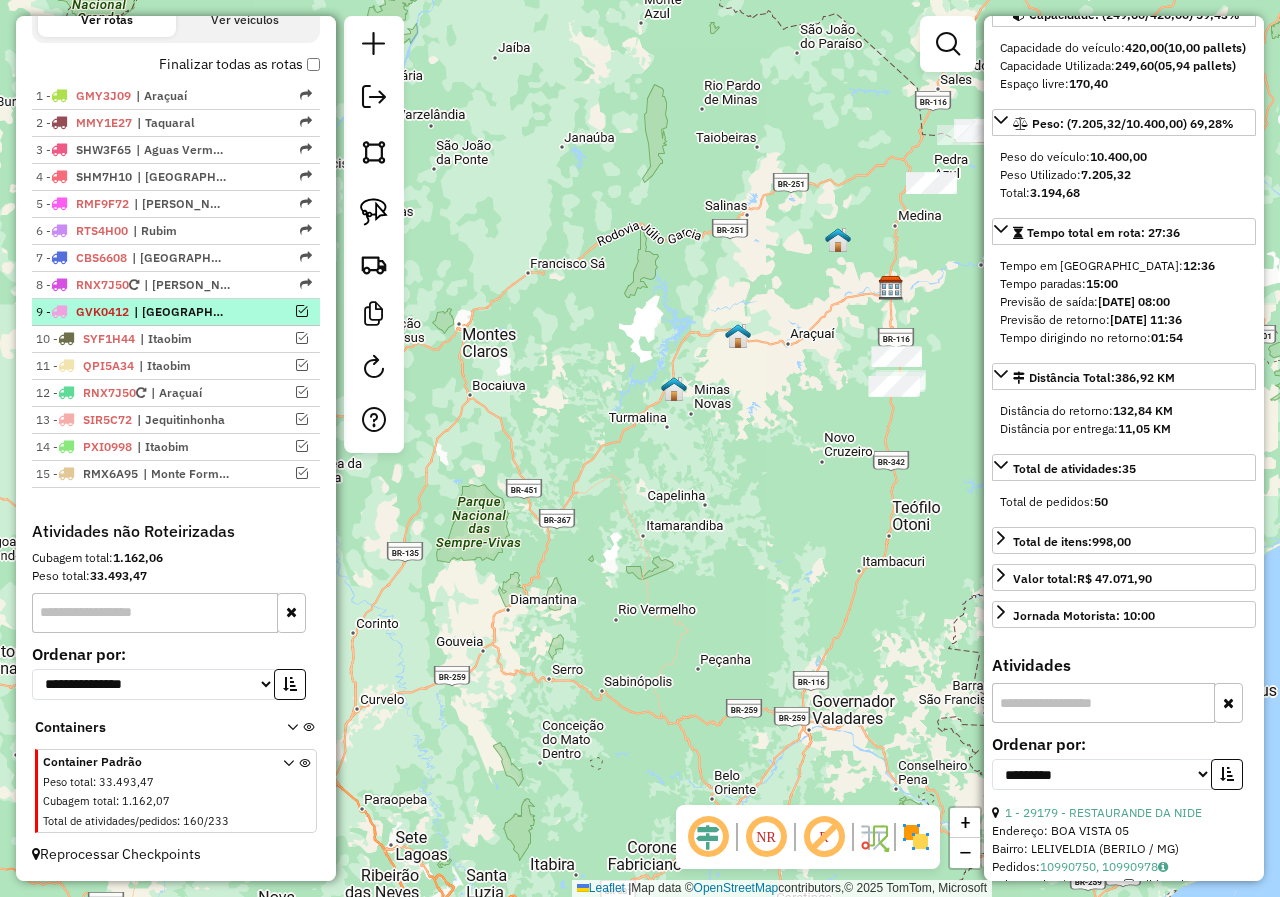 click at bounding box center (302, 311) 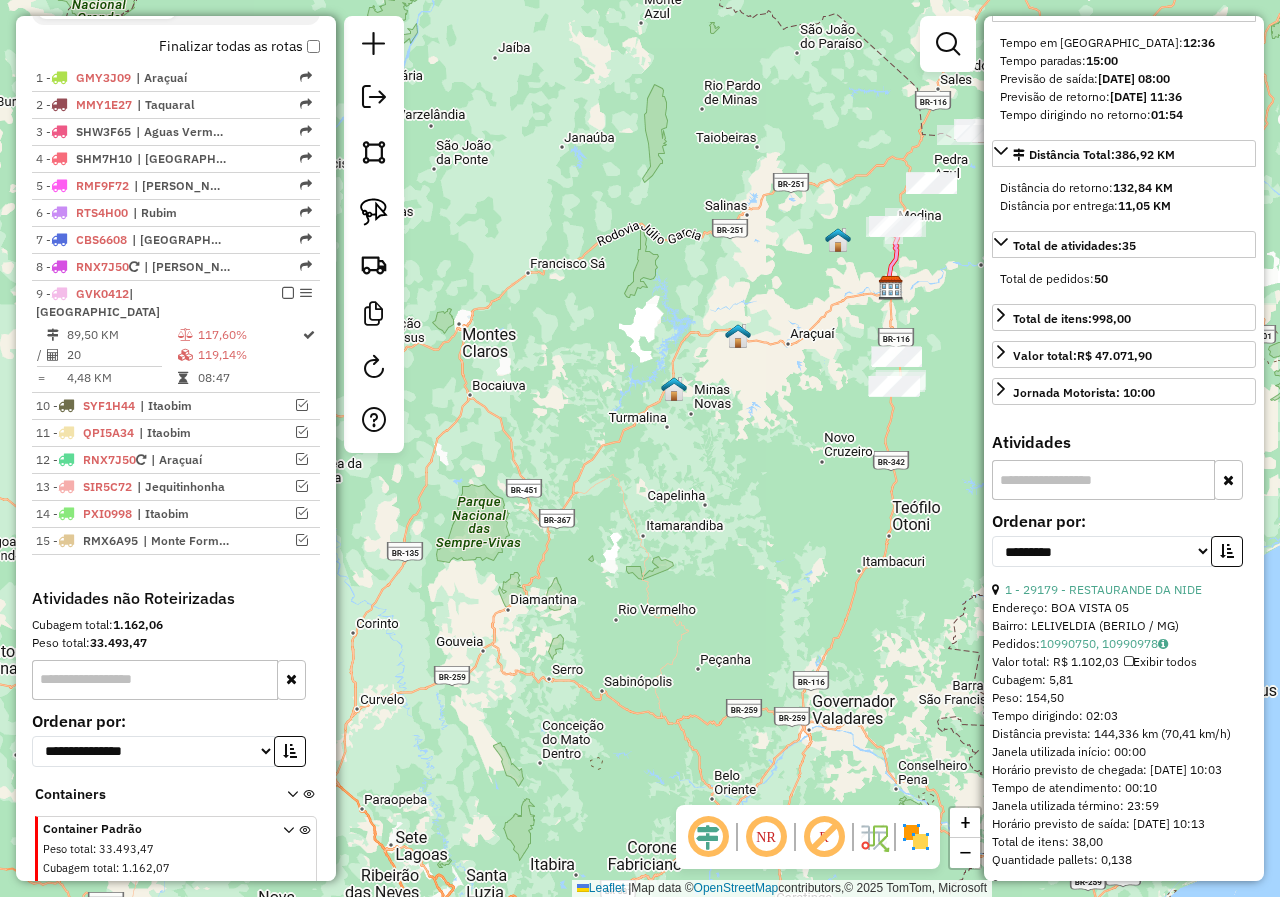 scroll, scrollTop: 618, scrollLeft: 0, axis: vertical 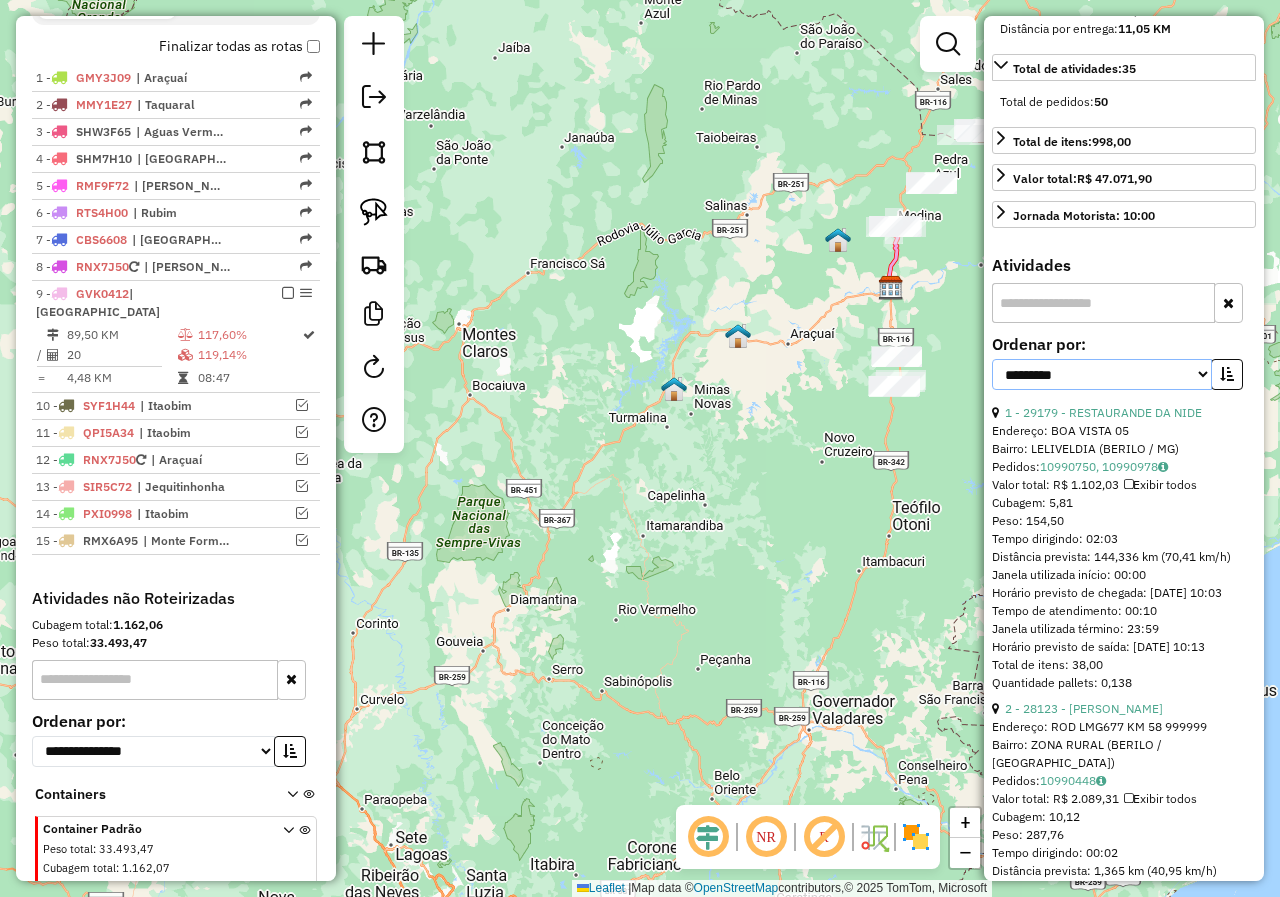 click on "**********" at bounding box center (1102, 374) 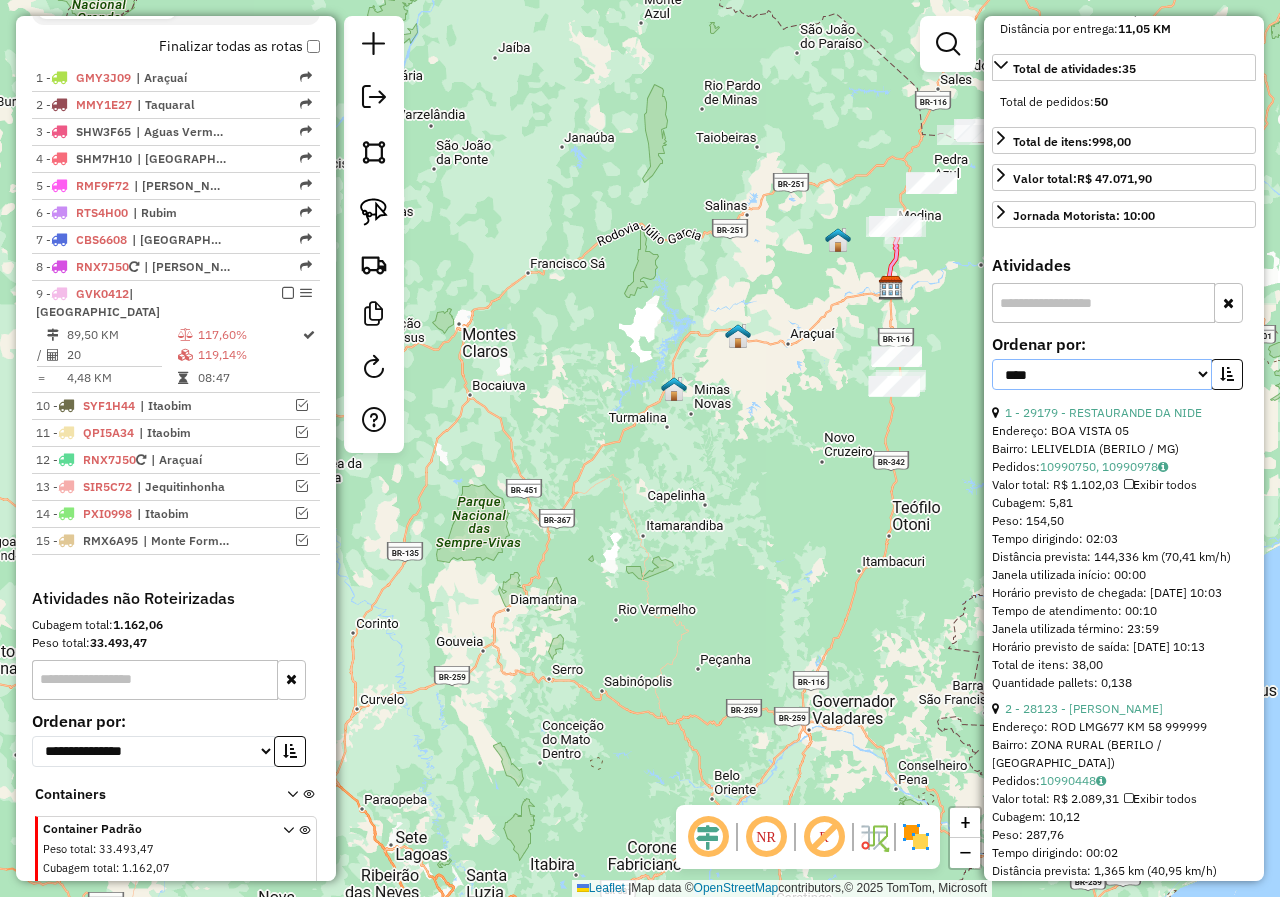 click on "**********" at bounding box center [1102, 374] 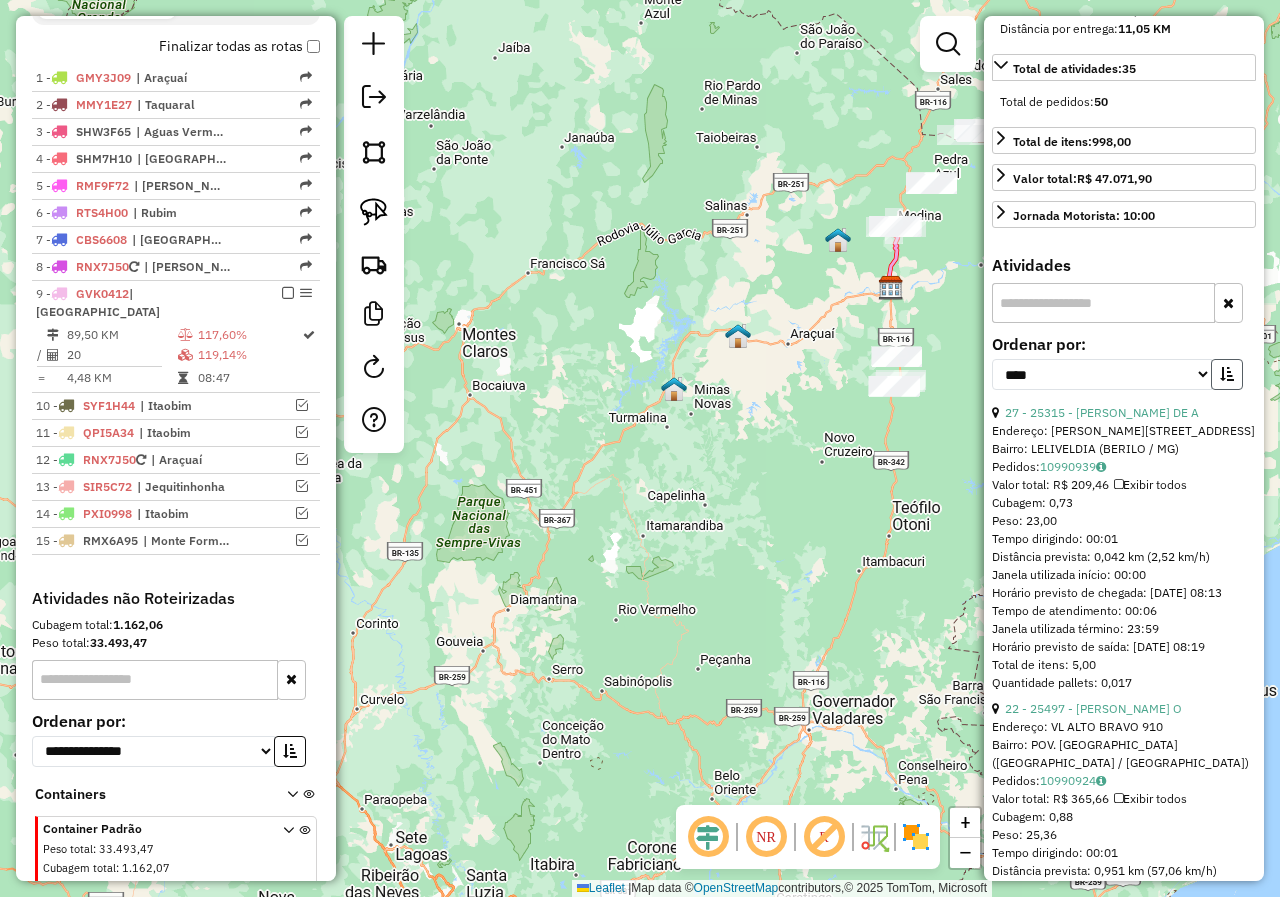 click at bounding box center [1227, 374] 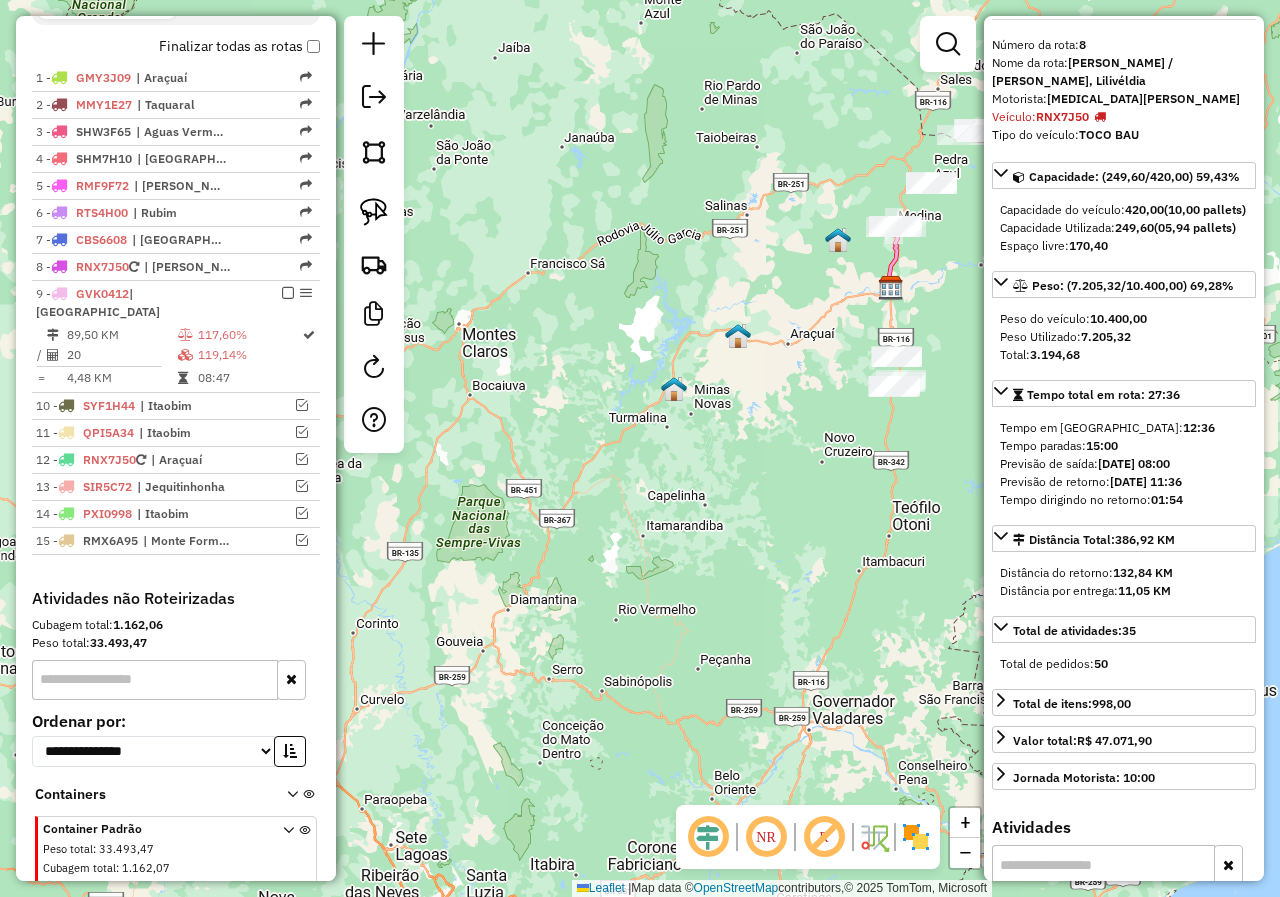 scroll, scrollTop: 0, scrollLeft: 0, axis: both 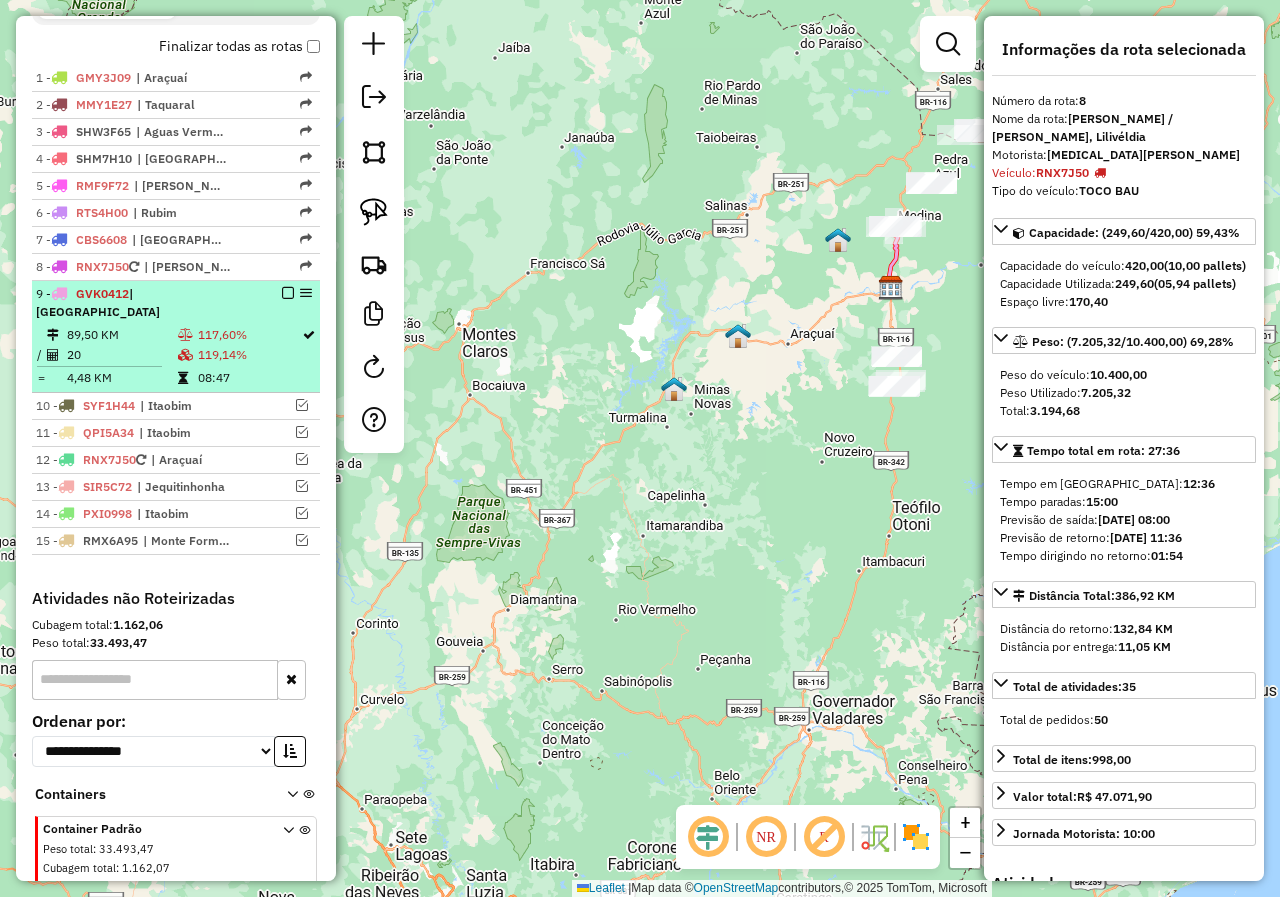 click on "119,14%" at bounding box center (249, 355) 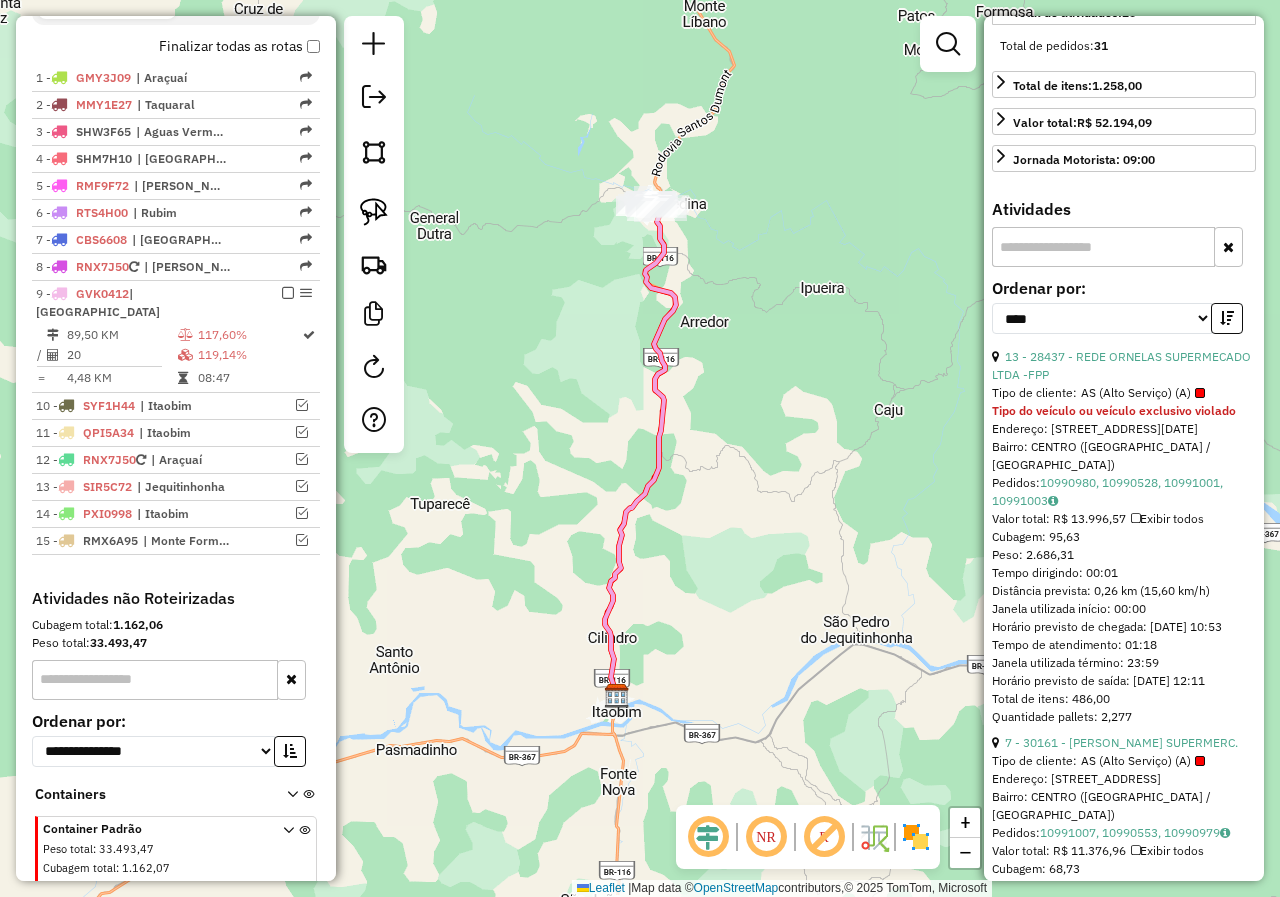 scroll, scrollTop: 700, scrollLeft: 0, axis: vertical 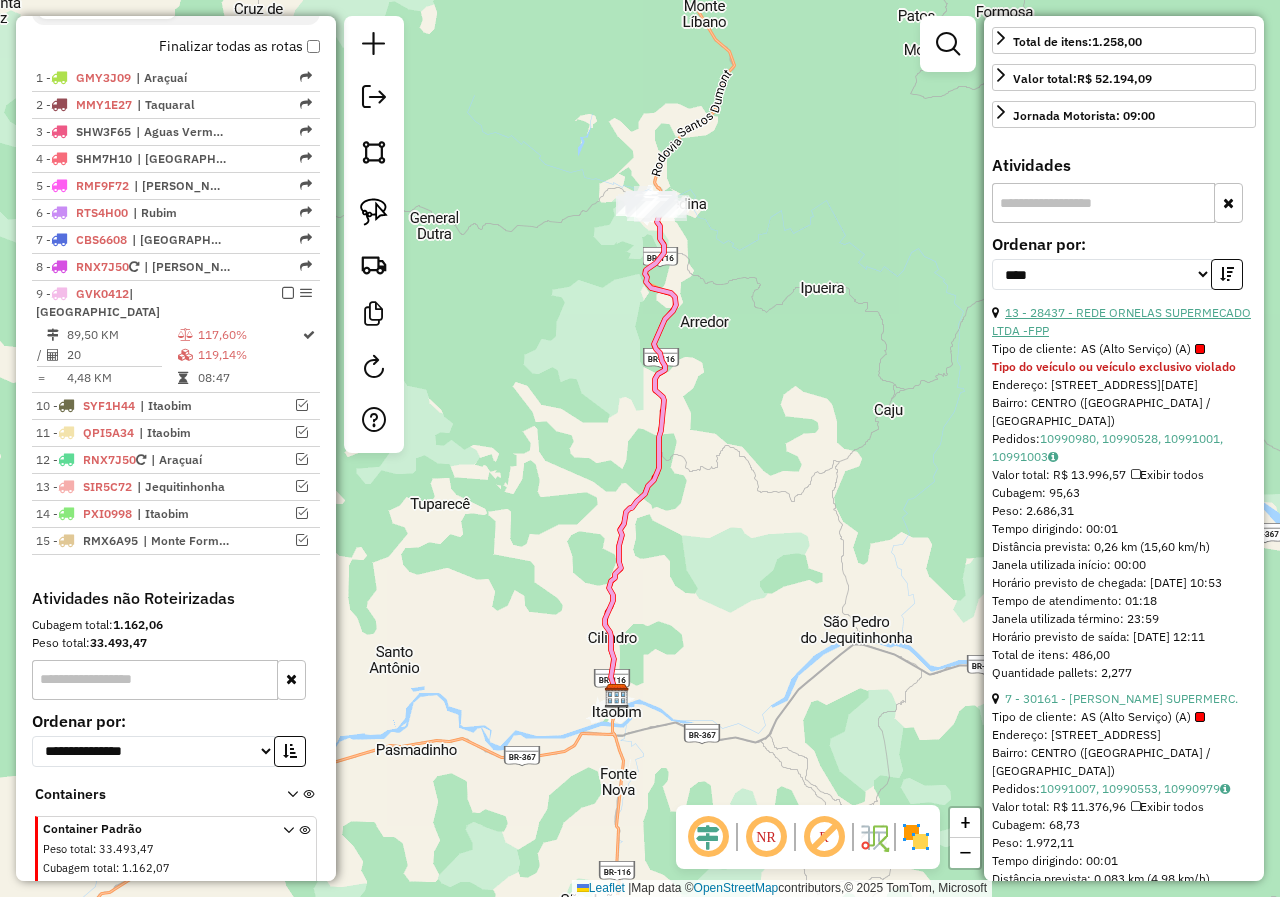 click on "13 - 28437 - REDE ORNELAS SUPERMECADO LTDA -FPP" at bounding box center [1121, 321] 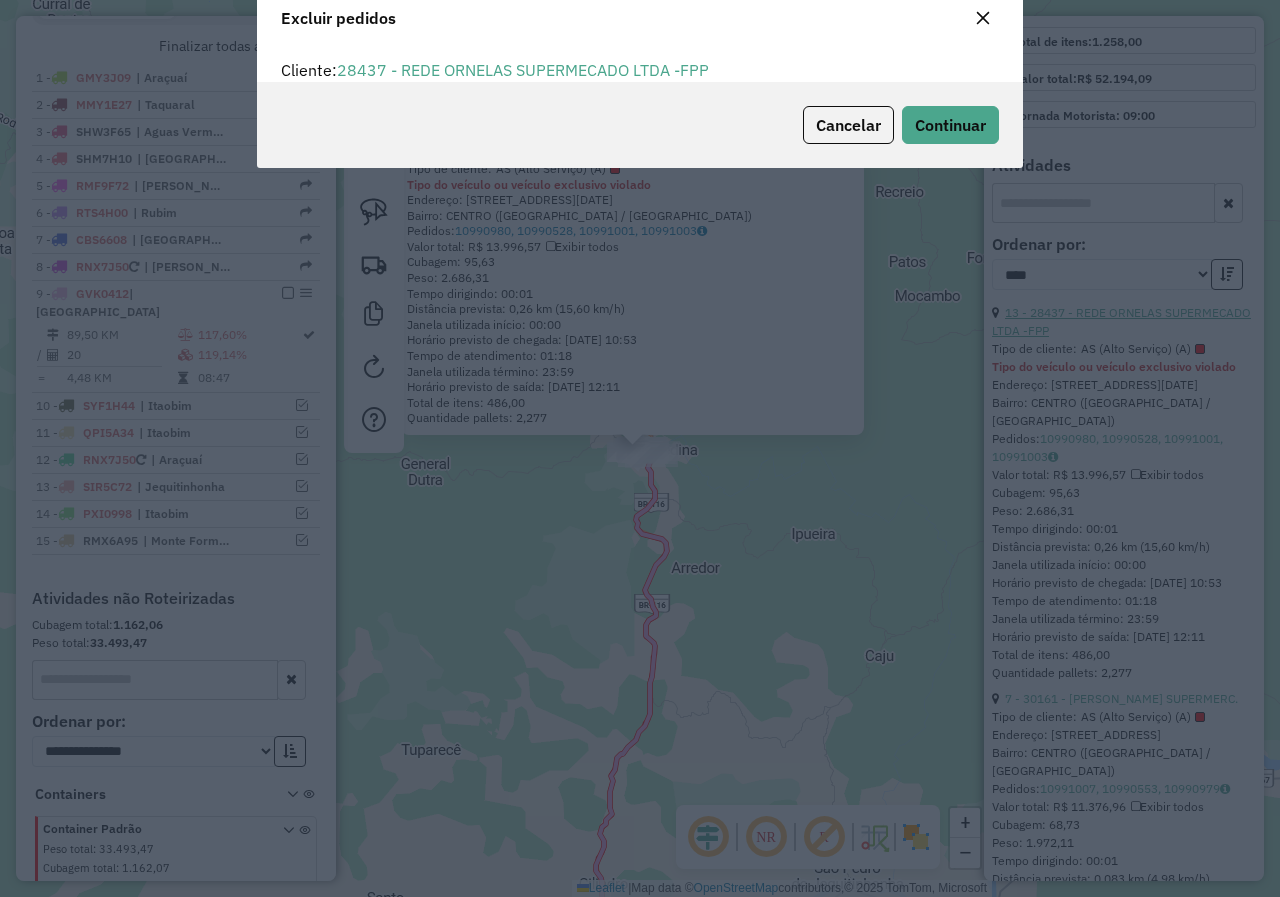scroll, scrollTop: 12, scrollLeft: 6, axis: both 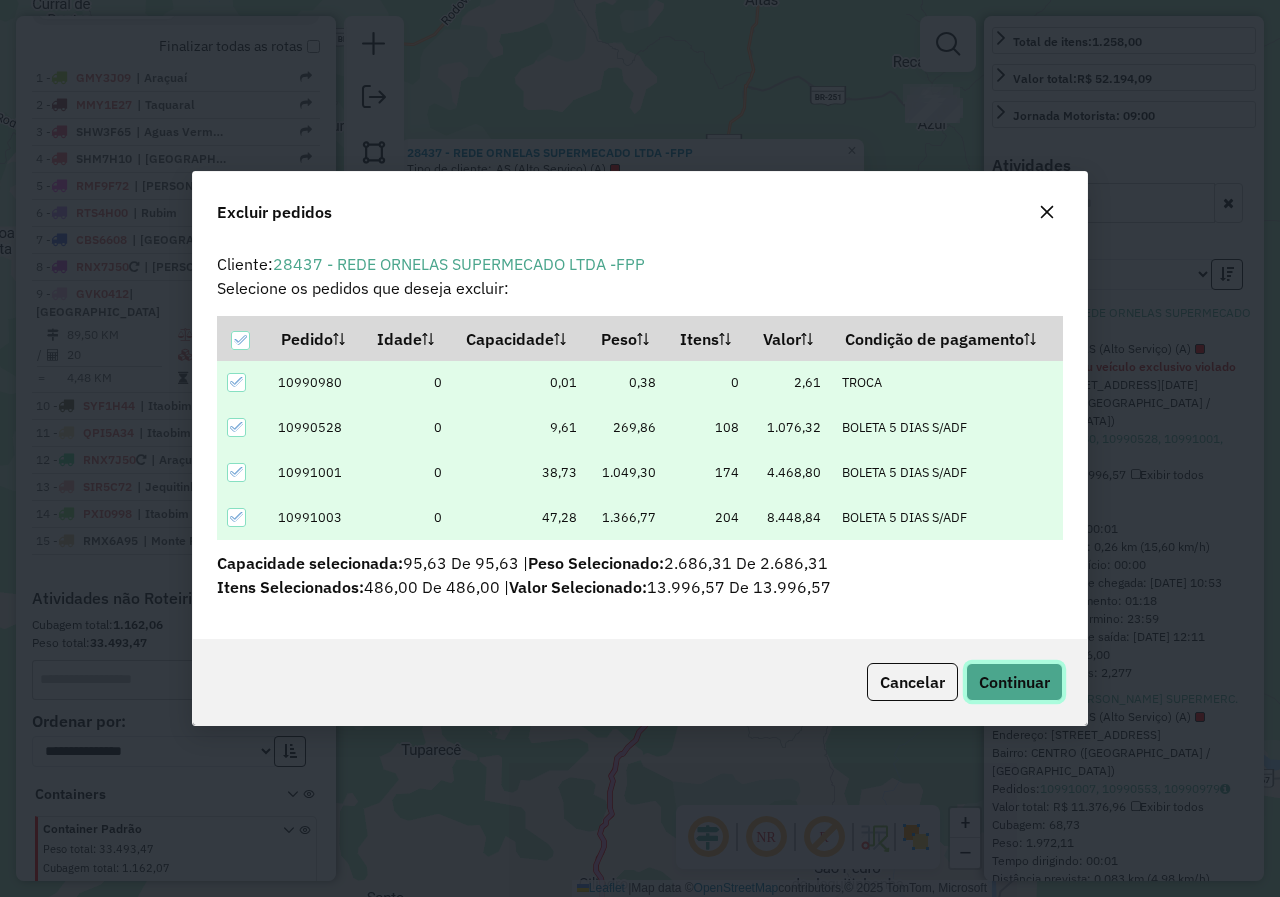click on "Continuar" 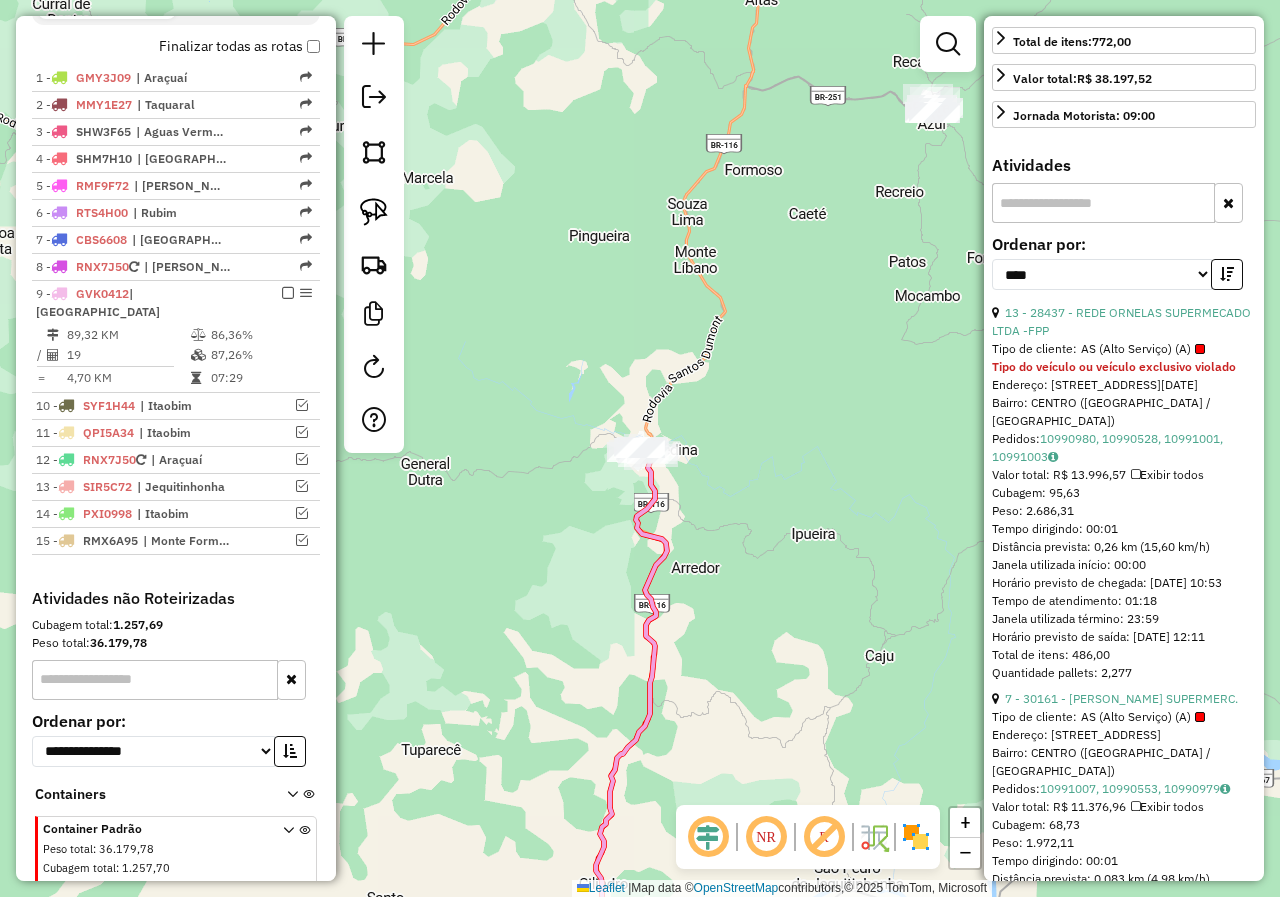 scroll, scrollTop: 682, scrollLeft: 0, axis: vertical 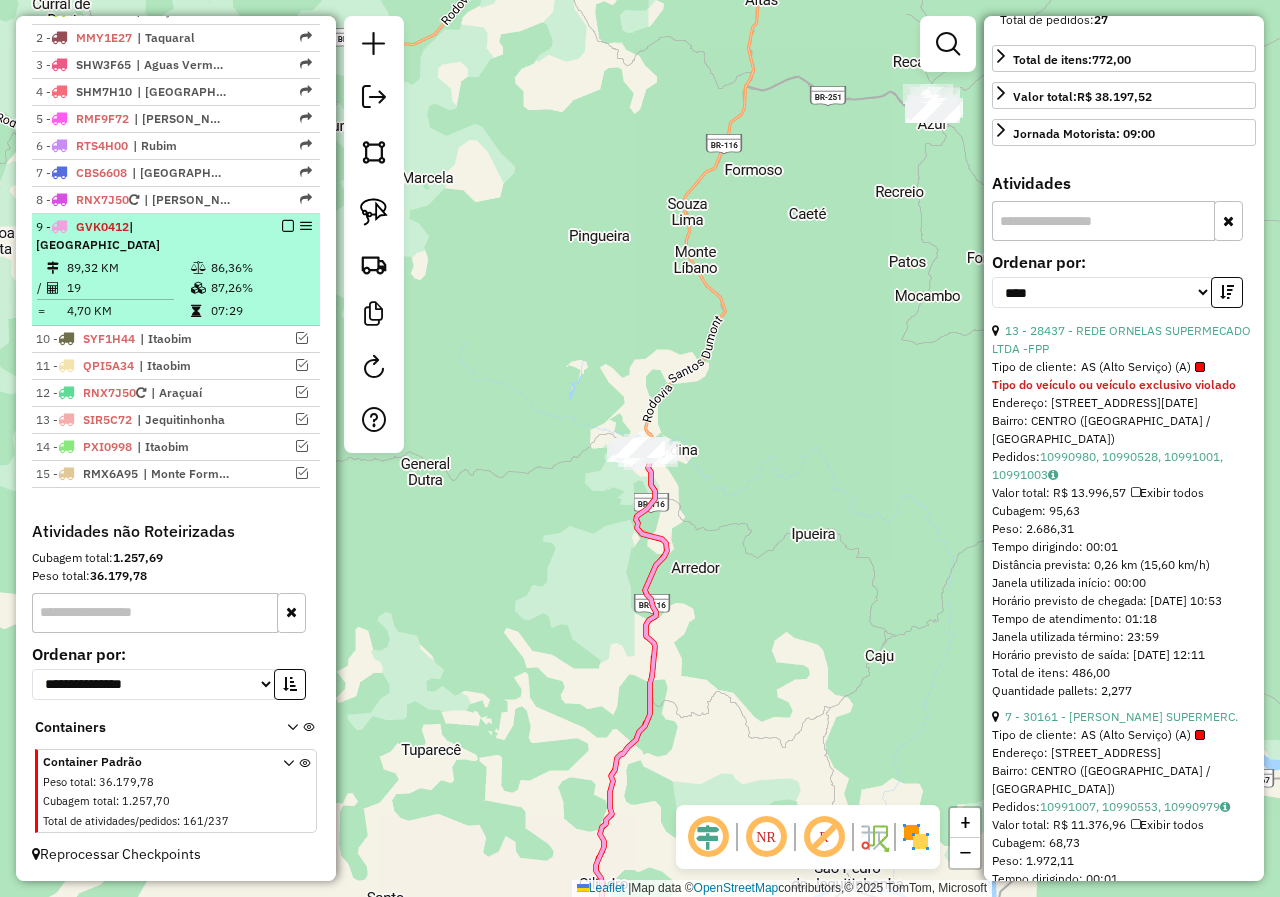 click on "86,36%" at bounding box center (260, 268) 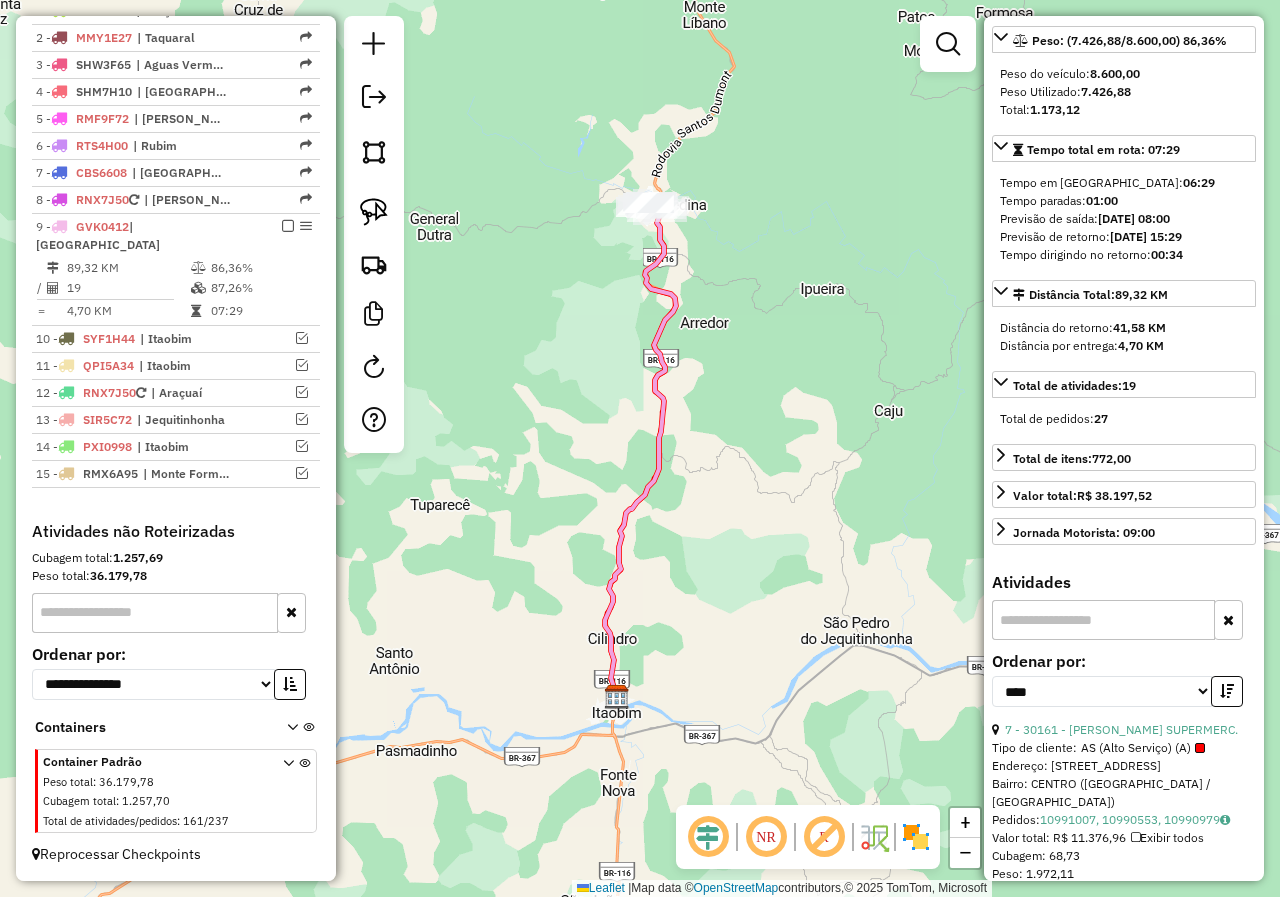 scroll, scrollTop: 182, scrollLeft: 0, axis: vertical 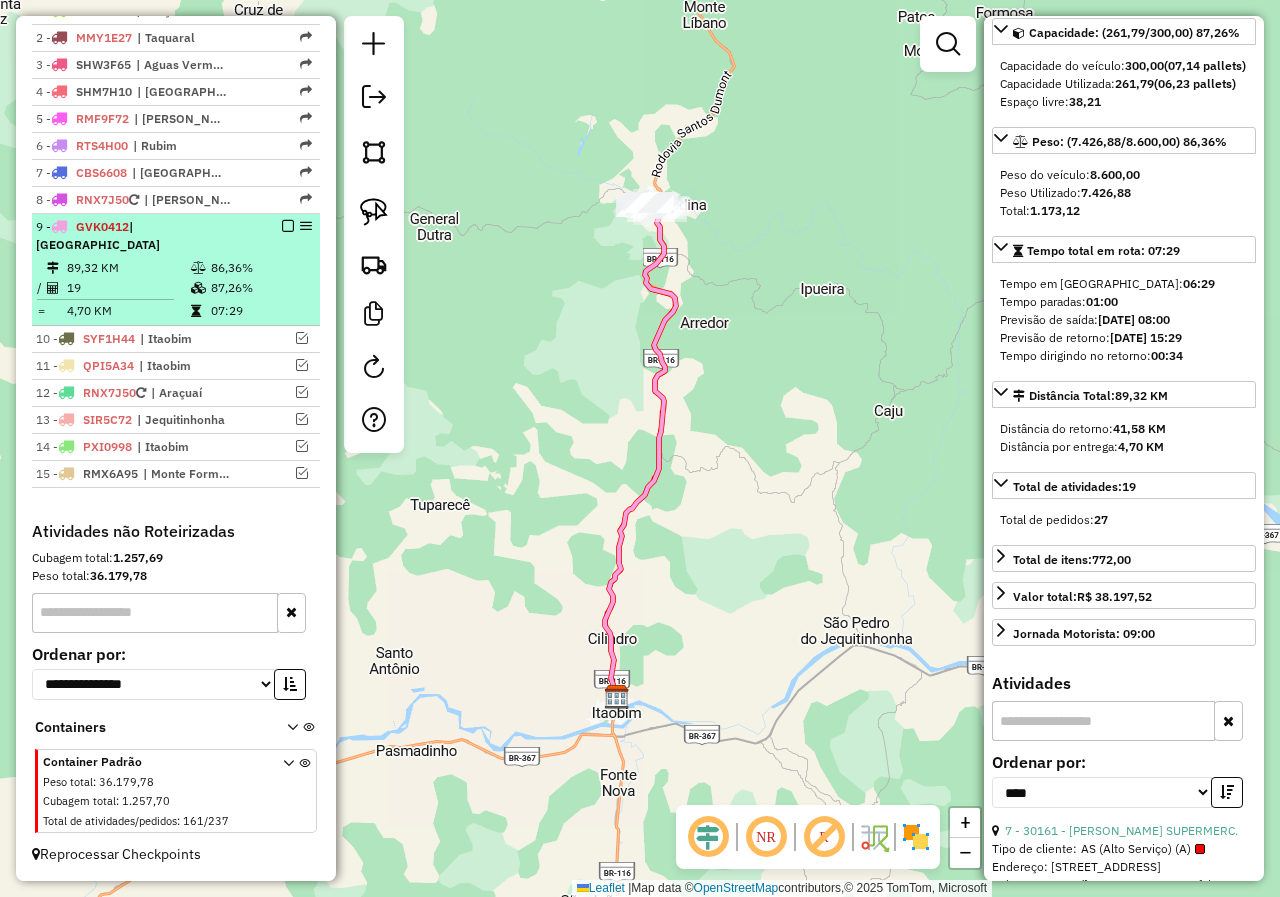 click at bounding box center (288, 226) 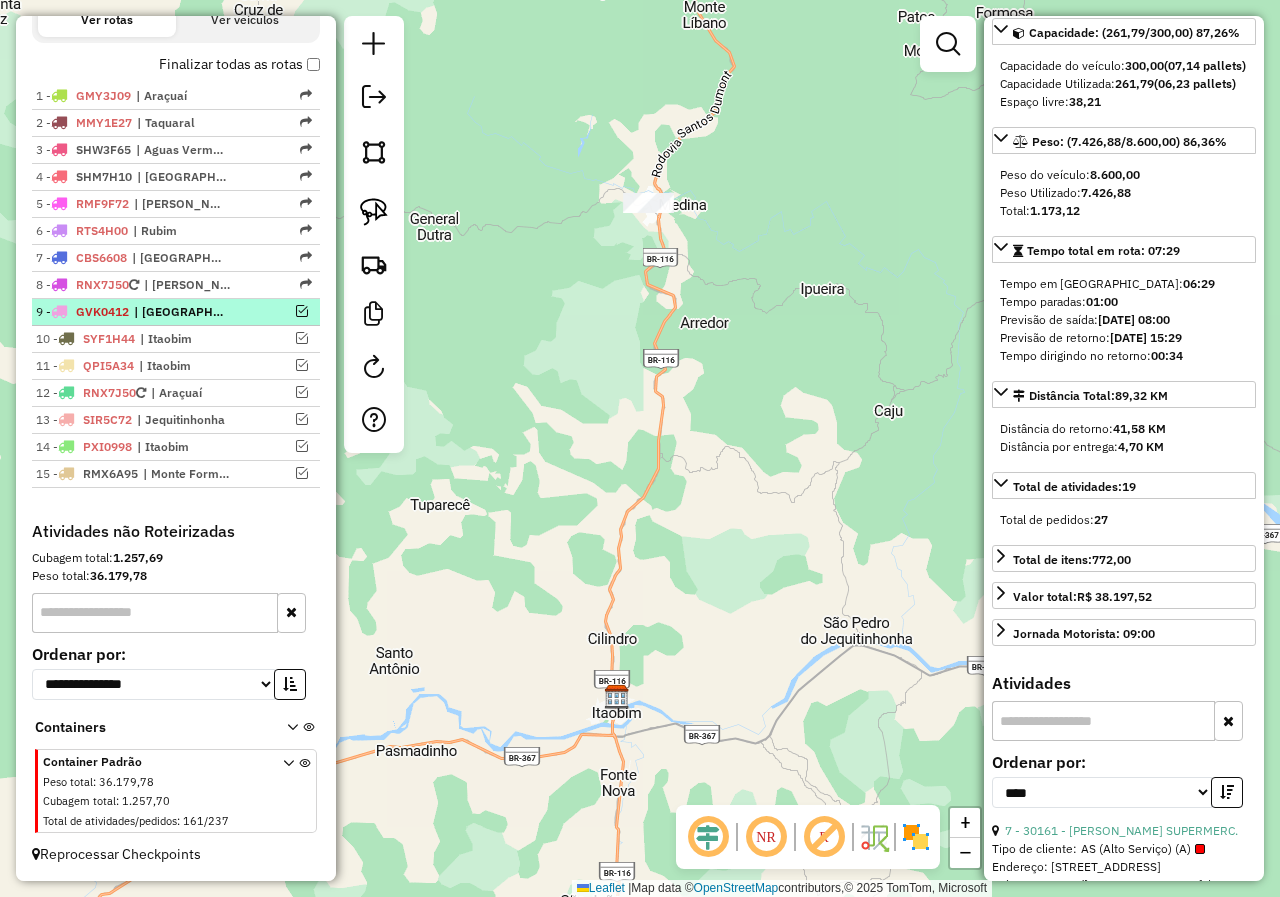 scroll, scrollTop: 683, scrollLeft: 0, axis: vertical 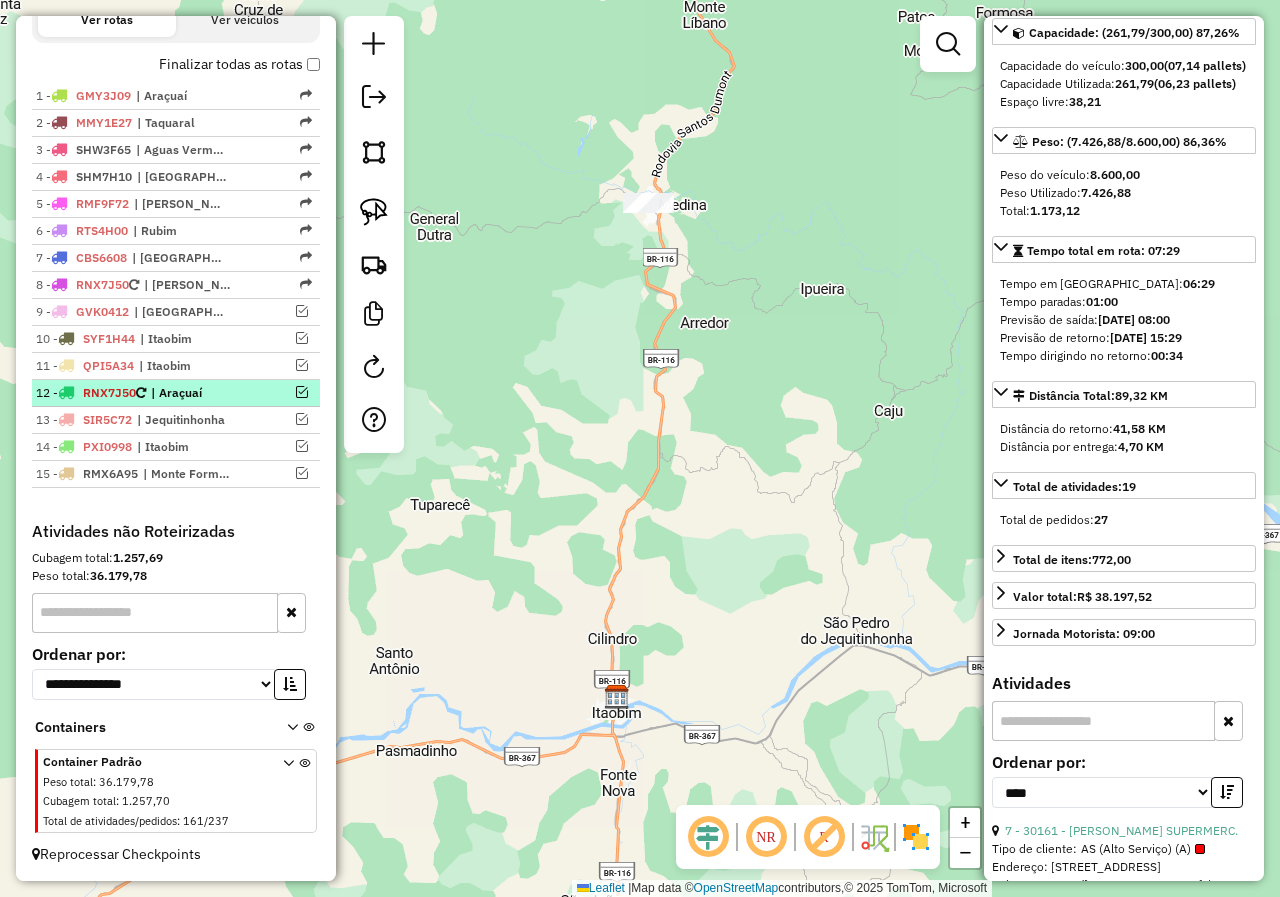 click at bounding box center (302, 392) 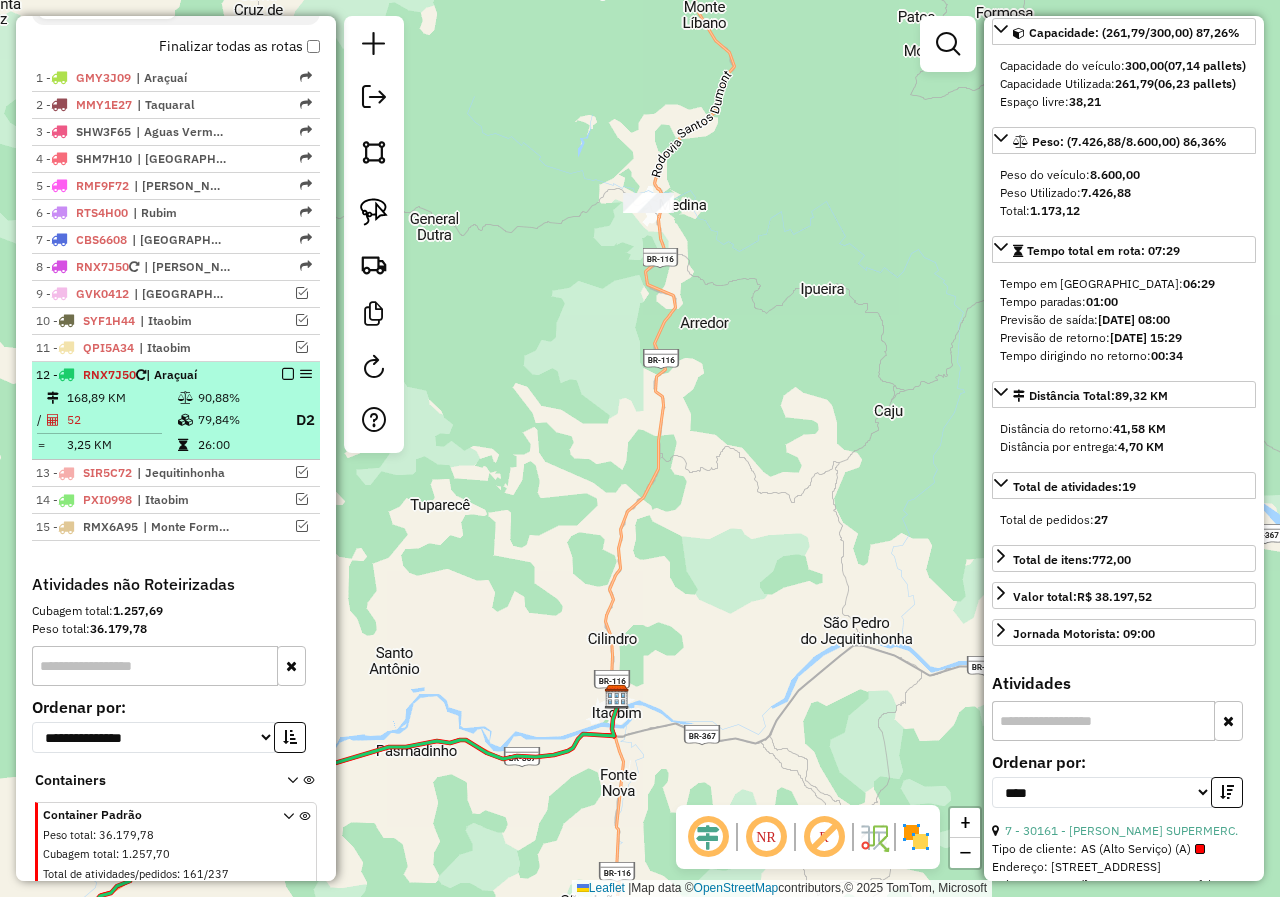 scroll, scrollTop: 750, scrollLeft: 0, axis: vertical 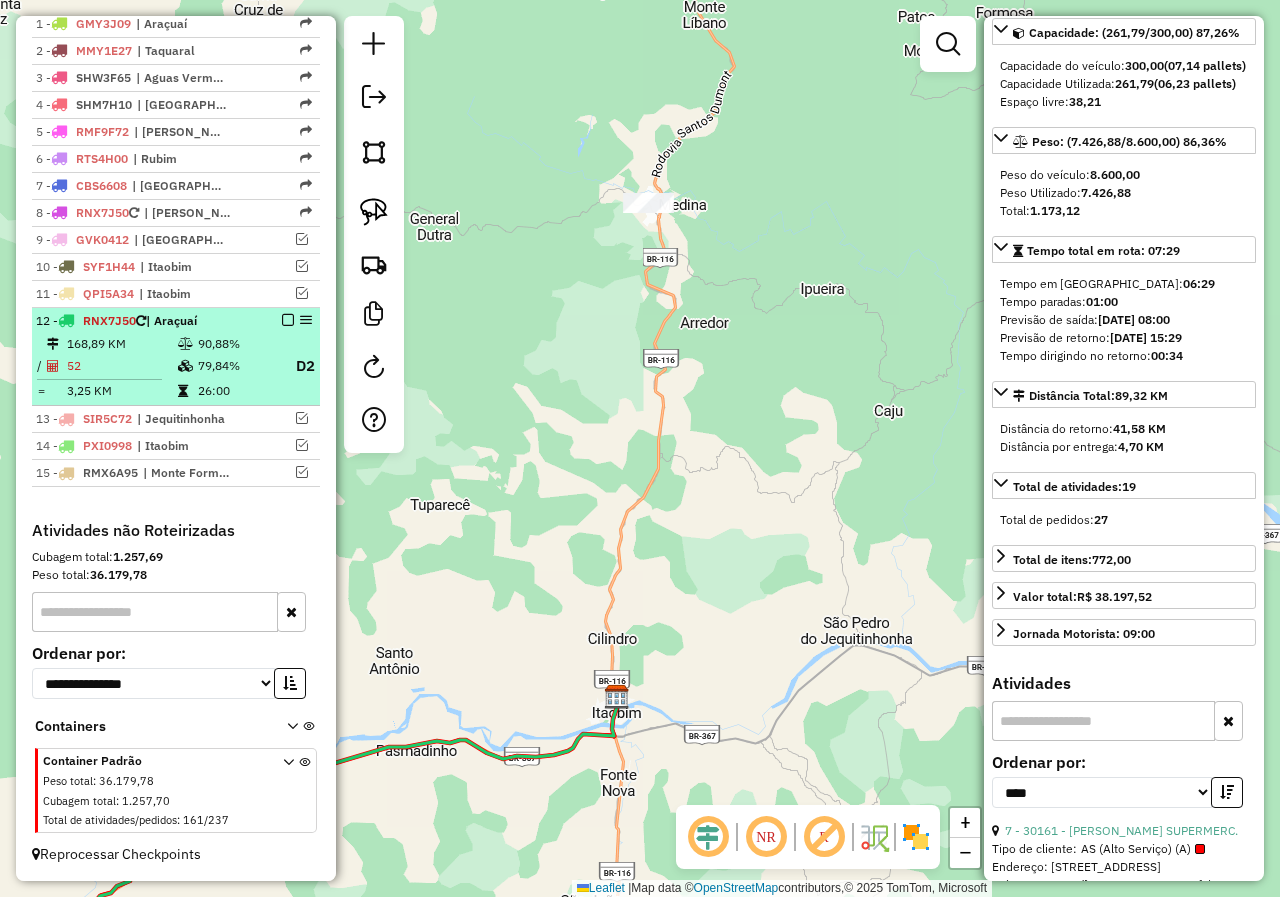 click on "79,84%" at bounding box center [237, 366] 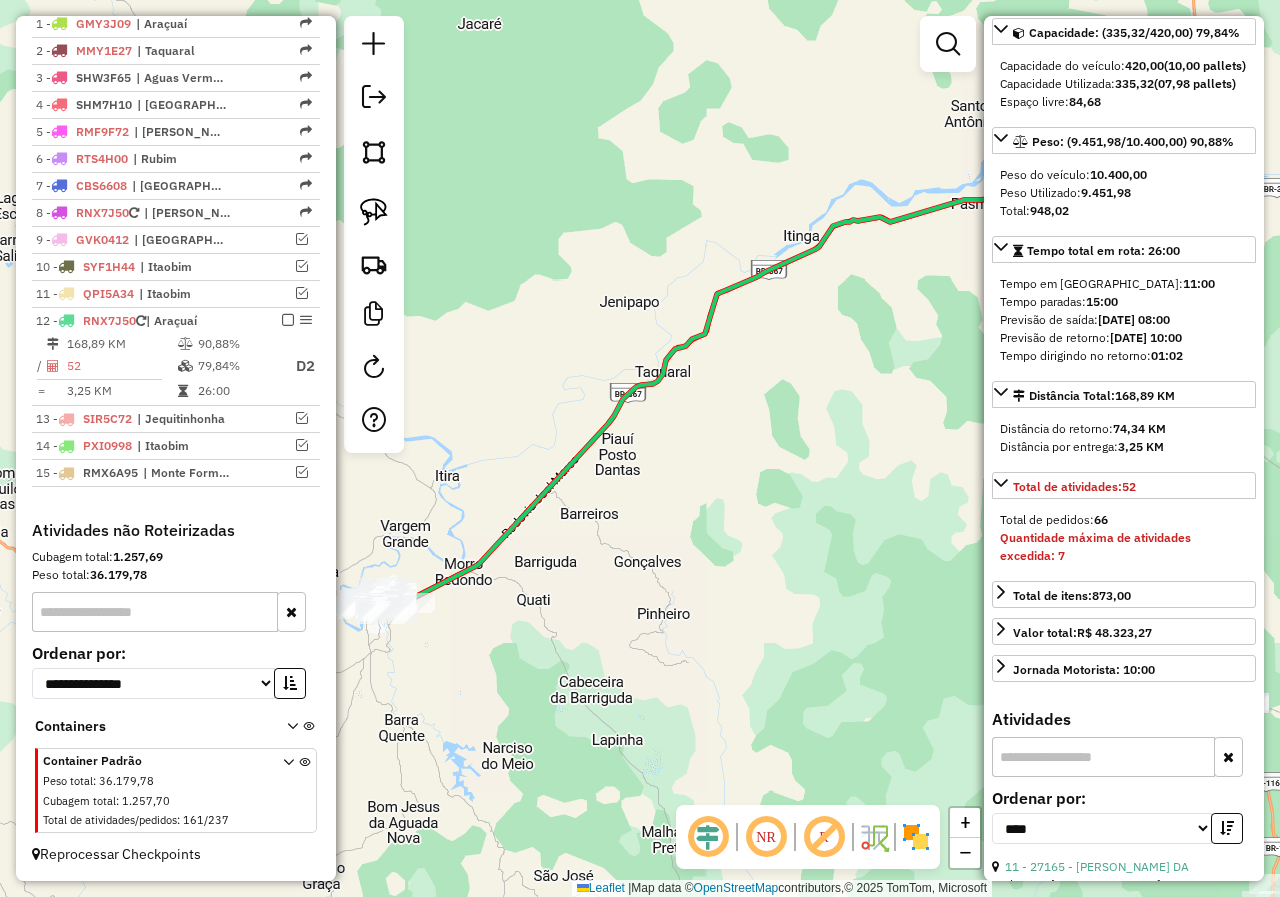 drag, startPoint x: 526, startPoint y: 589, endPoint x: 868, endPoint y: 419, distance: 381.92145 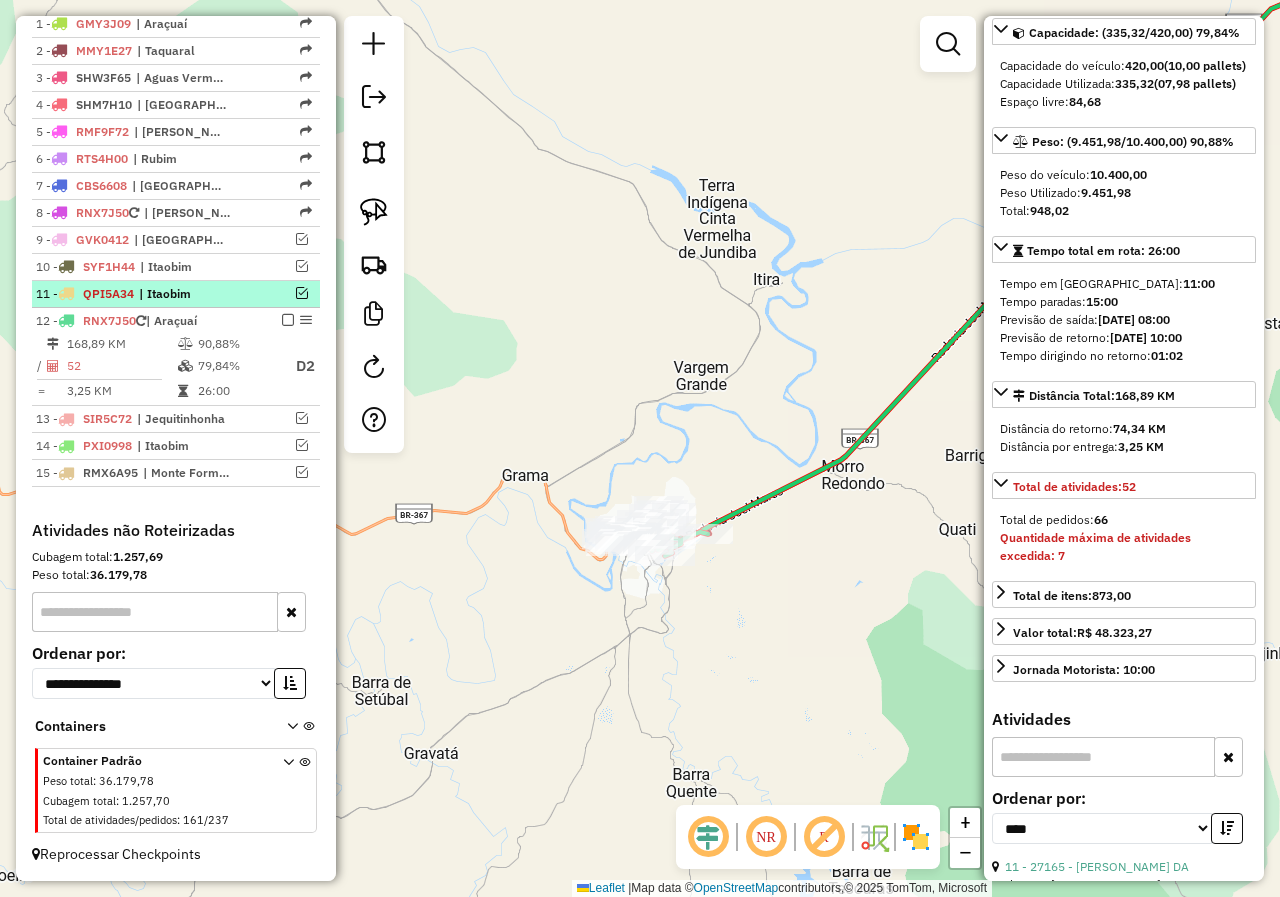 click at bounding box center (302, 293) 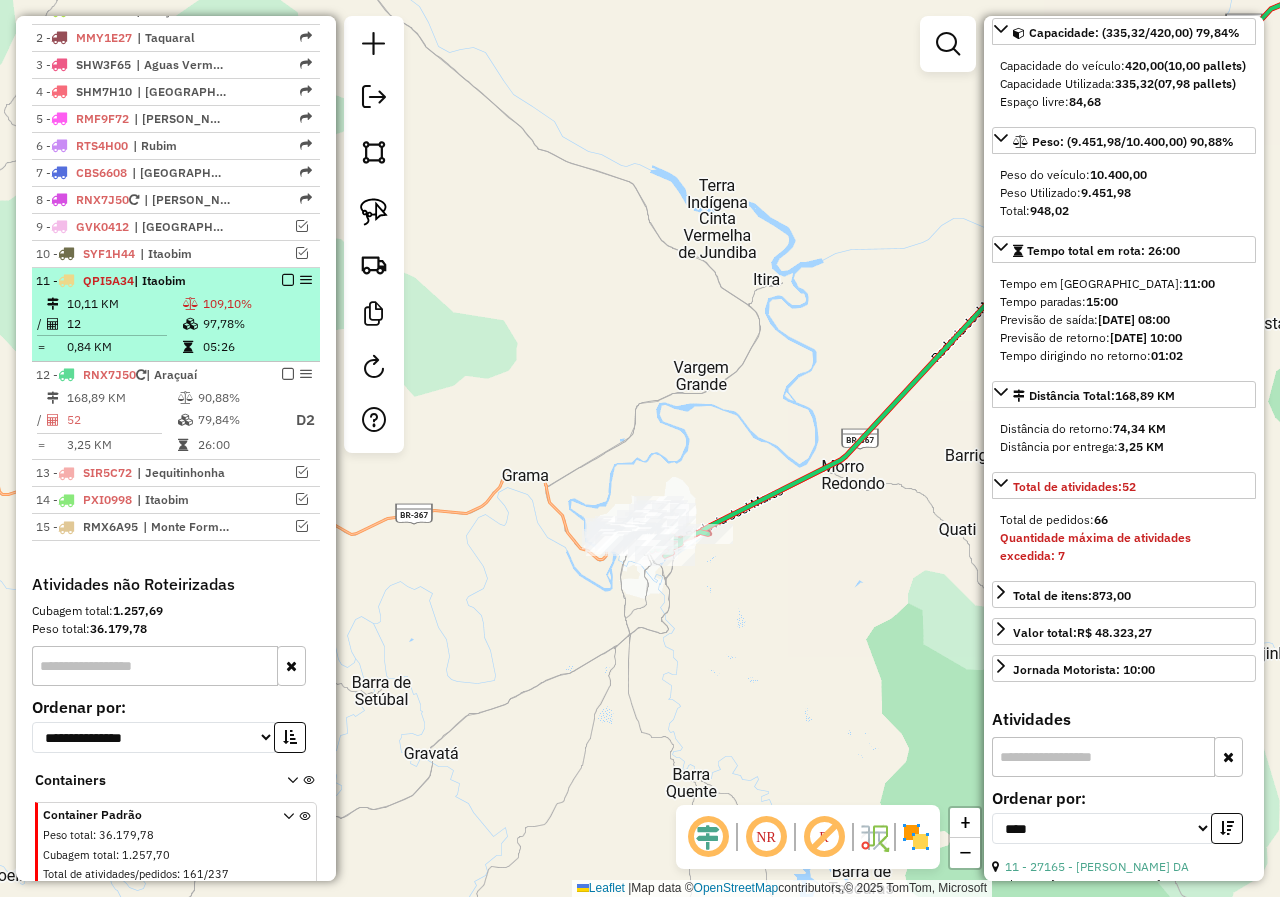 click on "109,10%" at bounding box center (257, 304) 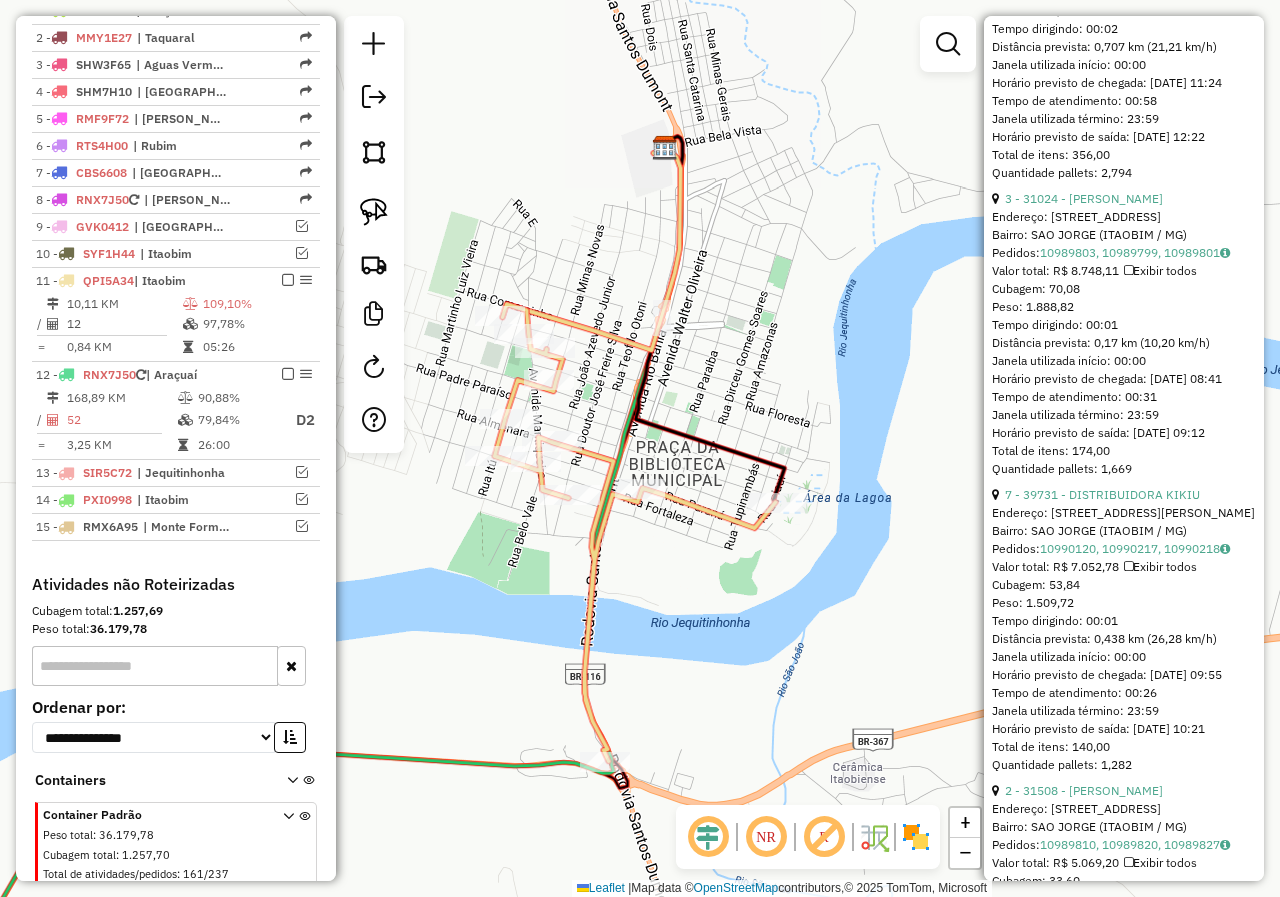 scroll, scrollTop: 1182, scrollLeft: 0, axis: vertical 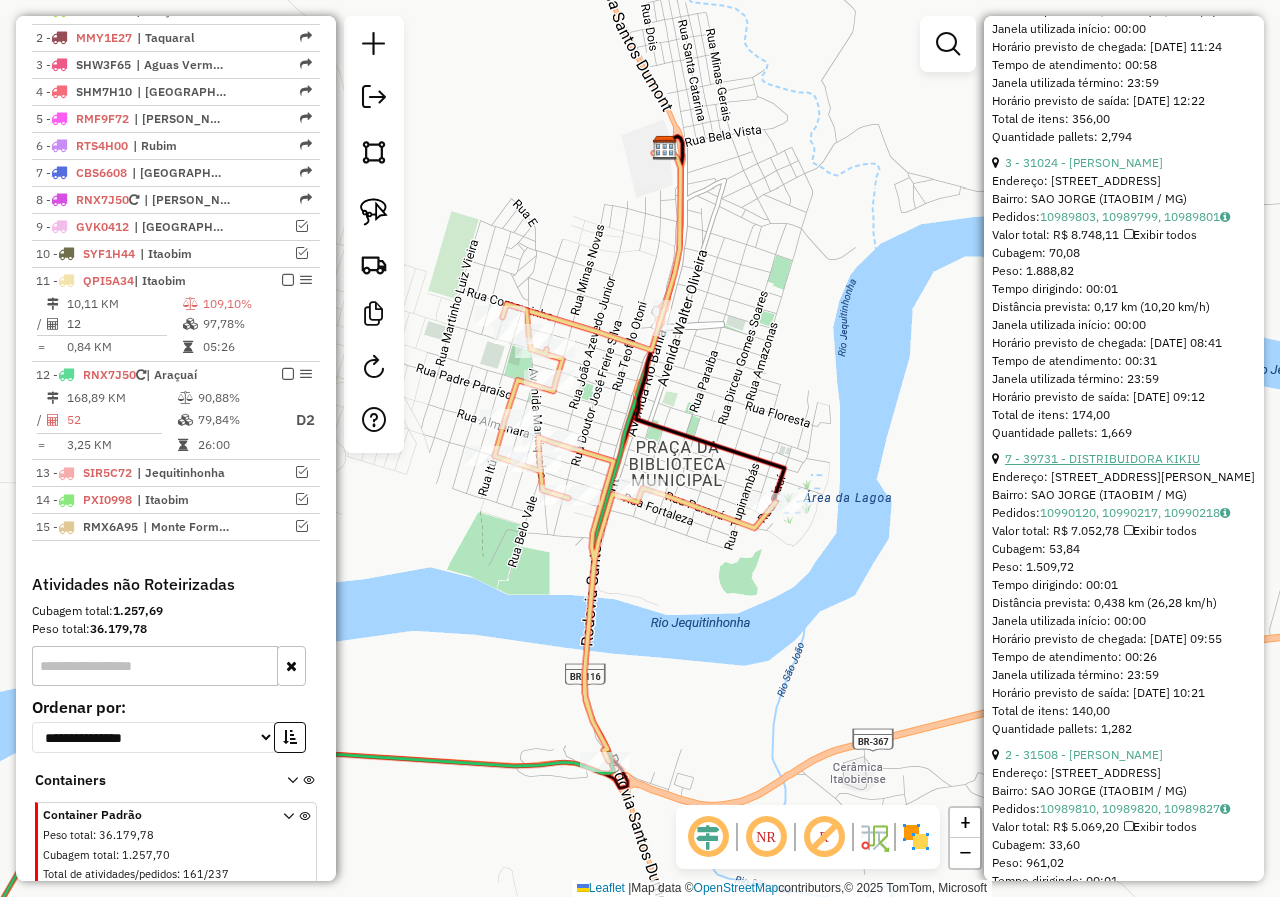 click on "7 - 39731 - DISTRIBUIDORA KIKIU" at bounding box center [1102, 458] 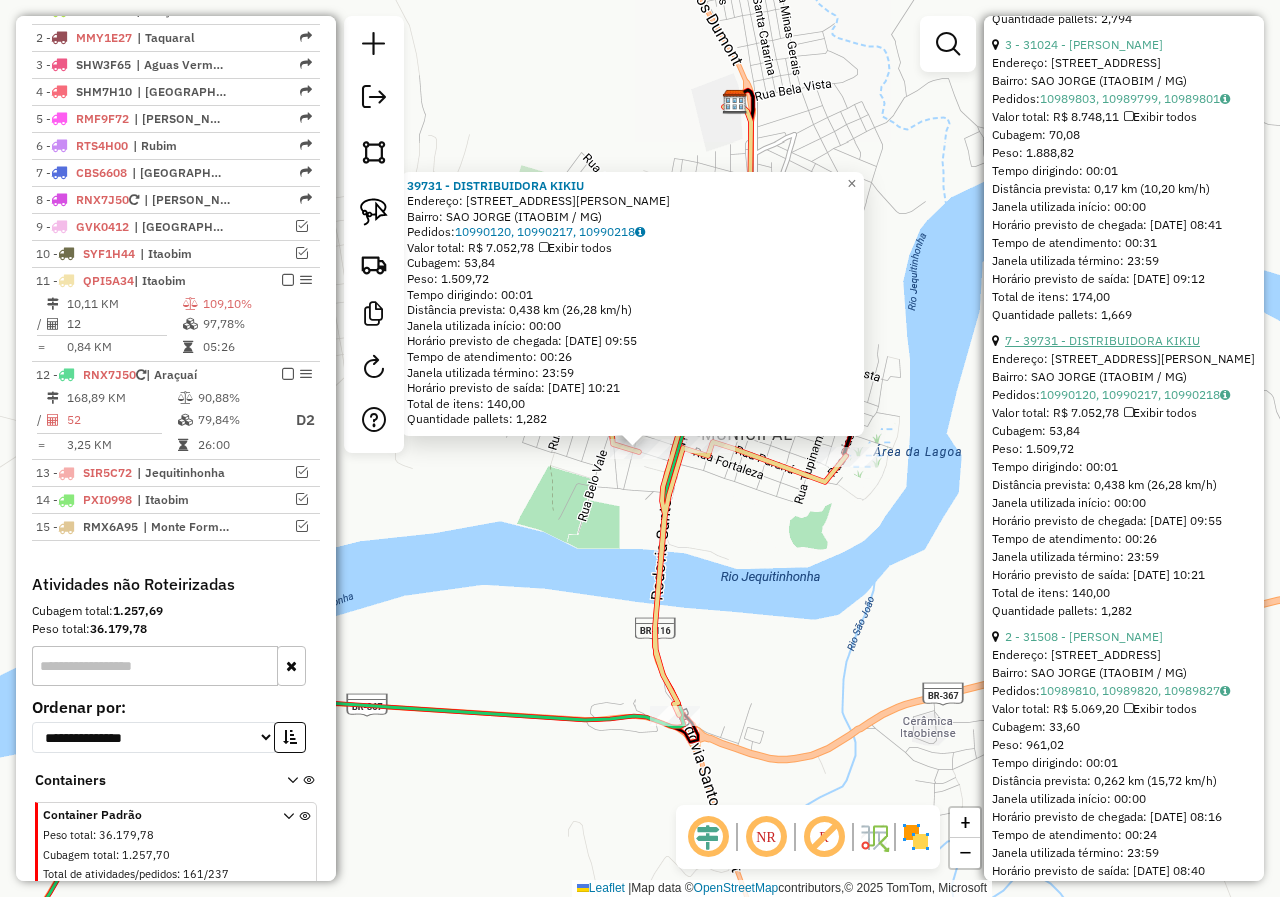 scroll, scrollTop: 1500, scrollLeft: 0, axis: vertical 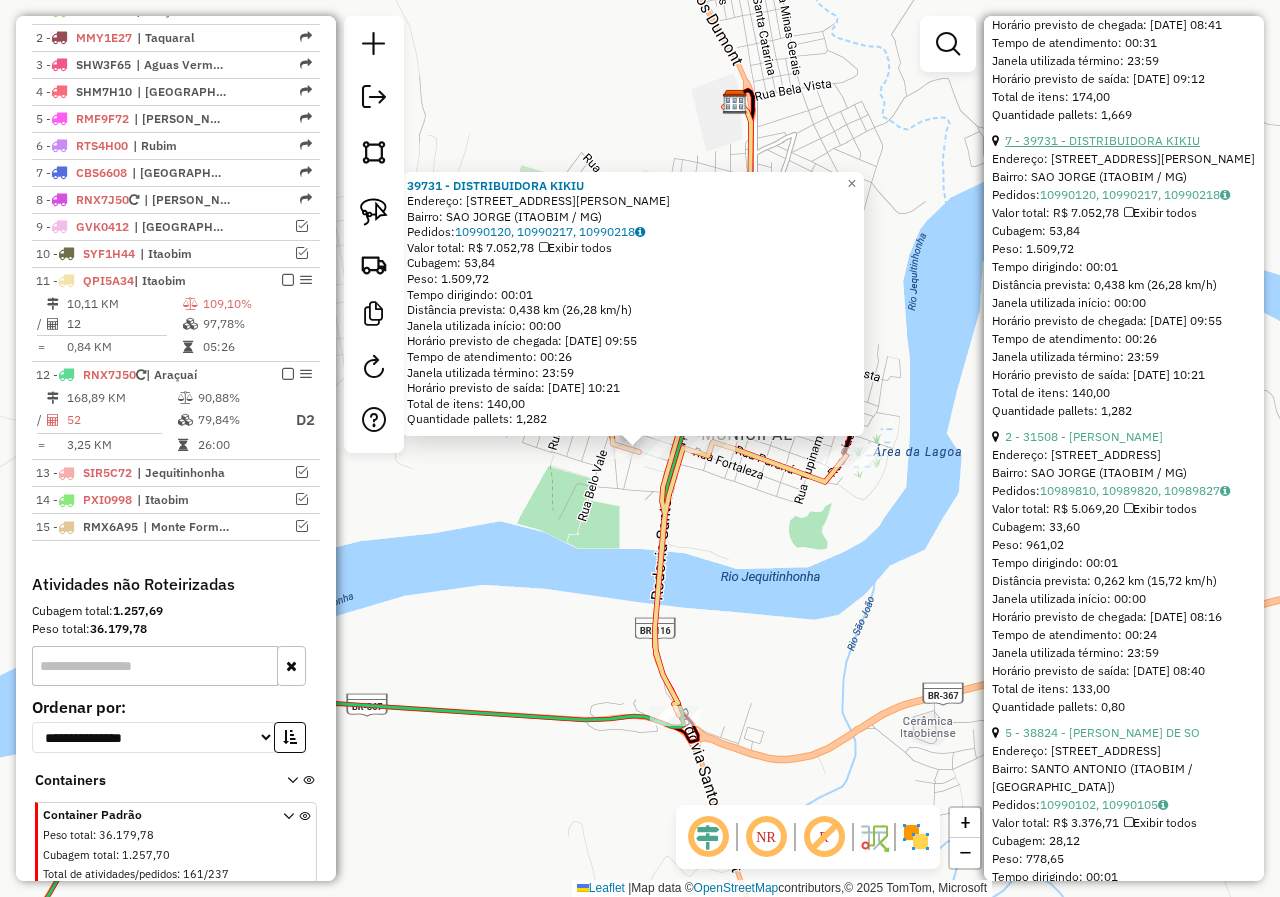 click on "7 - 39731 - DISTRIBUIDORA KIKIU" at bounding box center [1102, 140] 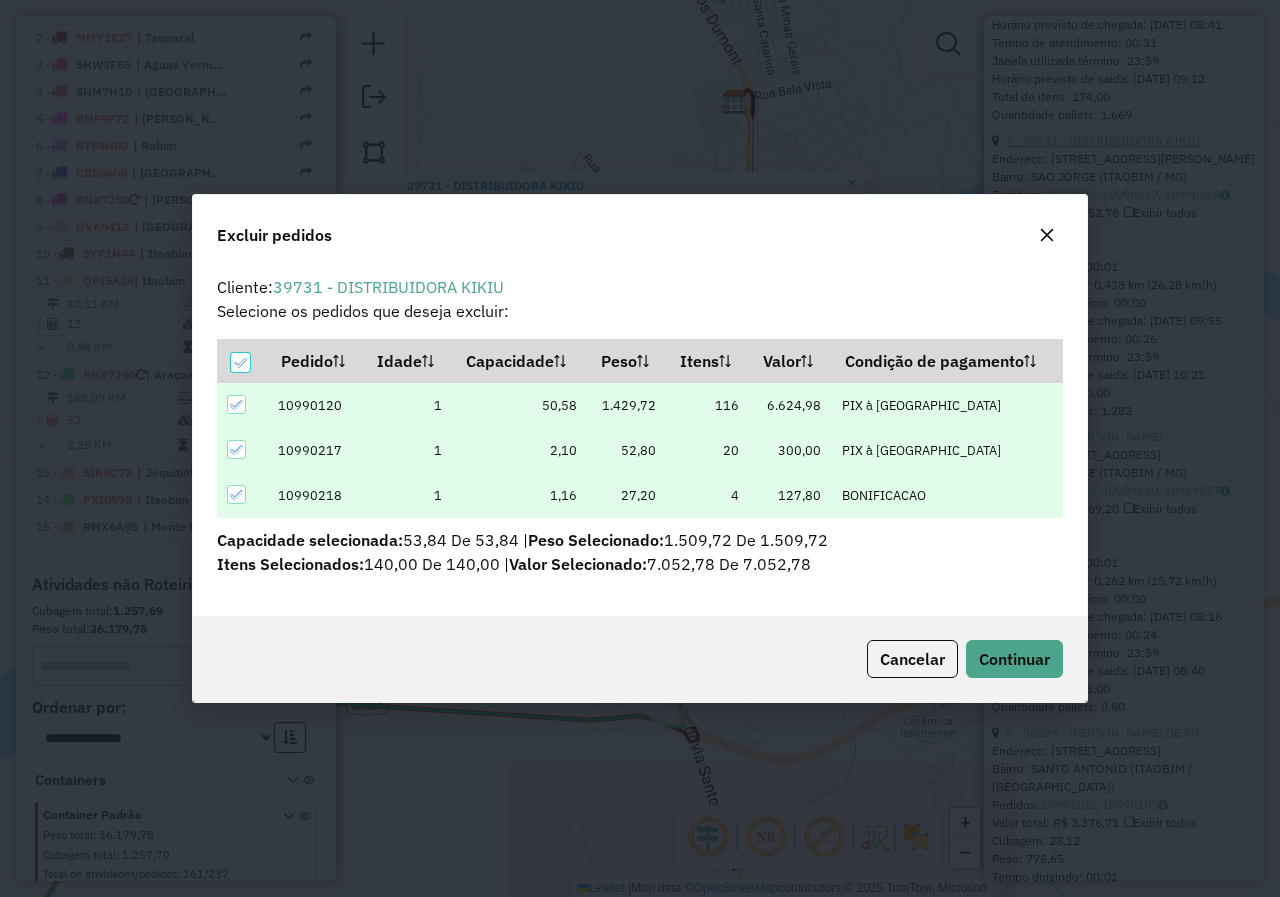 scroll, scrollTop: 0, scrollLeft: 0, axis: both 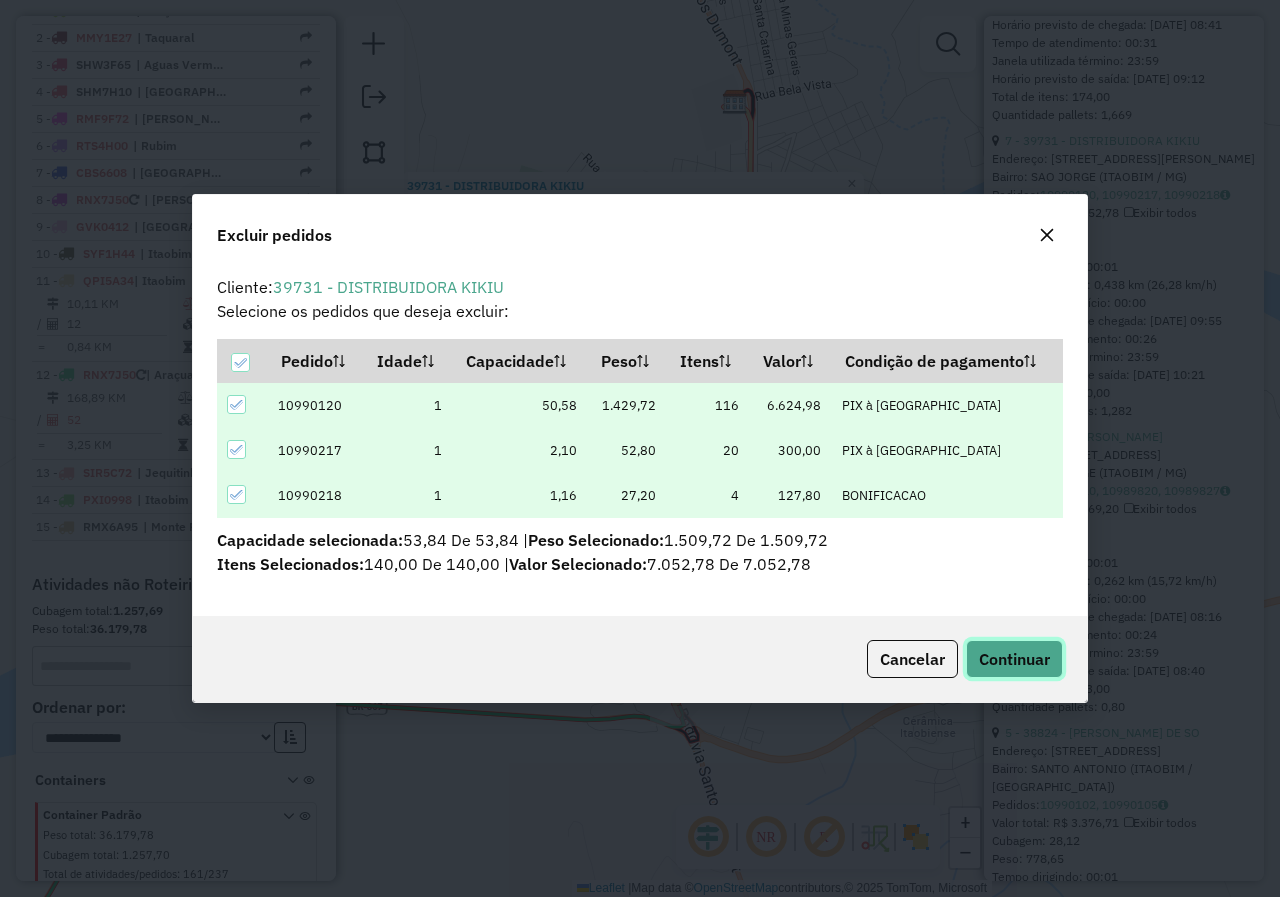 click on "Continuar" 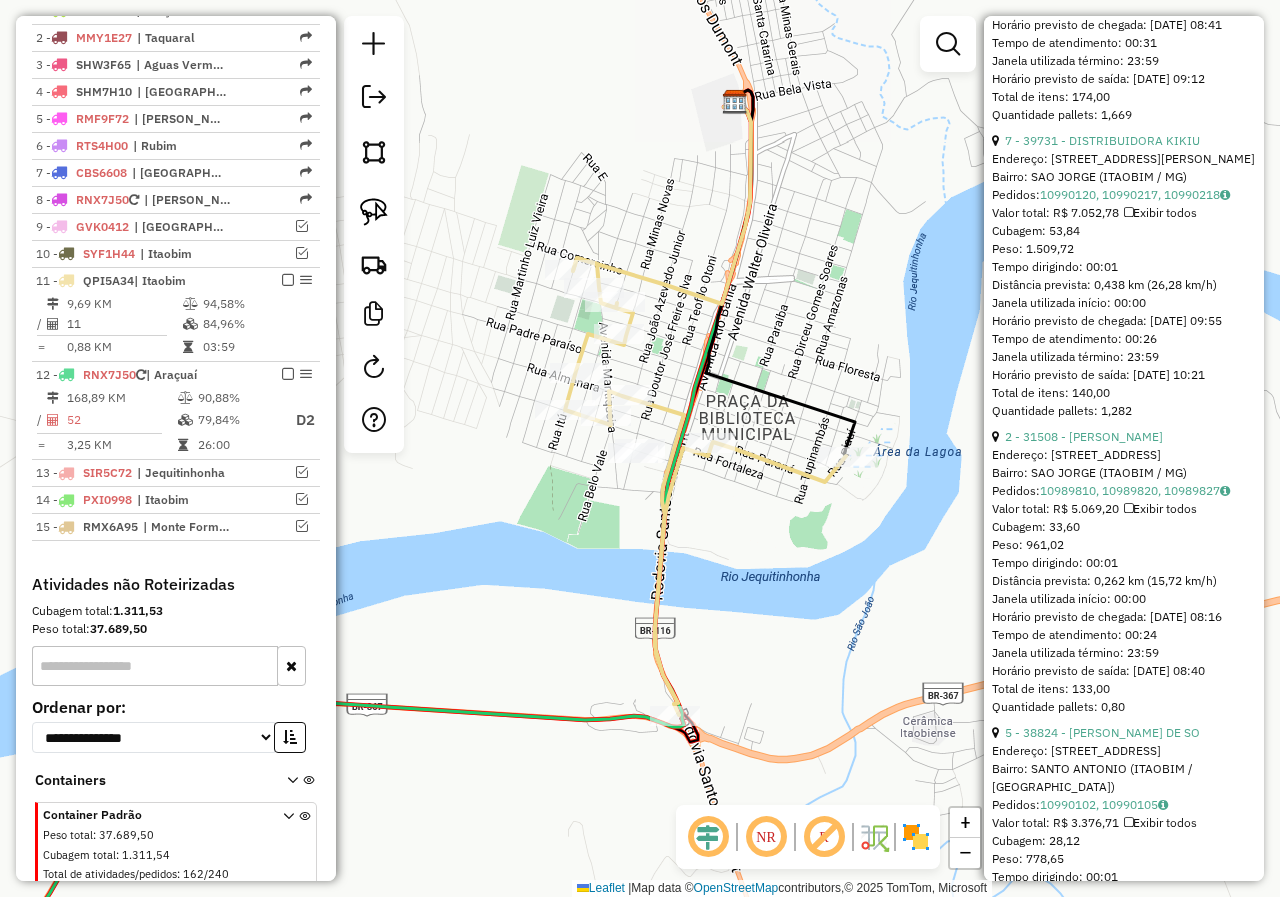 scroll, scrollTop: 836, scrollLeft: 0, axis: vertical 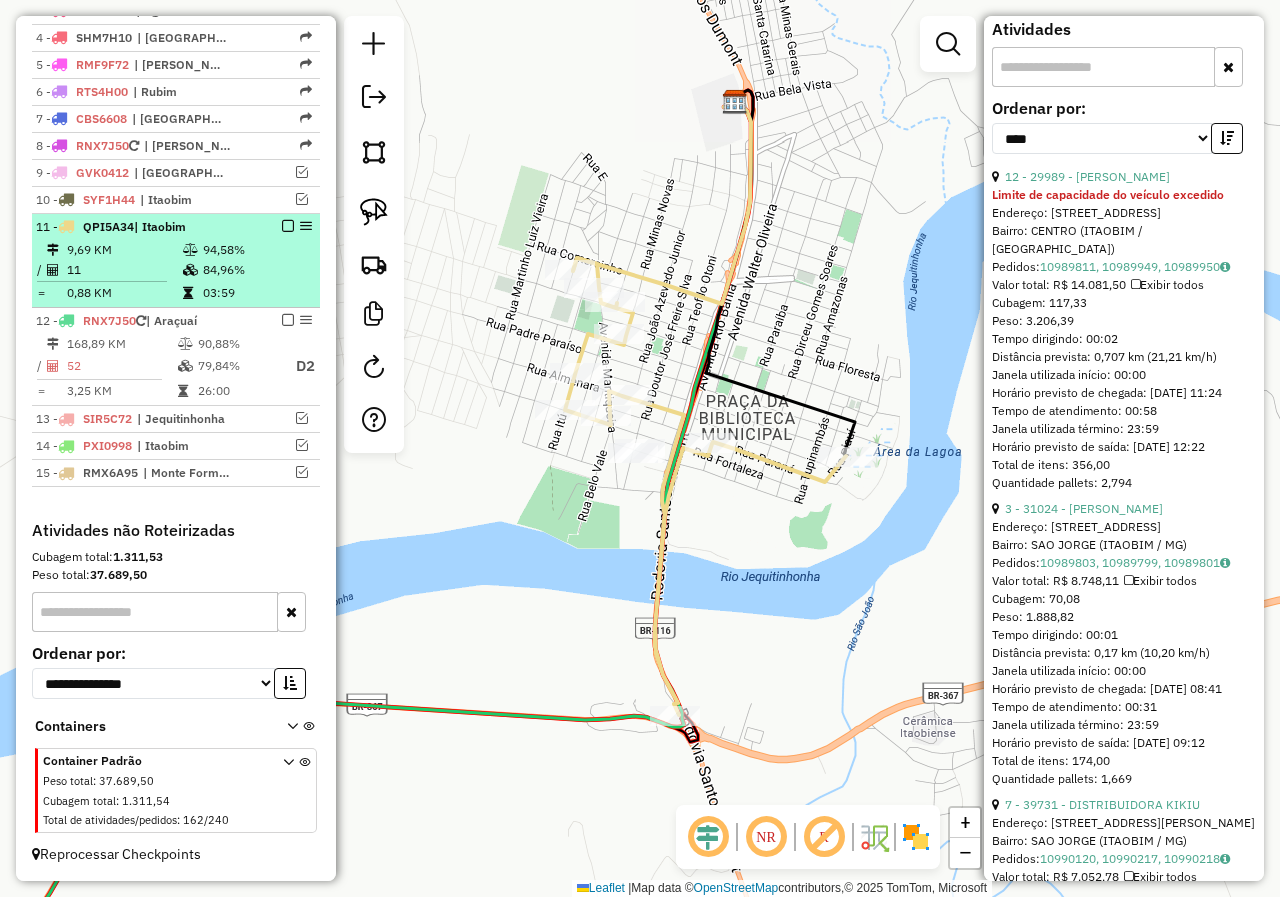 click on "94,58%" at bounding box center (256, 250) 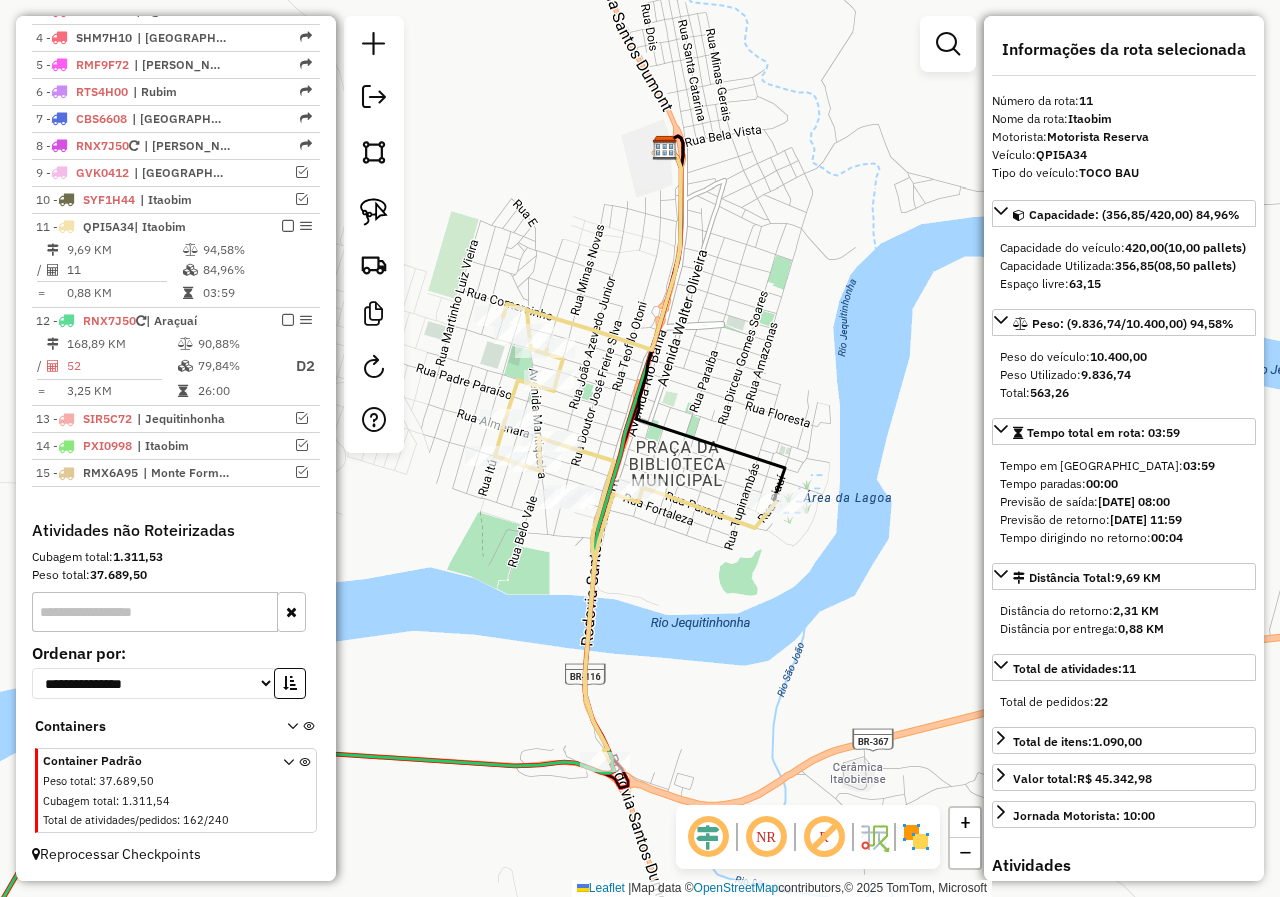 scroll, scrollTop: 100, scrollLeft: 0, axis: vertical 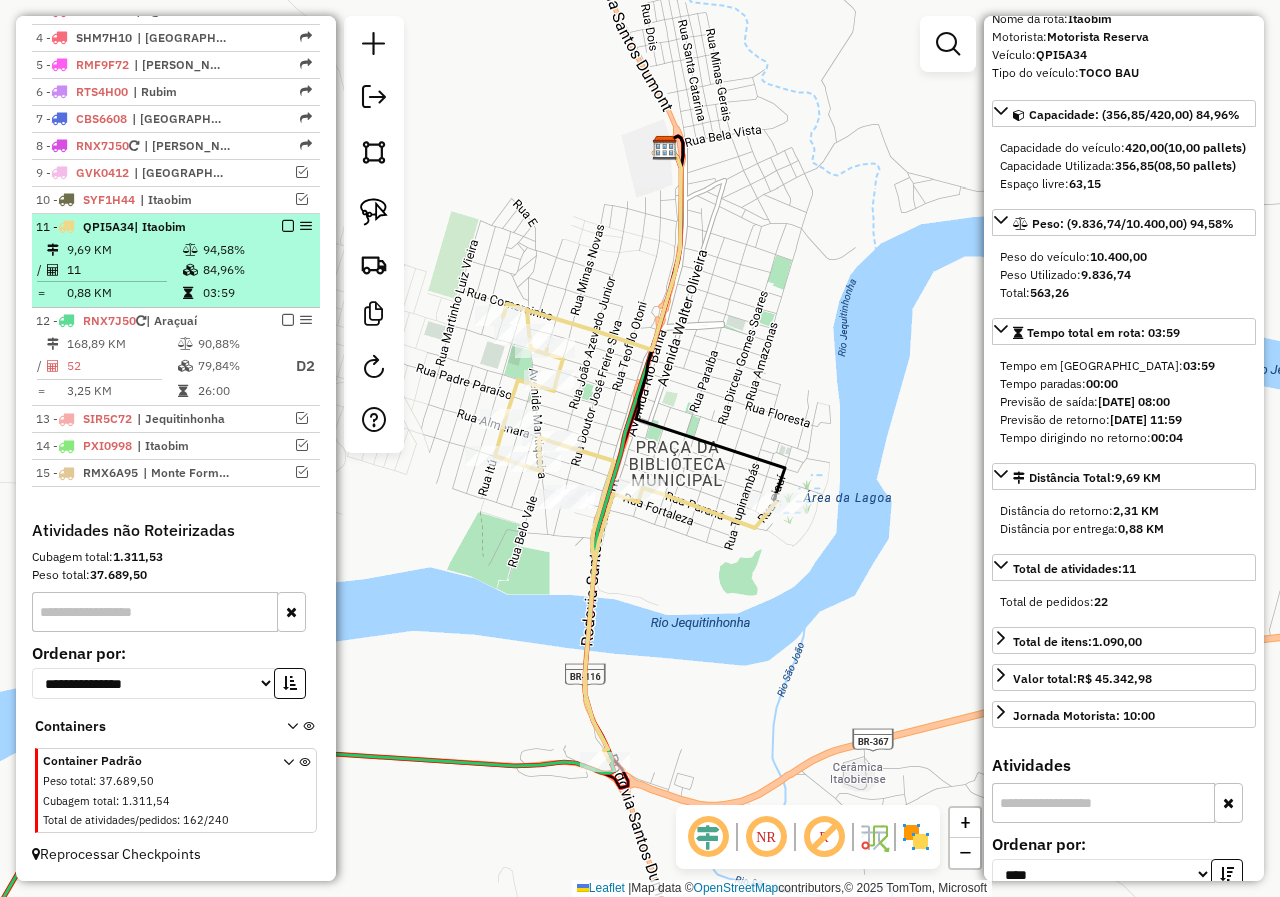 click at bounding box center (288, 226) 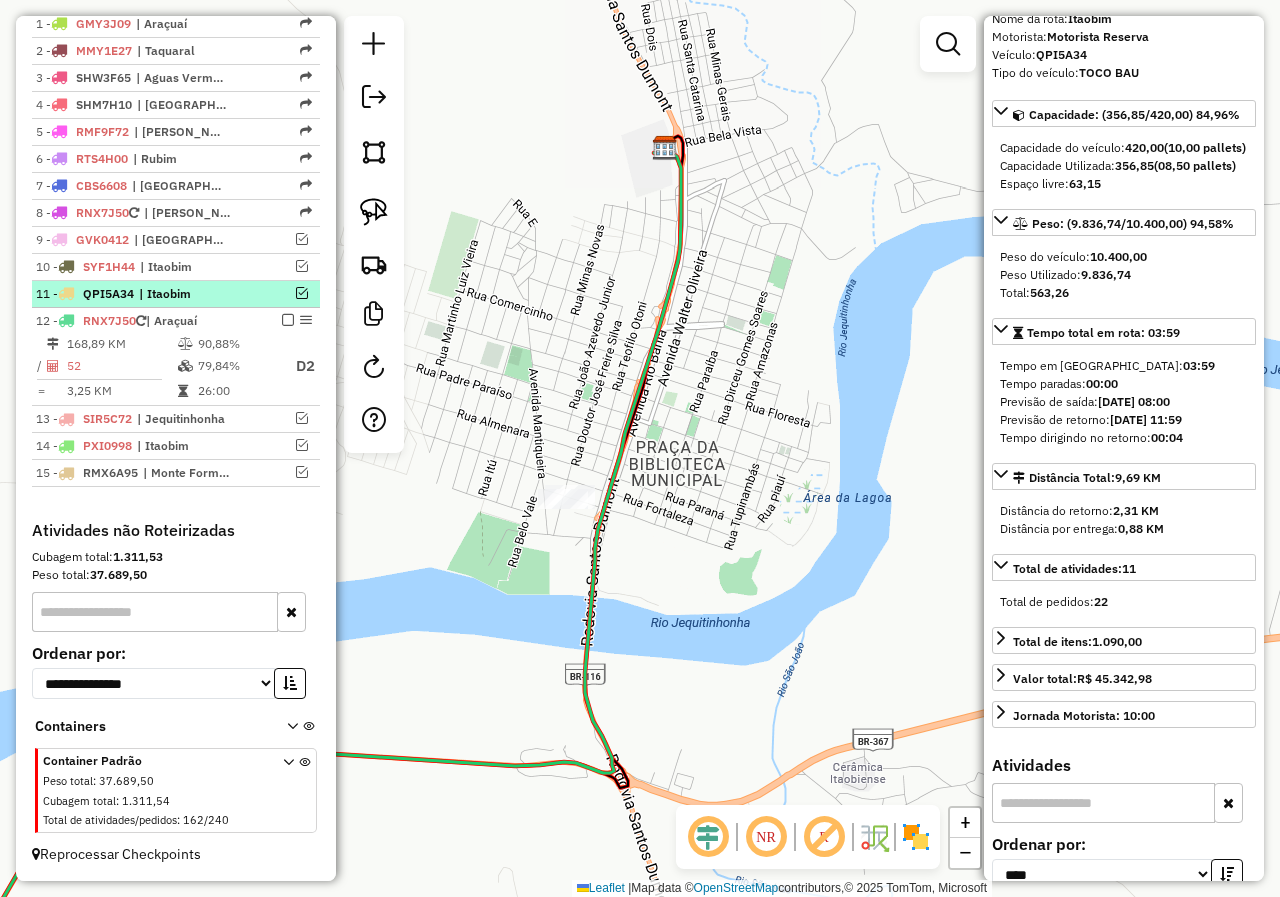 scroll, scrollTop: 755, scrollLeft: 0, axis: vertical 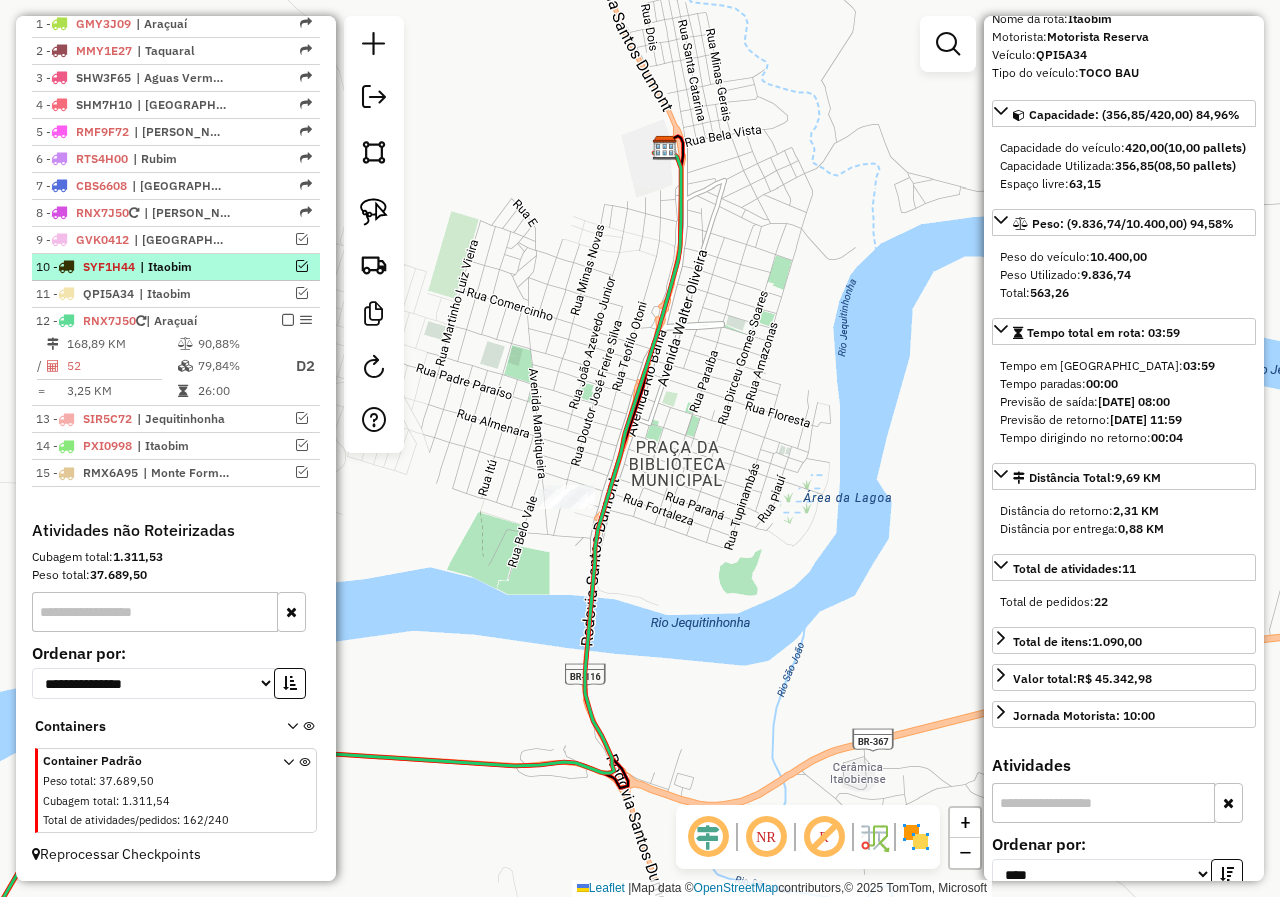 click at bounding box center (302, 266) 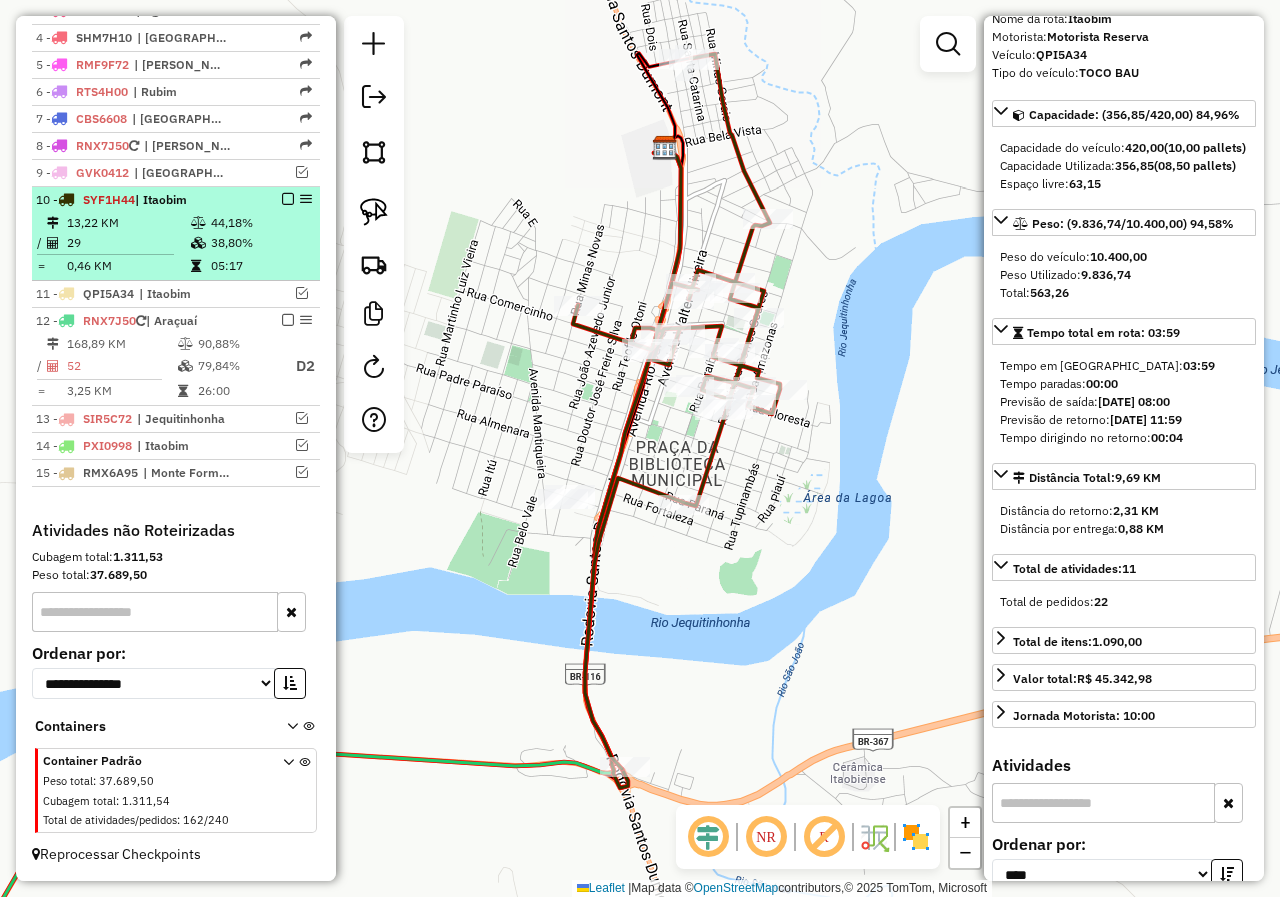 click at bounding box center (288, 199) 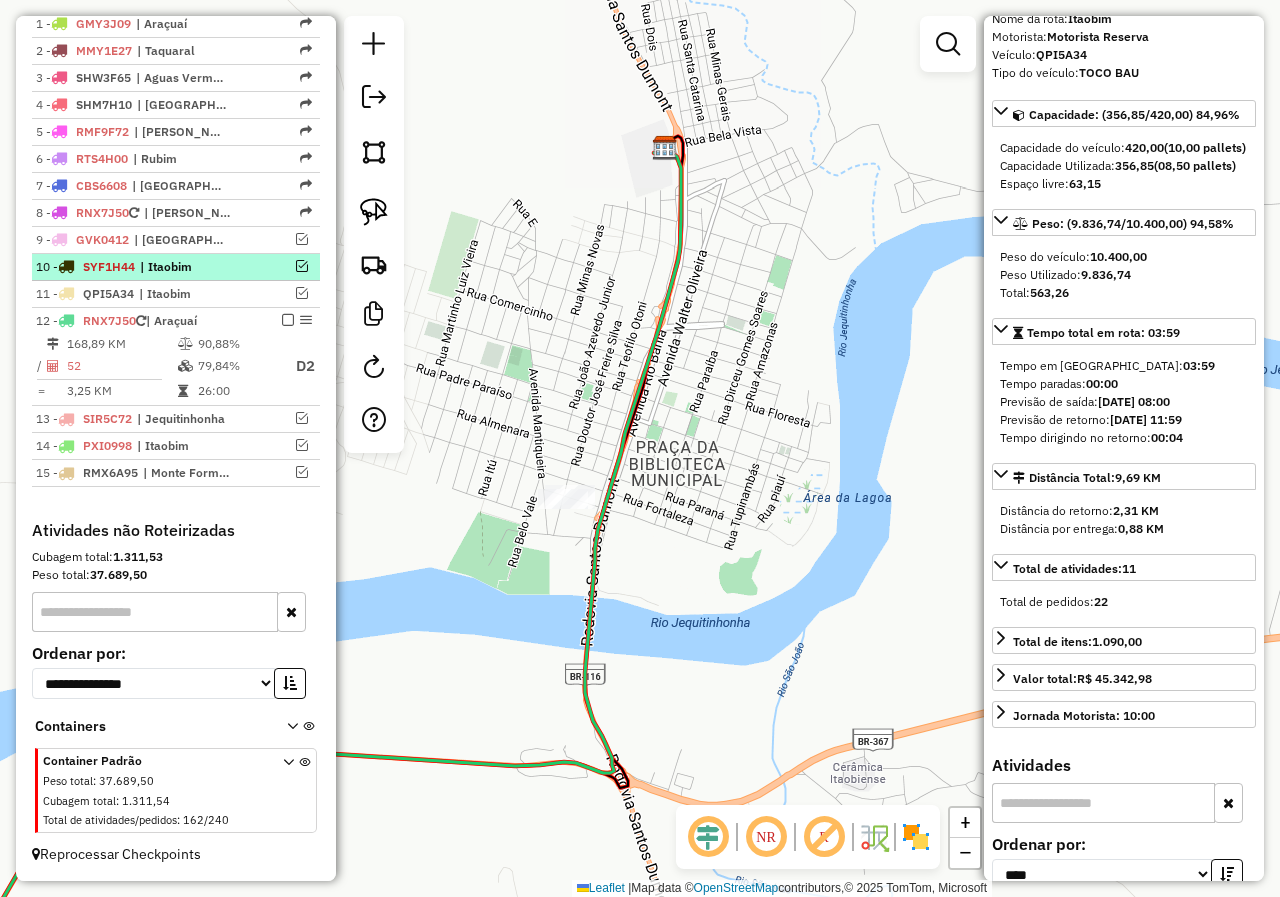 scroll, scrollTop: 755, scrollLeft: 0, axis: vertical 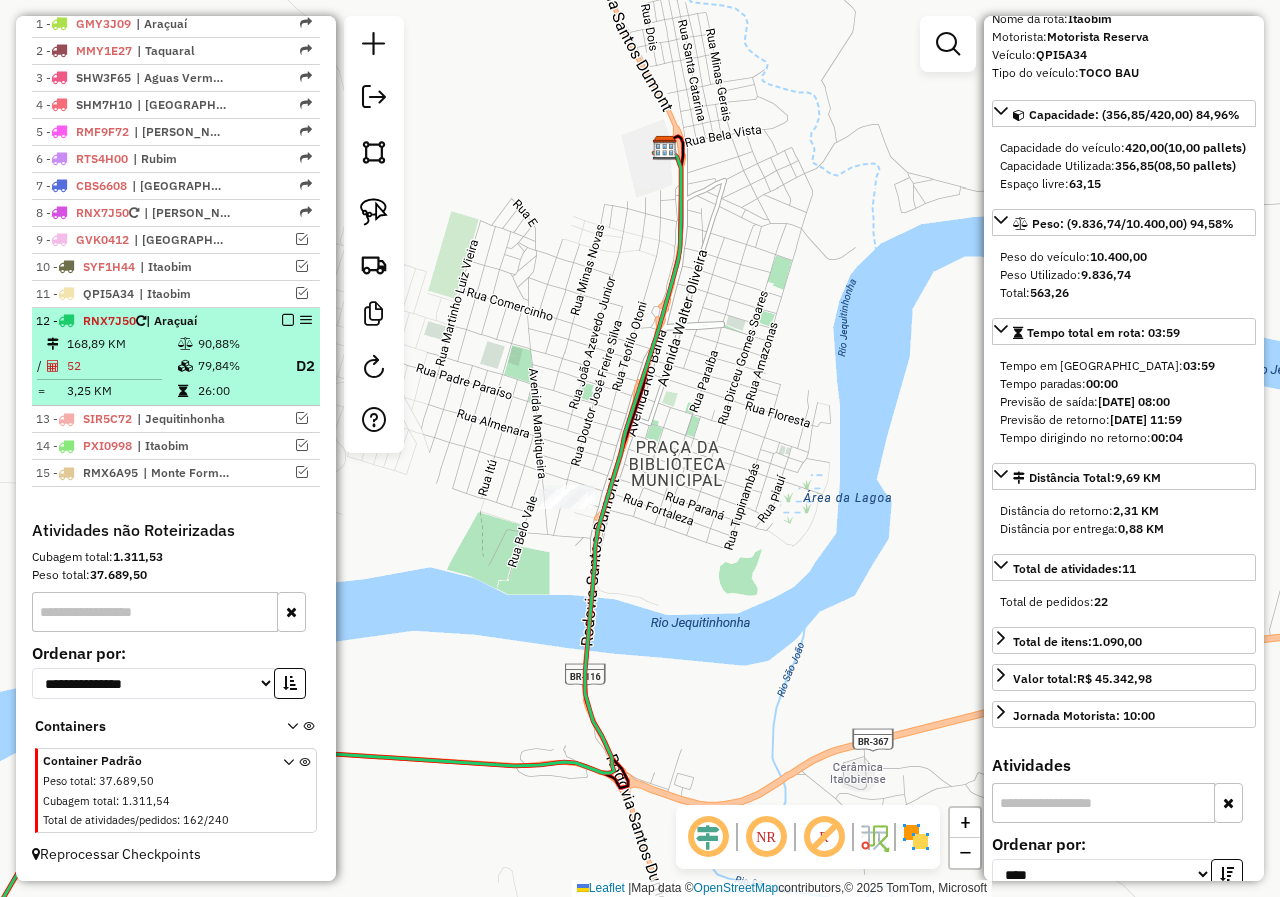 click at bounding box center (288, 320) 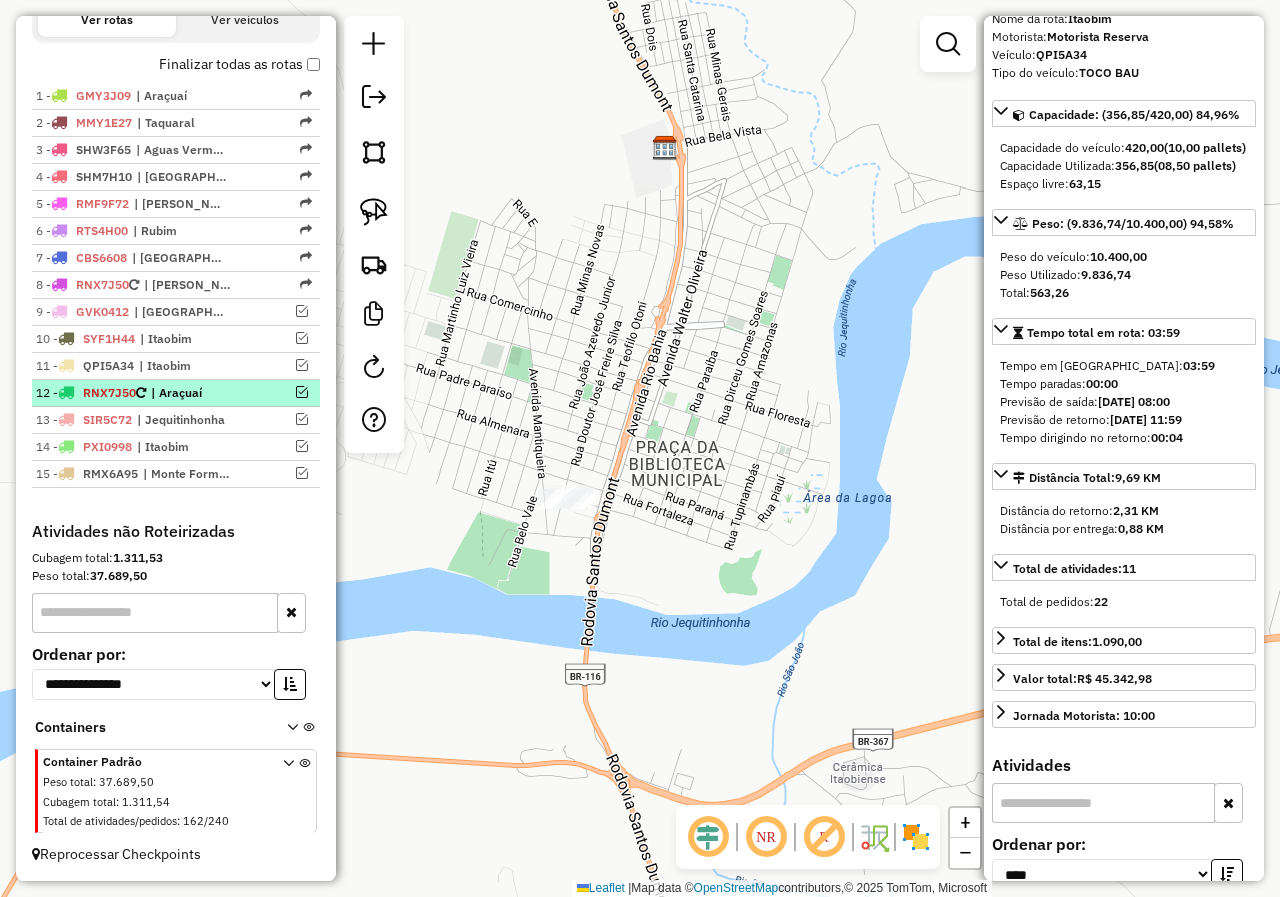 scroll, scrollTop: 683, scrollLeft: 0, axis: vertical 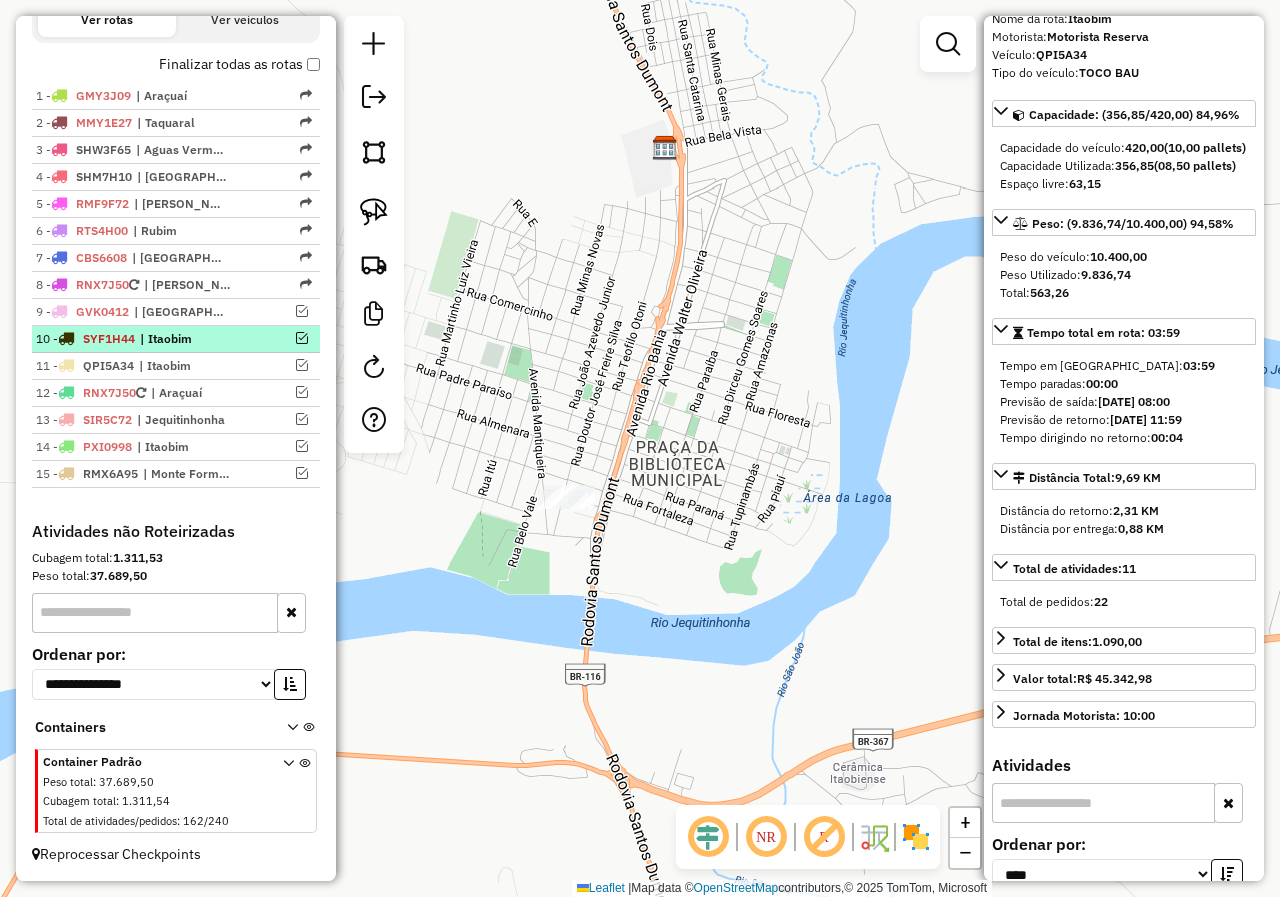 click at bounding box center [302, 338] 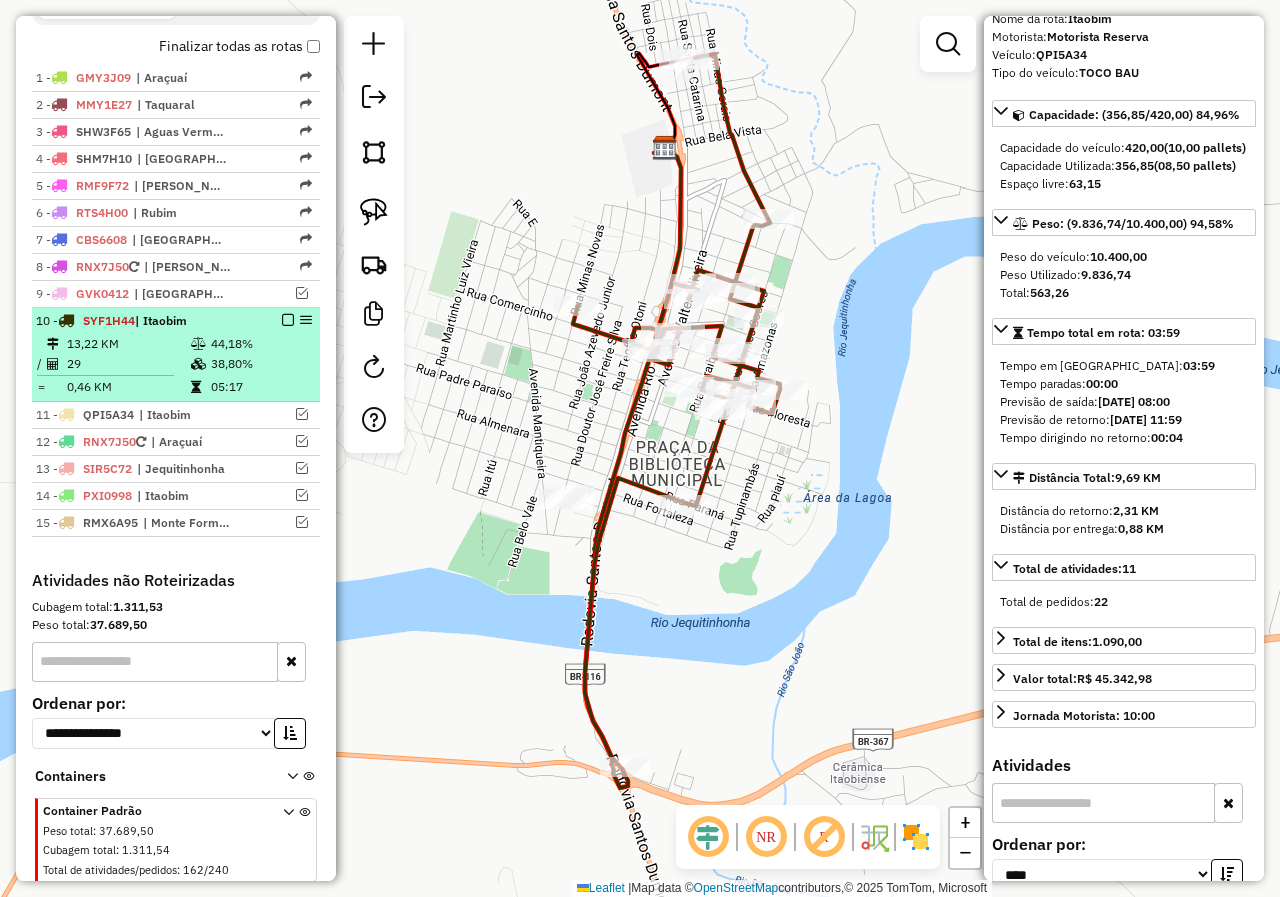 scroll, scrollTop: 750, scrollLeft: 0, axis: vertical 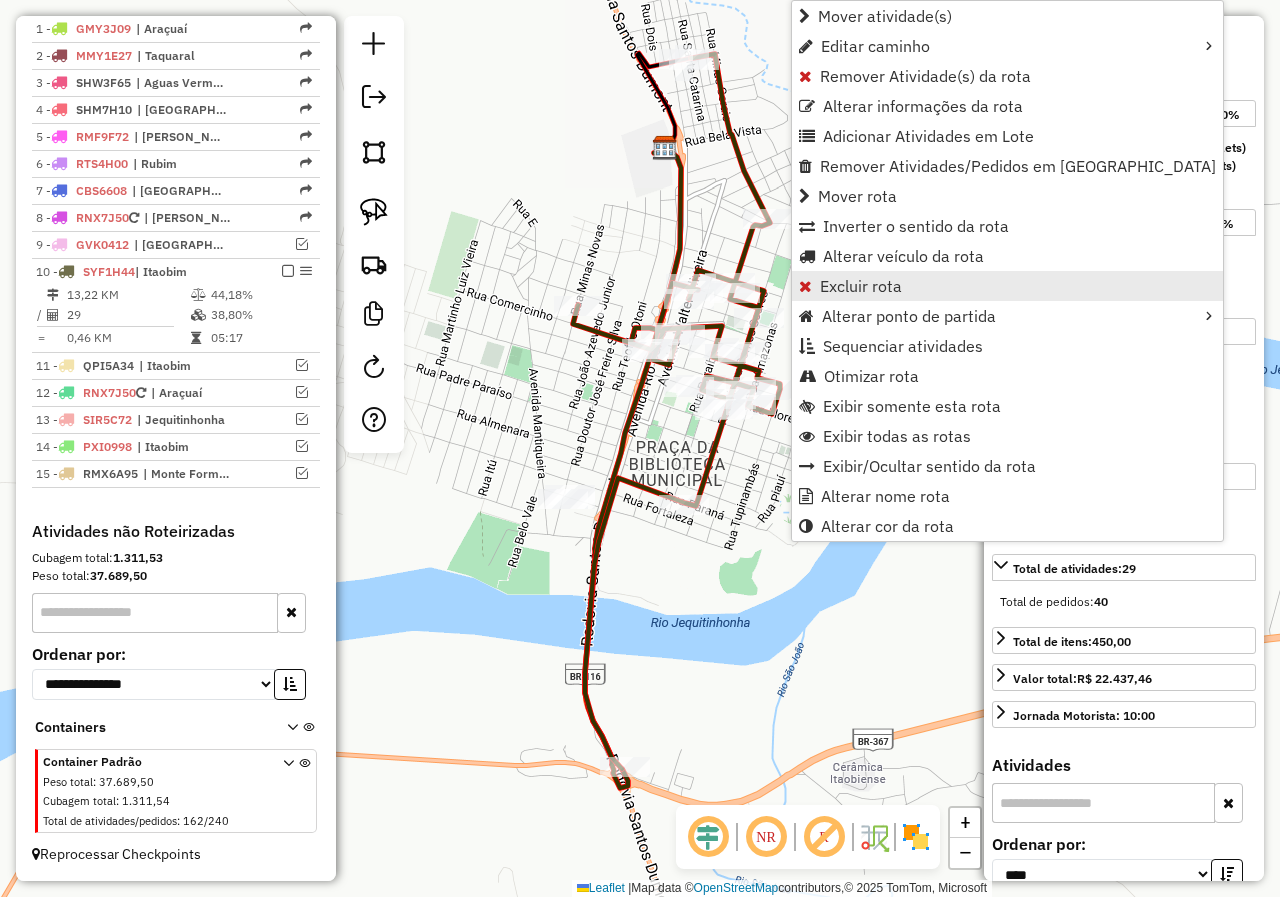 click on "Excluir rota" at bounding box center [861, 286] 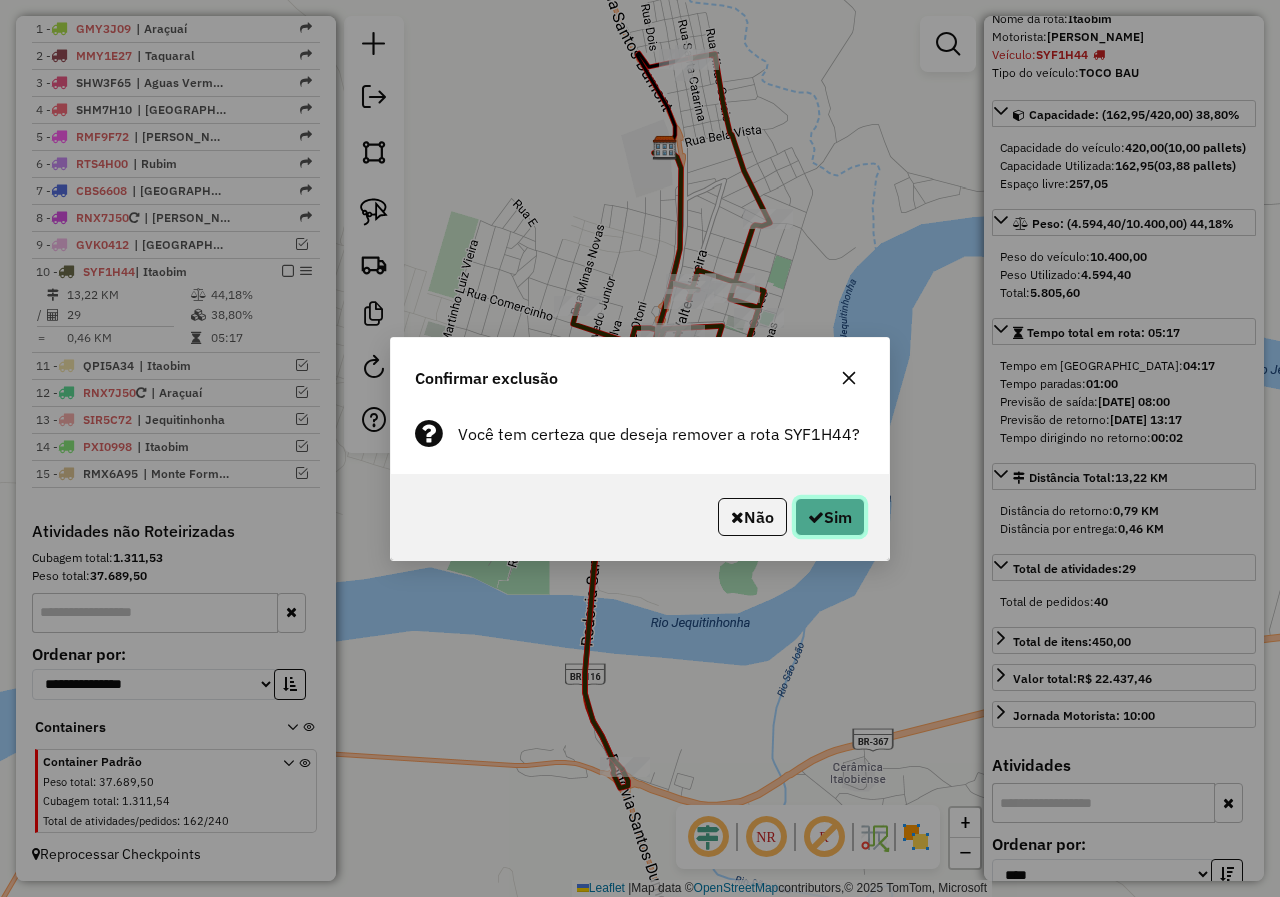 click on "Sim" 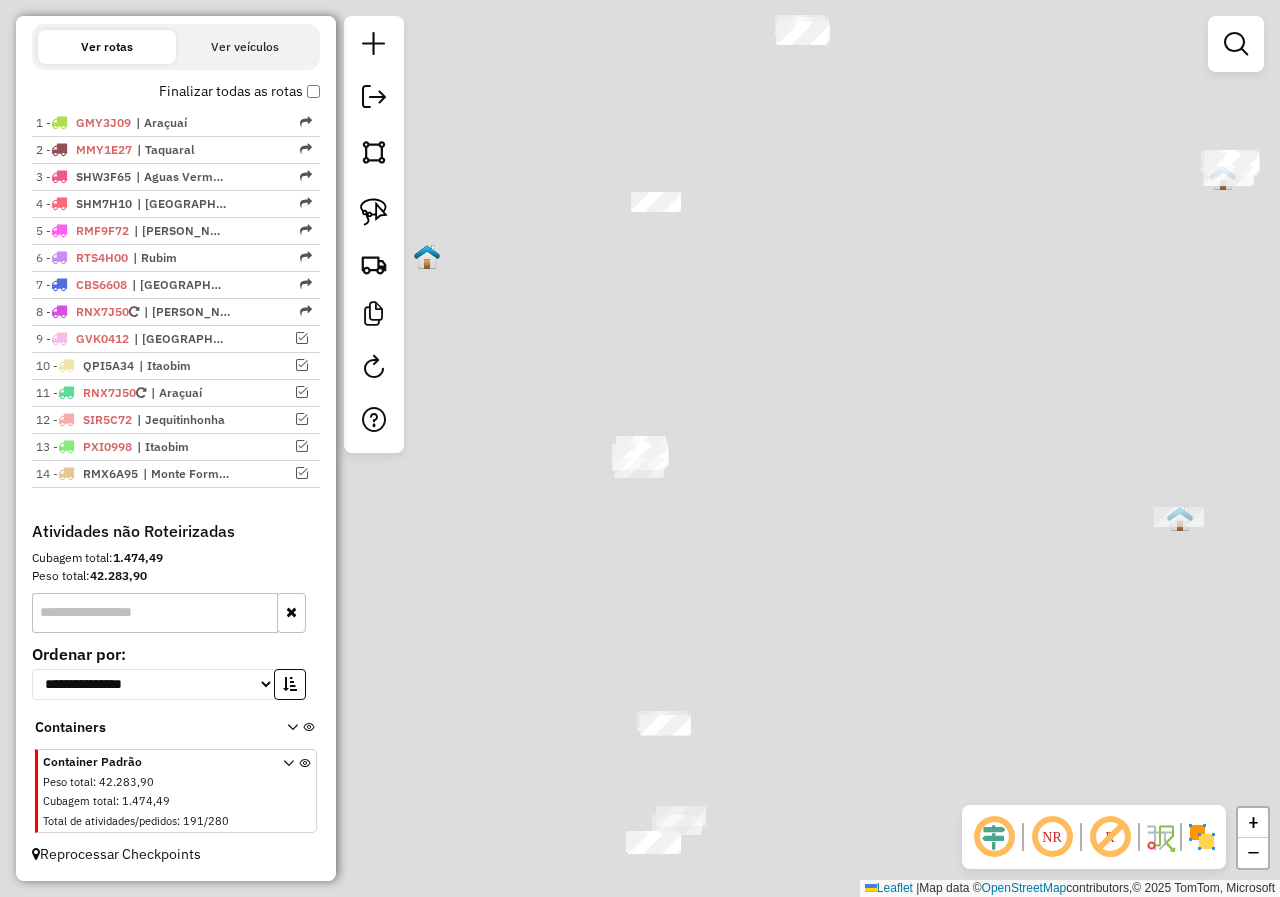 scroll, scrollTop: 656, scrollLeft: 0, axis: vertical 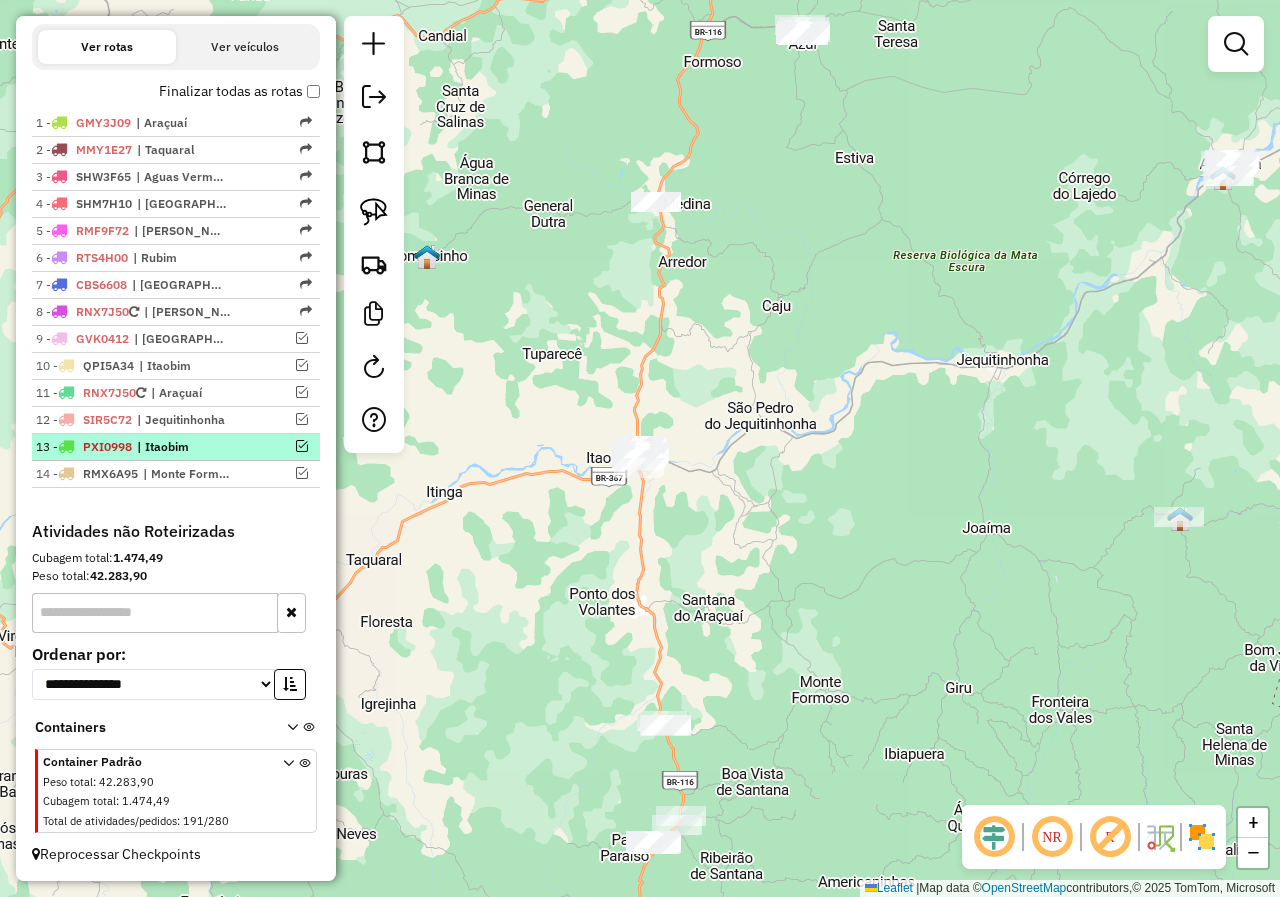 click at bounding box center (282, 446) 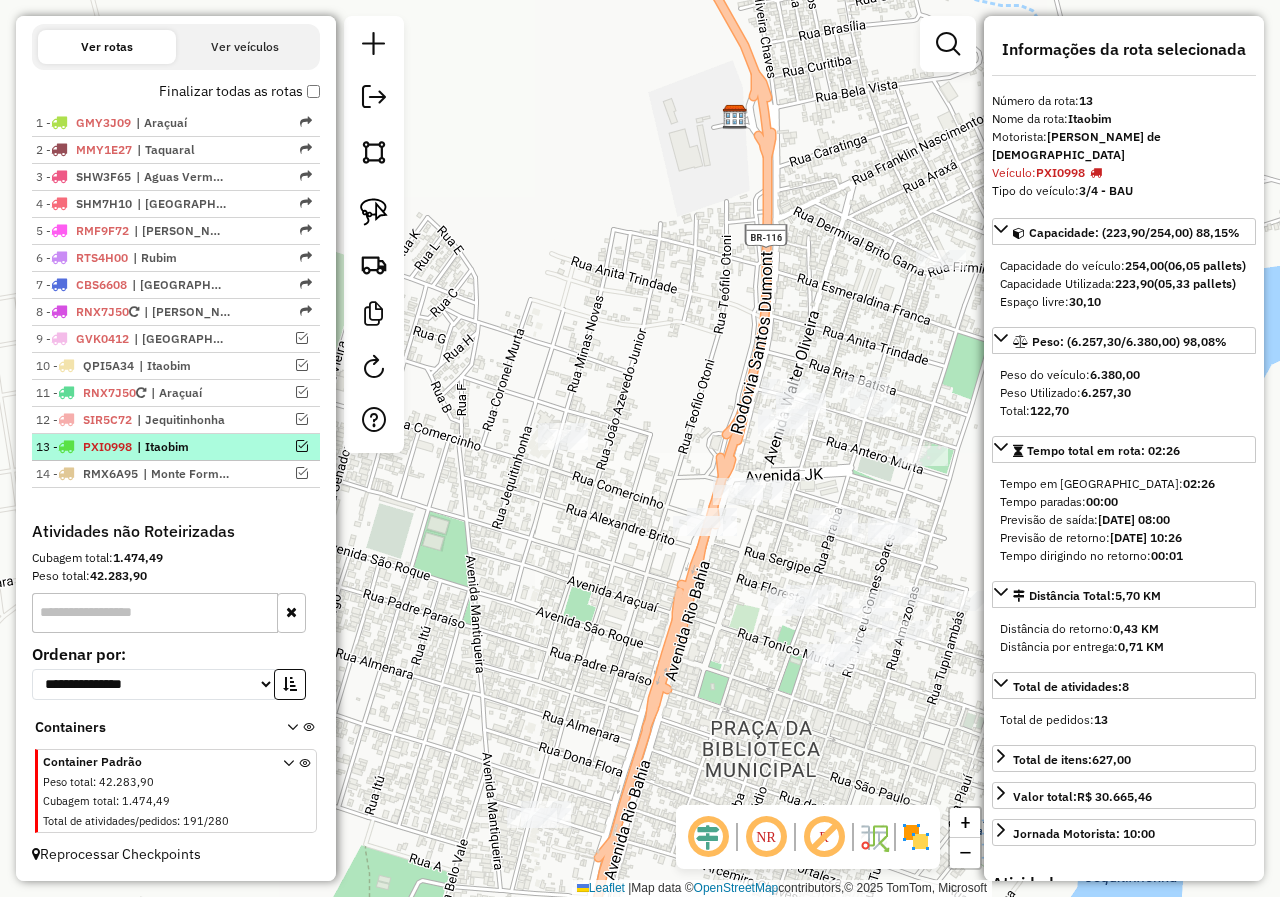 click at bounding box center (302, 446) 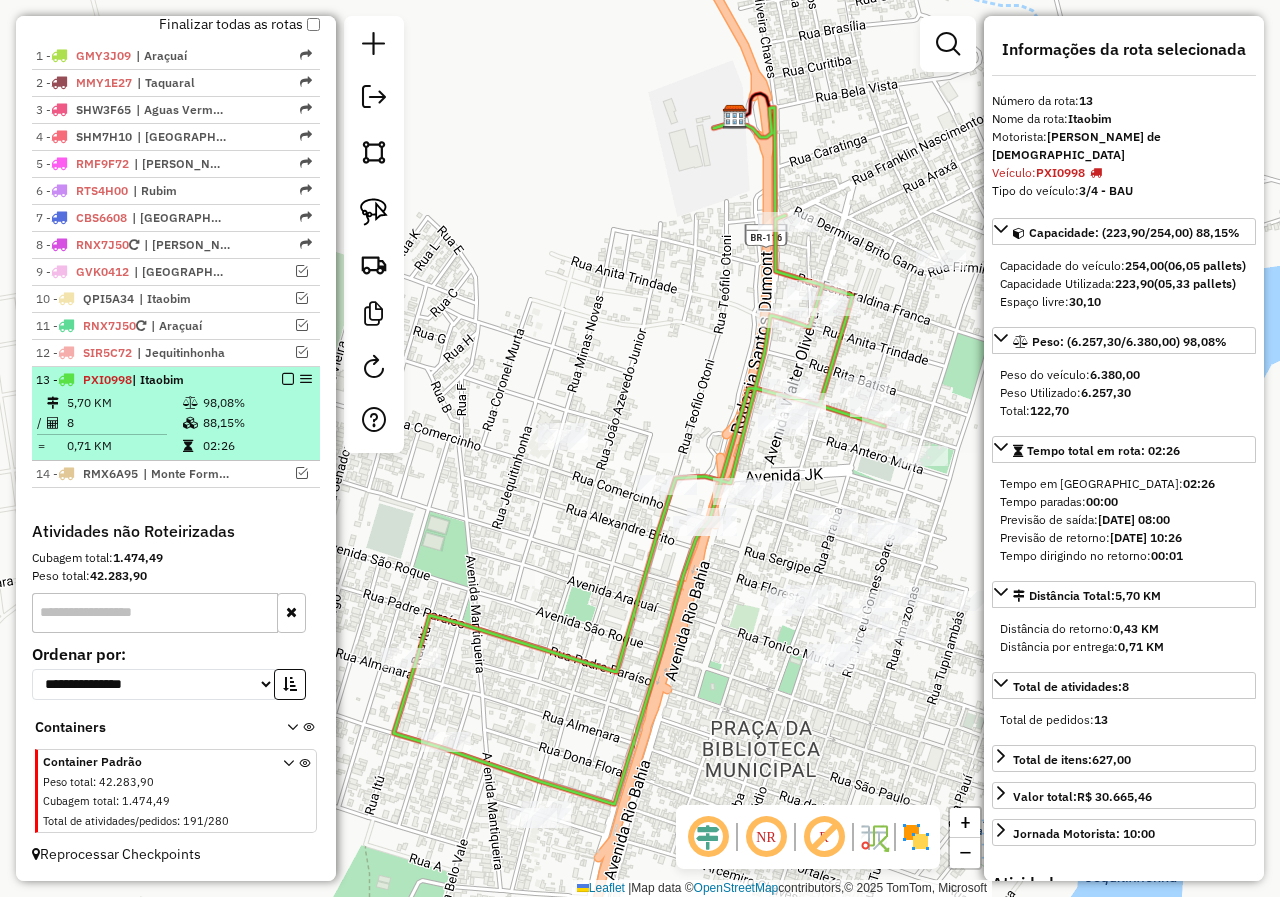 click at bounding box center (288, 379) 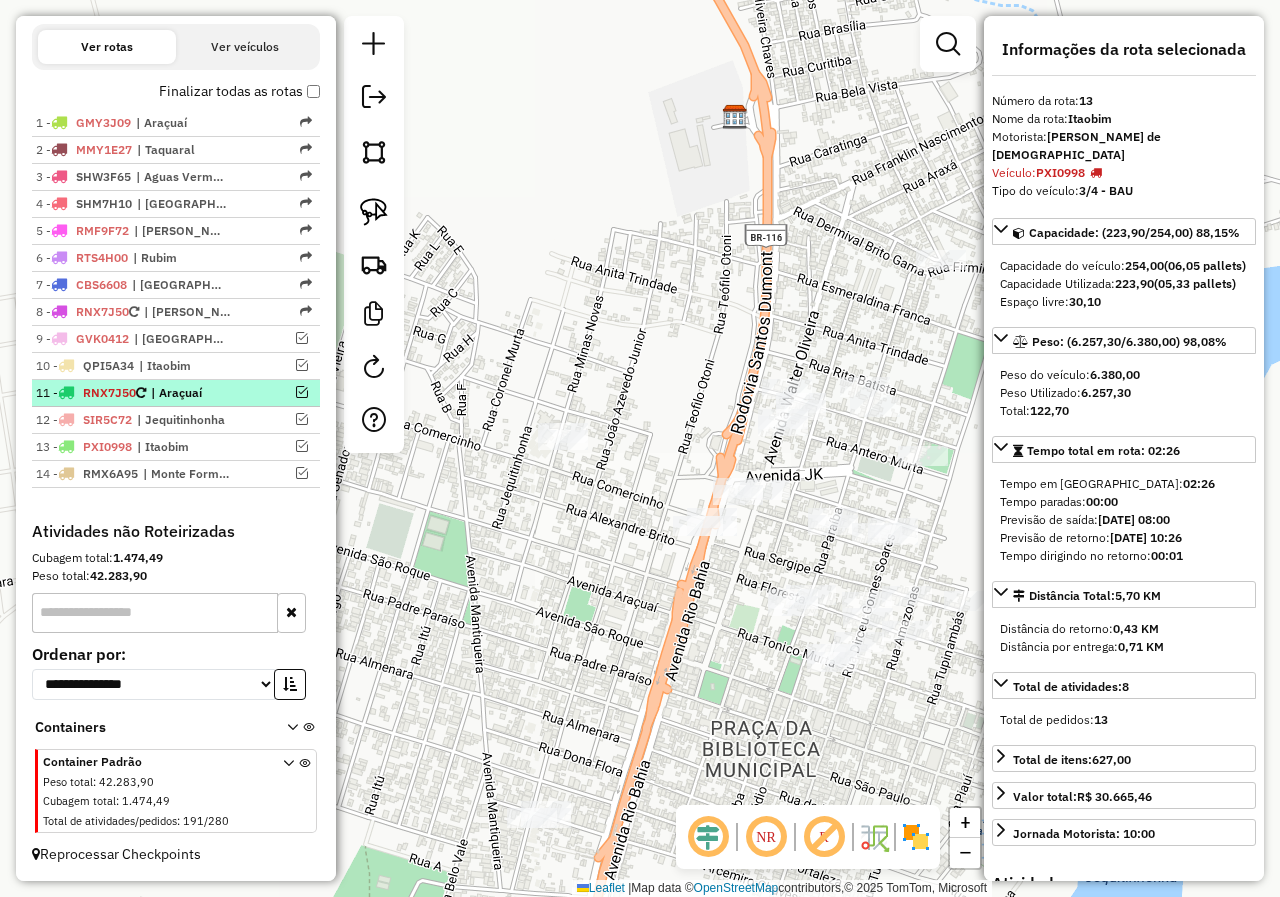 click at bounding box center (302, 392) 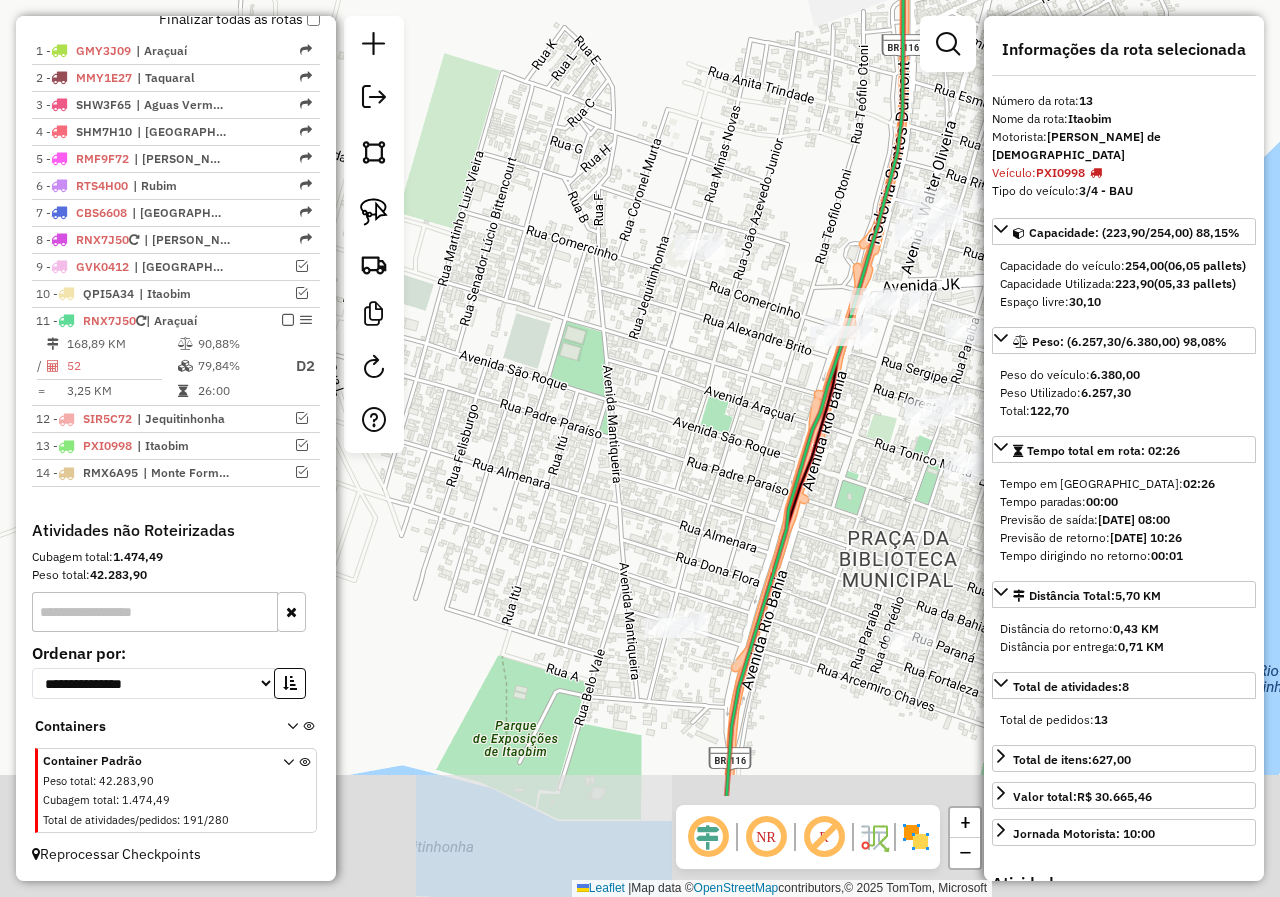 drag, startPoint x: 509, startPoint y: 671, endPoint x: 646, endPoint y: 463, distance: 249.06425 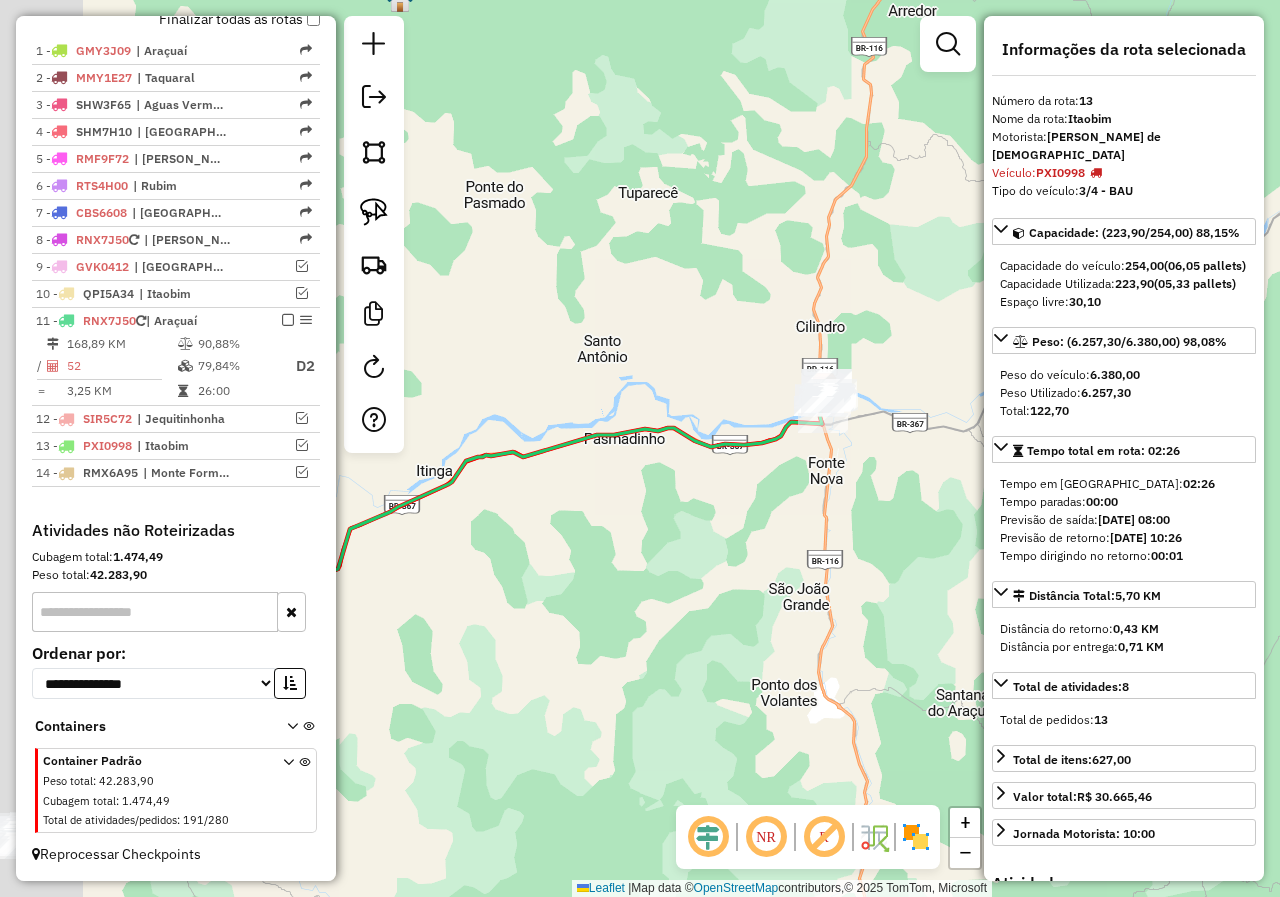drag, startPoint x: 555, startPoint y: 604, endPoint x: 719, endPoint y: 547, distance: 173.62315 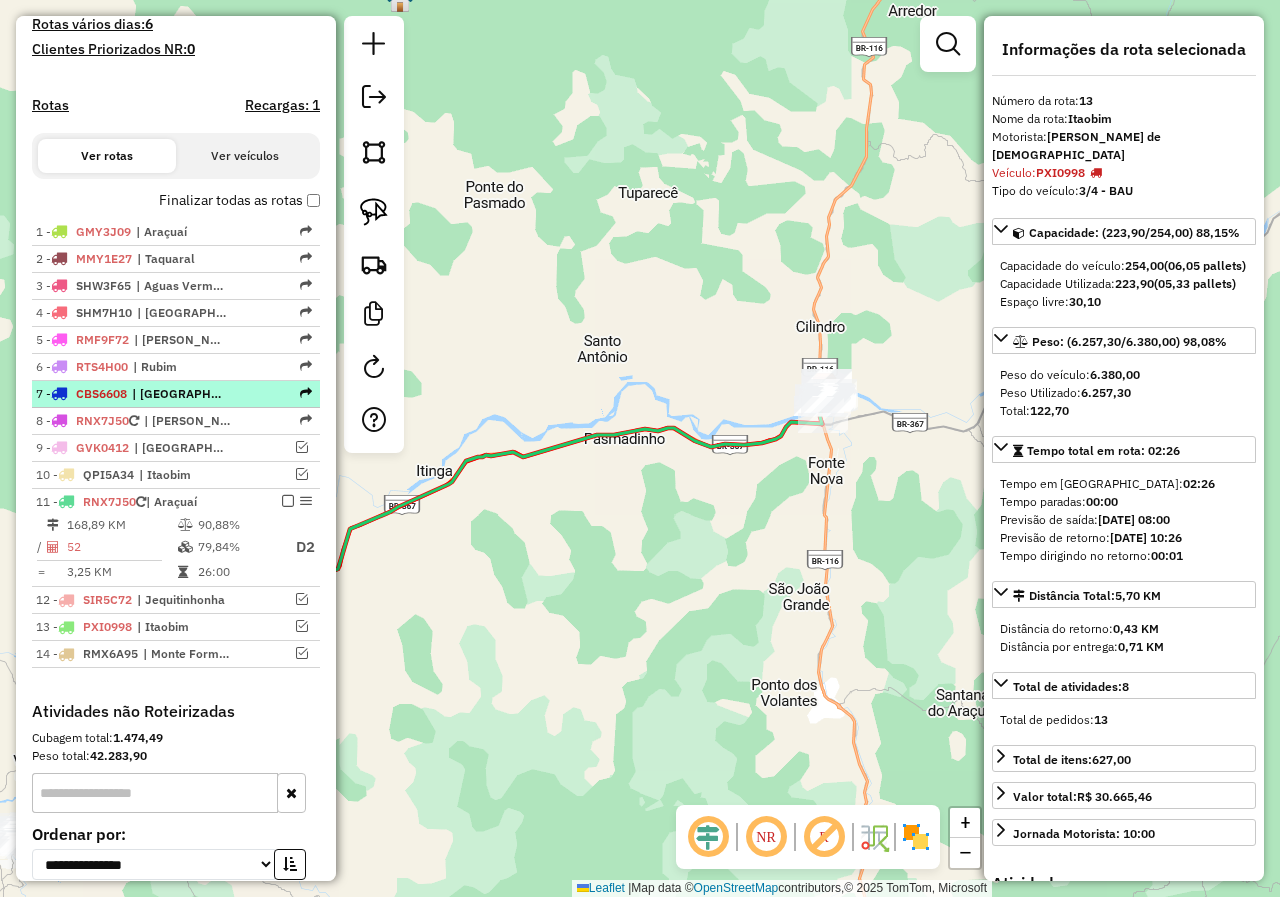 scroll, scrollTop: 528, scrollLeft: 0, axis: vertical 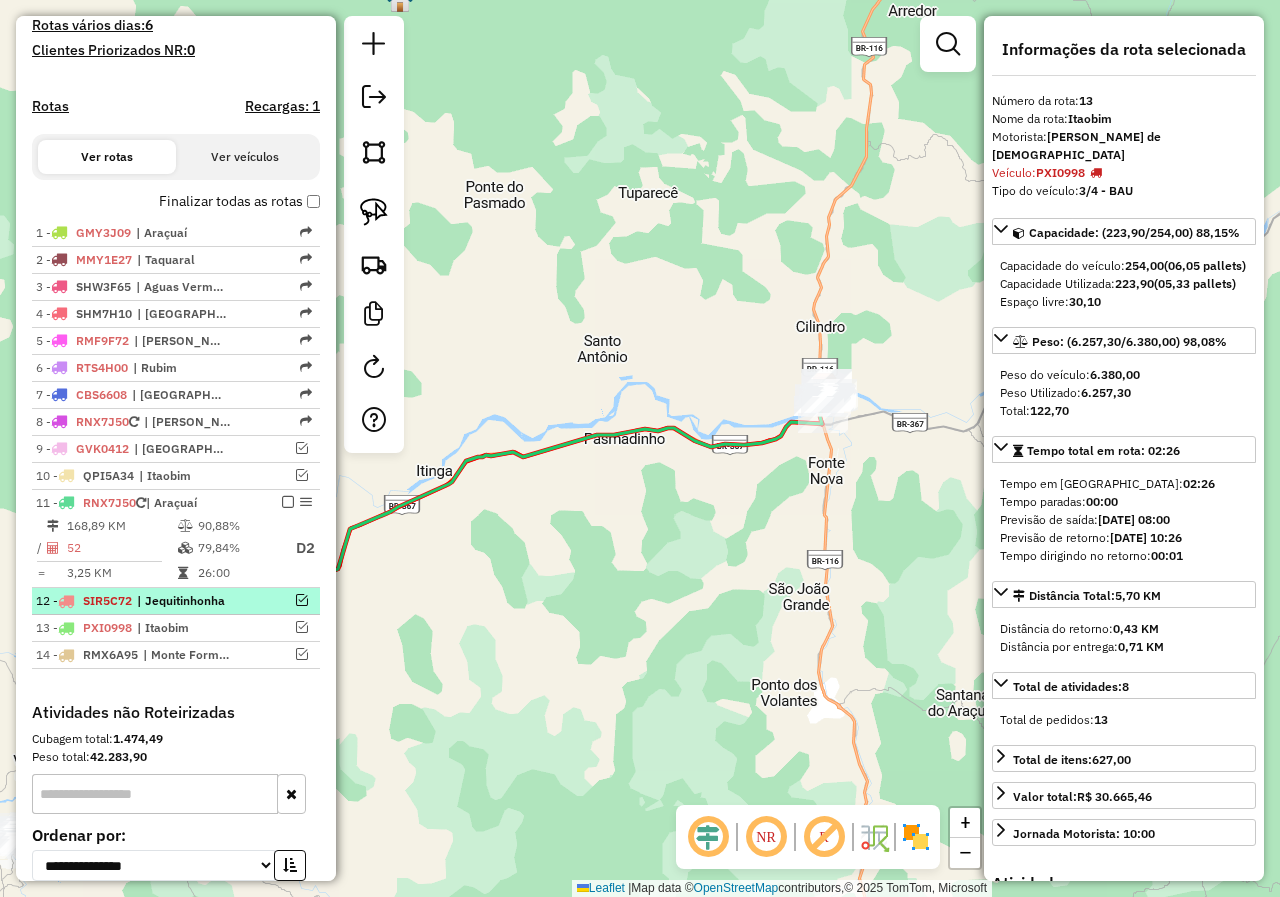 click at bounding box center (282, 600) 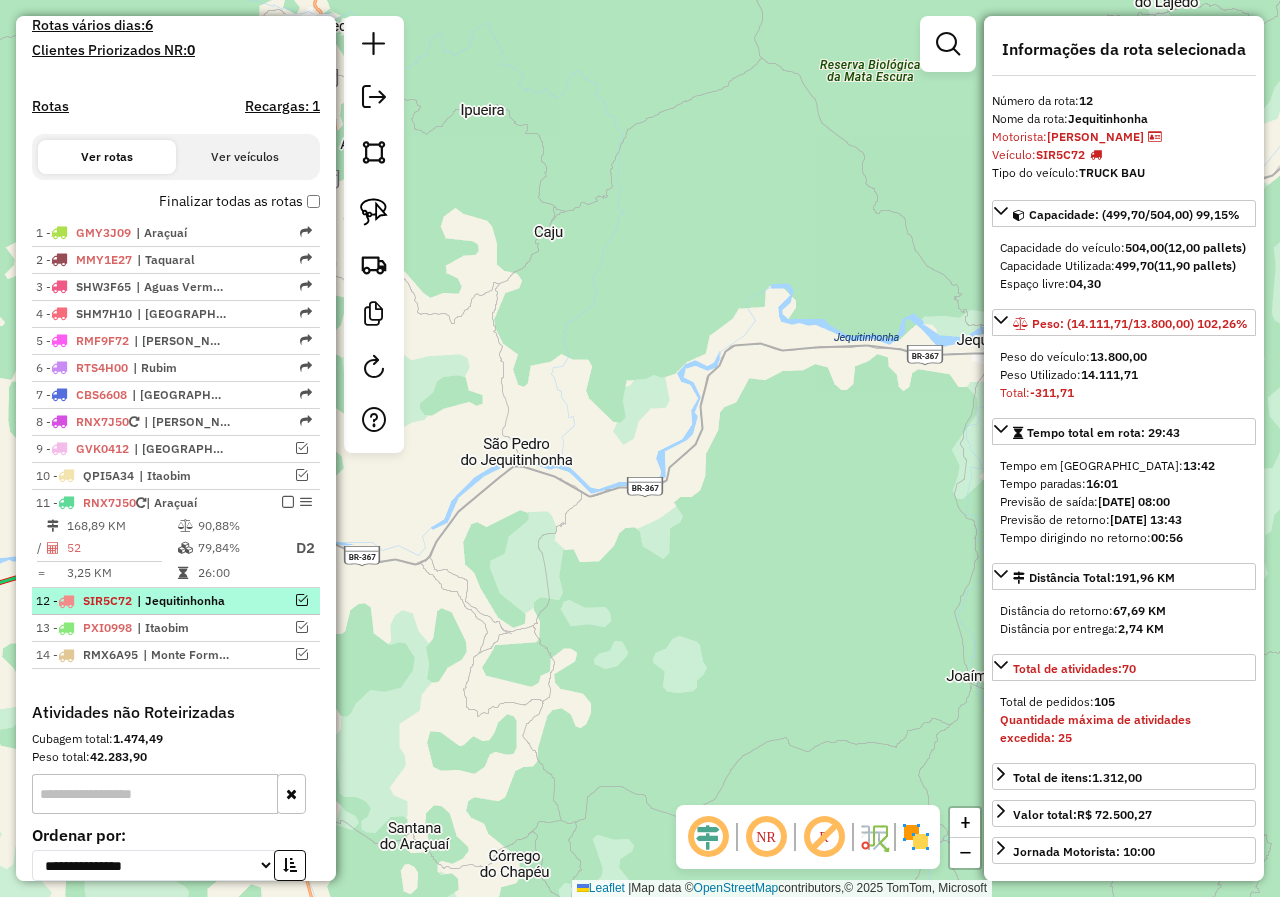 click at bounding box center (302, 600) 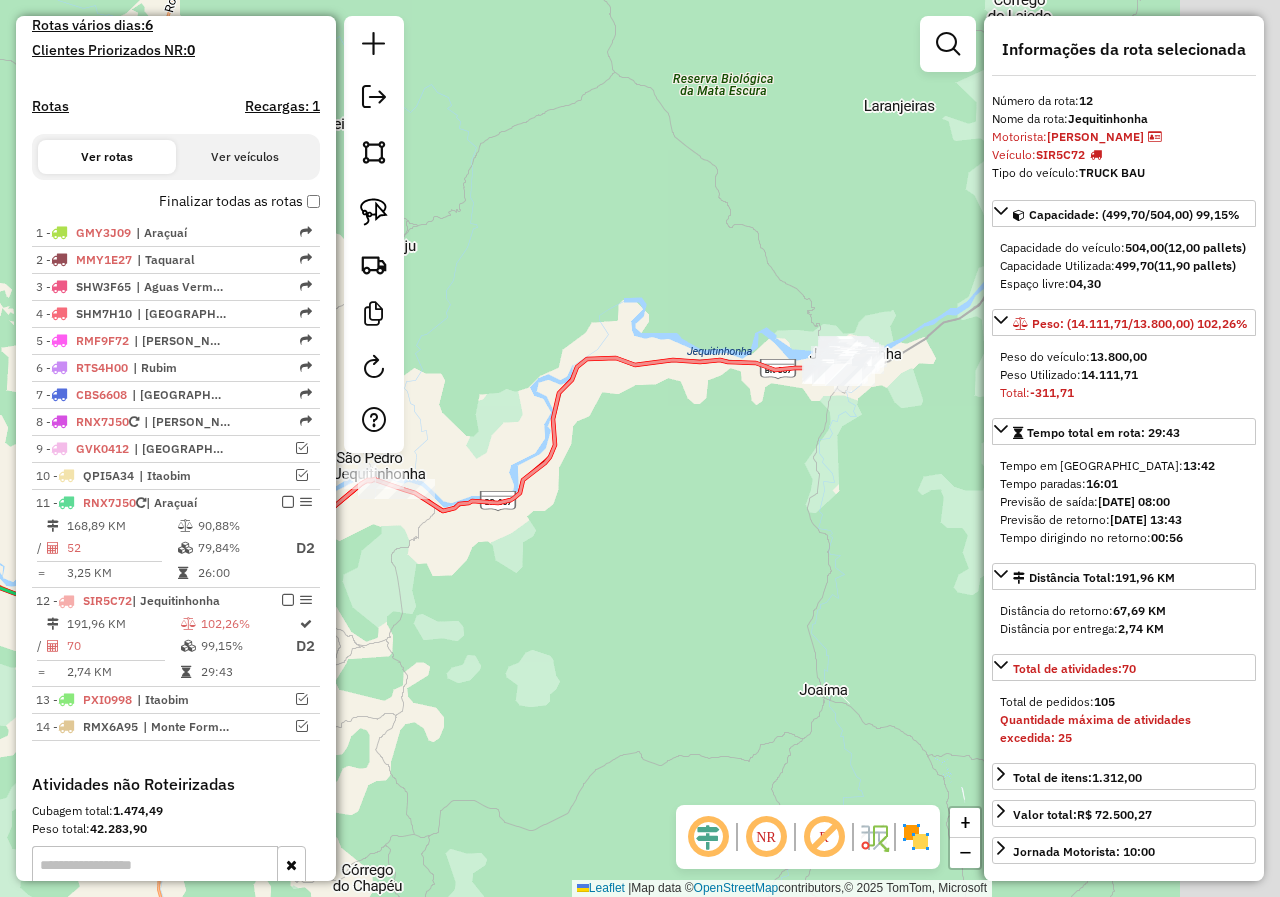 drag, startPoint x: 801, startPoint y: 635, endPoint x: 440, endPoint y: 570, distance: 366.8051 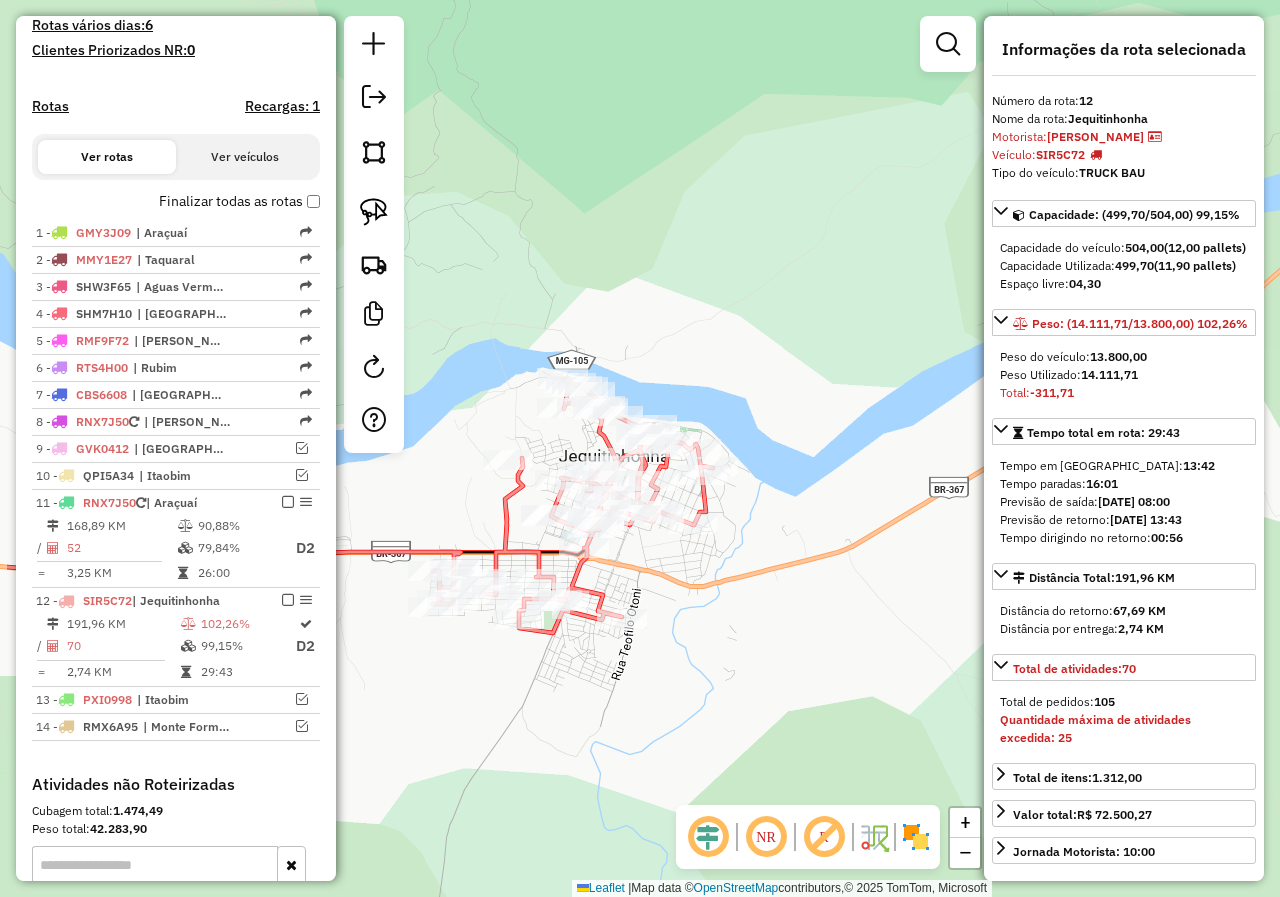drag, startPoint x: 870, startPoint y: 376, endPoint x: 945, endPoint y: 385, distance: 75.53807 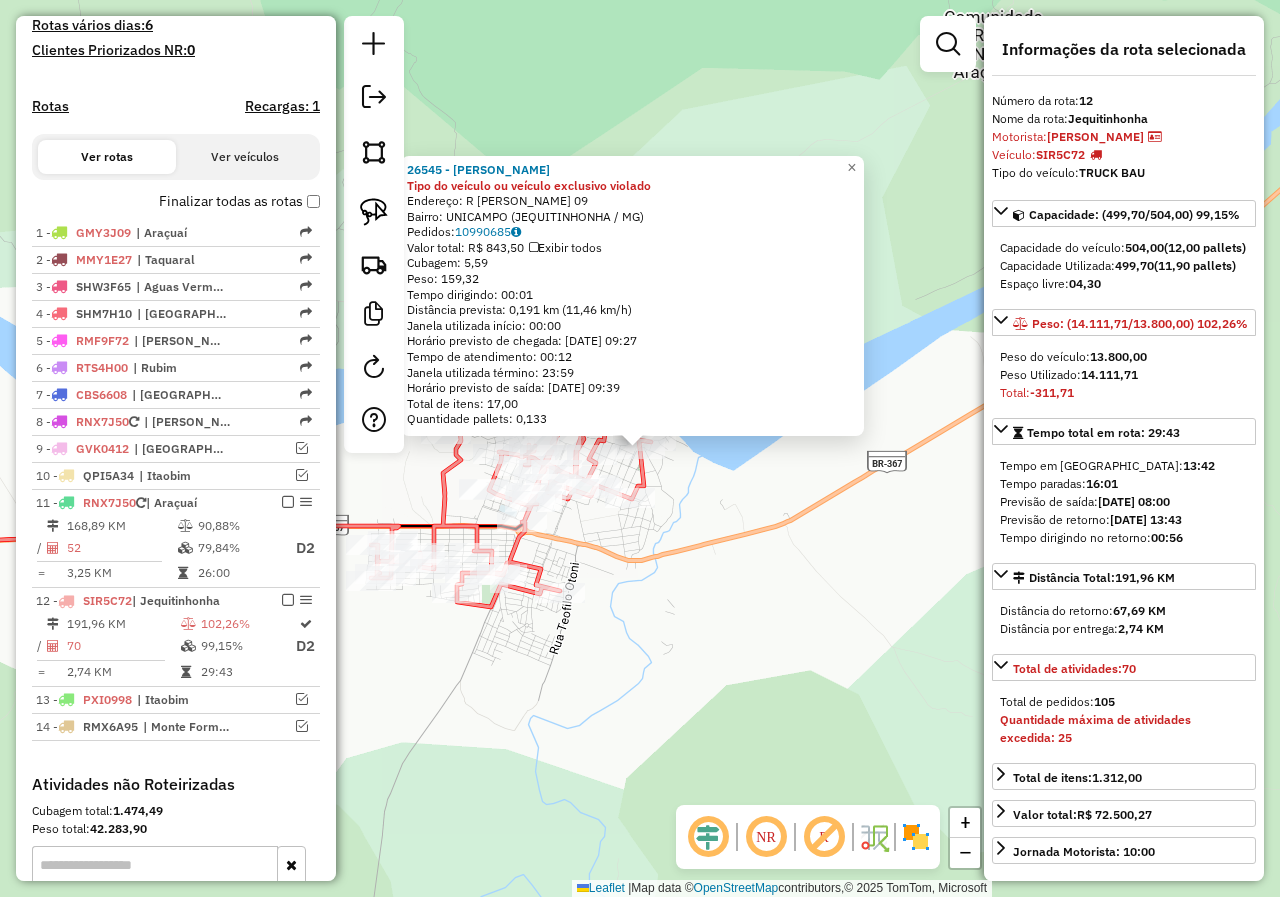 scroll, scrollTop: 799, scrollLeft: 0, axis: vertical 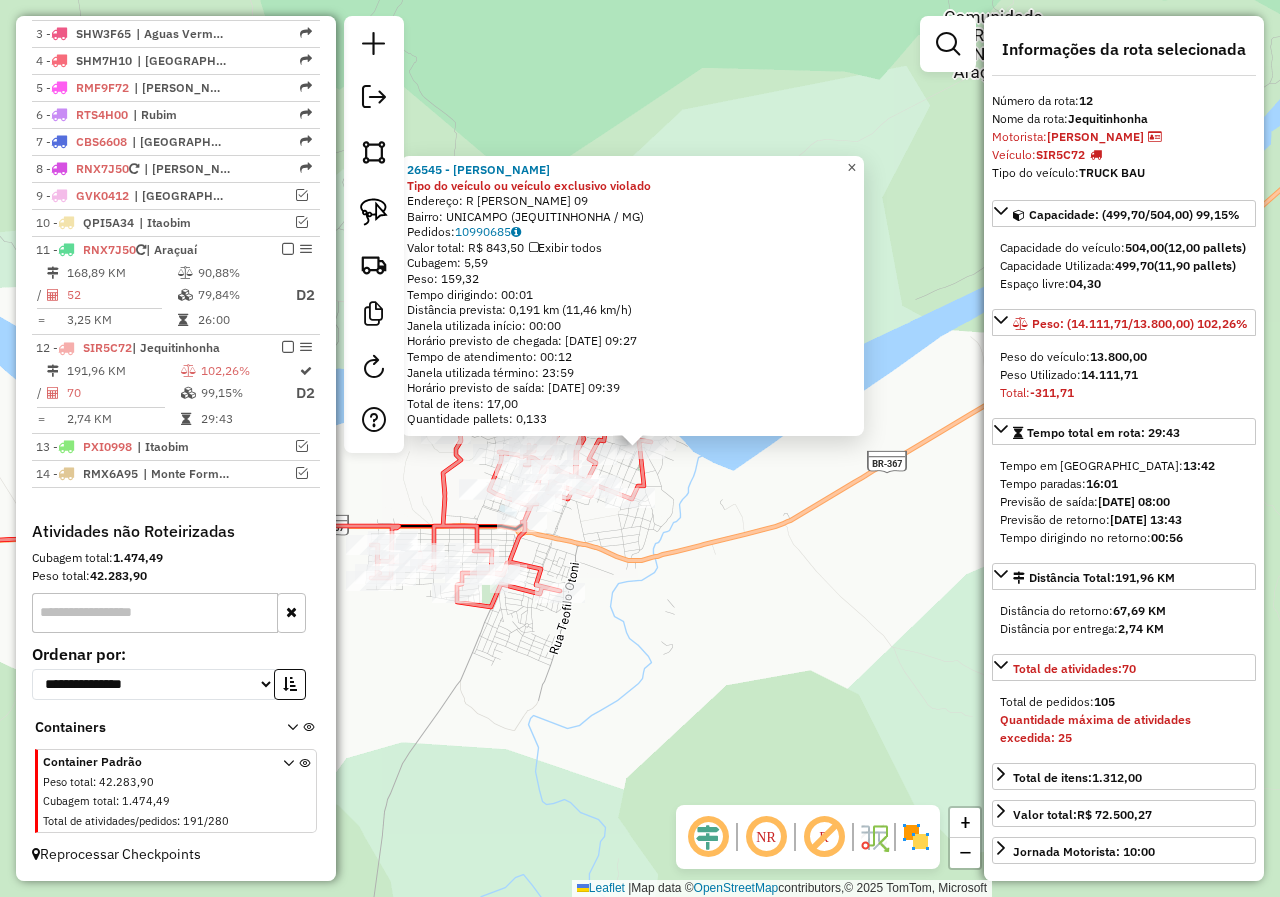 click on "×" 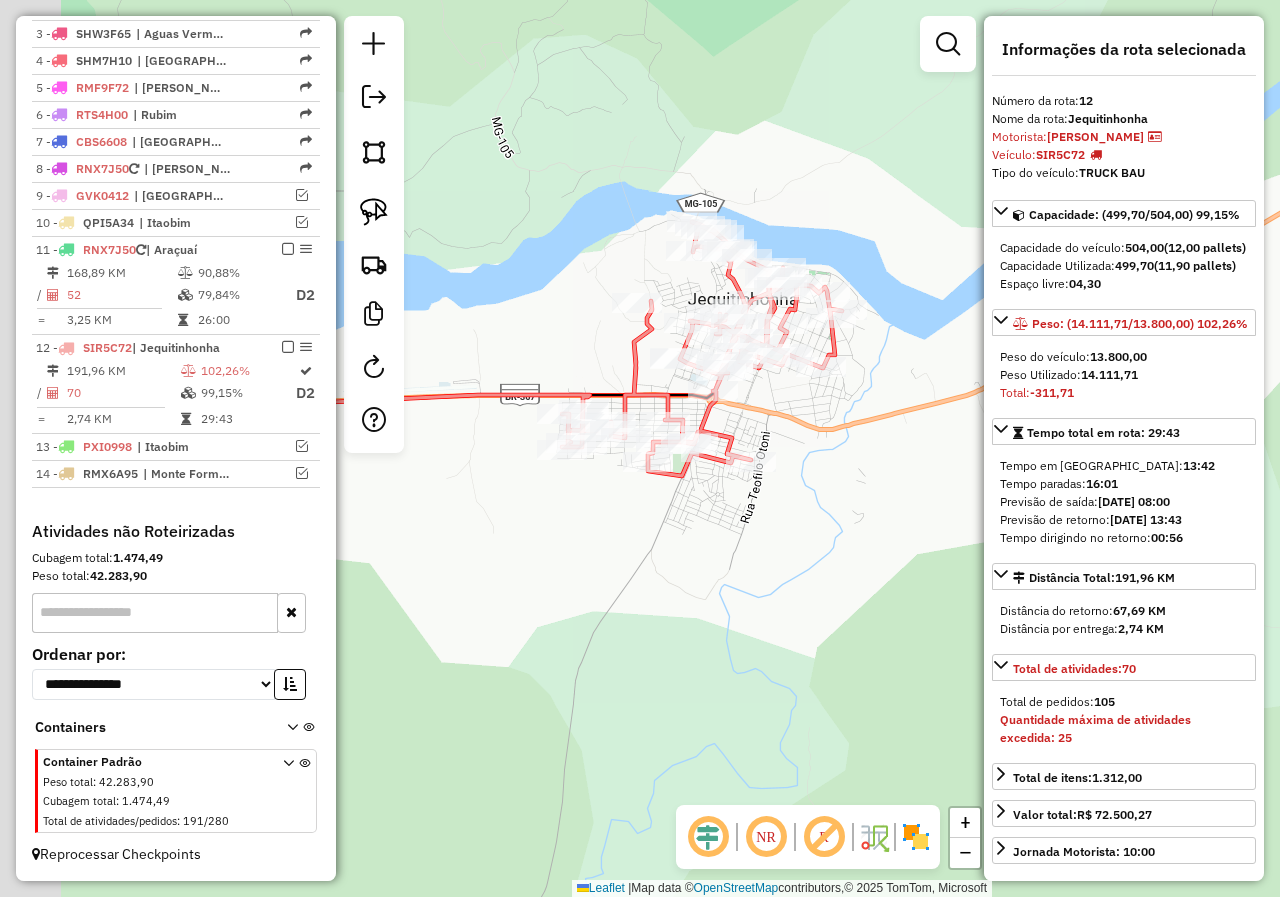 drag, startPoint x: 737, startPoint y: 523, endPoint x: 960, endPoint y: 373, distance: 268.75455 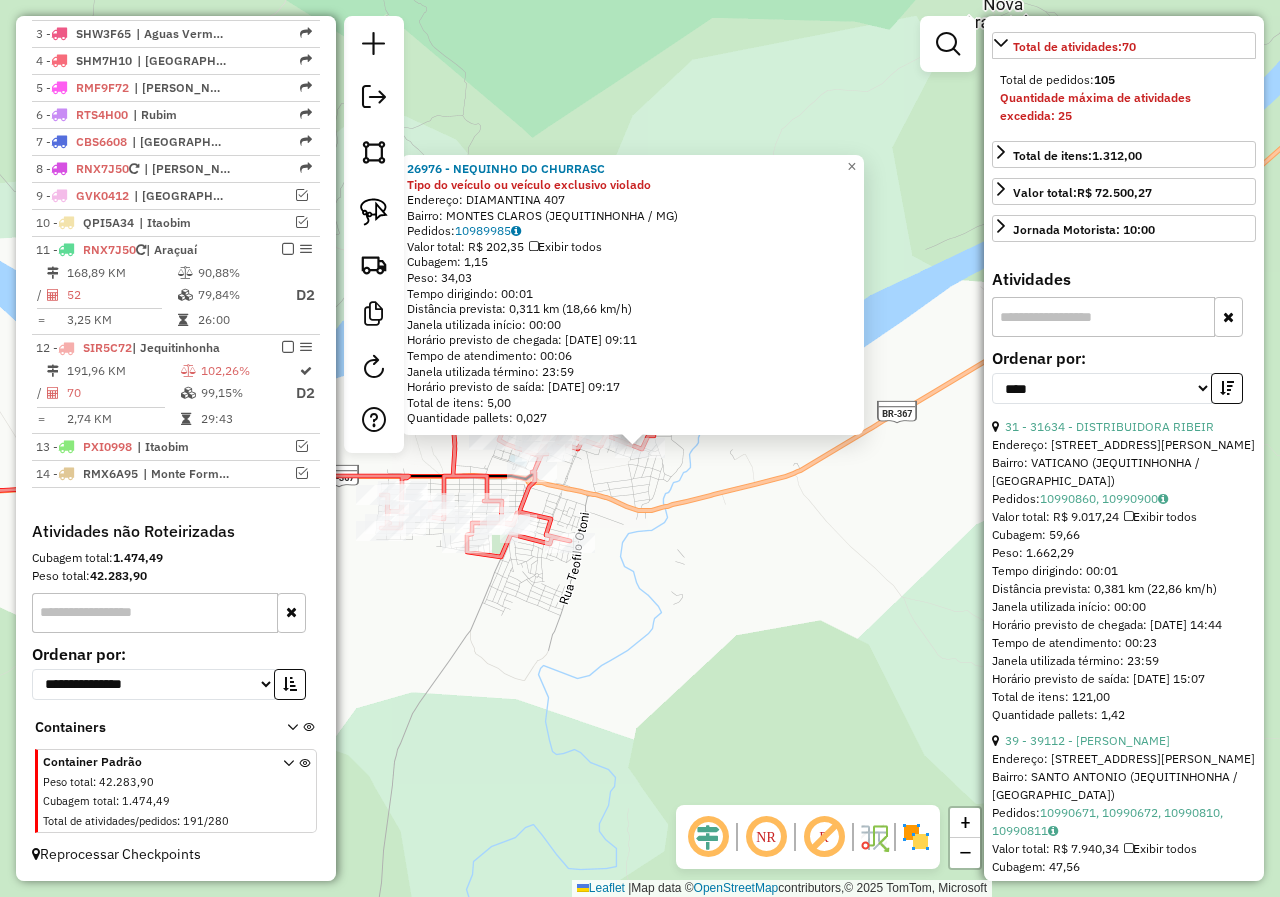scroll, scrollTop: 700, scrollLeft: 0, axis: vertical 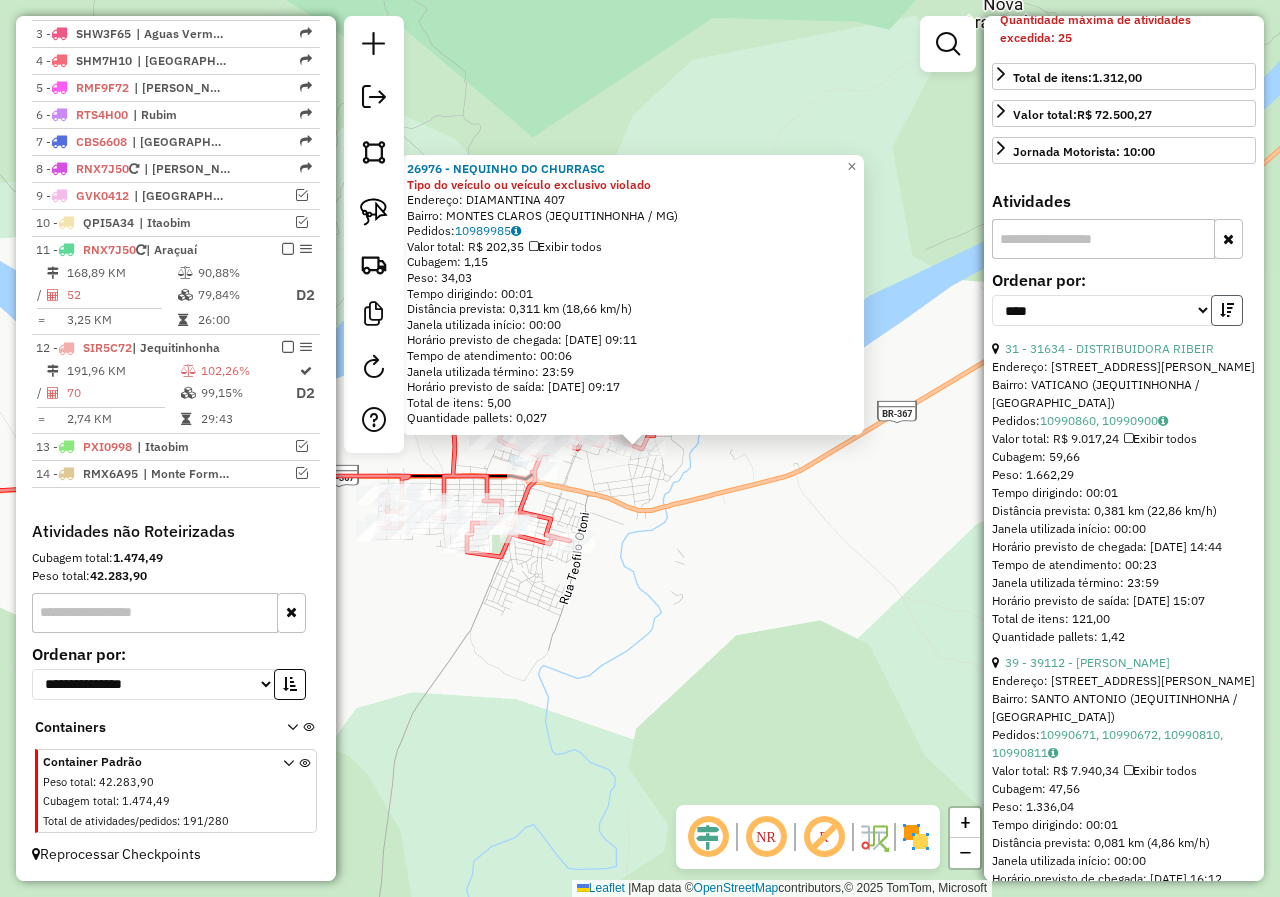 click at bounding box center [1227, 310] 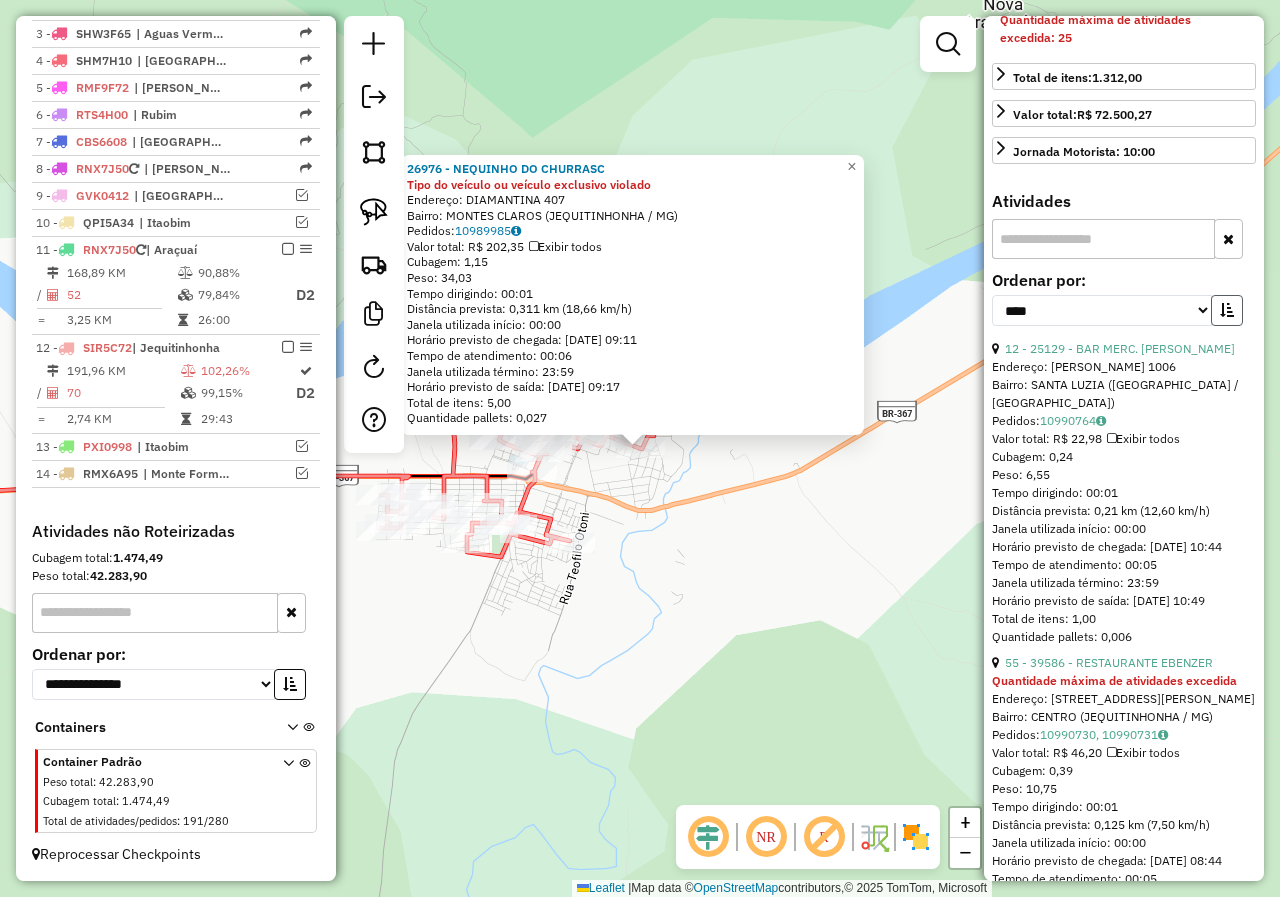 click at bounding box center [1227, 310] 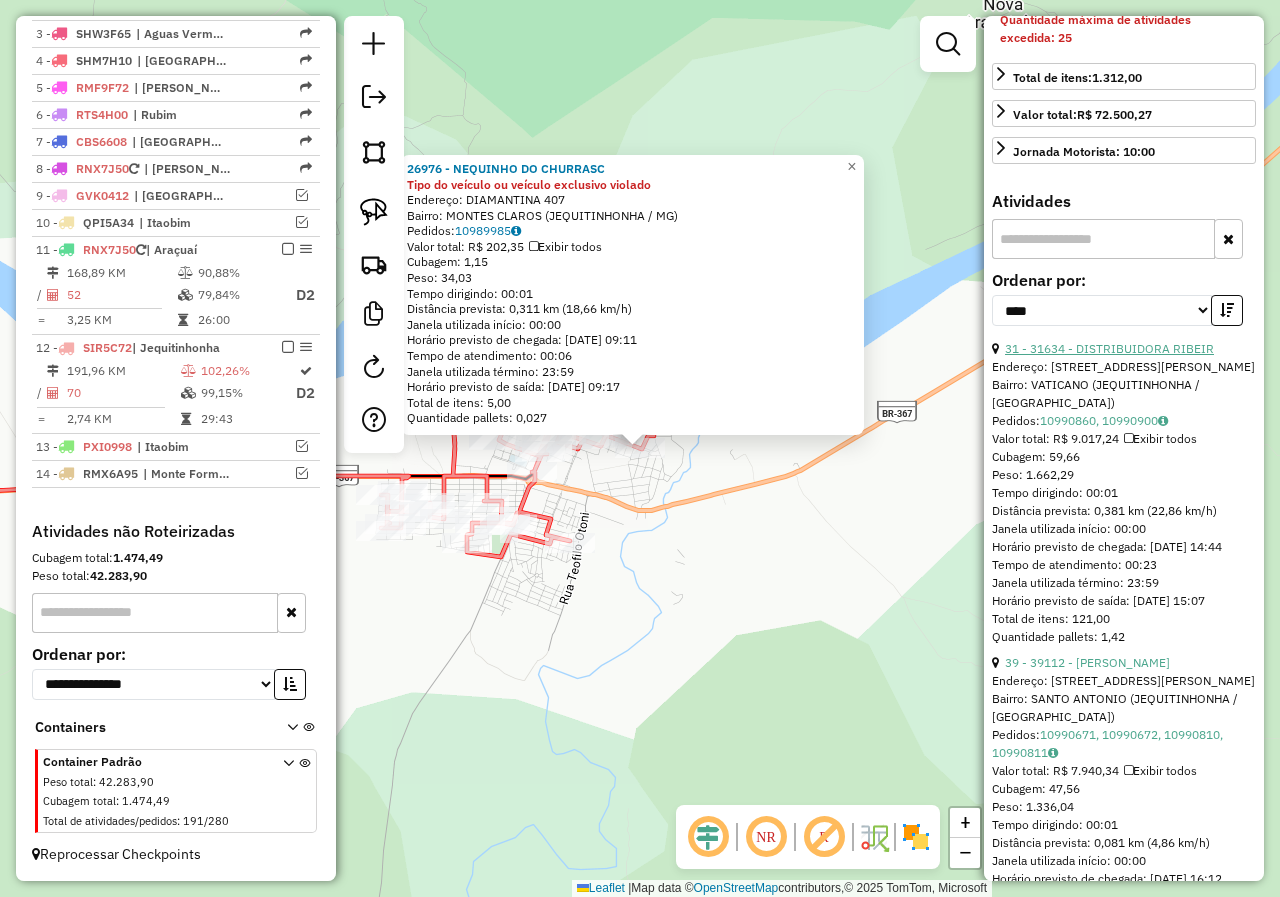 click on "31 - 31634 - DISTRIBUIDORA RIBEIR" at bounding box center (1109, 348) 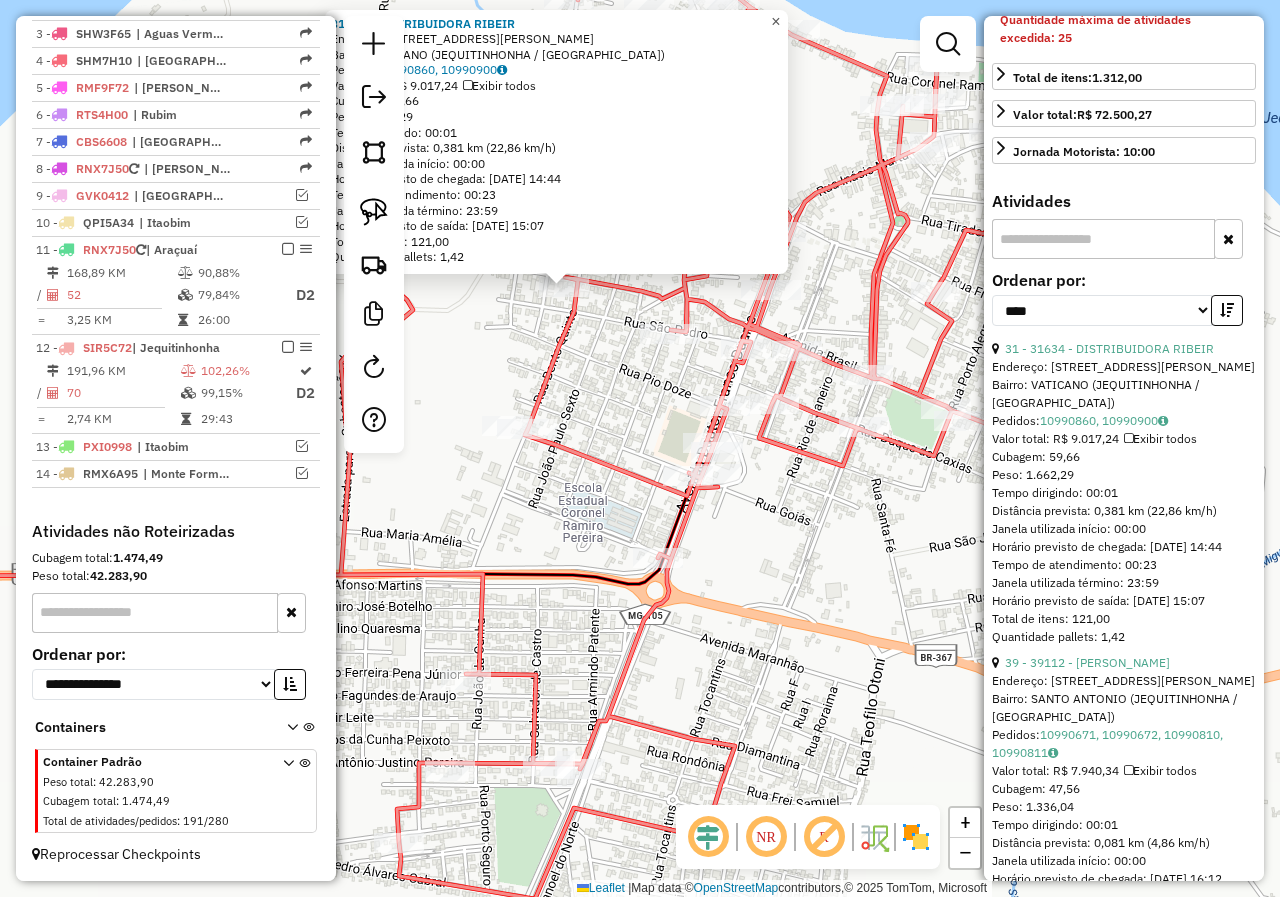 click on "×" 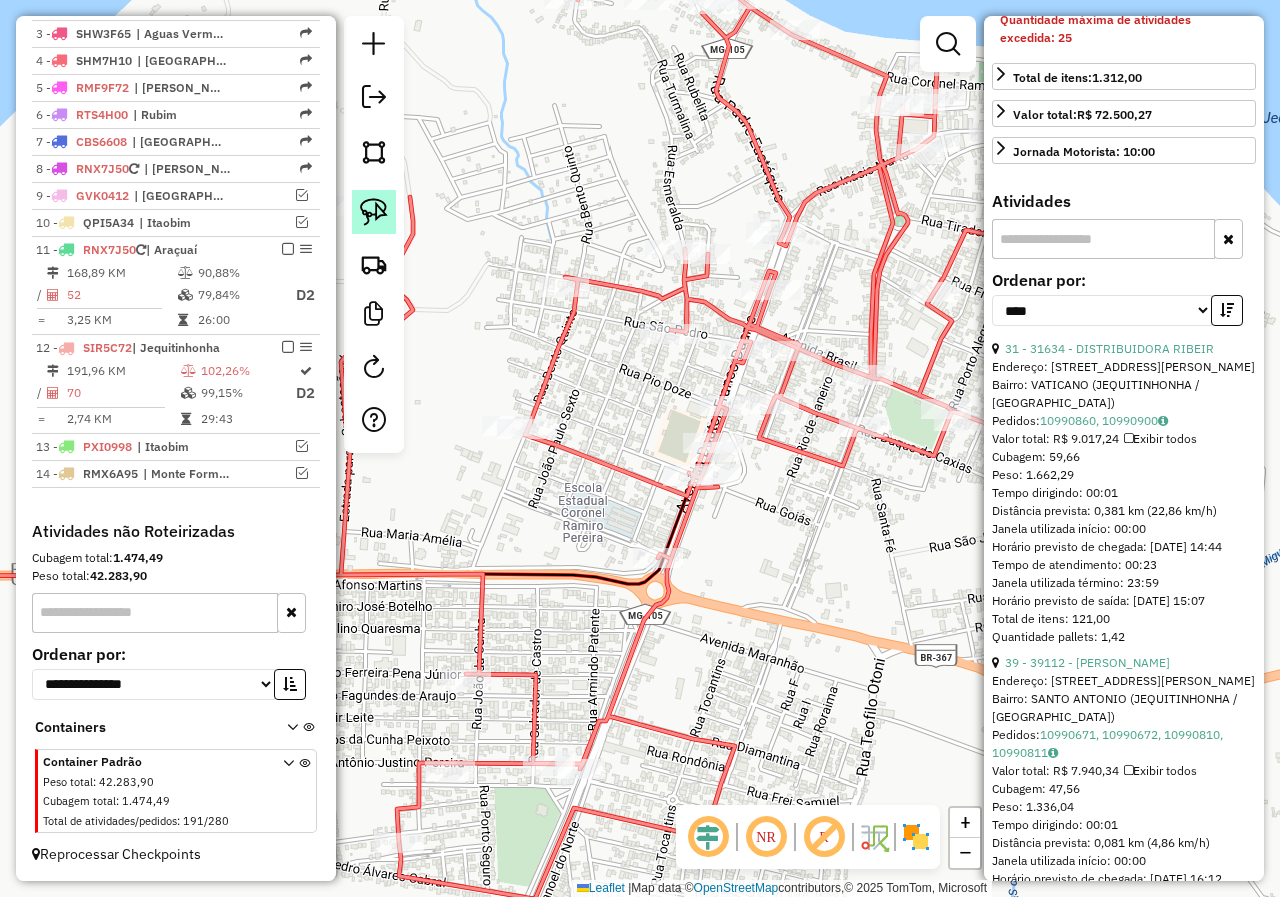 click 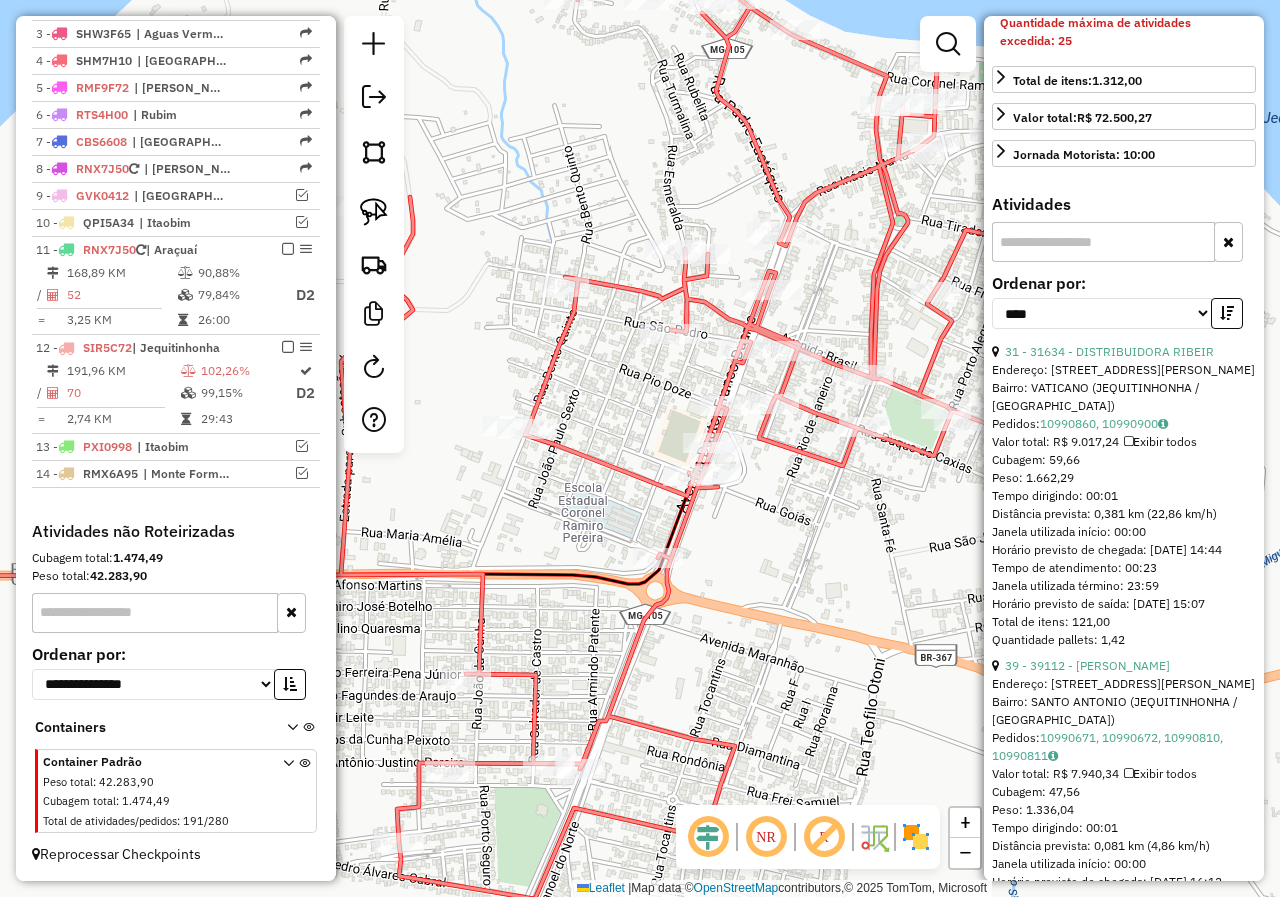 scroll, scrollTop: 700, scrollLeft: 0, axis: vertical 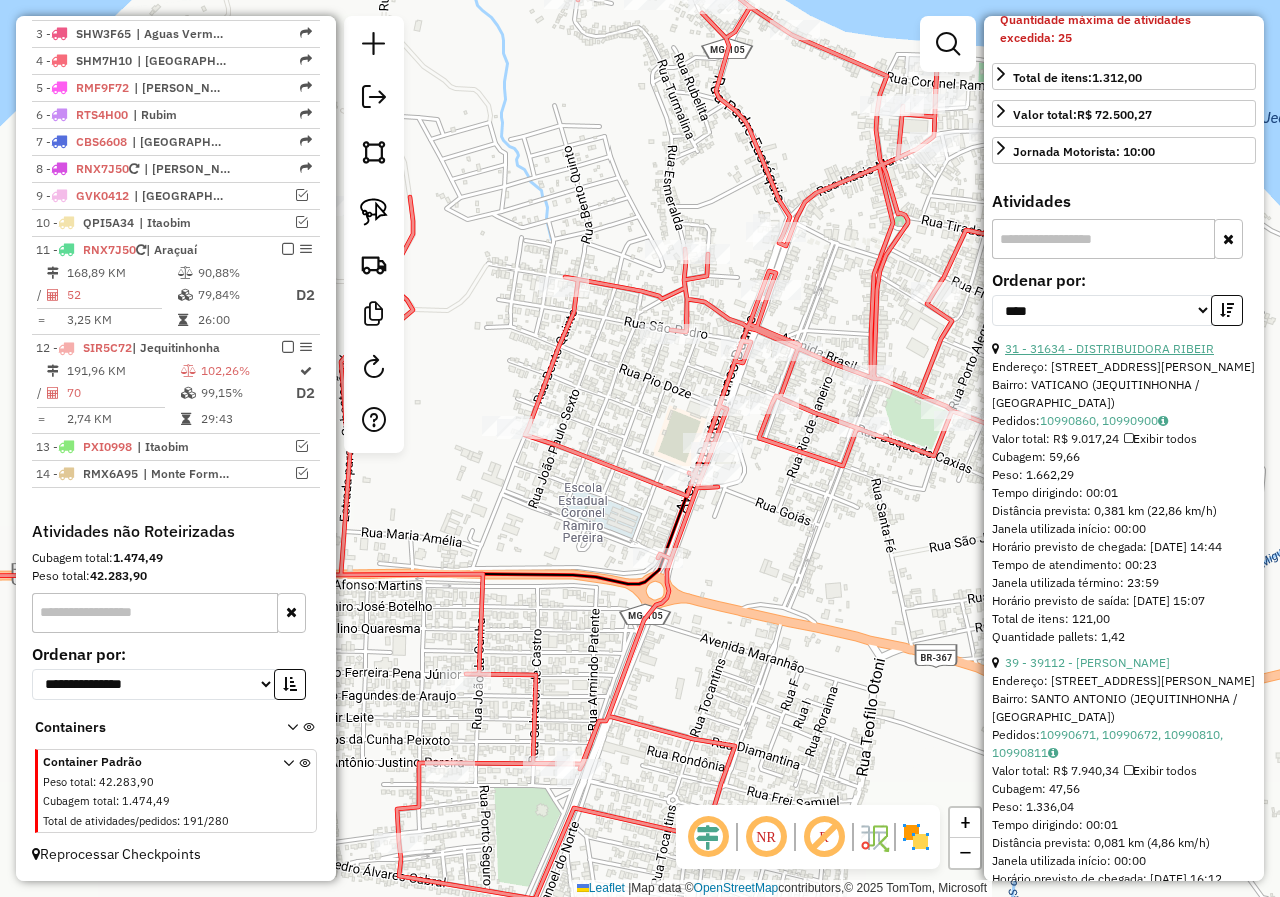 click on "31 - 31634 - DISTRIBUIDORA RIBEIR" at bounding box center [1109, 348] 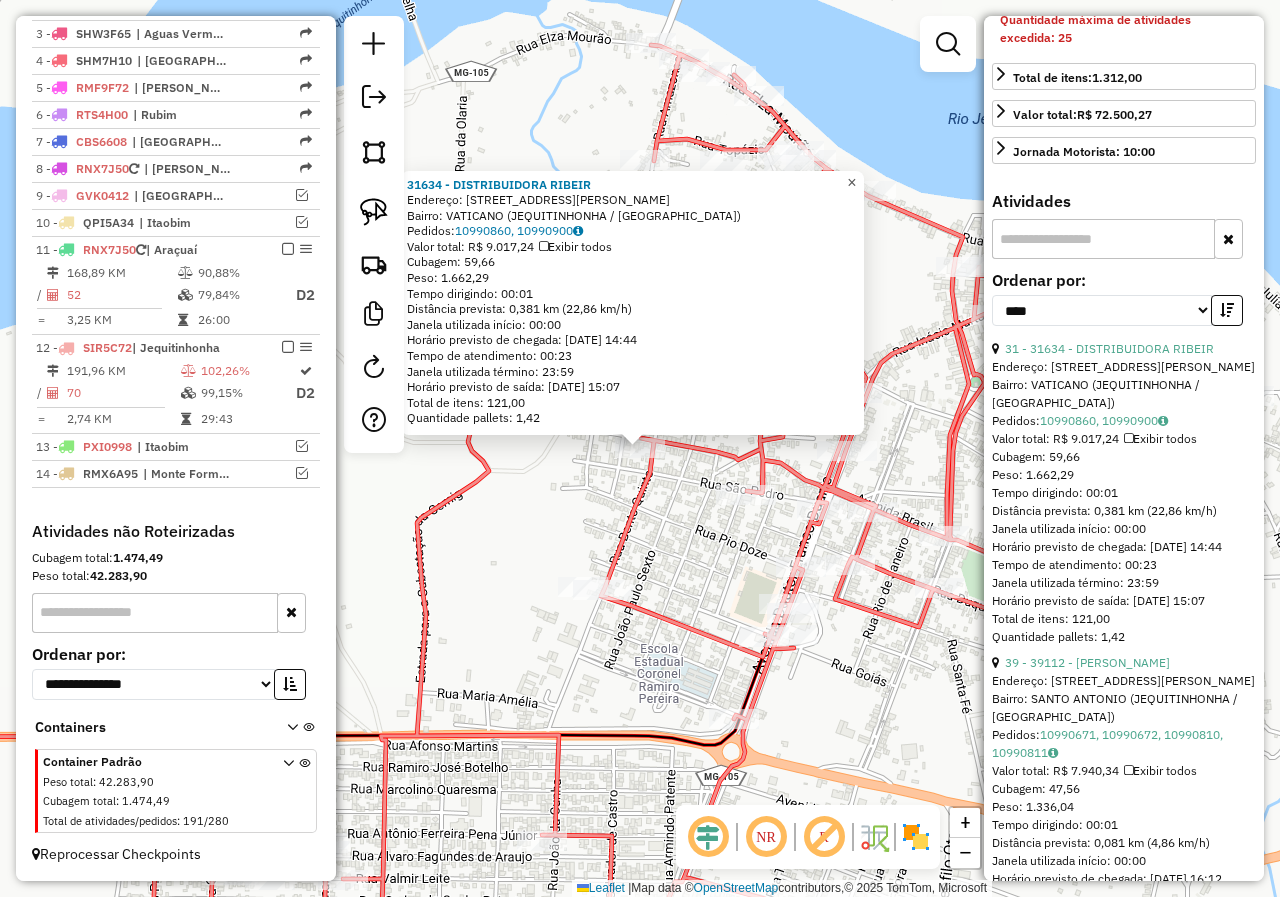 click on "×" 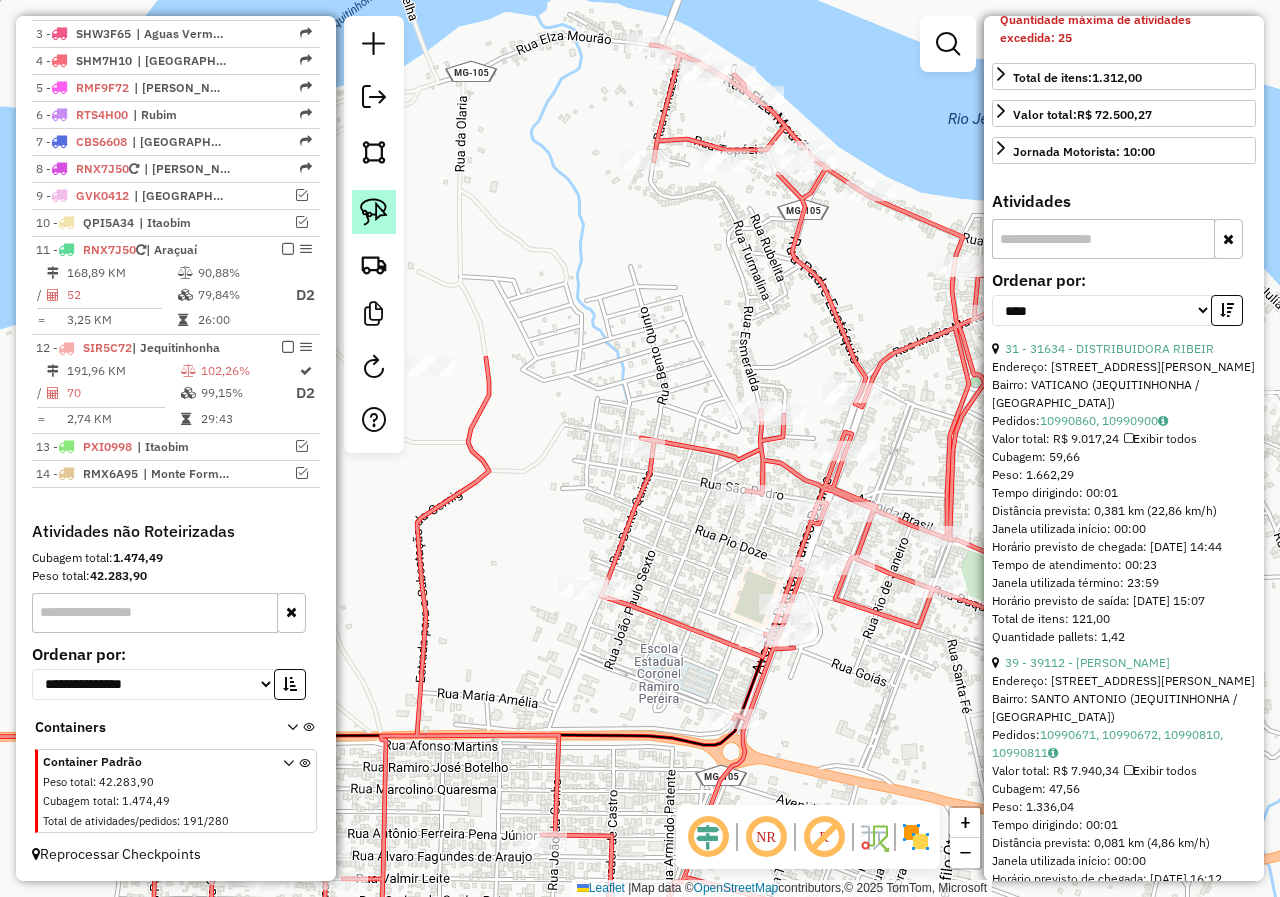 click 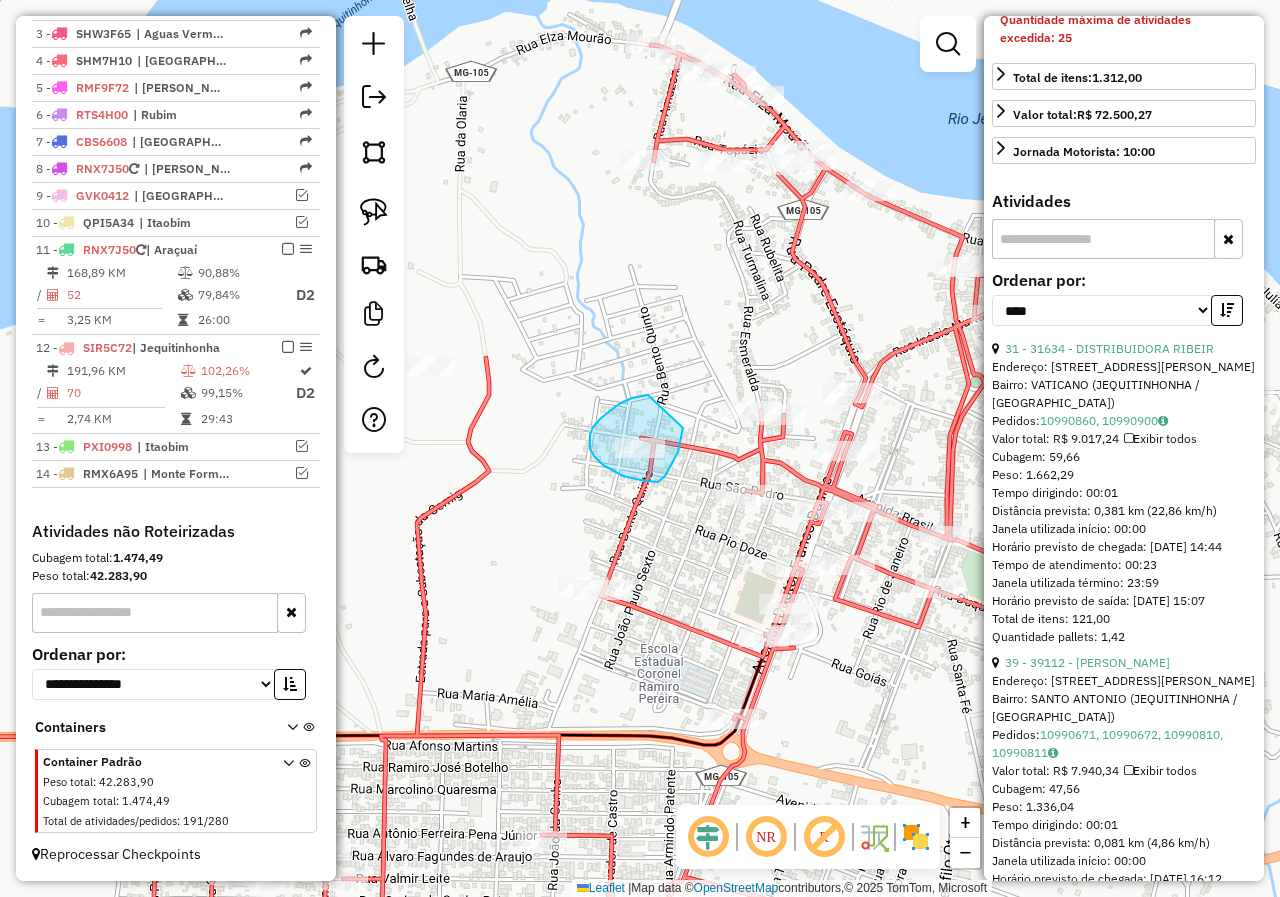 drag, startPoint x: 648, startPoint y: 395, endPoint x: 683, endPoint y: 428, distance: 48.104053 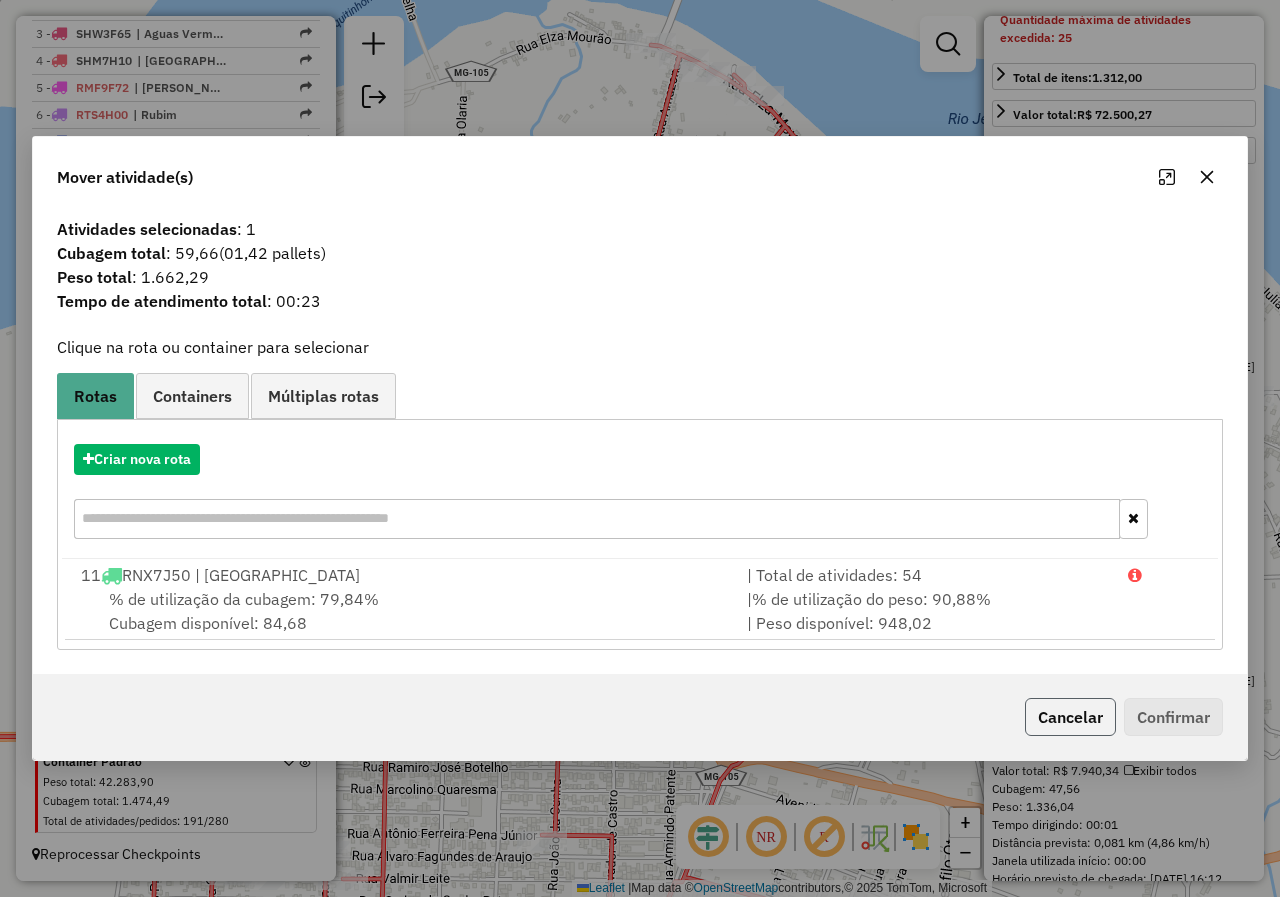 click on "Cancelar" 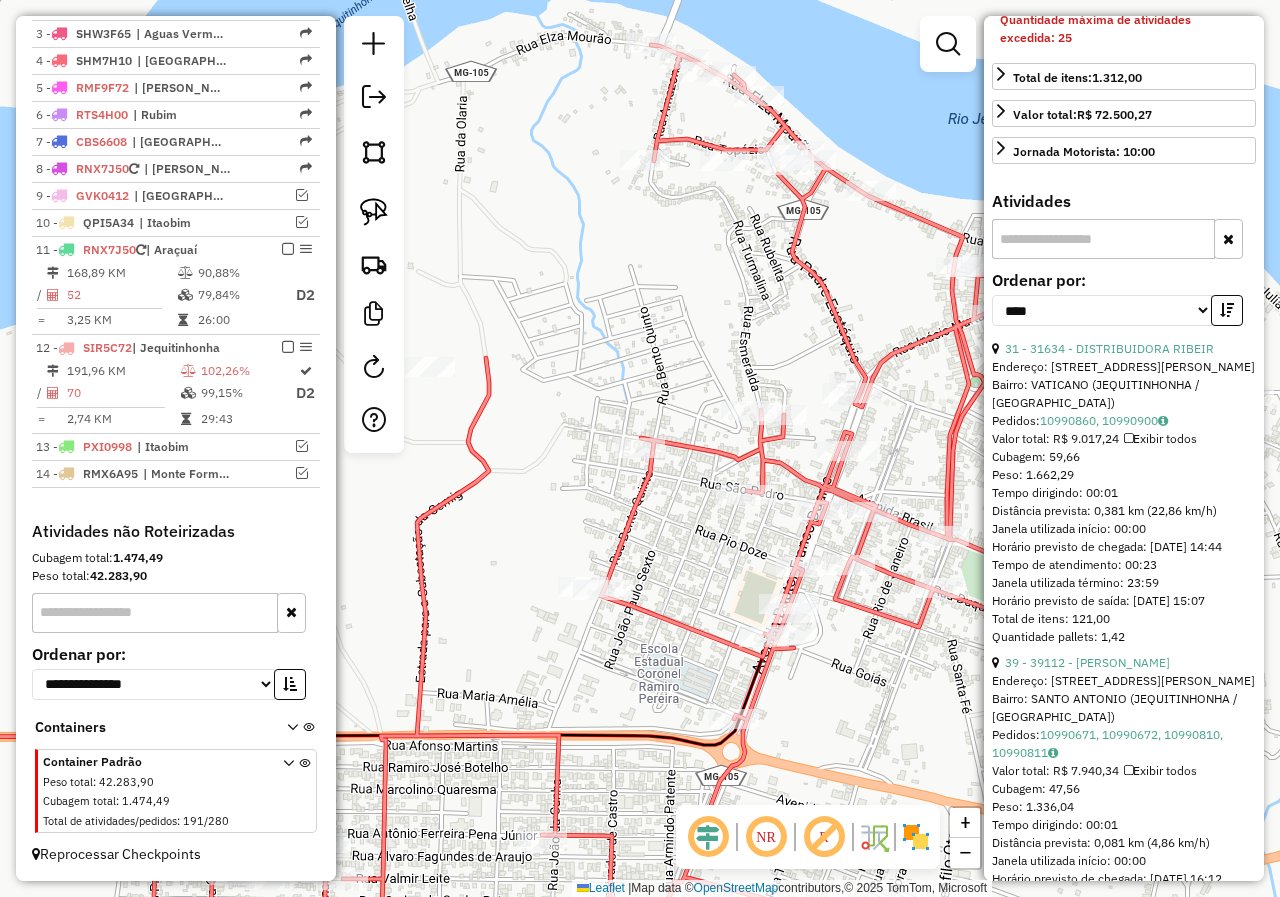 drag, startPoint x: 606, startPoint y: 686, endPoint x: 747, endPoint y: 628, distance: 152.4631 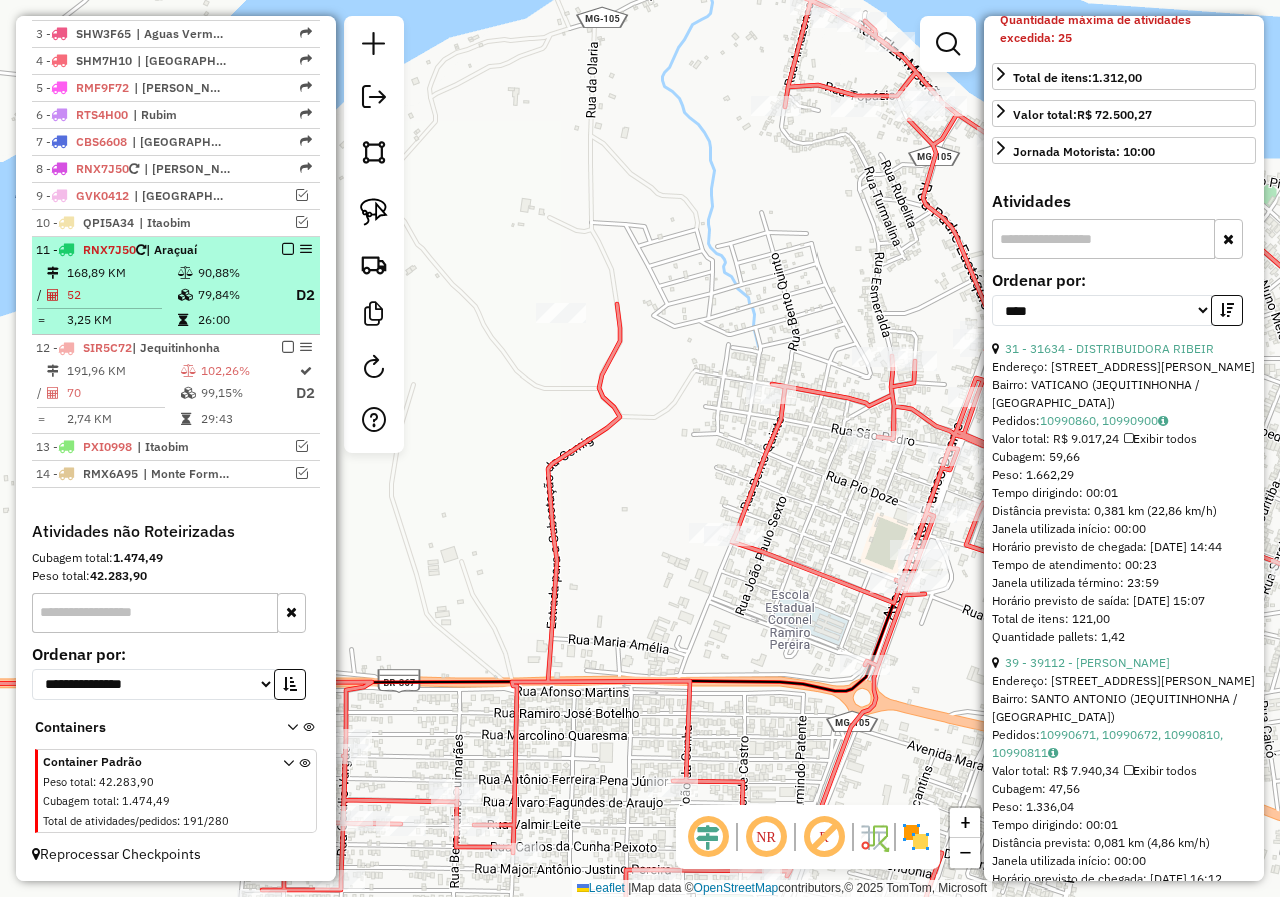click on "90,88%" at bounding box center [237, 273] 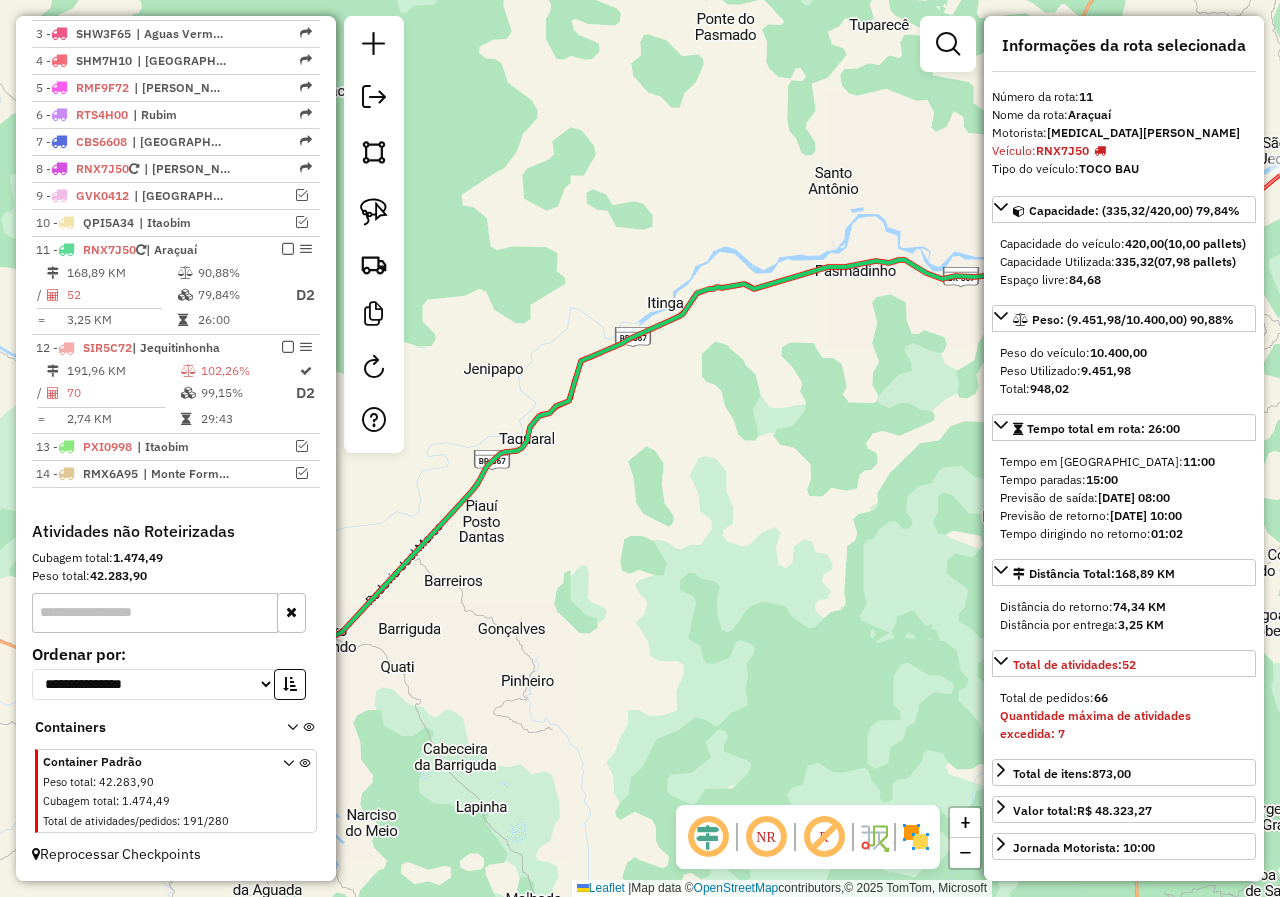 scroll, scrollTop: 0, scrollLeft: 0, axis: both 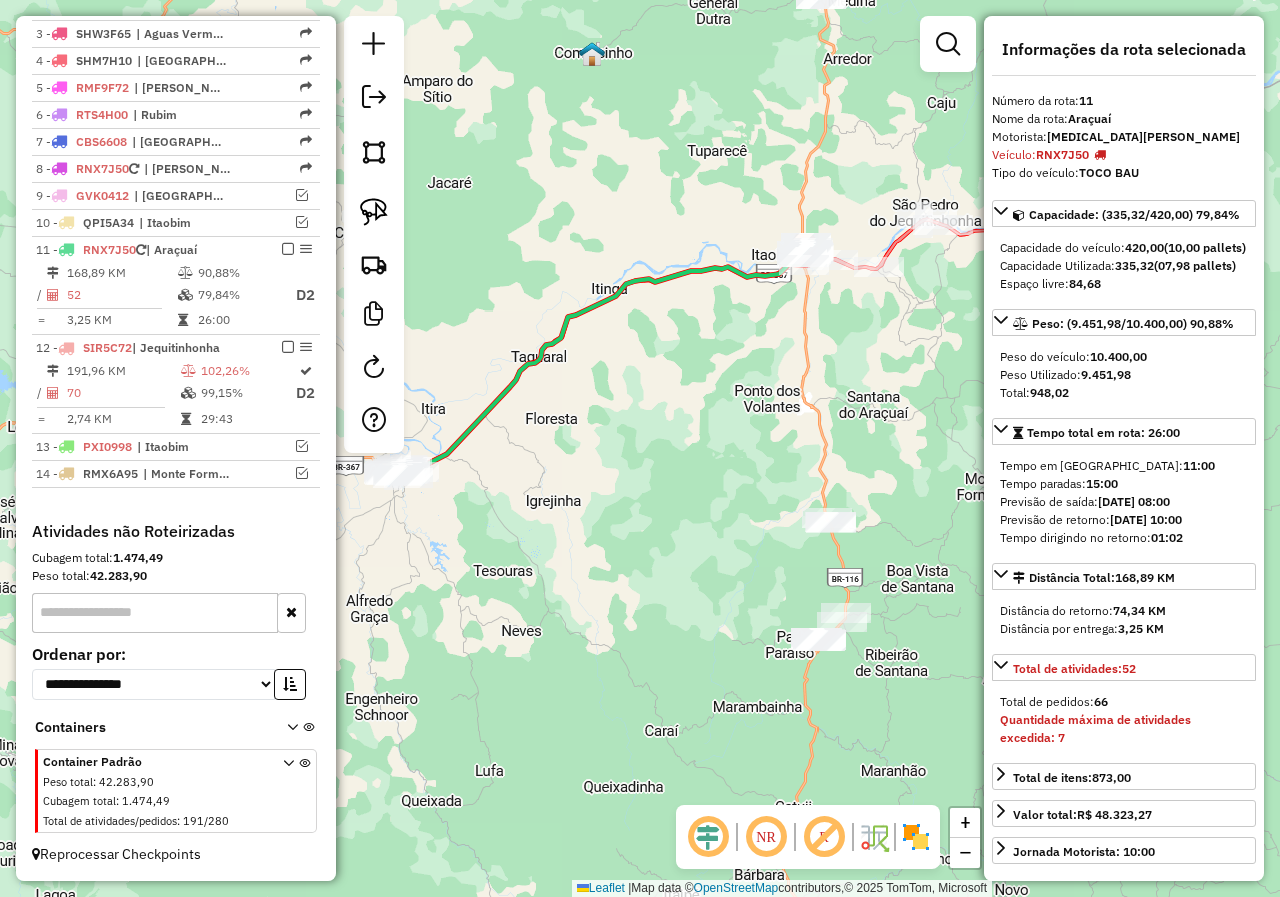 drag, startPoint x: 563, startPoint y: 438, endPoint x: 838, endPoint y: 337, distance: 292.96075 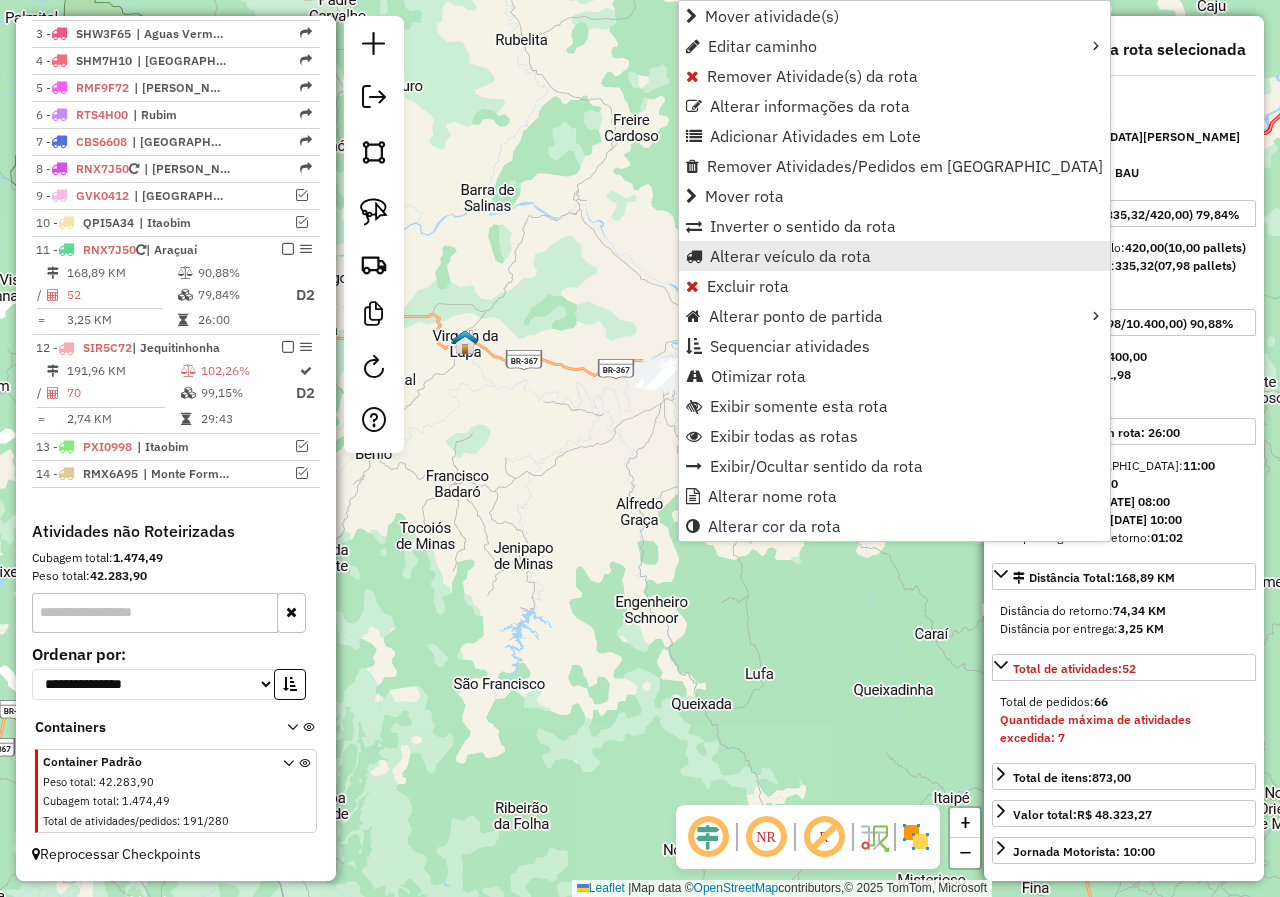 click on "Alterar veículo da rota" at bounding box center (790, 256) 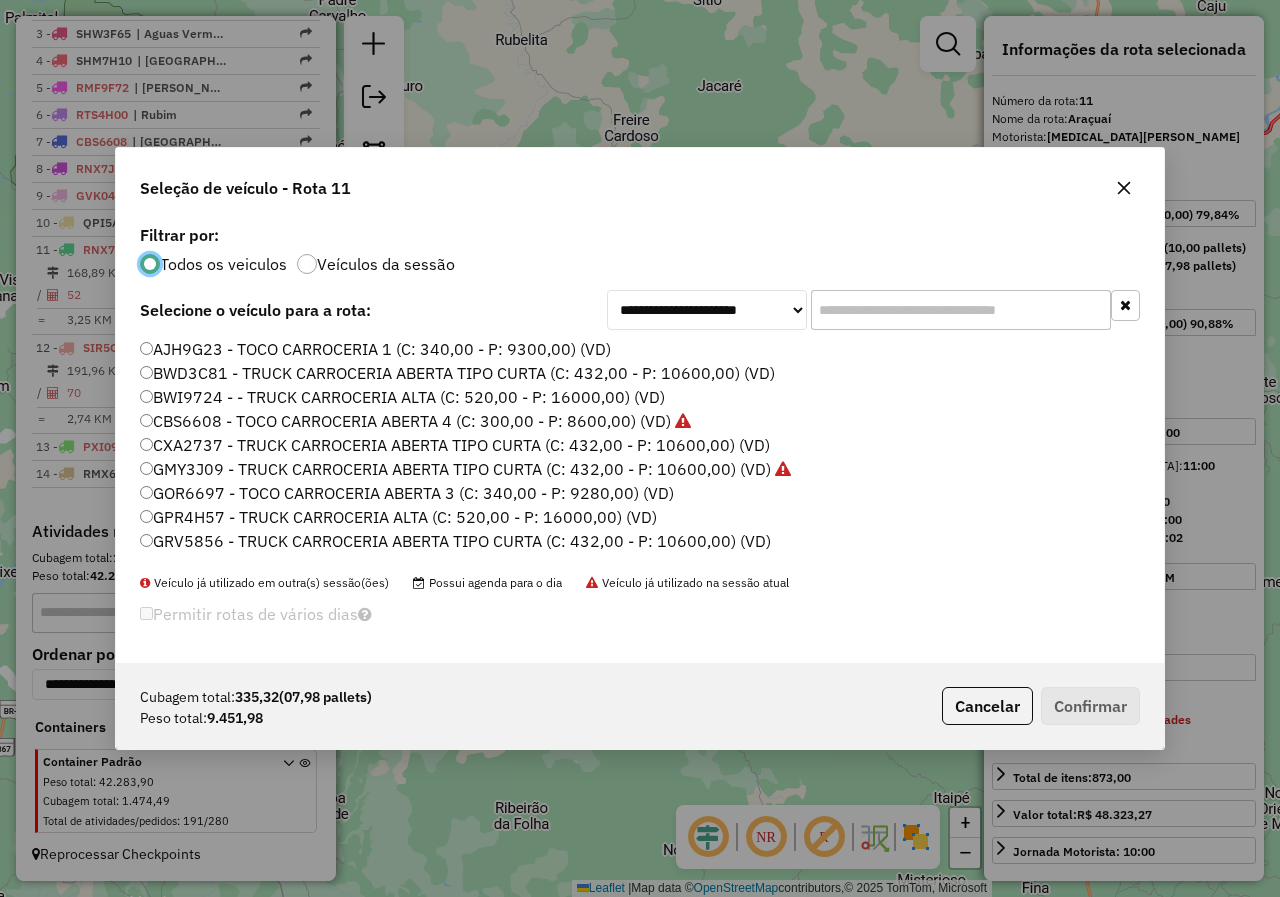 scroll, scrollTop: 11, scrollLeft: 6, axis: both 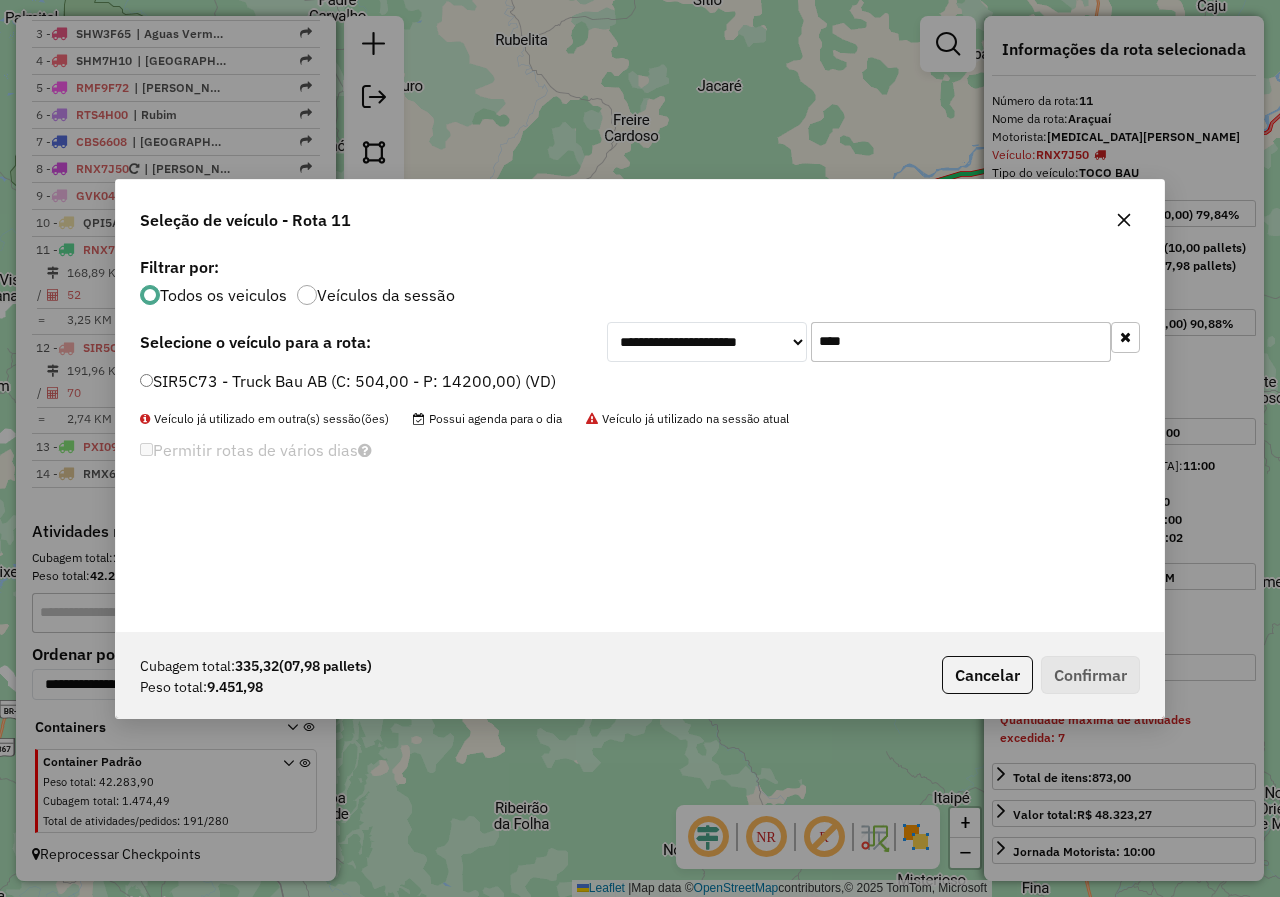type on "****" 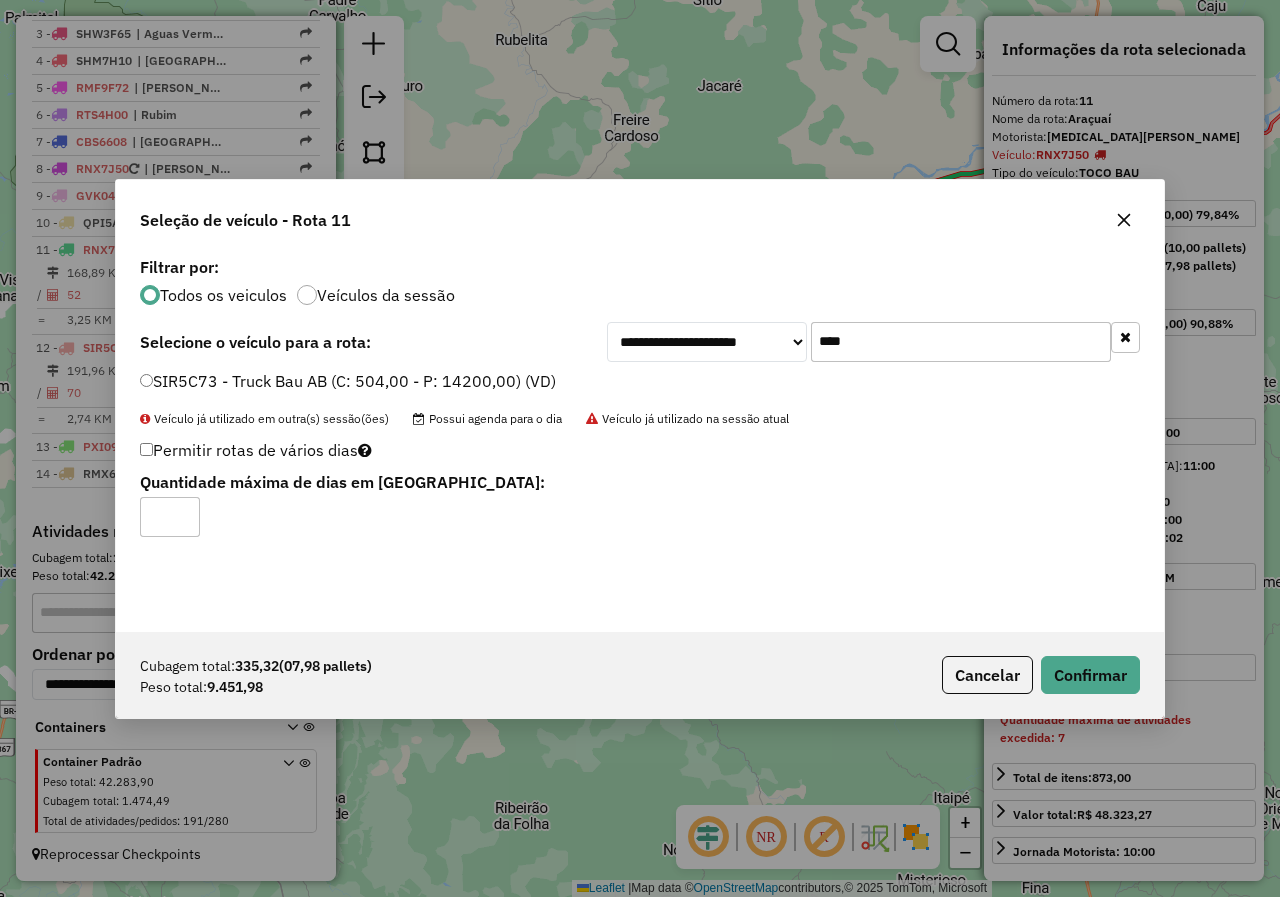 click on "*" 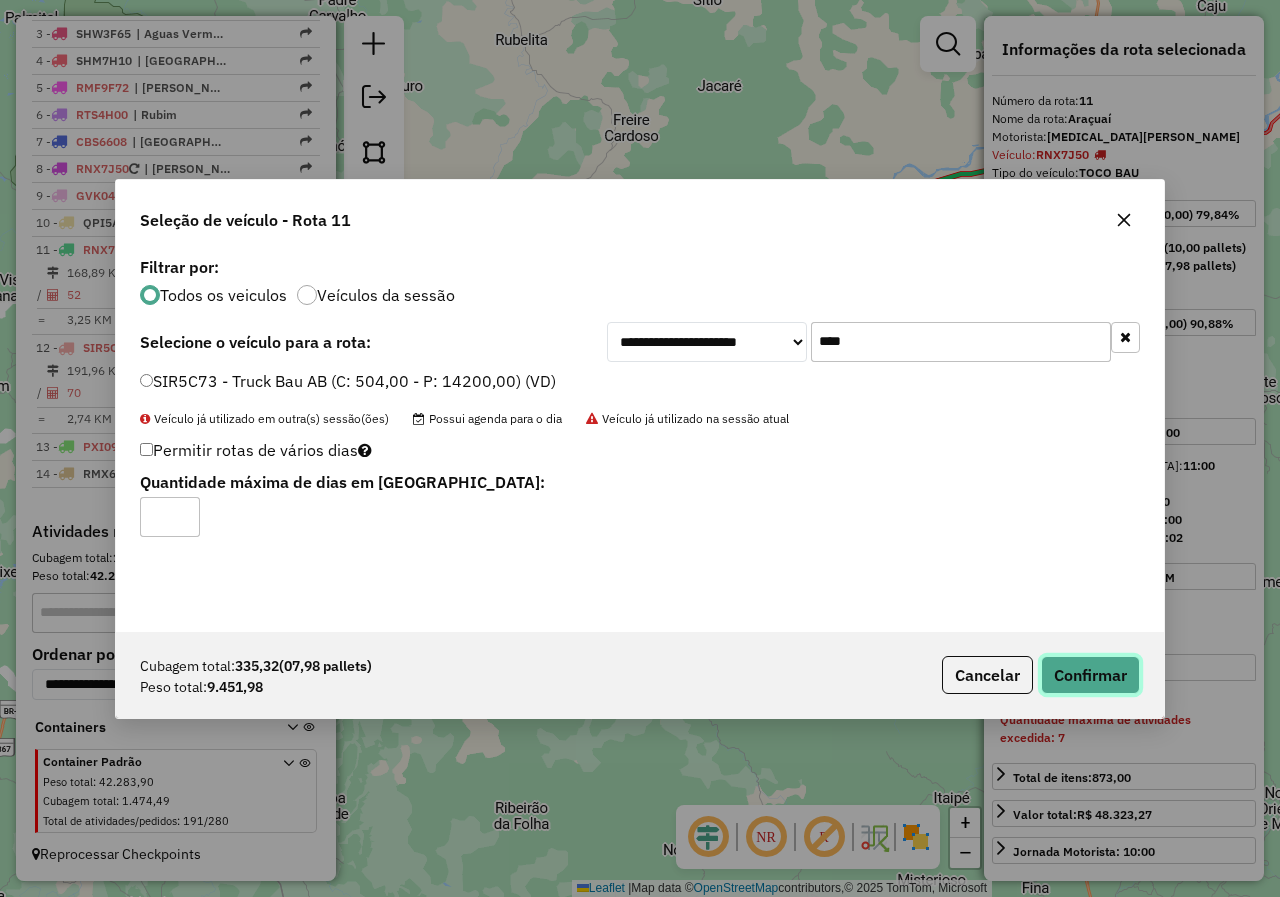 click on "Confirmar" 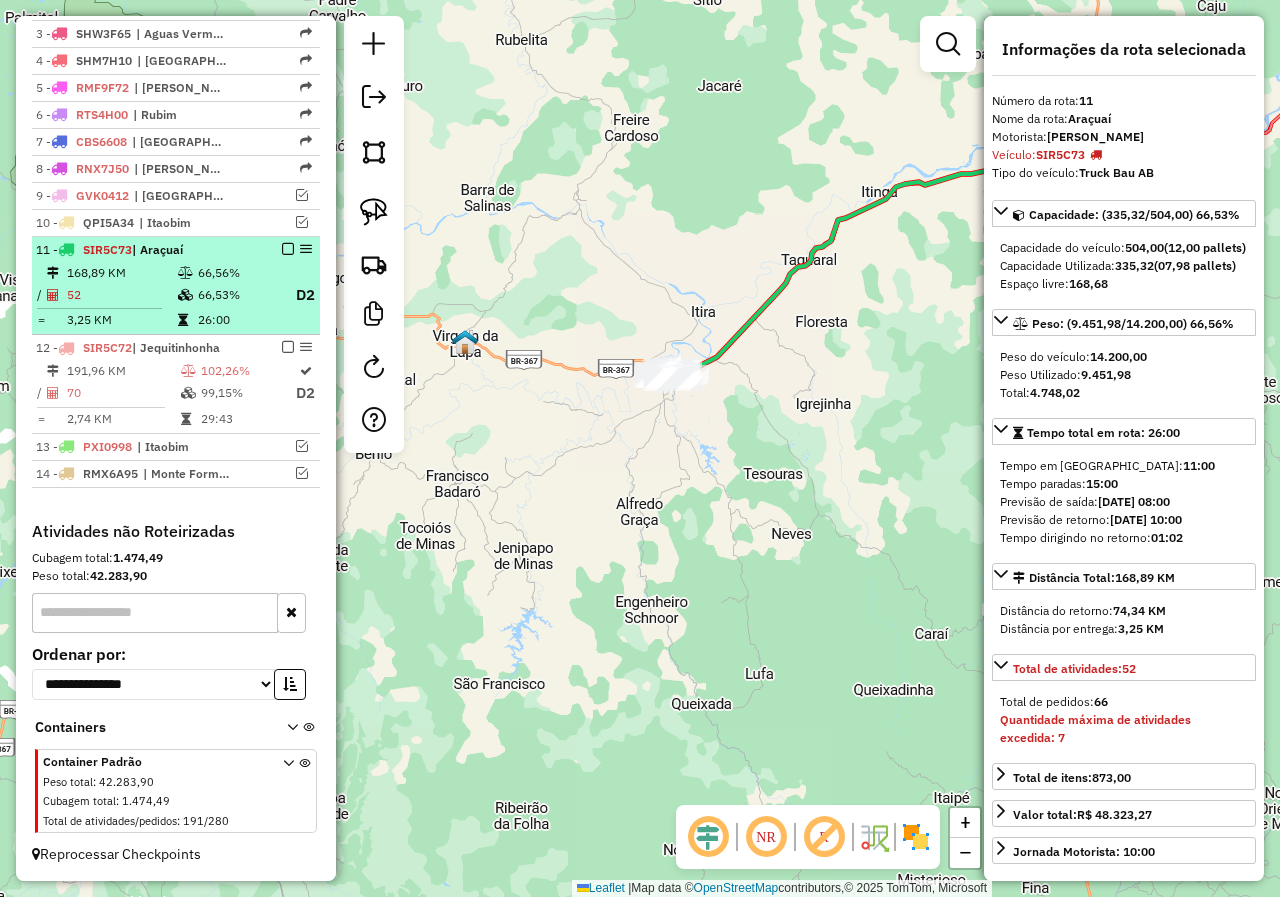 click on "66,53%" at bounding box center (237, 295) 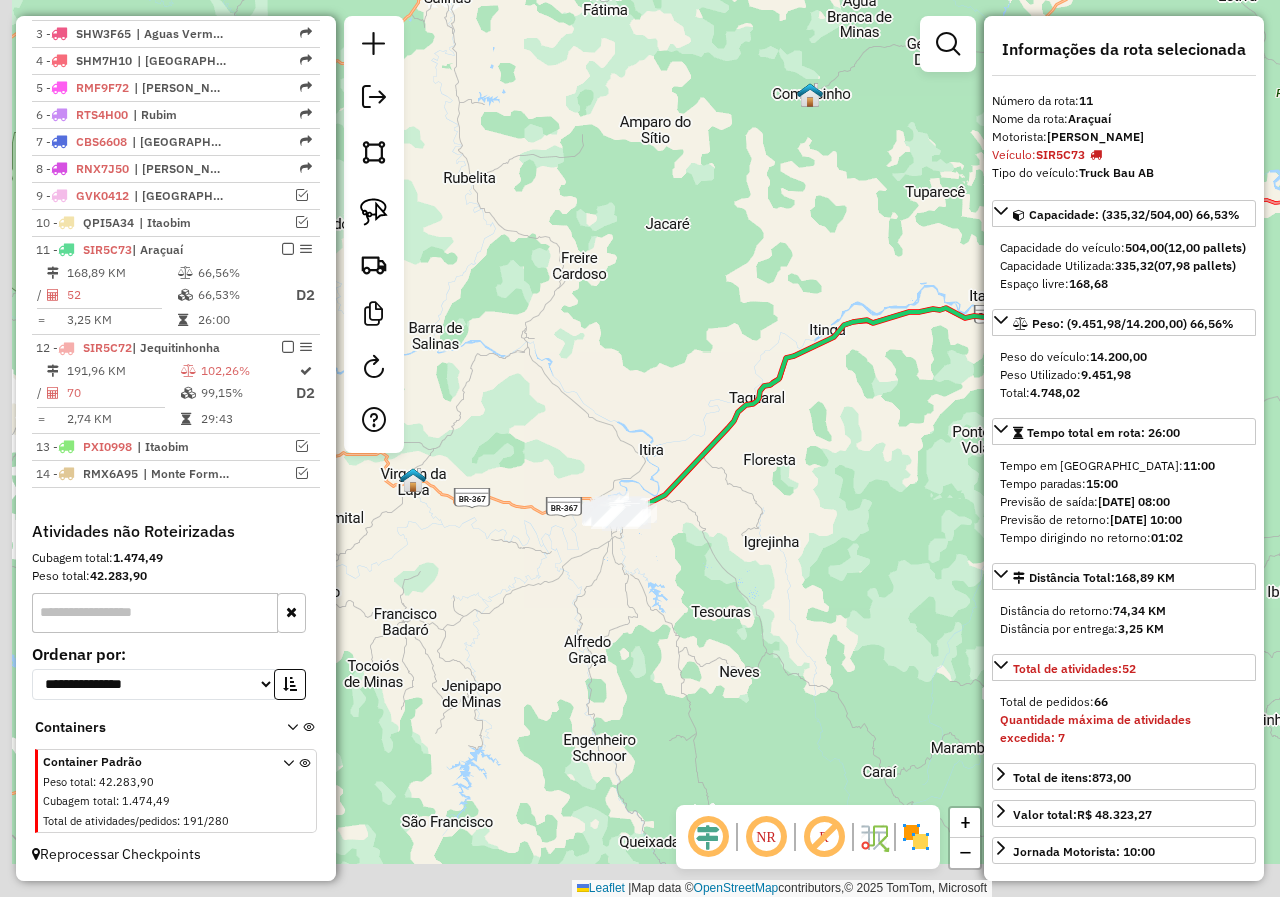 drag, startPoint x: 686, startPoint y: 556, endPoint x: 745, endPoint y: 530, distance: 64.4748 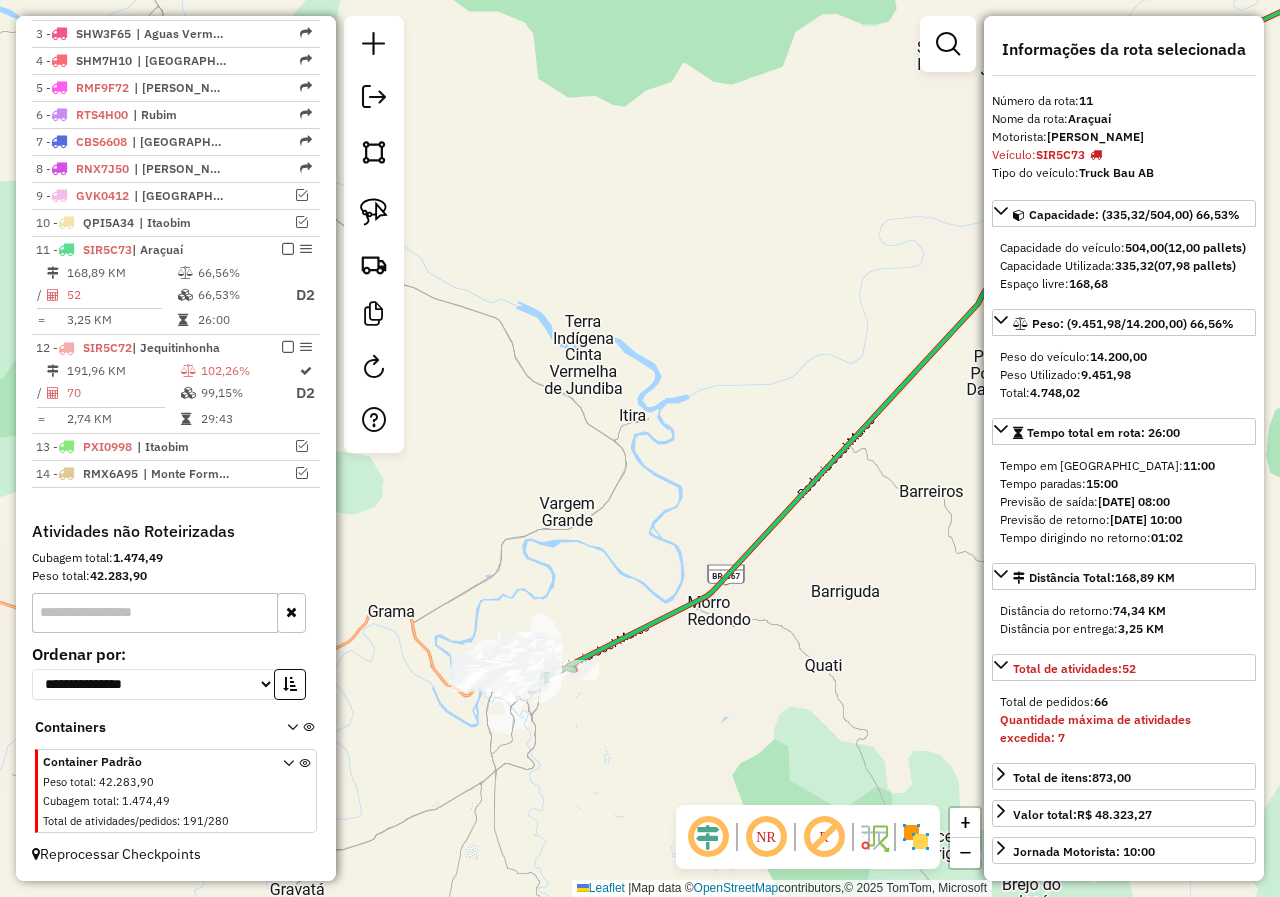 drag, startPoint x: 629, startPoint y: 639, endPoint x: 776, endPoint y: 533, distance: 181.2319 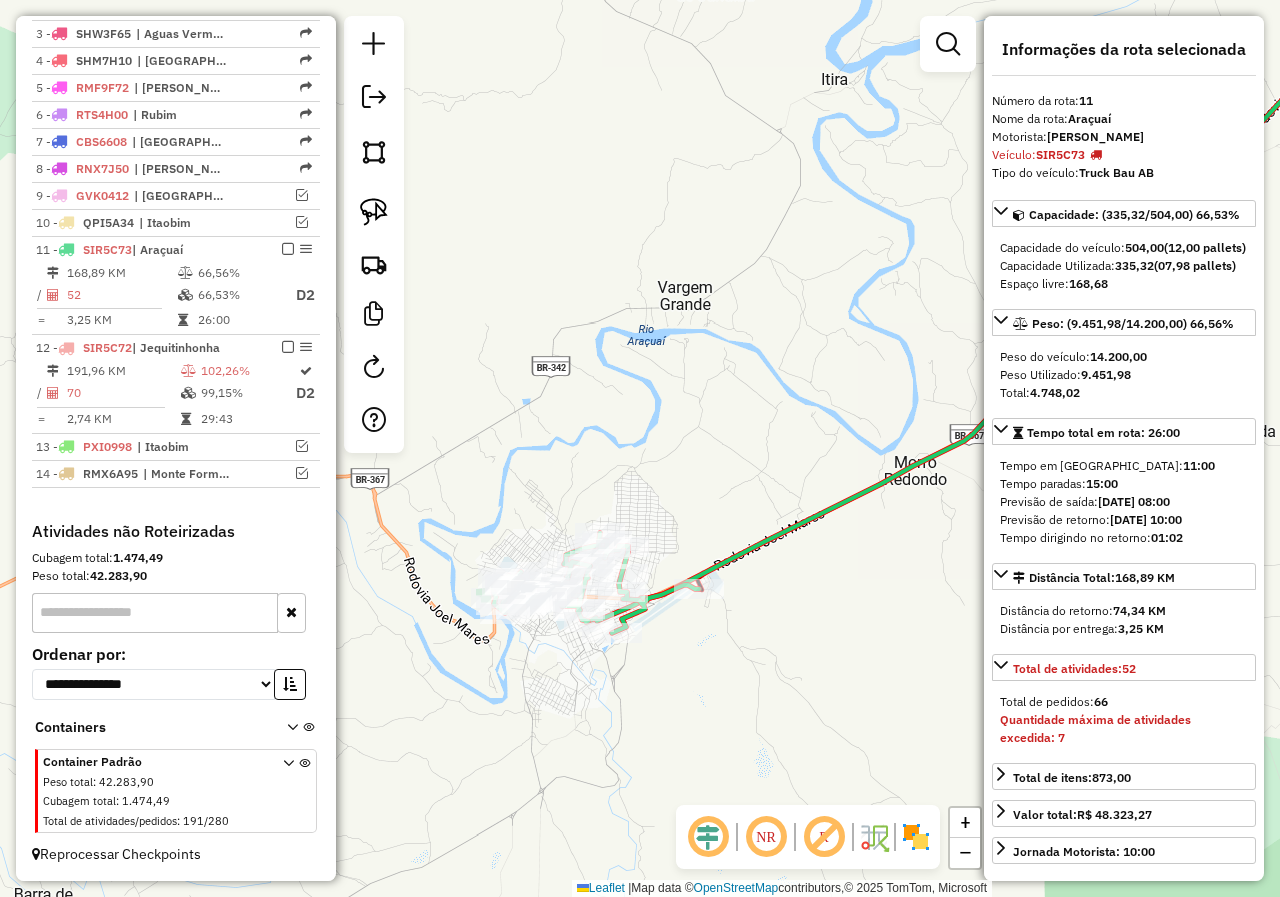 click on "Janela de atendimento Grade de atendimento Capacidade Transportadoras Veículos Cliente Pedidos  Rotas Selecione os dias de semana para filtrar as janelas de atendimento  Seg   Ter   Qua   Qui   Sex   Sáb   Dom  Informe o período da janela de atendimento: De: Até:  Filtrar exatamente a janela do cliente  Considerar janela de atendimento padrão  Selecione os dias de semana para filtrar as grades de atendimento  Seg   Ter   Qua   Qui   Sex   Sáb   Dom   Considerar clientes sem dia de atendimento cadastrado  Clientes fora do dia de atendimento selecionado Filtrar as atividades entre os valores definidos abaixo:  Peso mínimo:   Peso máximo:   Cubagem mínima:   Cubagem máxima:   De:   Até:  Filtrar as atividades entre o tempo de atendimento definido abaixo:  De:   Até:   Considerar capacidade total dos clientes não roteirizados Transportadora: Selecione um ou mais itens Tipo de veículo: Selecione um ou mais itens Veículo: Selecione um ou mais itens Motorista: Selecione um ou mais itens Nome: Rótulo:" 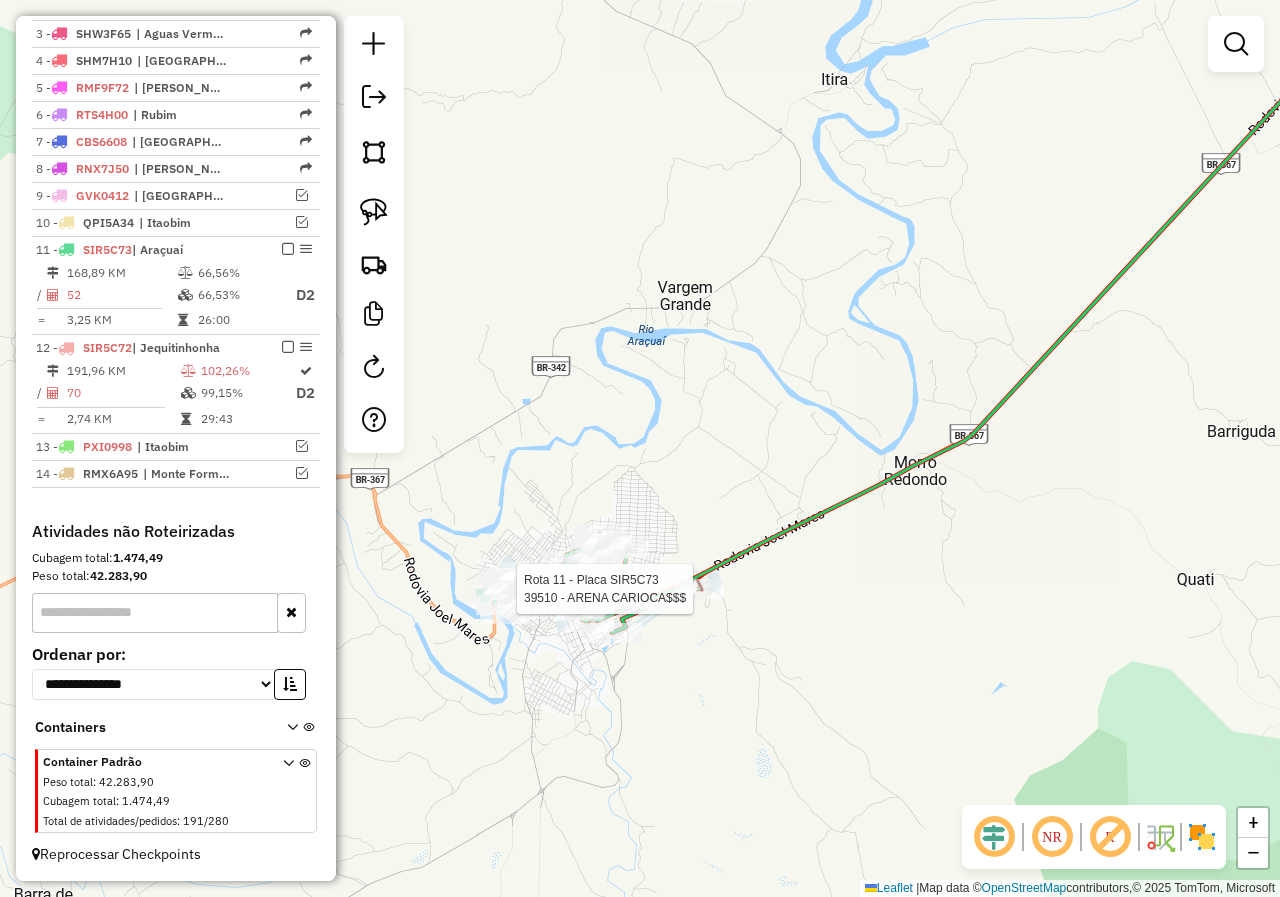 select on "*********" 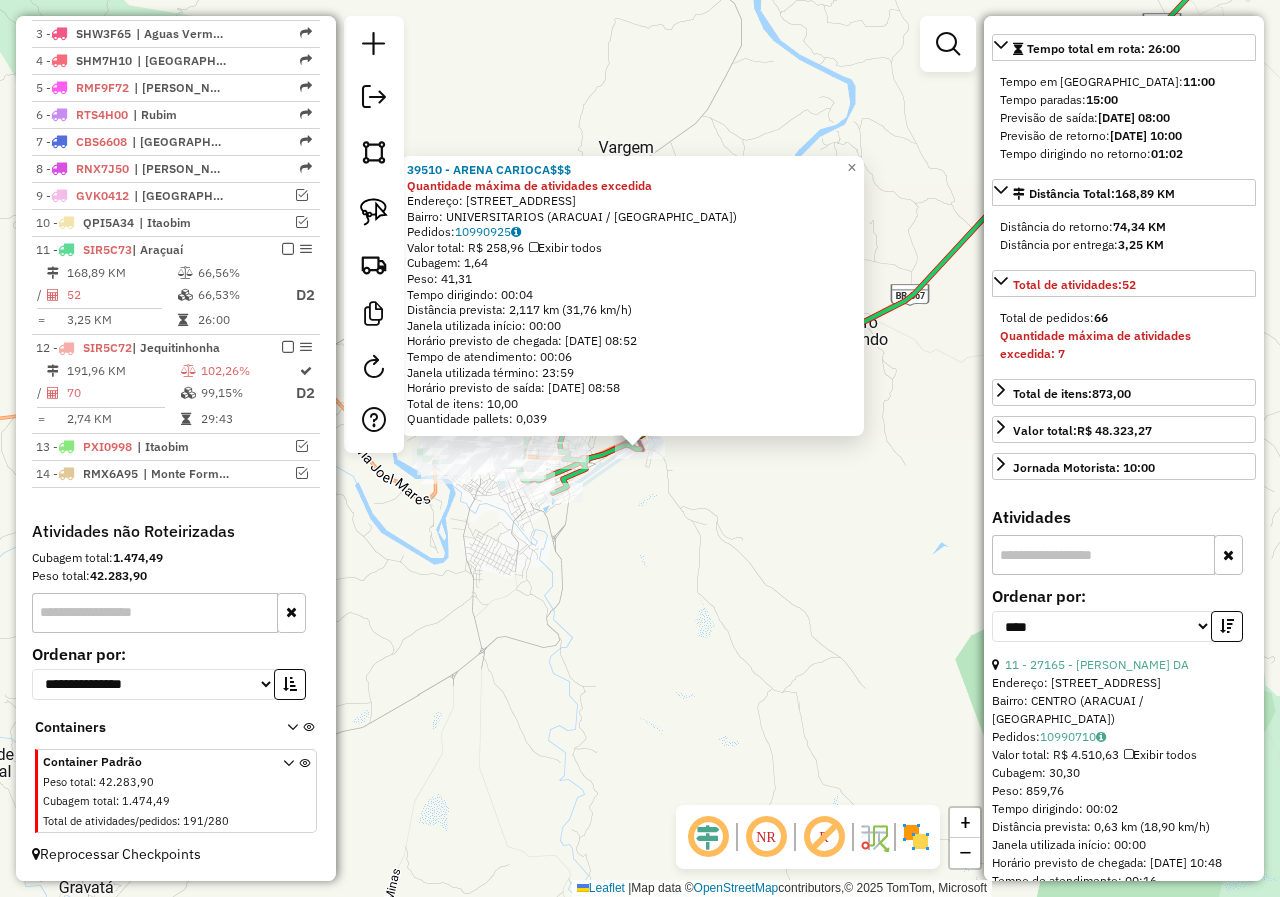 scroll, scrollTop: 400, scrollLeft: 0, axis: vertical 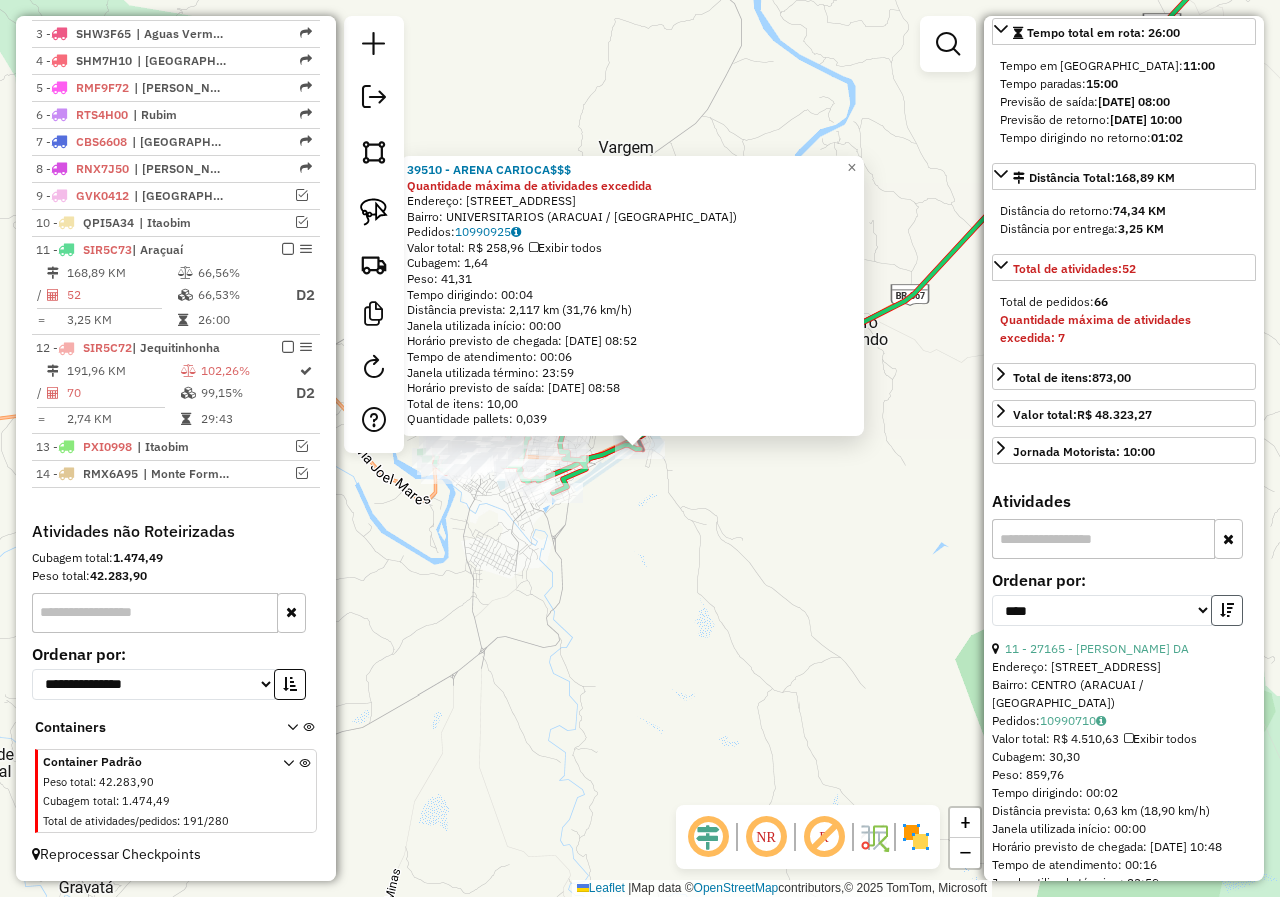 click at bounding box center [1227, 610] 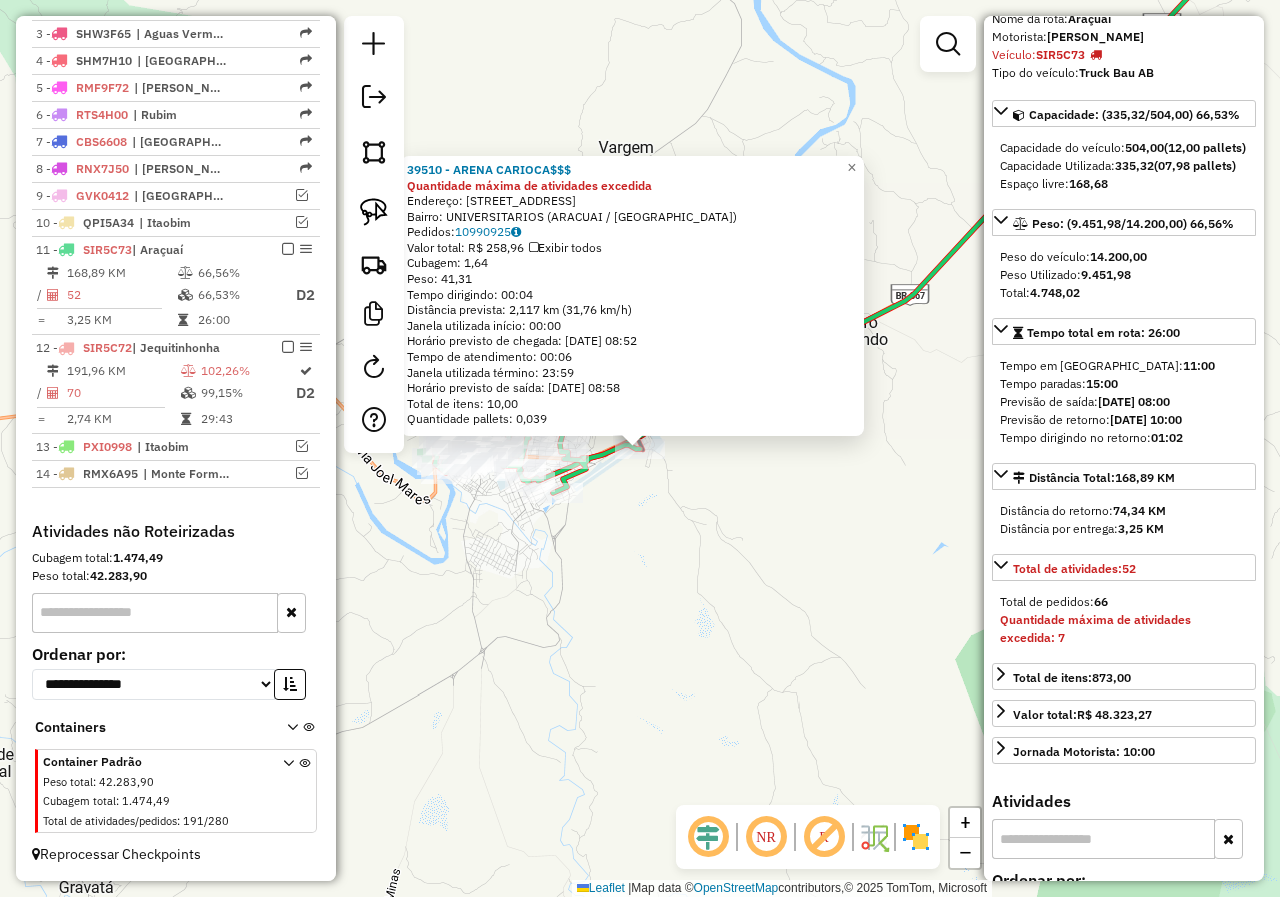 scroll, scrollTop: 0, scrollLeft: 0, axis: both 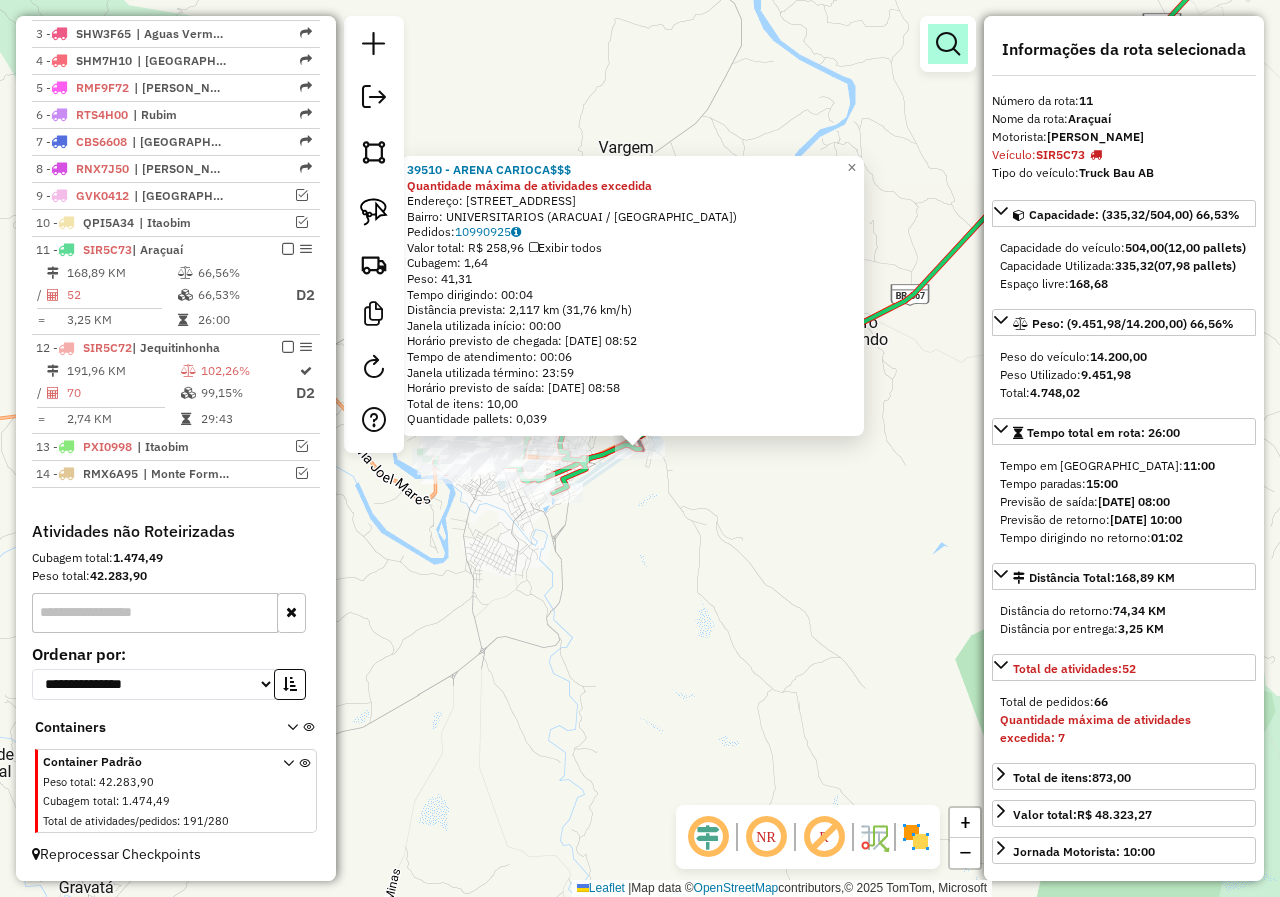 click at bounding box center [948, 44] 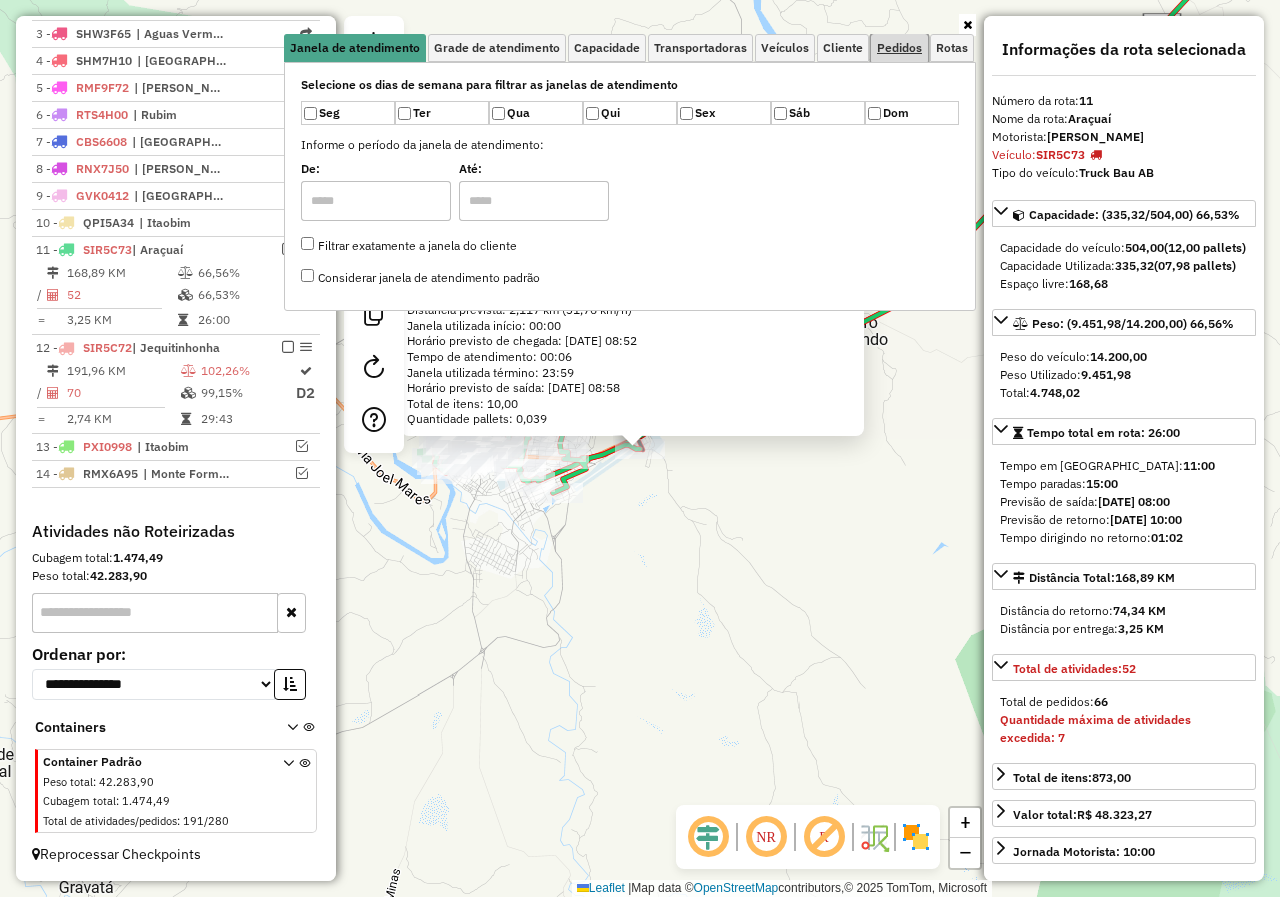 click on "Pedidos" at bounding box center [899, 48] 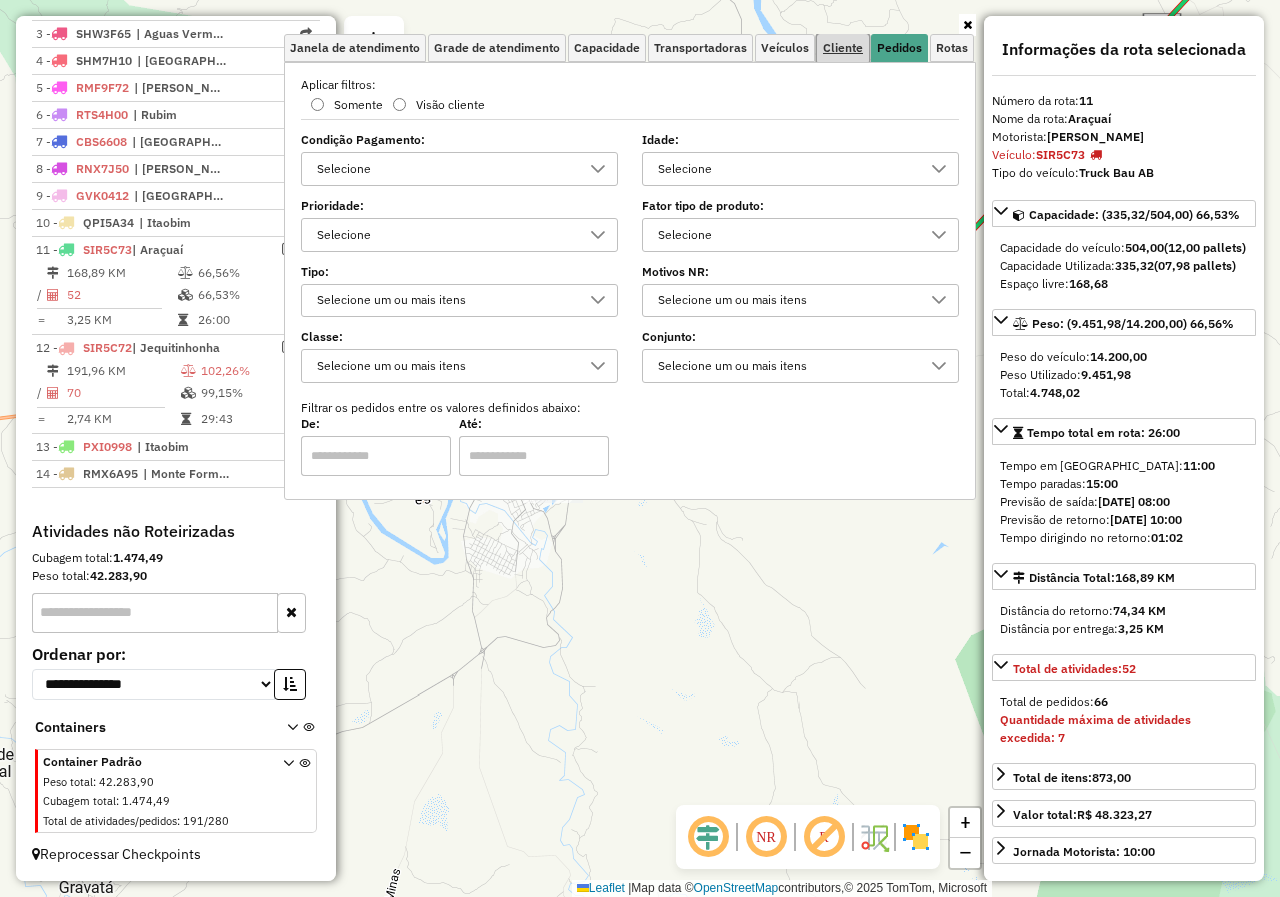 click on "Cliente" at bounding box center [843, 48] 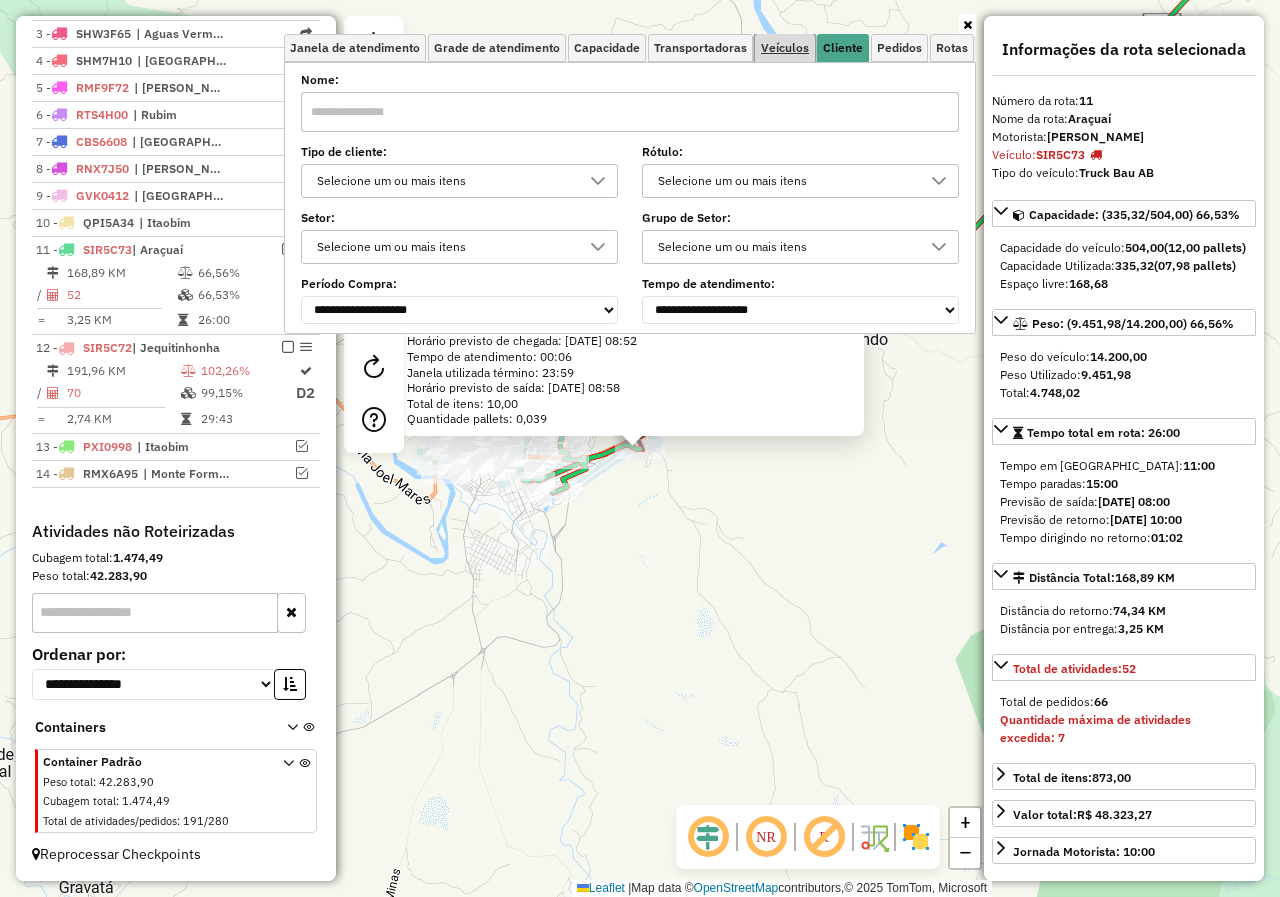 click on "Veículos" at bounding box center (785, 48) 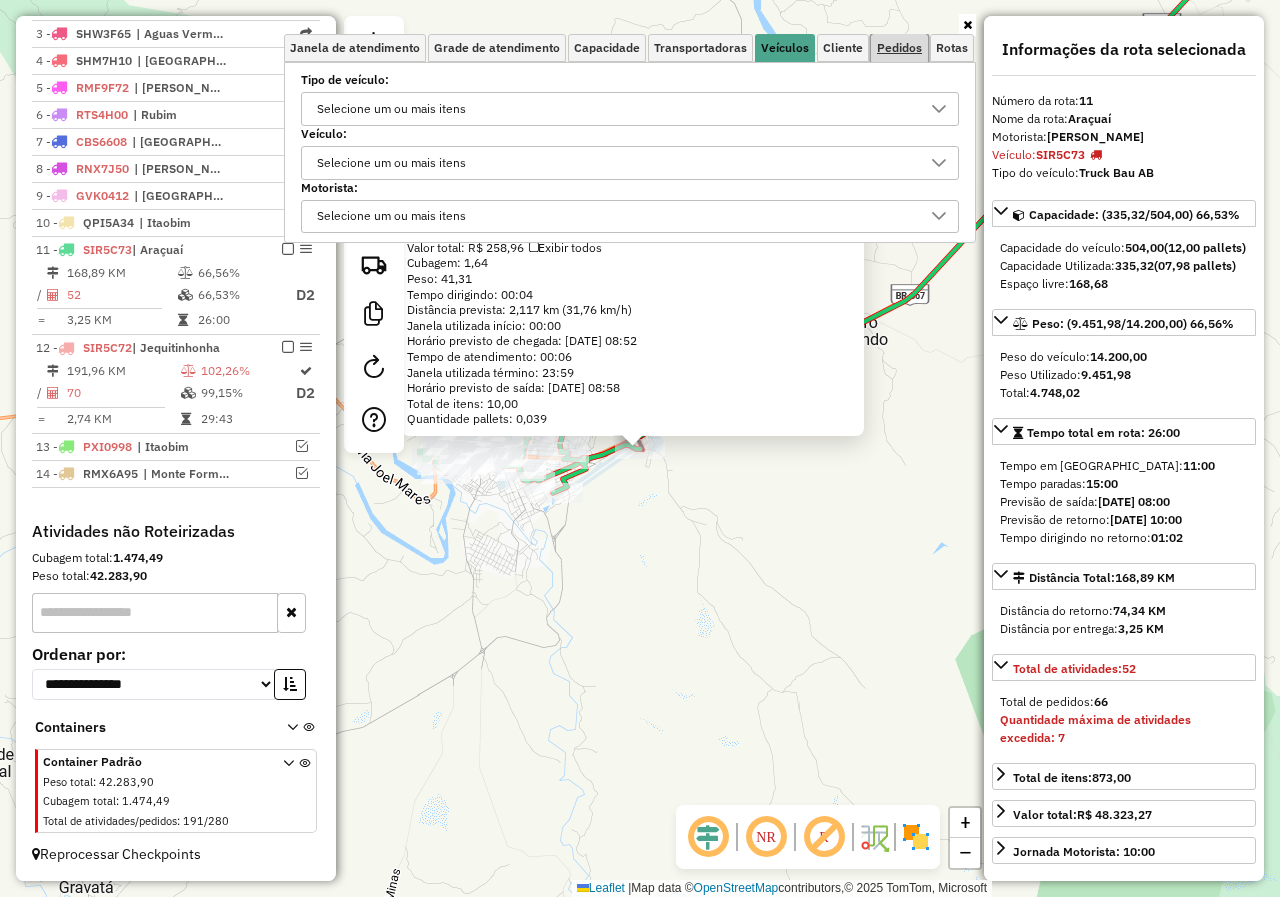 click on "Pedidos" at bounding box center [899, 48] 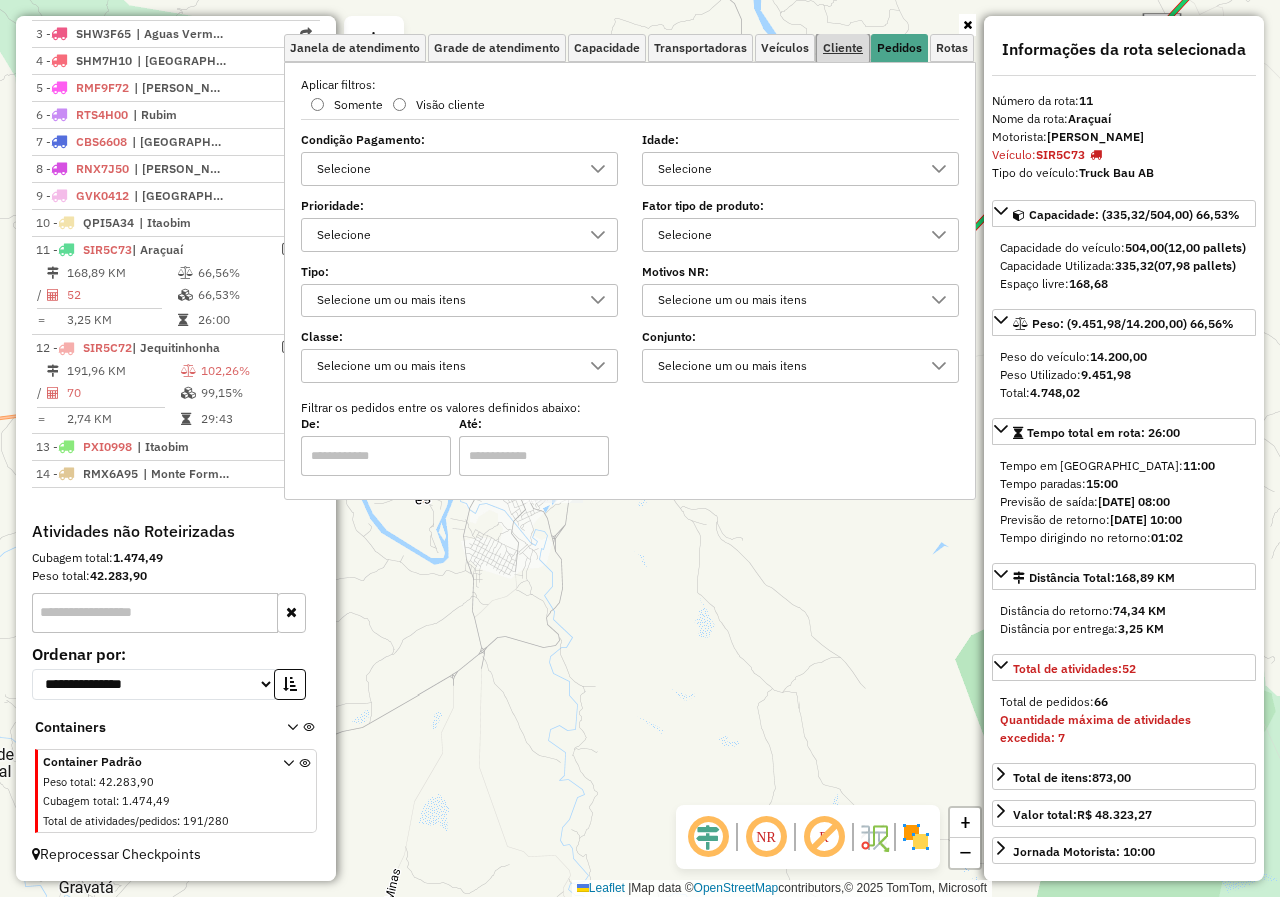 click on "Cliente" at bounding box center (843, 48) 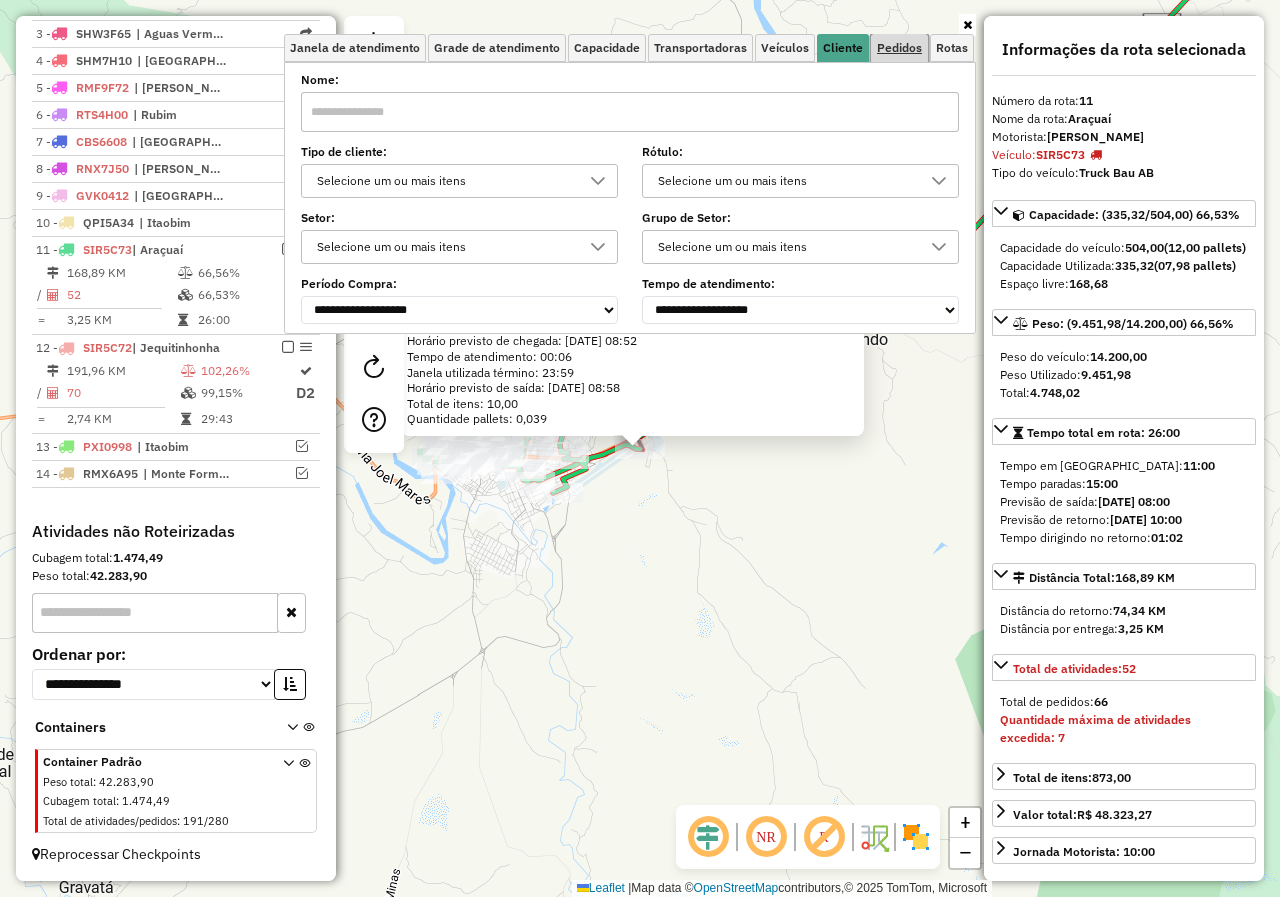click on "Pedidos" at bounding box center (899, 48) 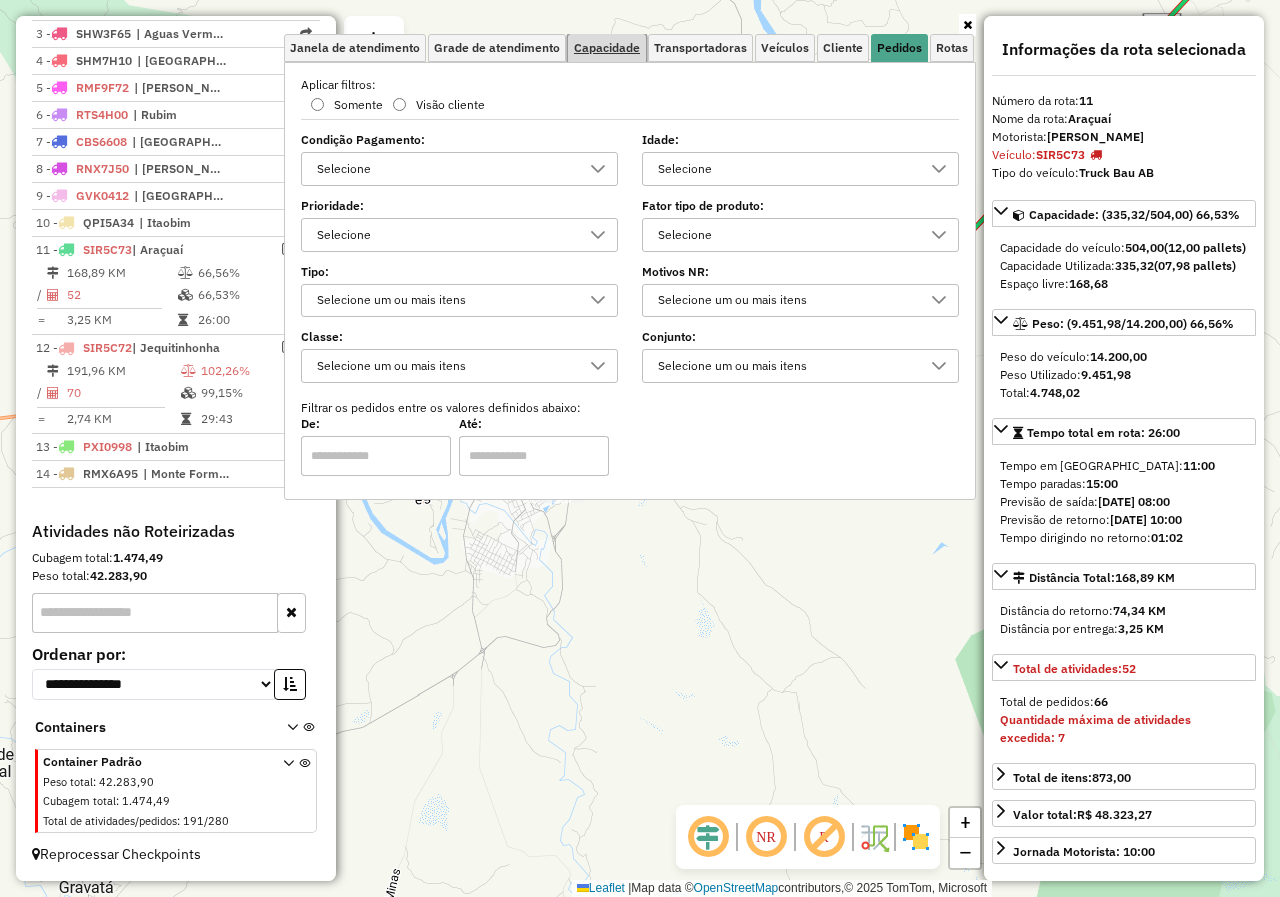 click on "Capacidade" at bounding box center [607, 48] 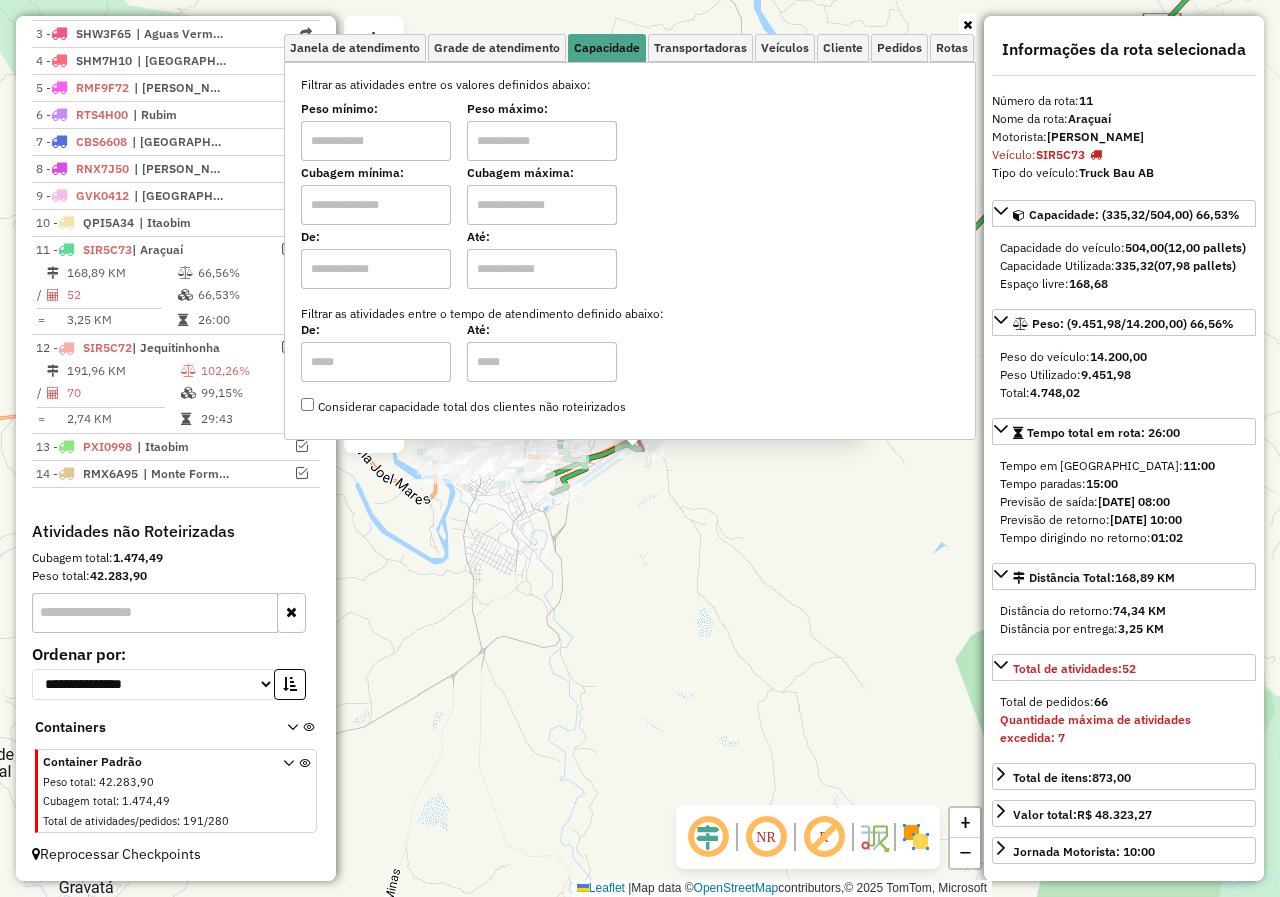 click at bounding box center [376, 141] 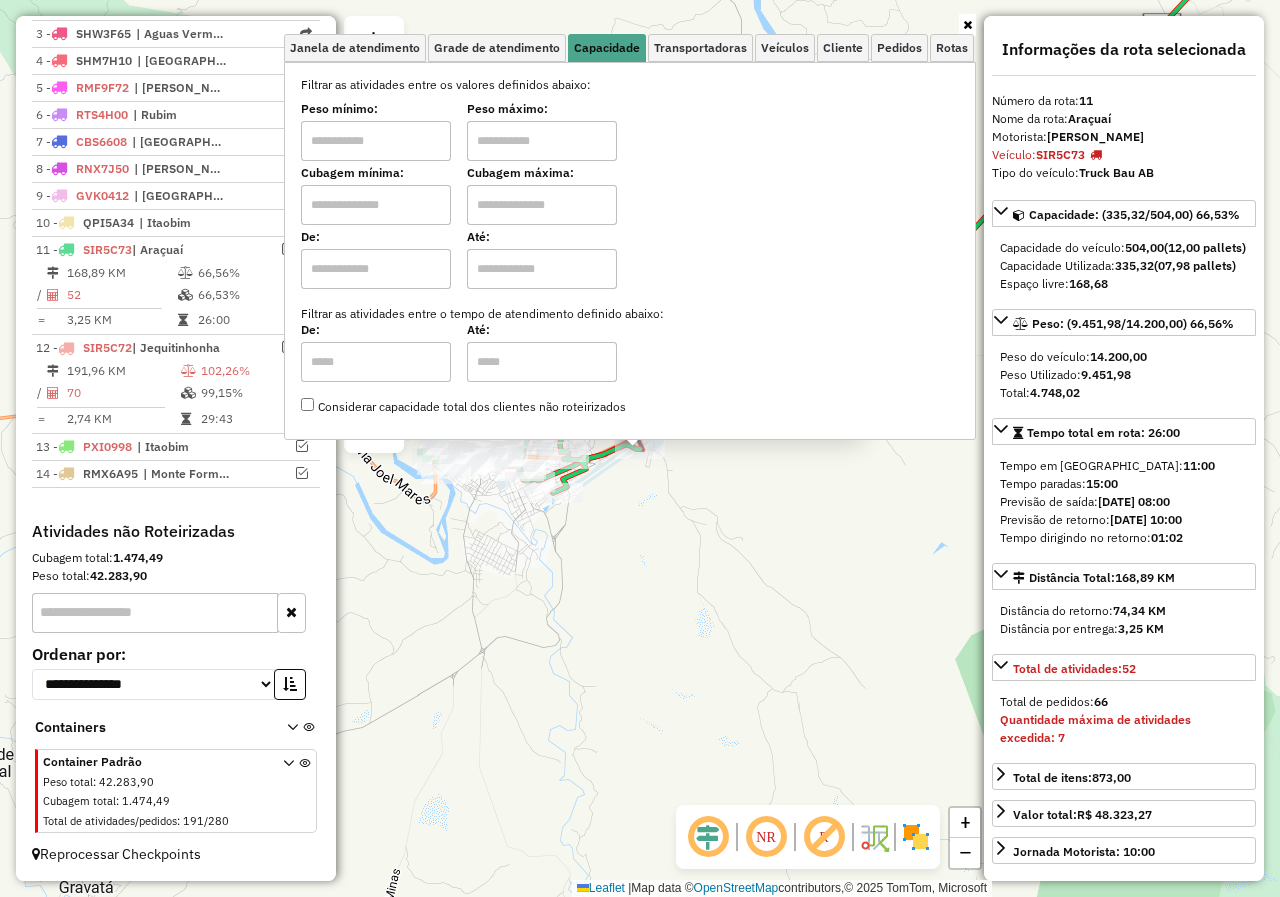 type on "****" 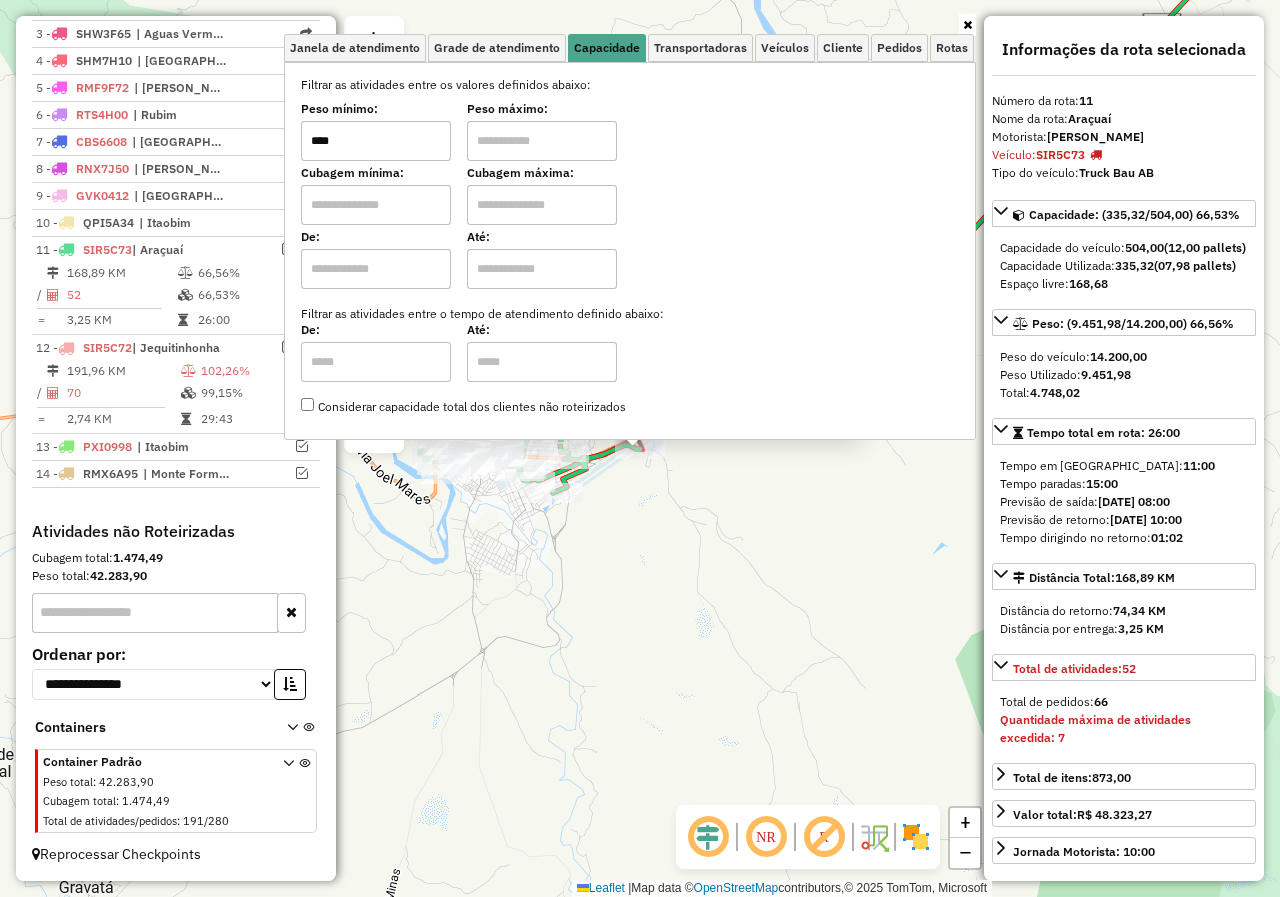 click at bounding box center (542, 141) 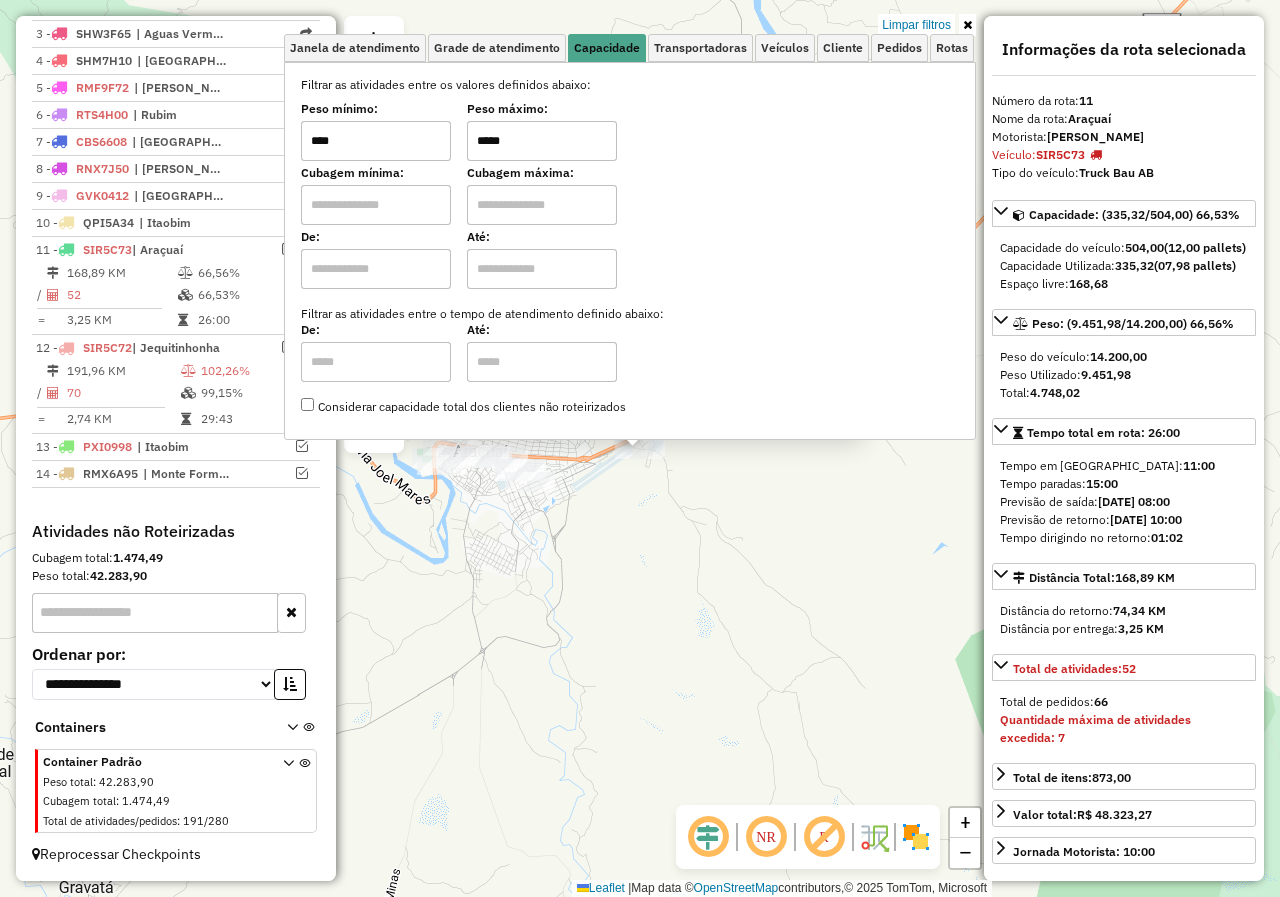 type on "*****" 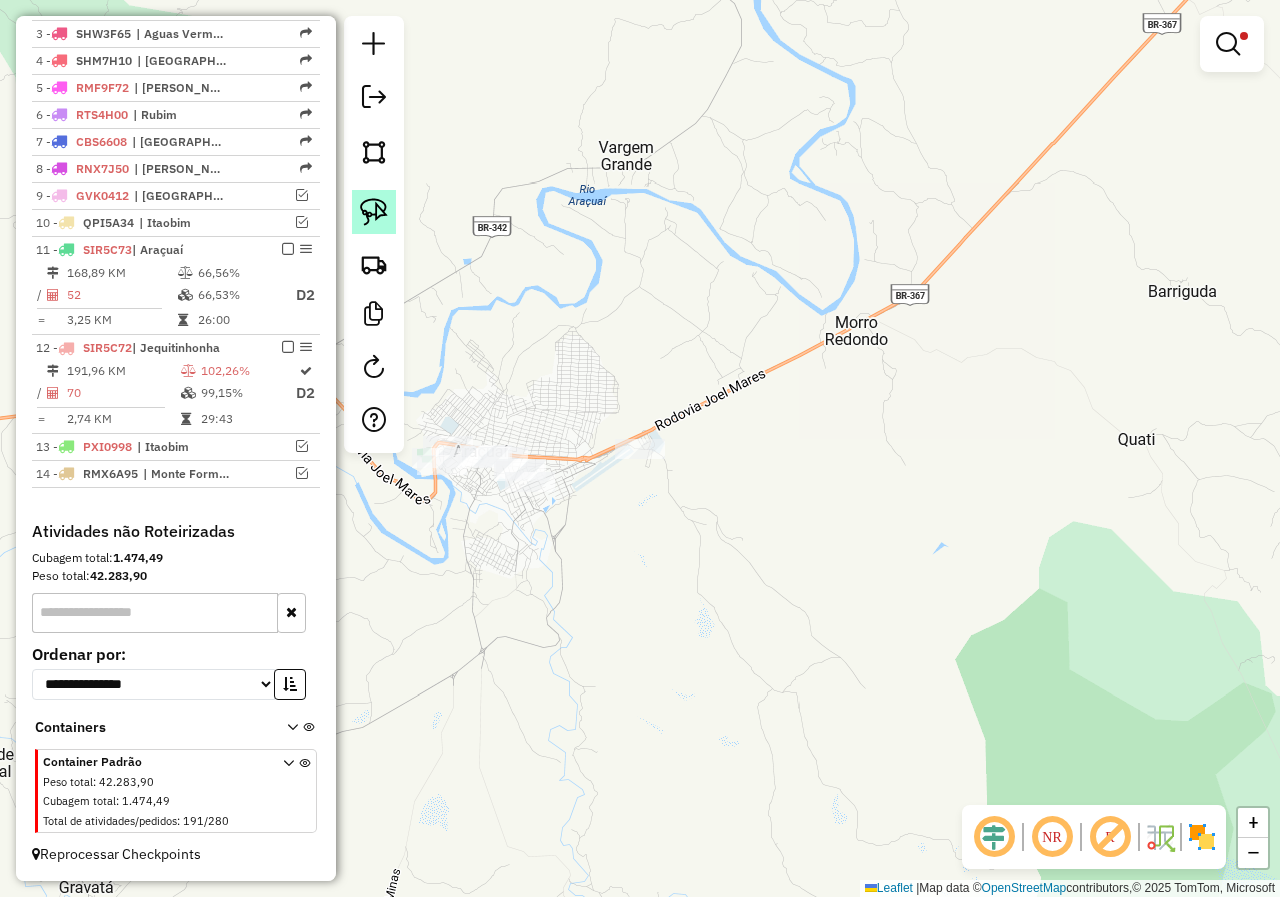 click 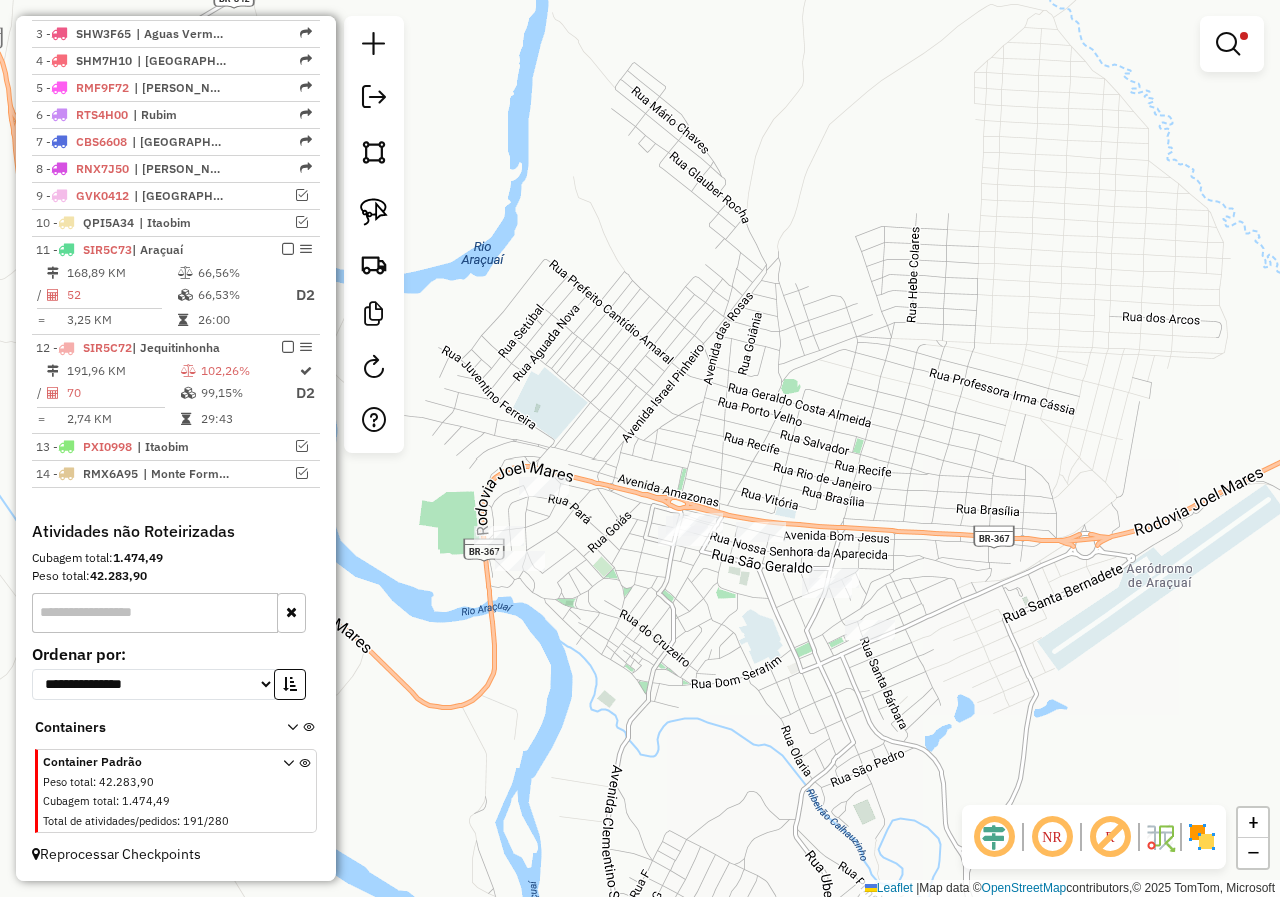 drag, startPoint x: 667, startPoint y: 591, endPoint x: 808, endPoint y: 434, distance: 211.02133 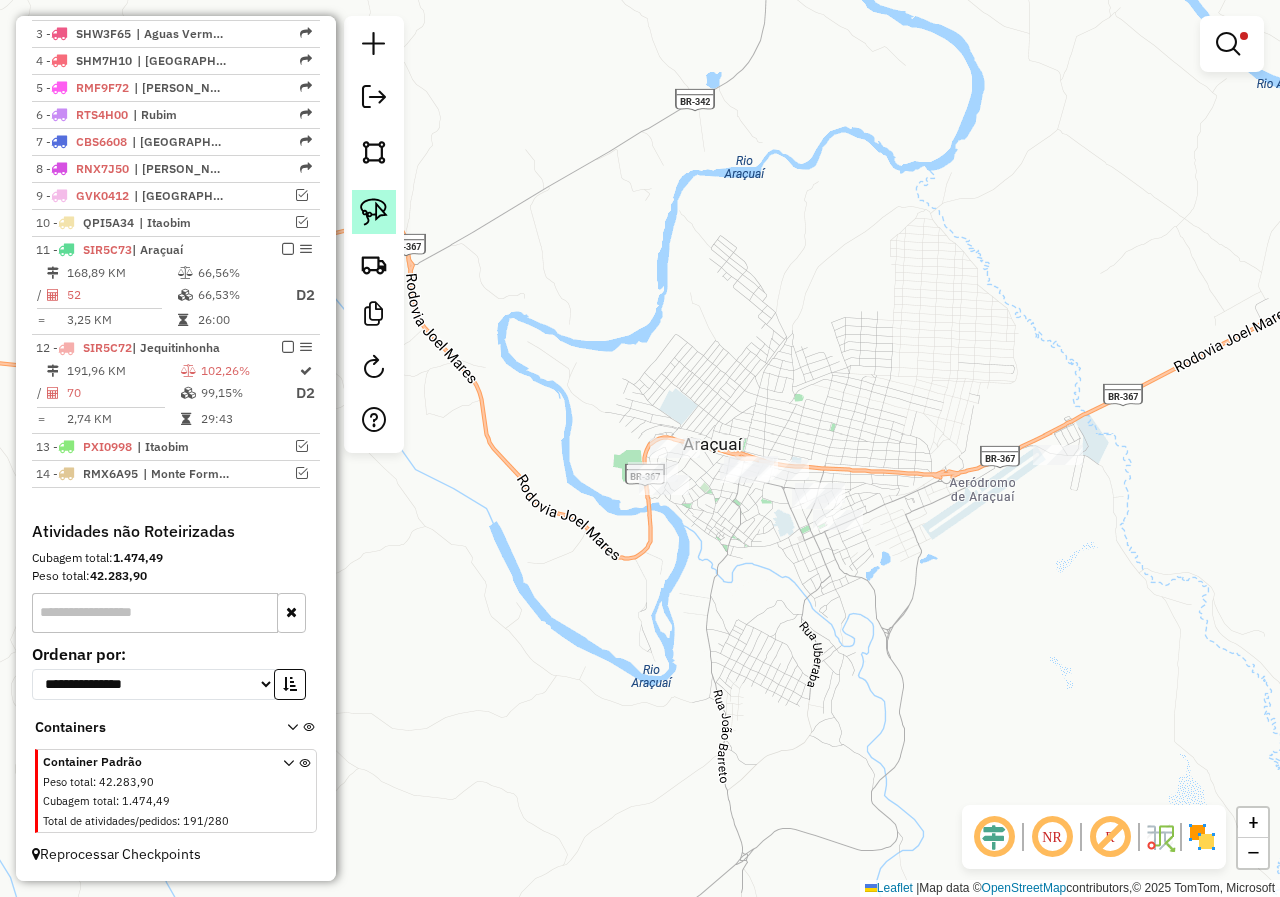 click 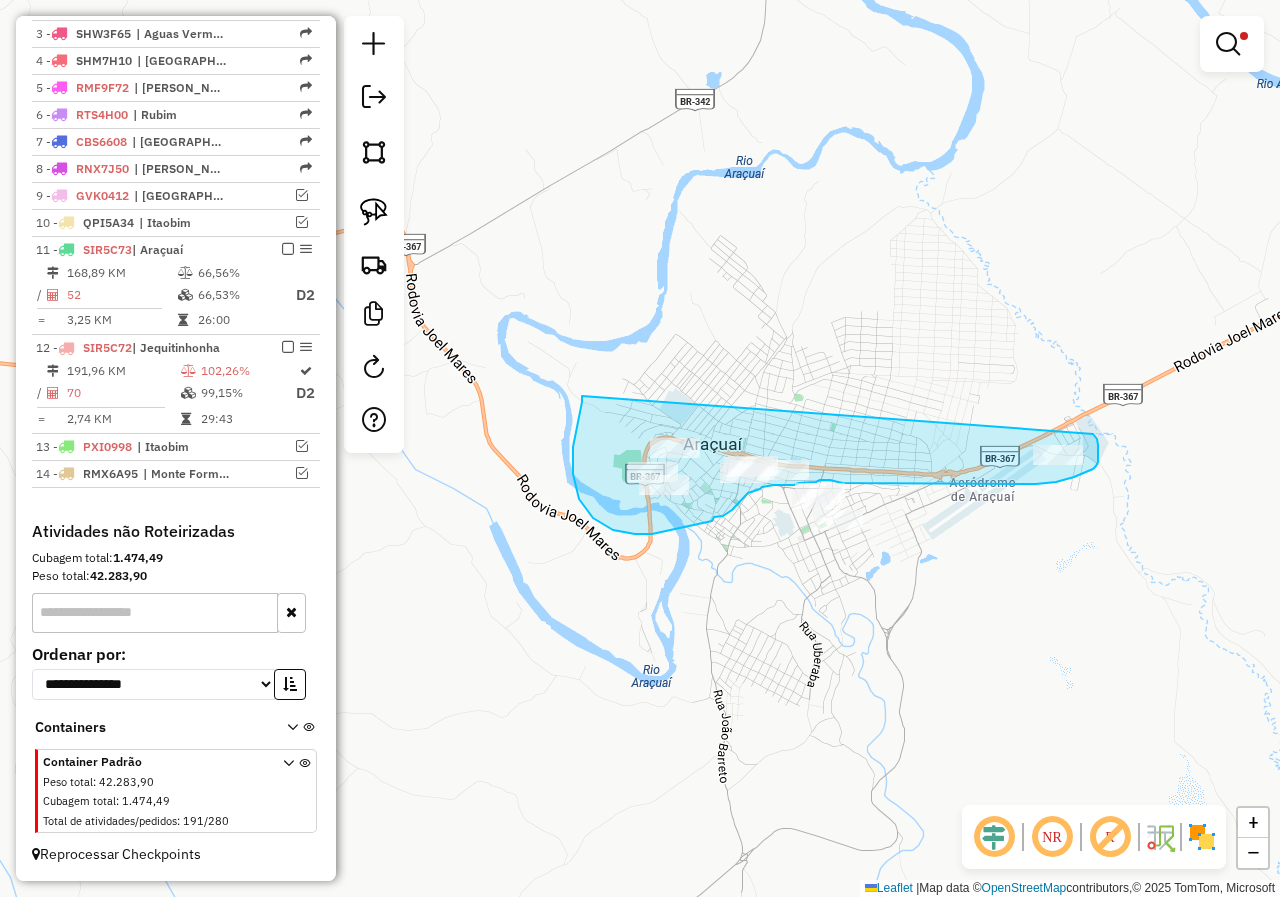 drag, startPoint x: 577, startPoint y: 426, endPoint x: 1082, endPoint y: 435, distance: 505.0802 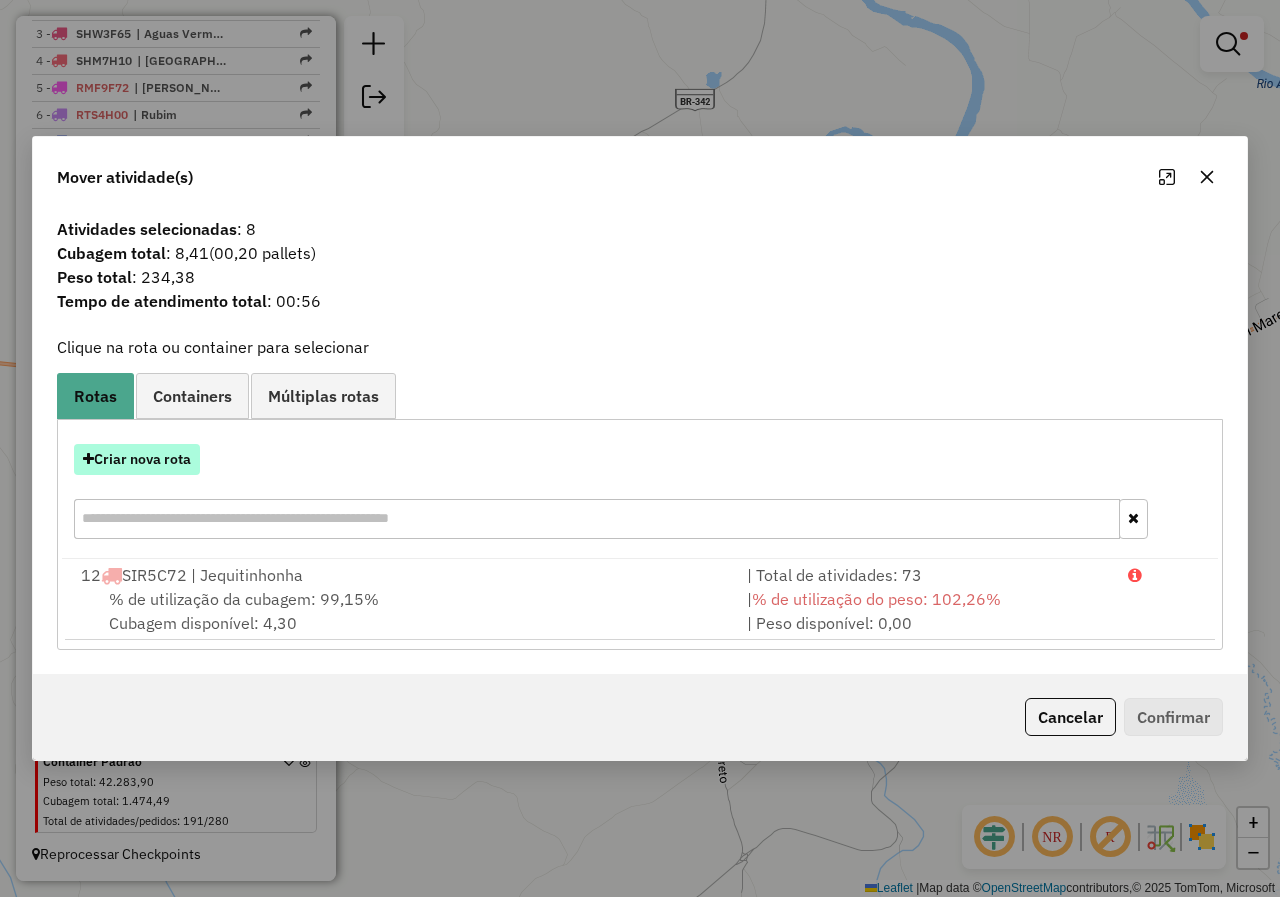 click on "Criar nova rota" at bounding box center [137, 459] 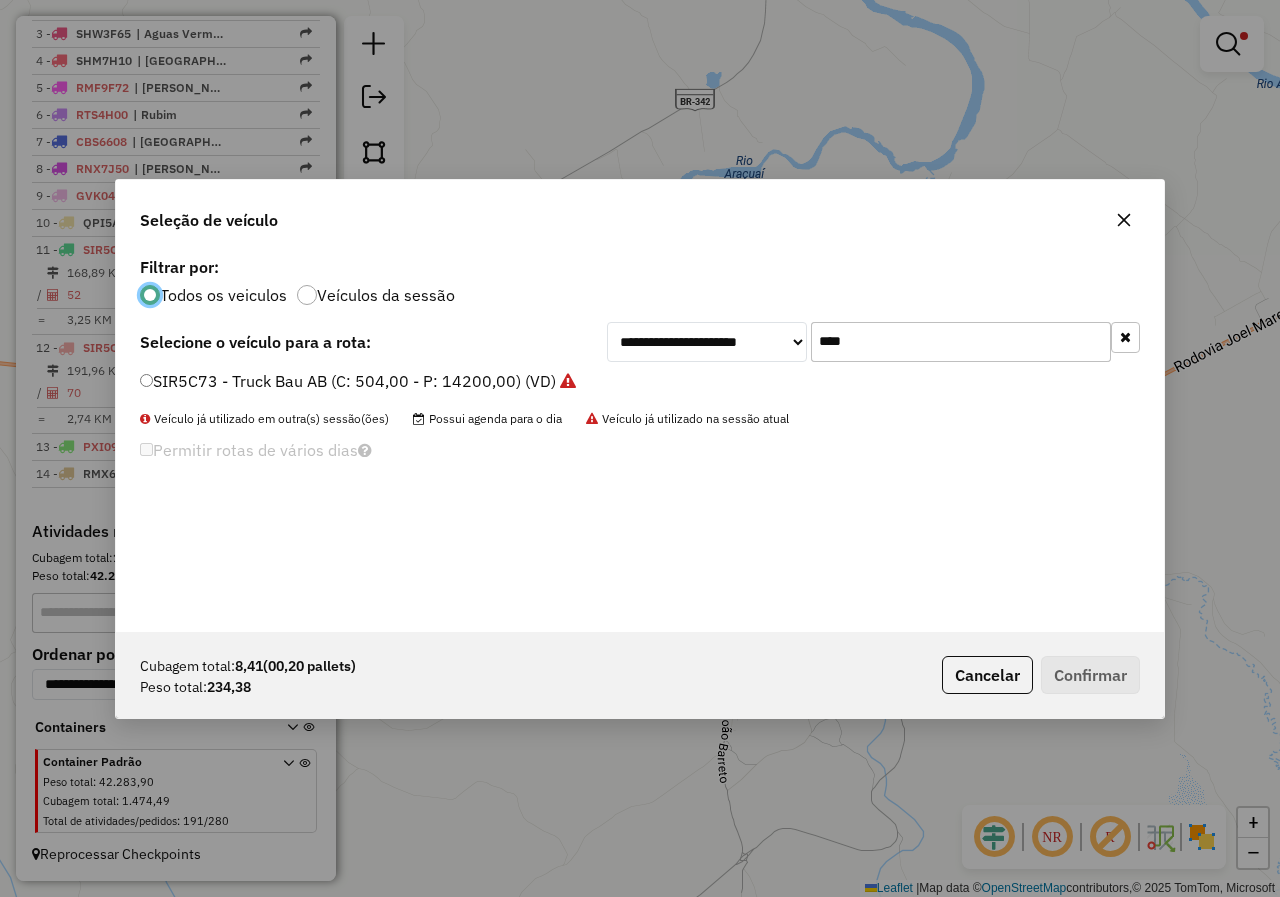 scroll, scrollTop: 11, scrollLeft: 6, axis: both 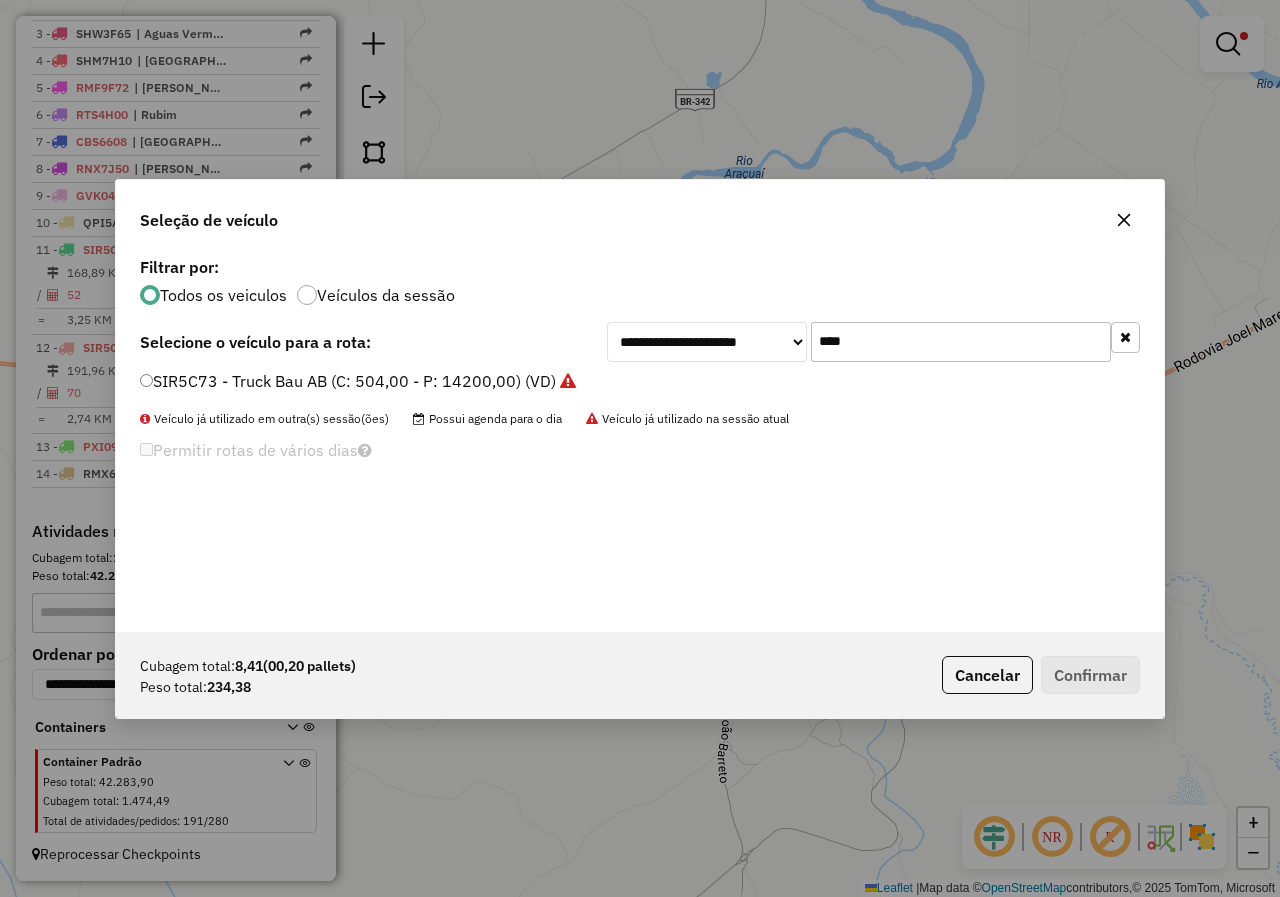 drag, startPoint x: 886, startPoint y: 342, endPoint x: 757, endPoint y: 338, distance: 129.062 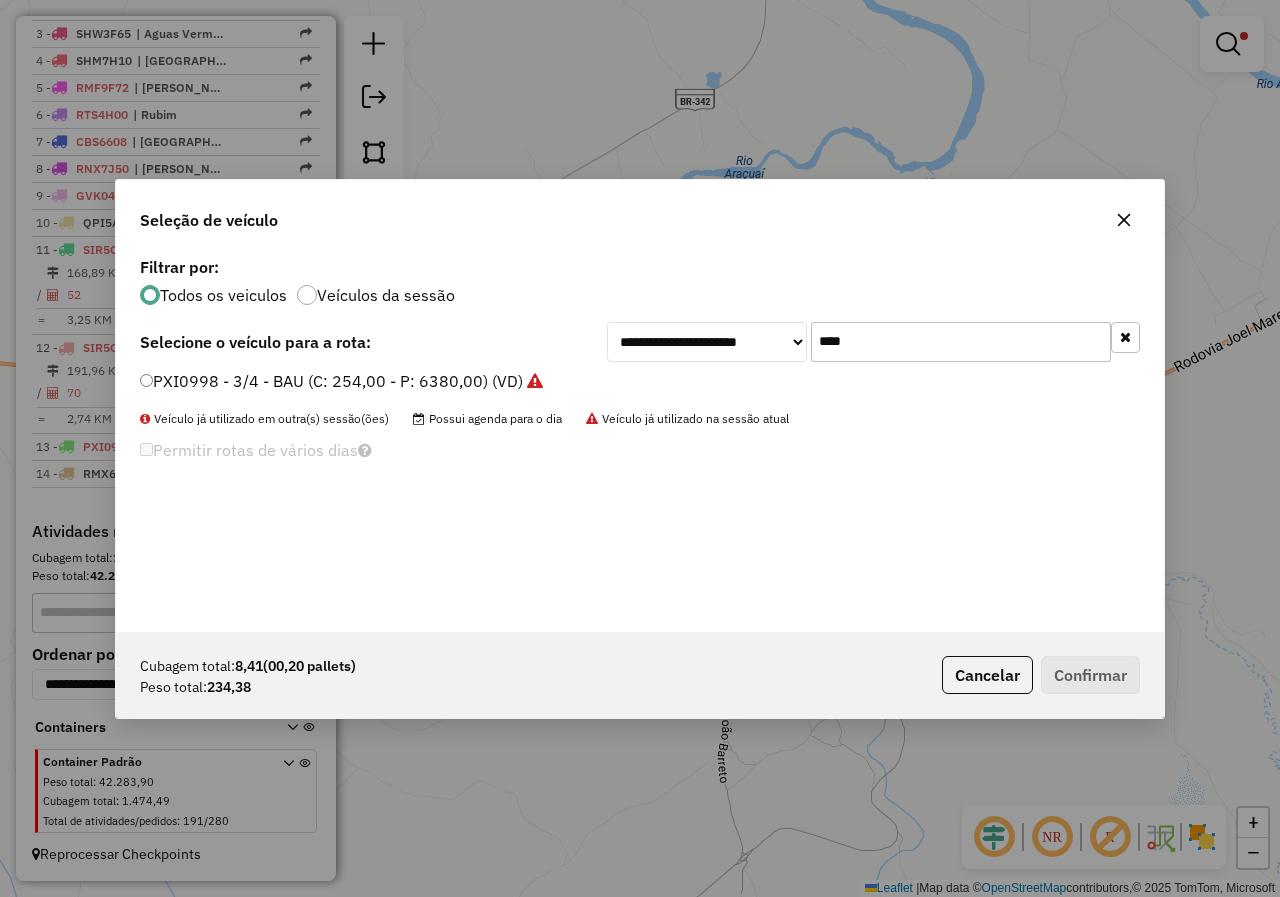 type on "****" 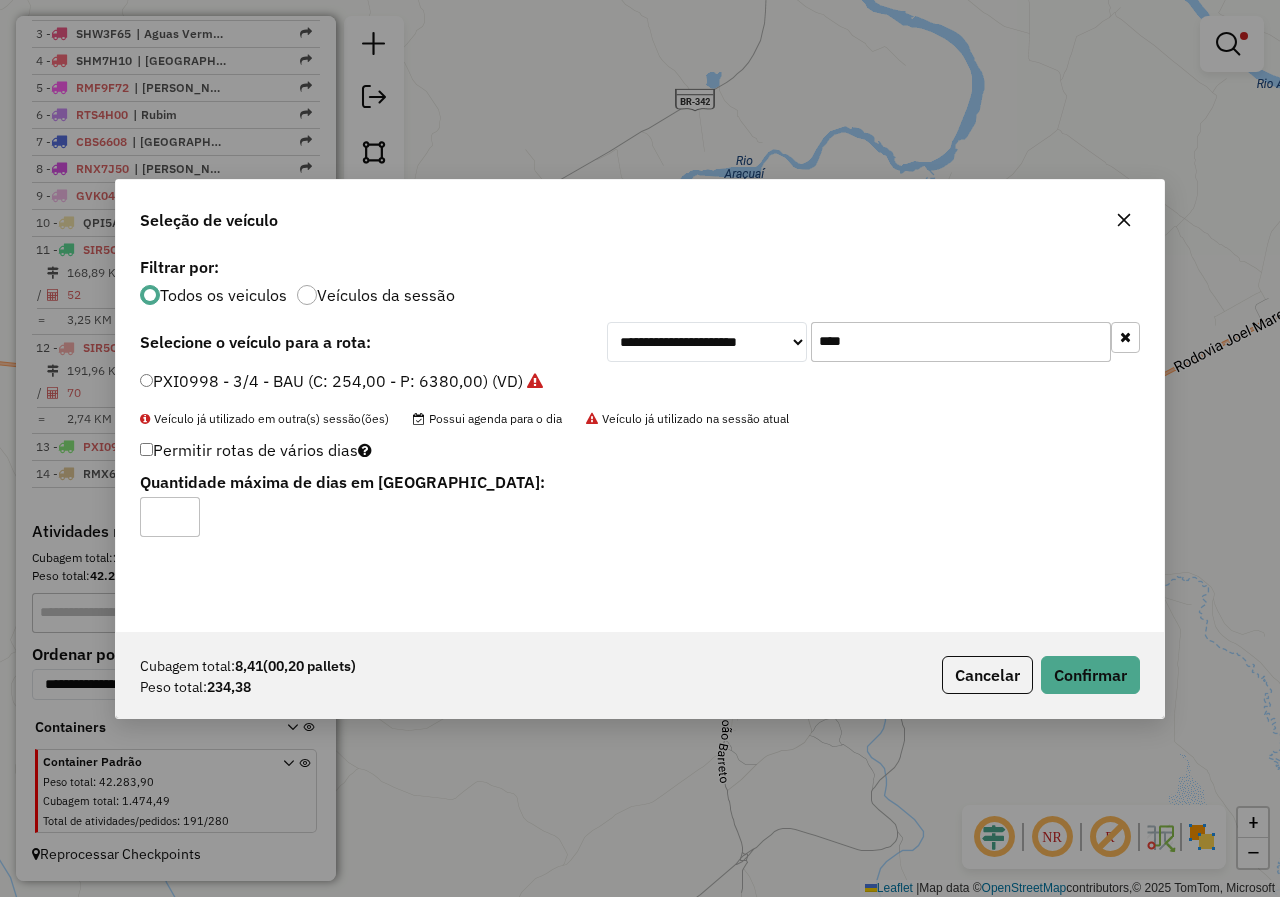 click on "Permitir rotas de vários dias  Quantidade máxima de dias em rota:" 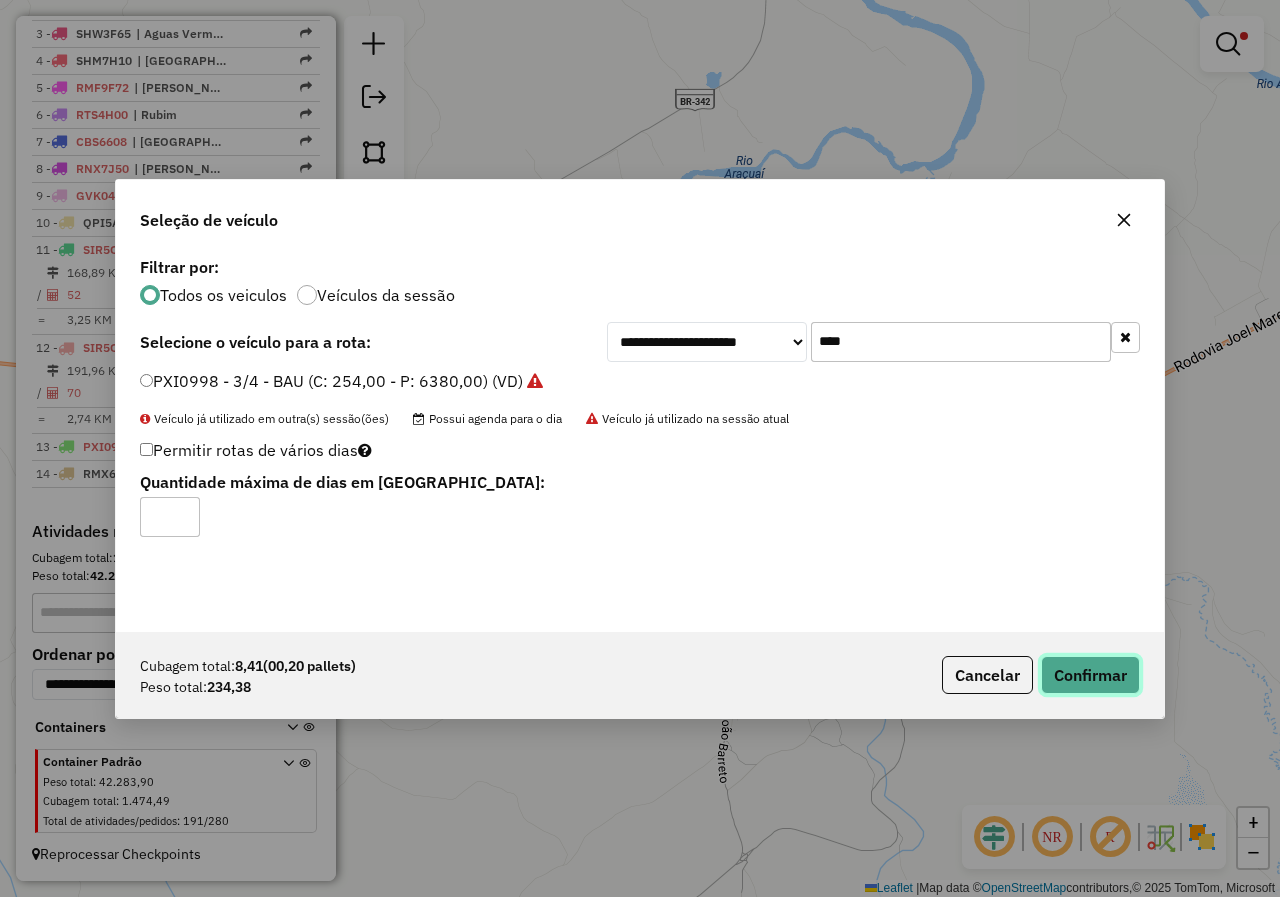click on "Confirmar" 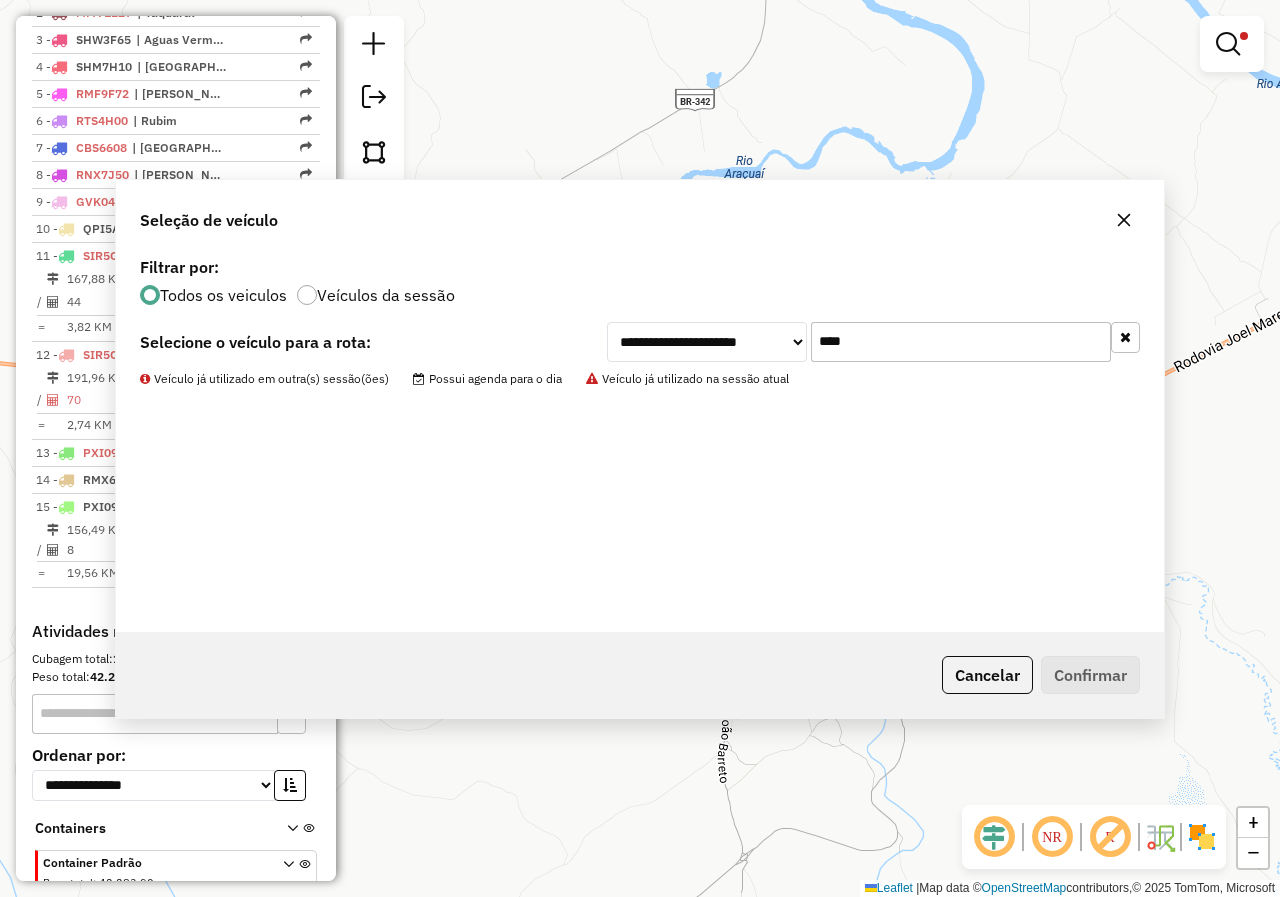 scroll, scrollTop: 823, scrollLeft: 0, axis: vertical 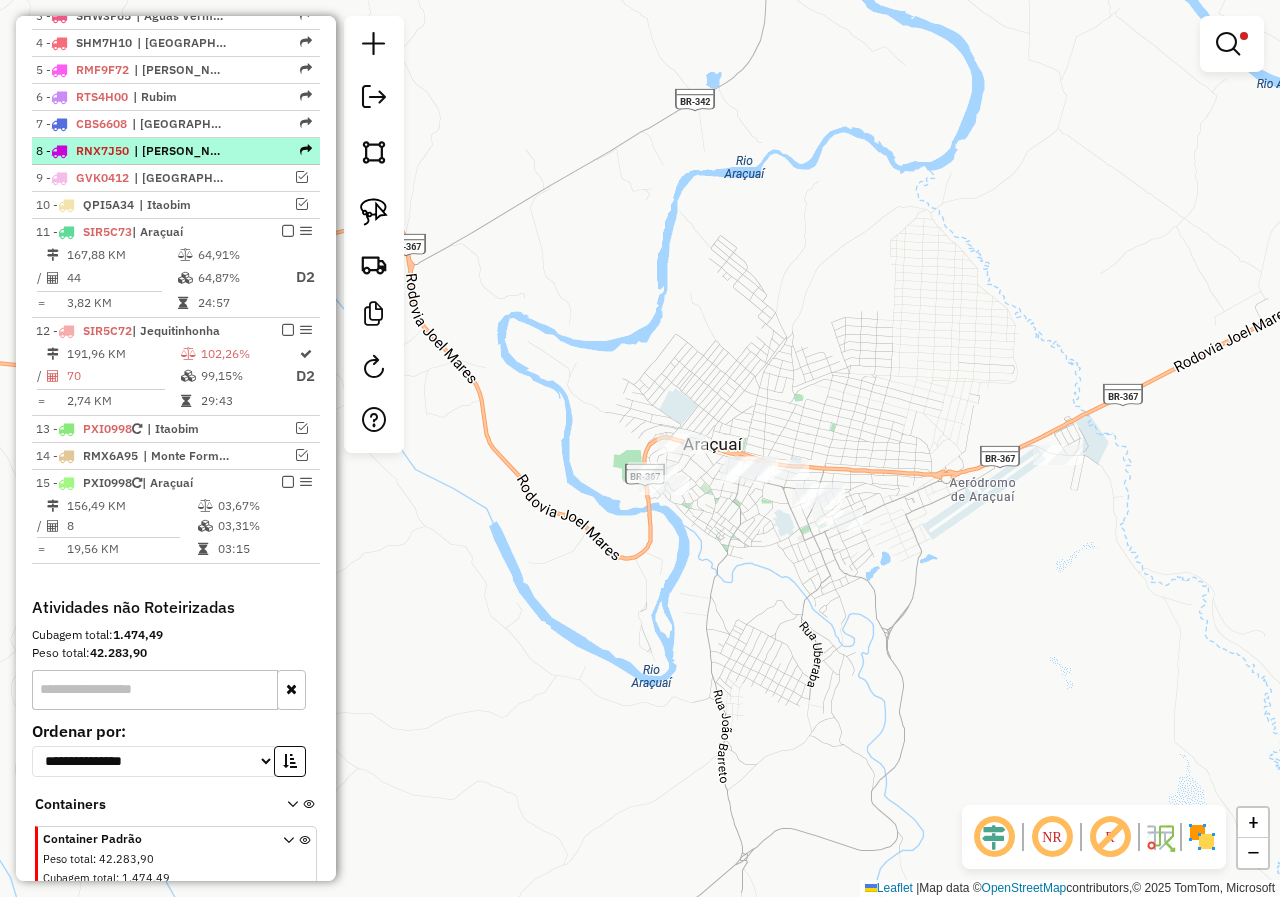 click on "8 -       RNX7J50   | José Gonçalves / Leme do Prado, Lilivéldia" at bounding box center [176, 151] 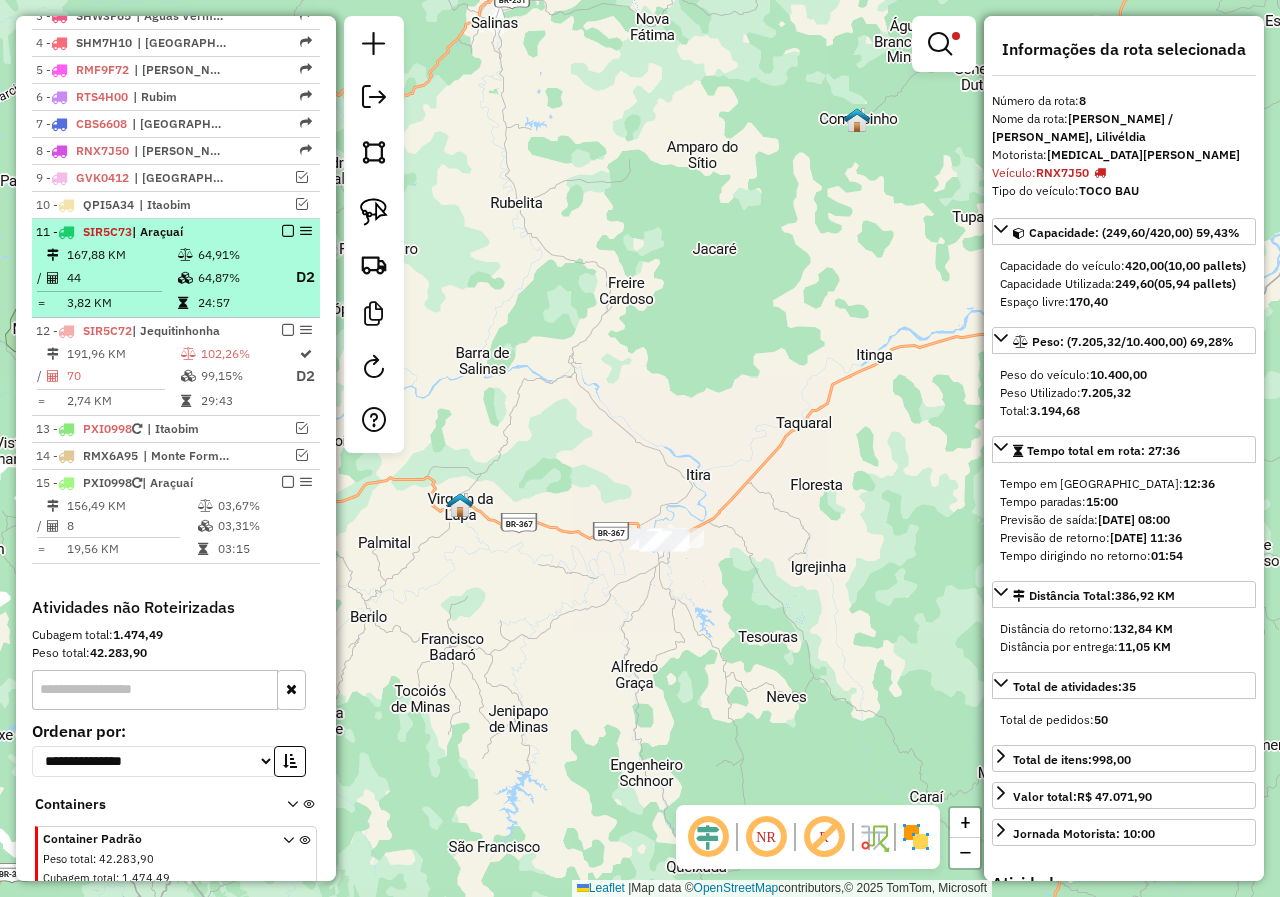 click on "64,91%" at bounding box center (237, 255) 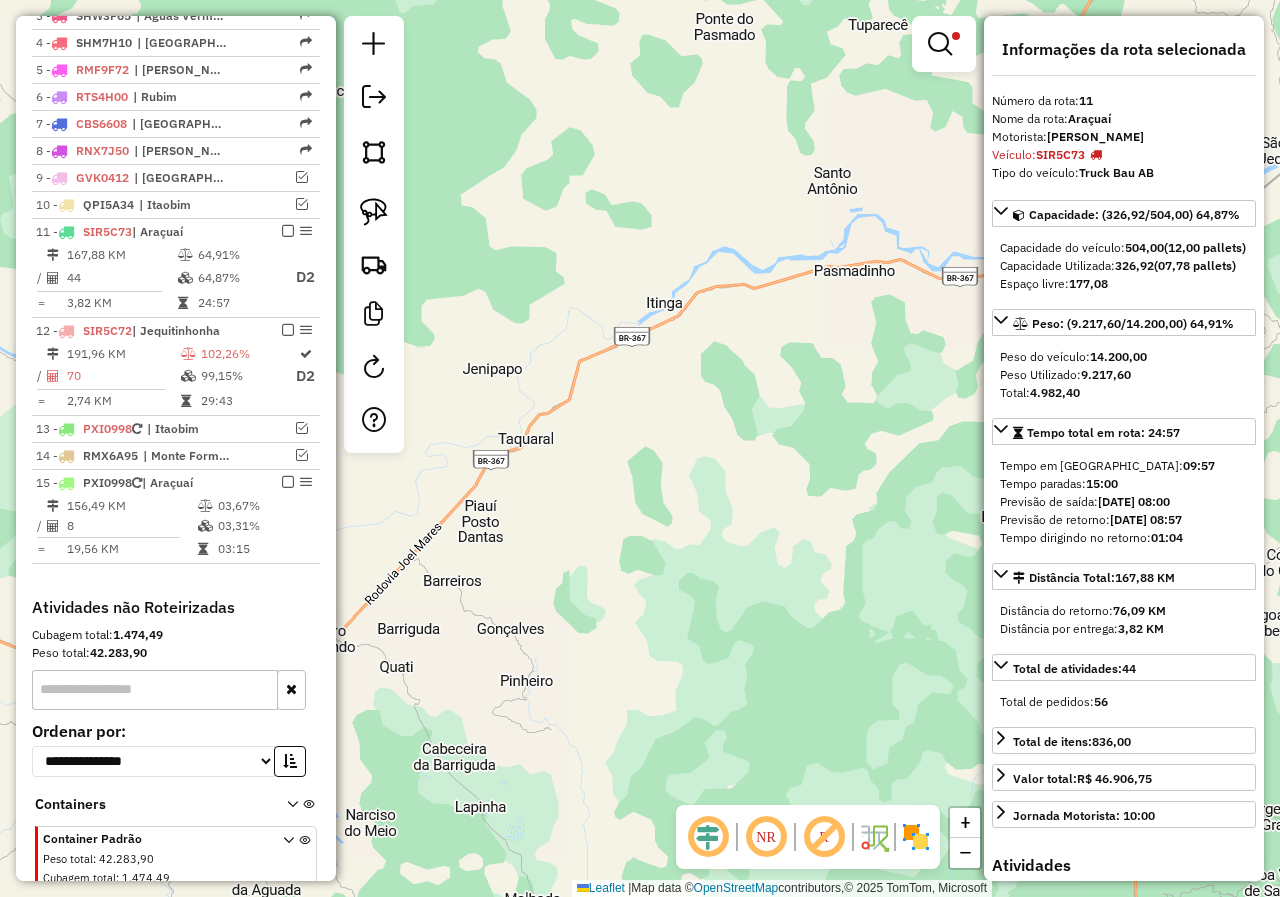 drag, startPoint x: 574, startPoint y: 617, endPoint x: 881, endPoint y: 484, distance: 334.57138 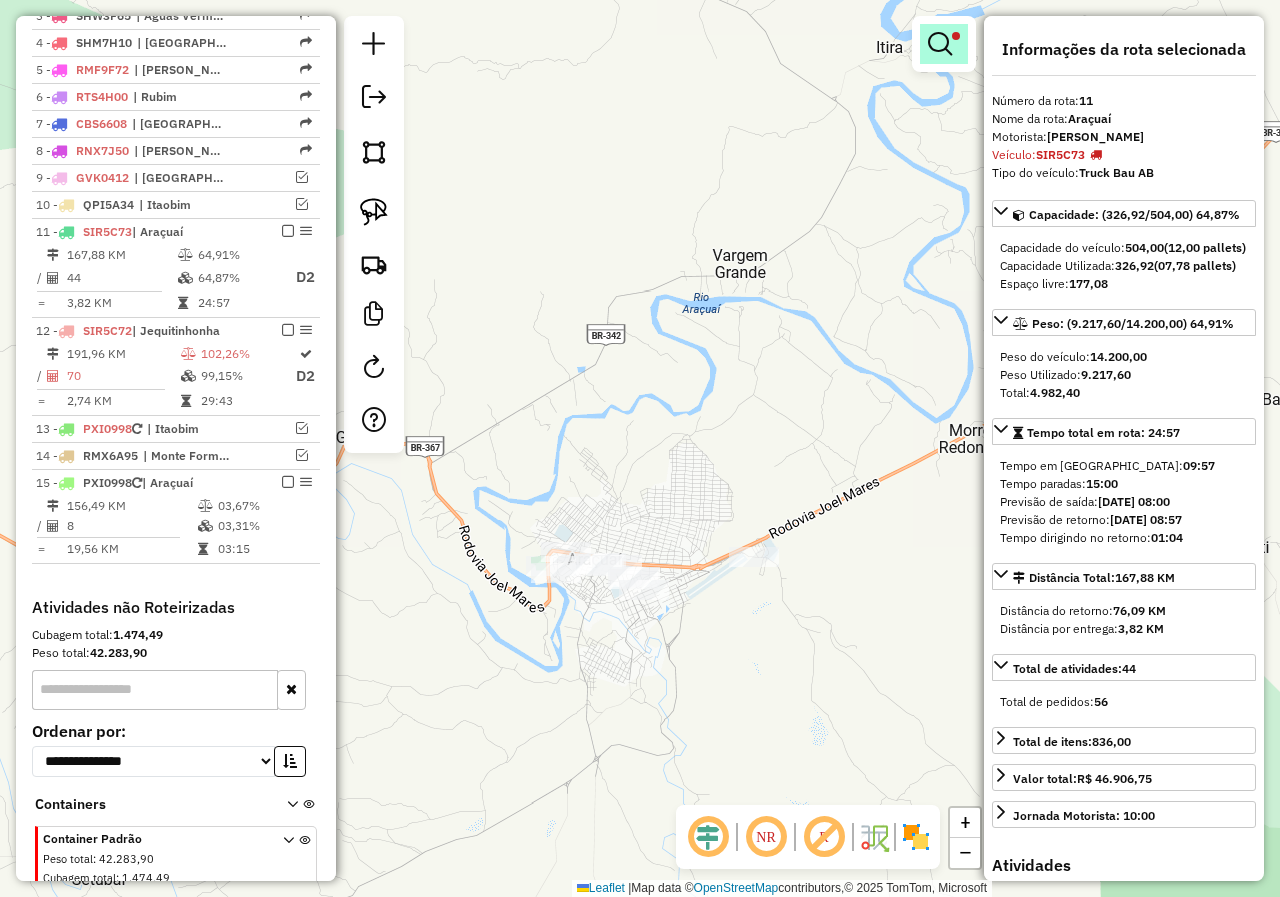 click at bounding box center (940, 44) 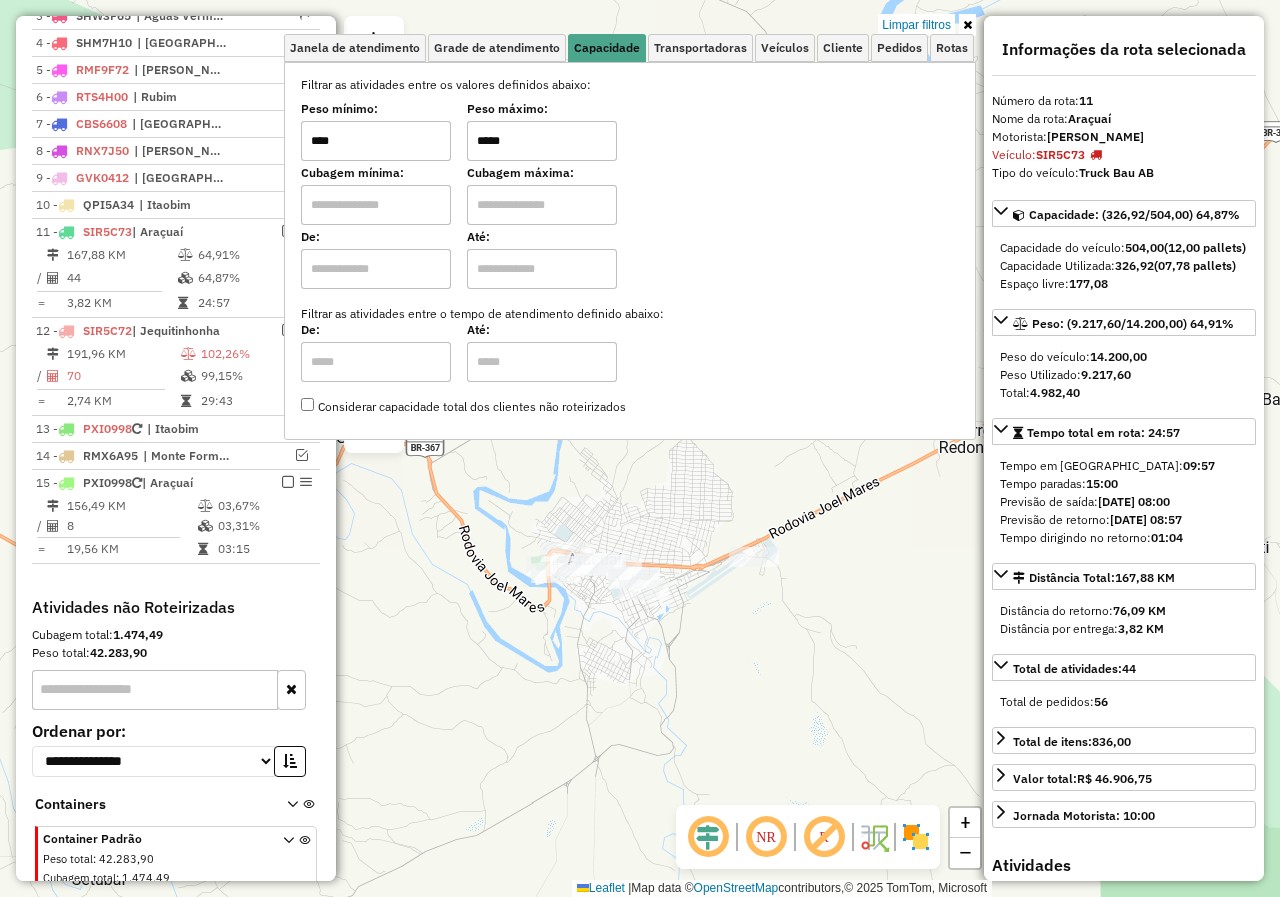 drag, startPoint x: 533, startPoint y: 140, endPoint x: 477, endPoint y: 155, distance: 57.974133 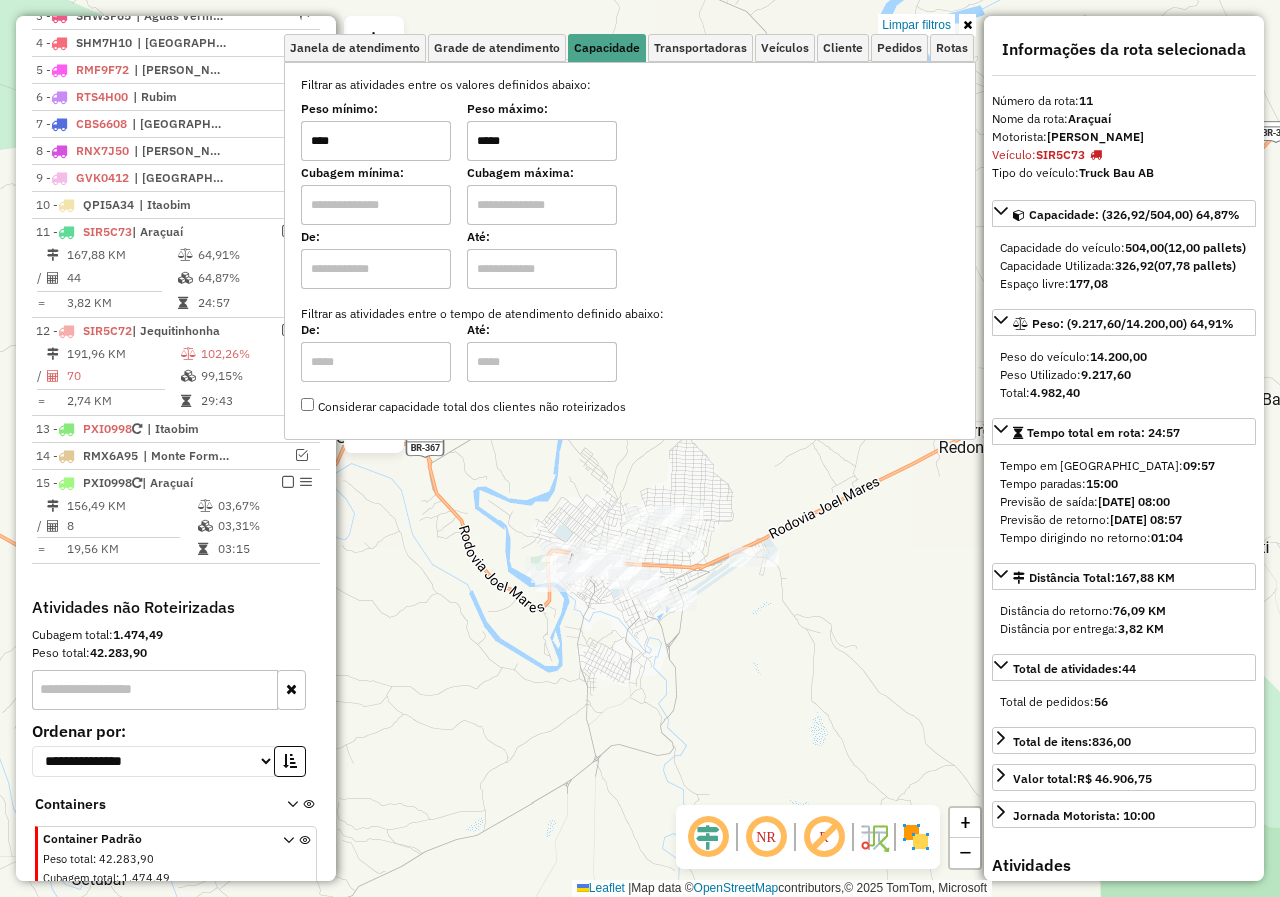type on "*****" 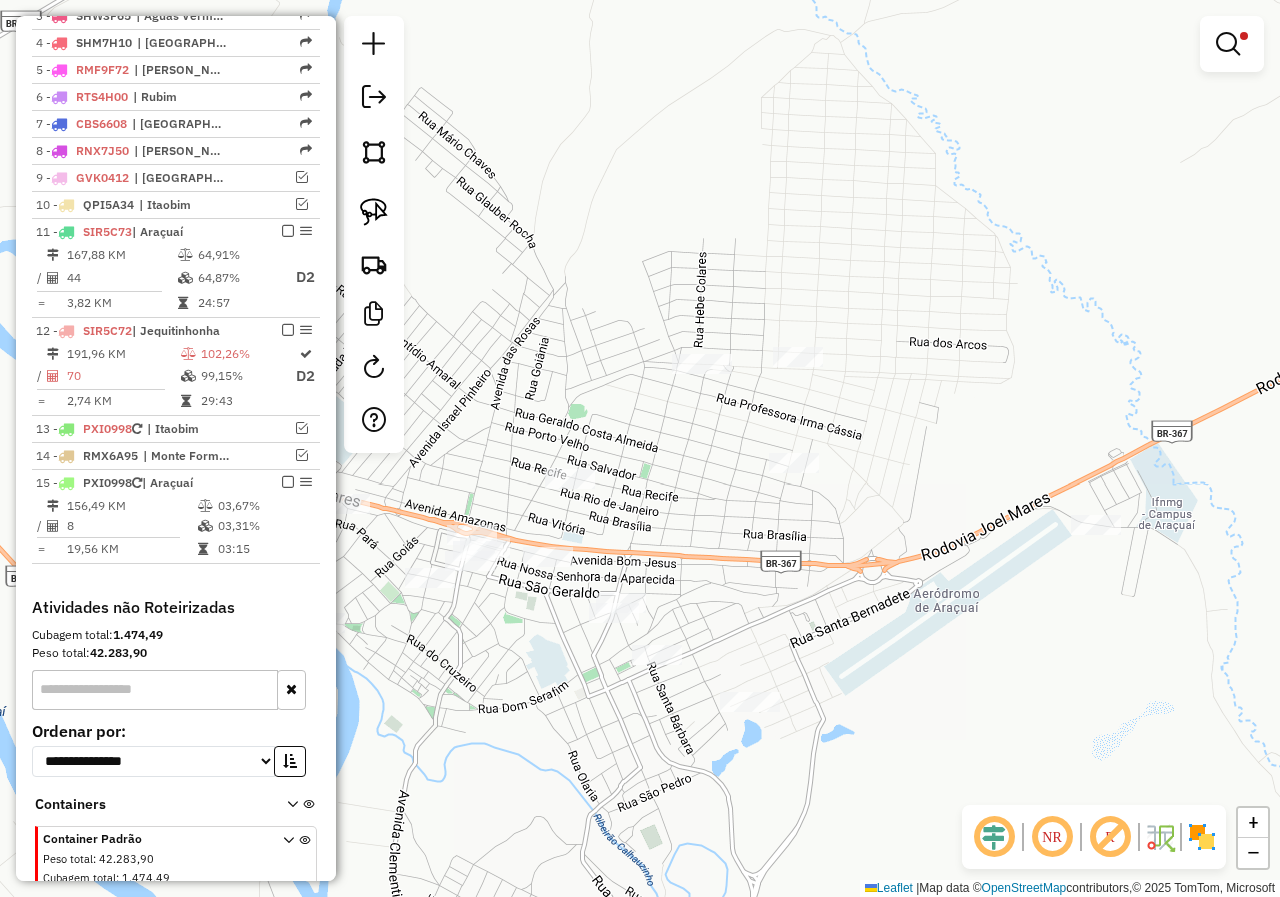 drag, startPoint x: 759, startPoint y: 644, endPoint x: 884, endPoint y: 620, distance: 127.28315 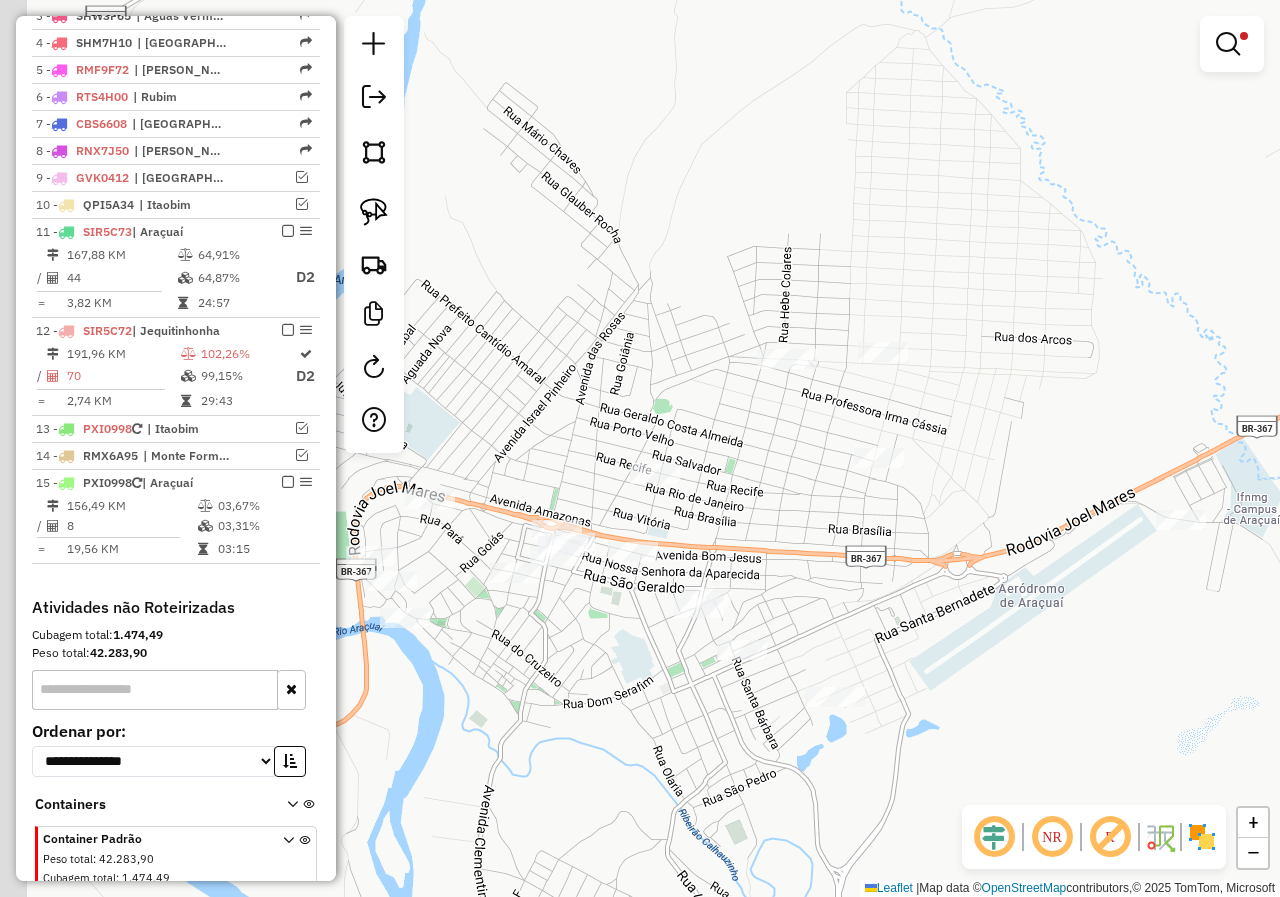drag, startPoint x: 812, startPoint y: 605, endPoint x: 902, endPoint y: 599, distance: 90.199776 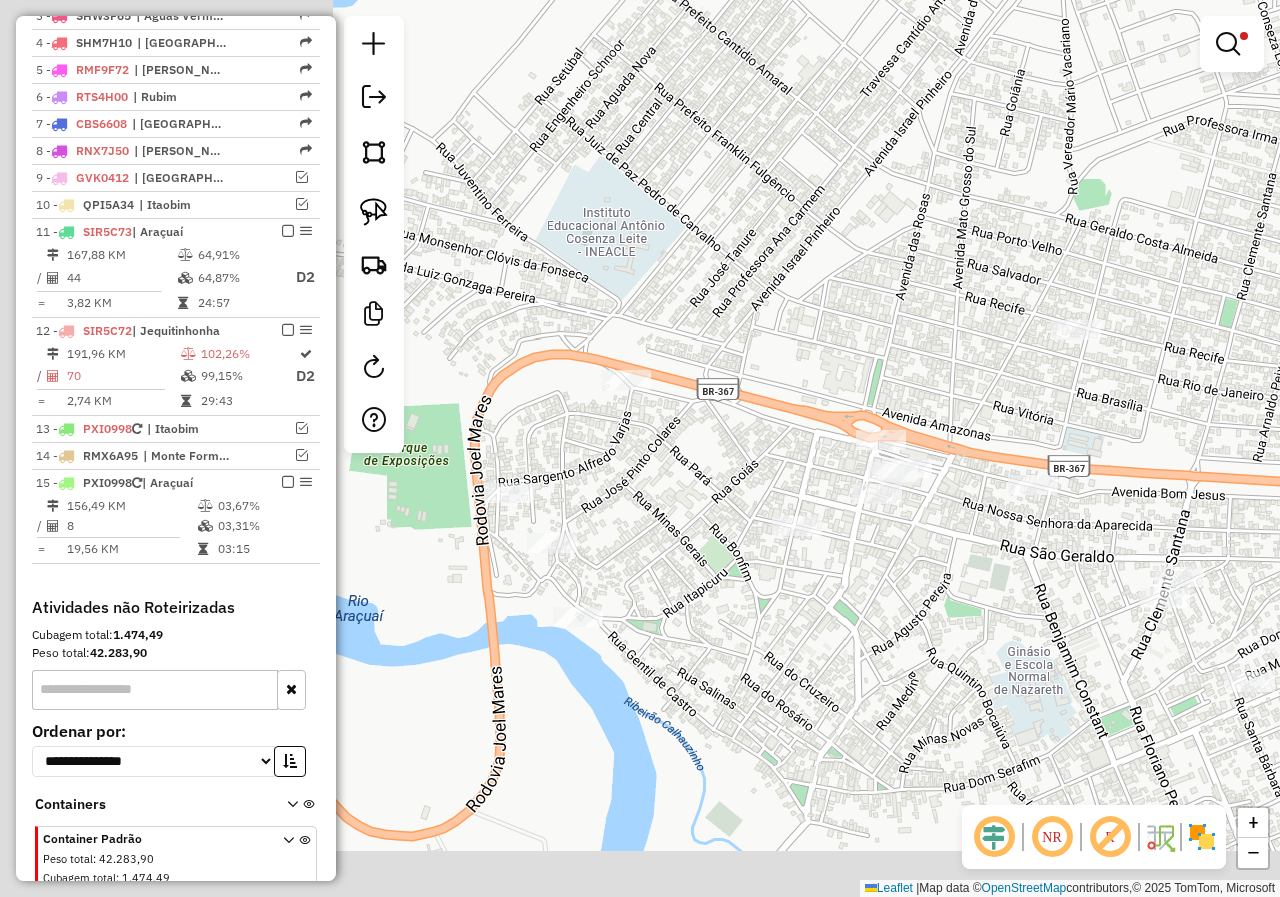 drag, startPoint x: 612, startPoint y: 678, endPoint x: 970, endPoint y: 570, distance: 373.93582 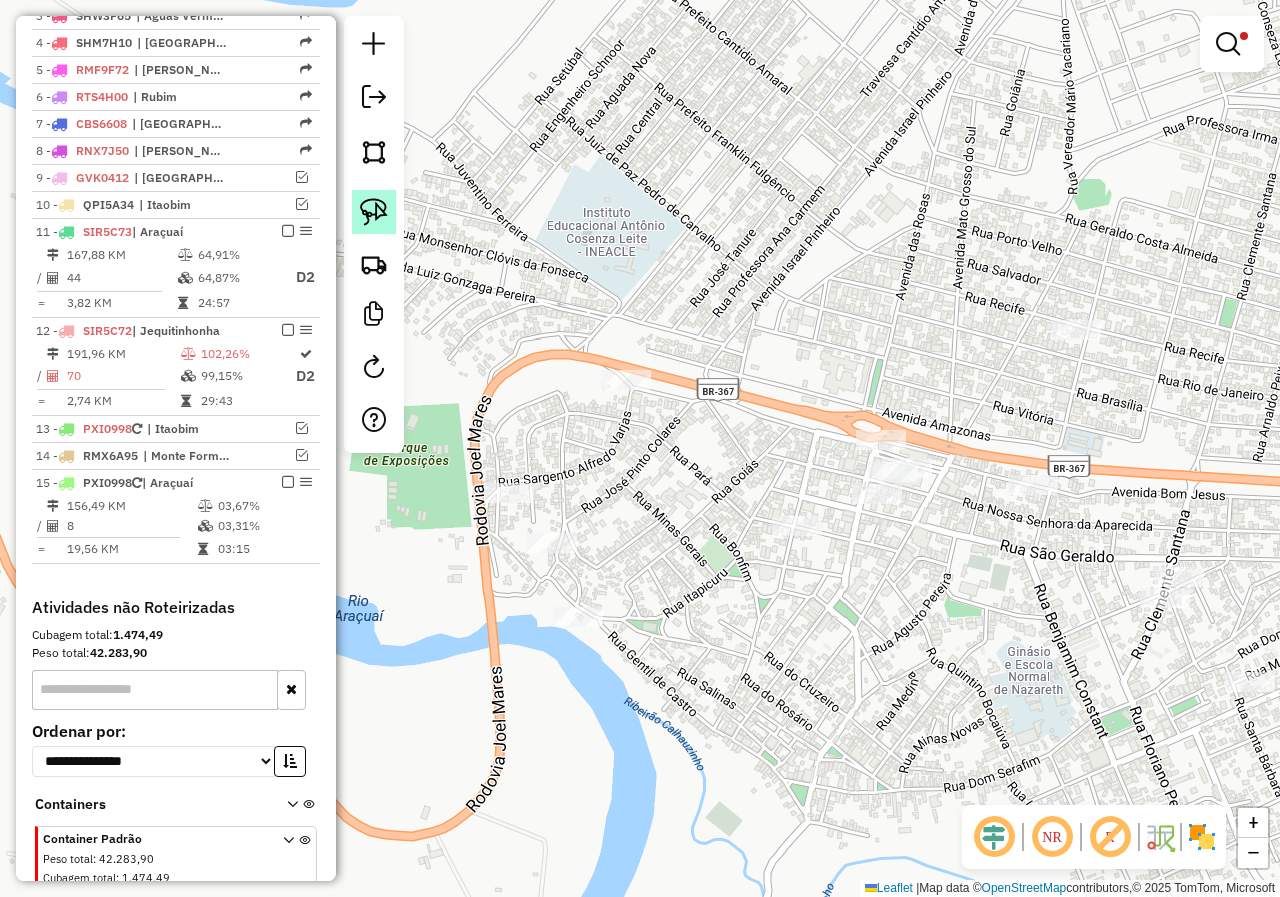 drag, startPoint x: 366, startPoint y: 208, endPoint x: 429, endPoint y: 248, distance: 74.62573 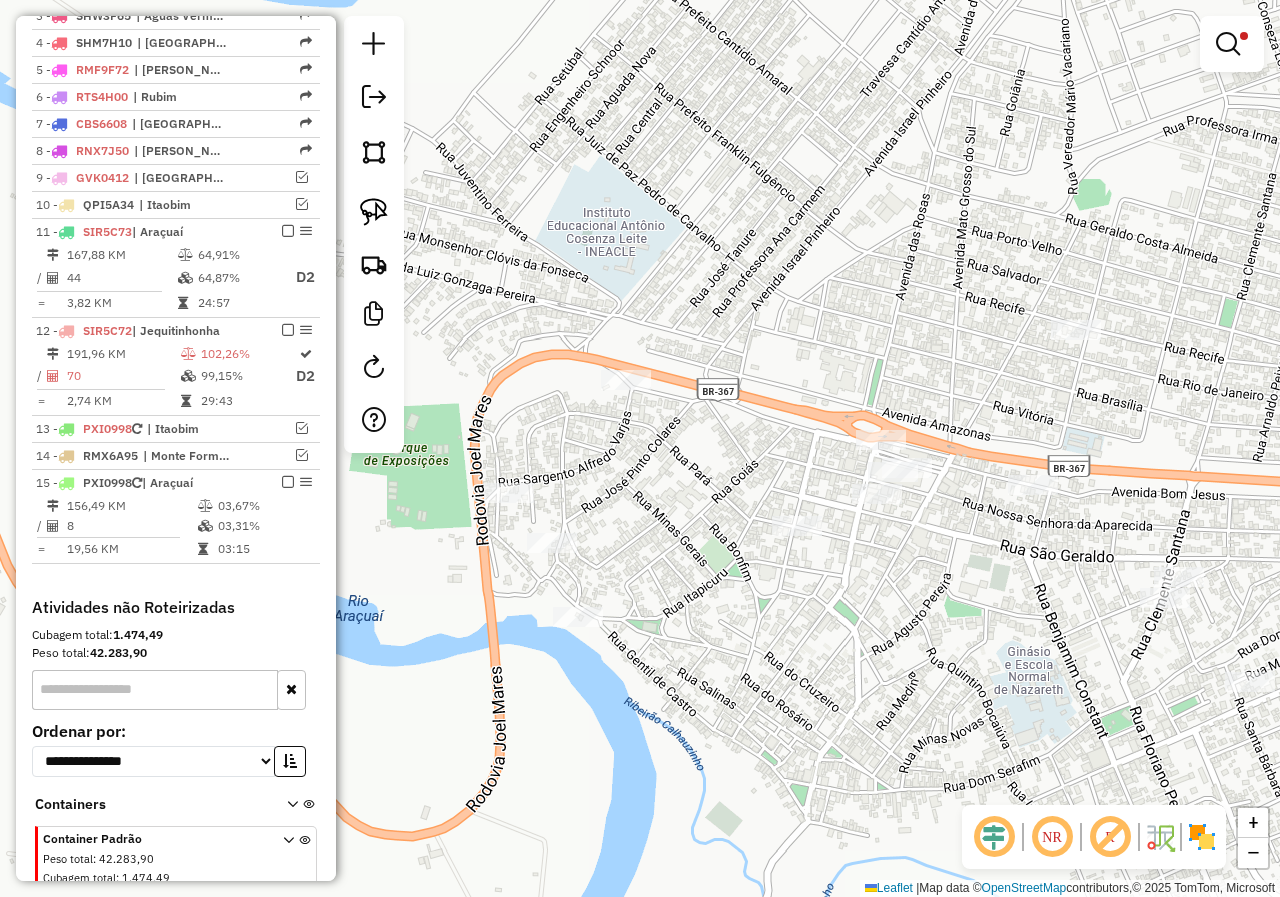 click 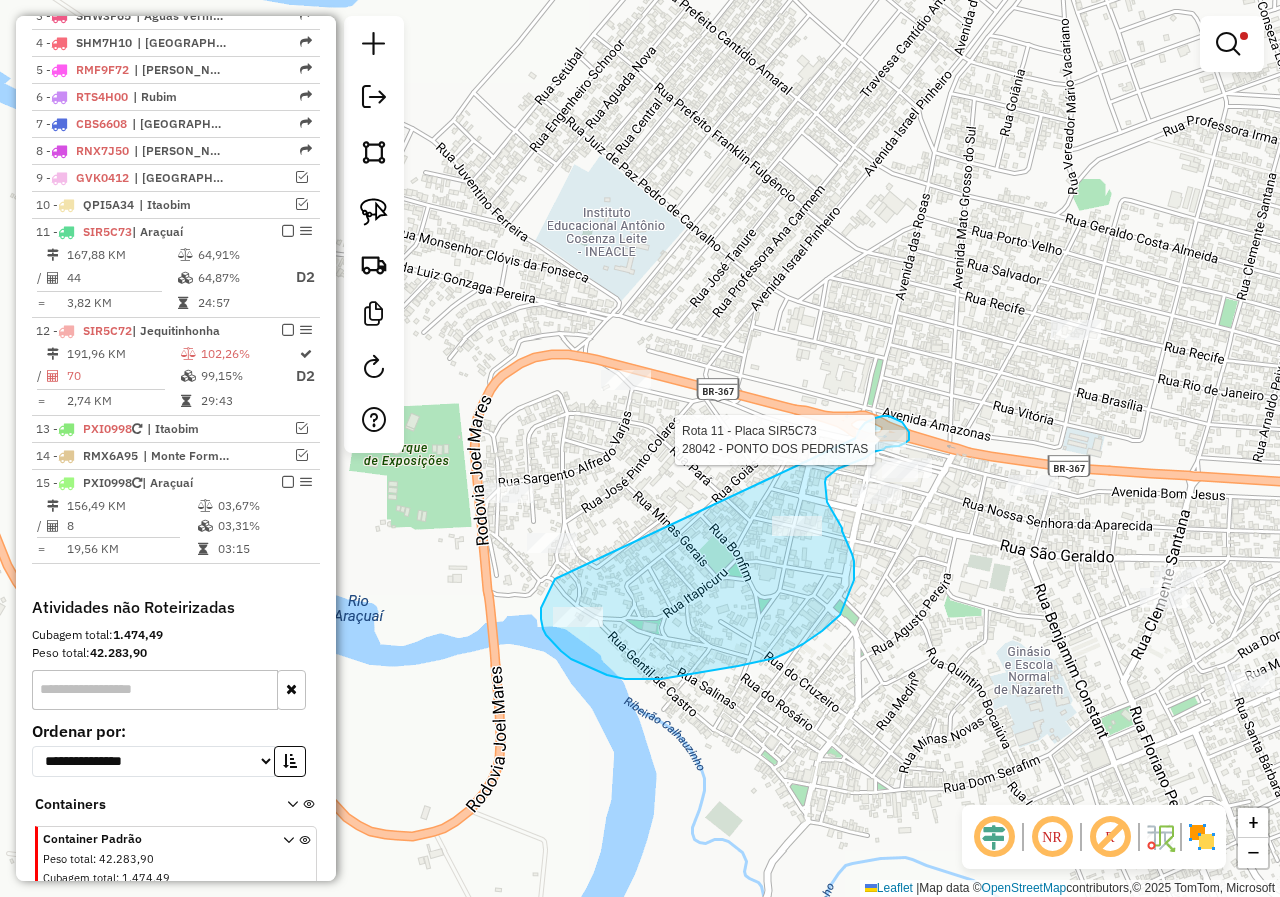 click on "Rota 11 - Placa SIR5C73  28042 - PONTO DOS PEDRISTAS Limpar filtros Janela de atendimento Grade de atendimento Capacidade Transportadoras Veículos Cliente Pedidos  Rotas Selecione os dias de semana para filtrar as janelas de atendimento  Seg   Ter   Qua   Qui   Sex   Sáb   Dom  Informe o período da janela de atendimento: De: Até:  Filtrar exatamente a janela do cliente  Considerar janela de atendimento padrão  Selecione os dias de semana para filtrar as grades de atendimento  Seg   Ter   Qua   Qui   Sex   Sáb   Dom   Considerar clientes sem dia de atendimento cadastrado  Clientes fora do dia de atendimento selecionado Filtrar as atividades entre os valores definidos abaixo:  Peso mínimo:  ****  Peso máximo:  *****  Cubagem mínima:   Cubagem máxima:   De:   Até:  Filtrar as atividades entre o tempo de atendimento definido abaixo:  De:   Até:   Considerar capacidade total dos clientes não roteirizados Transportadora: Selecione um ou mais itens Tipo de veículo: Selecione um ou mais itens Veículo:" 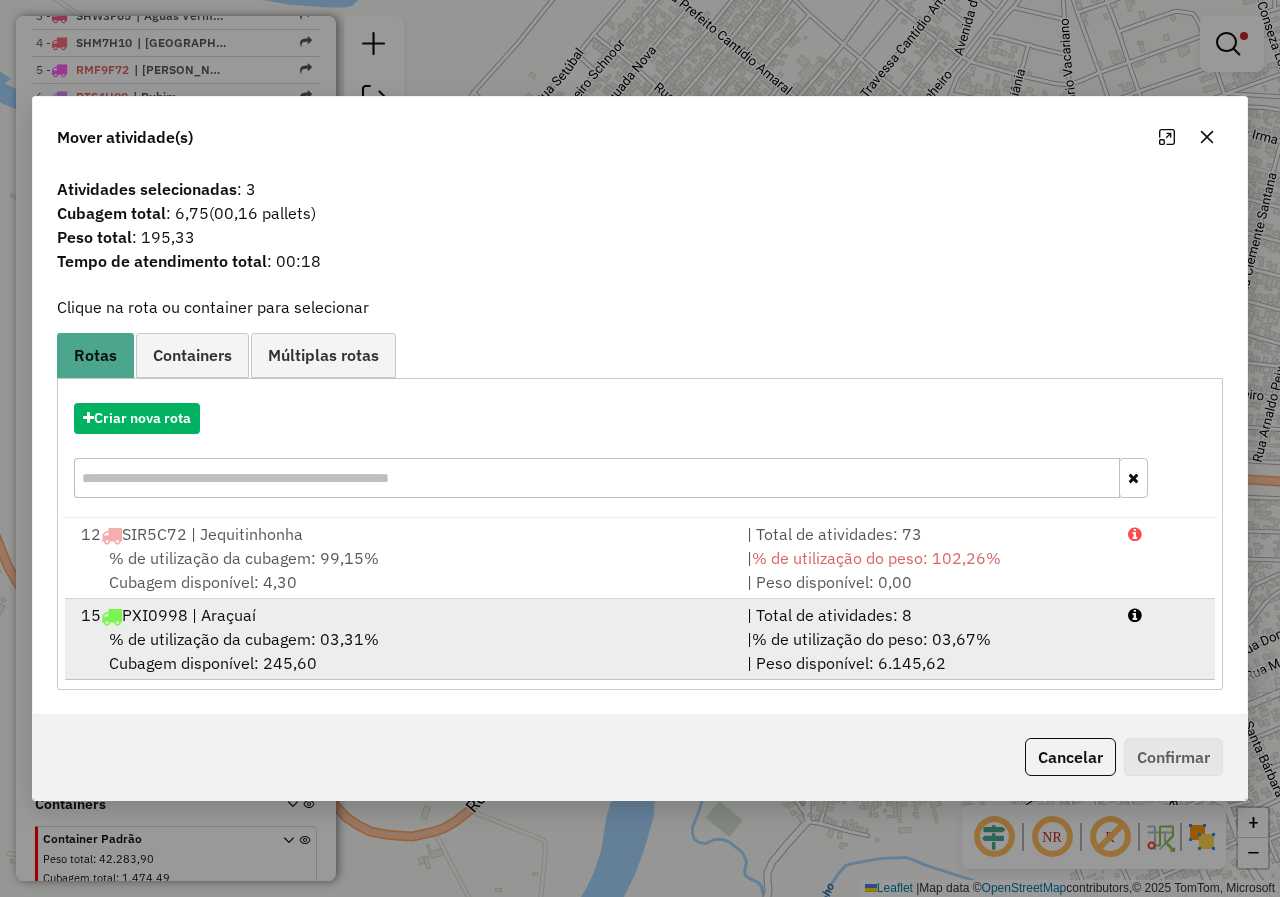 click on "% de utilização da cubagem: 03,31%  Cubagem disponível: 245,60" at bounding box center (402, 651) 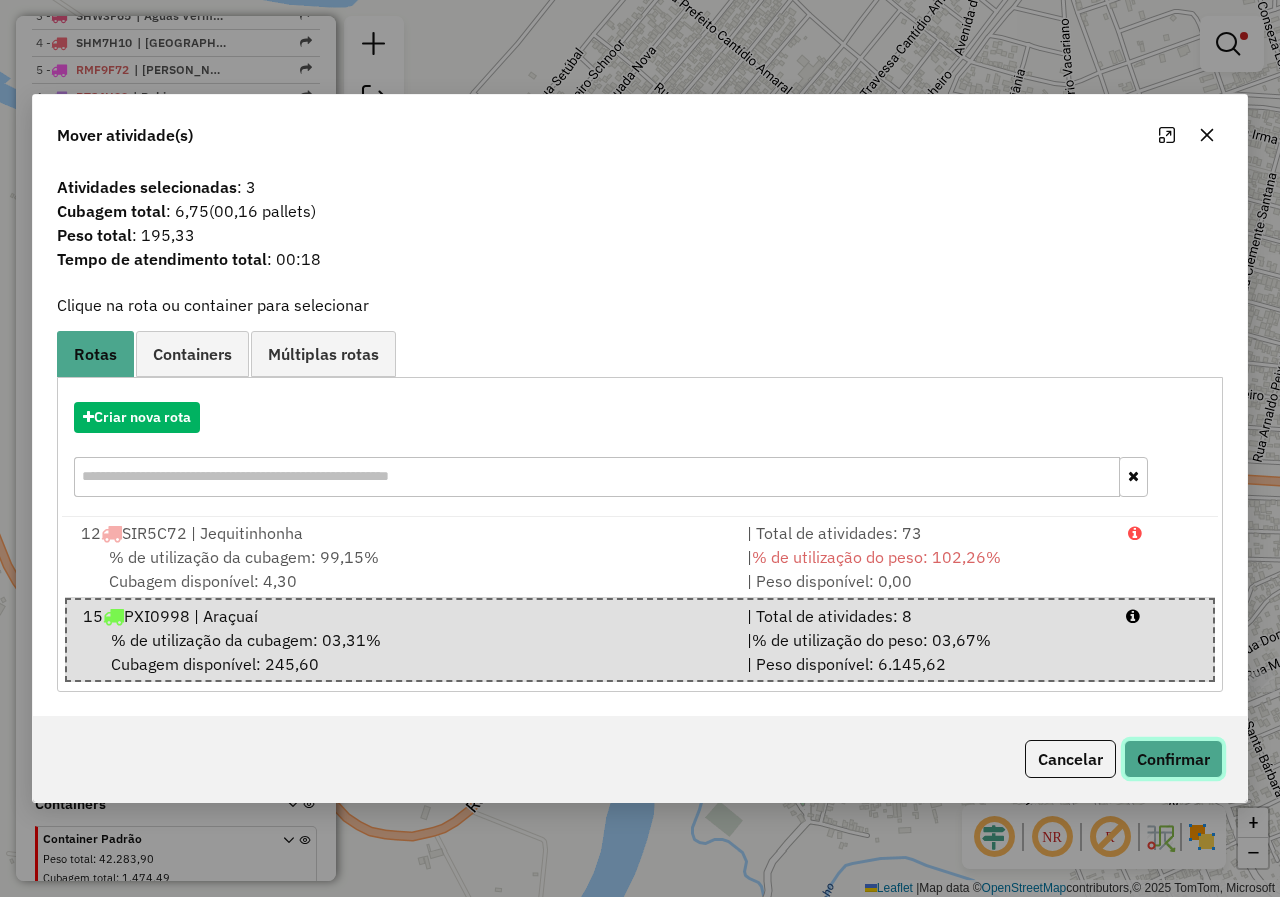 click on "Confirmar" 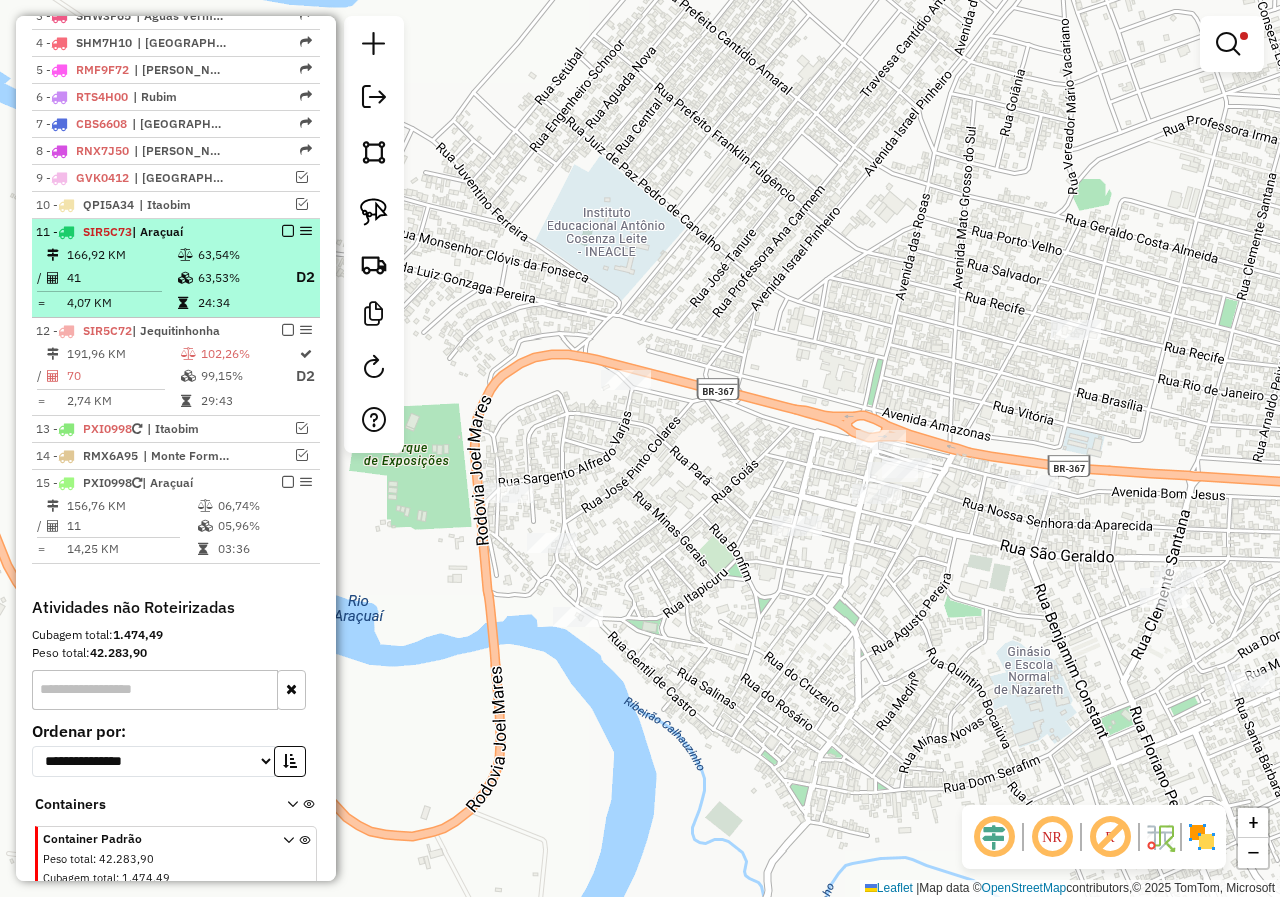 click on "63,53%" at bounding box center (237, 277) 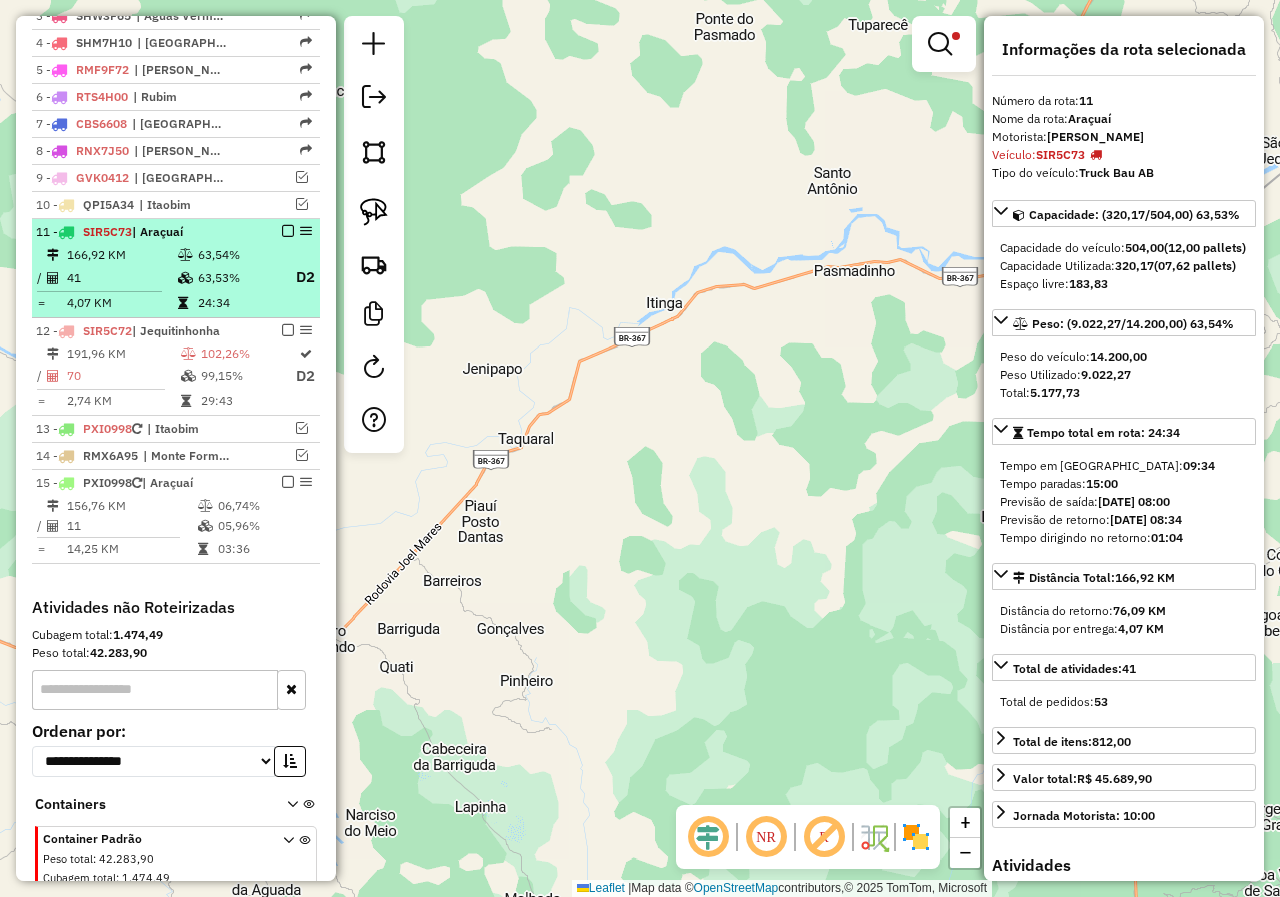 click at bounding box center [288, 231] 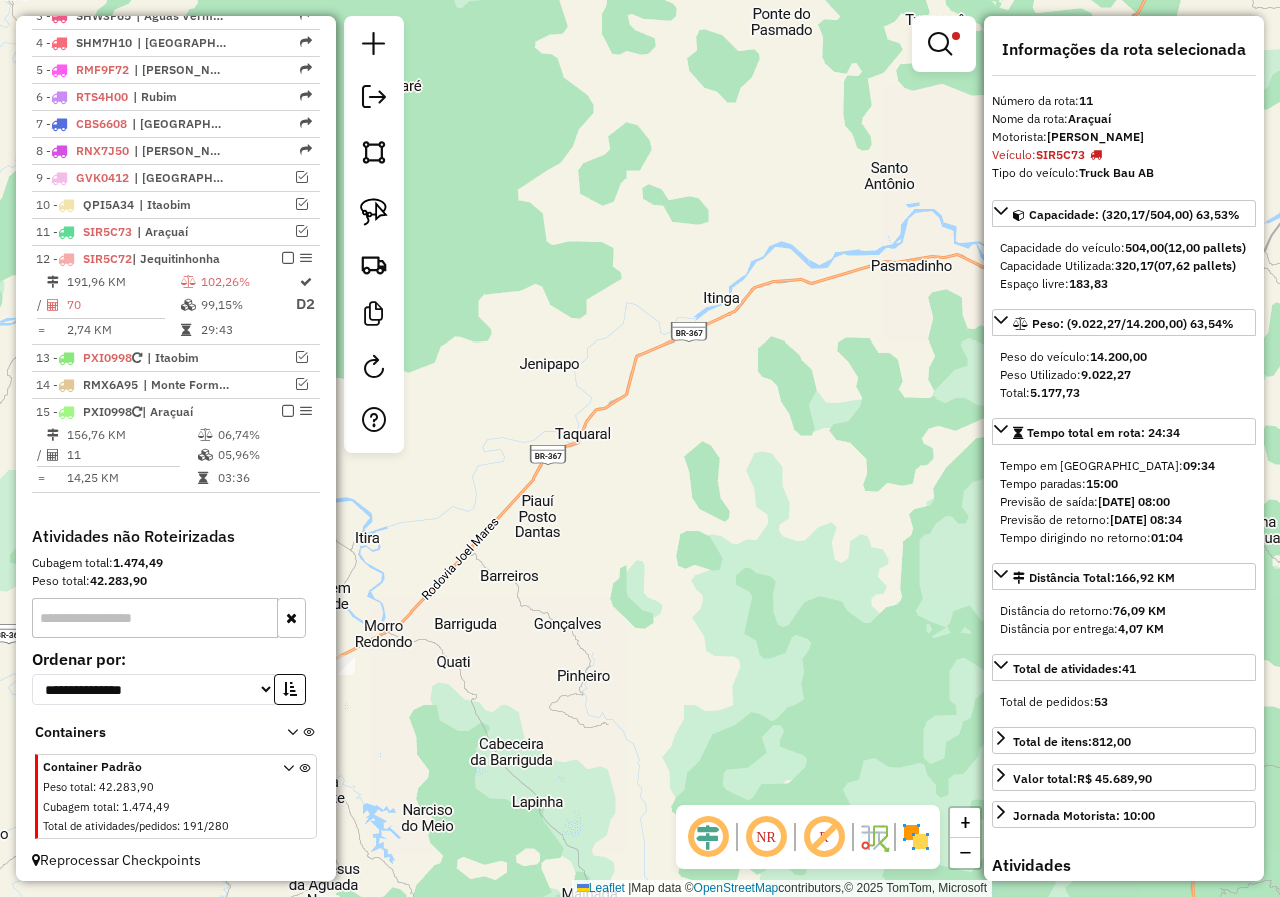 drag, startPoint x: 598, startPoint y: 669, endPoint x: 920, endPoint y: 582, distance: 333.5461 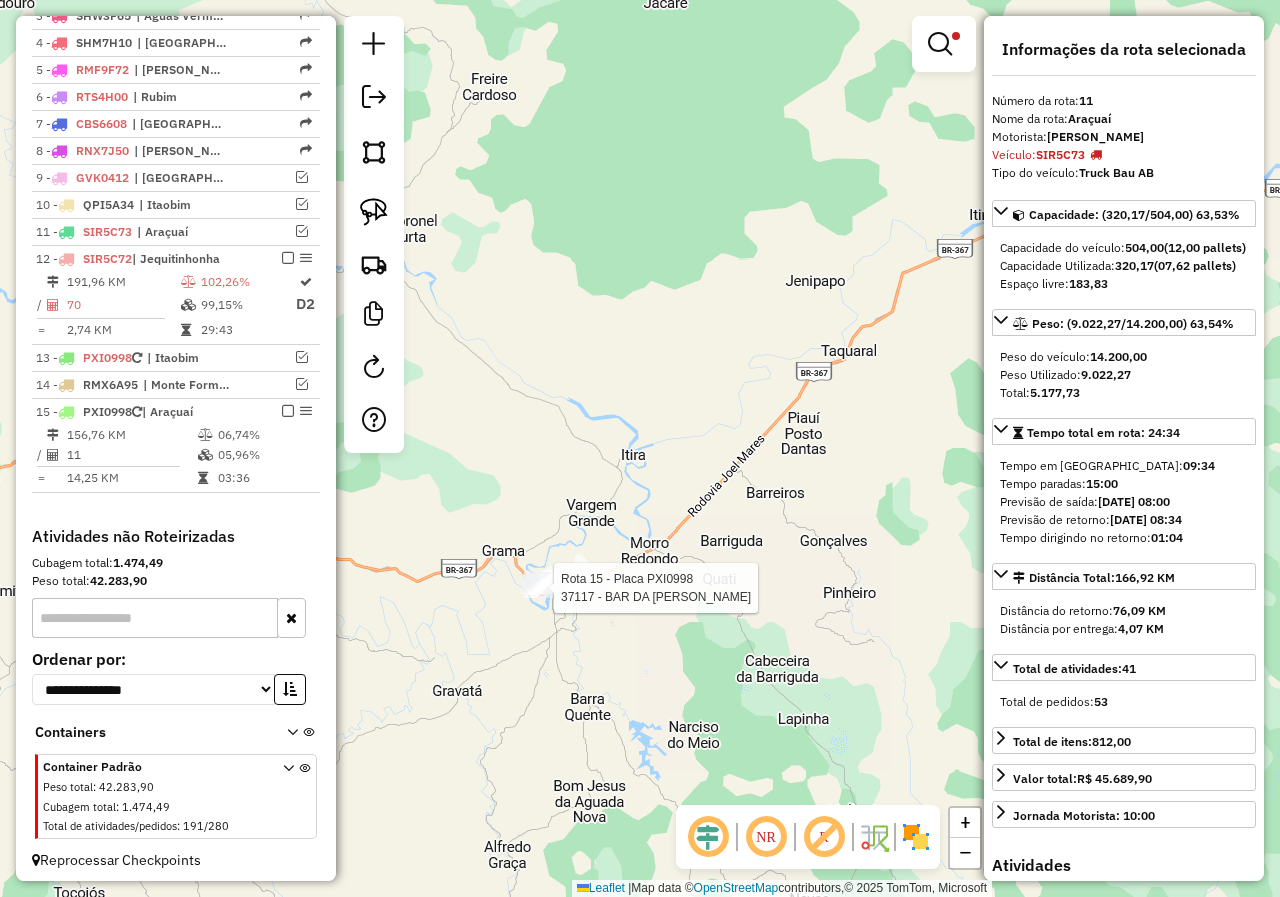 scroll, scrollTop: 847, scrollLeft: 0, axis: vertical 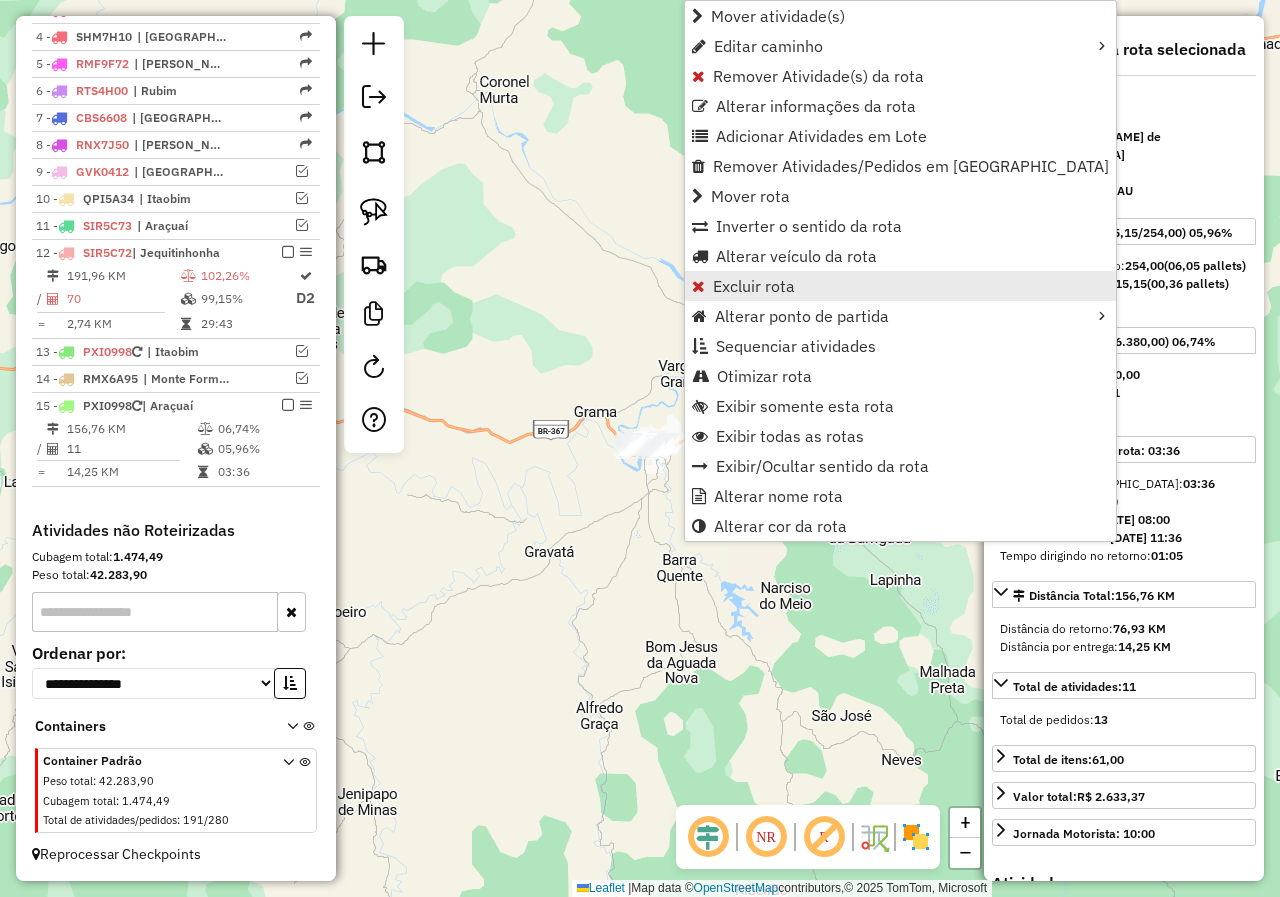 click on "Excluir rota" at bounding box center [754, 286] 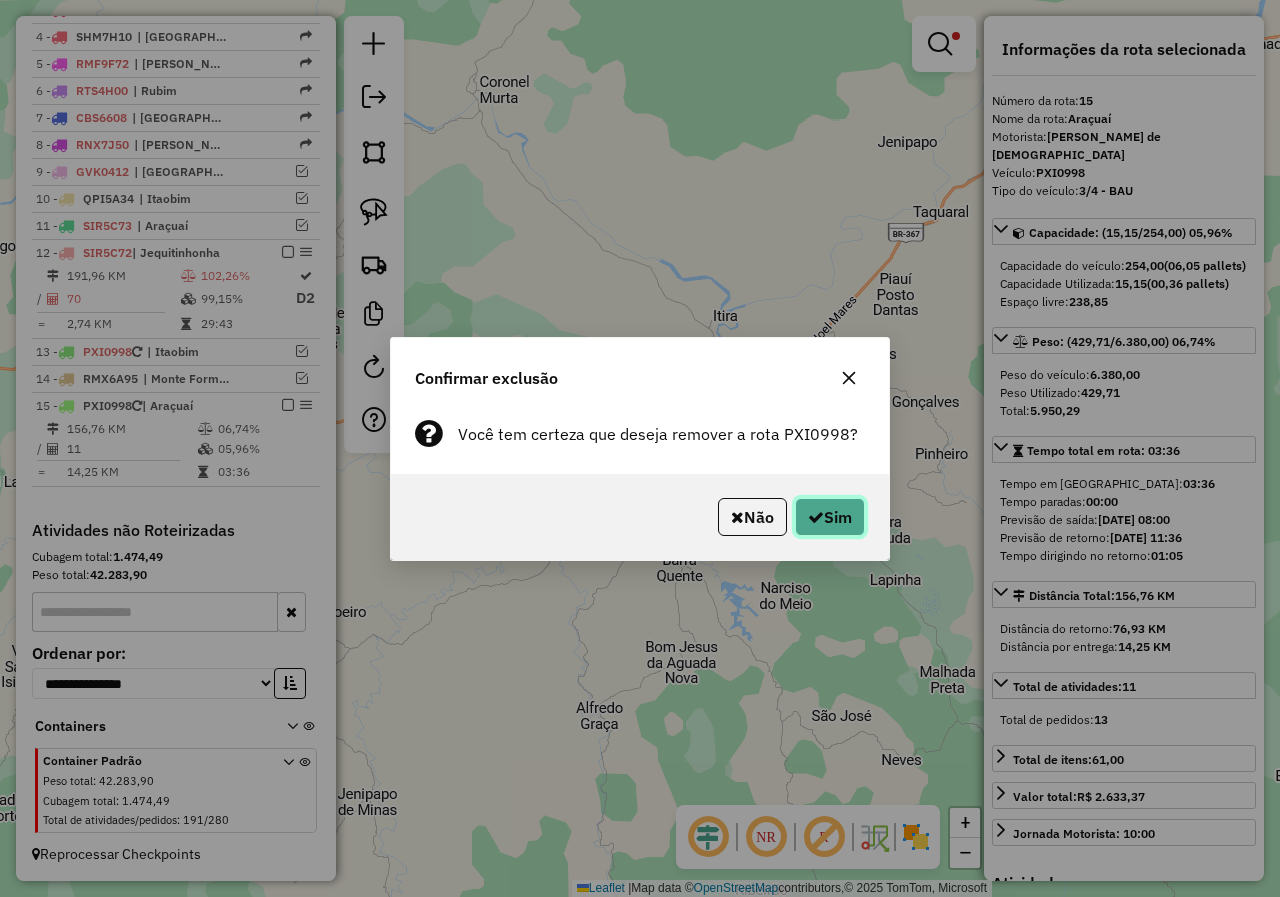 click on "Sim" 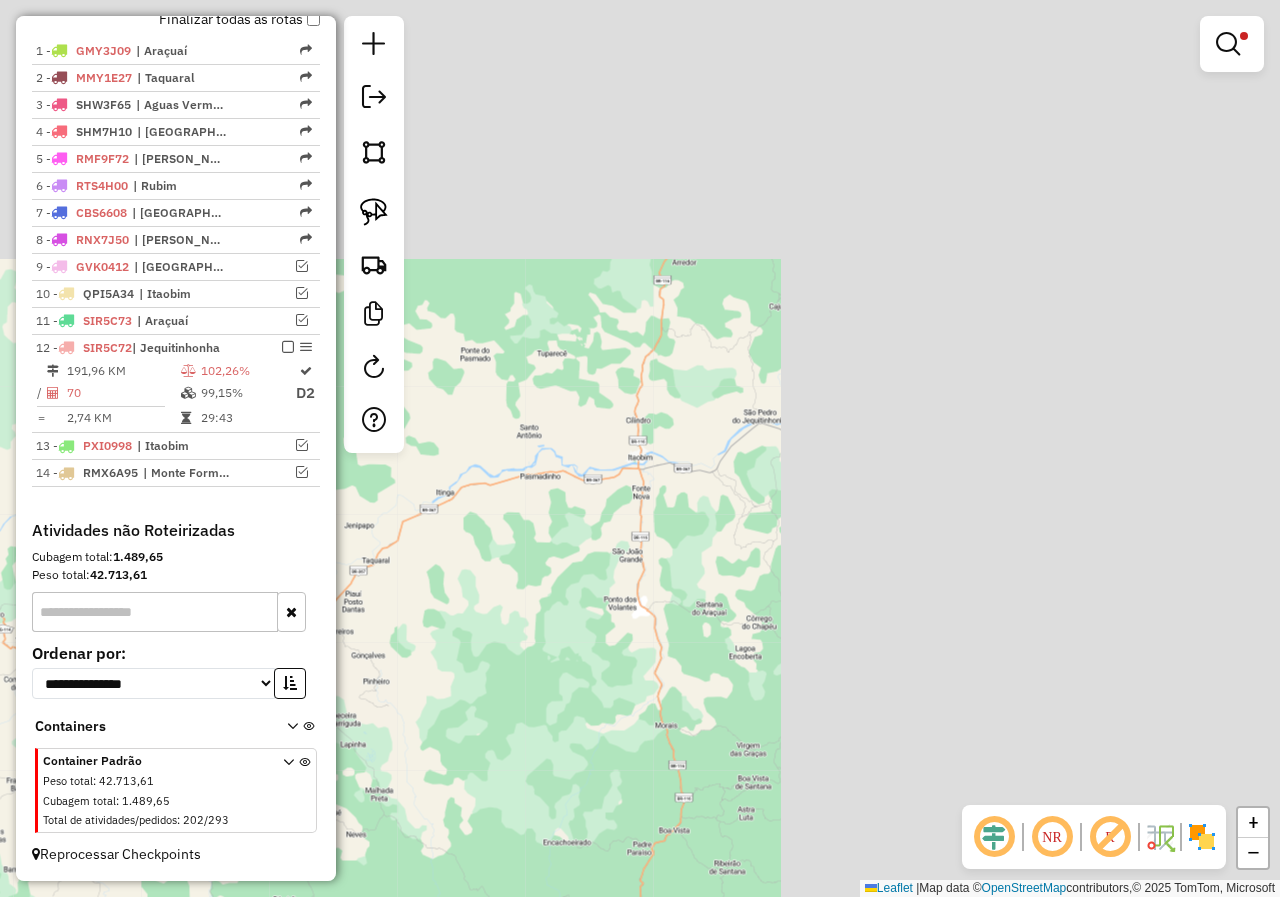 scroll, scrollTop: 728, scrollLeft: 0, axis: vertical 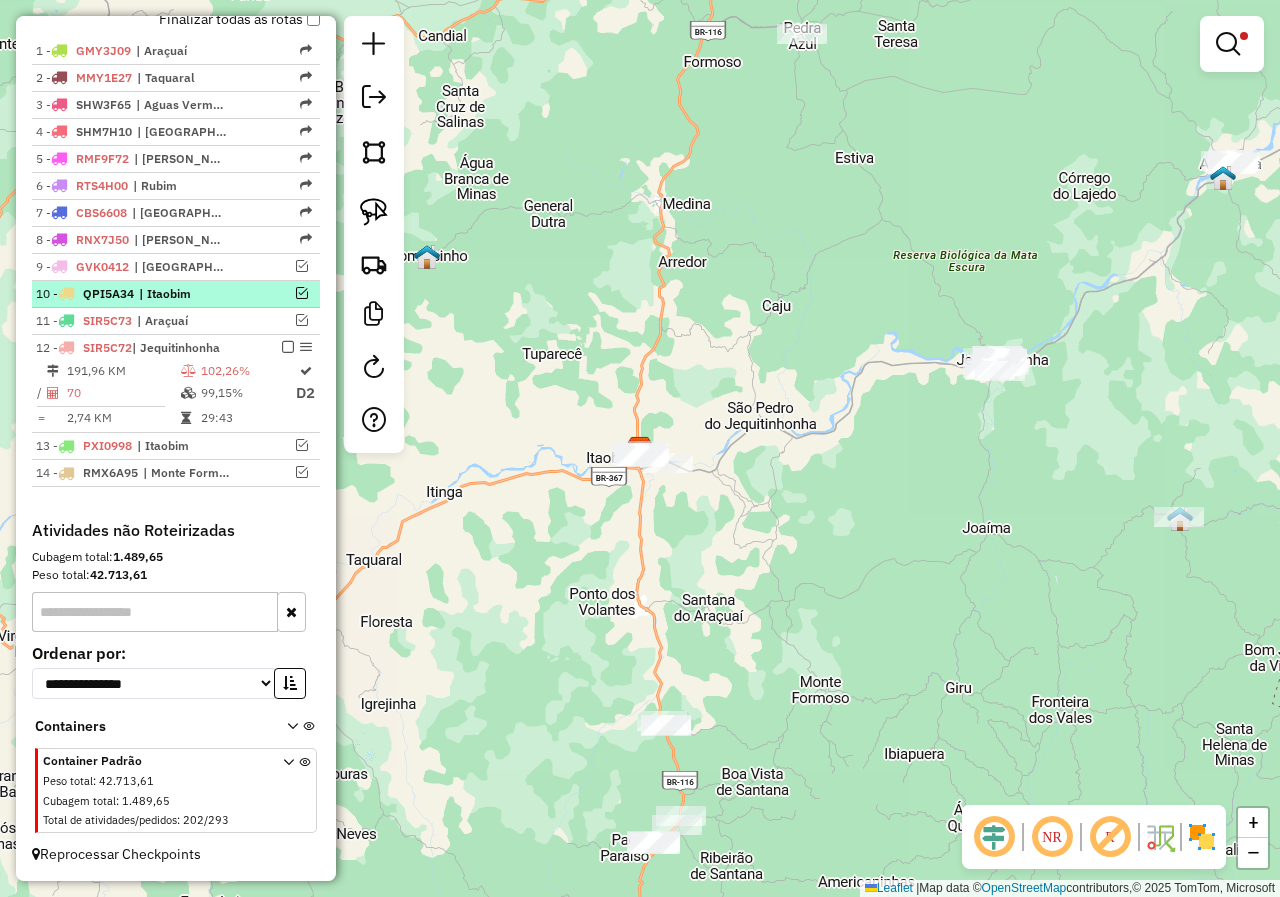 click on "| Itaobim" at bounding box center [185, 294] 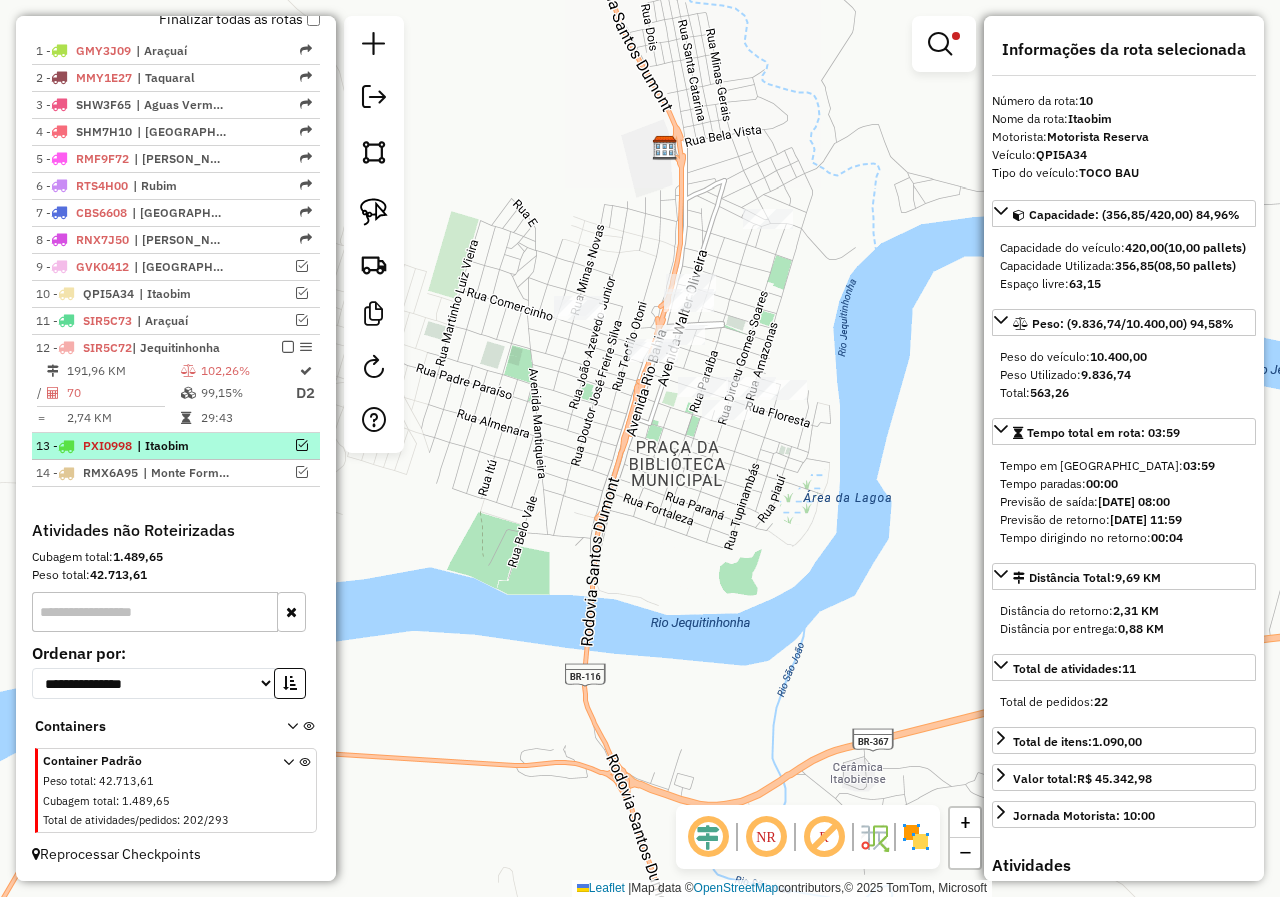 click at bounding box center [302, 445] 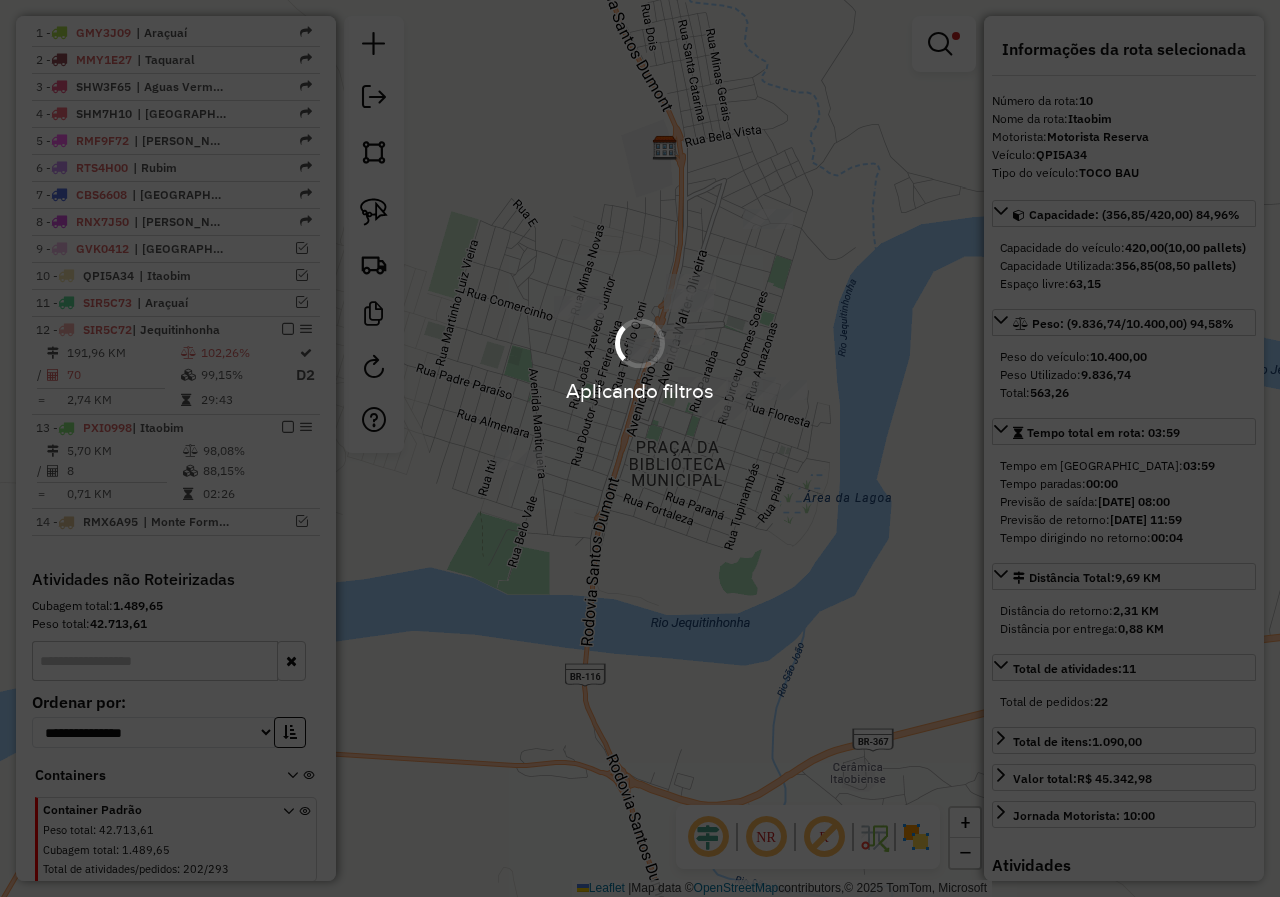 scroll, scrollTop: 795, scrollLeft: 0, axis: vertical 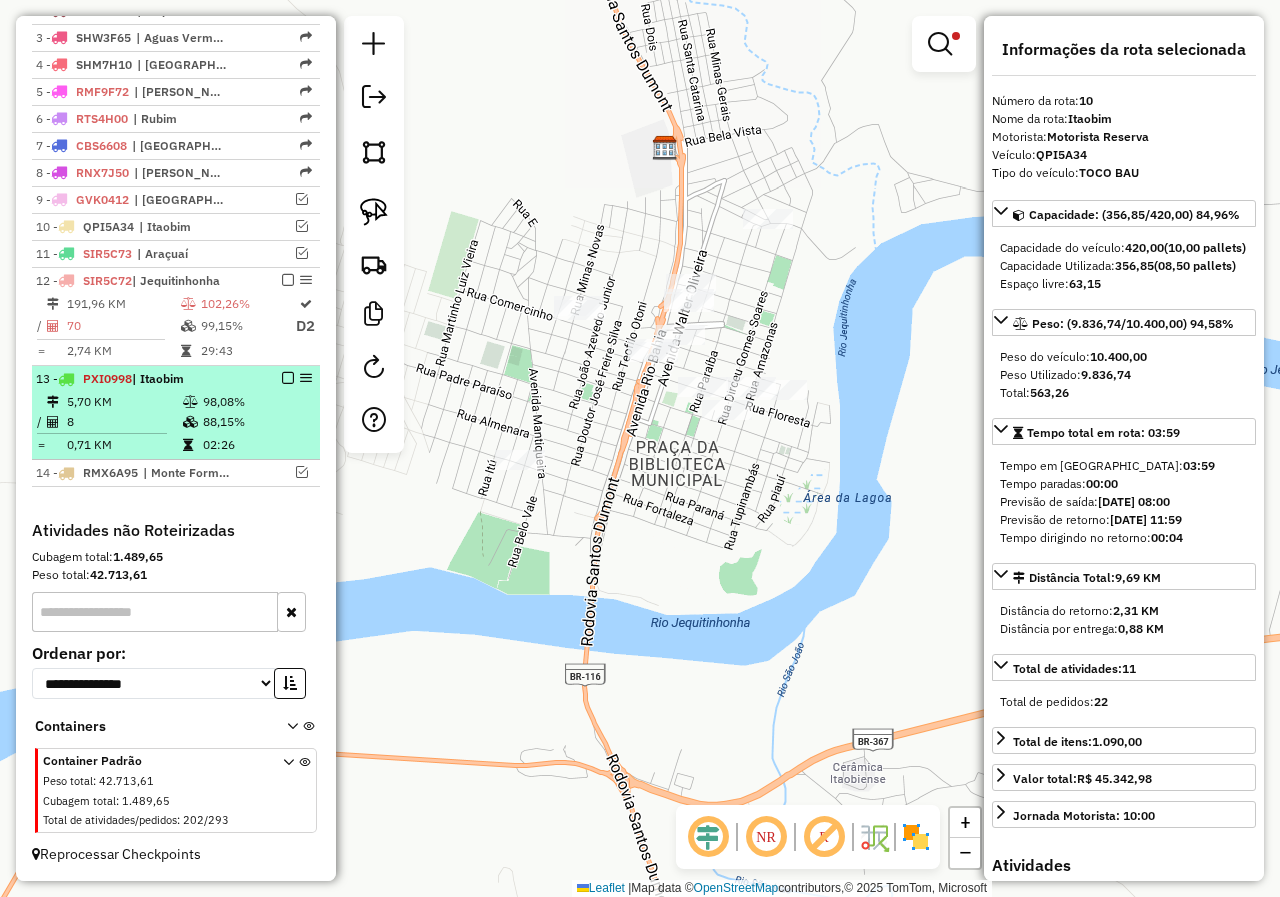 click on "88,15%" at bounding box center [256, 422] 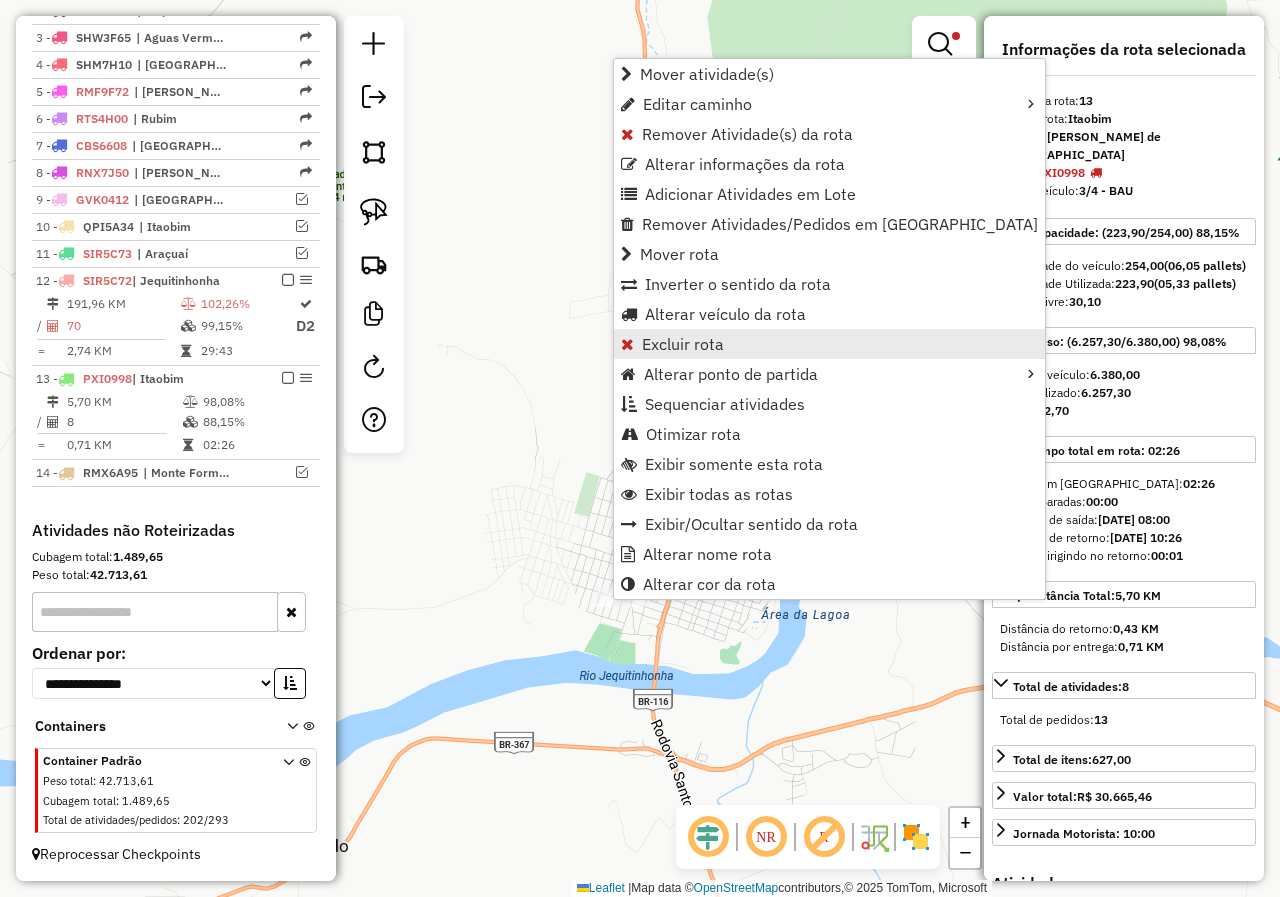 click on "Excluir rota" at bounding box center (683, 344) 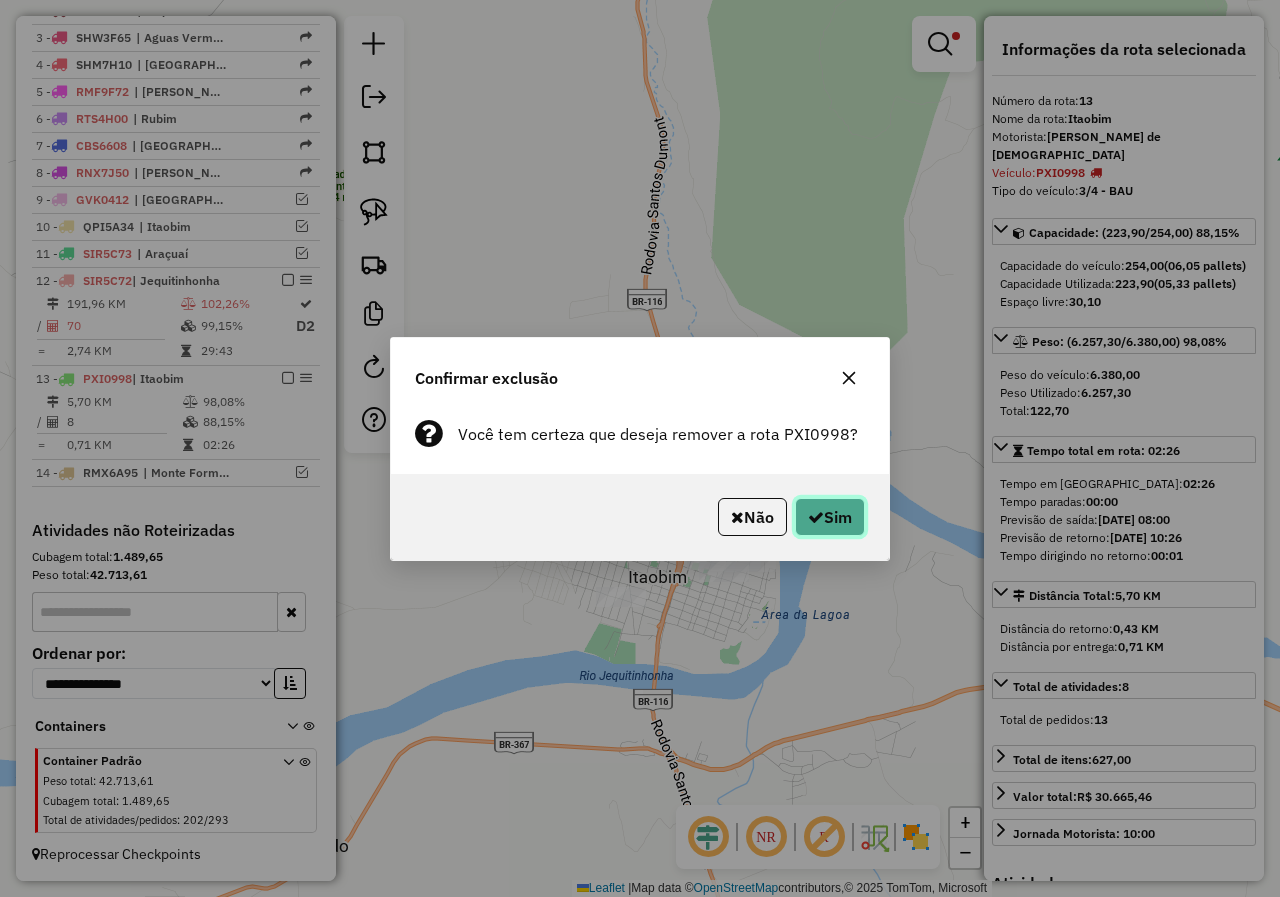 click on "Sim" 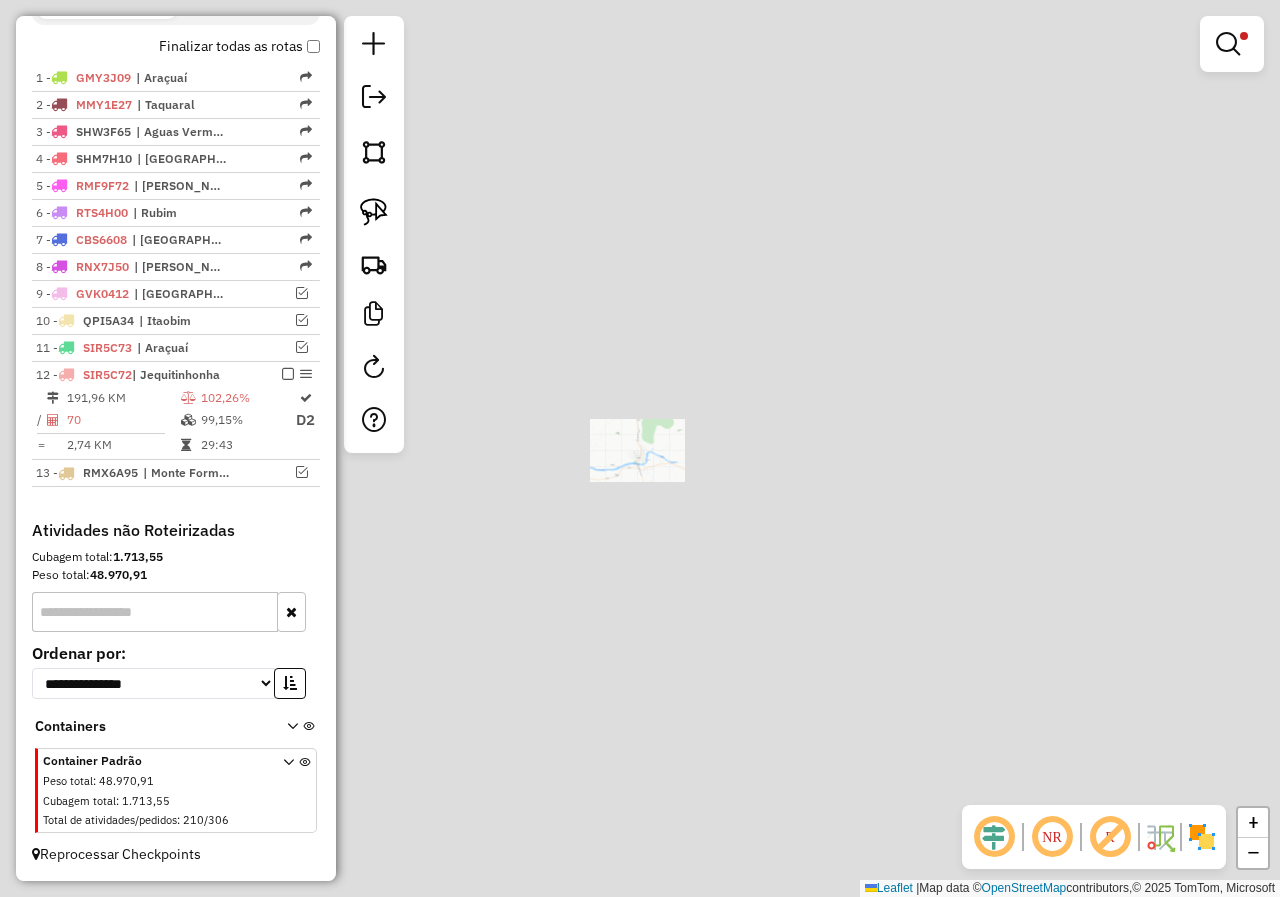 scroll, scrollTop: 701, scrollLeft: 0, axis: vertical 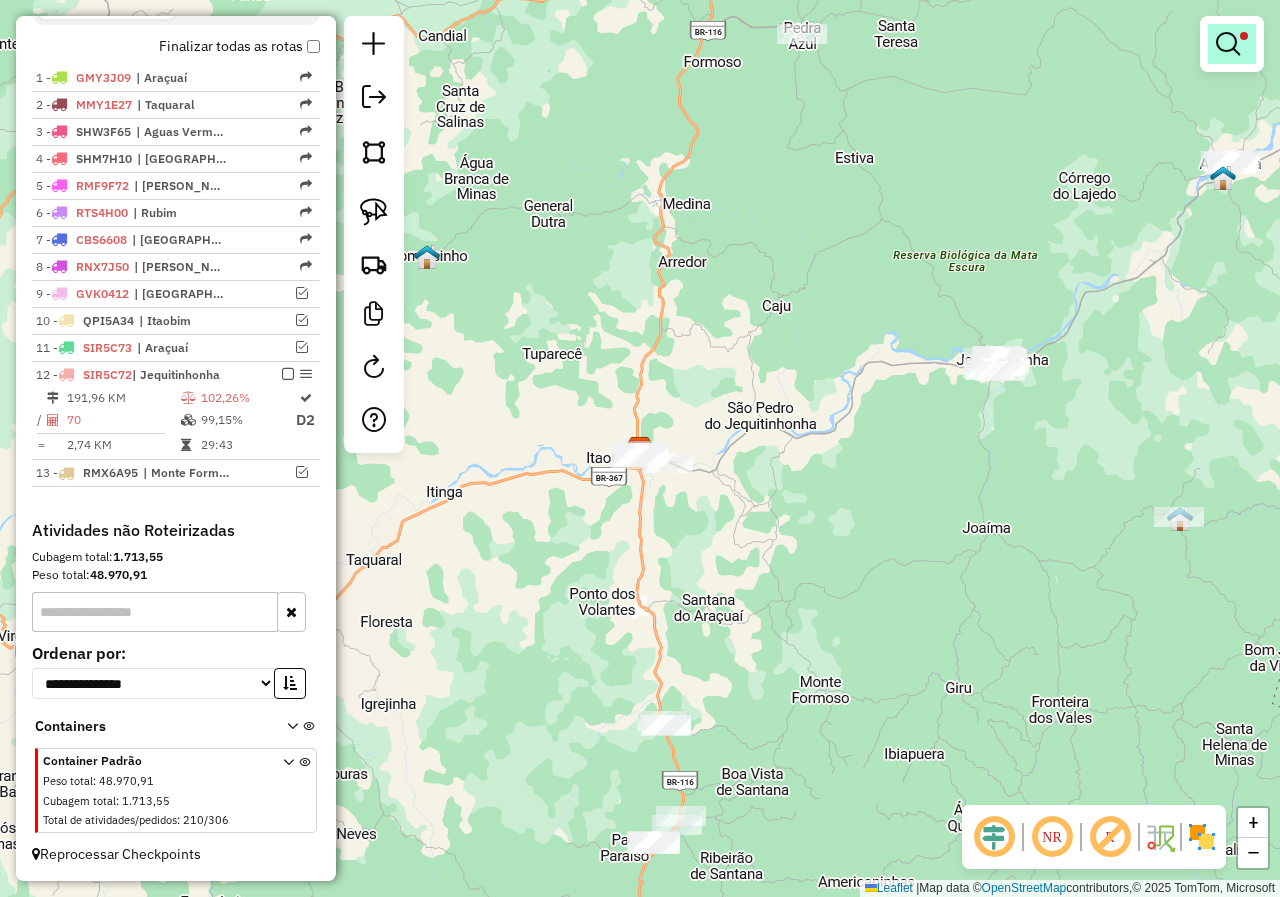 click at bounding box center [1228, 44] 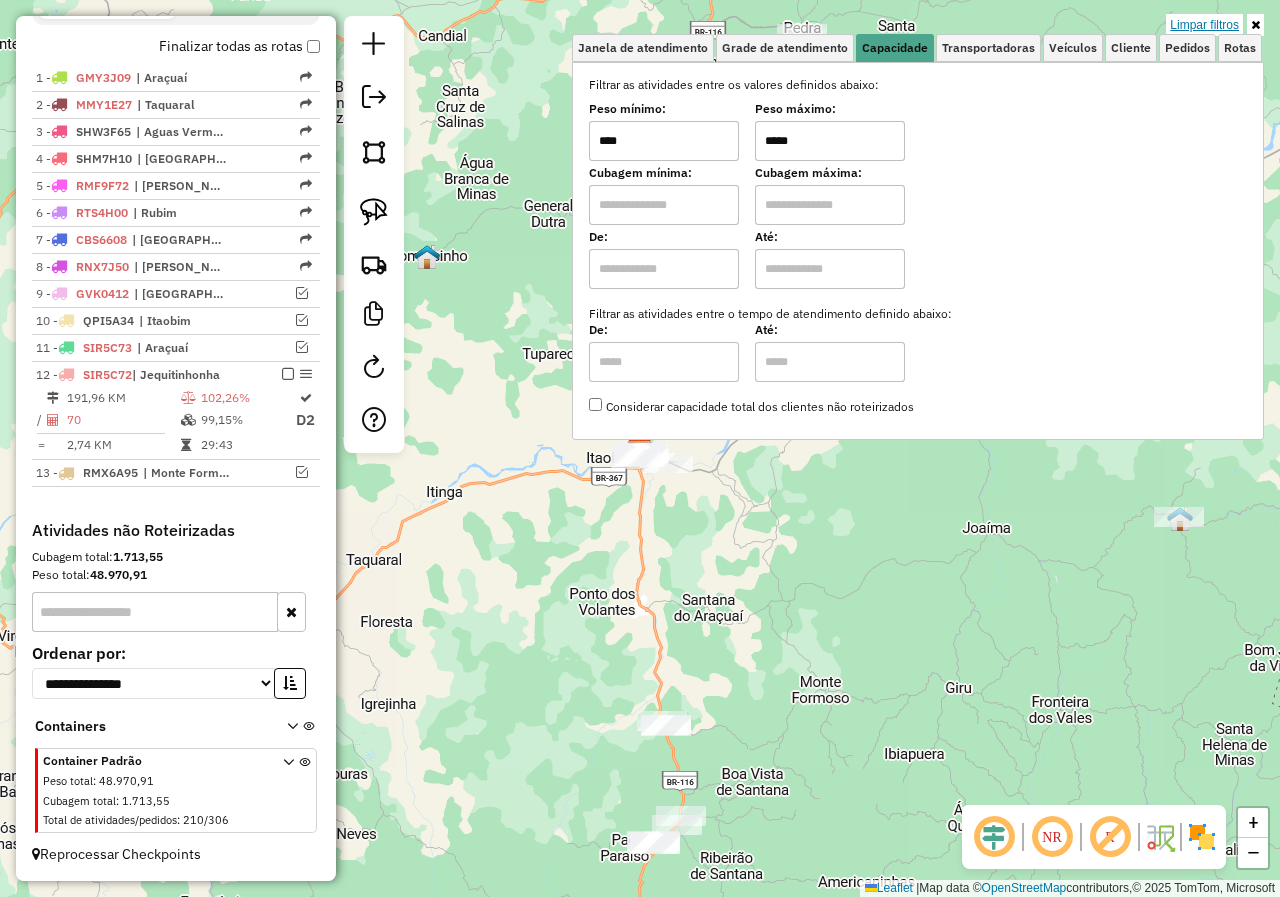 click on "Limpar filtros" at bounding box center (1204, 25) 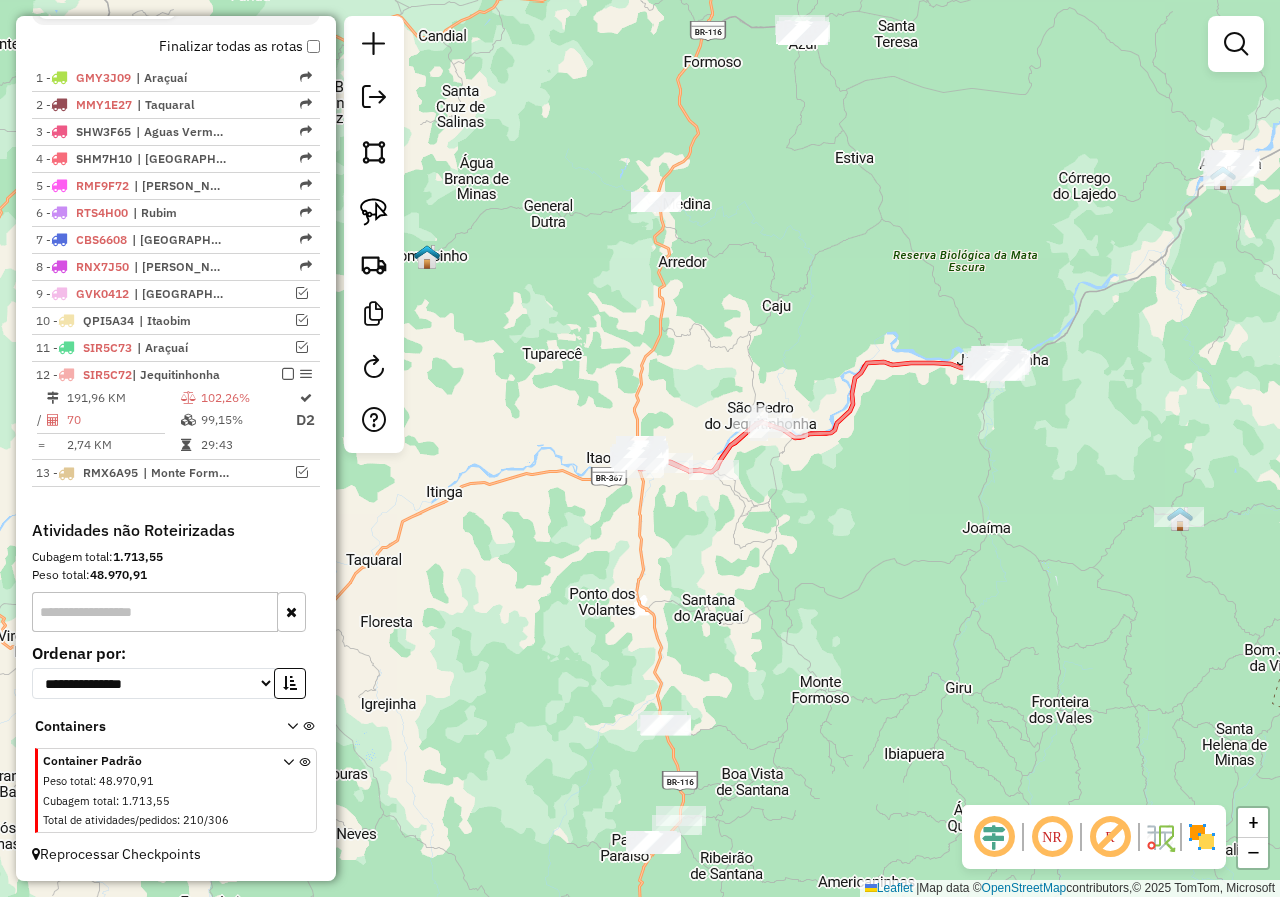 drag, startPoint x: 453, startPoint y: 538, endPoint x: 561, endPoint y: 496, distance: 115.87925 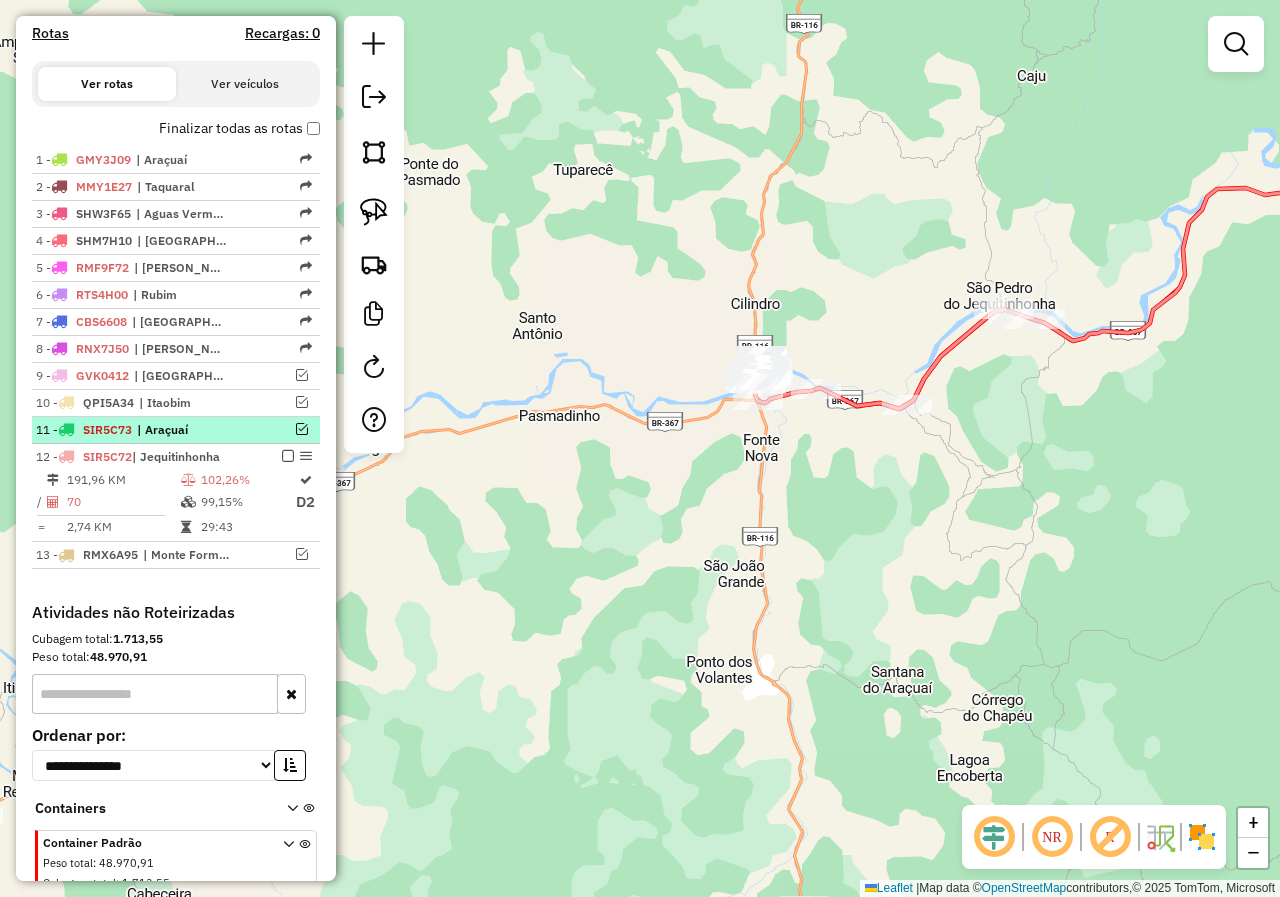 scroll, scrollTop: 501, scrollLeft: 0, axis: vertical 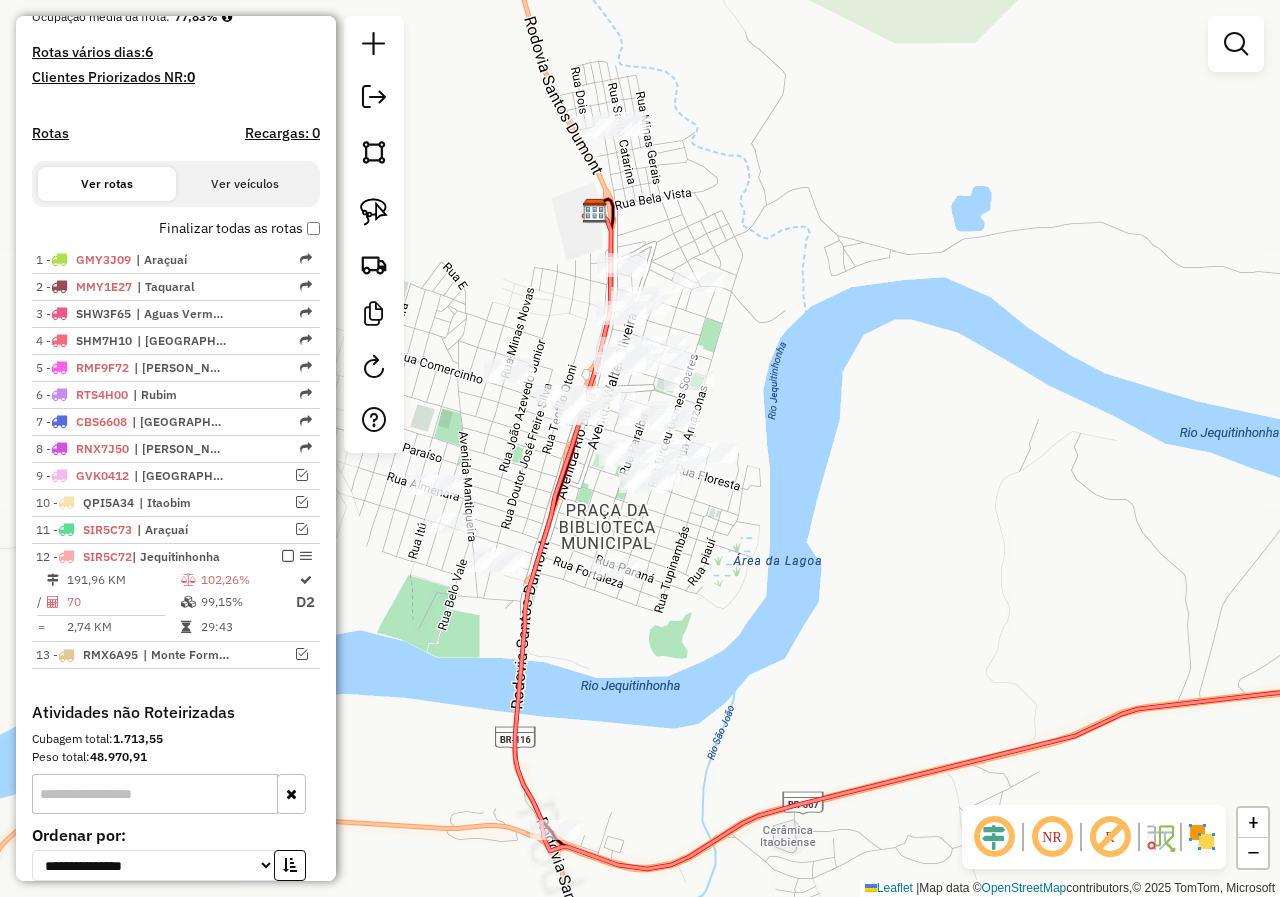 drag, startPoint x: 981, startPoint y: 566, endPoint x: 1044, endPoint y: 572, distance: 63.28507 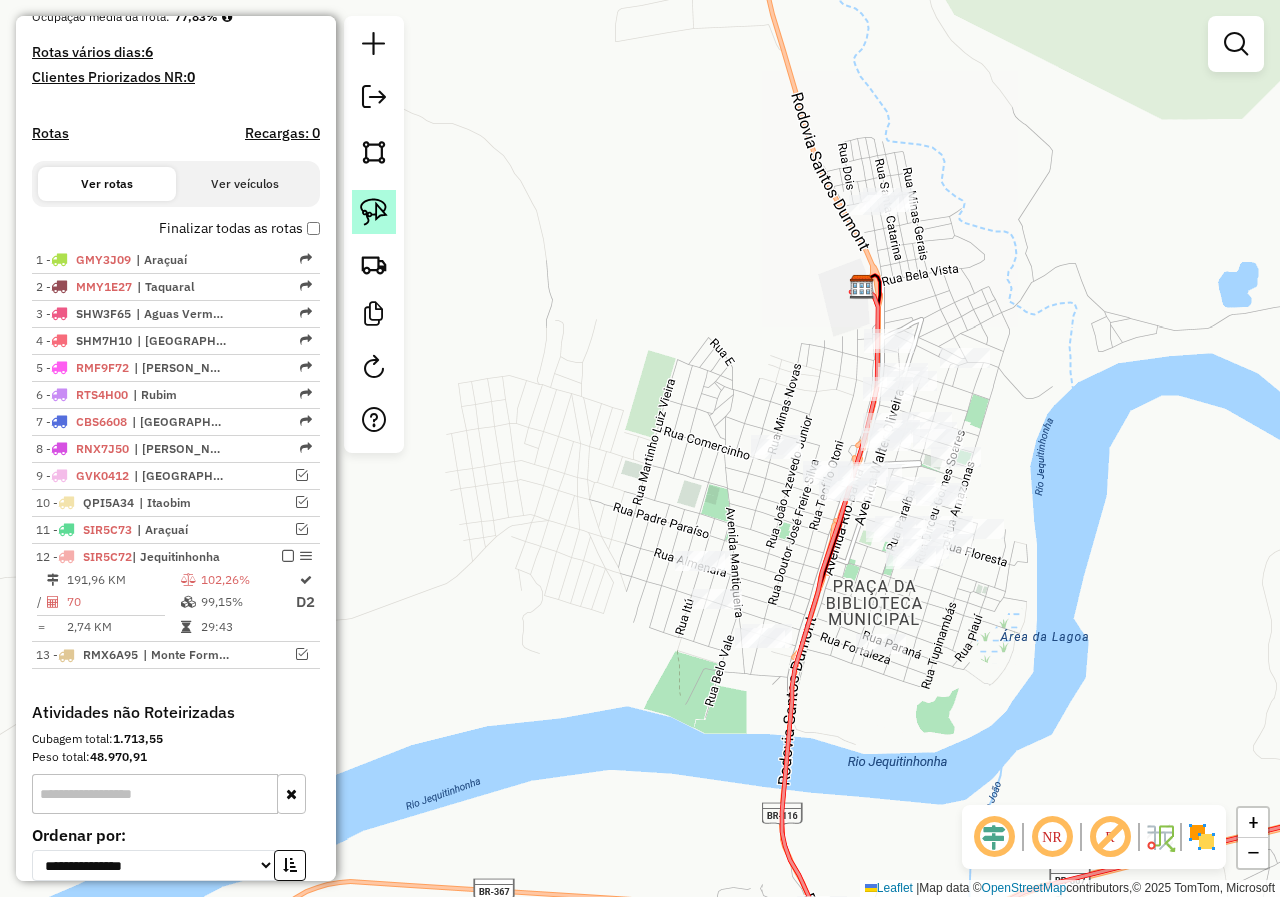 click 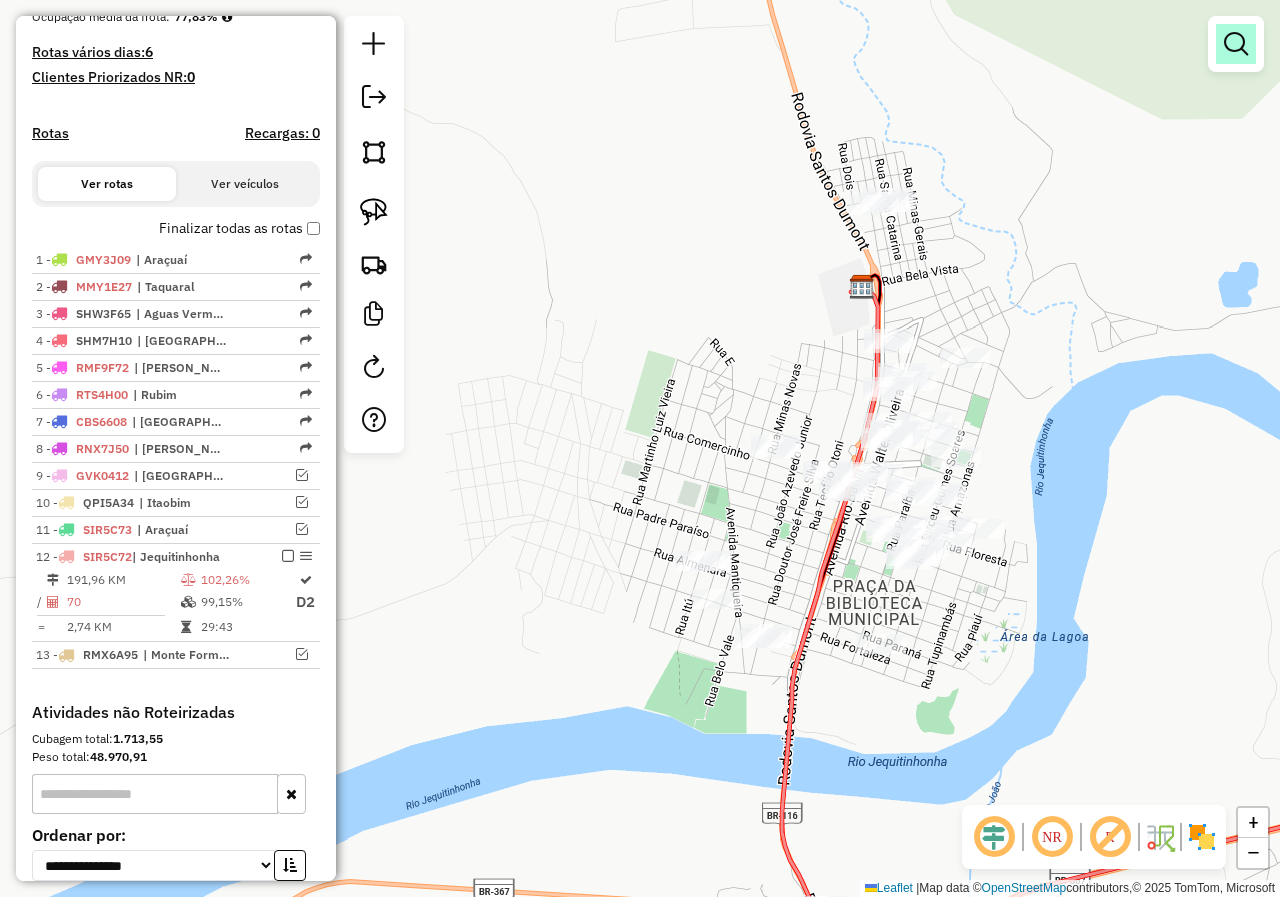 click at bounding box center (1236, 44) 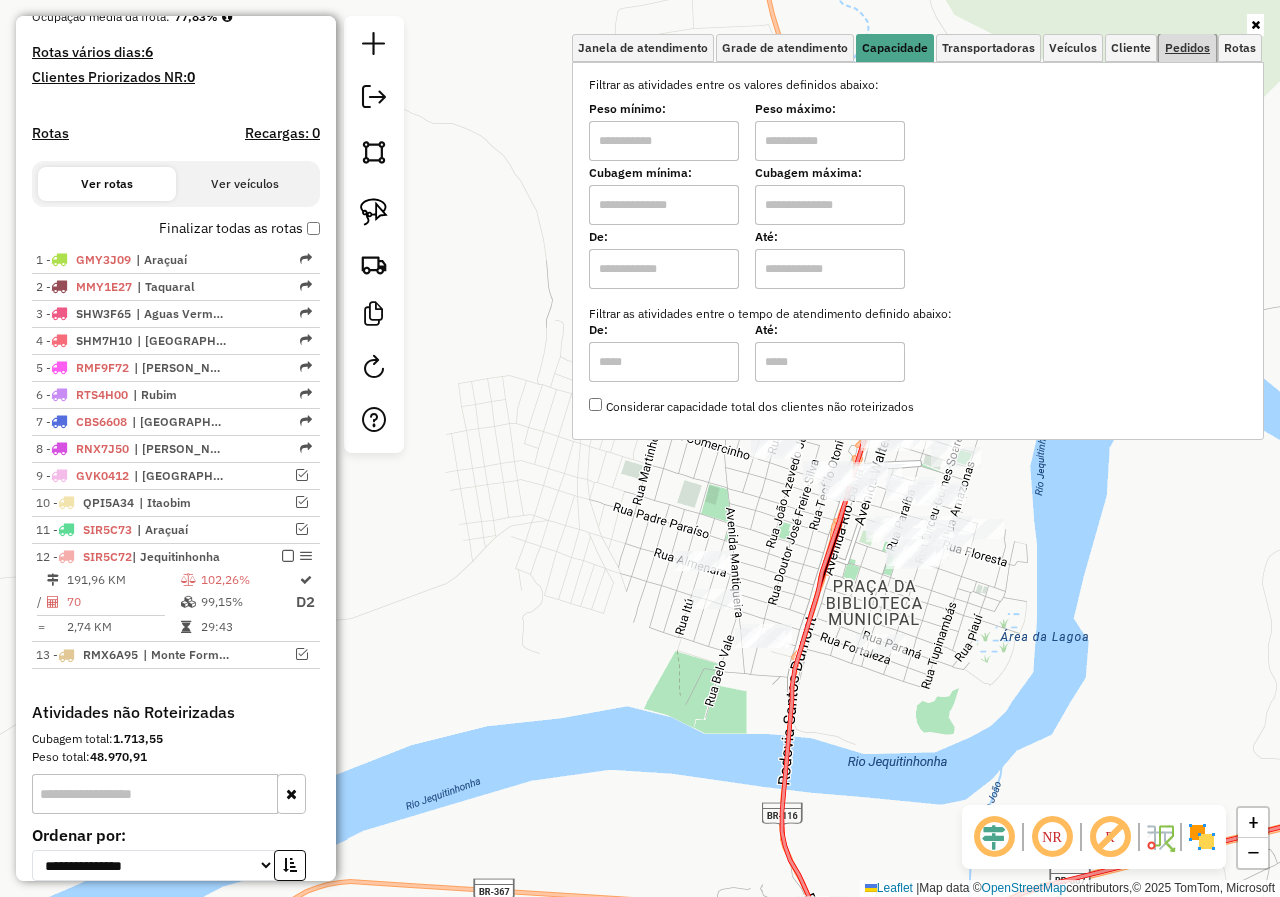 click on "Pedidos" at bounding box center (1187, 48) 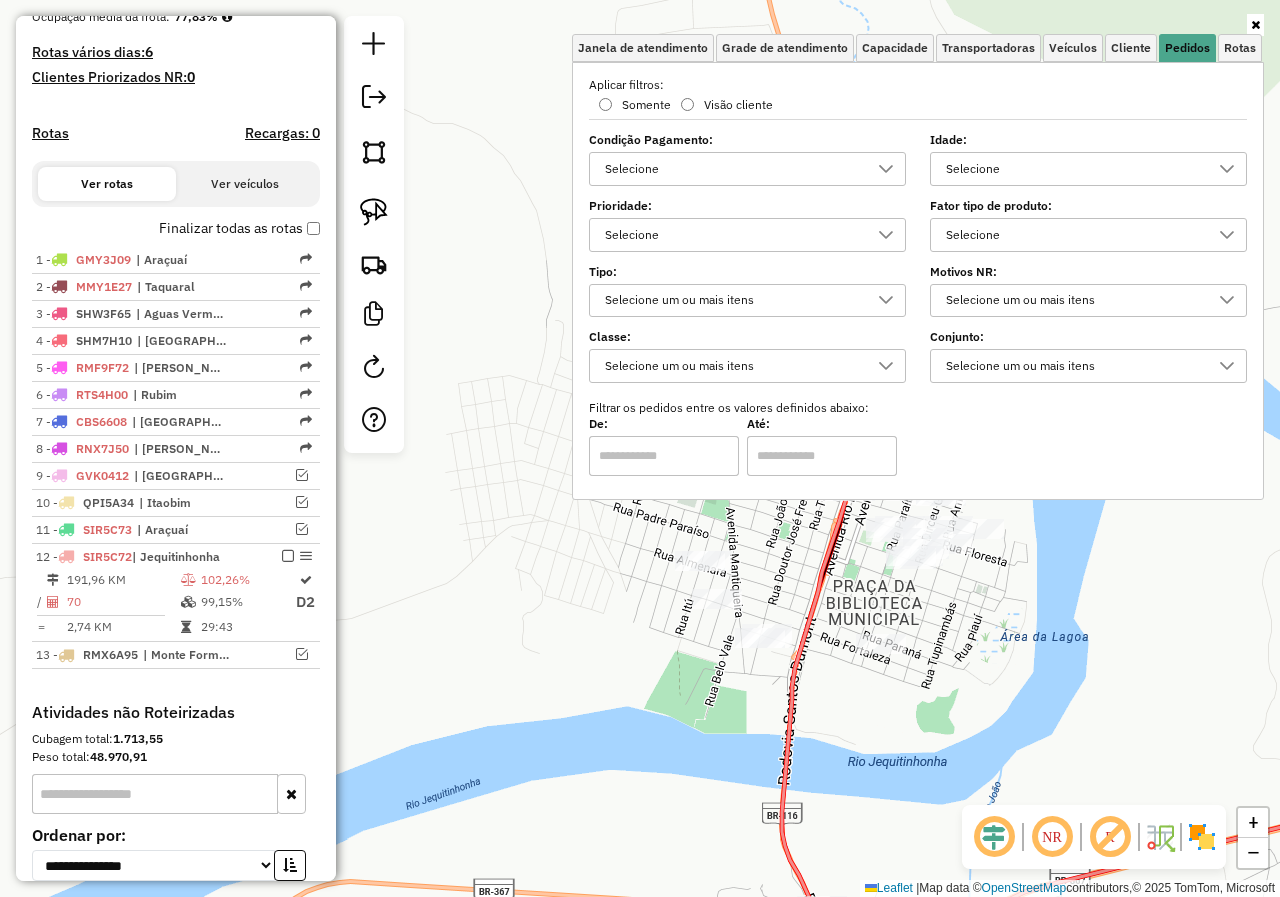 click on "Selecione" at bounding box center (1073, 169) 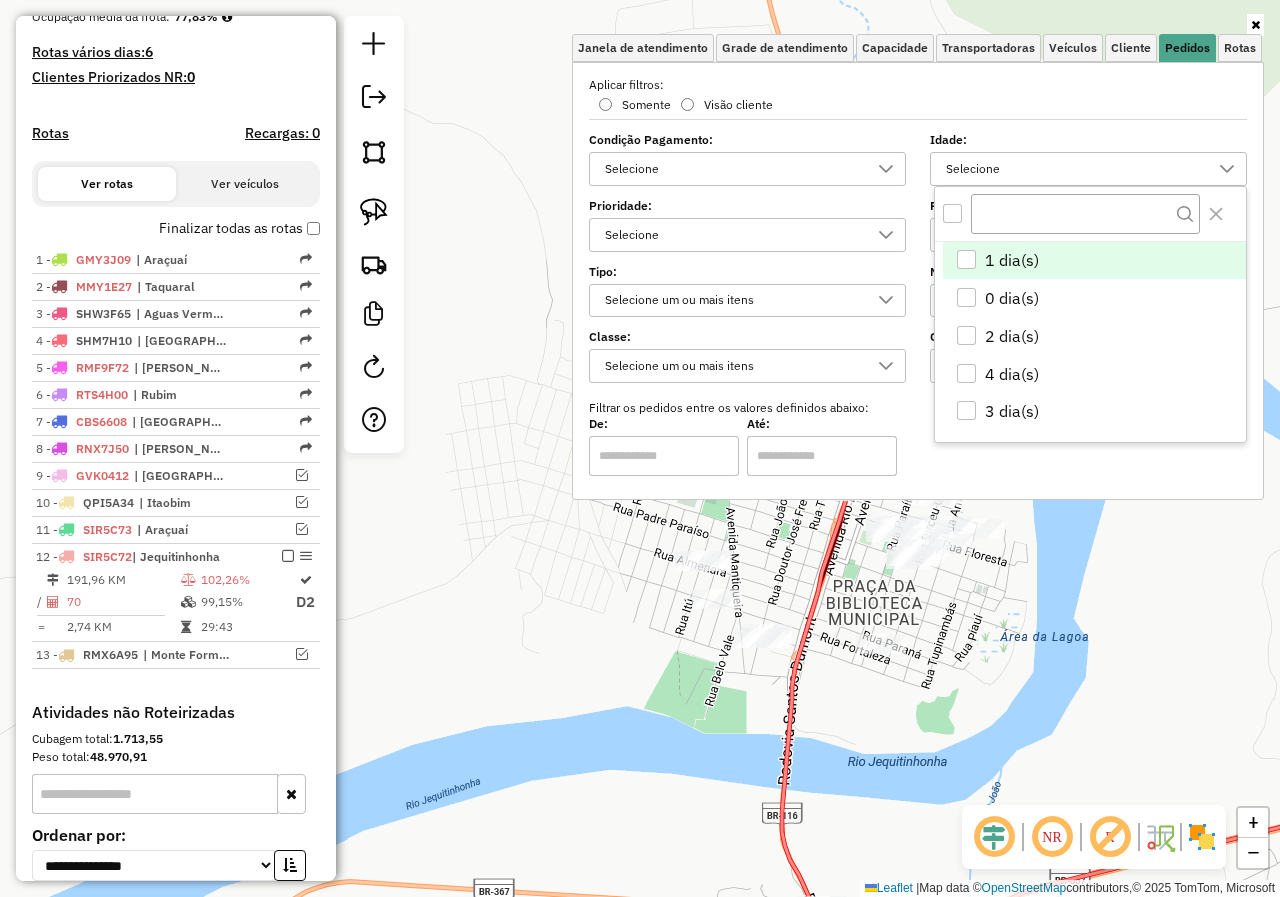 scroll, scrollTop: 12, scrollLeft: 69, axis: both 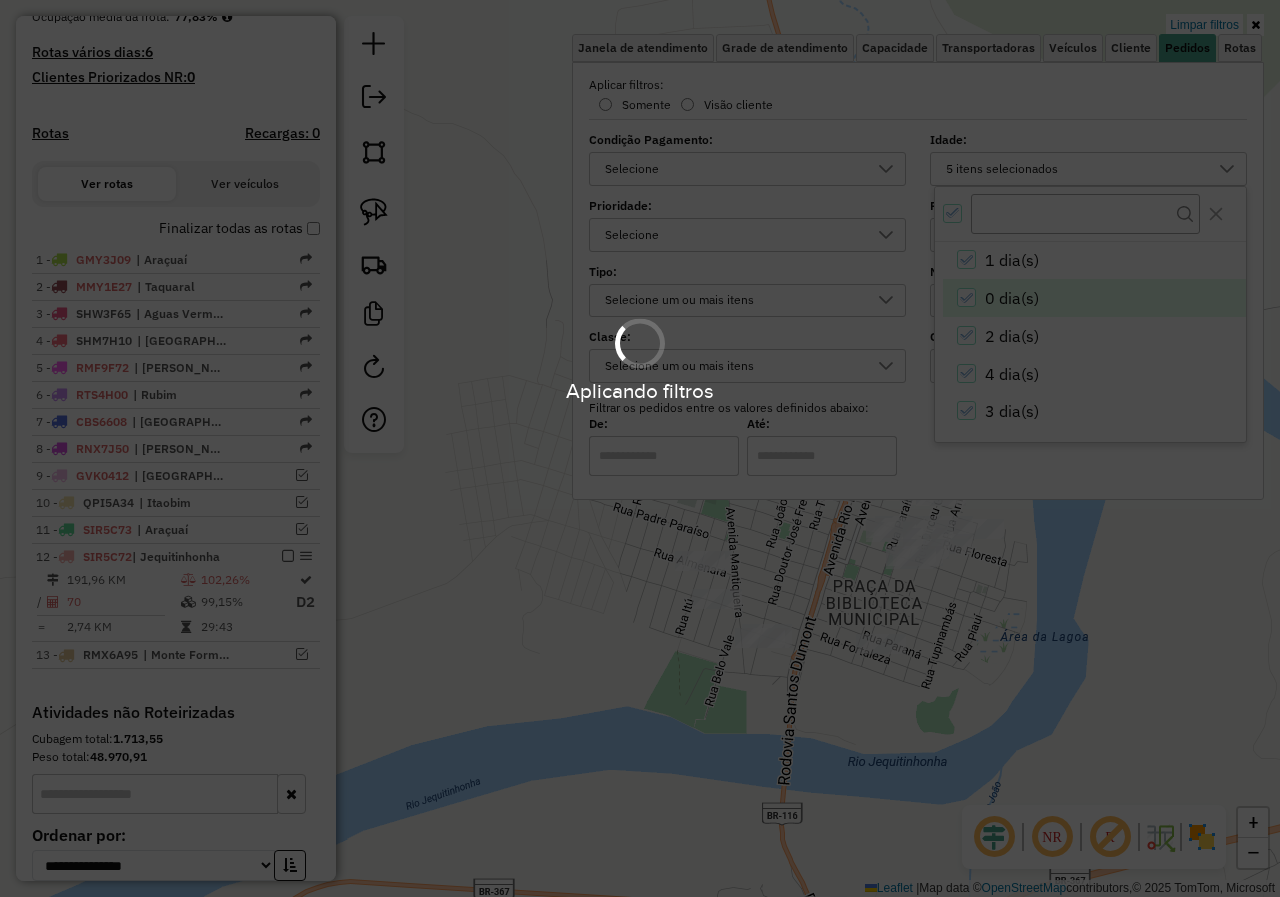 click on "Aplicando filtros" at bounding box center [640, 448] 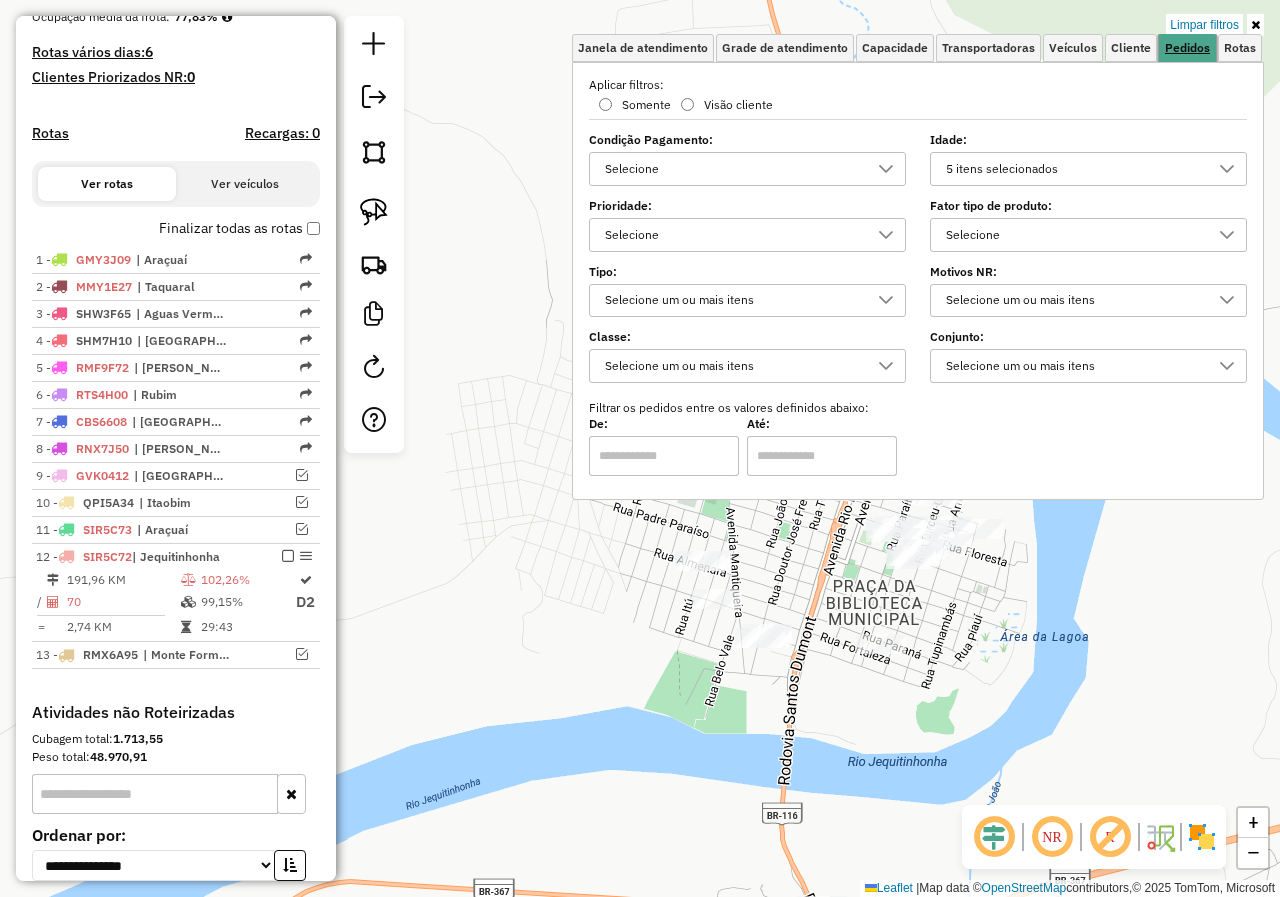 click on "Pedidos" at bounding box center (1187, 48) 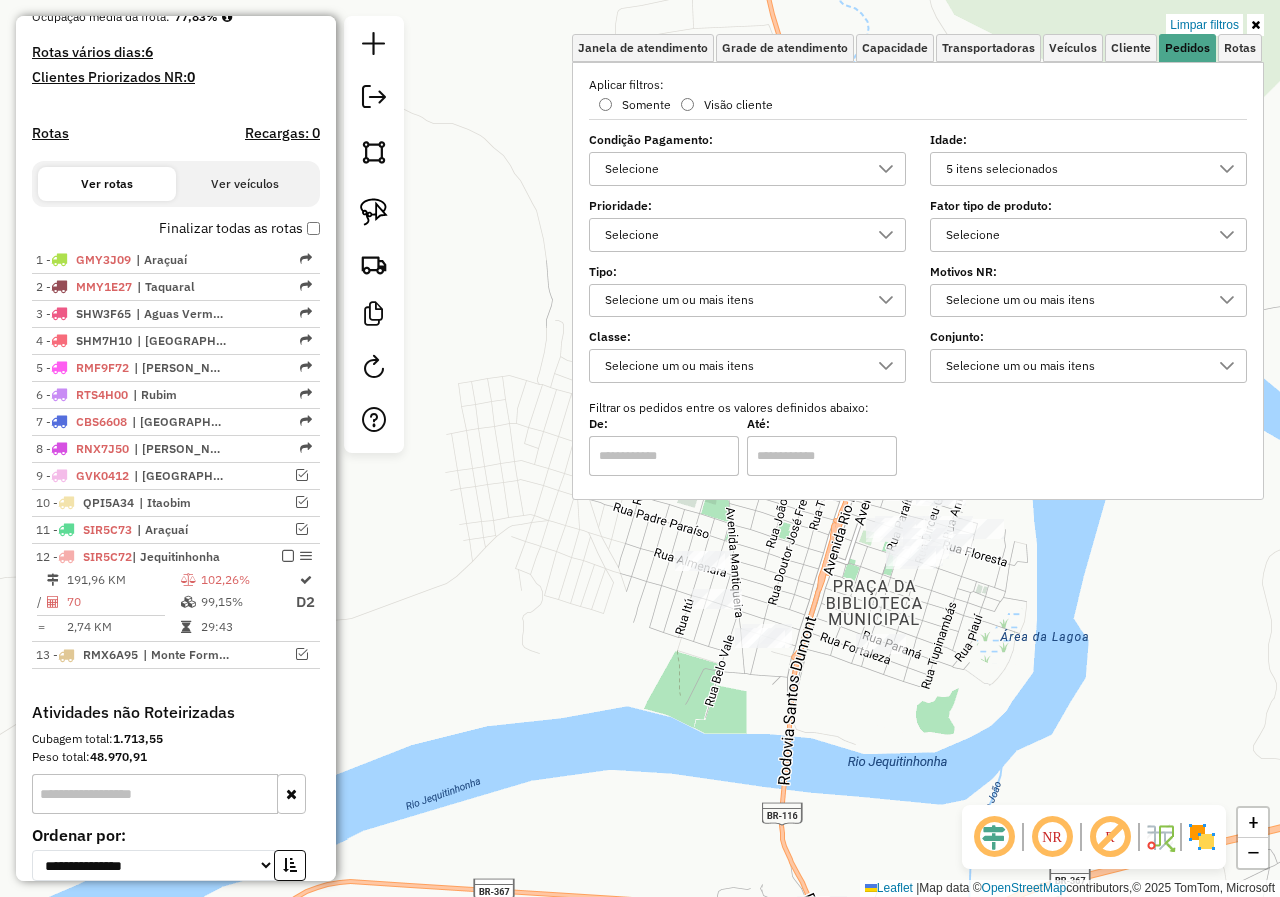 click on "5 itens selecionados" at bounding box center (1073, 169) 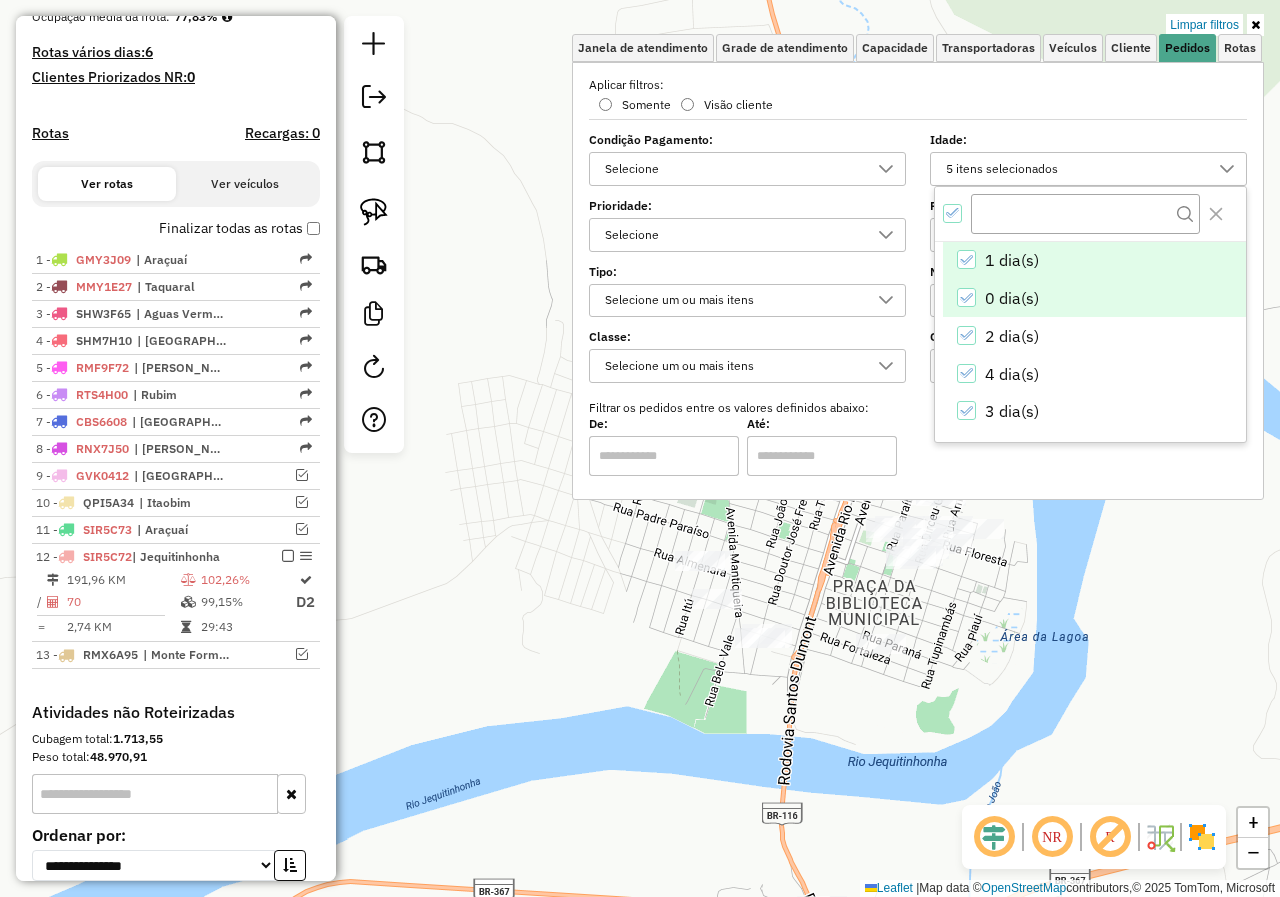 click 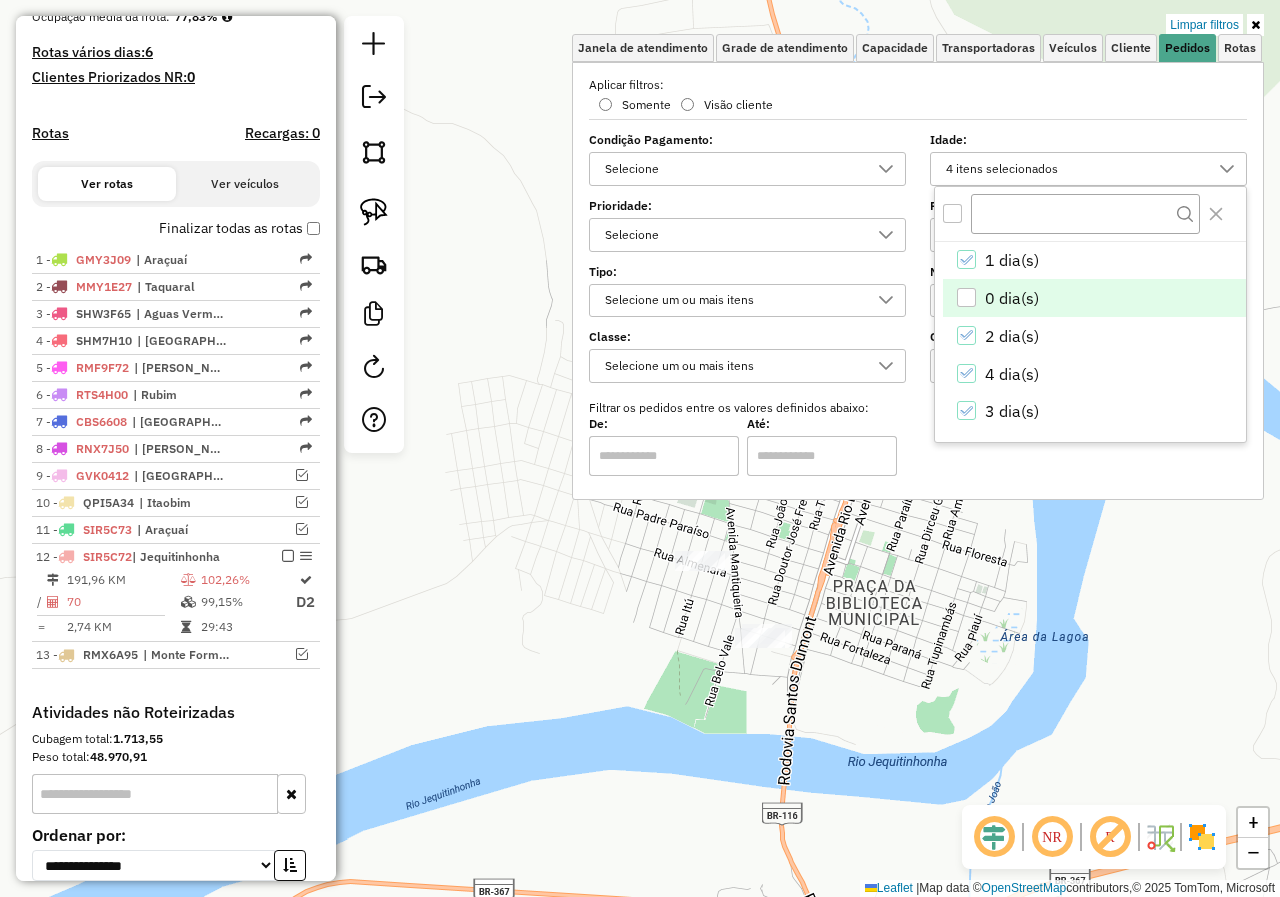 click on "Limpar filtros Janela de atendimento Grade de atendimento Capacidade Transportadoras Veículos Cliente Pedidos  Rotas Selecione os dias de semana para filtrar as janelas de atendimento  Seg   Ter   Qua   Qui   Sex   Sáb   Dom  Informe o período da janela de atendimento: De: Até:  Filtrar exatamente a janela do cliente  Considerar janela de atendimento padrão  Selecione os dias de semana para filtrar as grades de atendimento  Seg   Ter   Qua   Qui   Sex   Sáb   Dom   Considerar clientes sem dia de atendimento cadastrado  Clientes fora do dia de atendimento selecionado Filtrar as atividades entre os valores definidos abaixo:  Peso mínimo:   Peso máximo:   Cubagem mínima:   Cubagem máxima:   De:   Até:  Filtrar as atividades entre o tempo de atendimento definido abaixo:  De:   Até:   Considerar capacidade total dos clientes não roteirizados Transportadora: Selecione um ou mais itens Tipo de veículo: Selecione um ou mais itens Veículo: Selecione um ou mais itens Motorista: Selecione um ou mais itens" 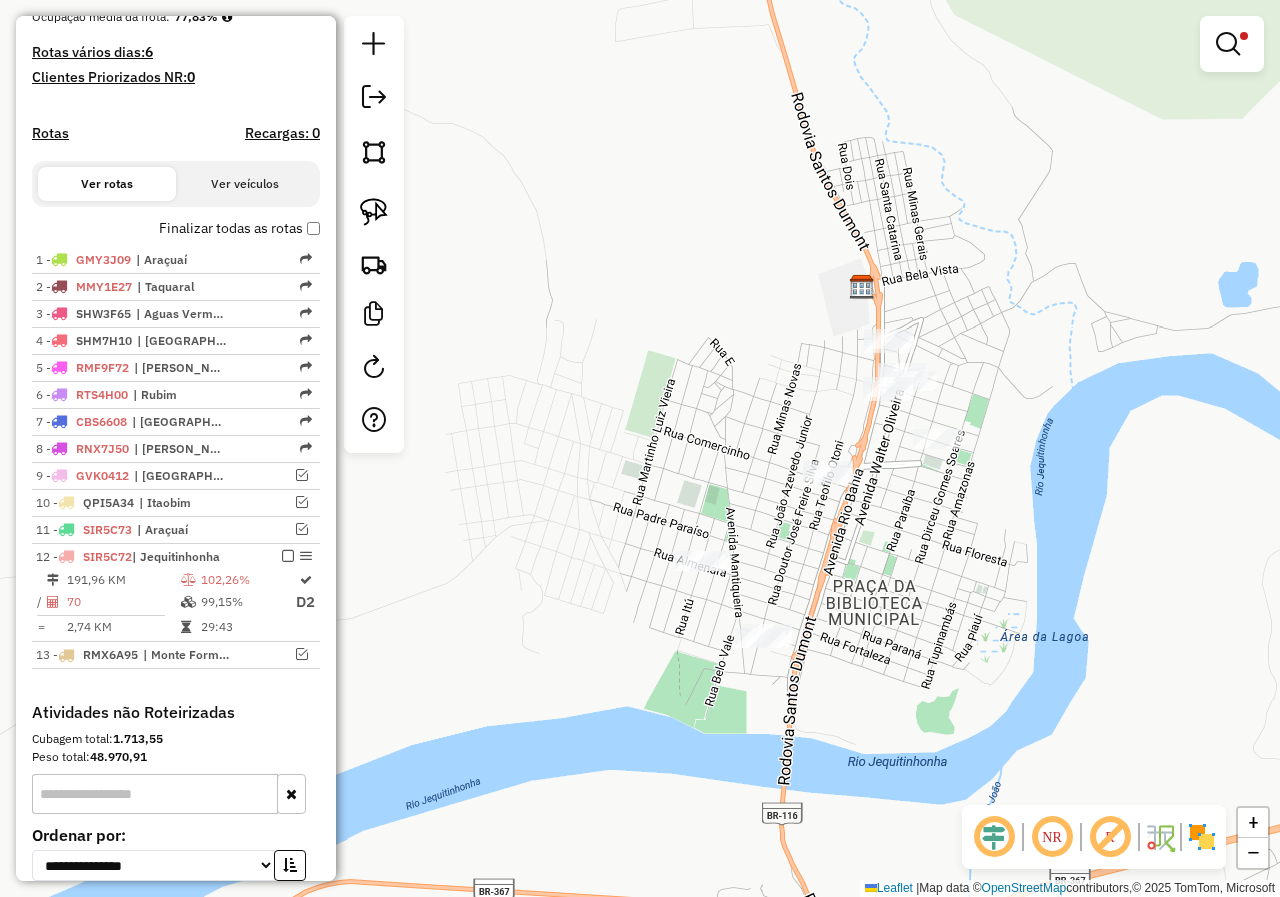 drag, startPoint x: 380, startPoint y: 217, endPoint x: 431, endPoint y: 224, distance: 51.47815 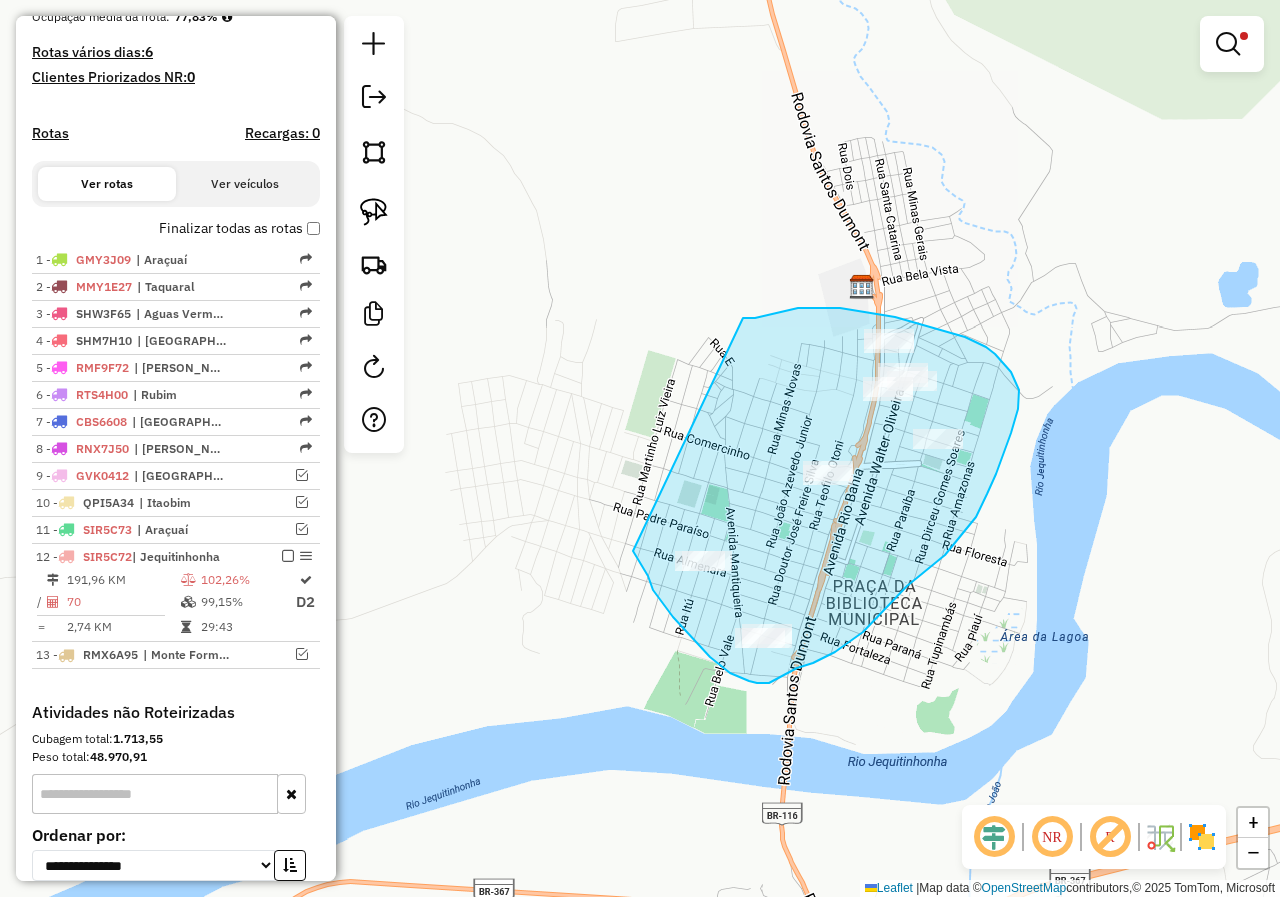 drag, startPoint x: 743, startPoint y: 318, endPoint x: 633, endPoint y: 551, distance: 257.66064 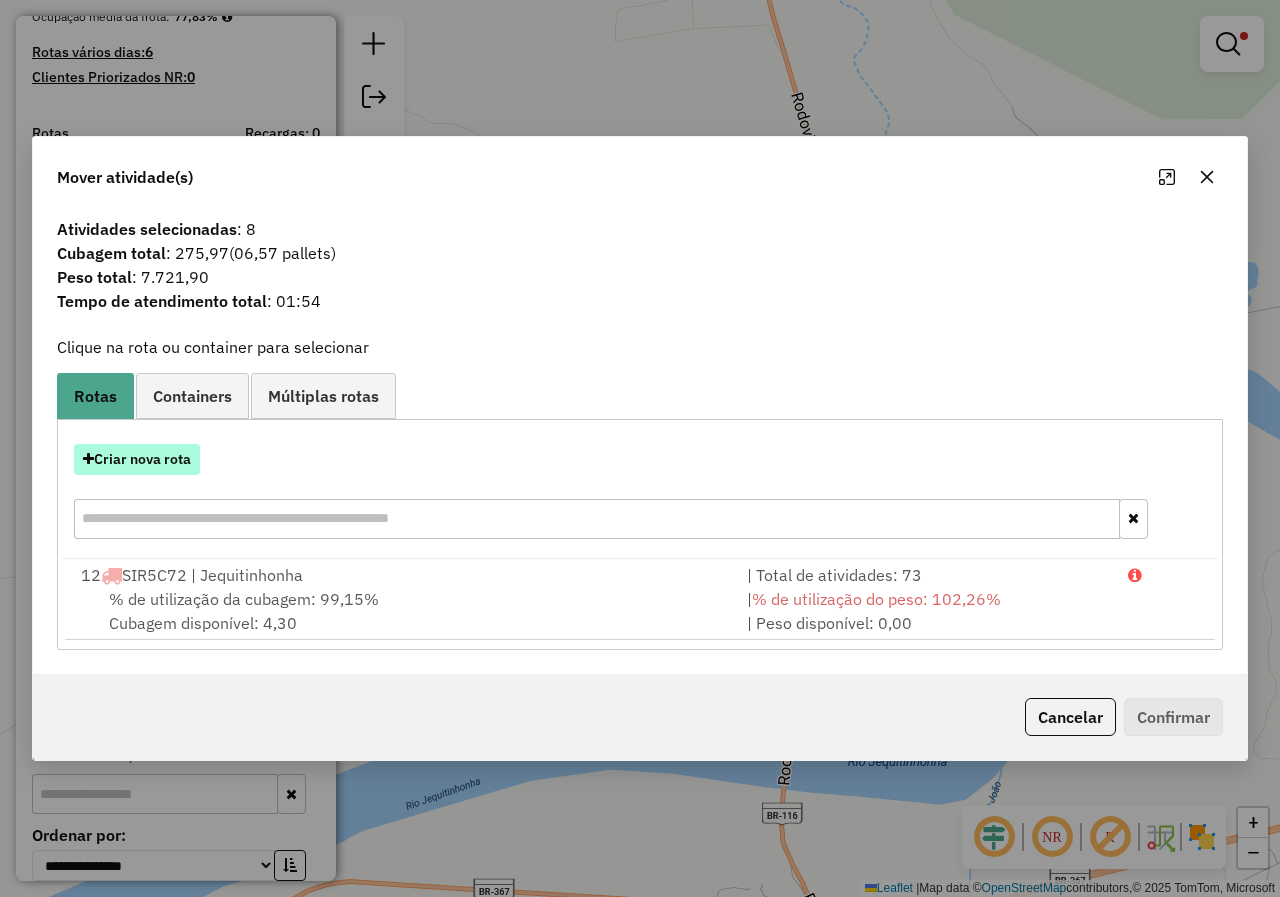click on "Criar nova rota" at bounding box center (137, 459) 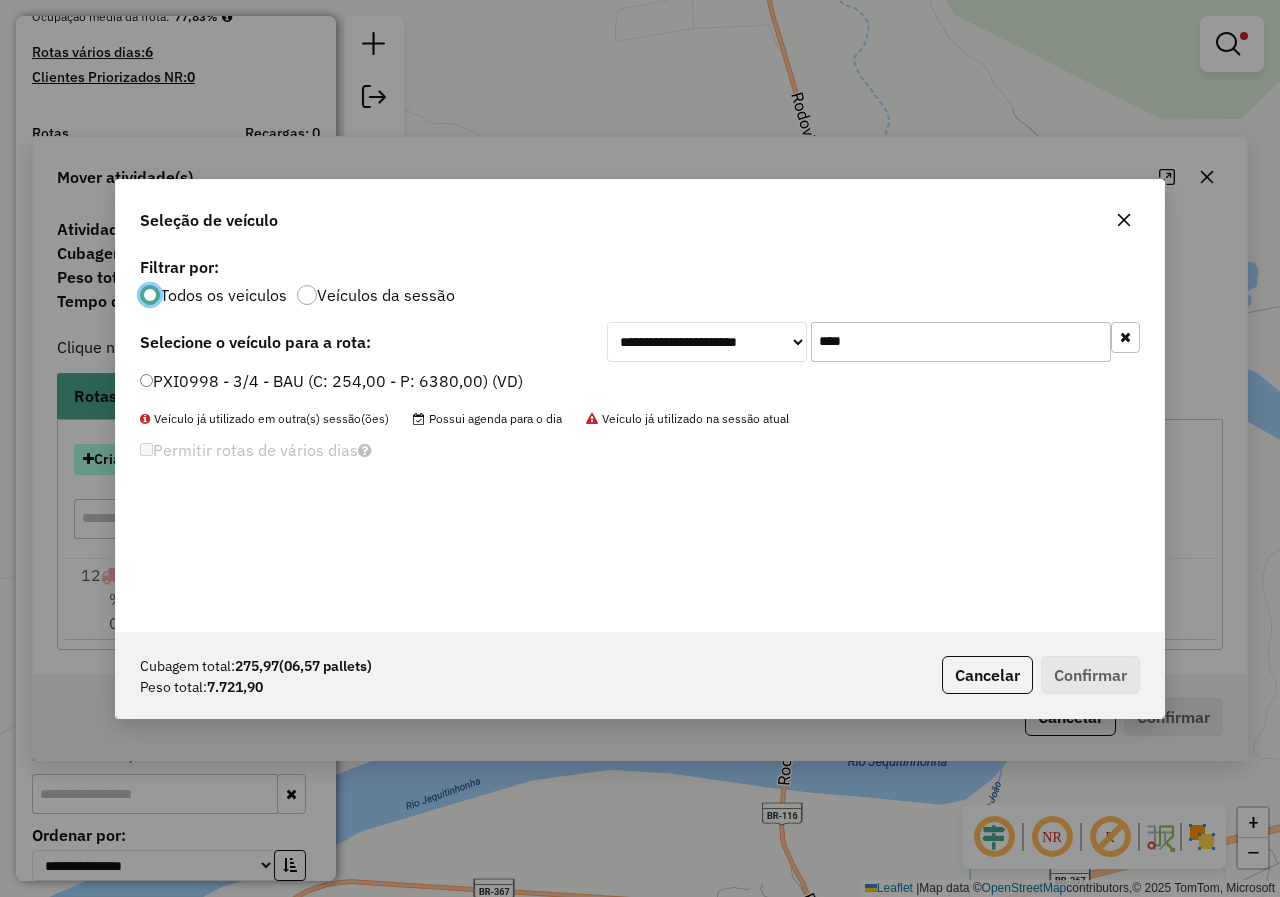 scroll, scrollTop: 11, scrollLeft: 6, axis: both 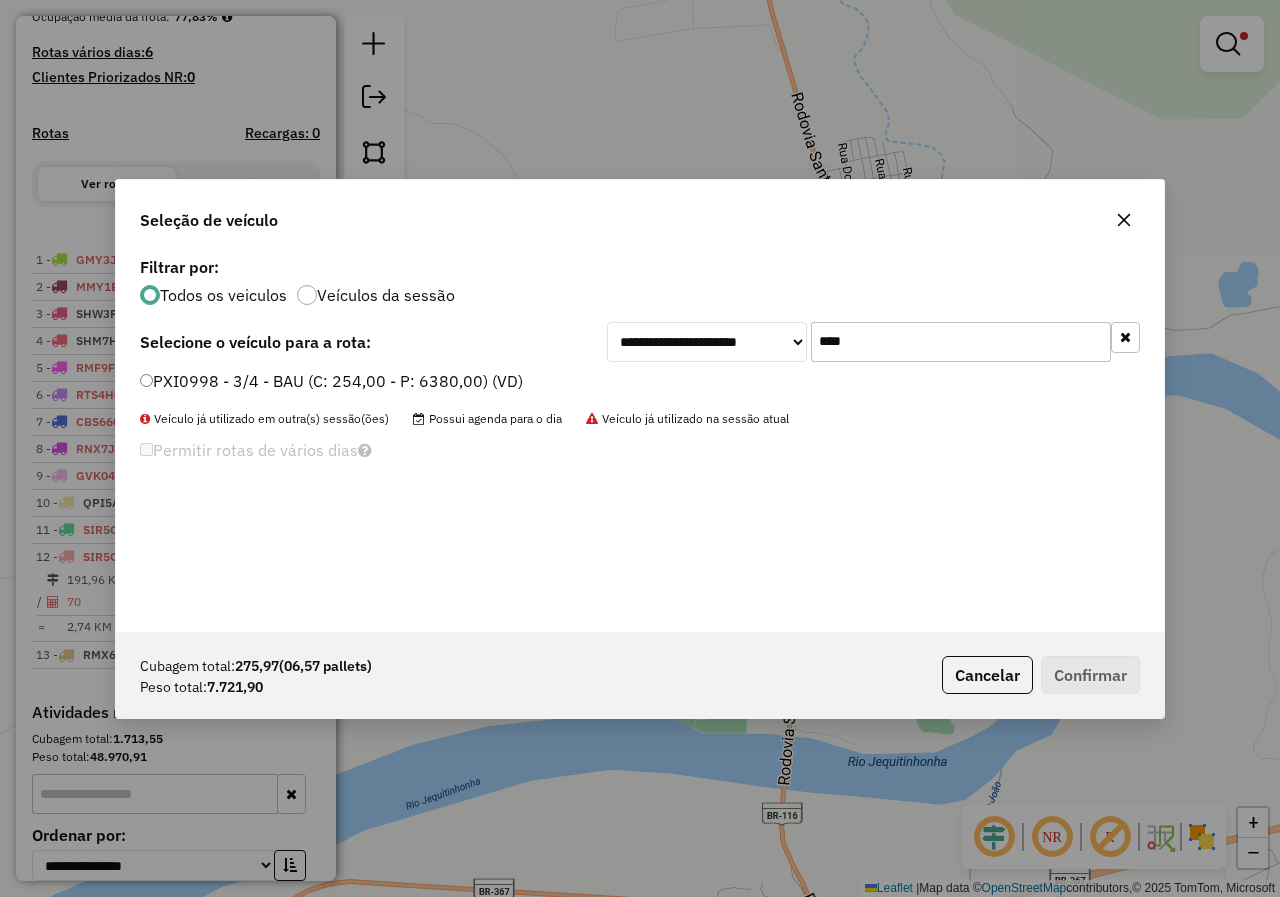 drag, startPoint x: 905, startPoint y: 345, endPoint x: 732, endPoint y: 355, distance: 173.28877 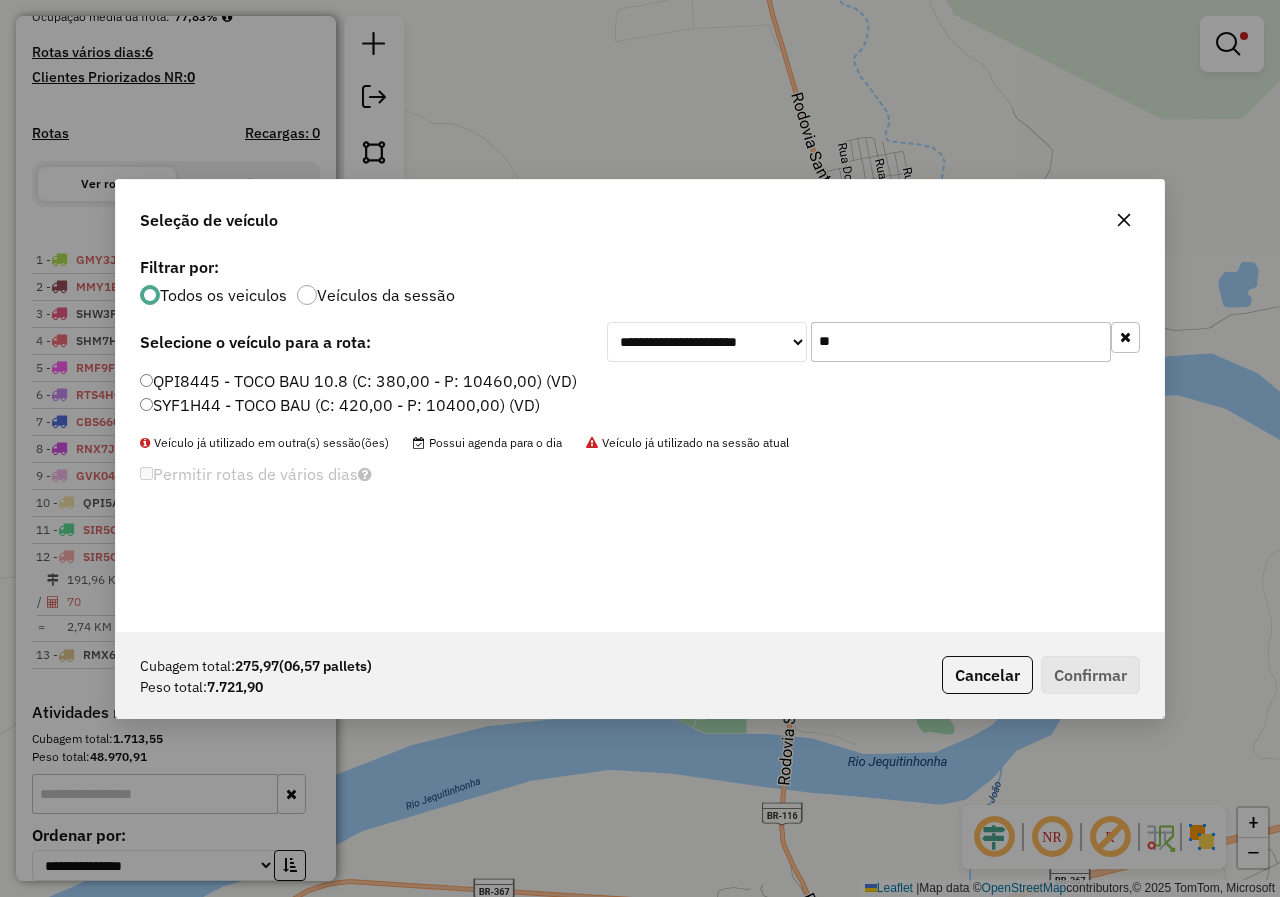 type on "**" 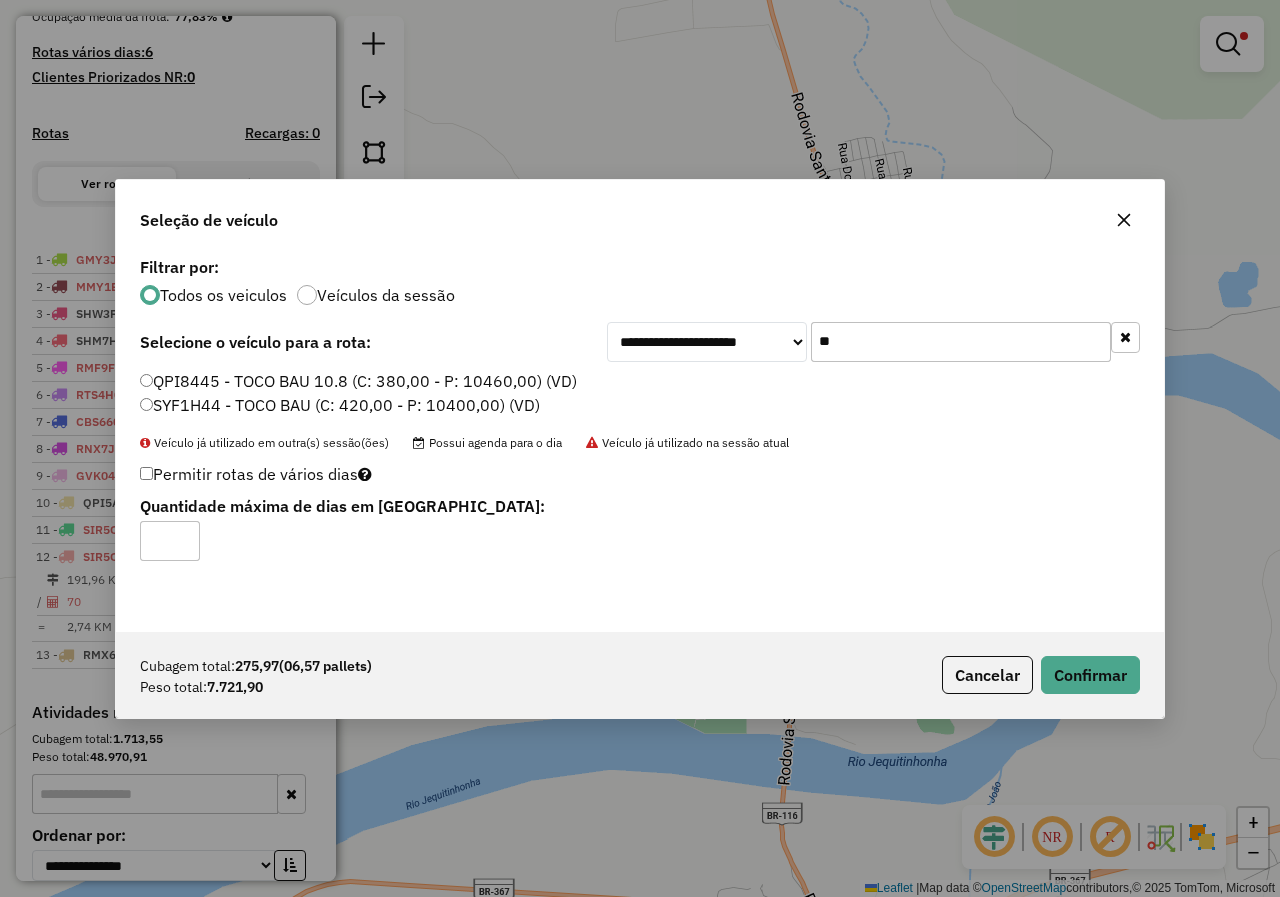 click on "*" 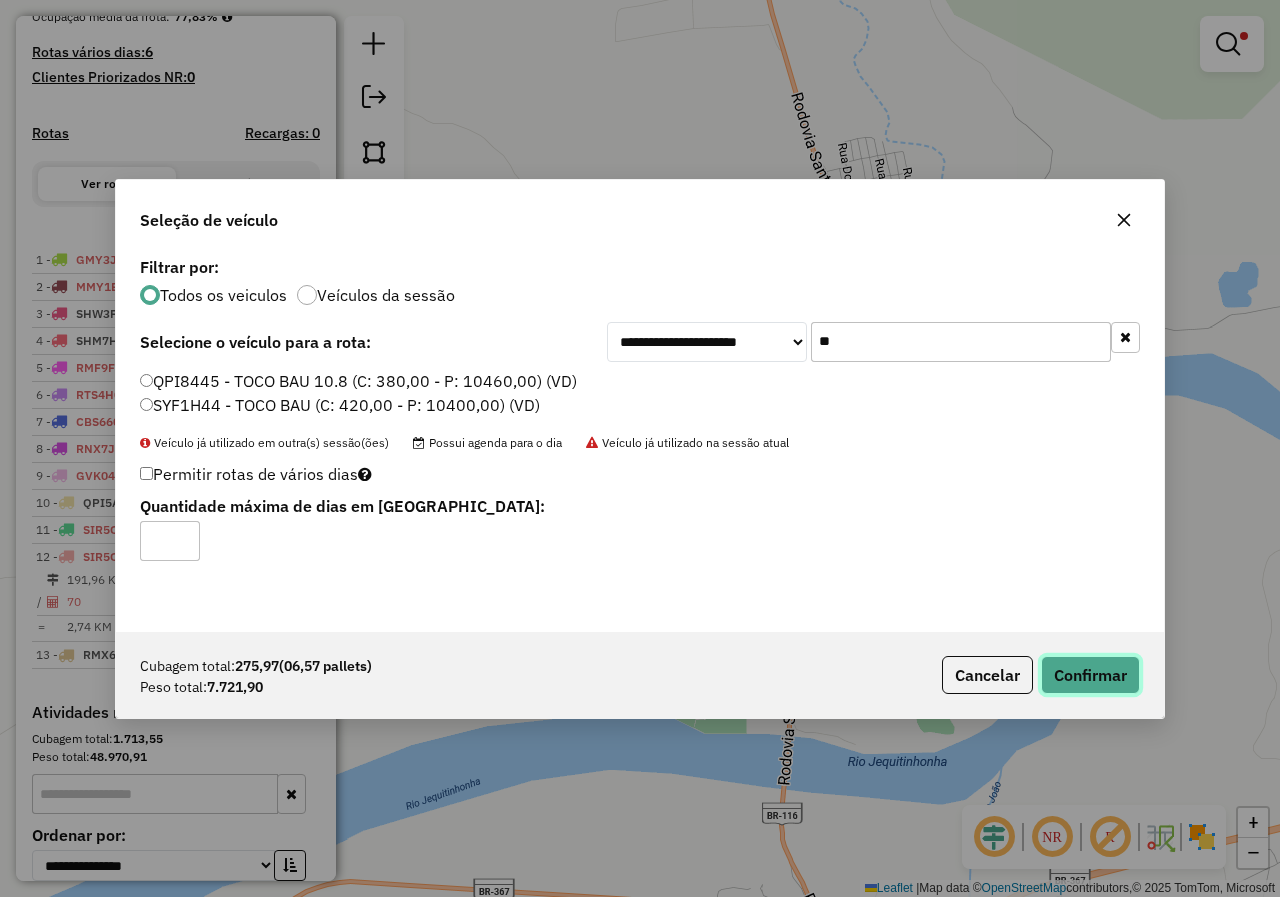 click on "Confirmar" 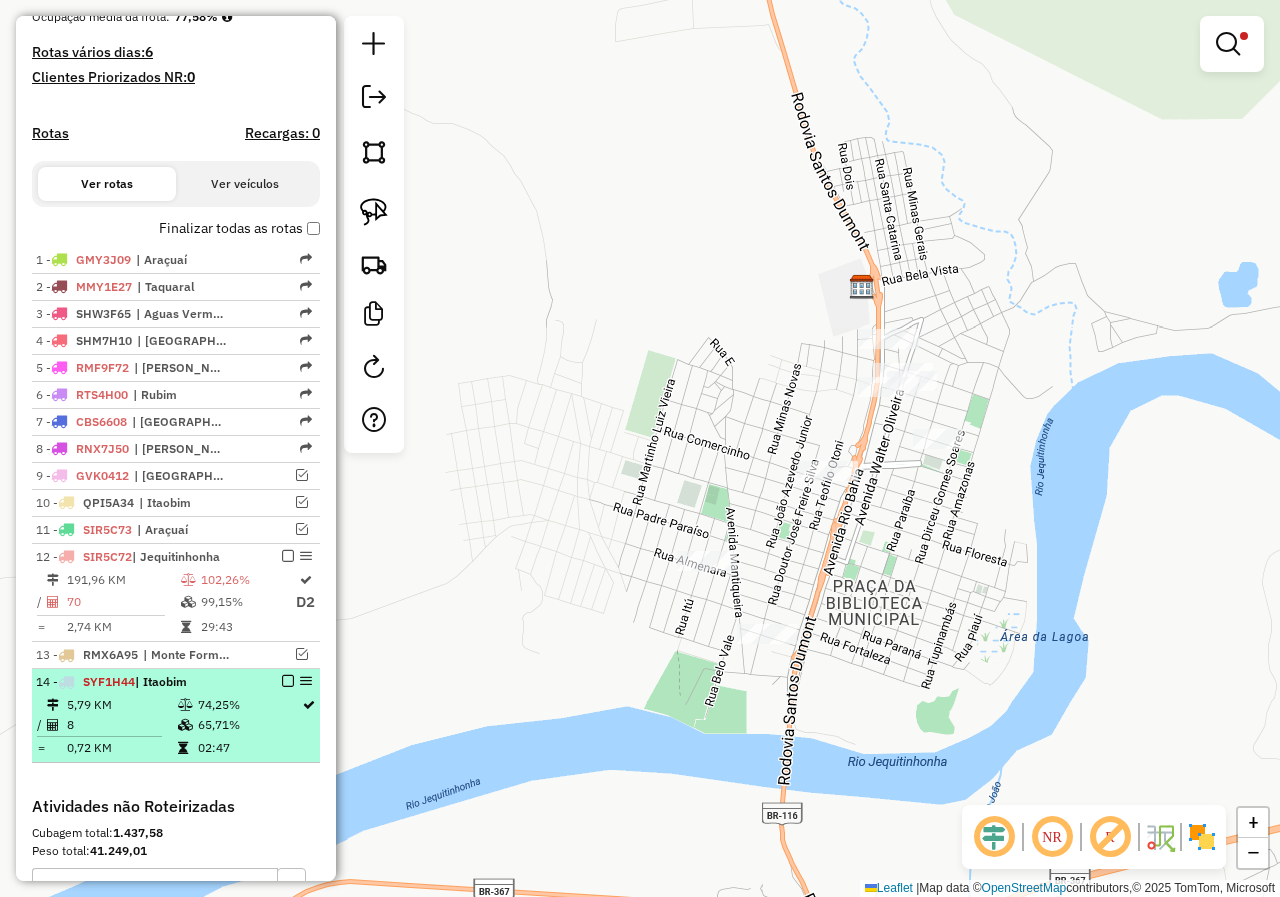 click at bounding box center (288, 681) 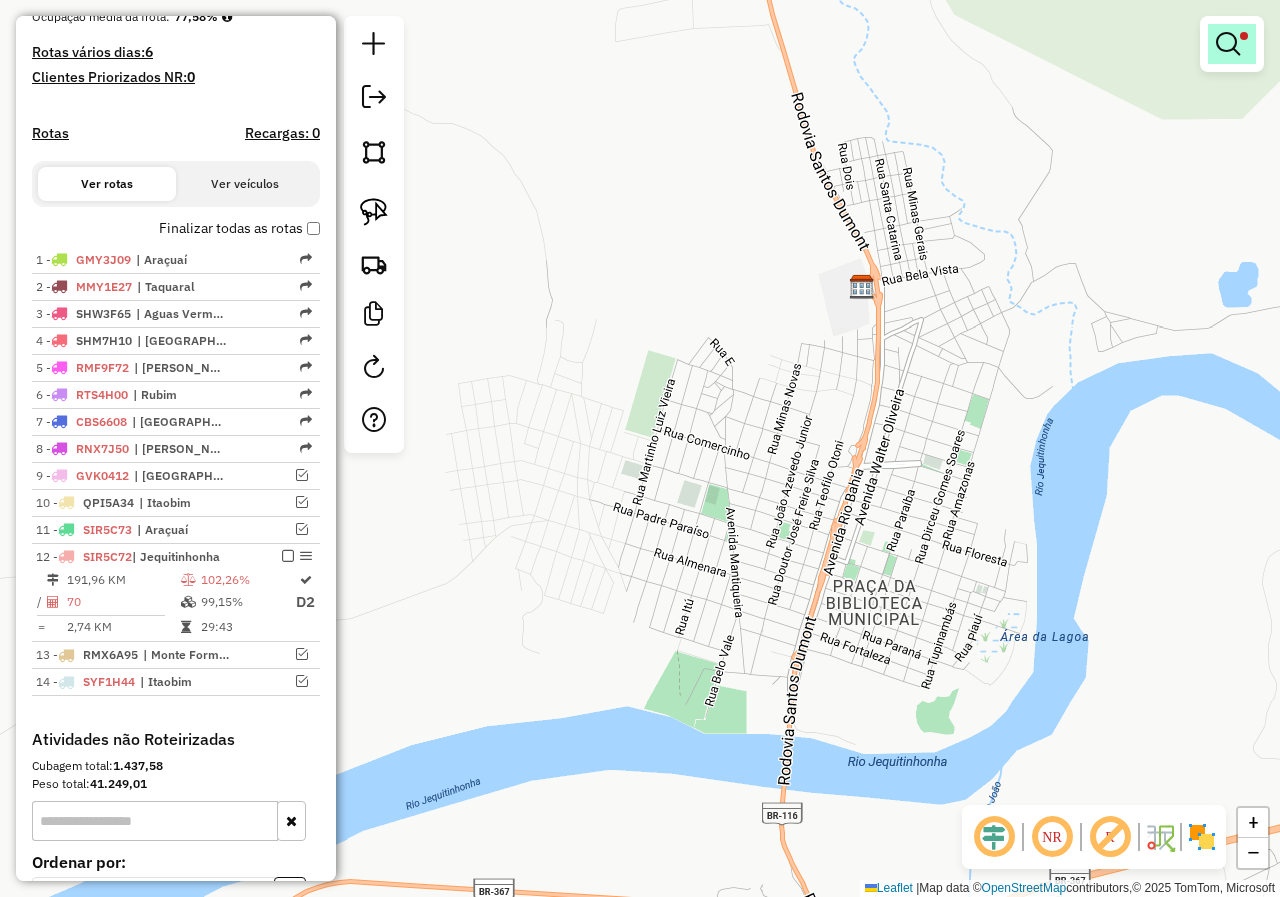 click at bounding box center (1228, 44) 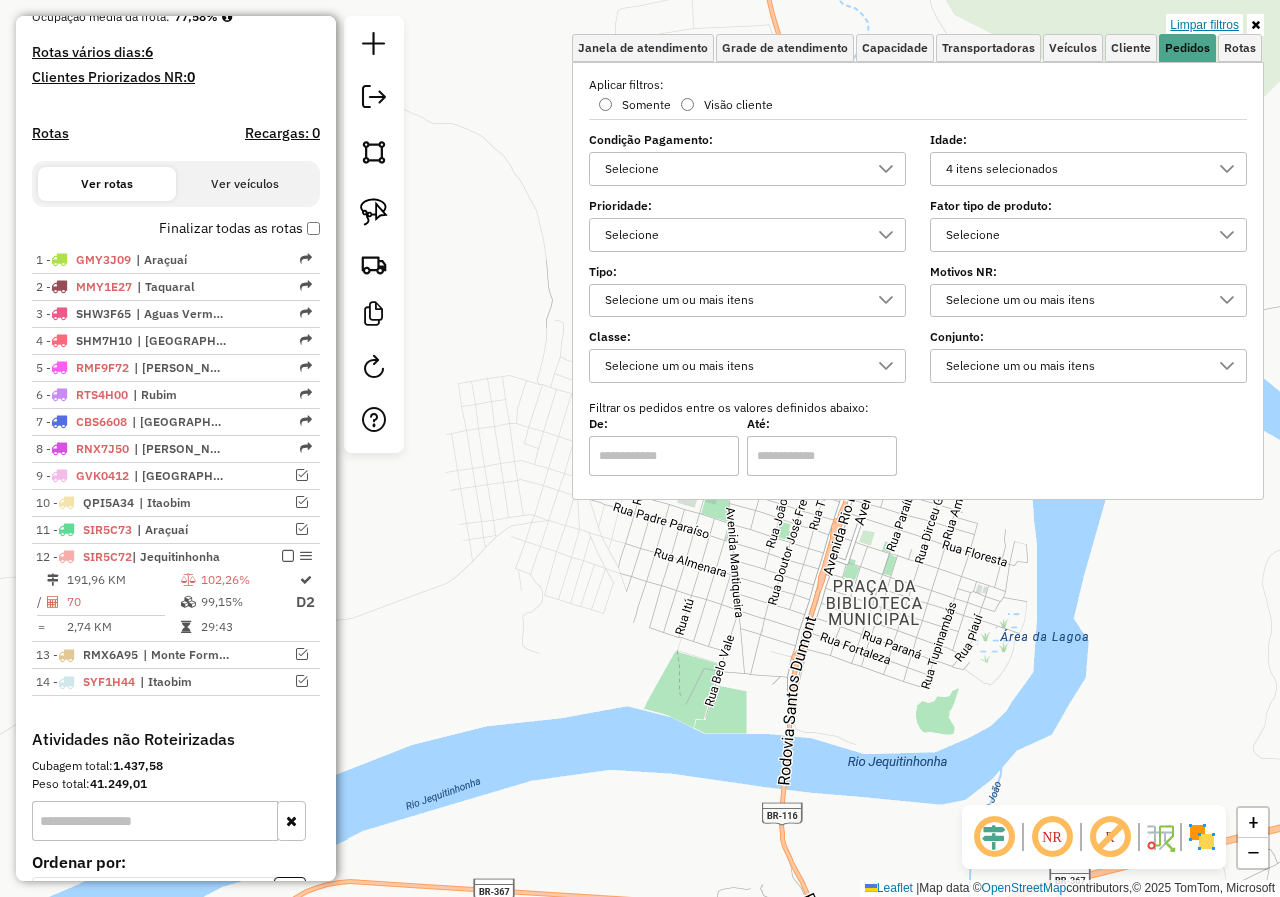 click on "Limpar filtros" at bounding box center (1204, 25) 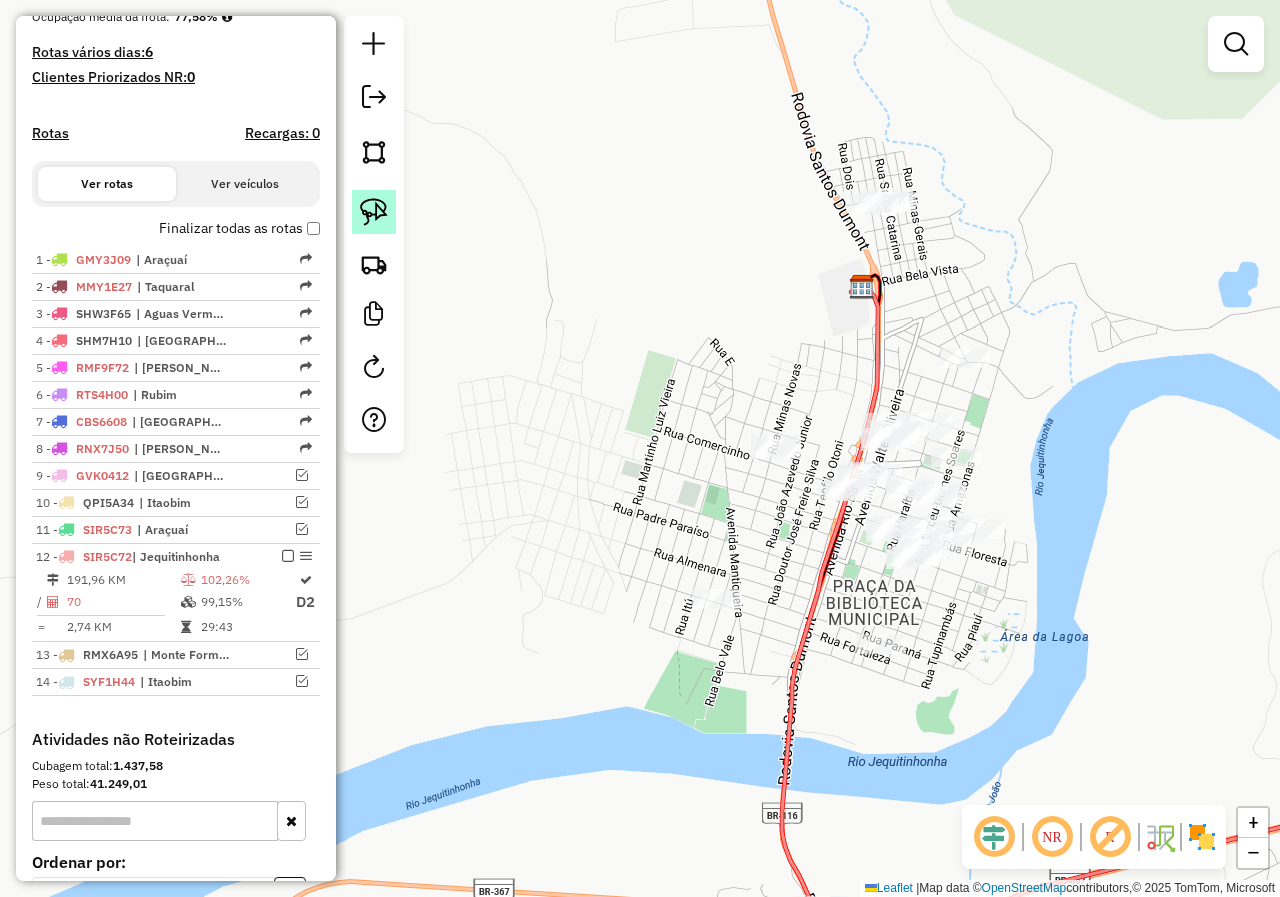 click 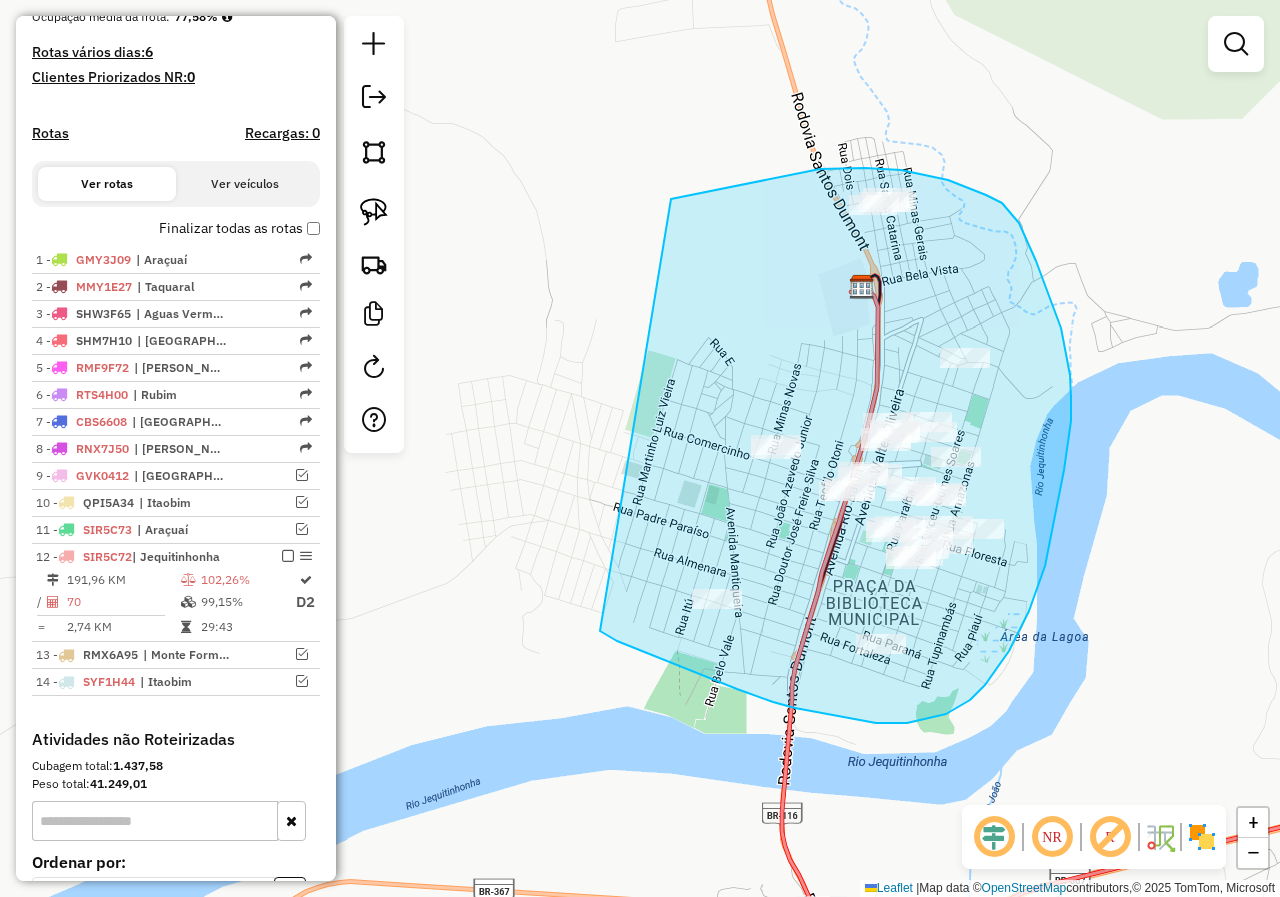 drag, startPoint x: 671, startPoint y: 199, endPoint x: 600, endPoint y: 631, distance: 437.79562 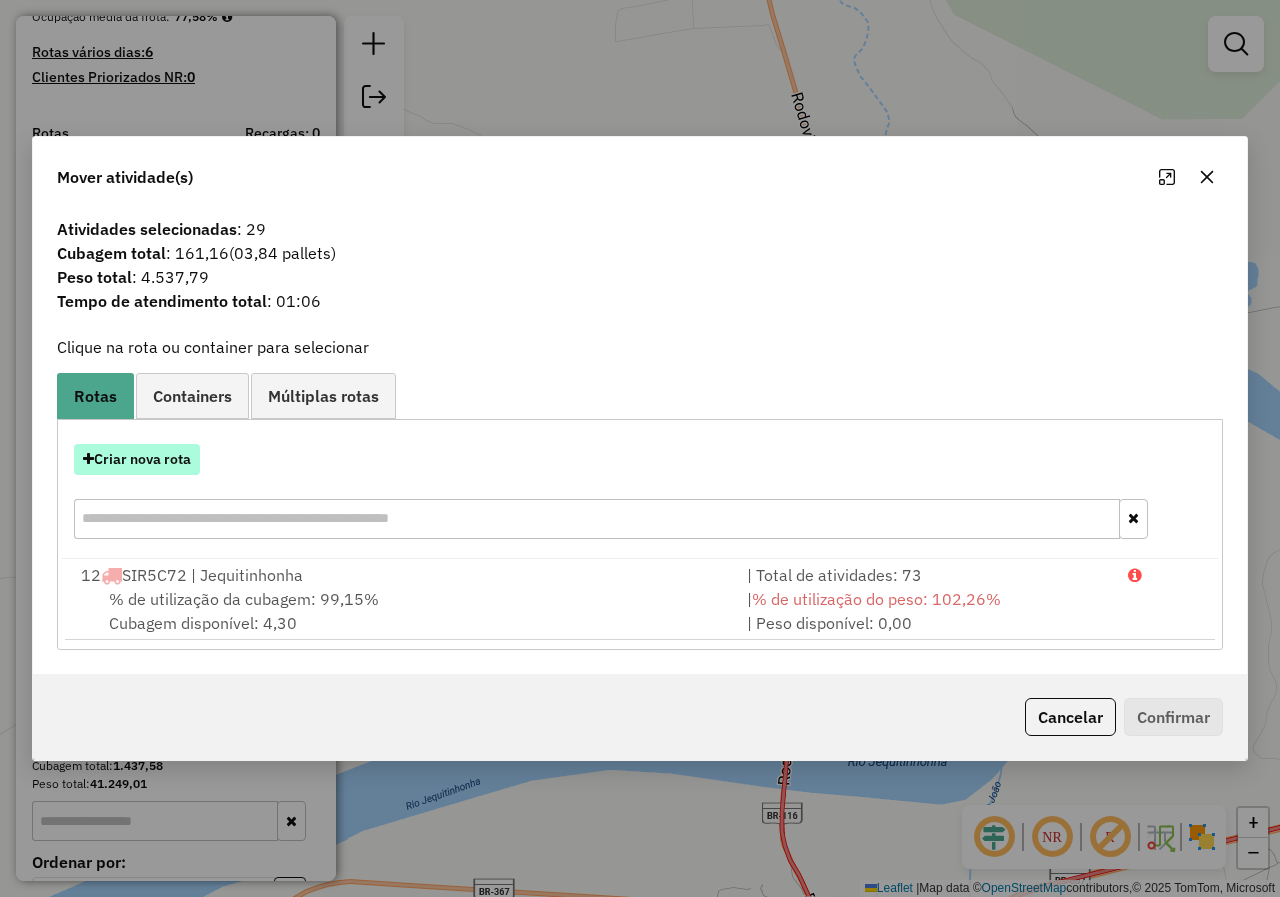click on "Criar nova rota" at bounding box center (137, 459) 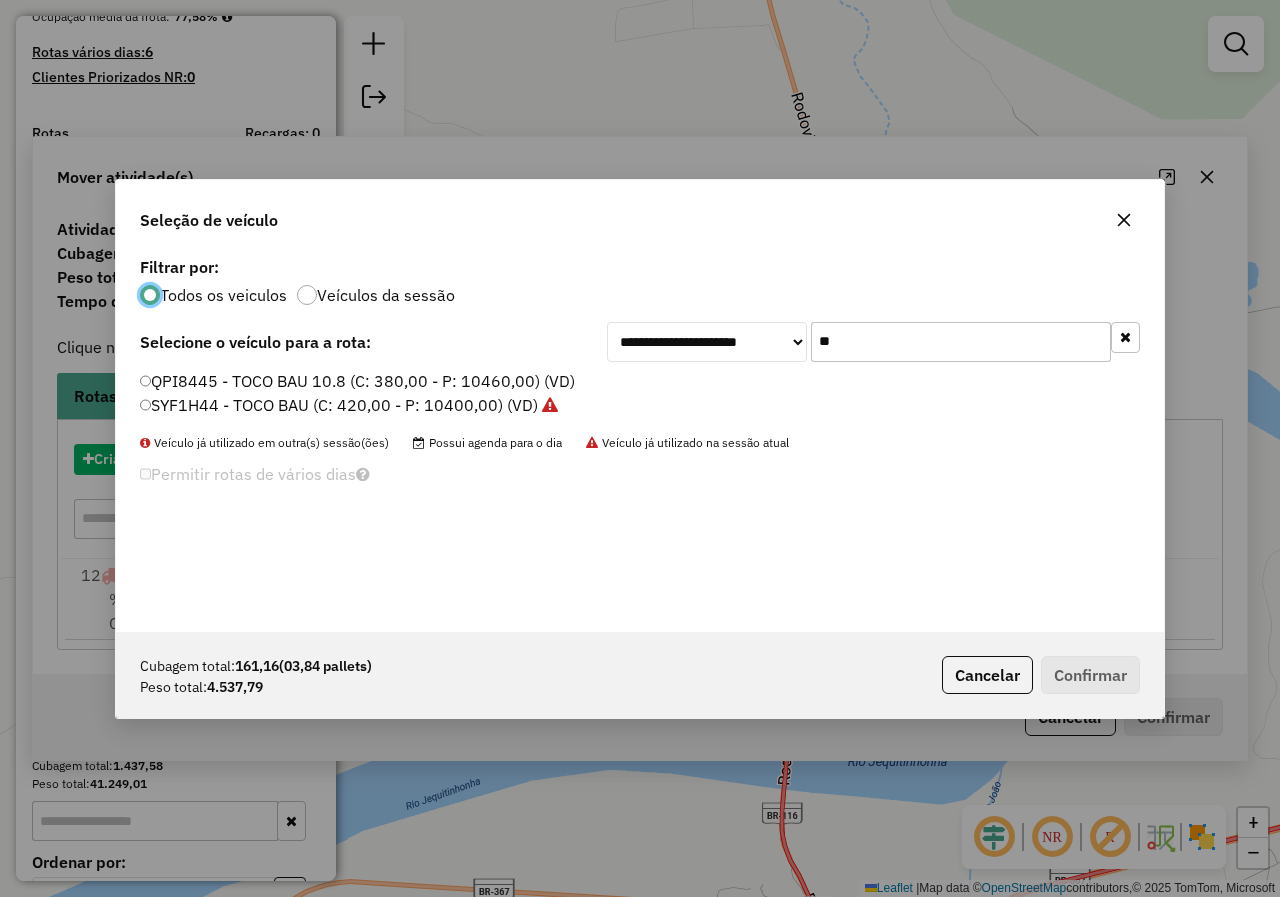 scroll, scrollTop: 11, scrollLeft: 6, axis: both 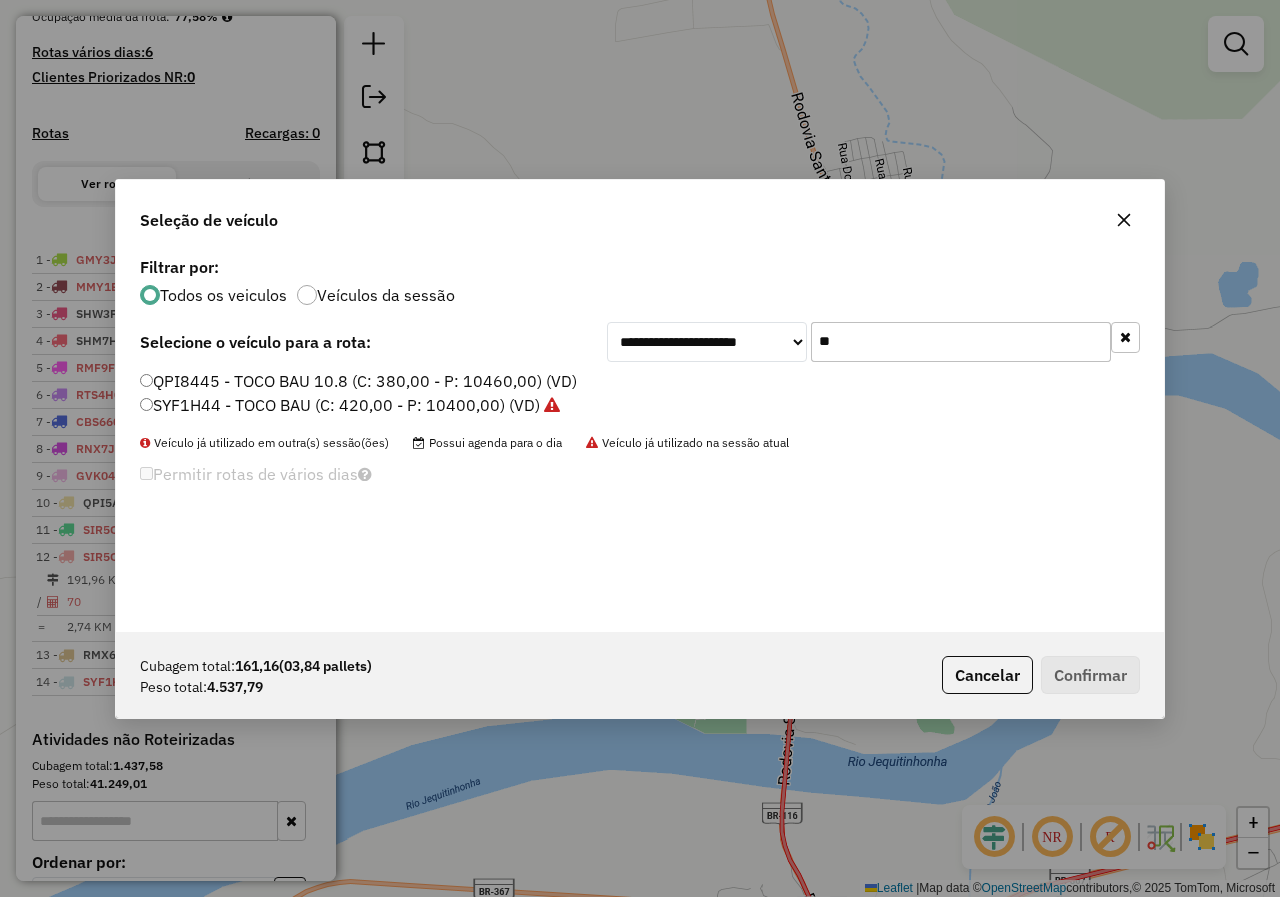 drag, startPoint x: 942, startPoint y: 343, endPoint x: 733, endPoint y: 334, distance: 209.1937 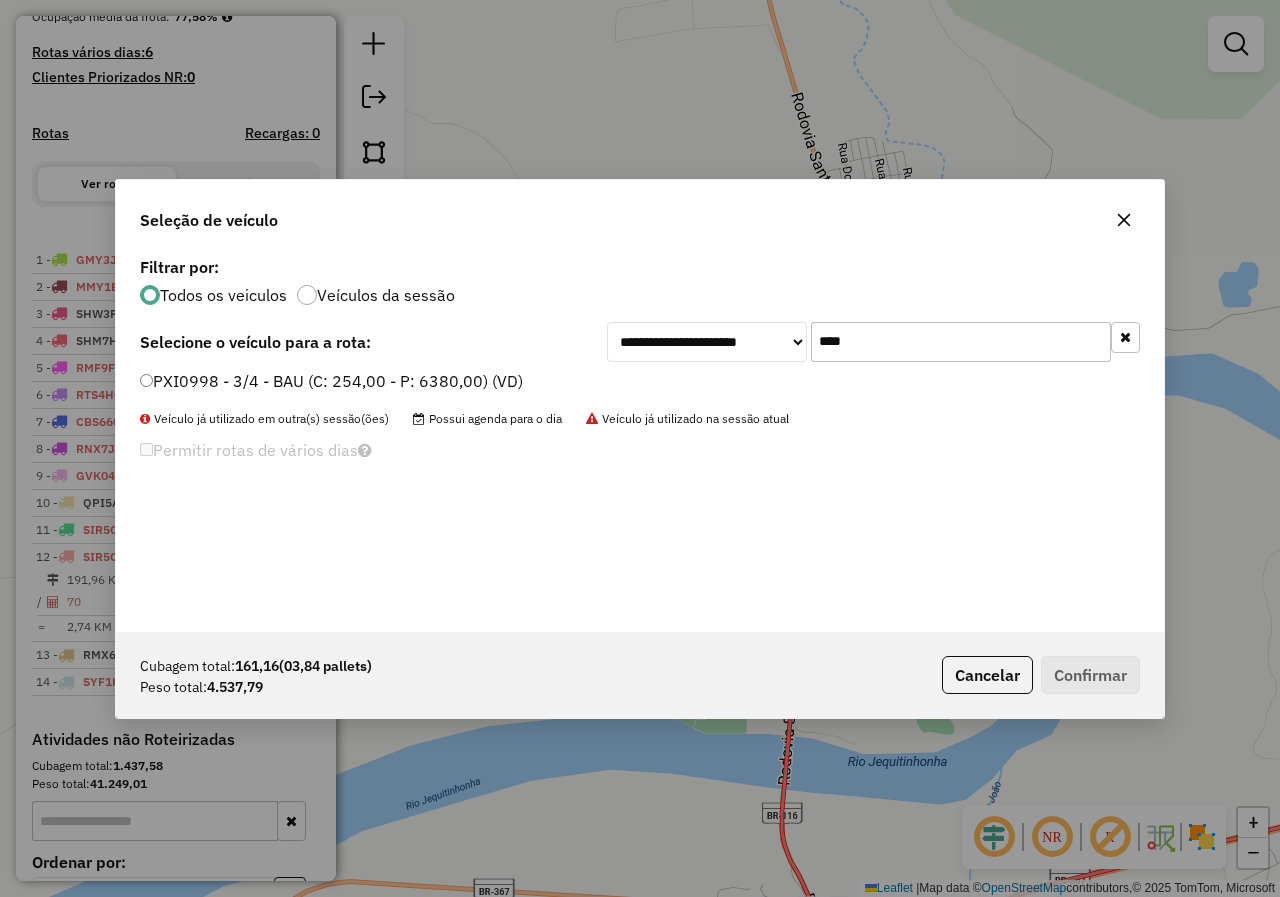 type on "****" 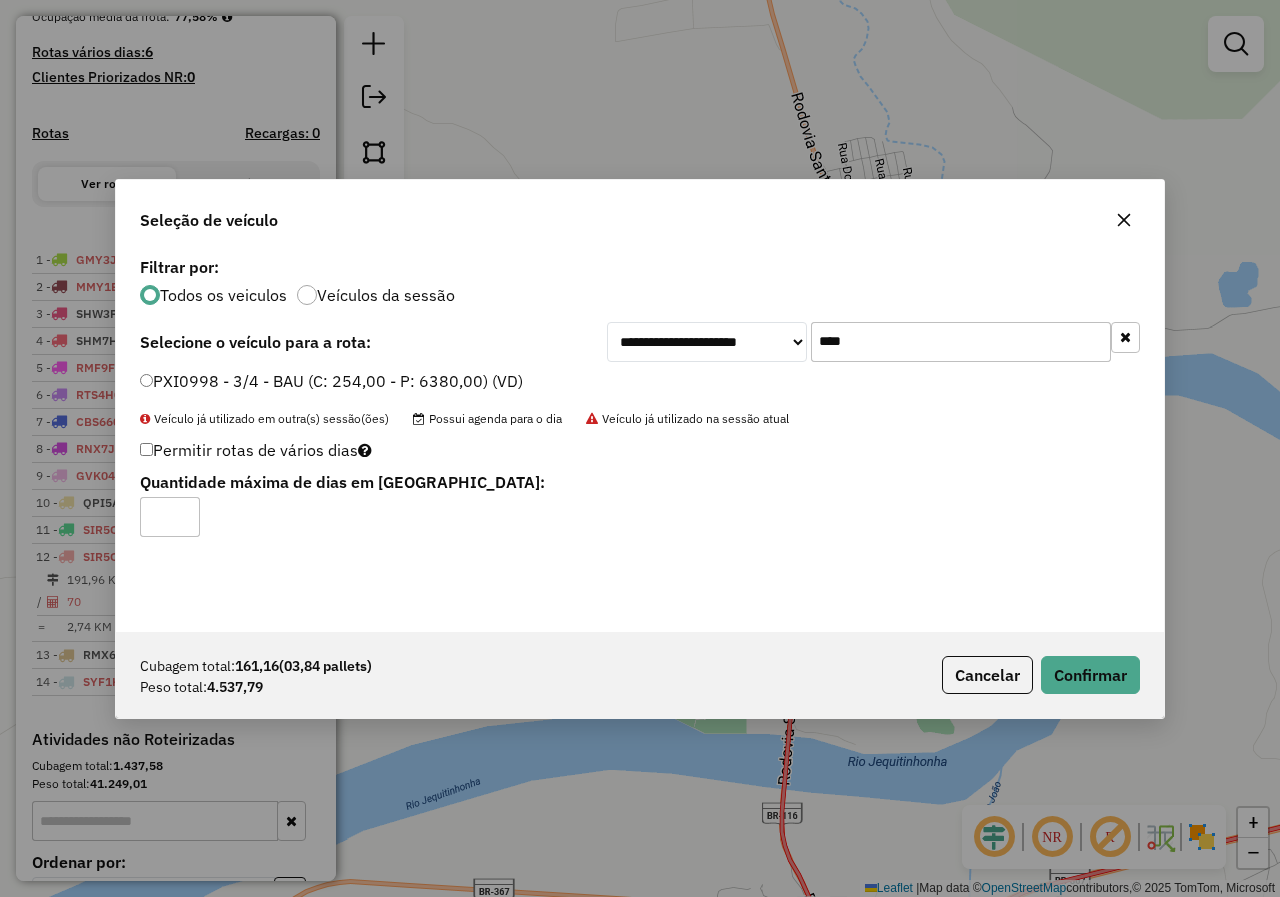 type on "*" 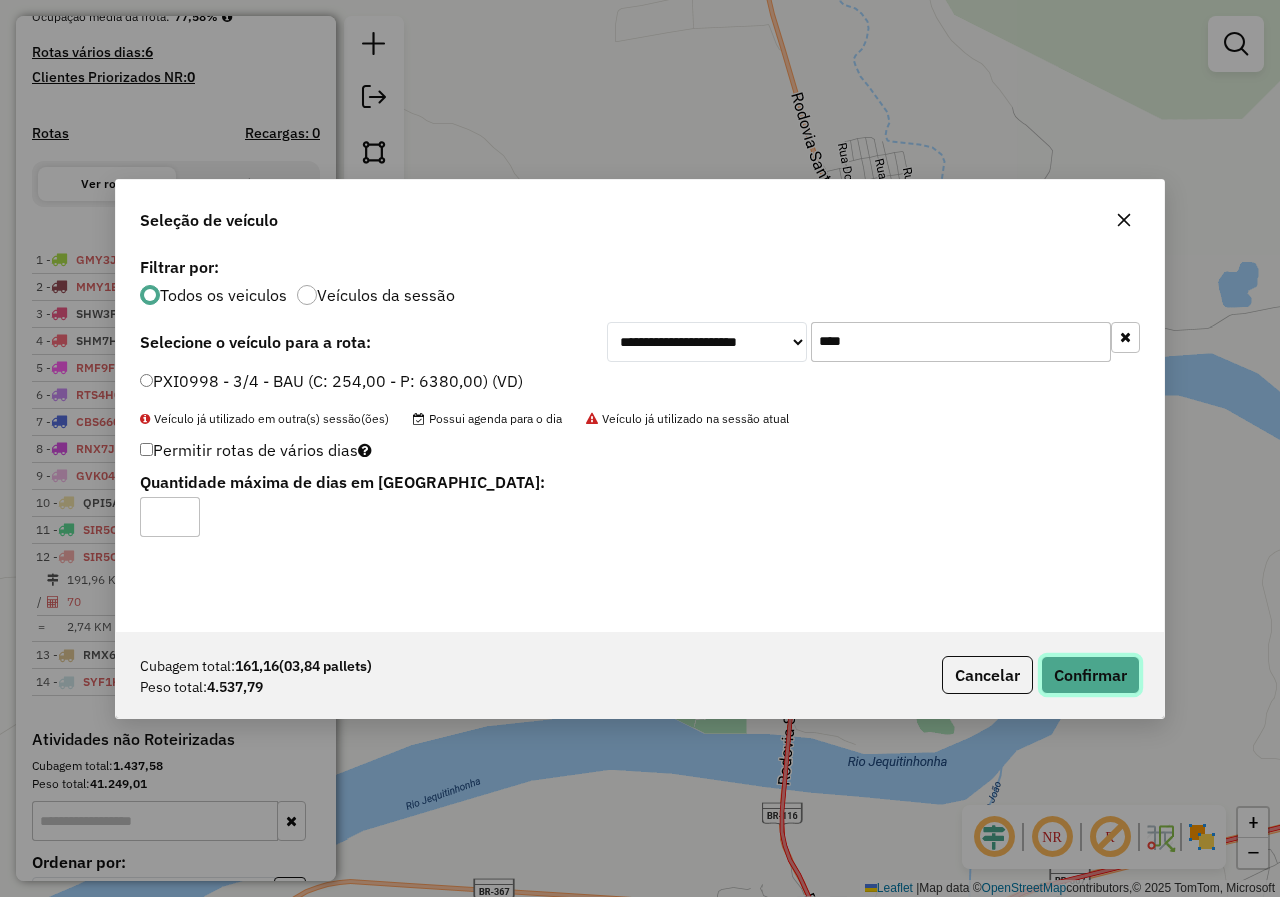 click on "Confirmar" 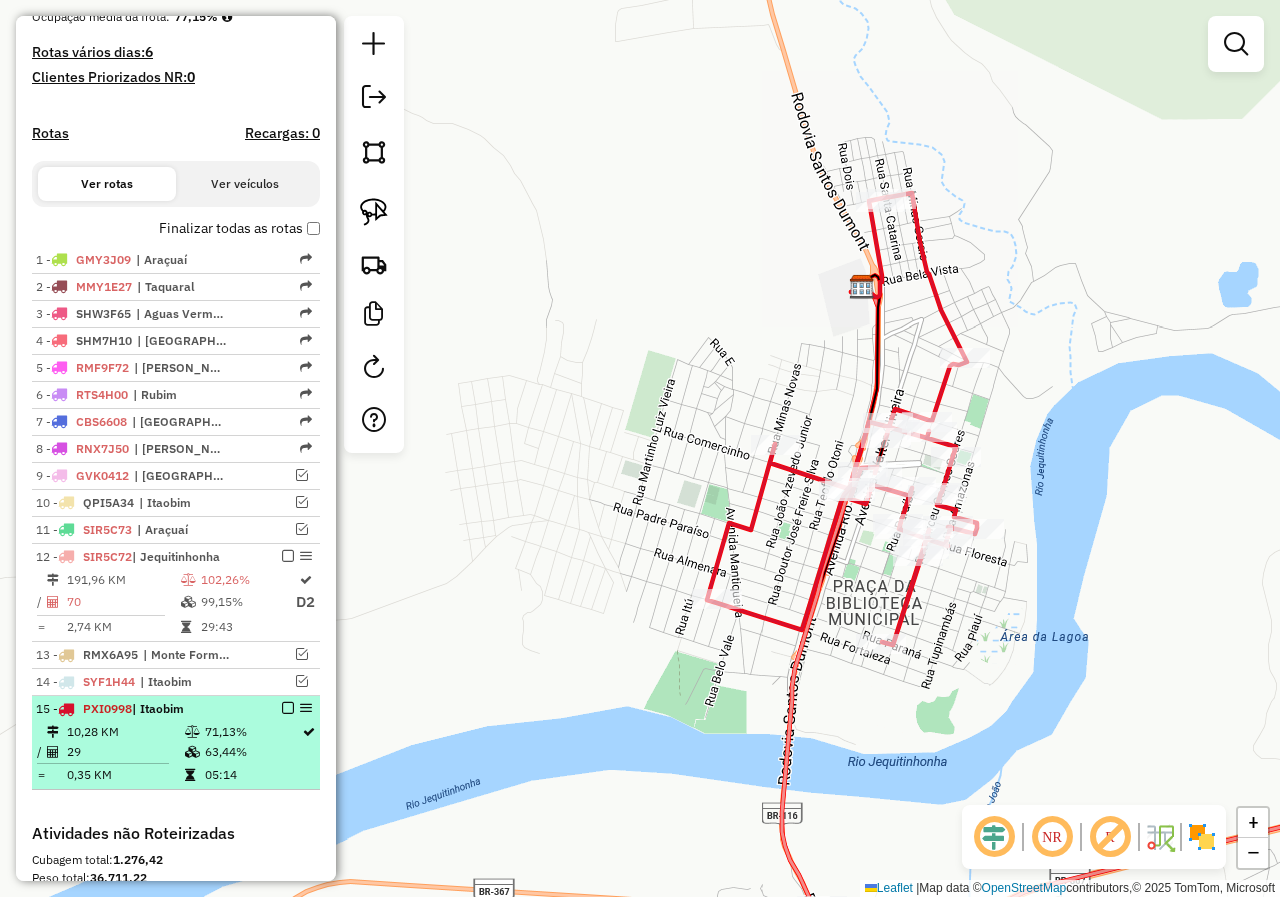 click at bounding box center [288, 708] 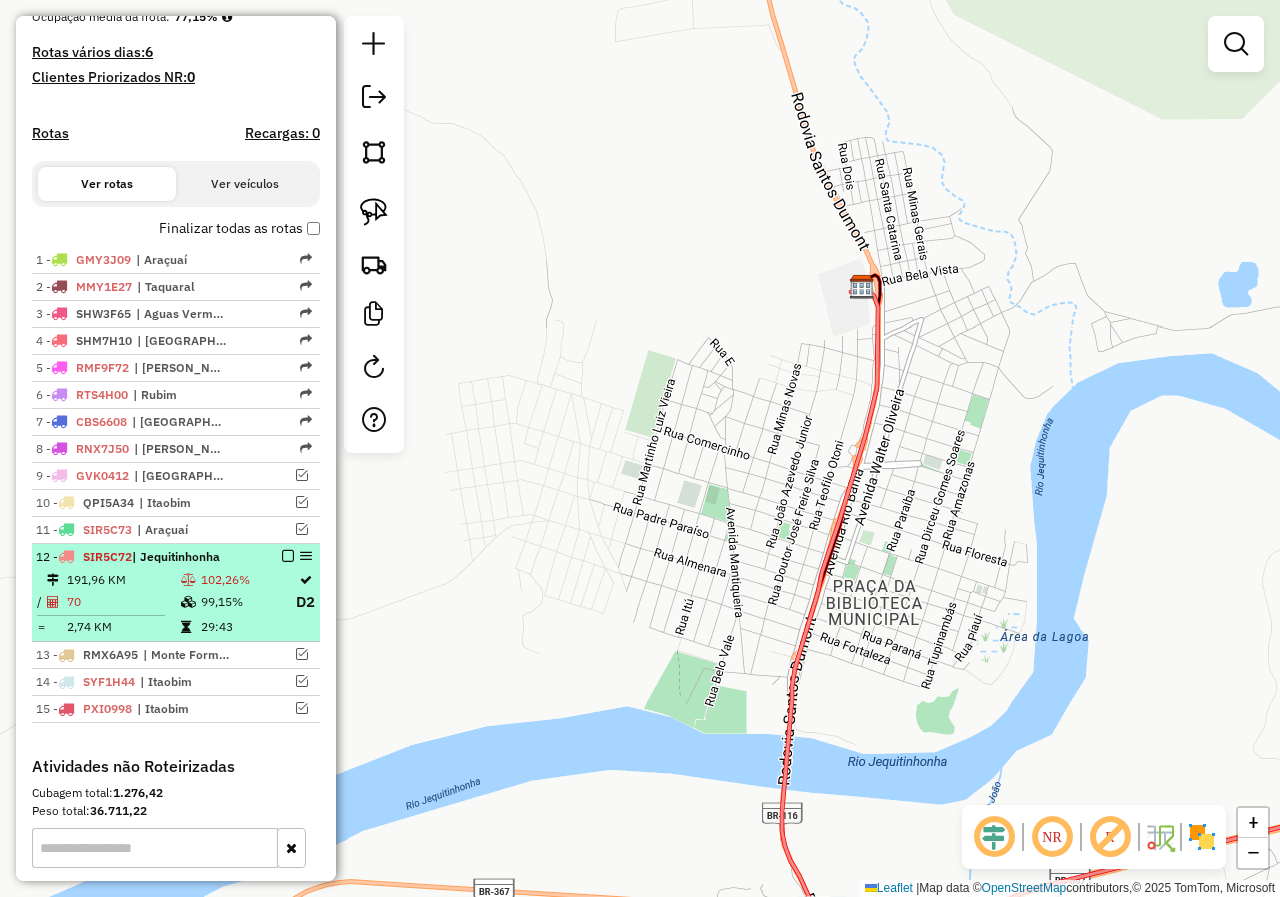 click on "99,15%" at bounding box center [247, 602] 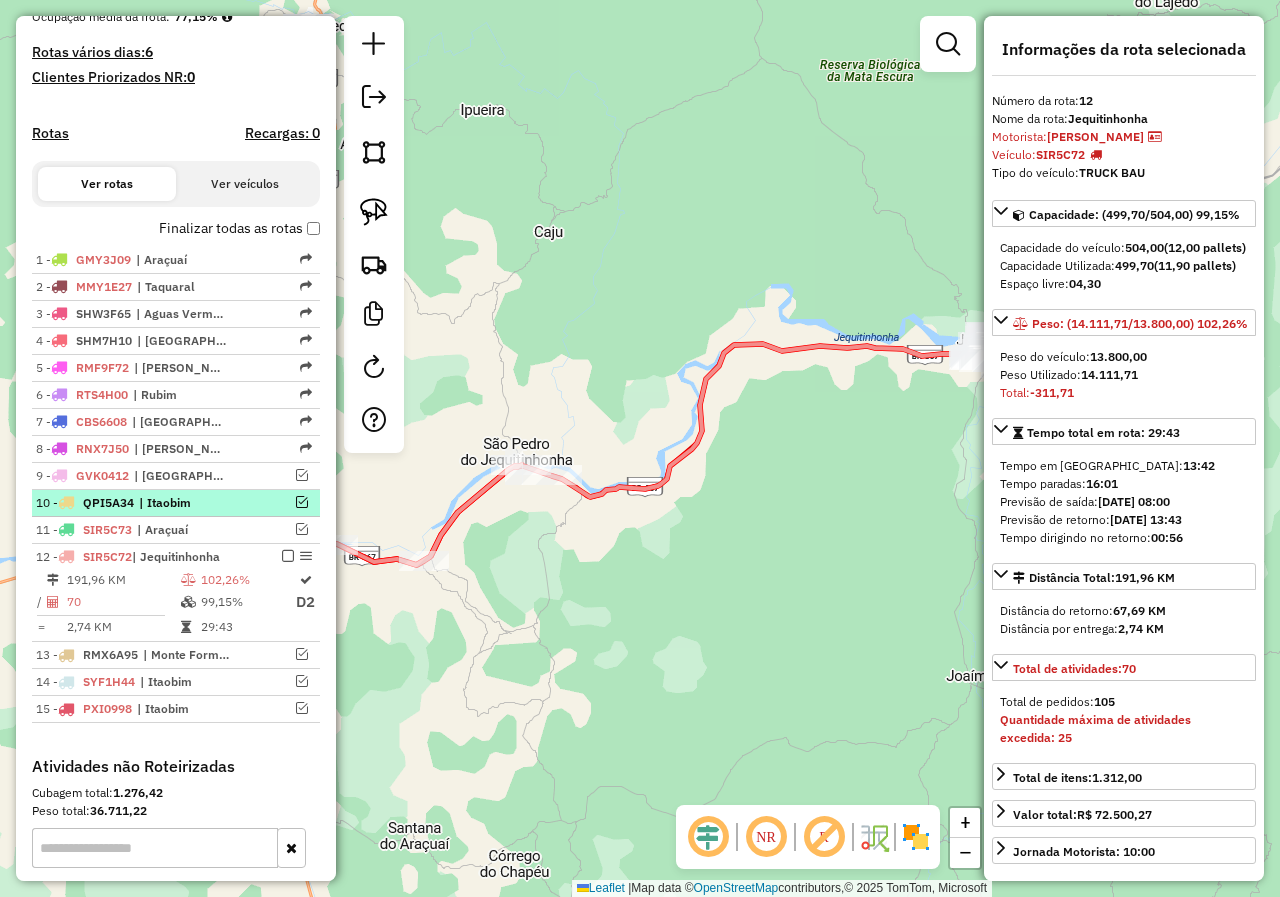 click at bounding box center (302, 502) 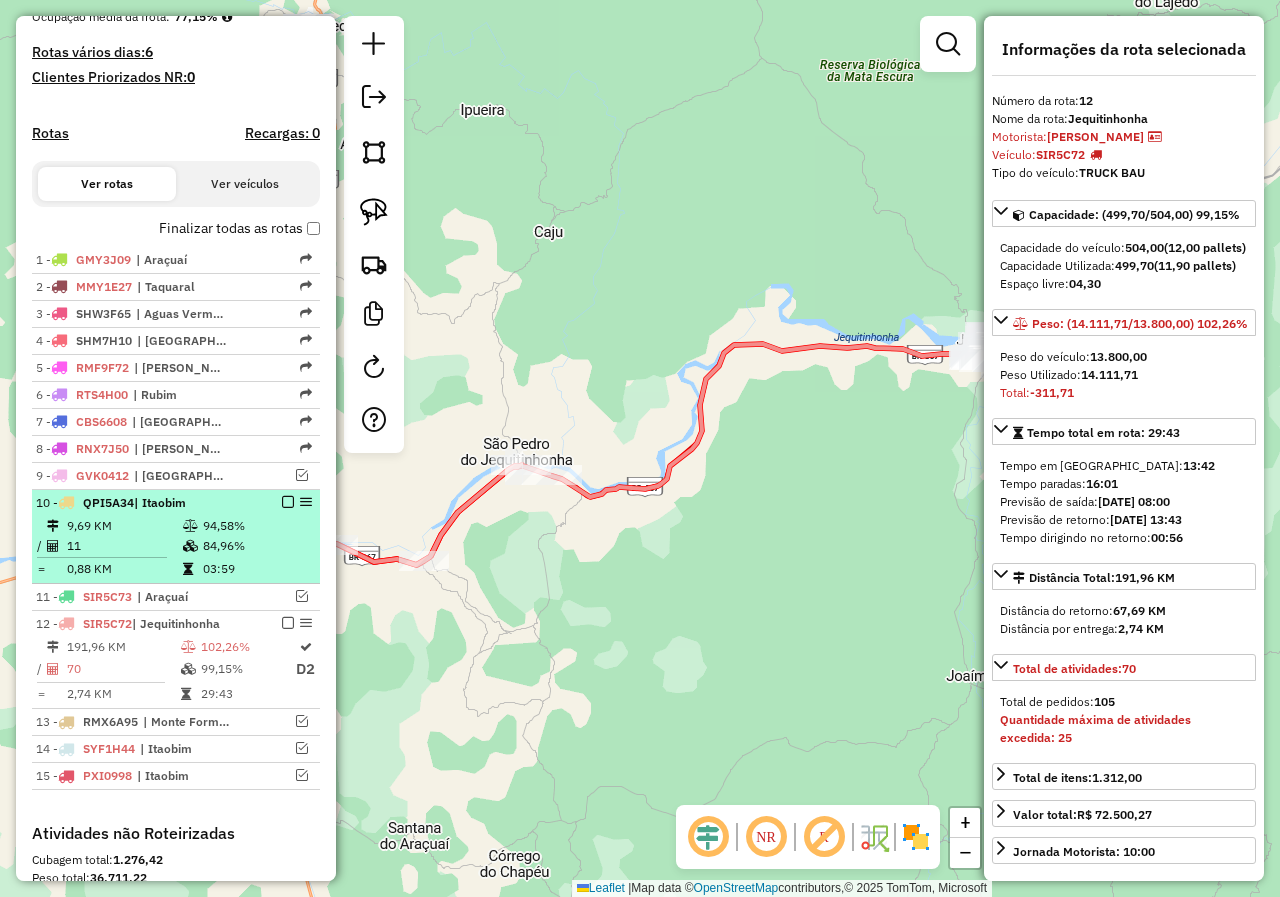 click on "84,96%" at bounding box center [256, 546] 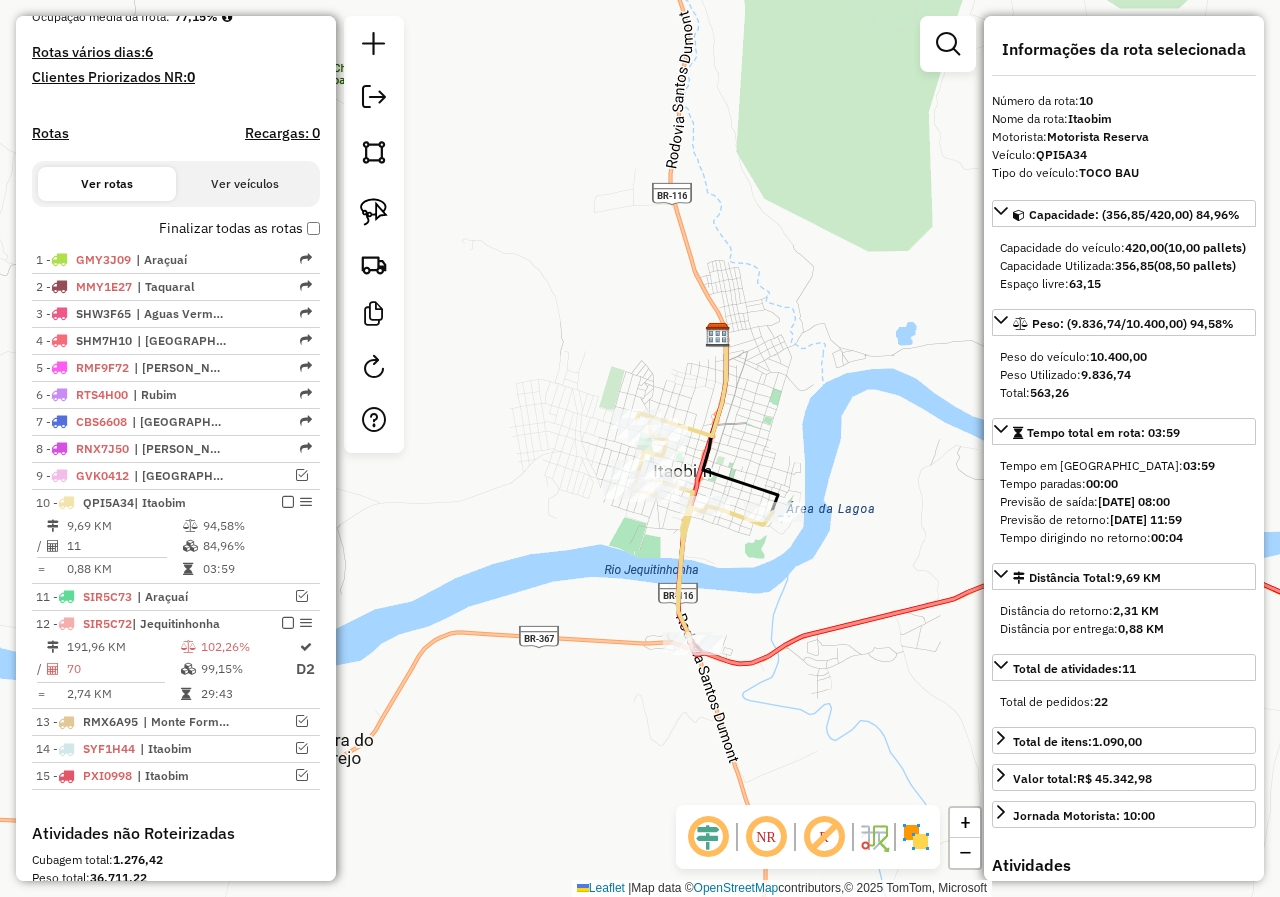 drag, startPoint x: 785, startPoint y: 631, endPoint x: 787, endPoint y: 419, distance: 212.00943 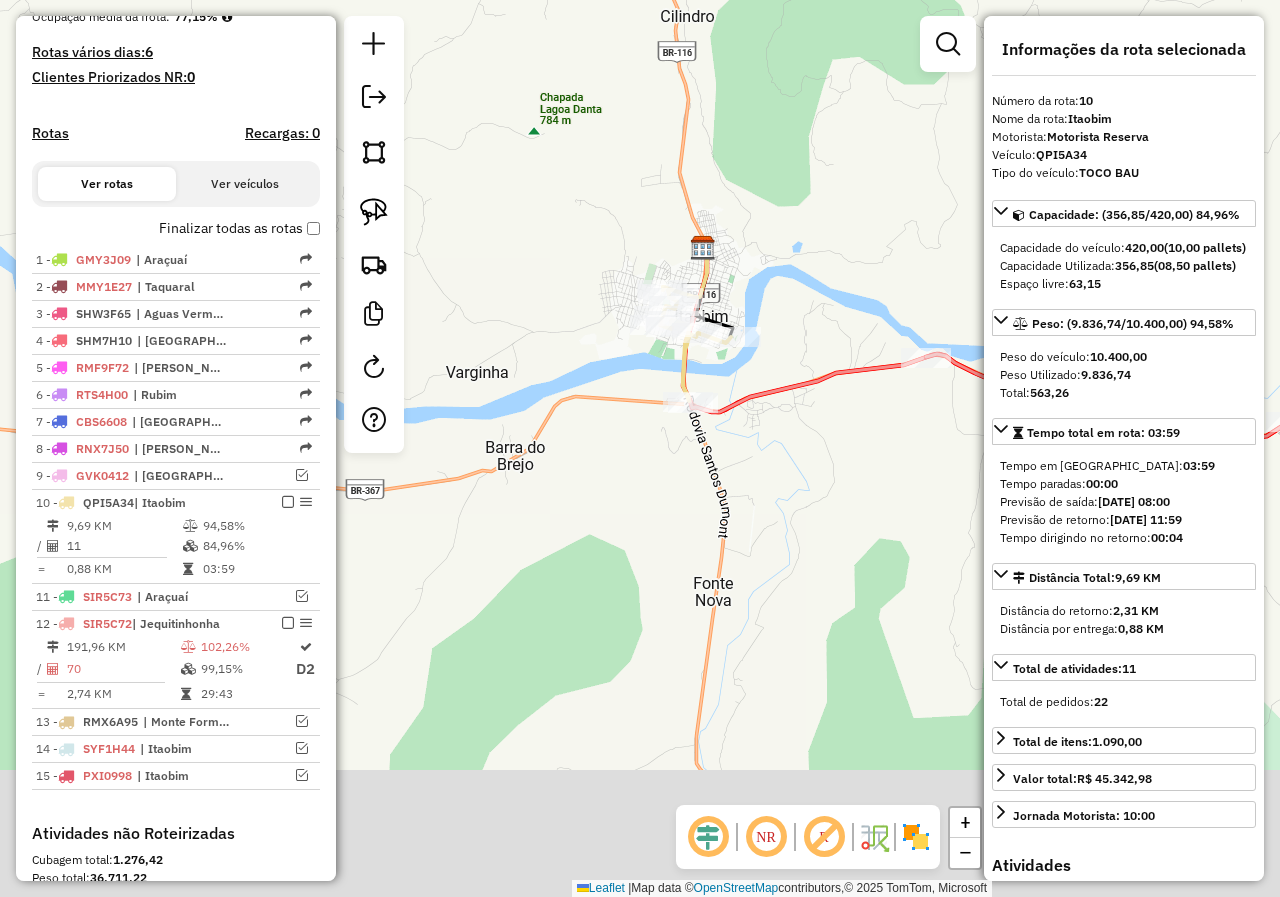 drag, startPoint x: 799, startPoint y: 756, endPoint x: 745, endPoint y: 466, distance: 294.98474 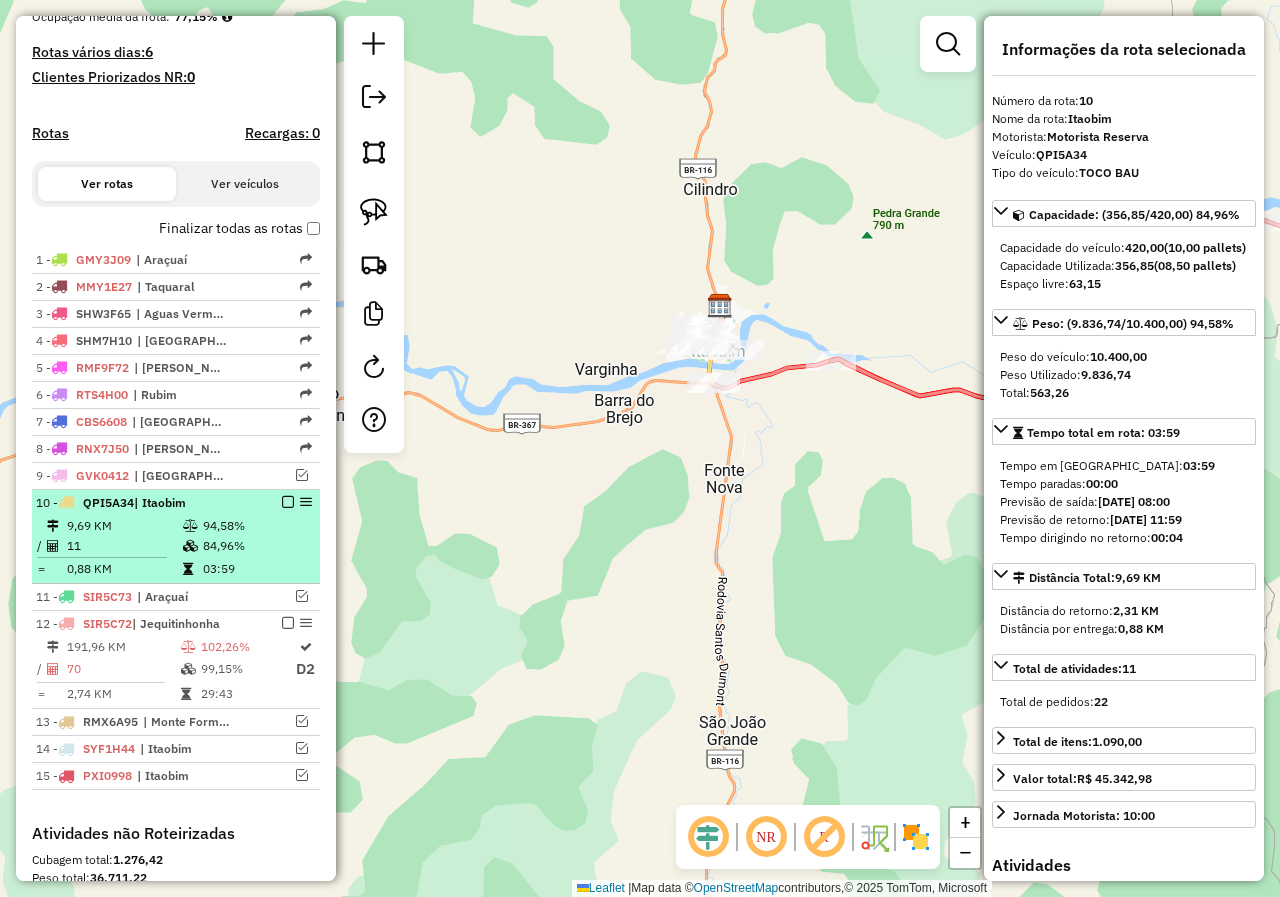 click at bounding box center (288, 502) 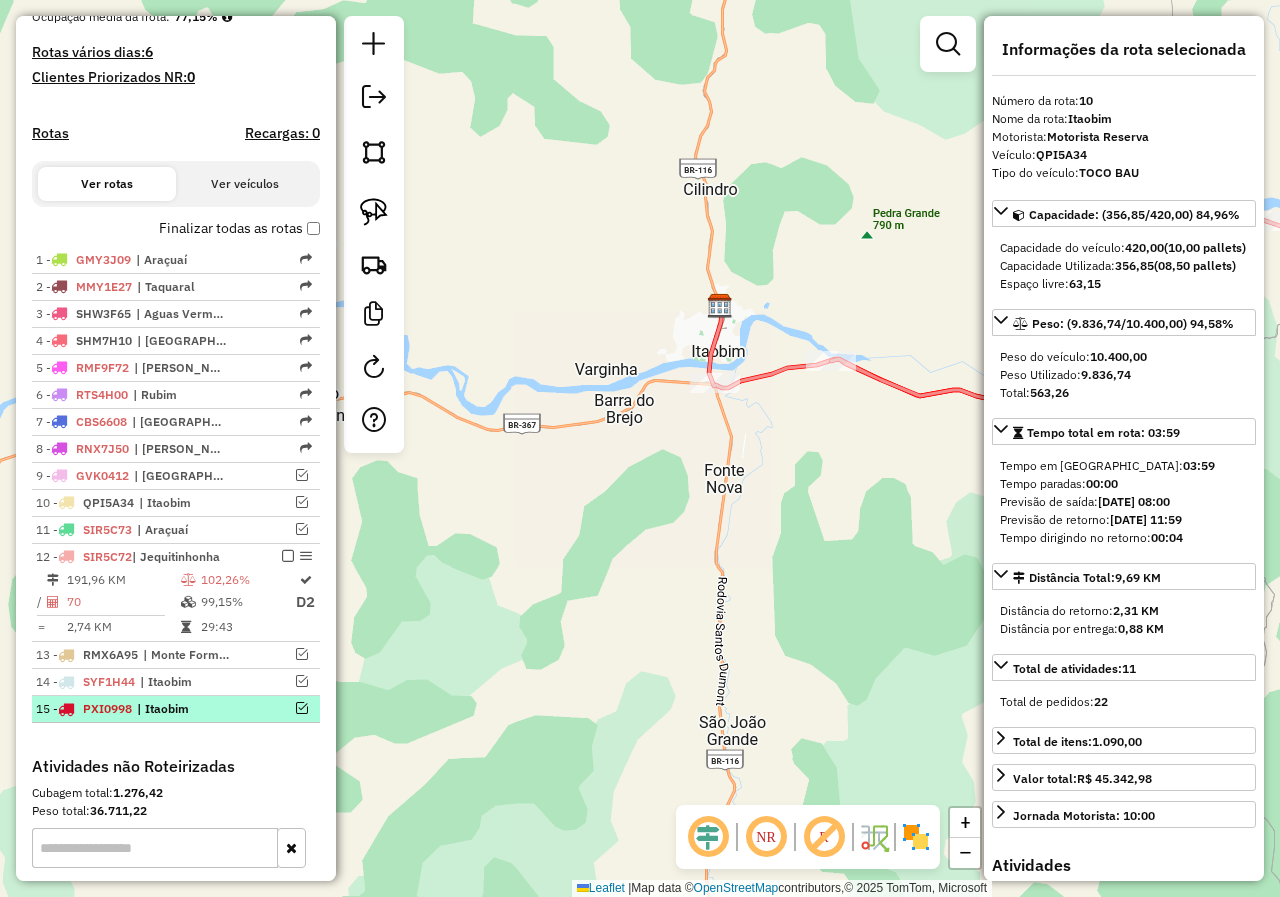 click at bounding box center (302, 708) 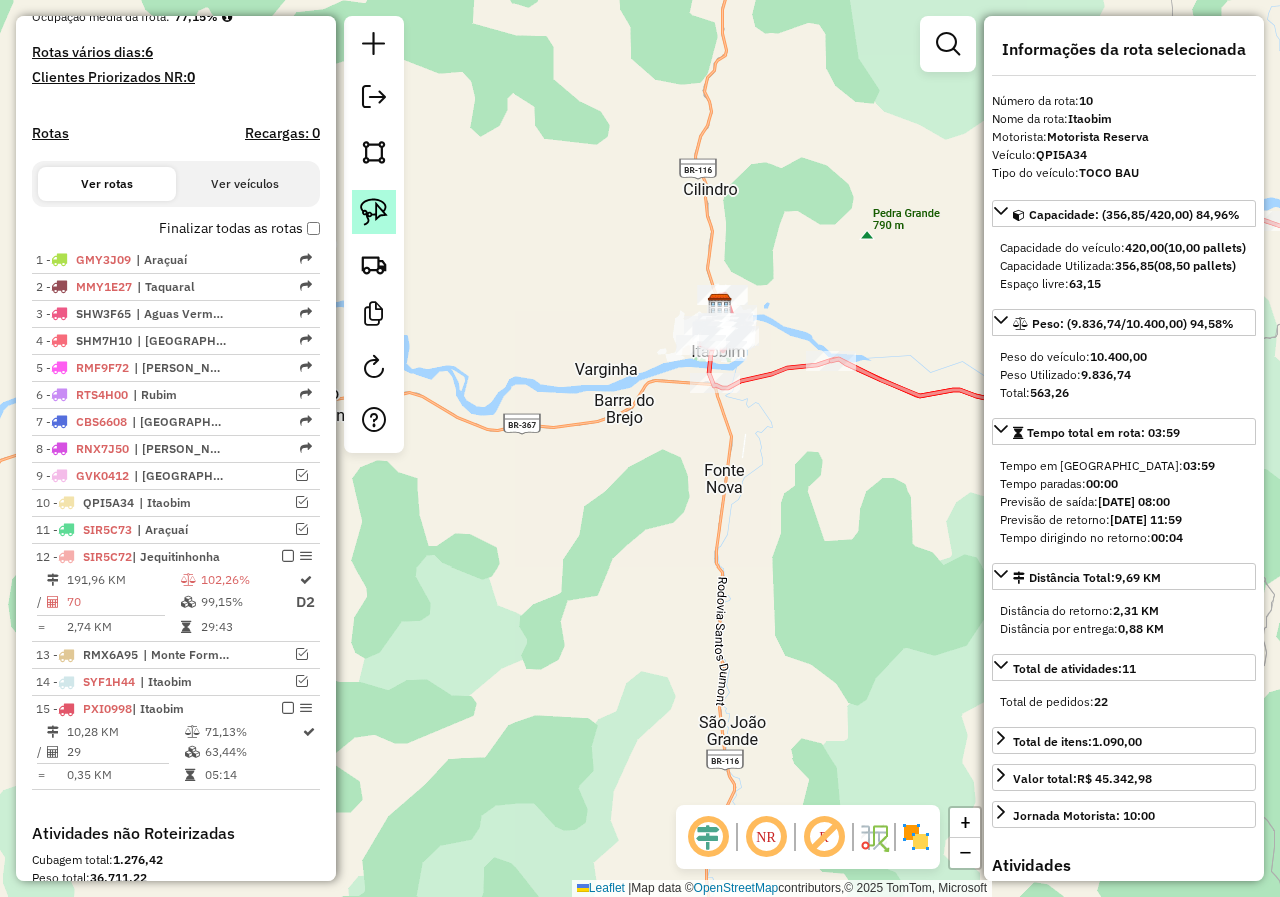 click 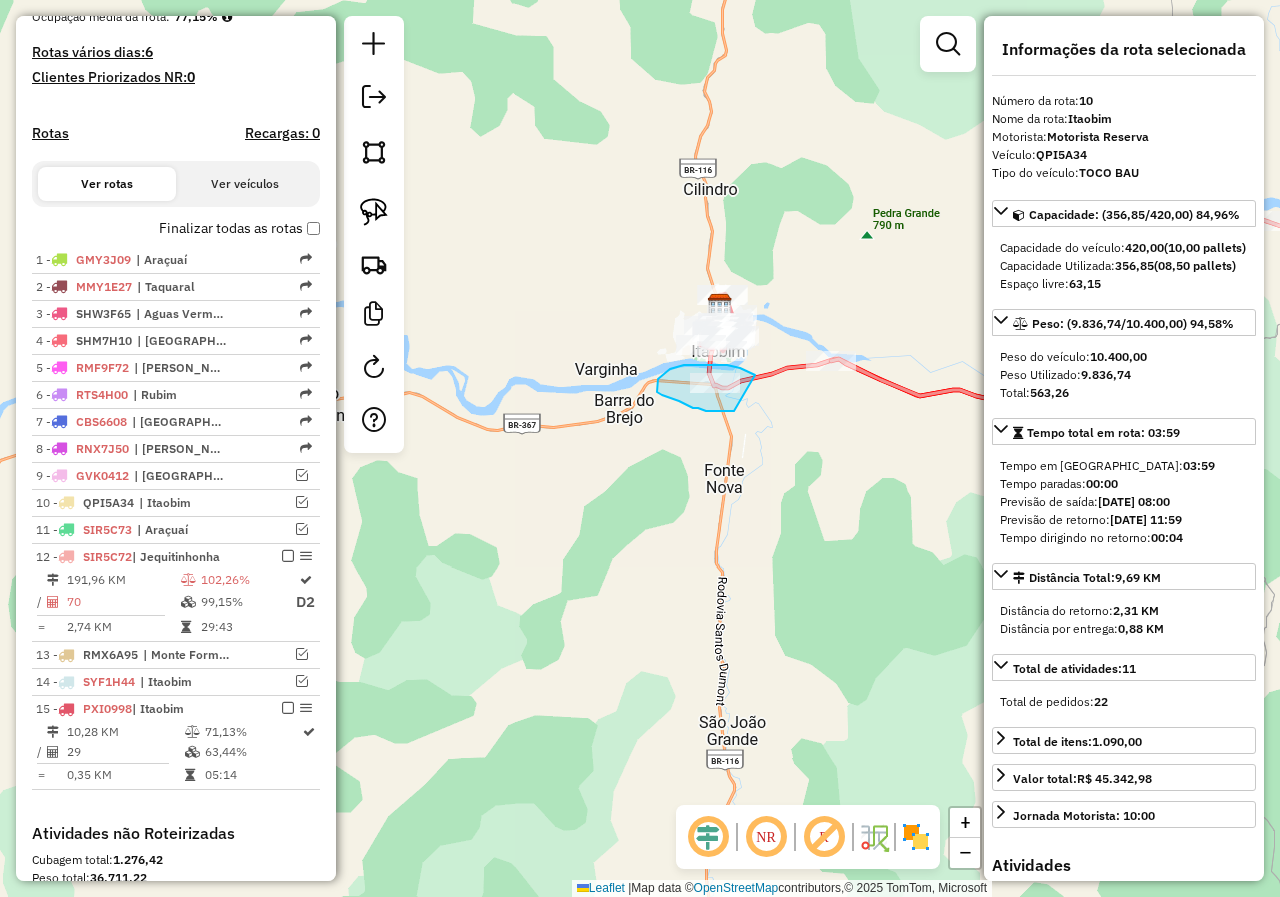 drag, startPoint x: 755, startPoint y: 375, endPoint x: 734, endPoint y: 411, distance: 41.677334 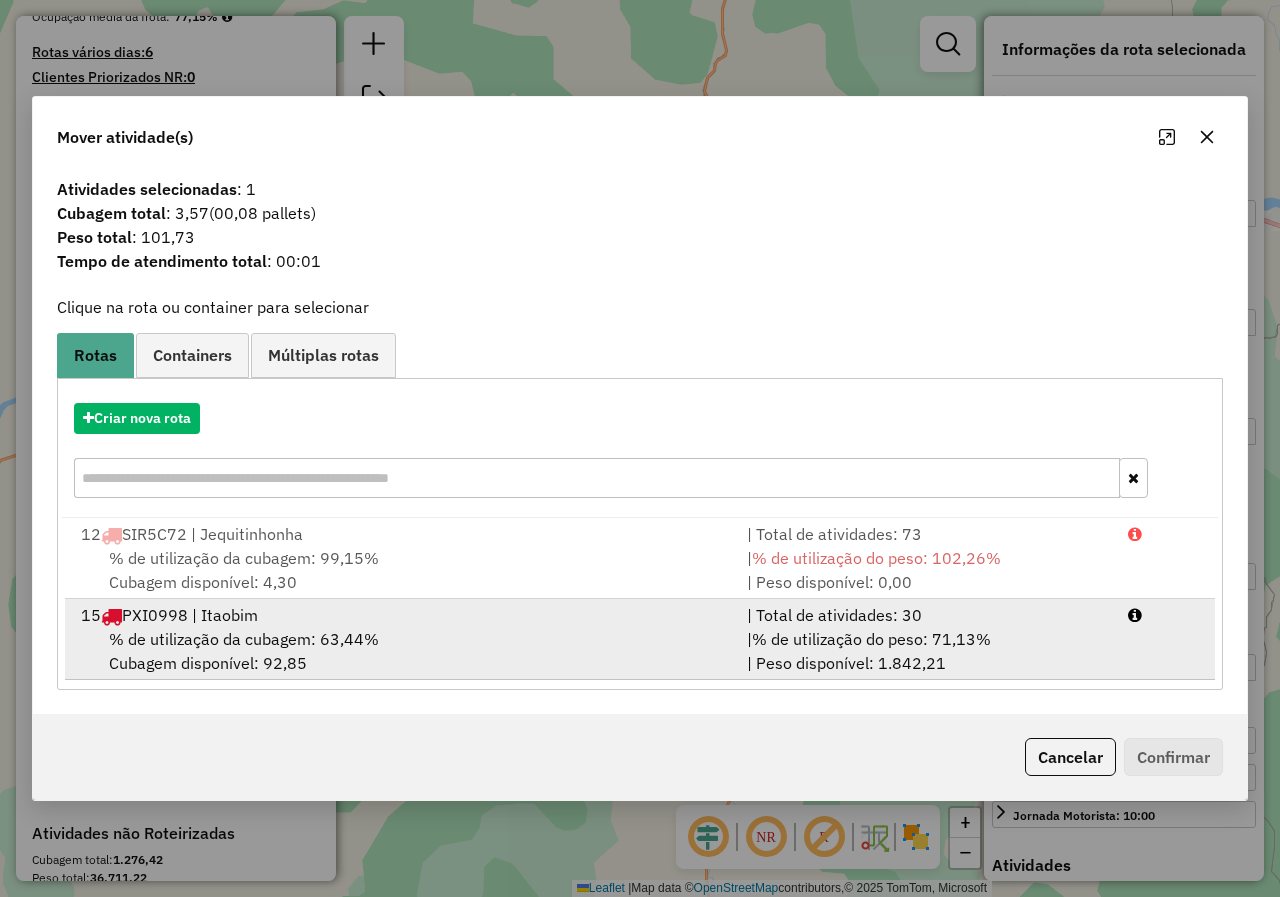 click on "% de utilização da cubagem: 63,44%" at bounding box center (244, 639) 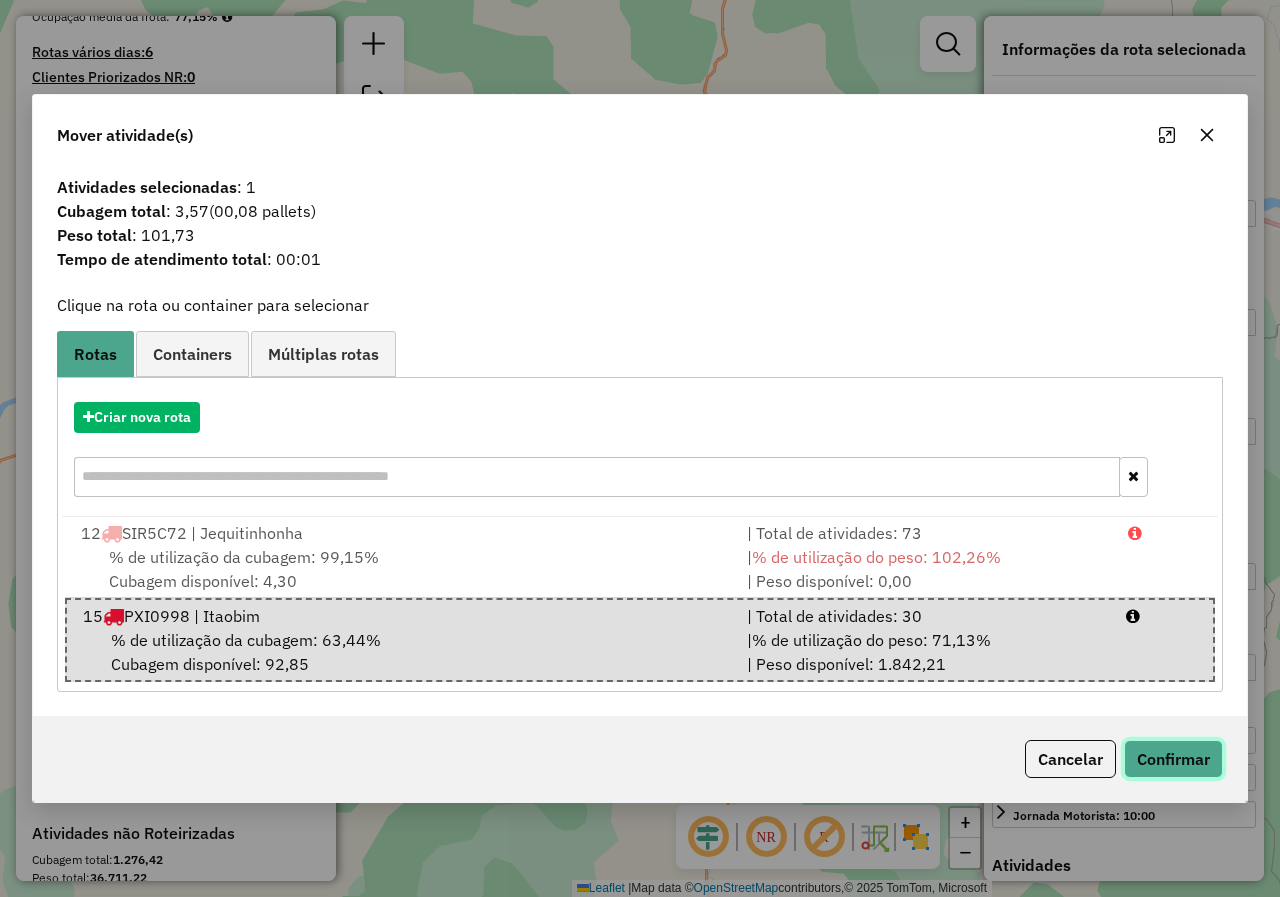 click on "Confirmar" 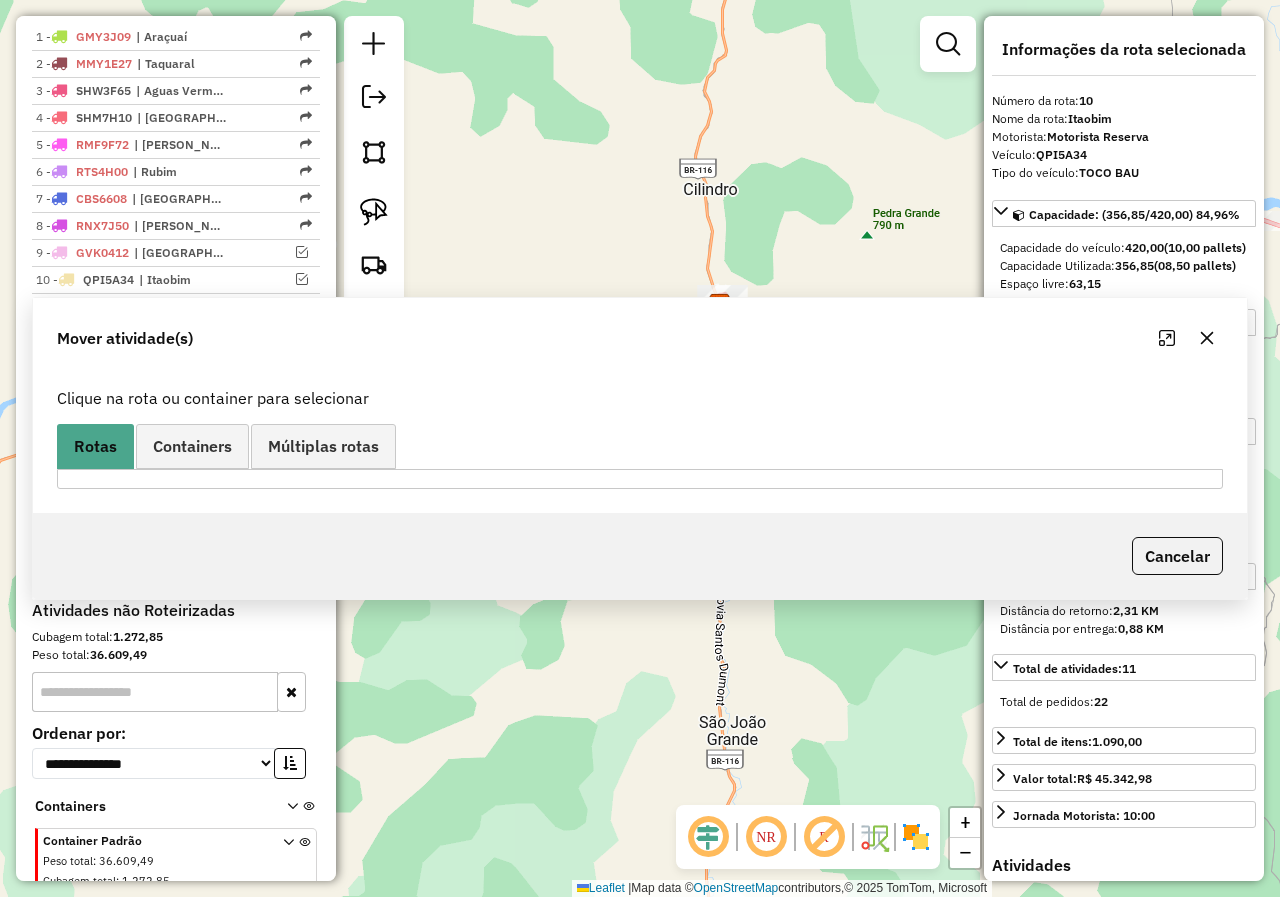 scroll, scrollTop: 822, scrollLeft: 0, axis: vertical 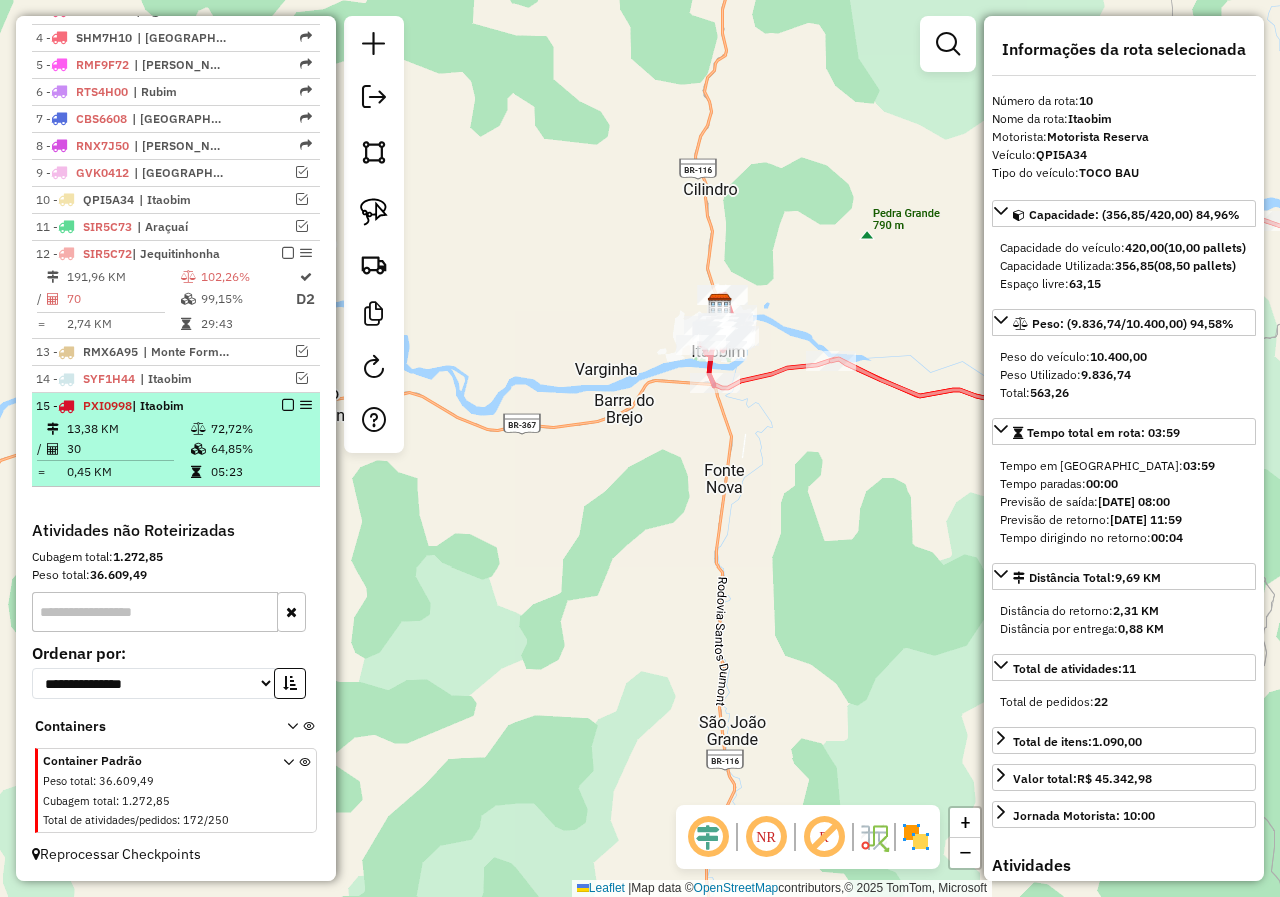 click at bounding box center [288, 405] 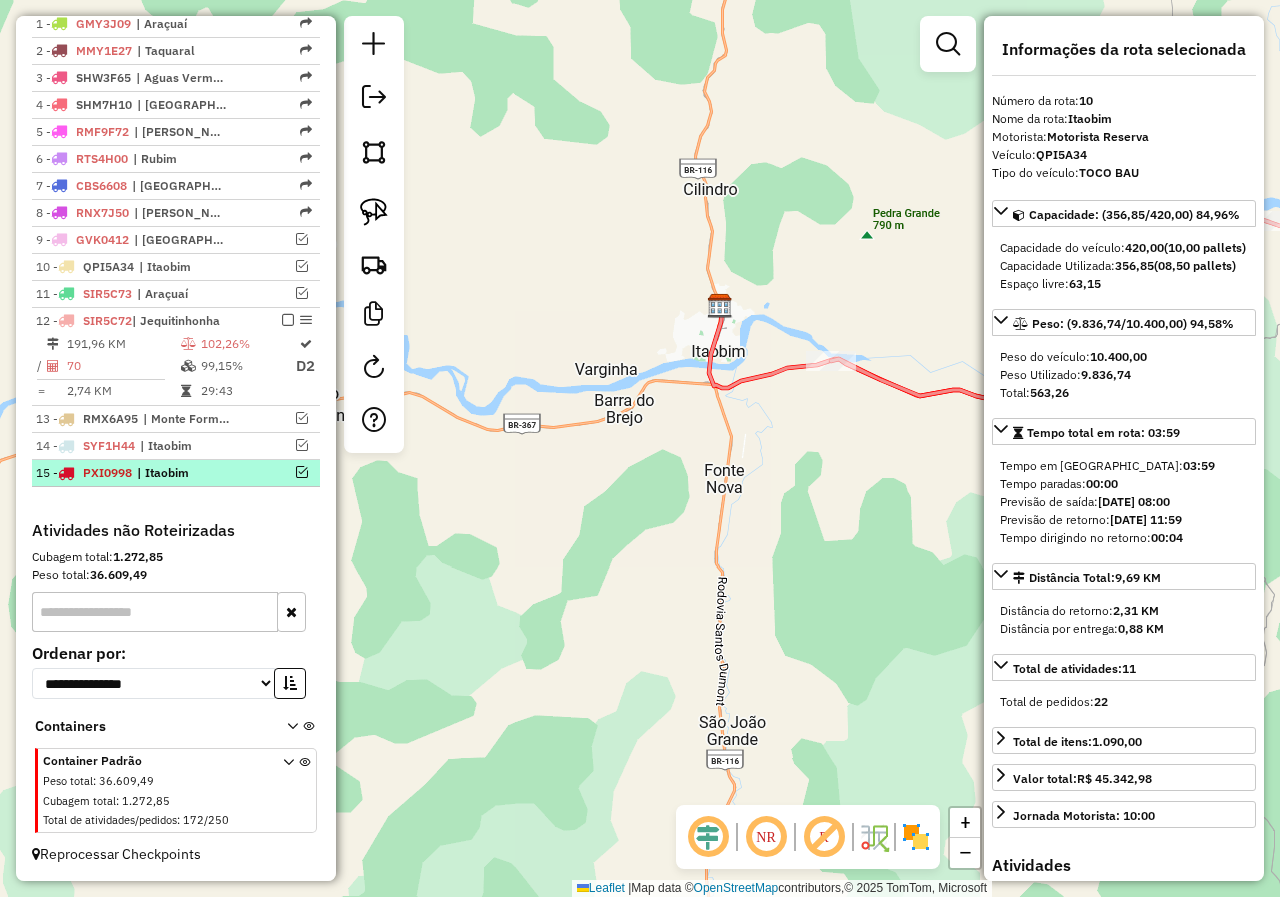 scroll, scrollTop: 755, scrollLeft: 0, axis: vertical 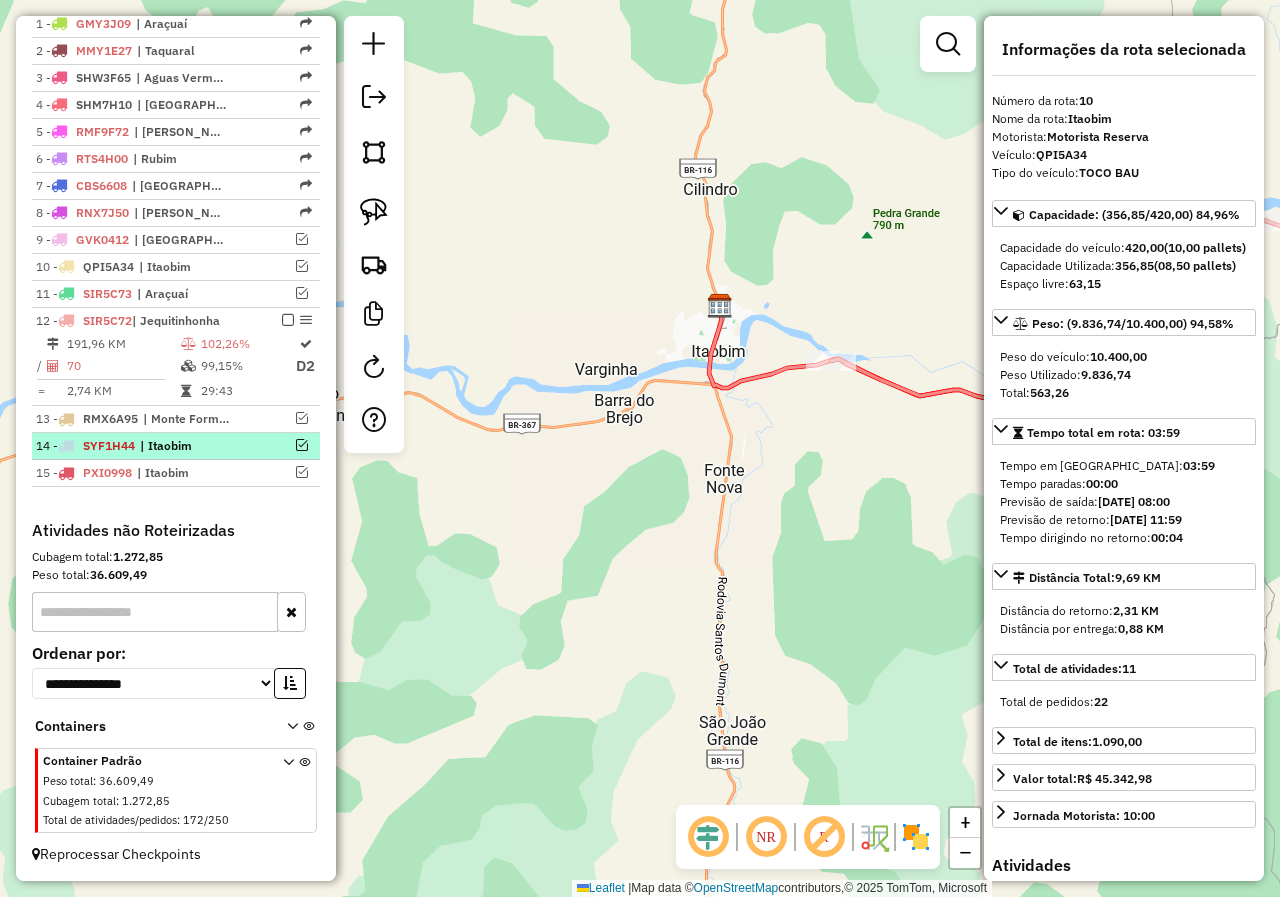 click on "14 -       SYF1H44   | Itaobim" at bounding box center (142, 446) 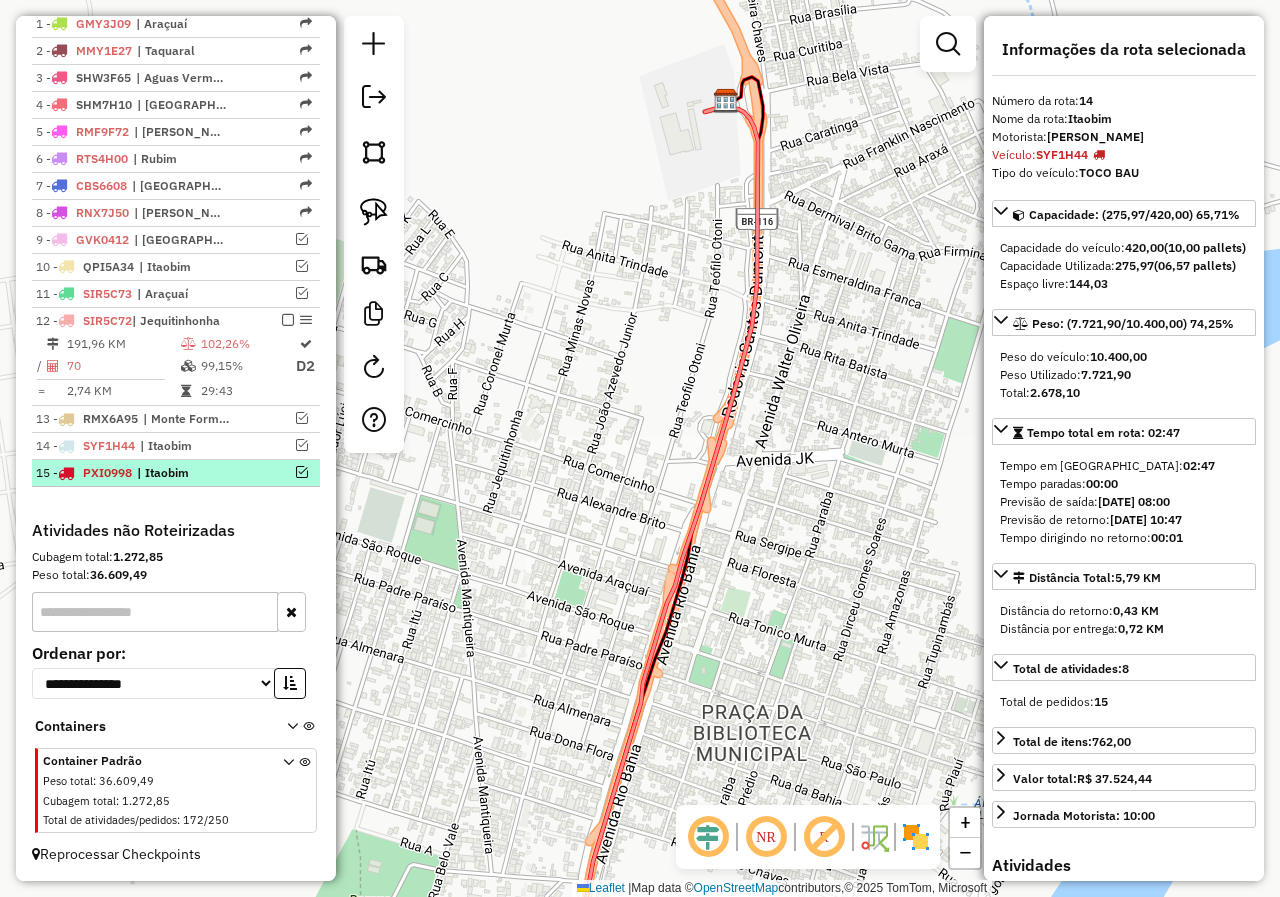click on "15 -       PXI0998   | Itaobim" at bounding box center (142, 473) 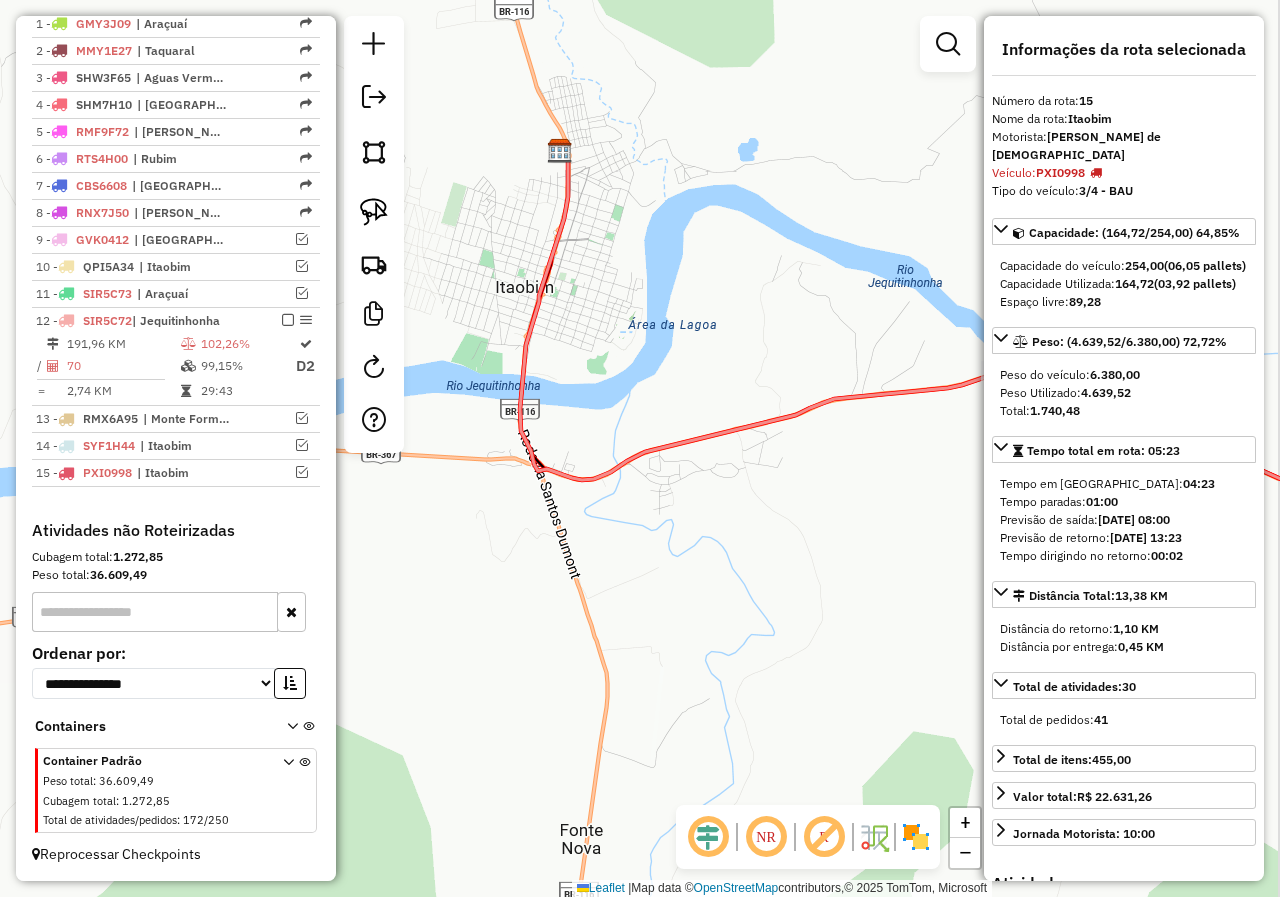 drag, startPoint x: 709, startPoint y: 593, endPoint x: 615, endPoint y: 438, distance: 181.27603 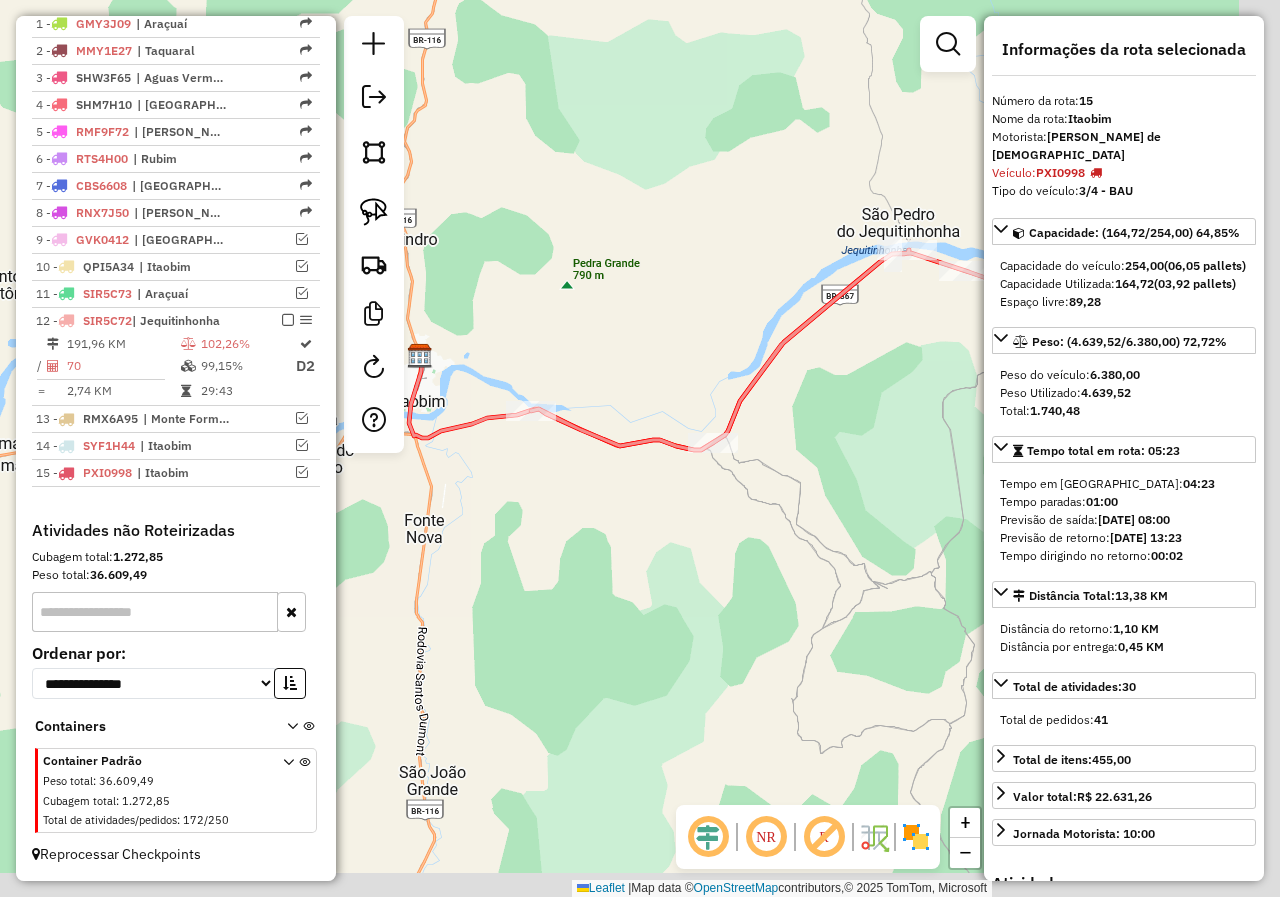 drag, startPoint x: 684, startPoint y: 556, endPoint x: 500, endPoint y: 509, distance: 189.90787 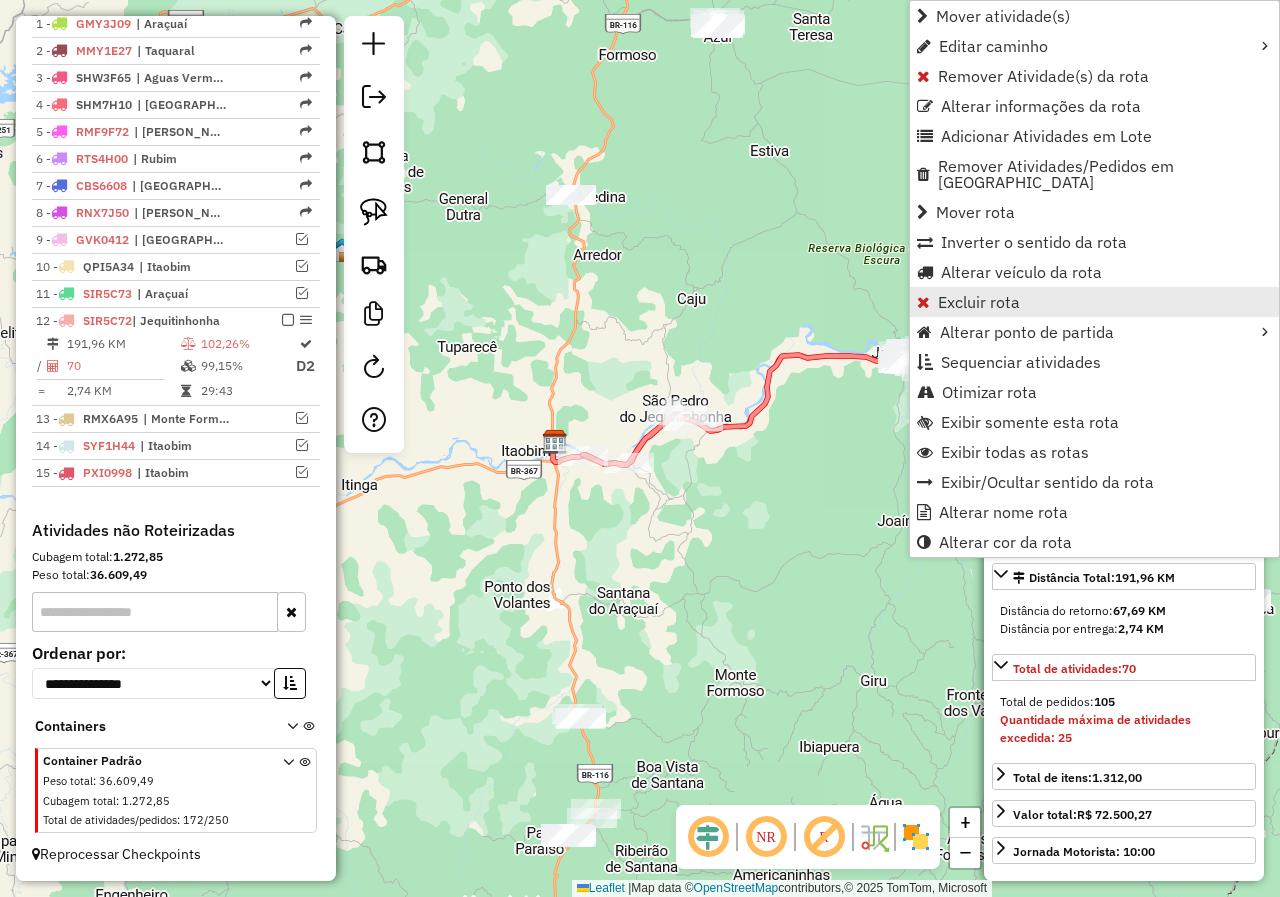 click on "Excluir rota" at bounding box center (979, 302) 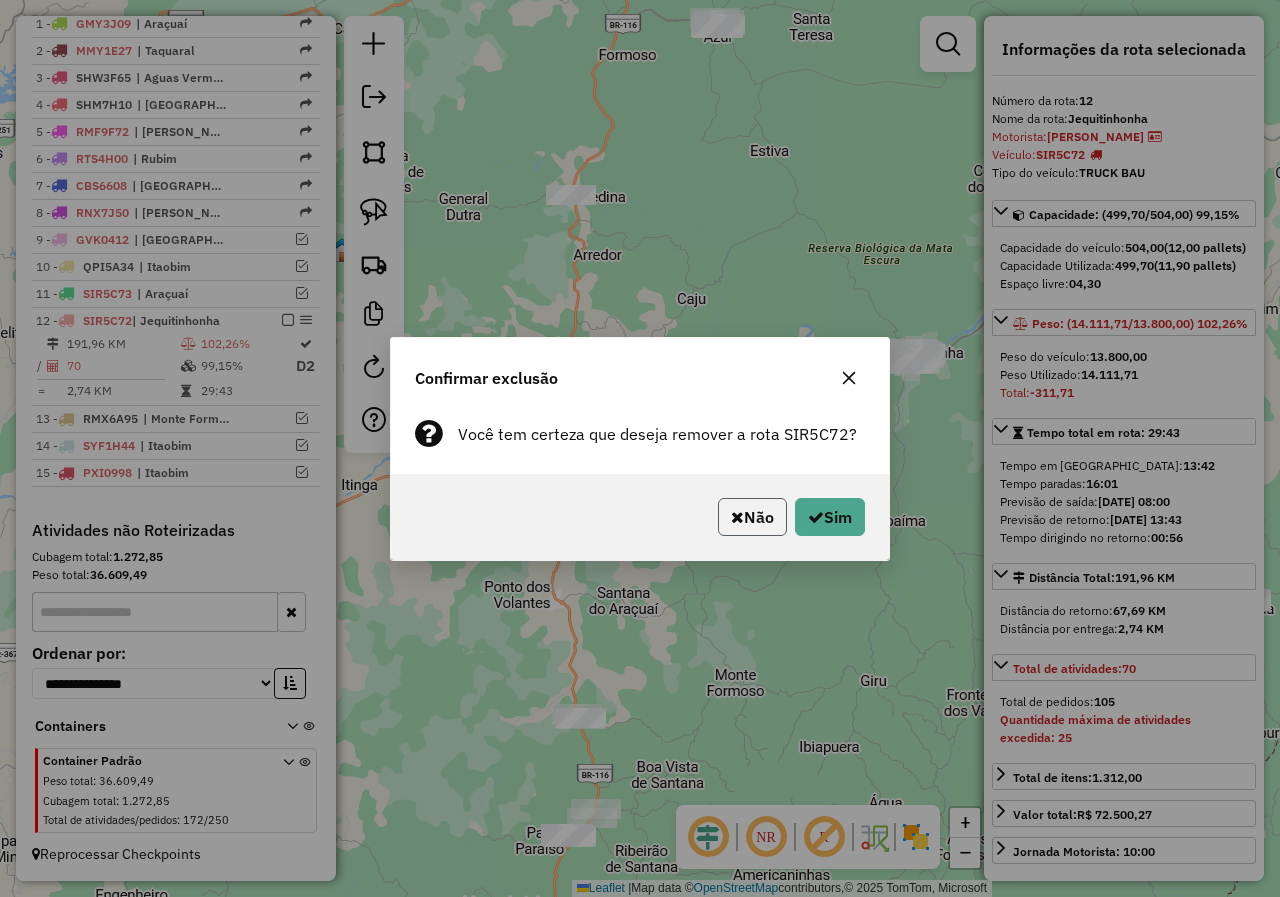 click on "Não" 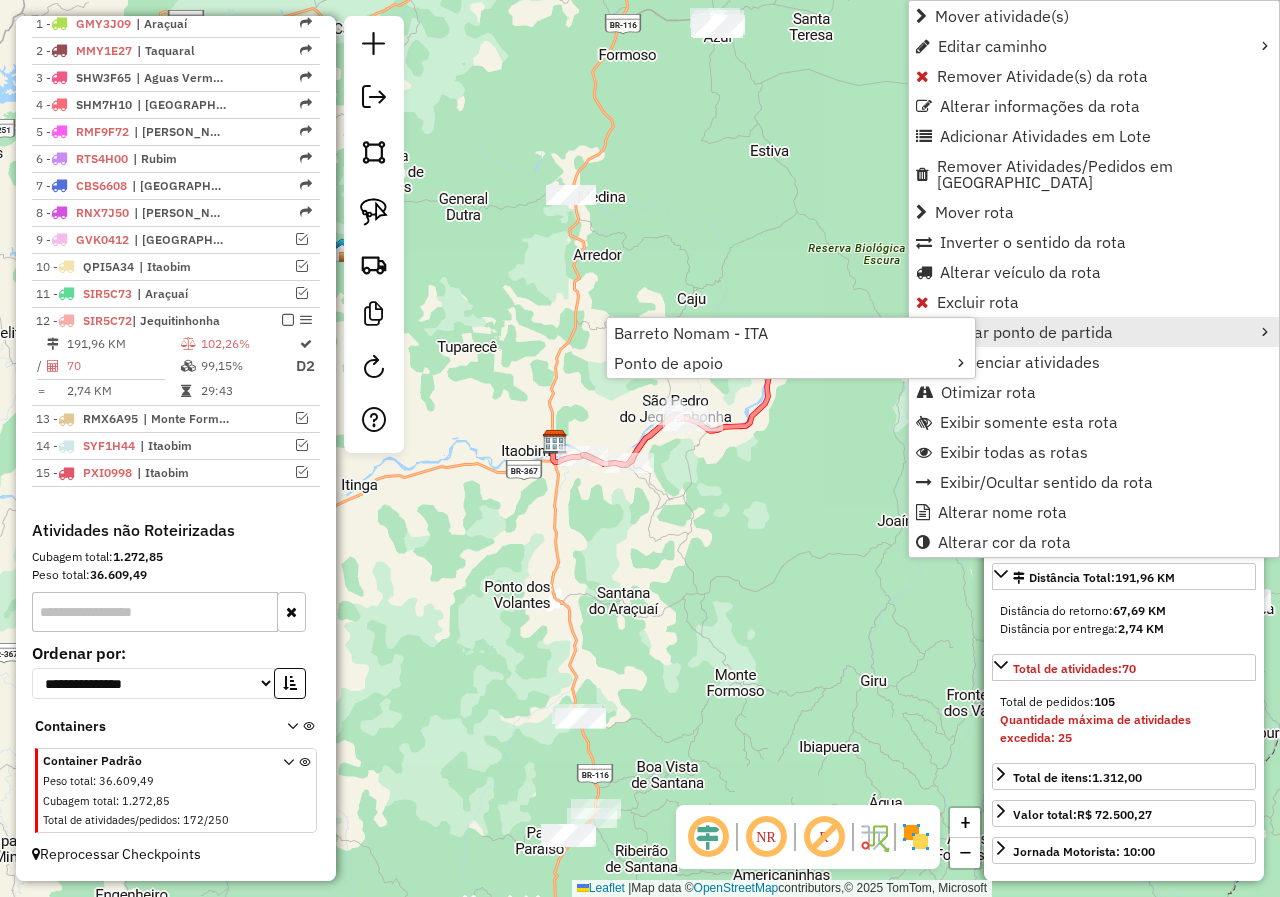 click on "Alterar ponto de partida" at bounding box center (1026, 332) 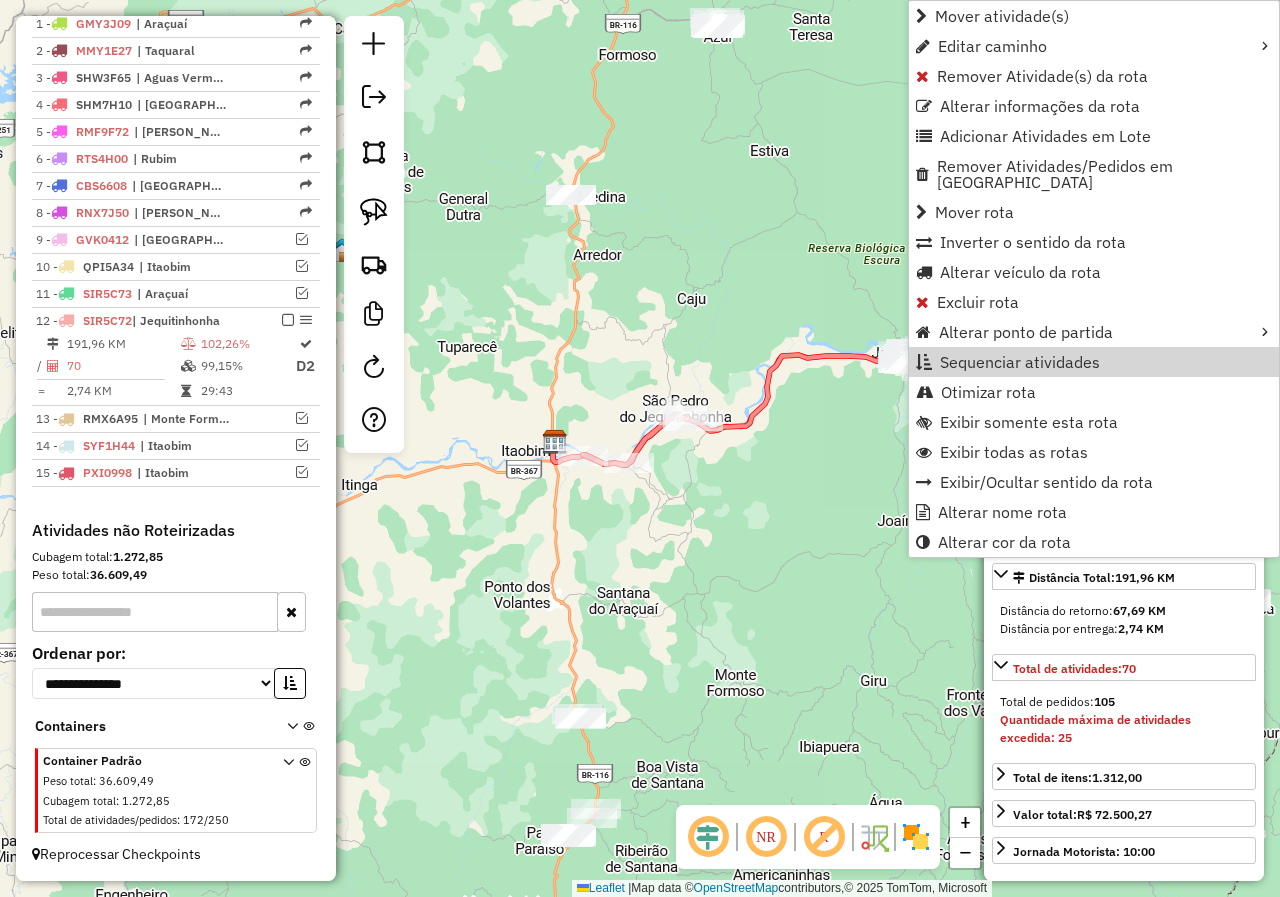 click on "Janela de atendimento Grade de atendimento Capacidade Transportadoras Veículos Cliente Pedidos  Rotas Selecione os dias de semana para filtrar as janelas de atendimento  Seg   Ter   Qua   Qui   Sex   Sáb   Dom  Informe o período da janela de atendimento: De: Até:  Filtrar exatamente a janela do cliente  Considerar janela de atendimento padrão  Selecione os dias de semana para filtrar as grades de atendimento  Seg   Ter   Qua   Qui   Sex   Sáb   Dom   Considerar clientes sem dia de atendimento cadastrado  Clientes fora do dia de atendimento selecionado Filtrar as atividades entre os valores definidos abaixo:  Peso mínimo:   Peso máximo:   Cubagem mínima:   Cubagem máxima:   De:   Até:  Filtrar as atividades entre o tempo de atendimento definido abaixo:  De:   Até:   Considerar capacidade total dos clientes não roteirizados Transportadora: Selecione um ou mais itens Tipo de veículo: Selecione um ou mais itens Veículo: Selecione um ou mais itens Motorista: Selecione um ou mais itens Nome: Rótulo:" 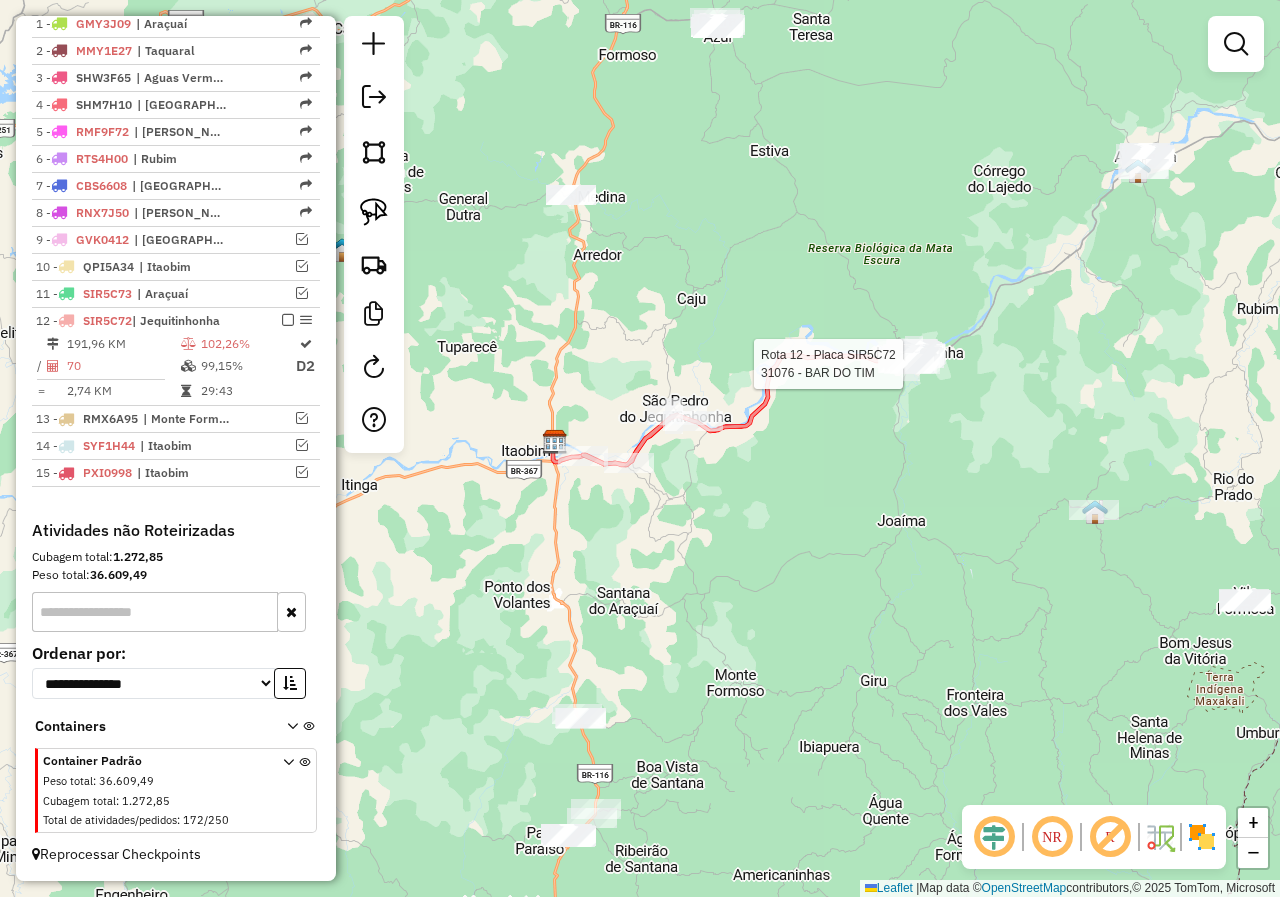 select on "*********" 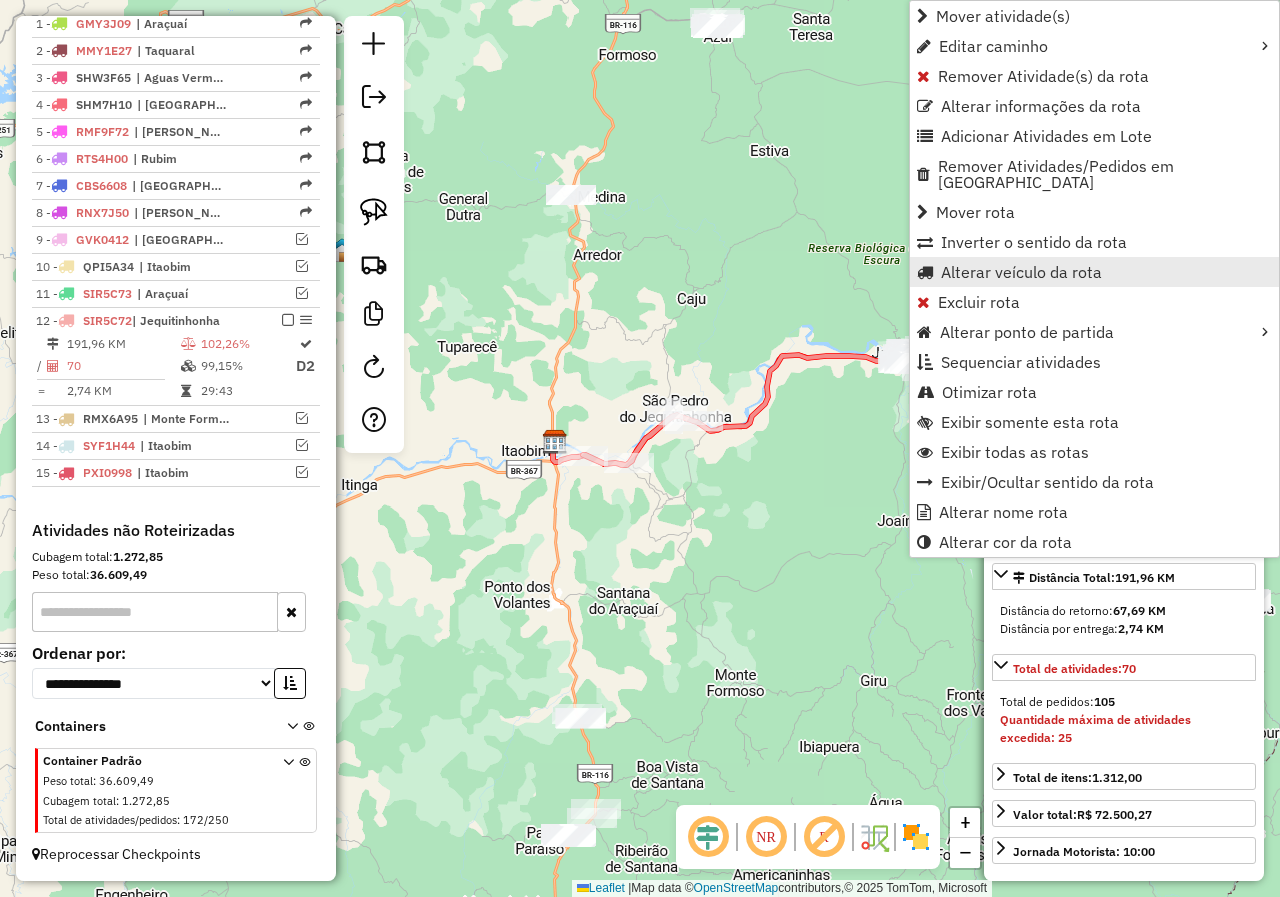 click on "Alterar veículo da rota" at bounding box center [1021, 272] 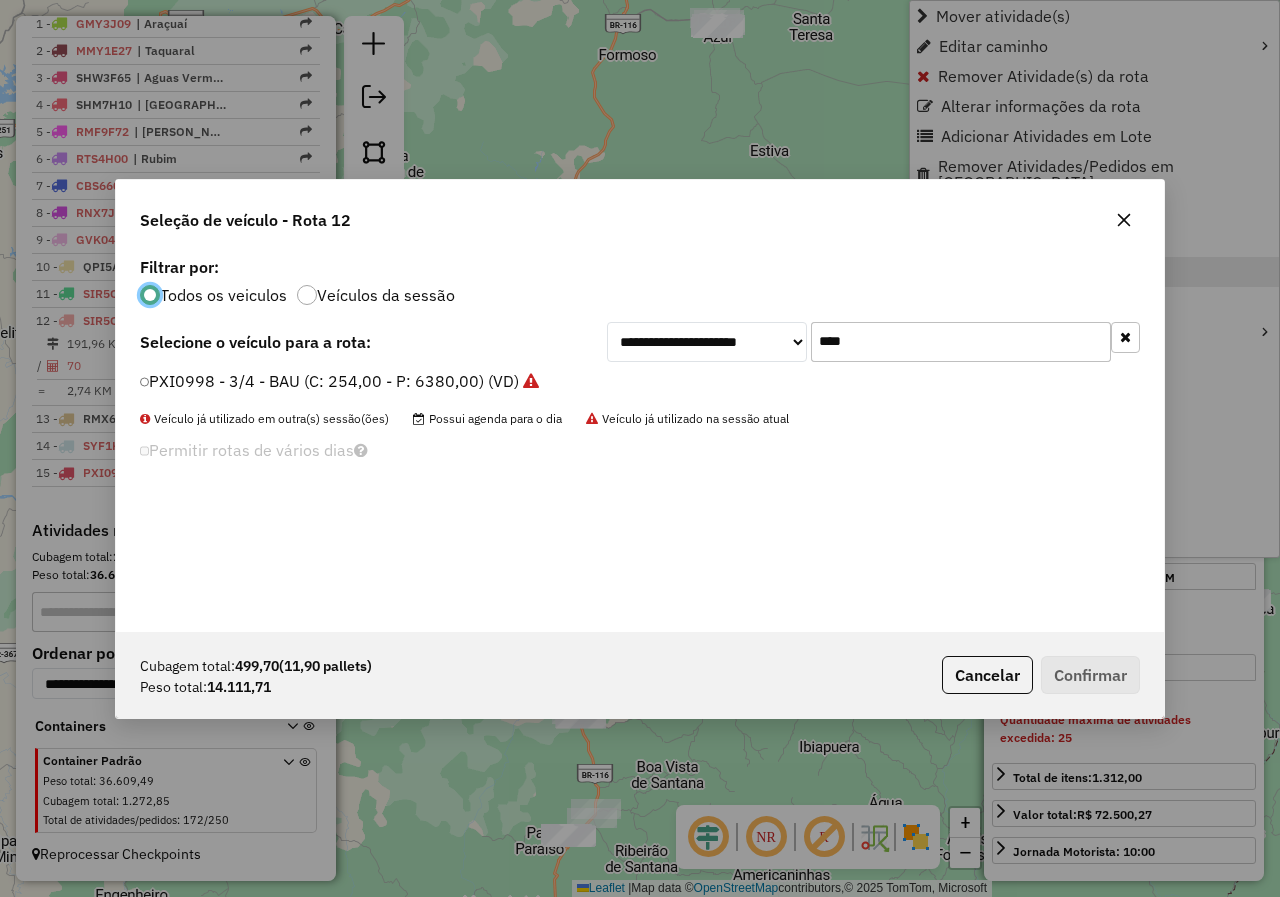 scroll, scrollTop: 11, scrollLeft: 6, axis: both 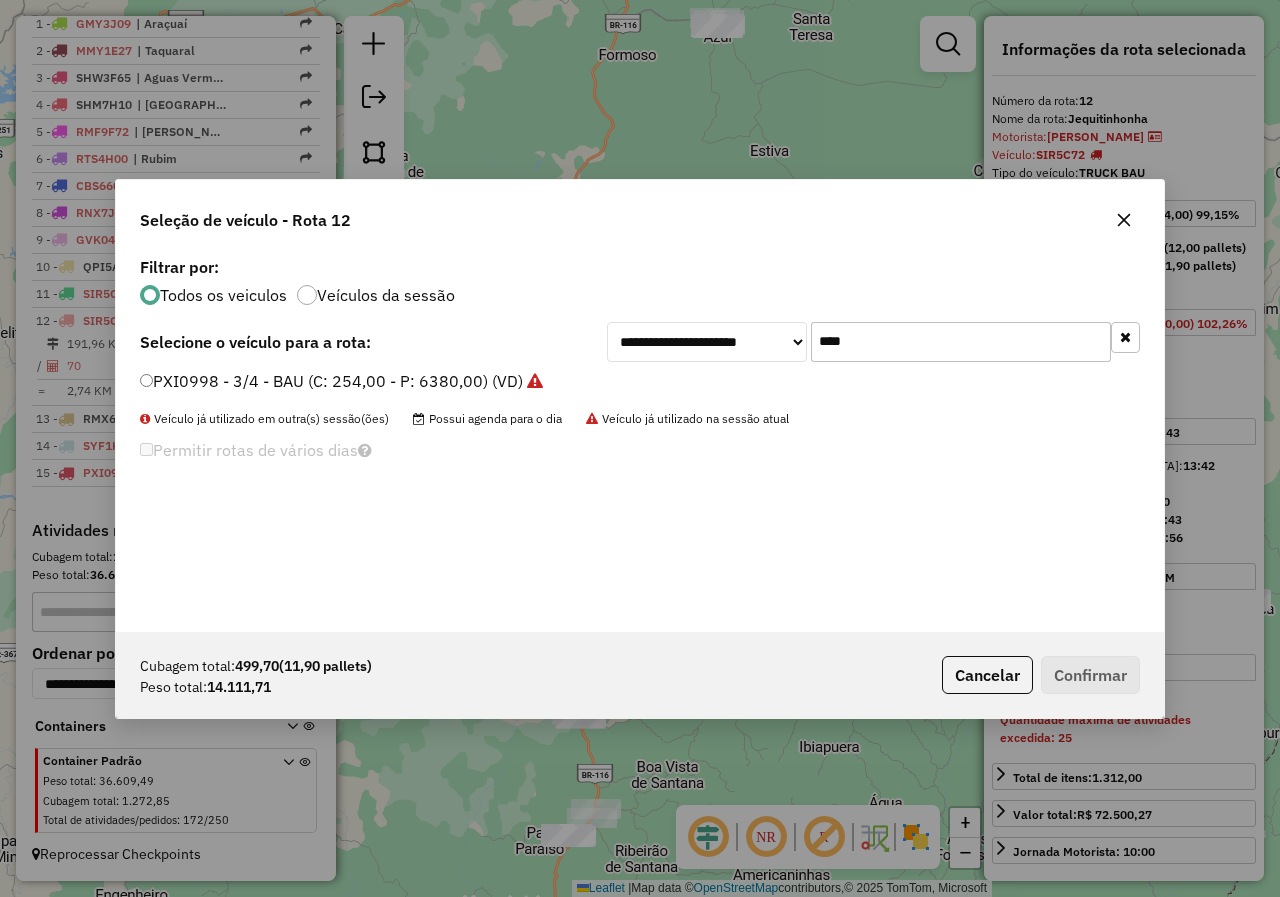 drag, startPoint x: 905, startPoint y: 359, endPoint x: 777, endPoint y: 357, distance: 128.01562 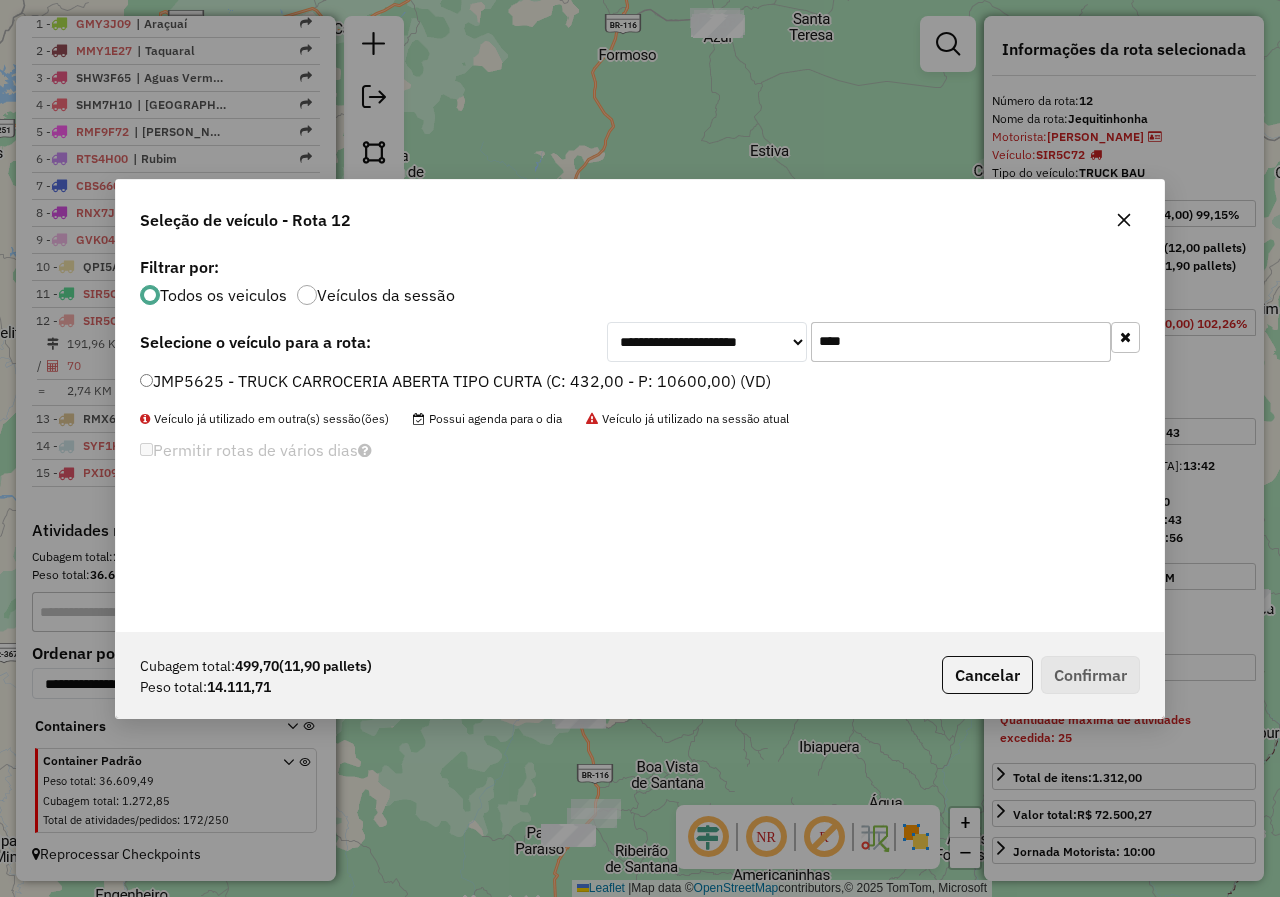 type on "****" 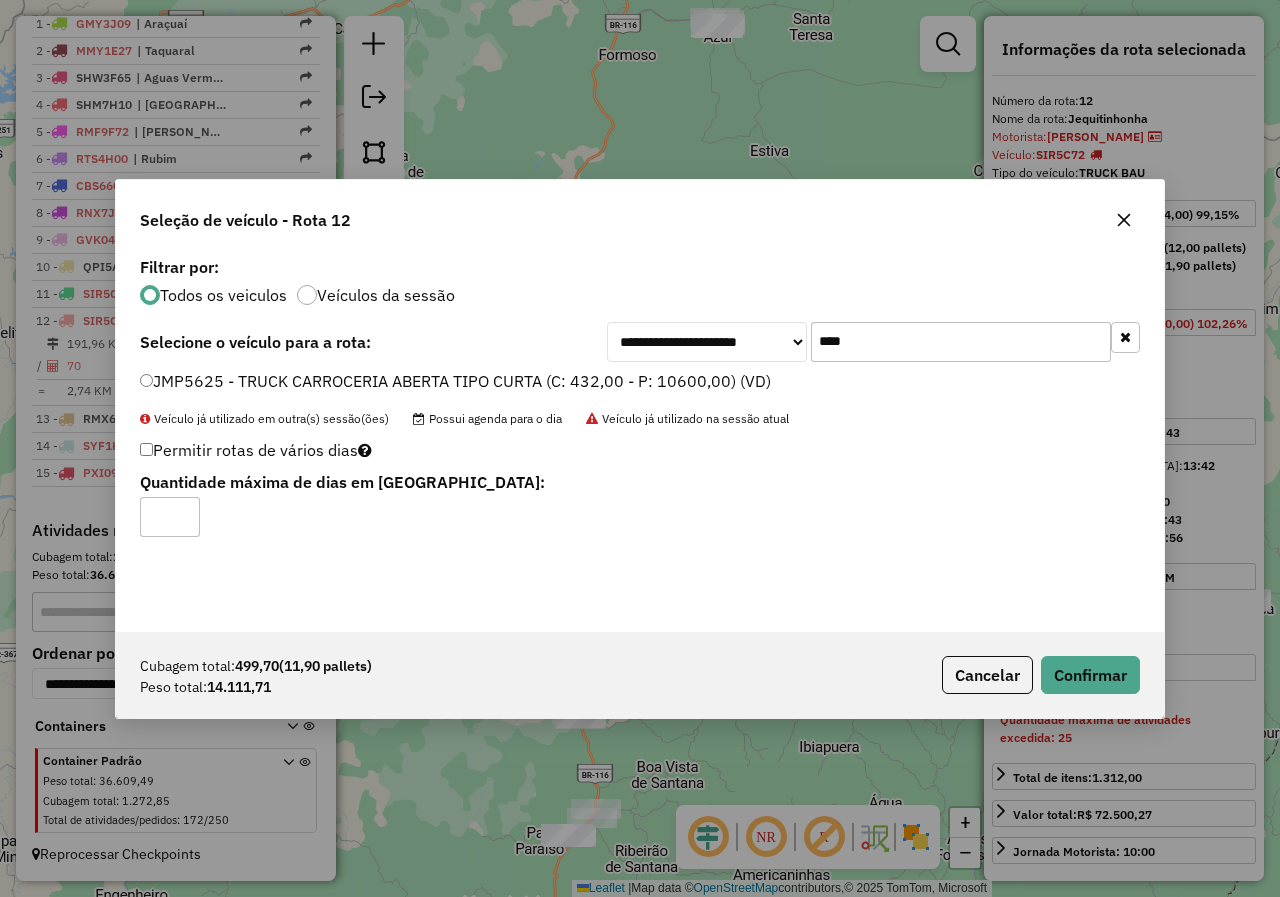 click on "*" 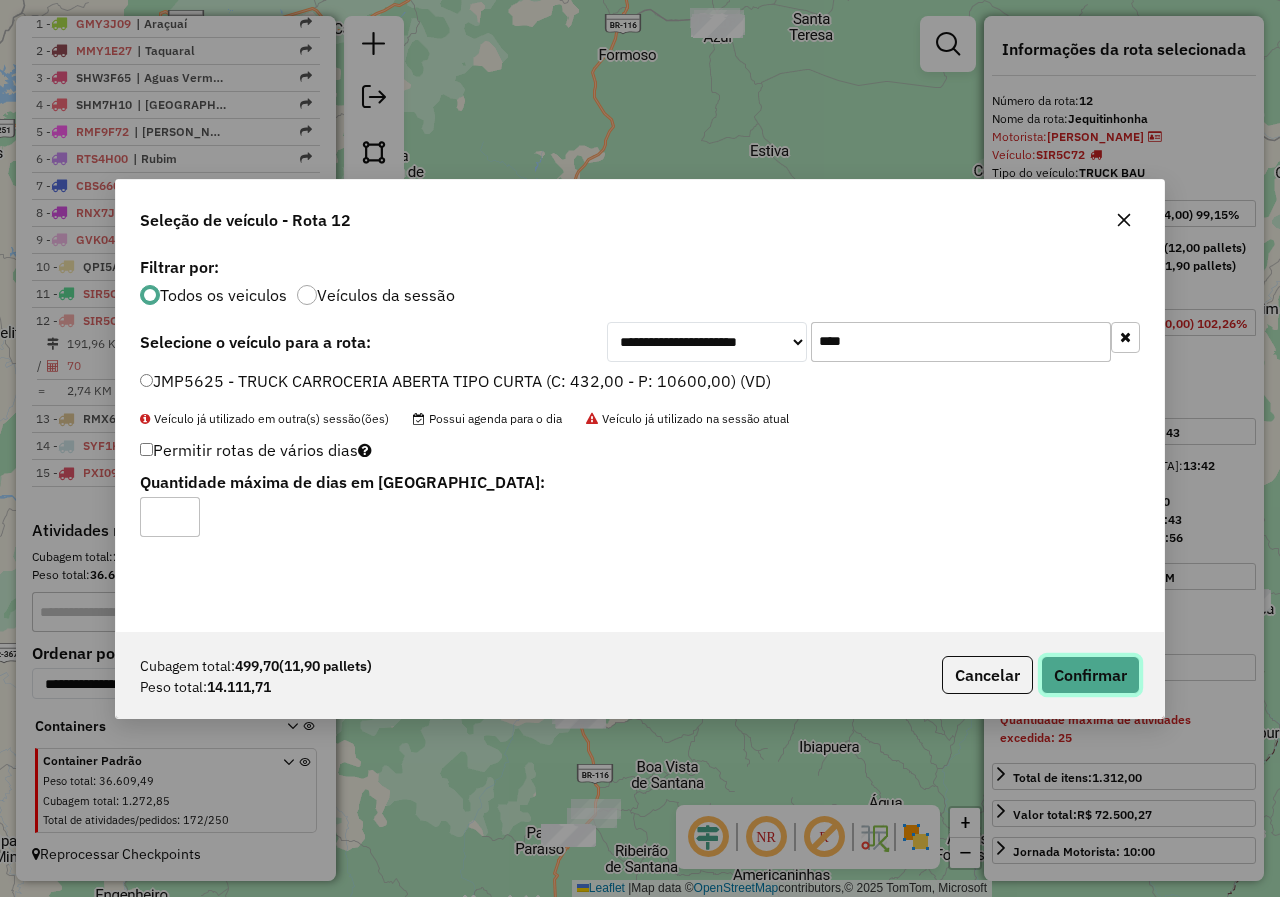 click on "Confirmar" 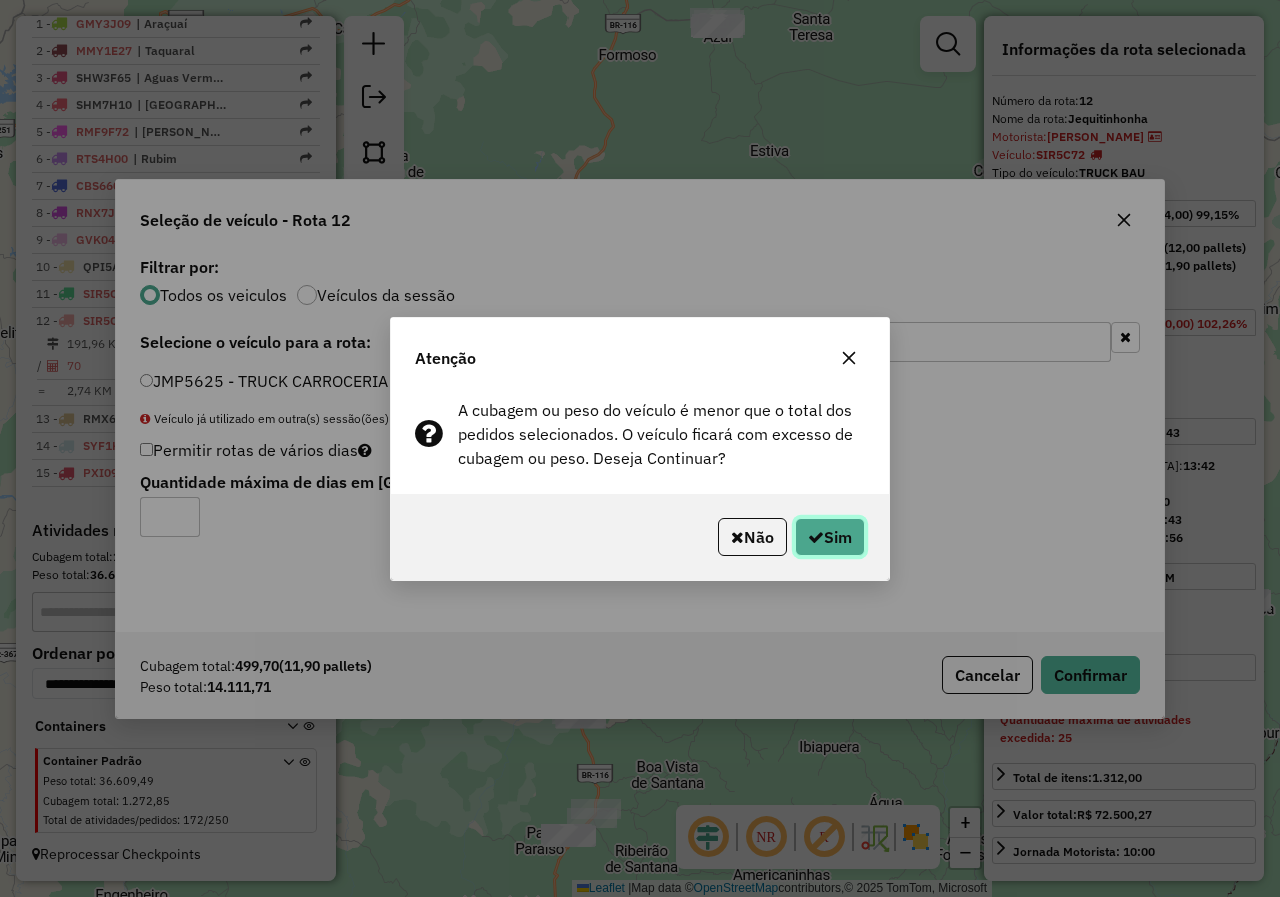 click on "Sim" 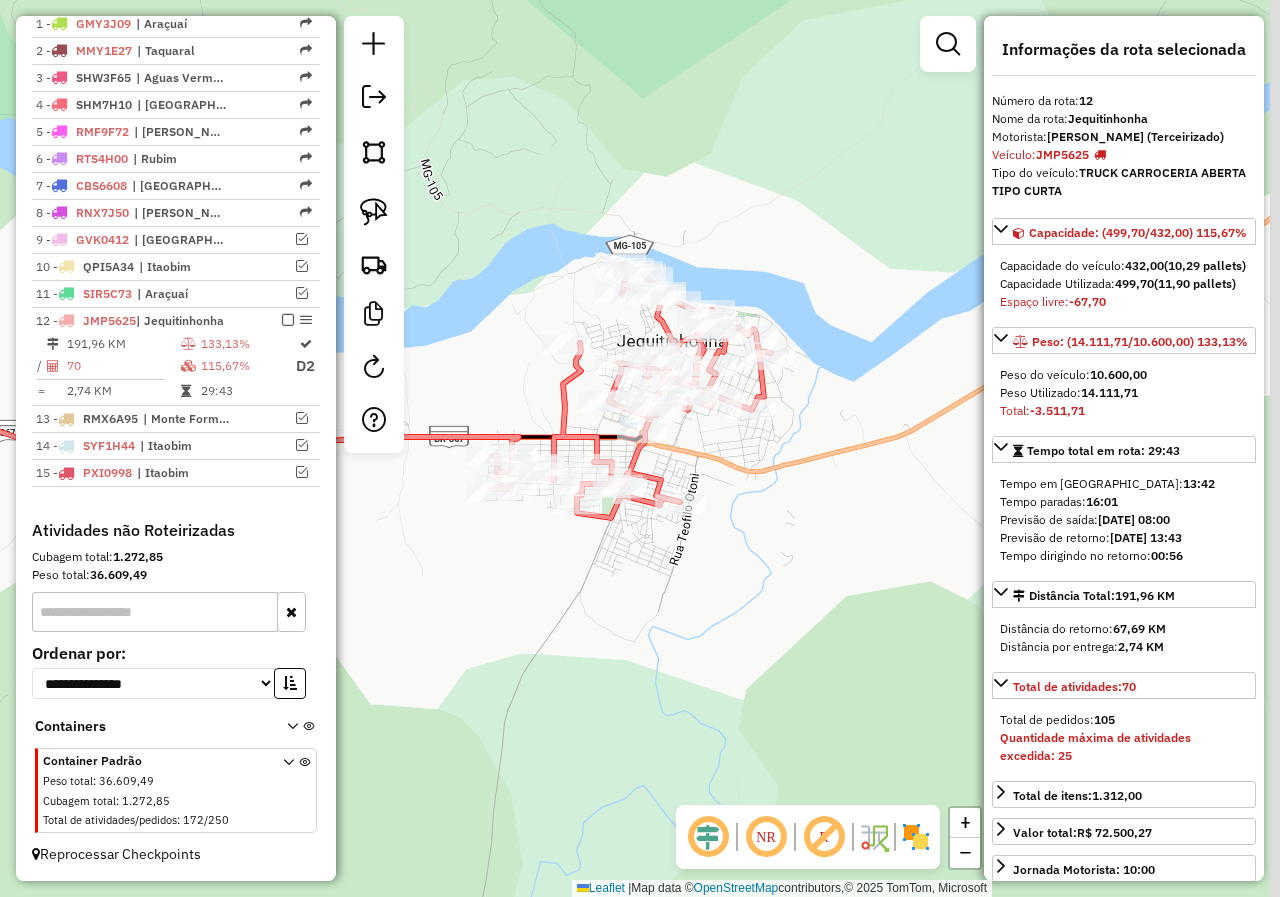 drag, startPoint x: 803, startPoint y: 575, endPoint x: 486, endPoint y: 556, distance: 317.56888 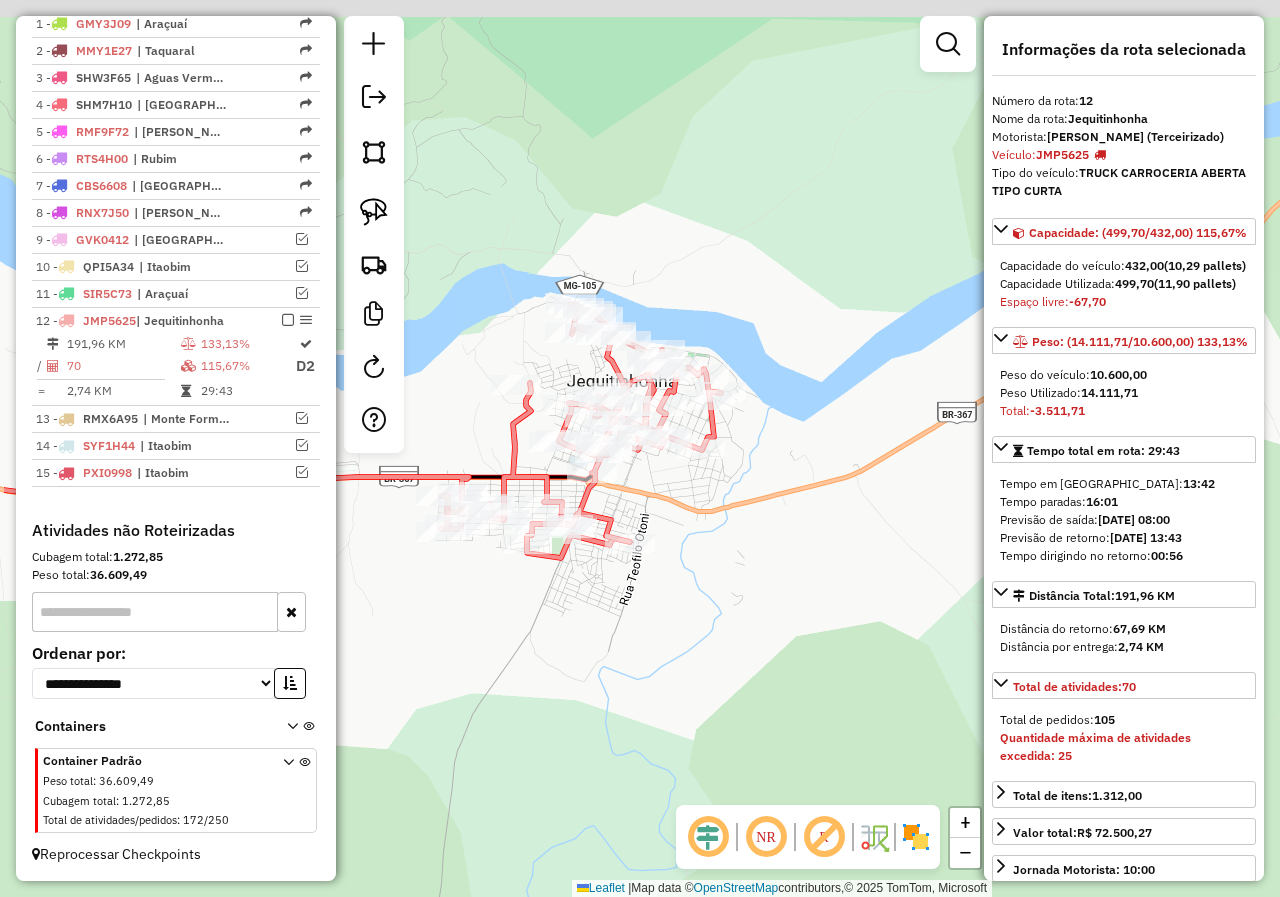 drag, startPoint x: 750, startPoint y: 603, endPoint x: 808, endPoint y: 593, distance: 58.855755 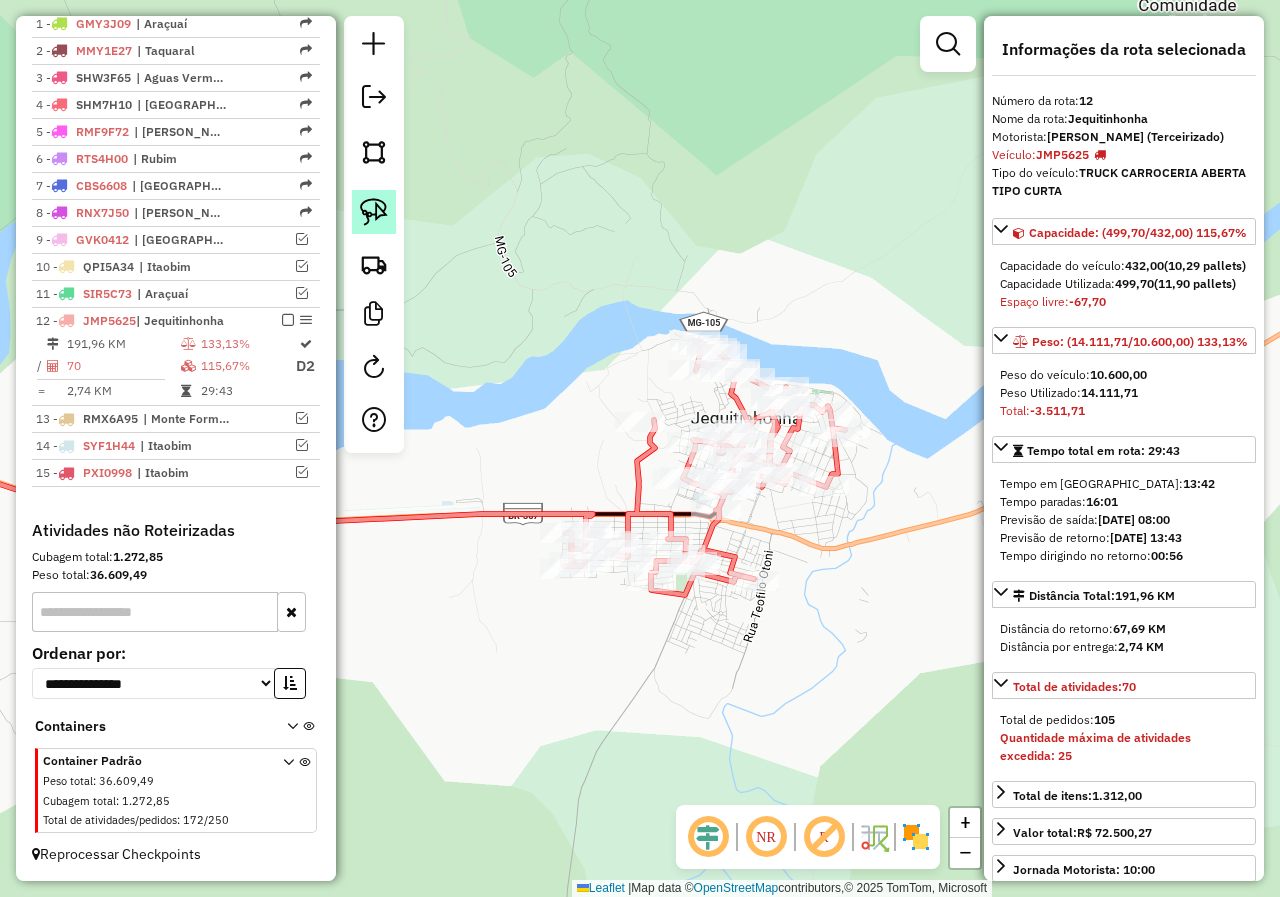 click 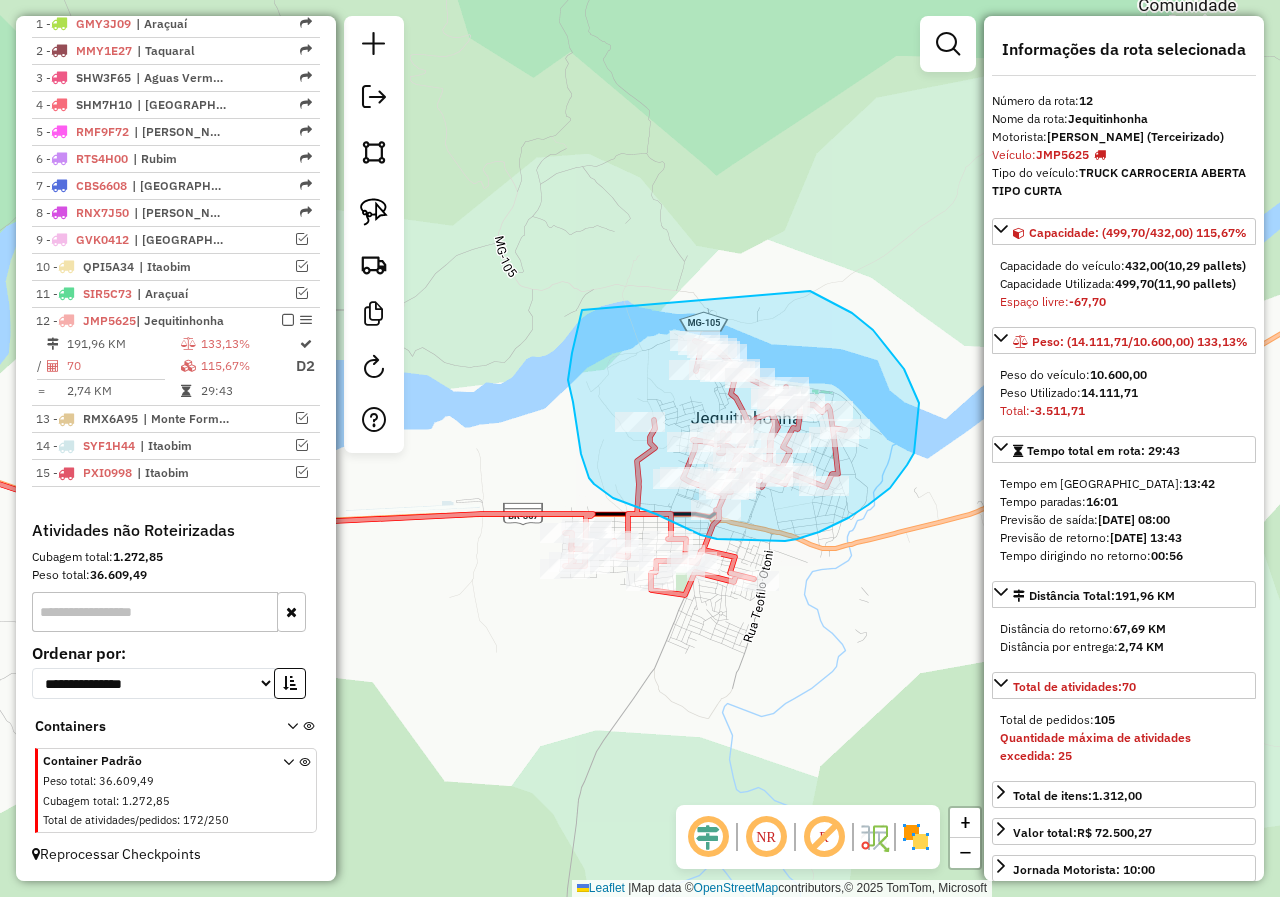 drag, startPoint x: 580, startPoint y: 316, endPoint x: 794, endPoint y: 284, distance: 216.3793 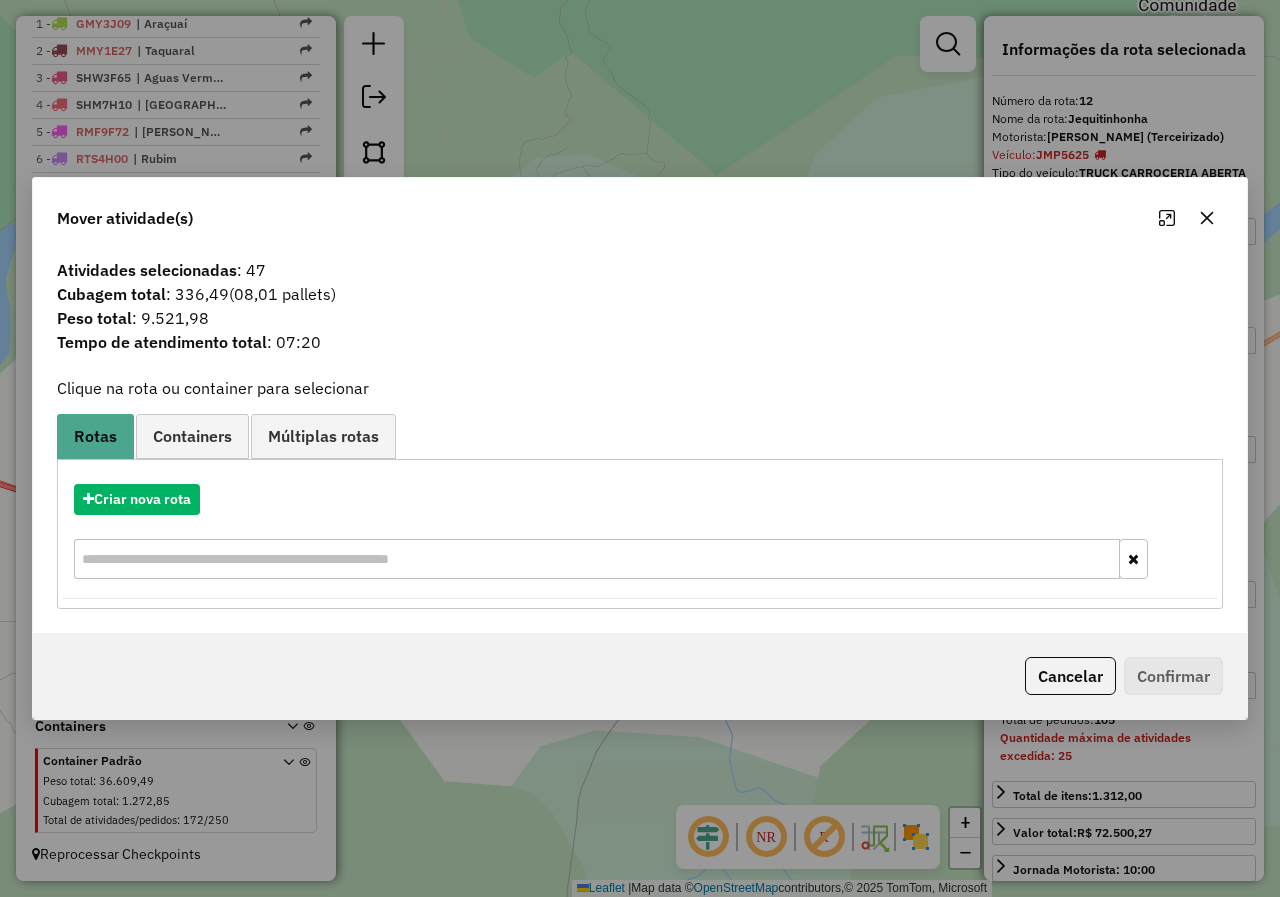 click 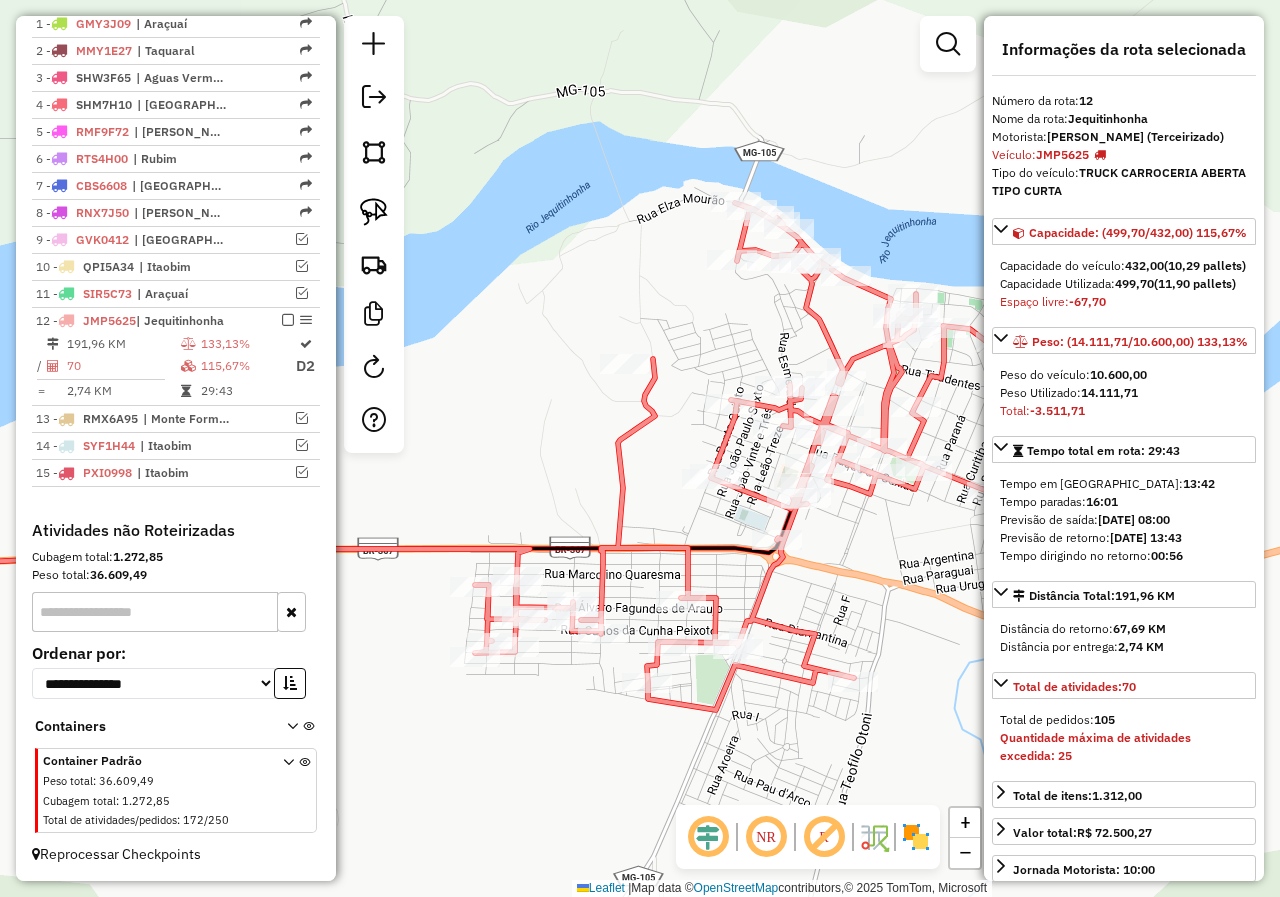 drag, startPoint x: 795, startPoint y: 586, endPoint x: 792, endPoint y: 596, distance: 10.440307 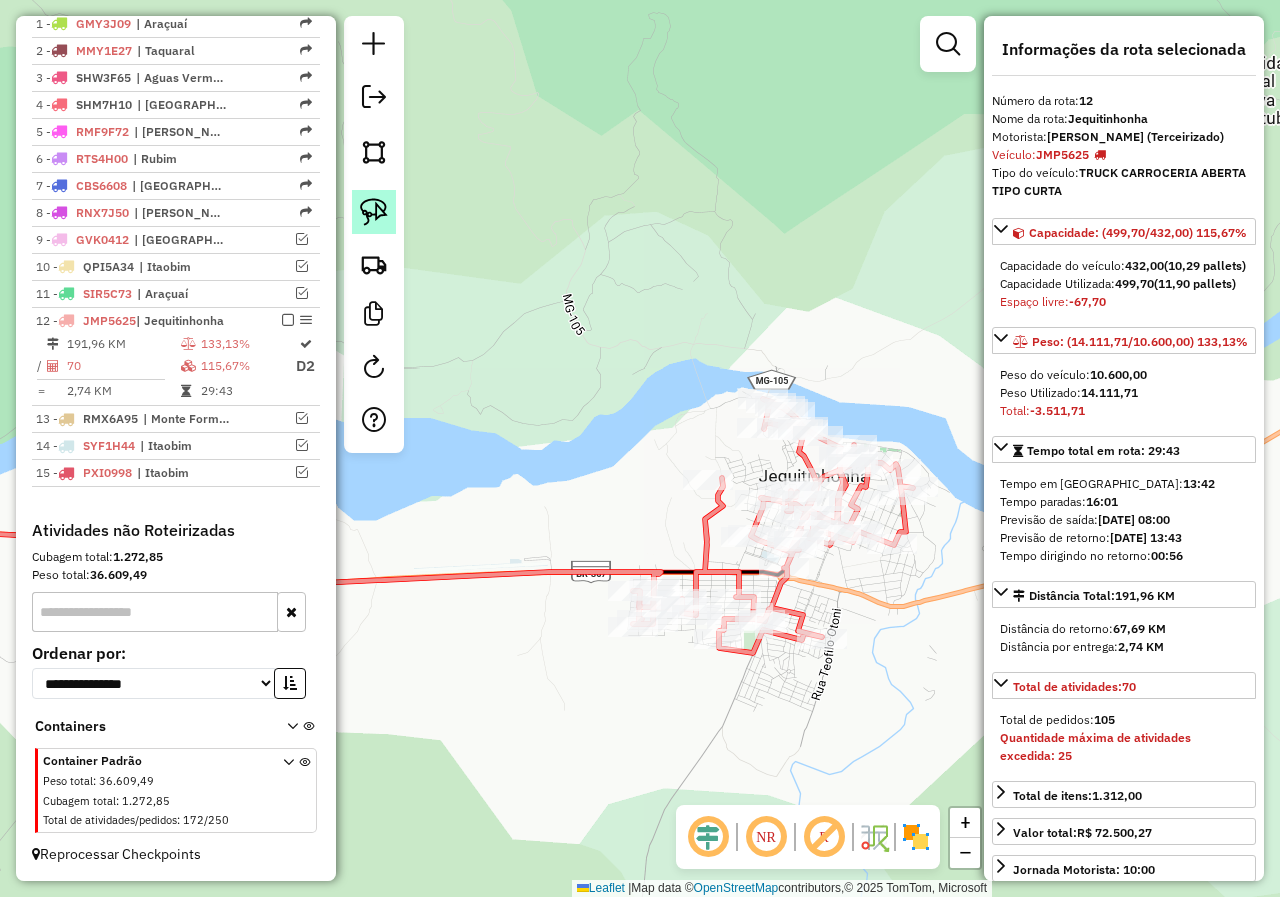 click 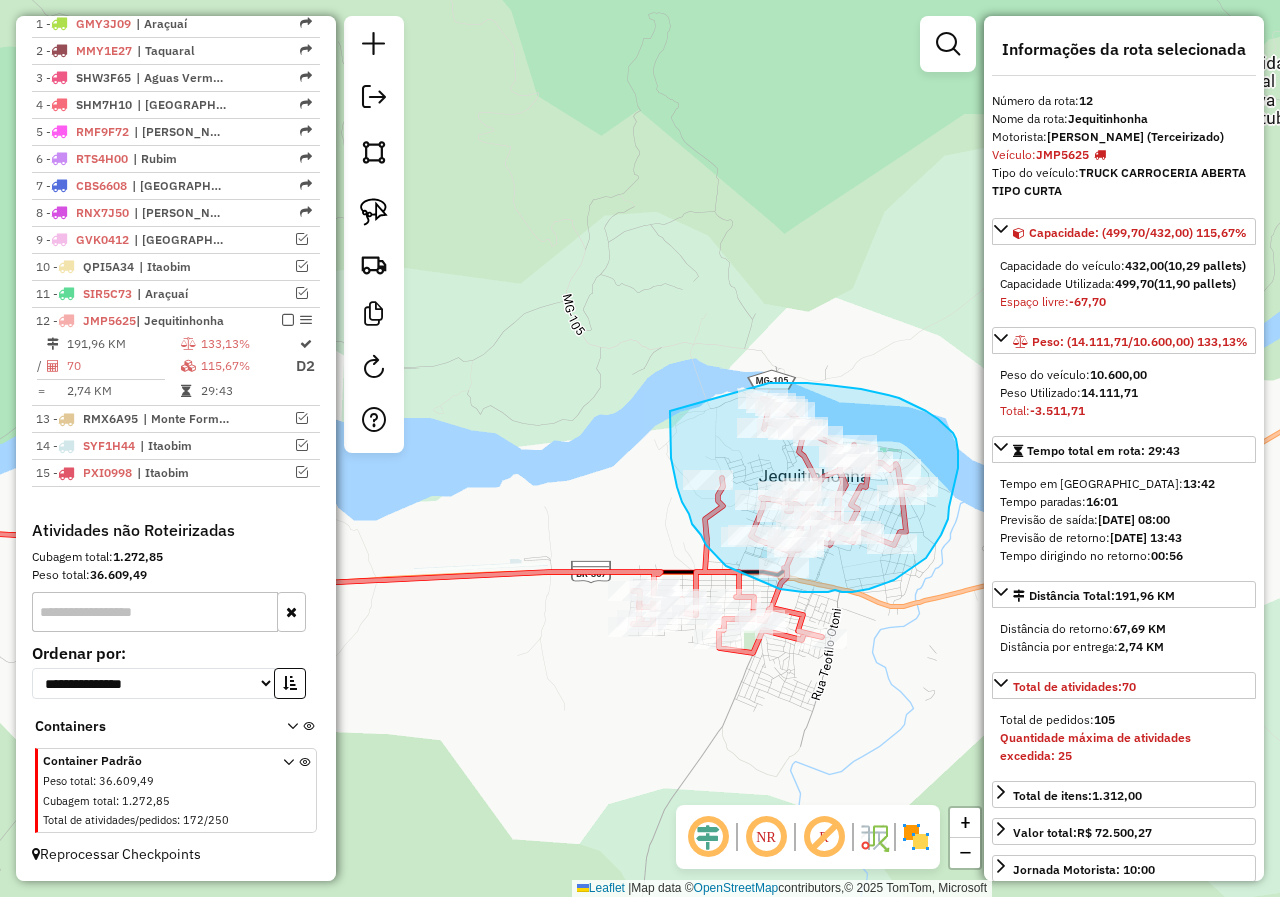 drag, startPoint x: 670, startPoint y: 415, endPoint x: 769, endPoint y: 383, distance: 104.04326 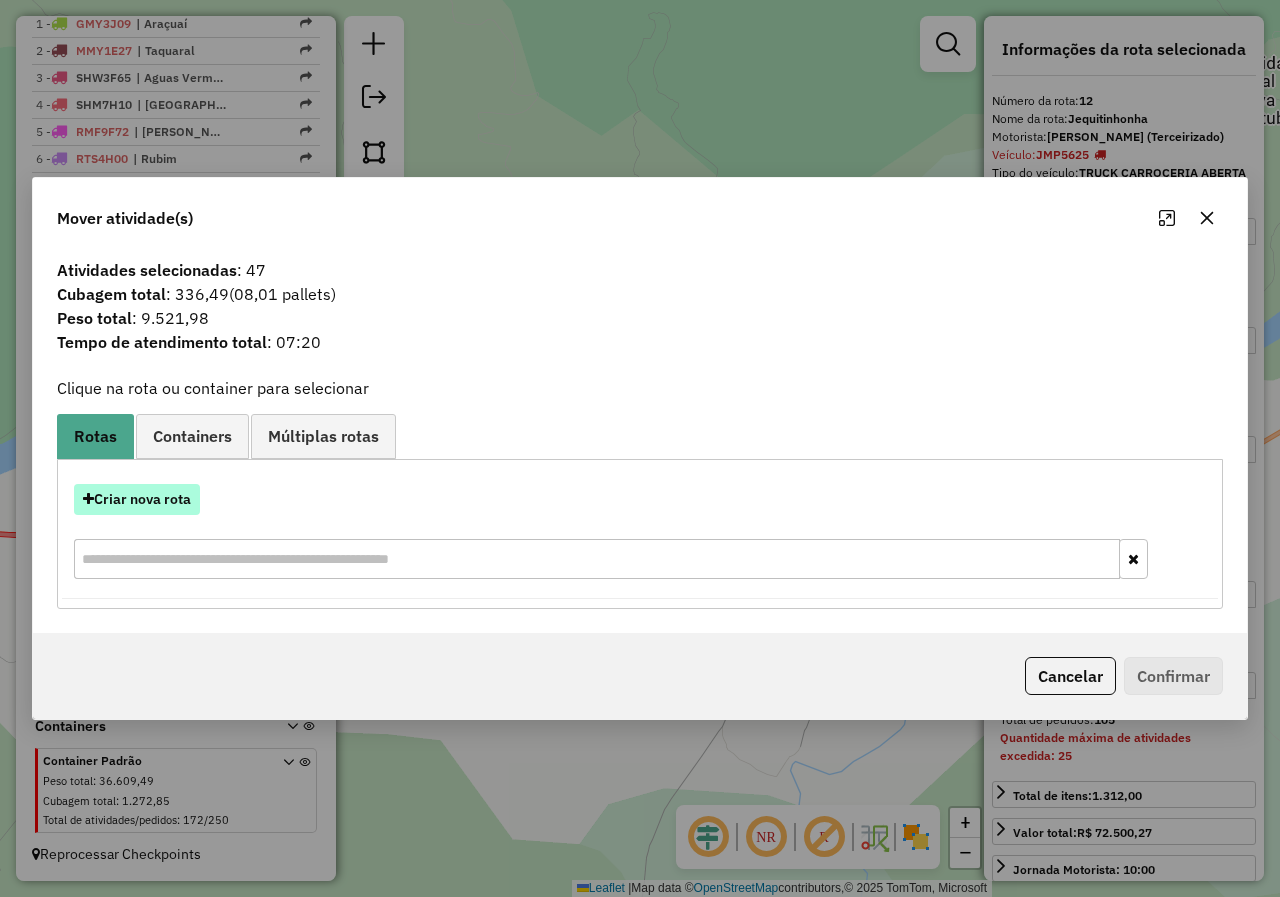 click on "Criar nova rota" at bounding box center (137, 499) 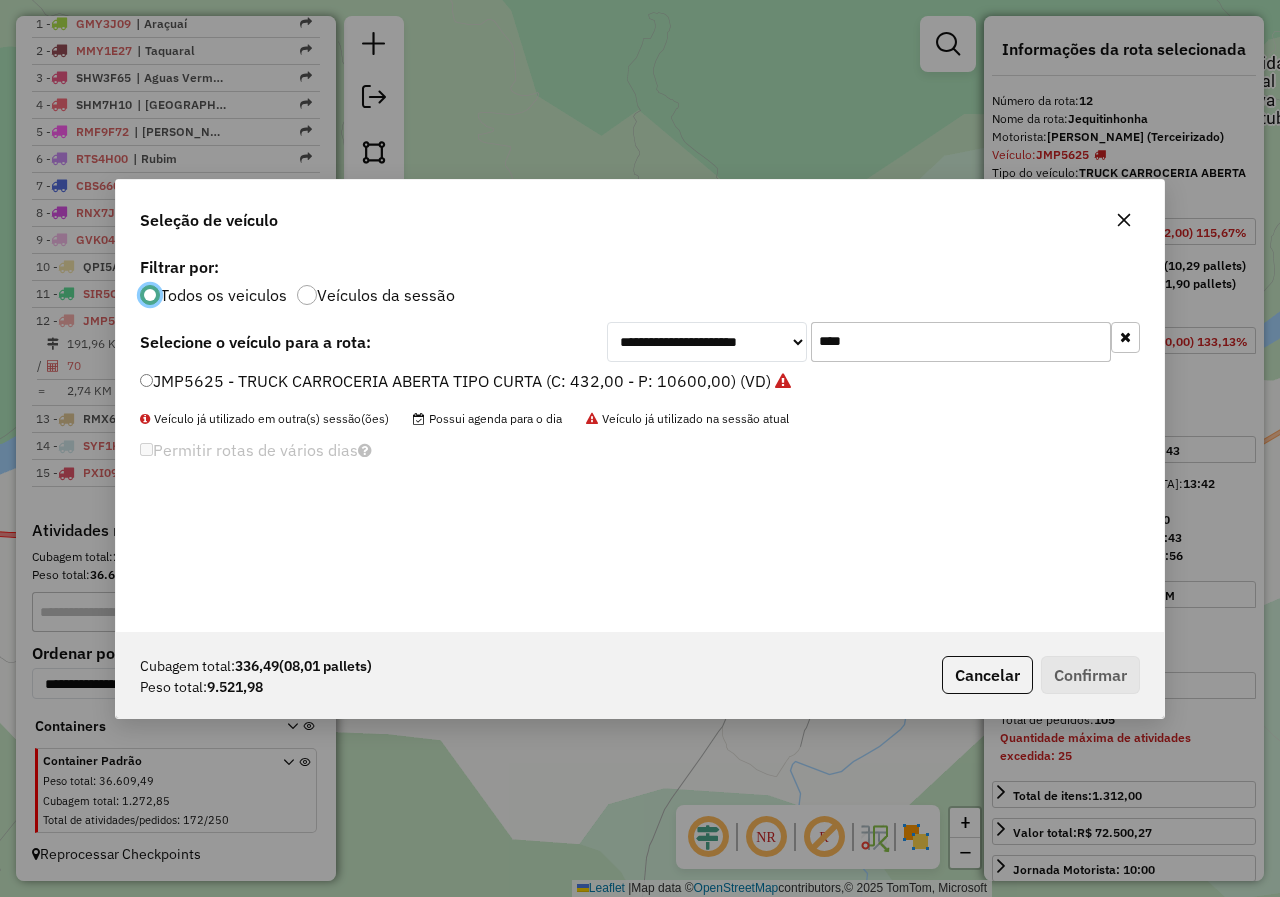 scroll, scrollTop: 11, scrollLeft: 6, axis: both 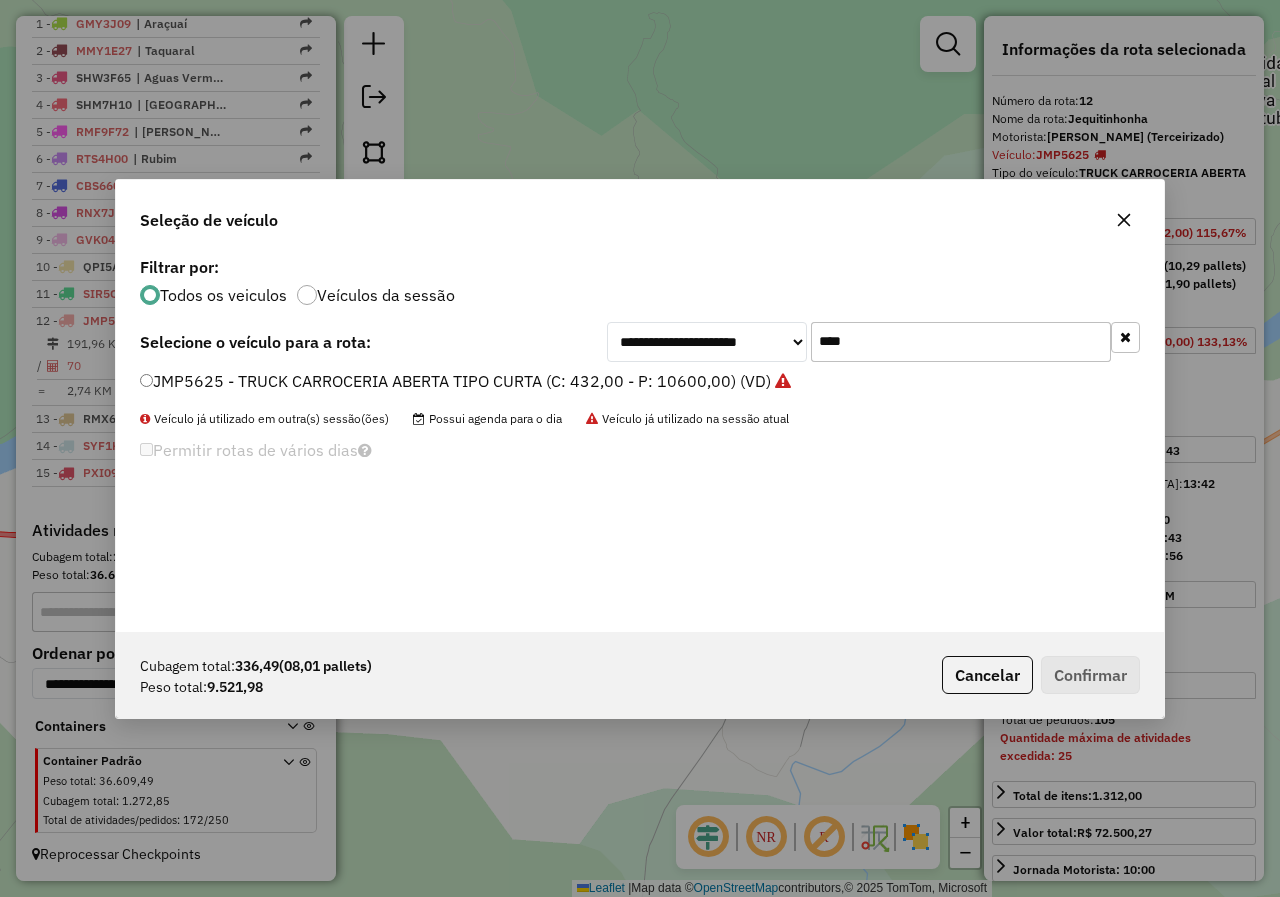 drag, startPoint x: 812, startPoint y: 345, endPoint x: 710, endPoint y: 343, distance: 102.01961 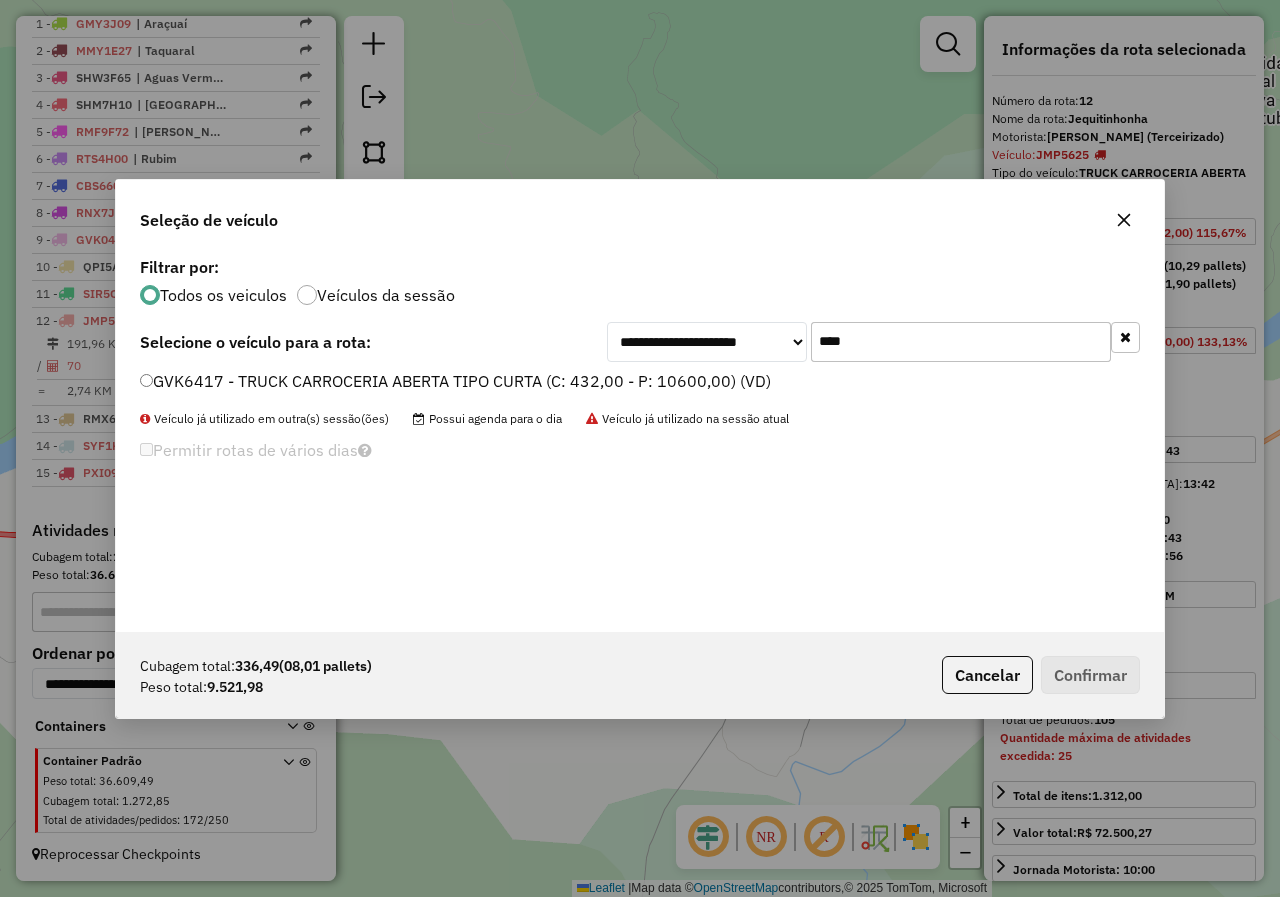 type on "****" 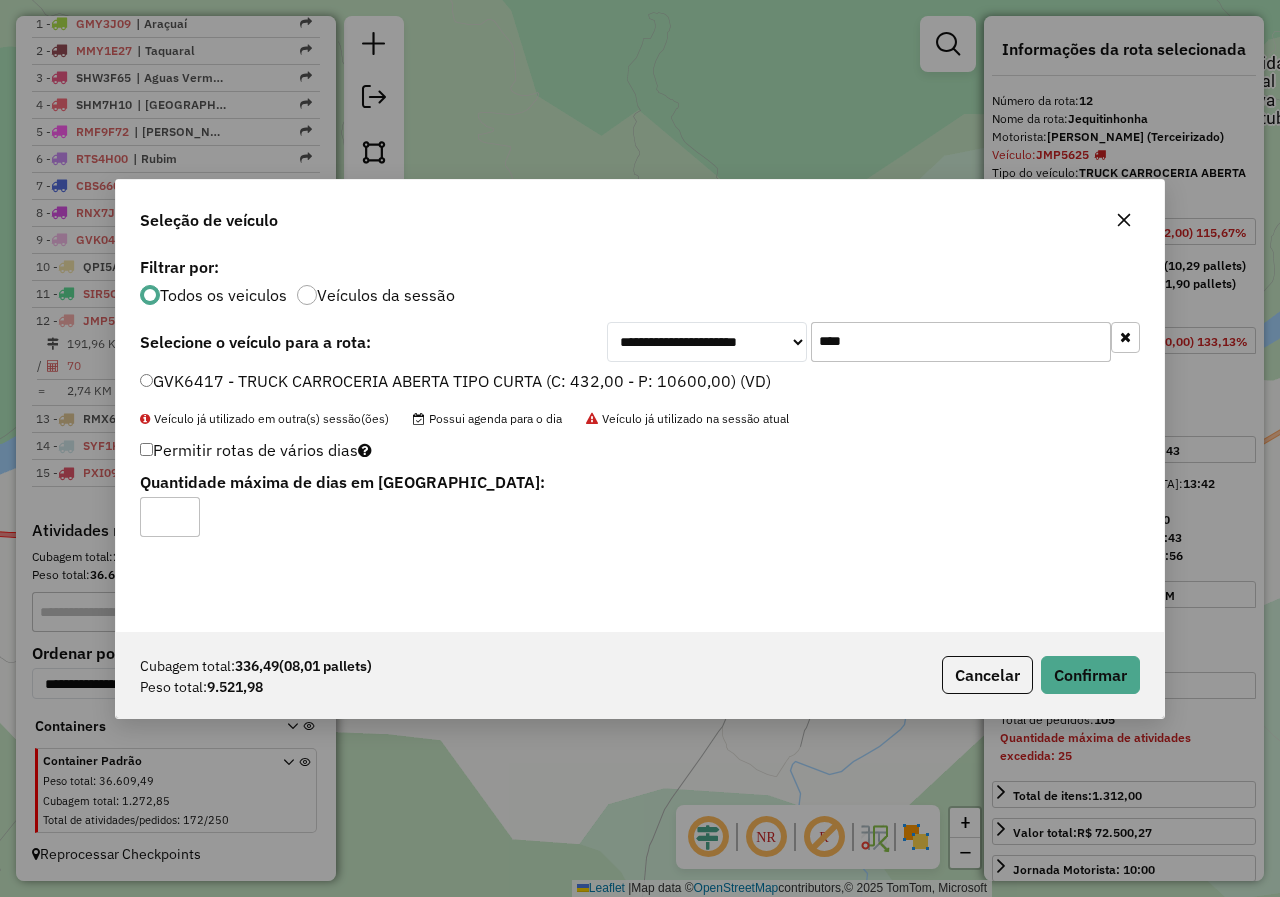 click on "*" 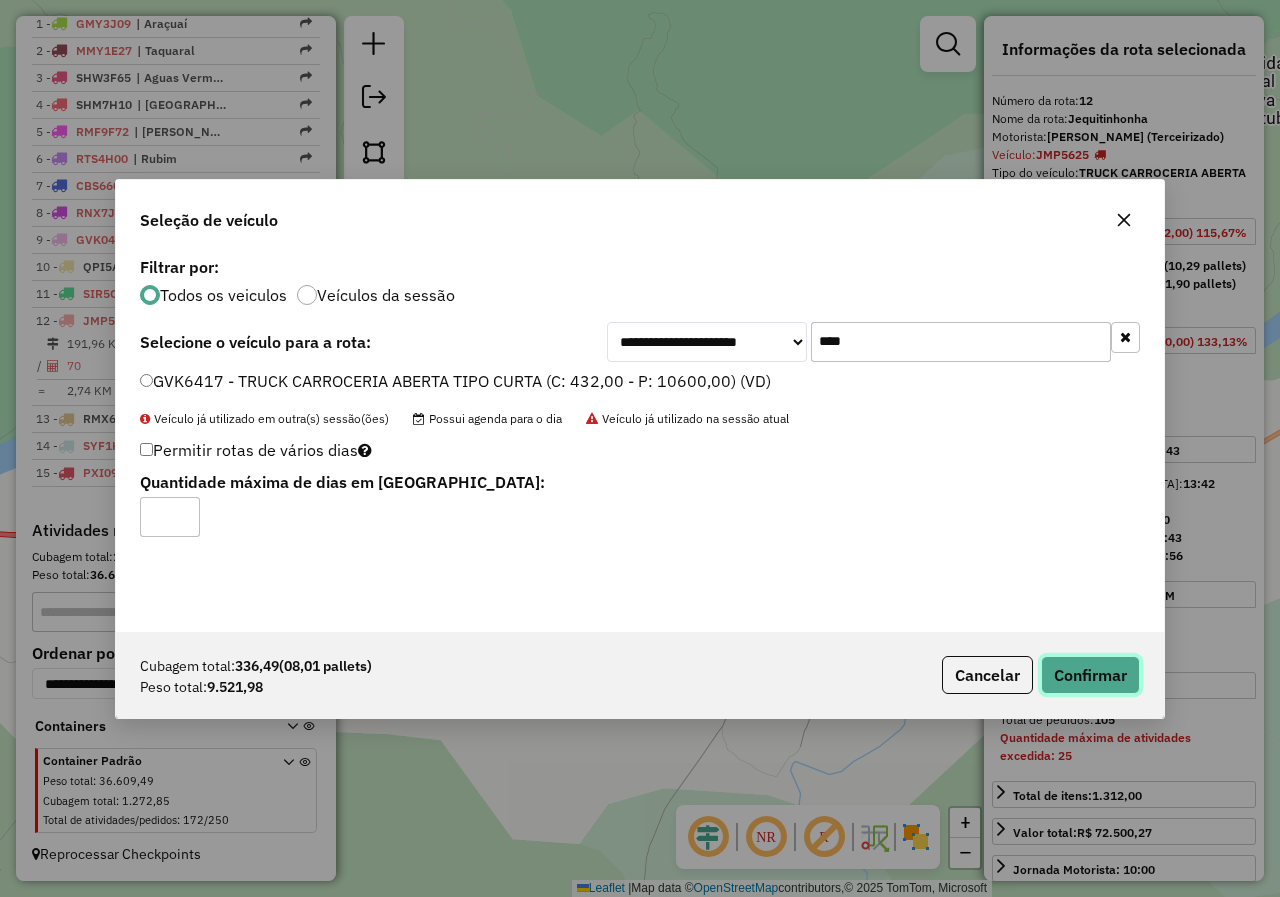 click on "Confirmar" 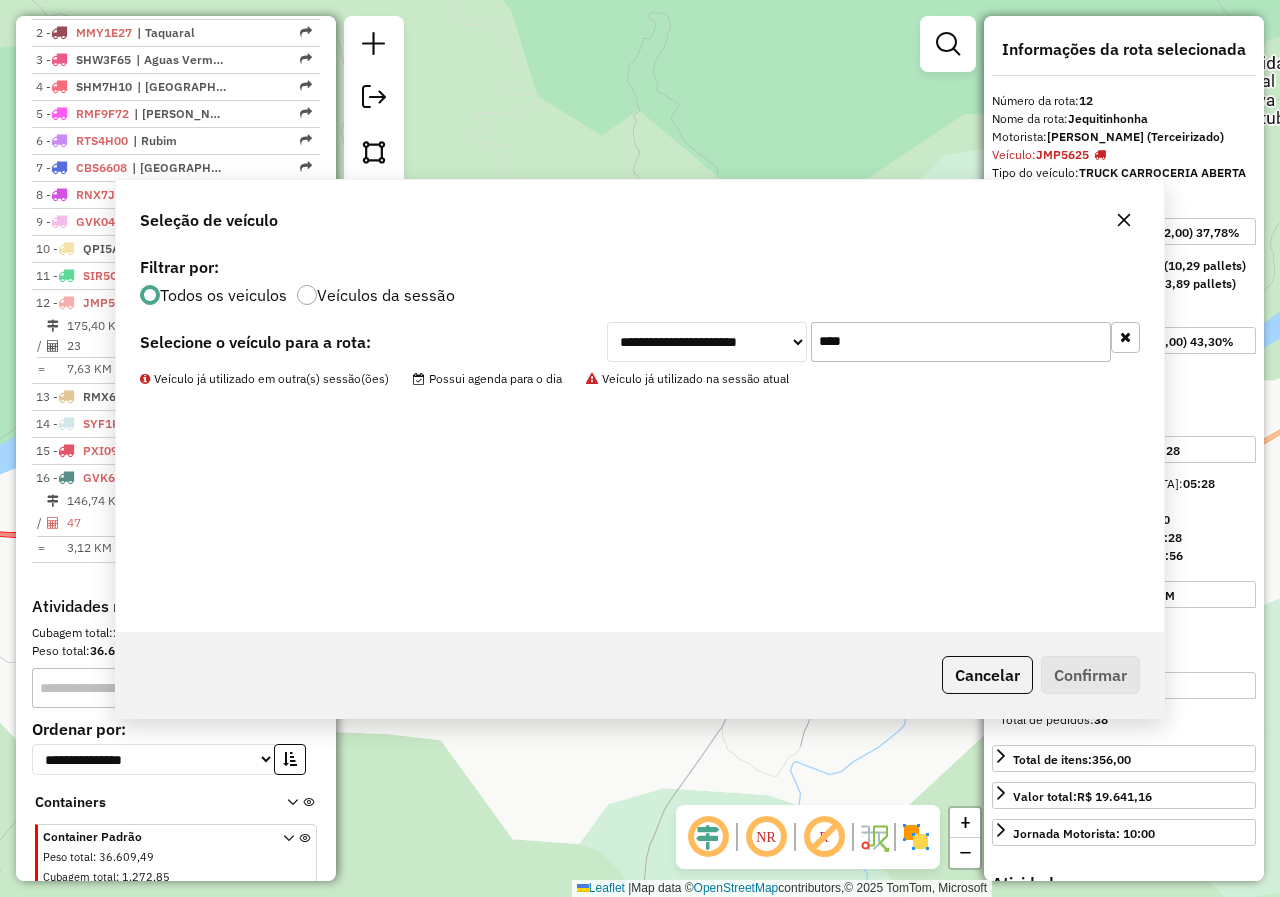 scroll, scrollTop: 849, scrollLeft: 0, axis: vertical 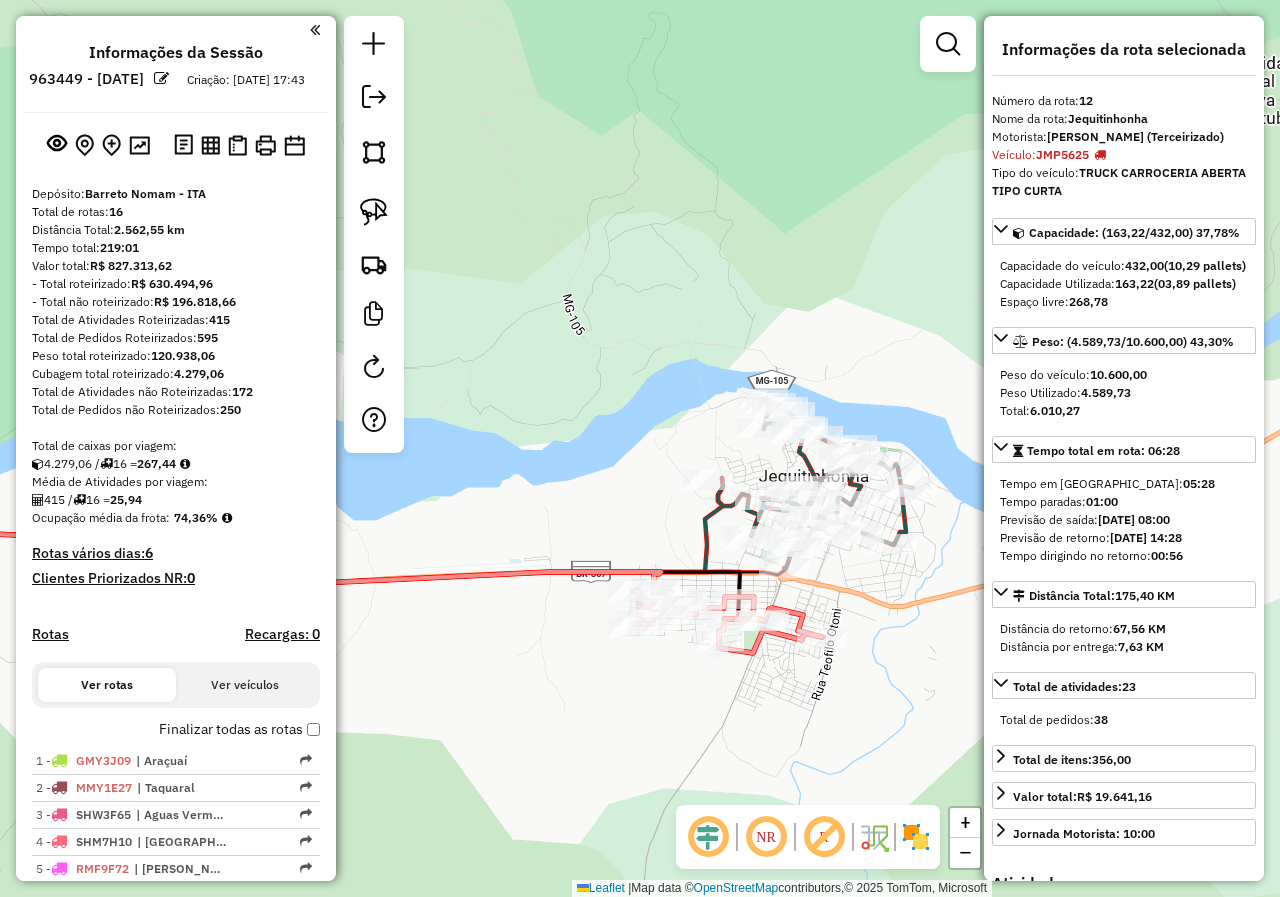 select on "*********" 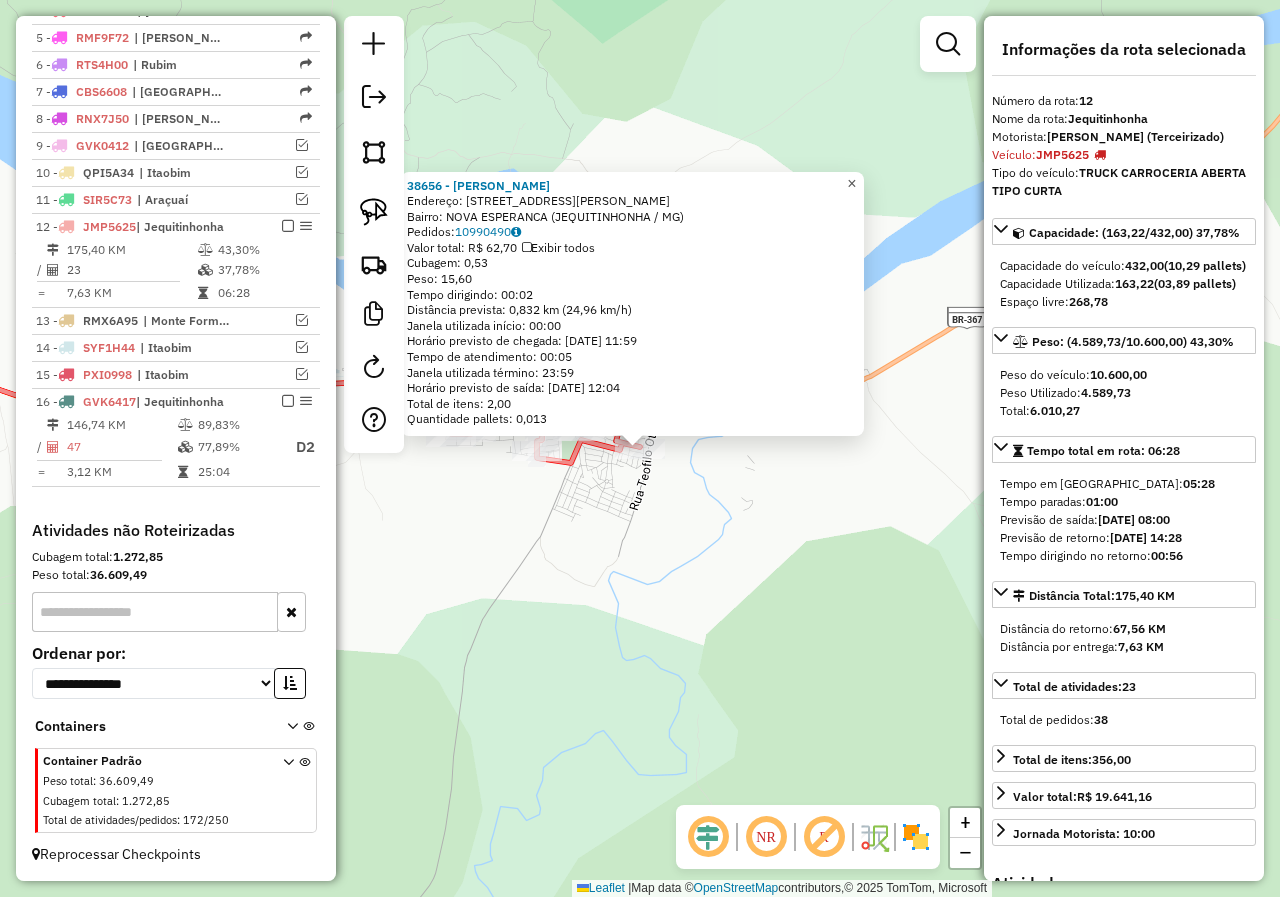 click on "×" 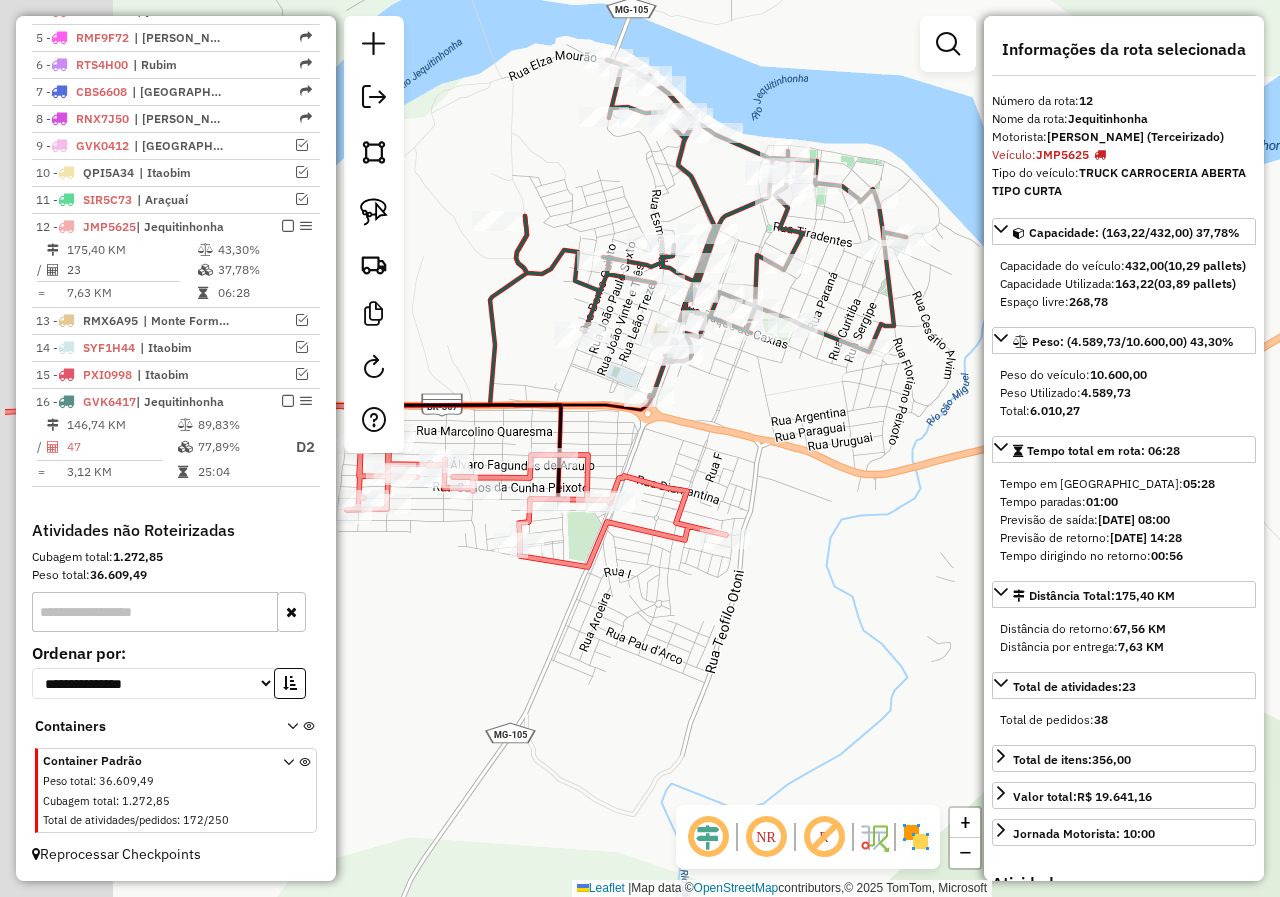 drag, startPoint x: 670, startPoint y: 404, endPoint x: 803, endPoint y: 456, distance: 142.80406 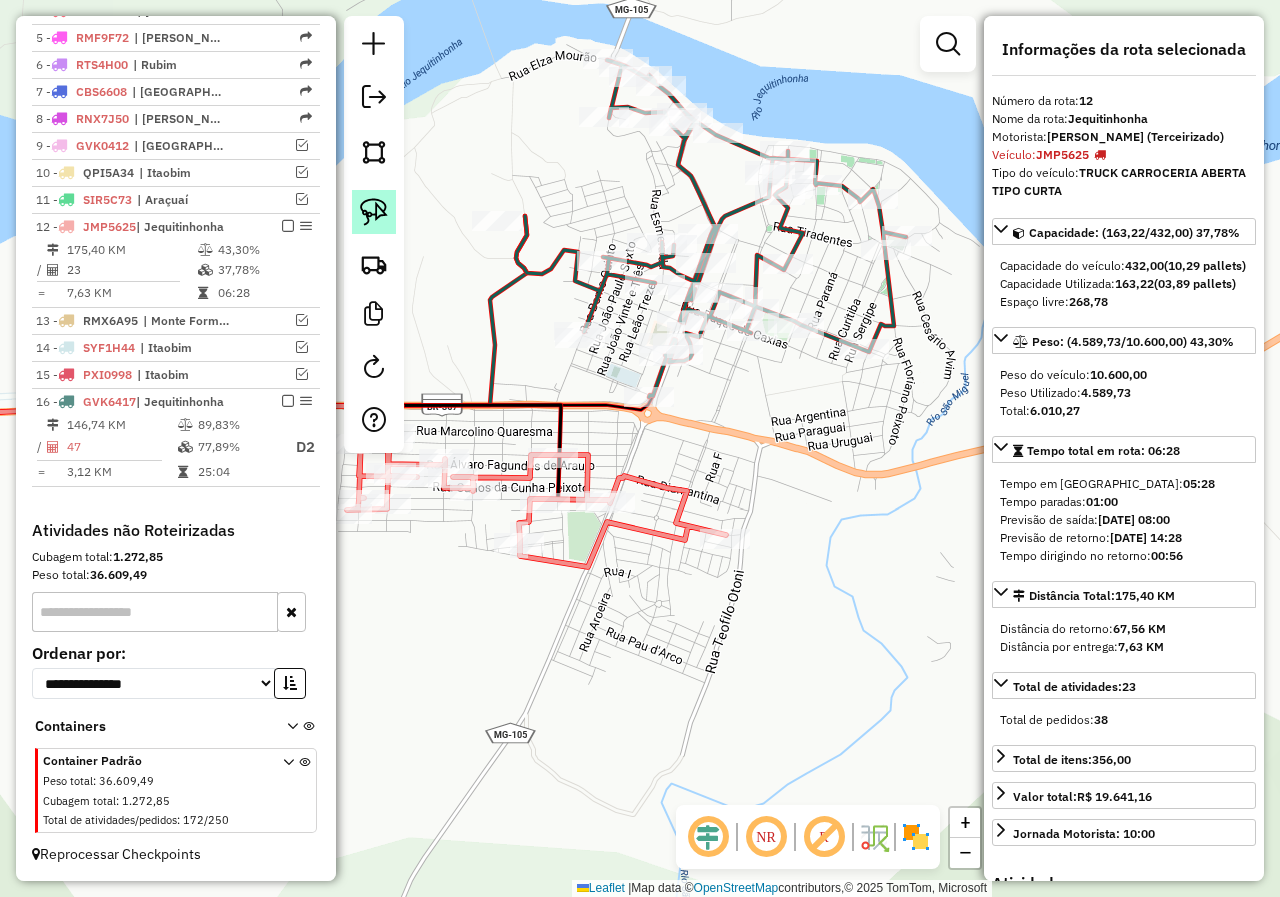click 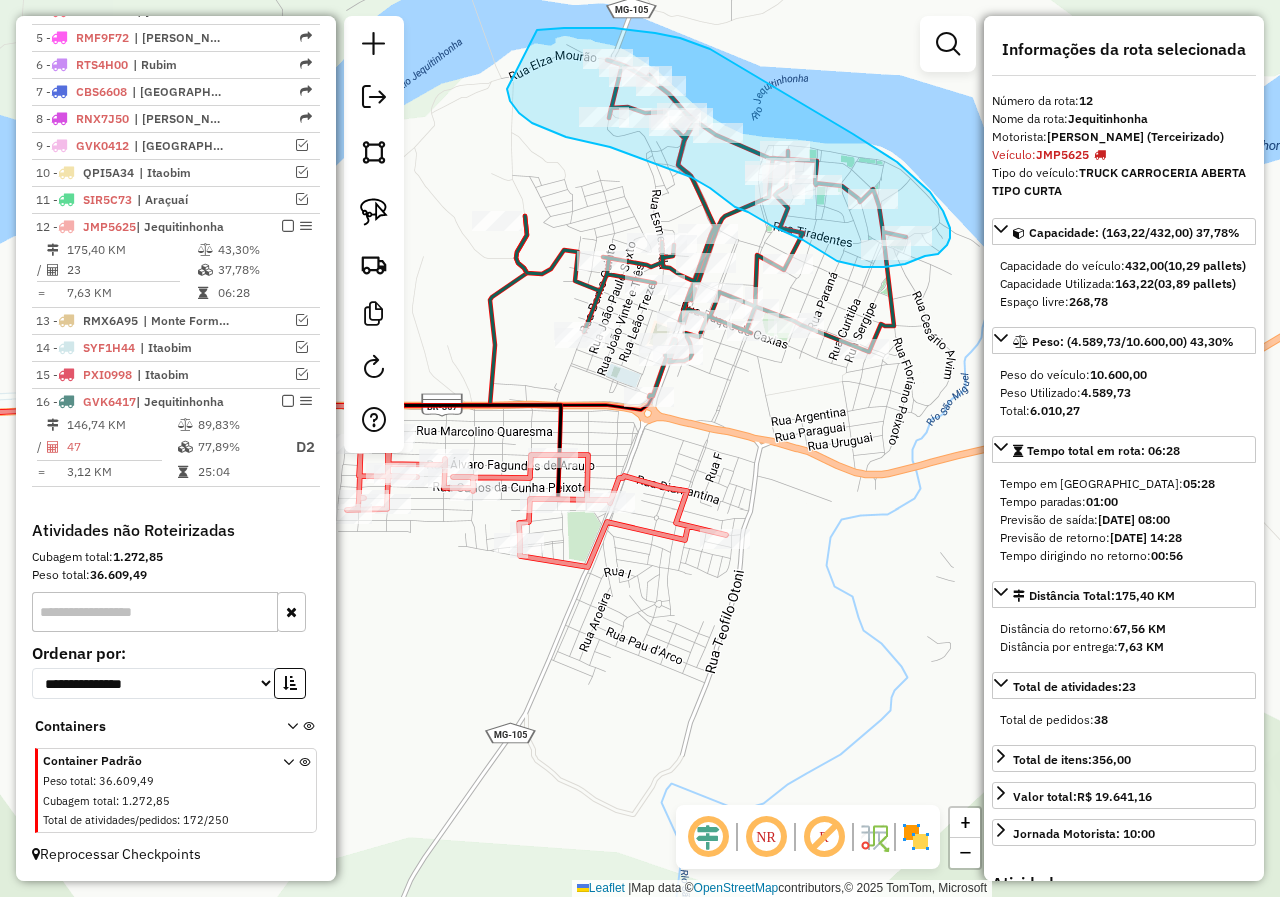 drag, startPoint x: 507, startPoint y: 89, endPoint x: 537, endPoint y: 30, distance: 66.189125 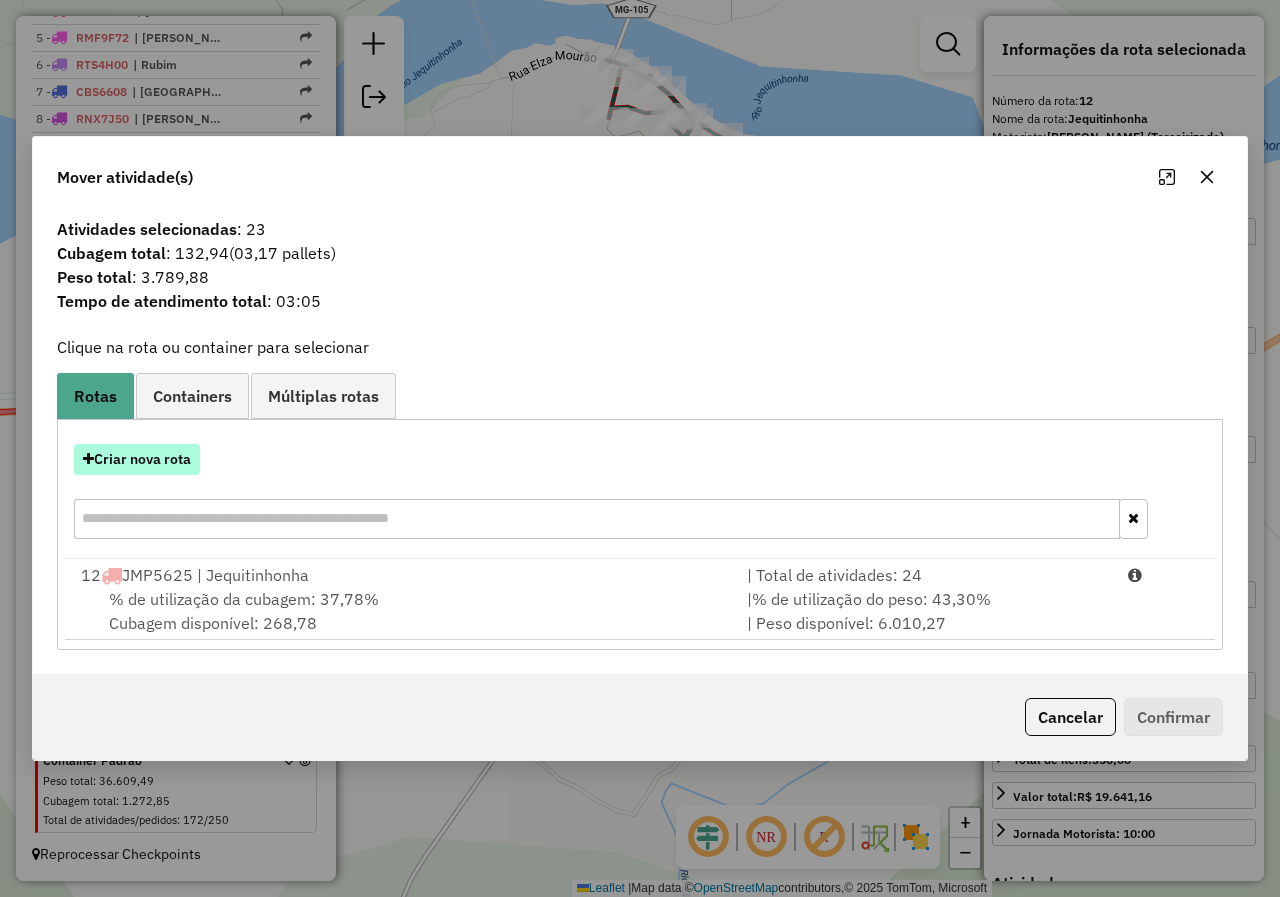 click on "Criar nova rota" at bounding box center [137, 459] 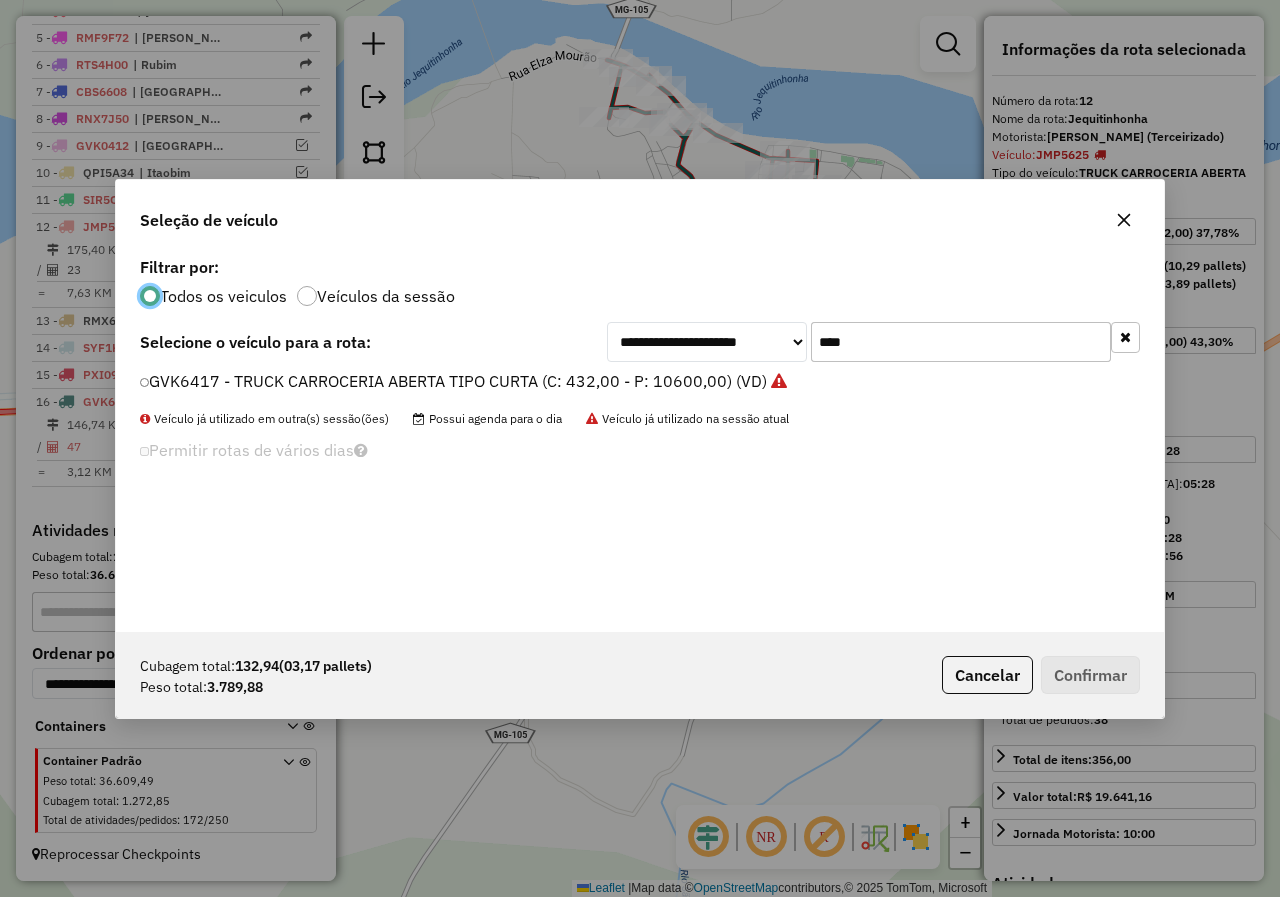 scroll, scrollTop: 11, scrollLeft: 6, axis: both 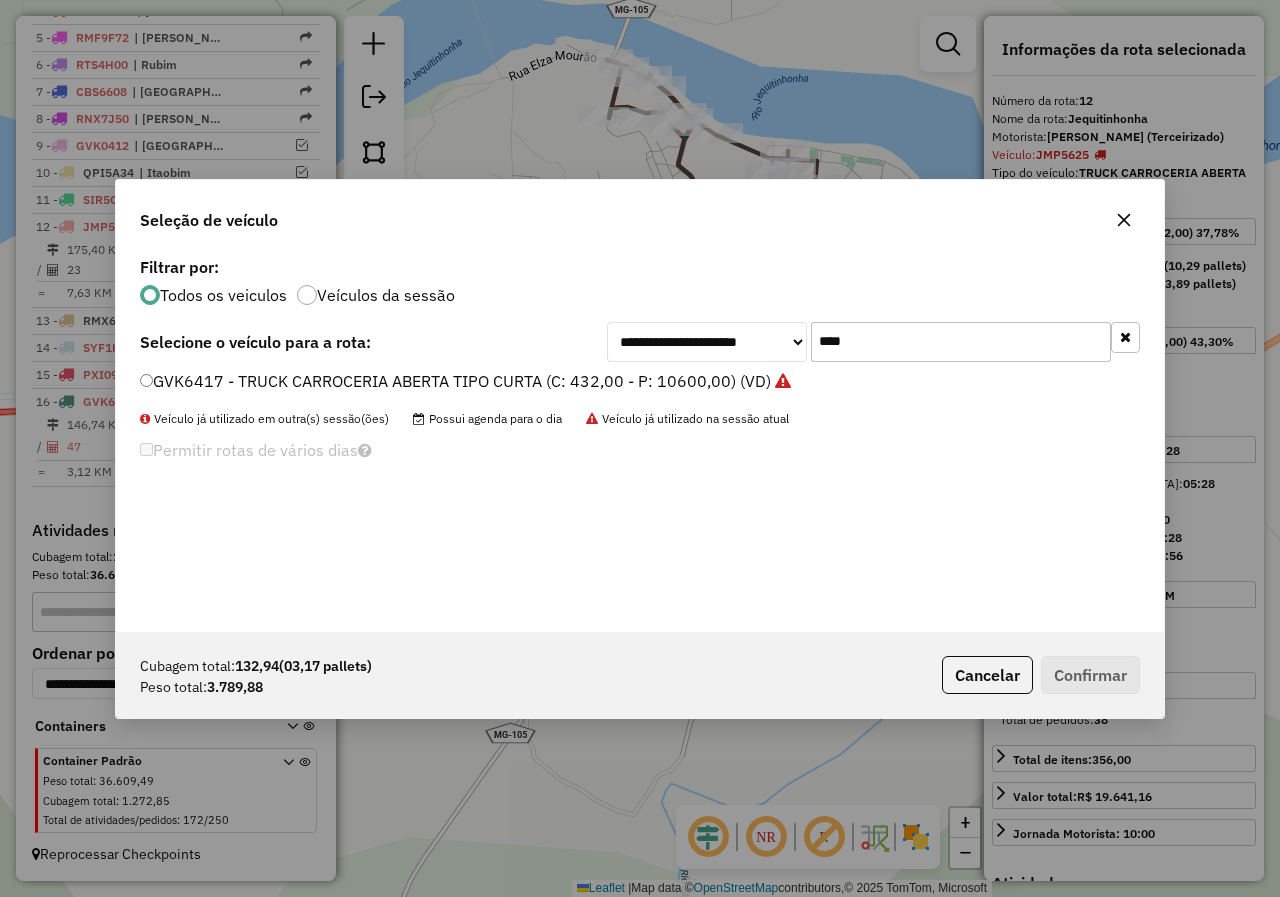 drag, startPoint x: 845, startPoint y: 334, endPoint x: 758, endPoint y: 334, distance: 87 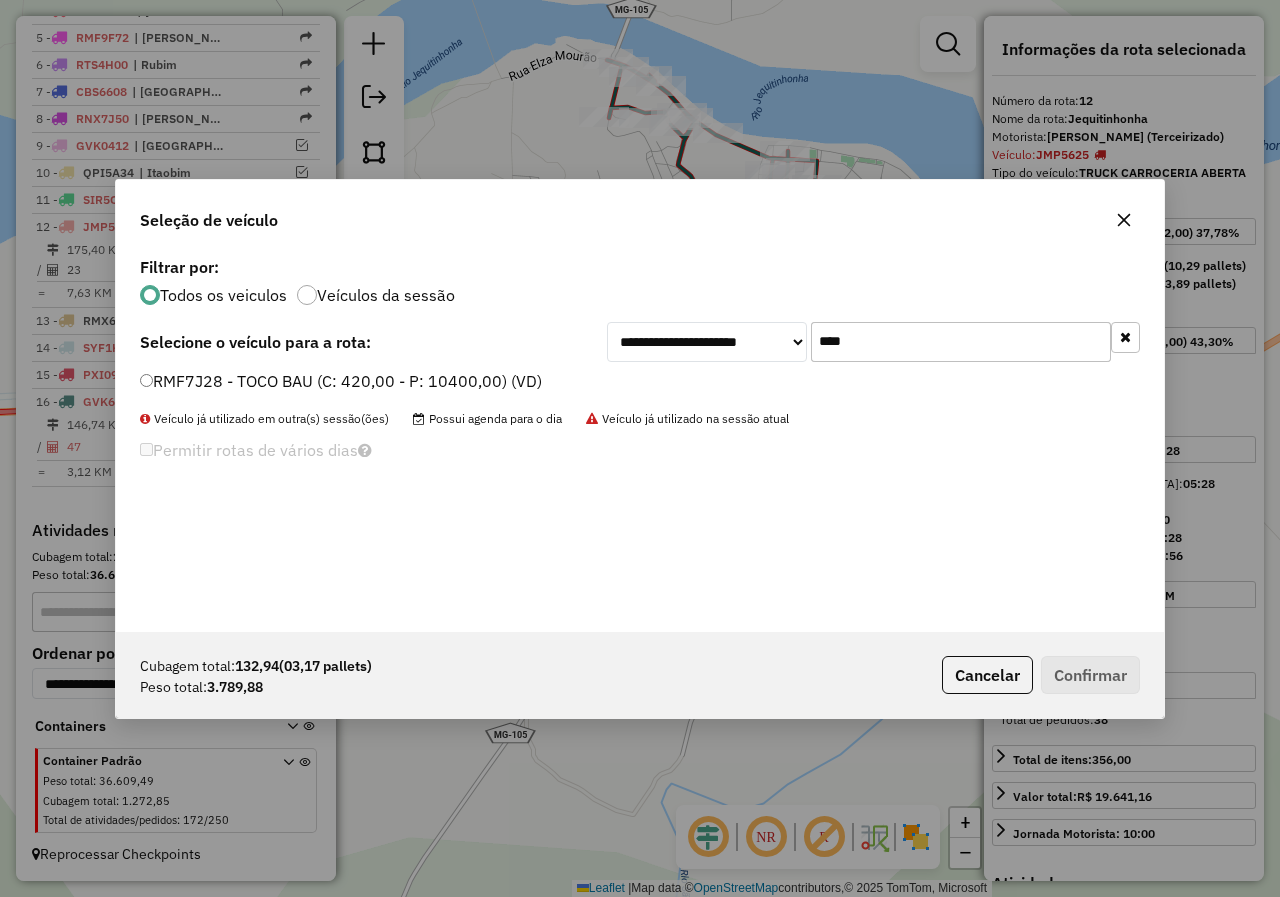 type on "****" 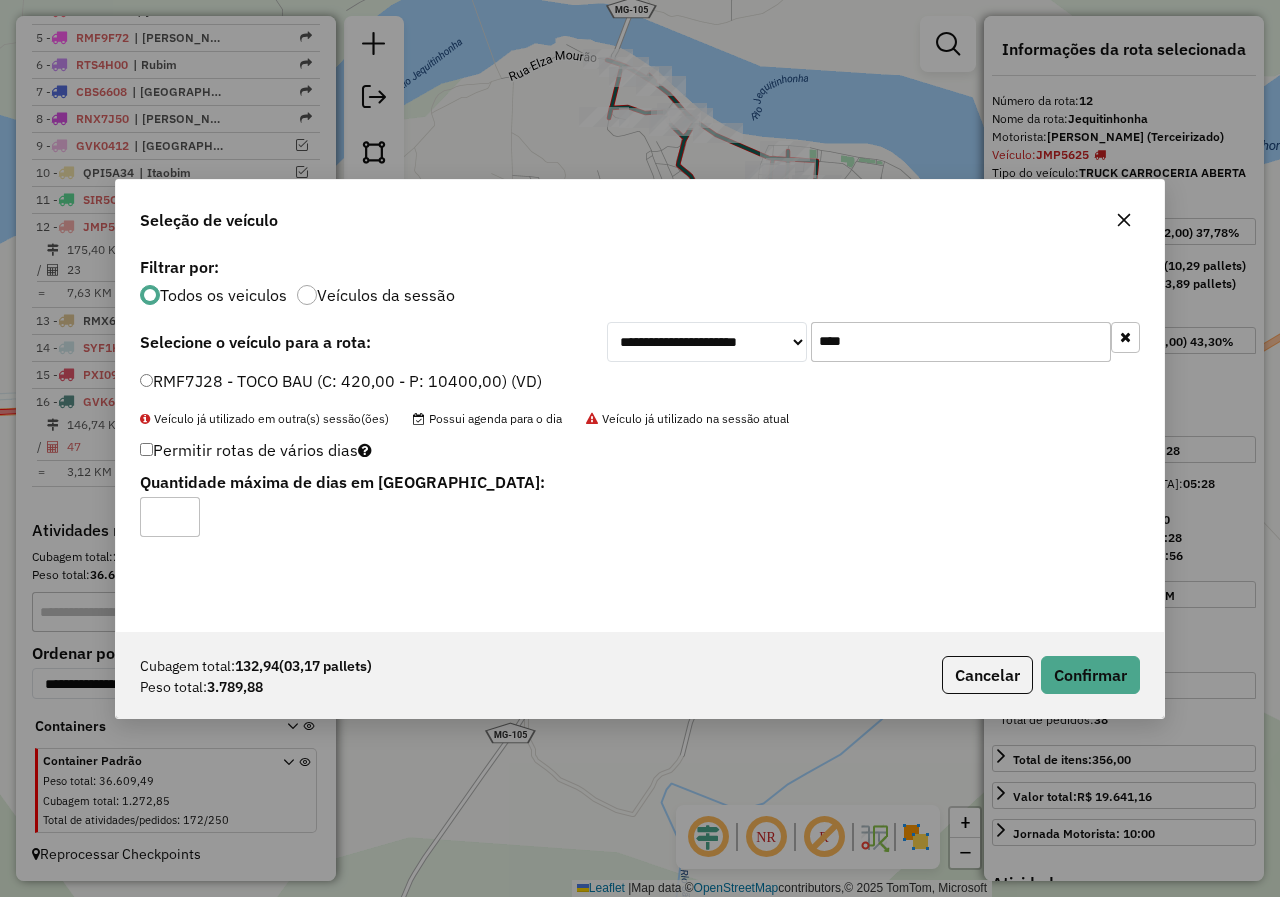 click on "Permitir rotas de vários dias" 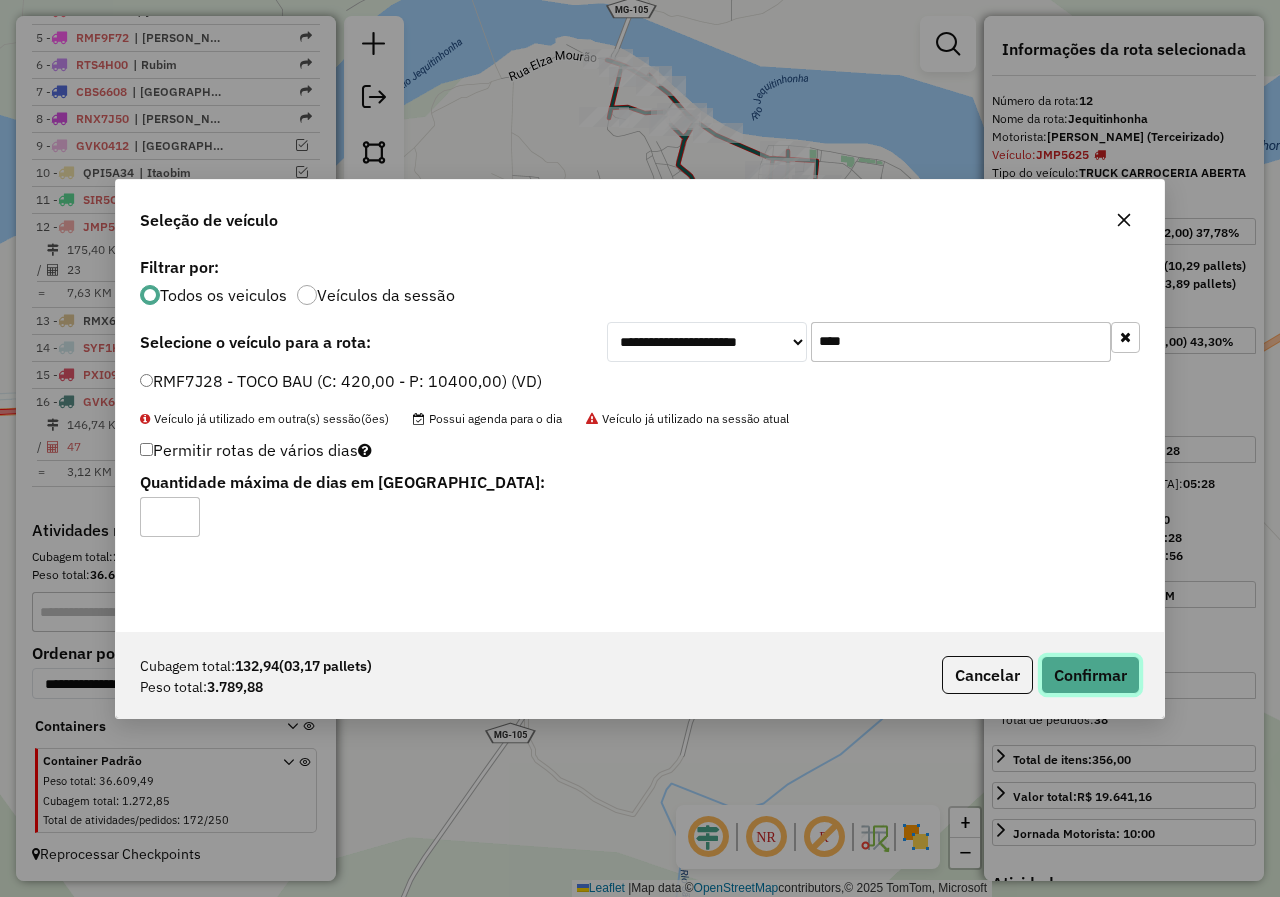 click on "Confirmar" 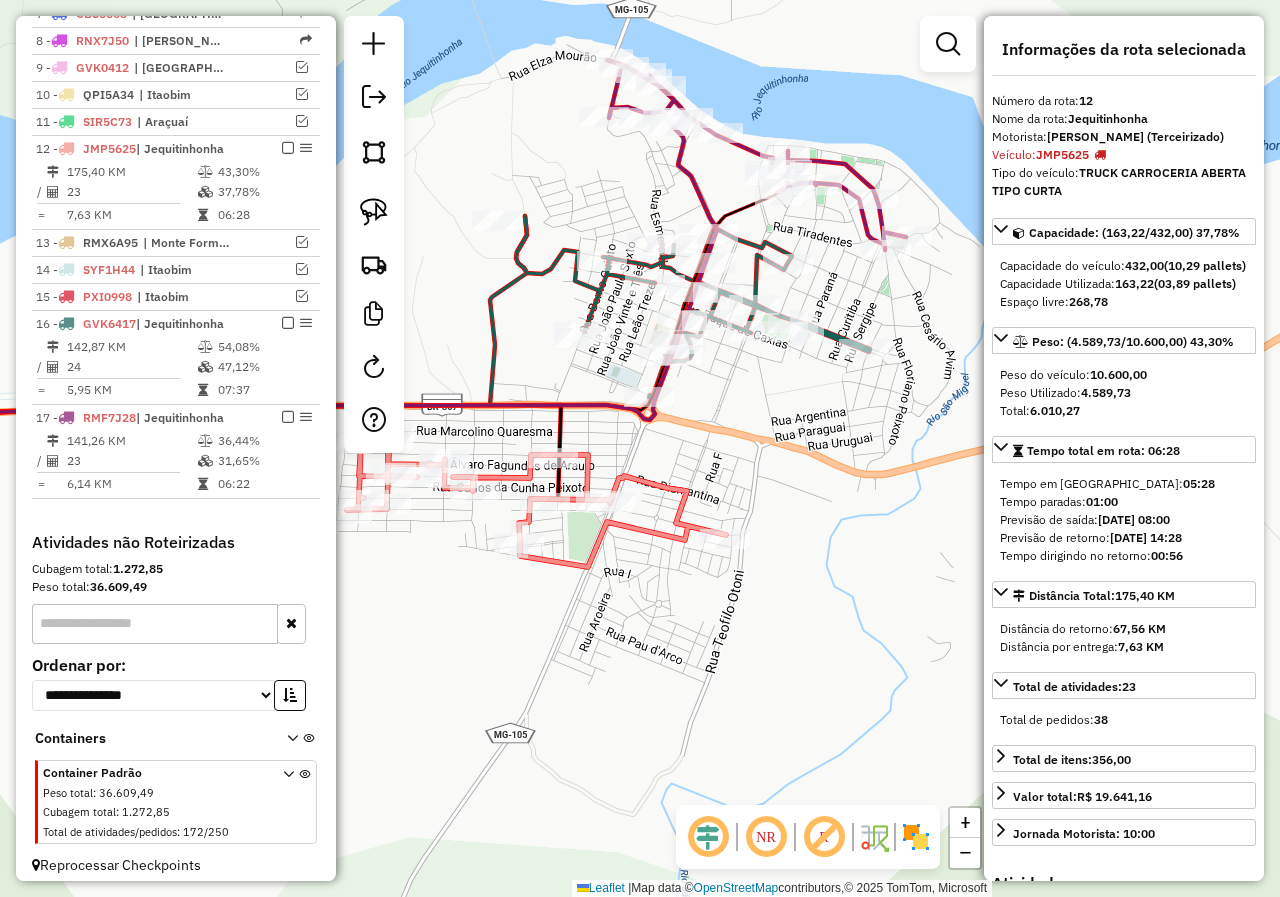 scroll, scrollTop: 938, scrollLeft: 0, axis: vertical 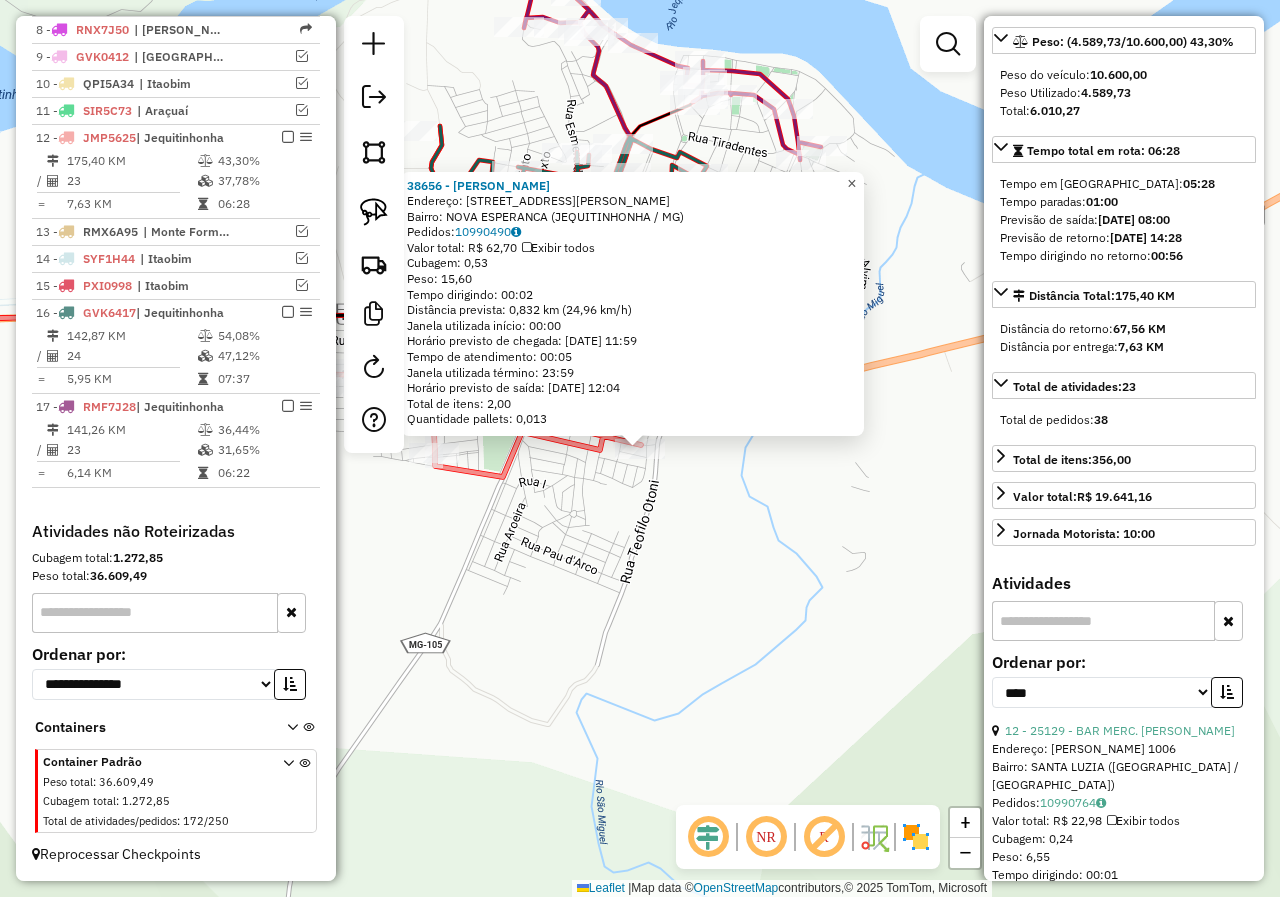 click on "×" 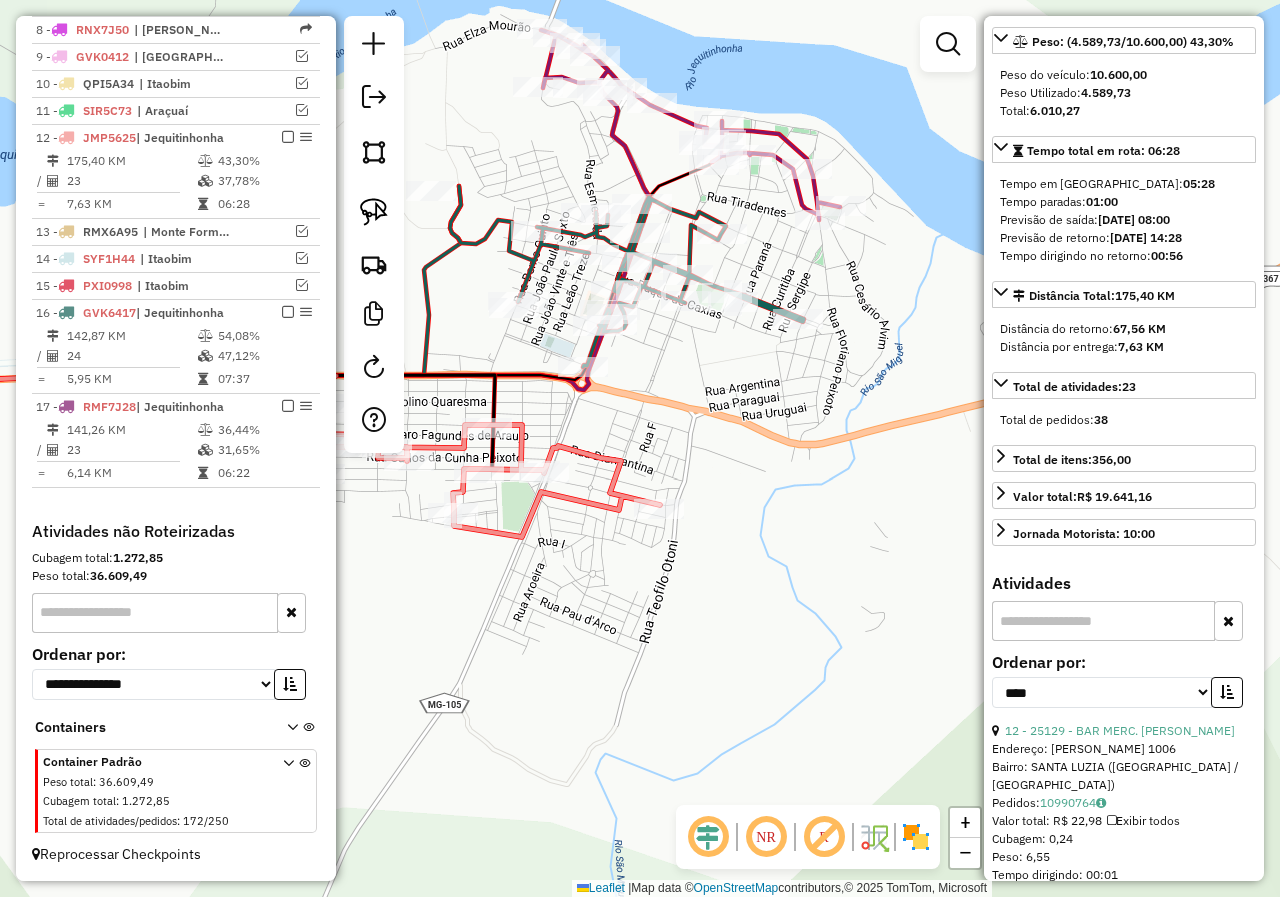 drag, startPoint x: 841, startPoint y: 386, endPoint x: 879, endPoint y: 456, distance: 79.64923 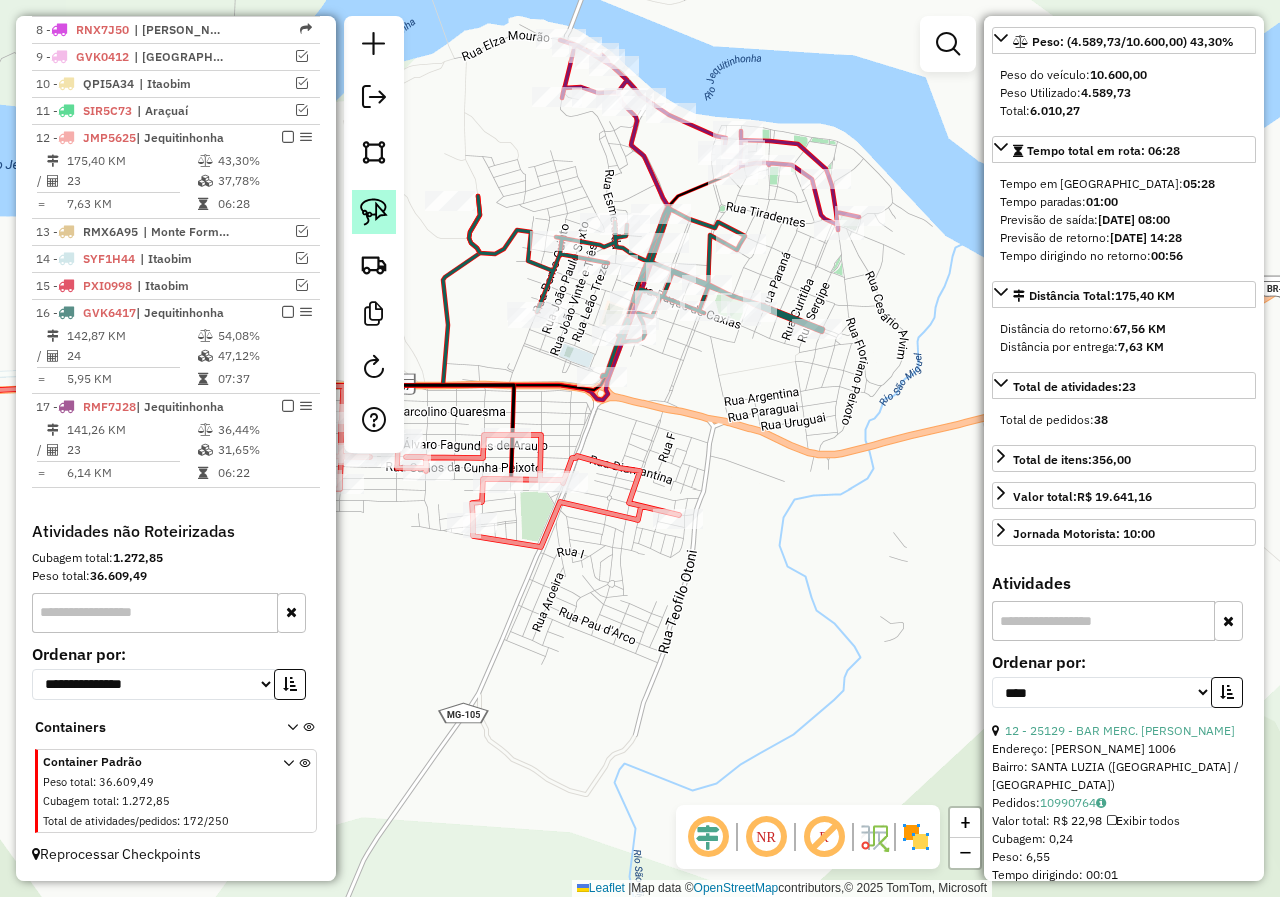 click 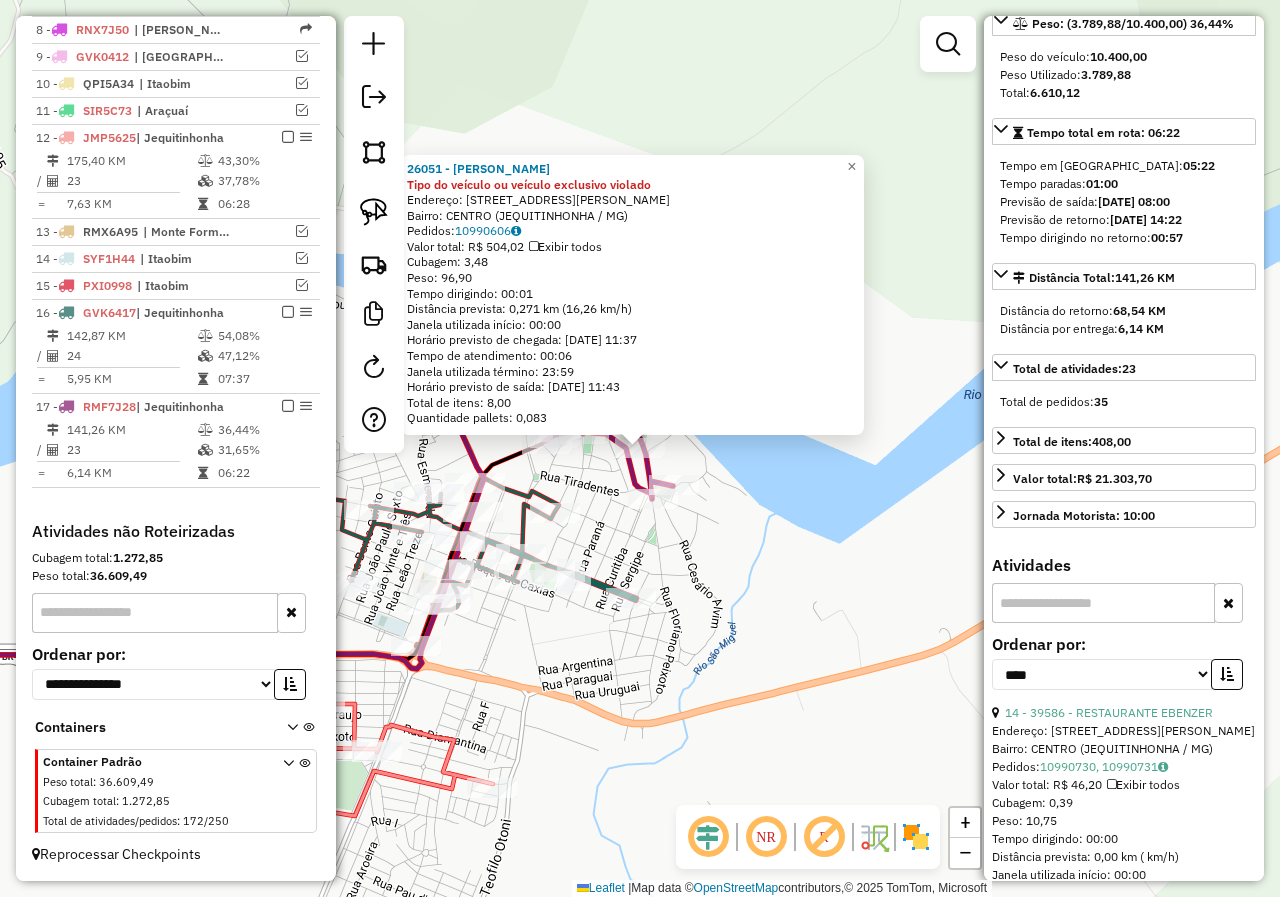 scroll, scrollTop: 282, scrollLeft: 0, axis: vertical 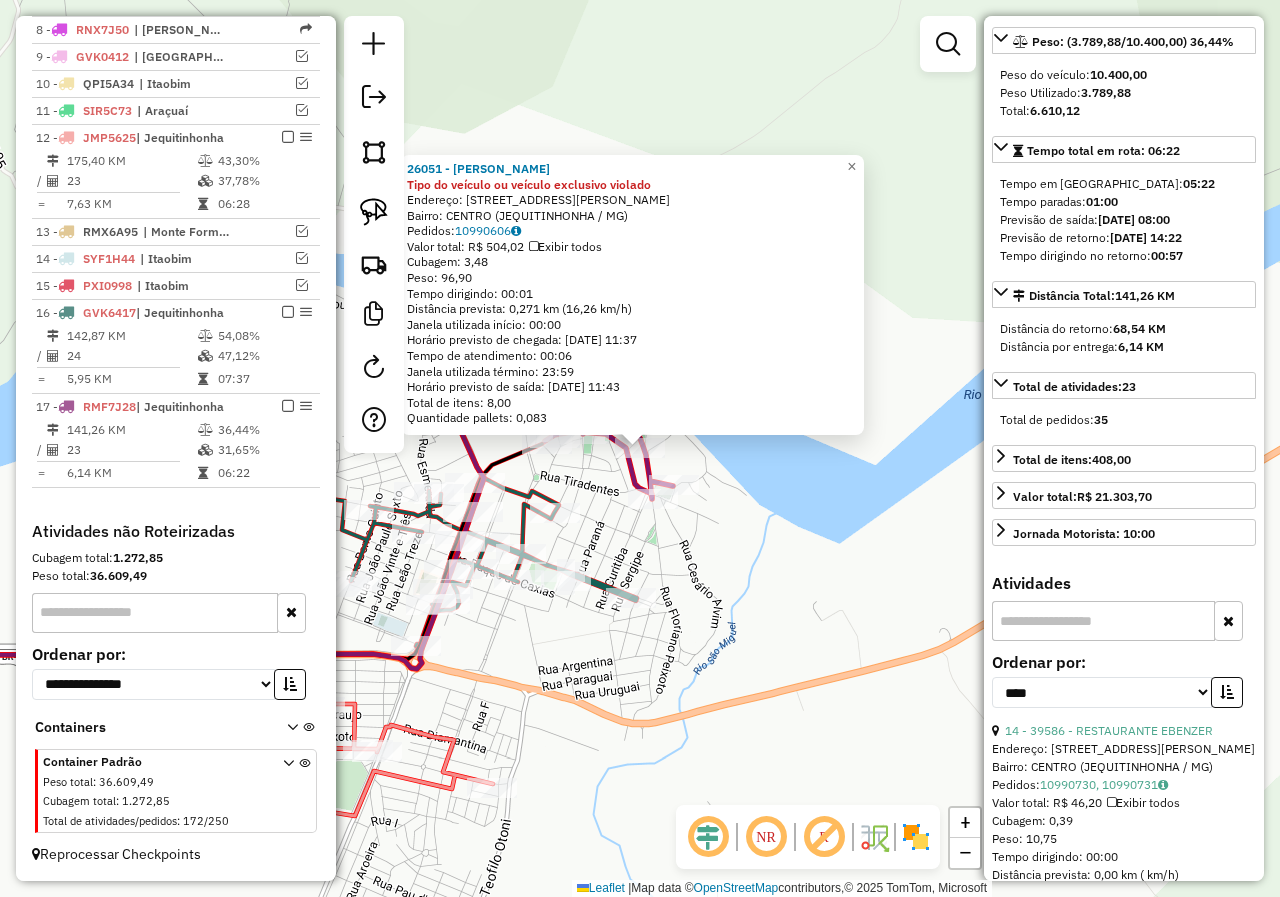 drag, startPoint x: 781, startPoint y: 570, endPoint x: 903, endPoint y: 504, distance: 138.70833 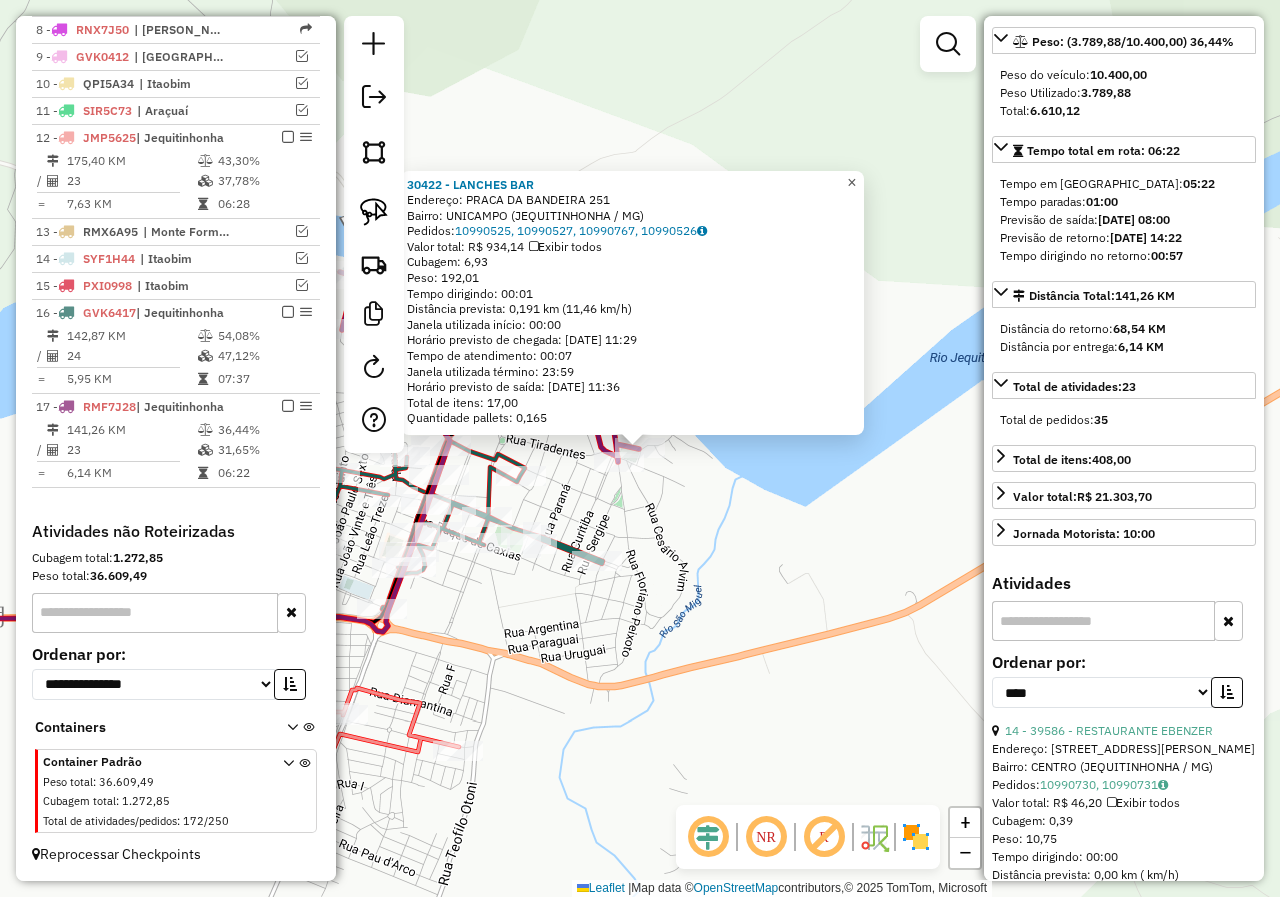 click on "×" 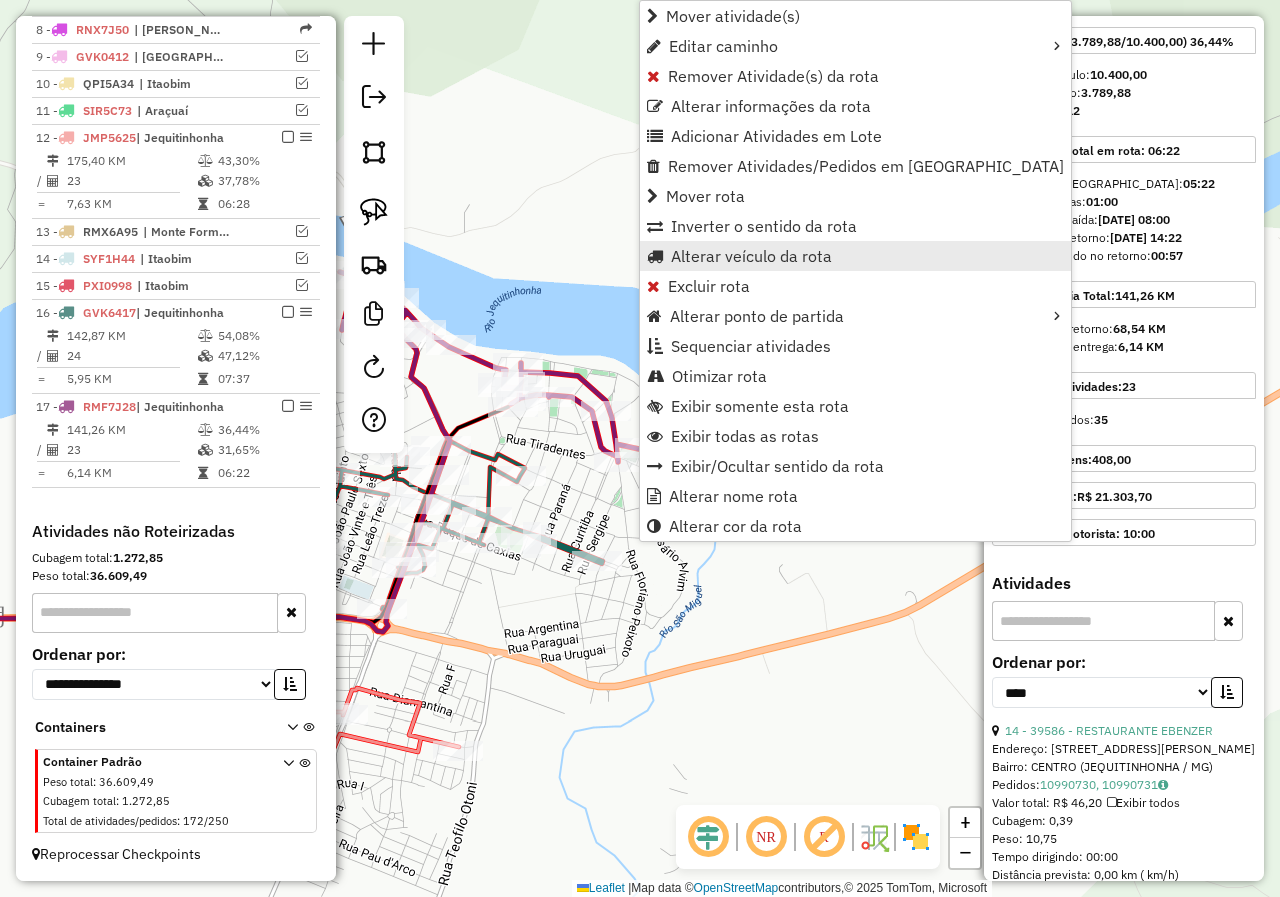 click on "Alterar veículo da rota" at bounding box center [751, 256] 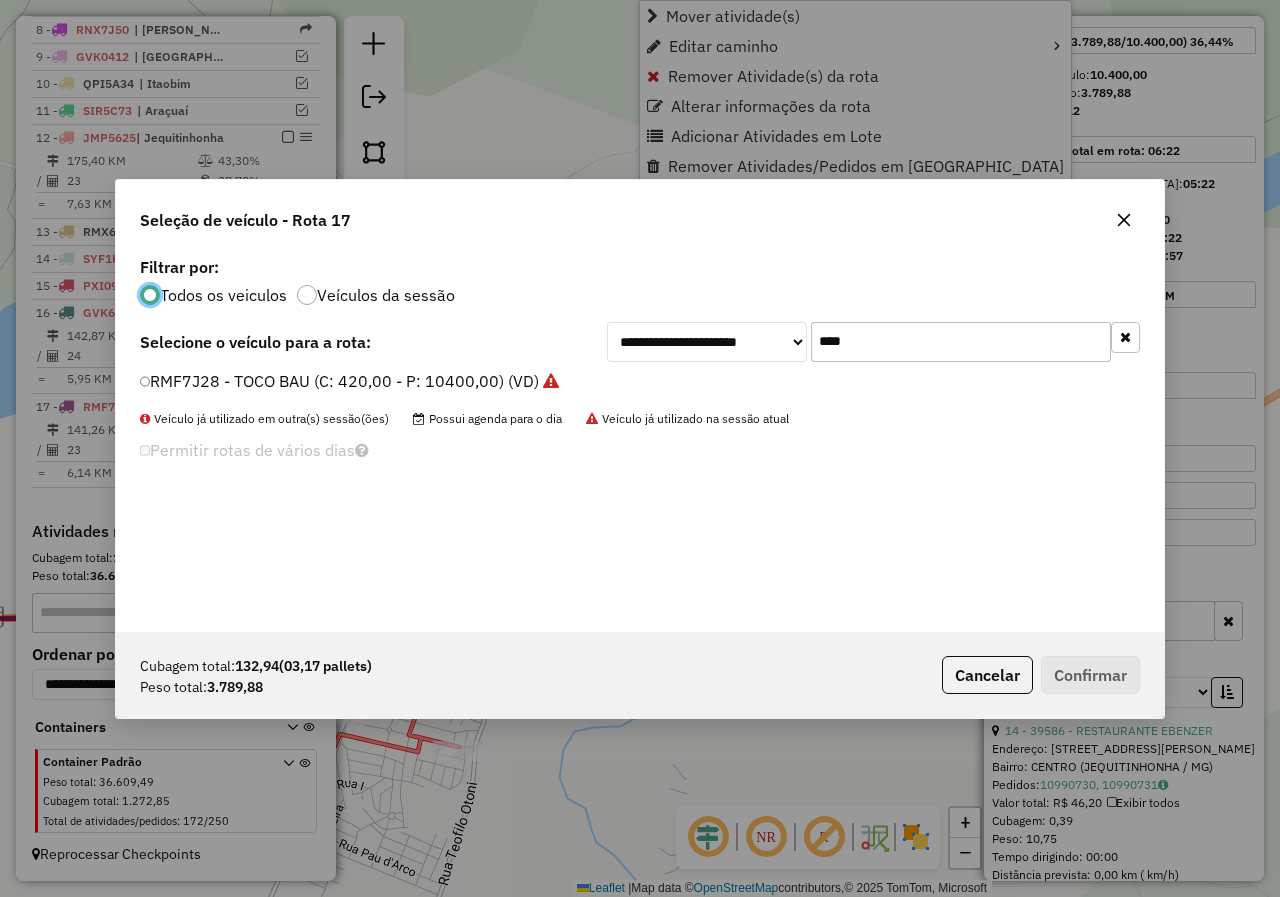 scroll, scrollTop: 11, scrollLeft: 6, axis: both 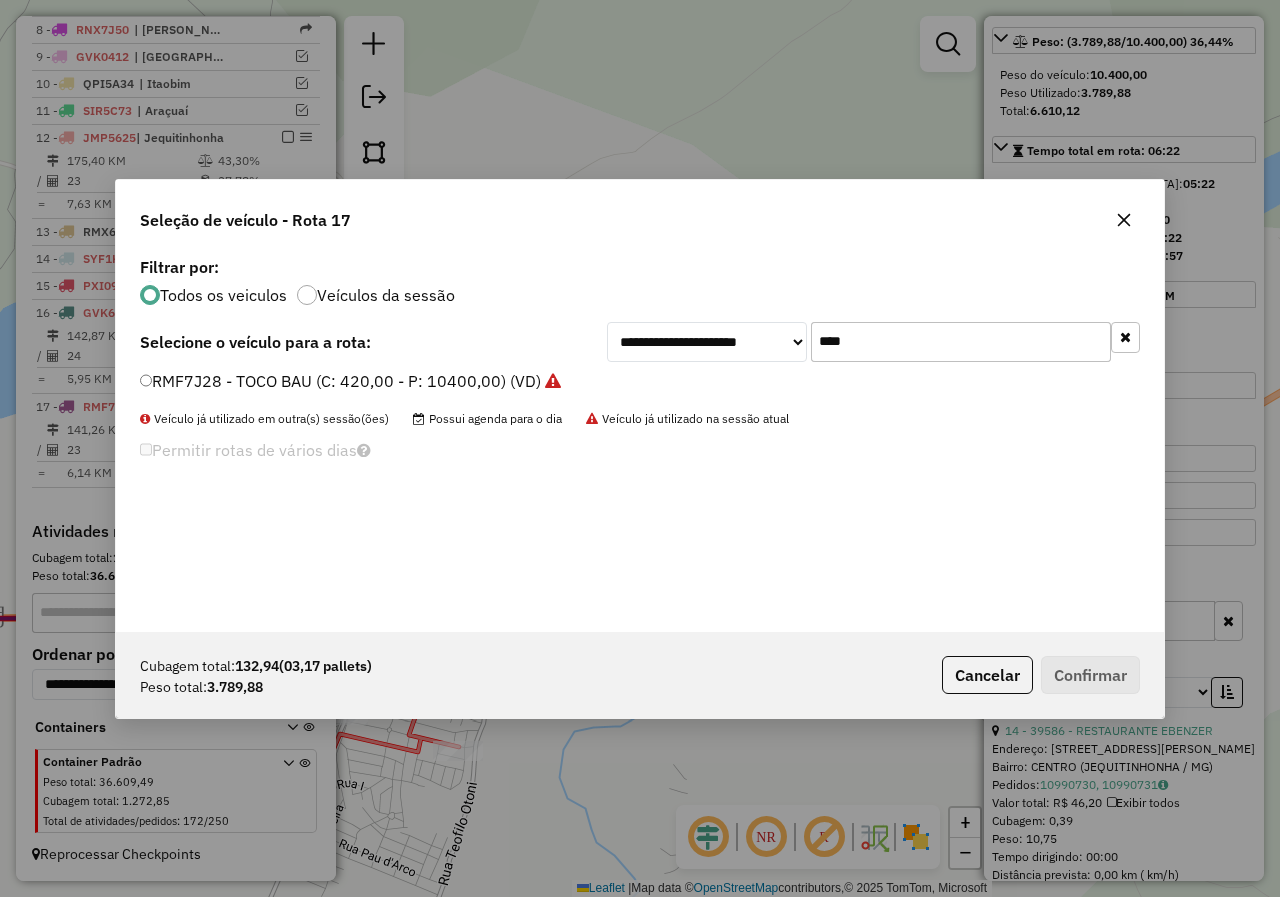 drag, startPoint x: 876, startPoint y: 350, endPoint x: 711, endPoint y: 349, distance: 165.00304 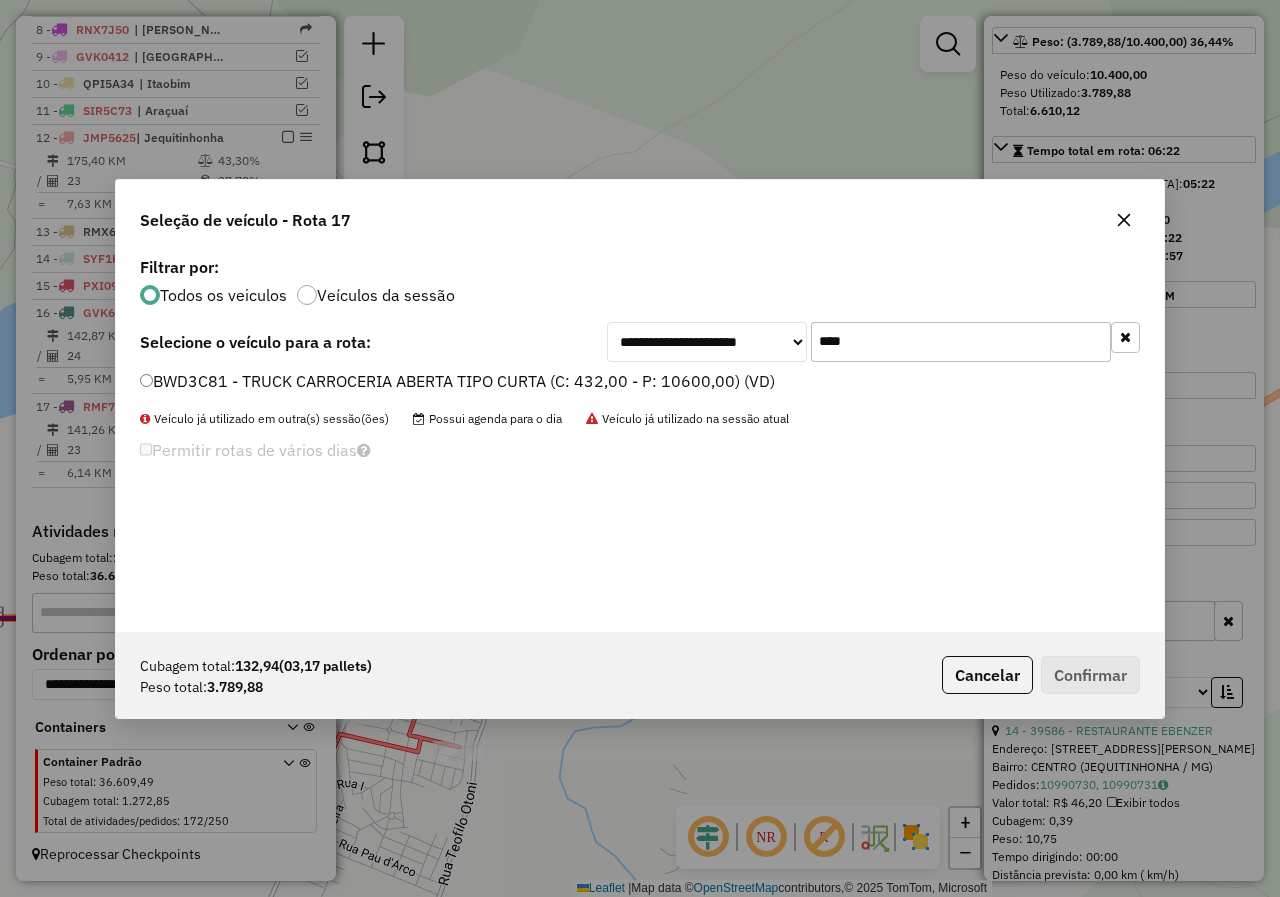 type on "****" 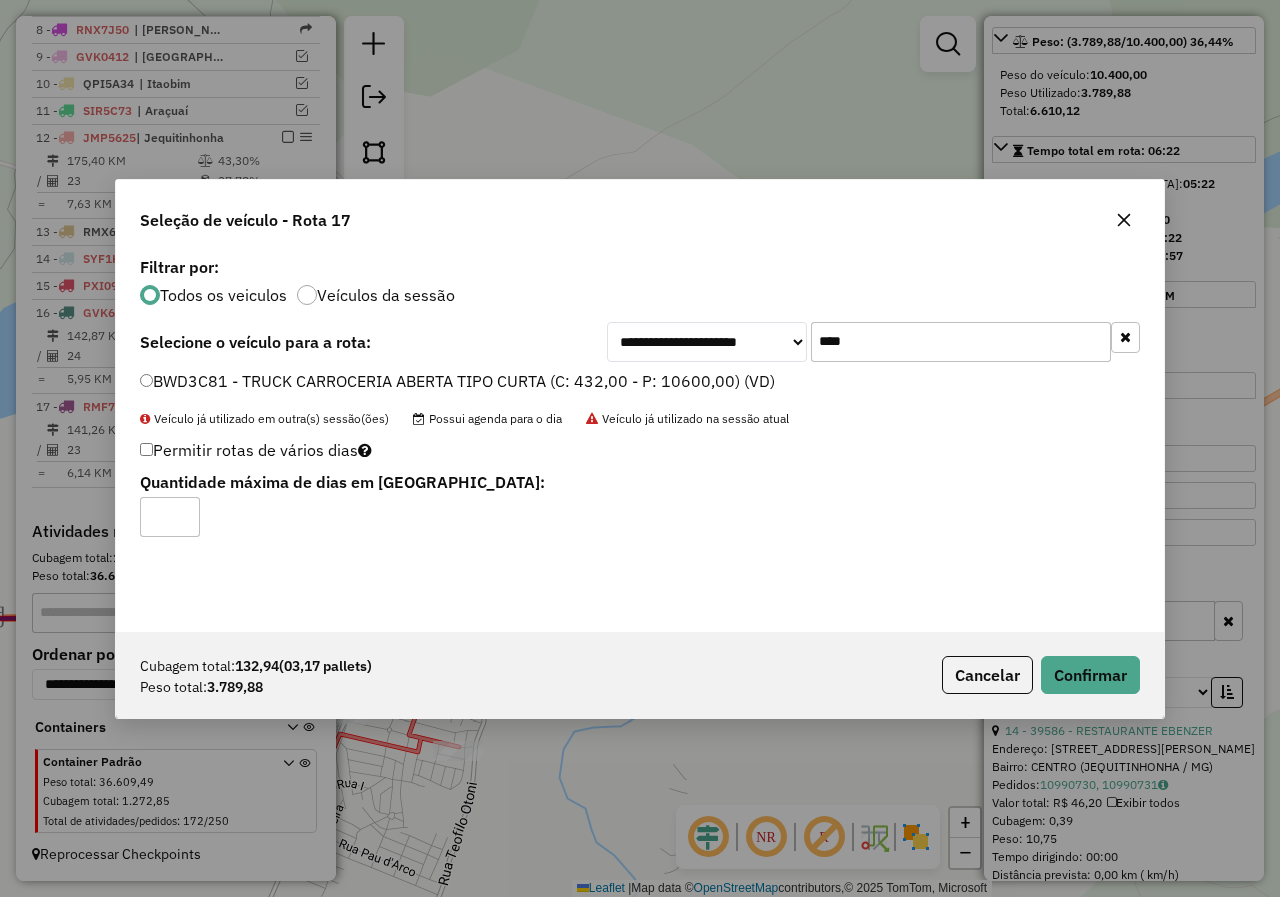 click on "*" 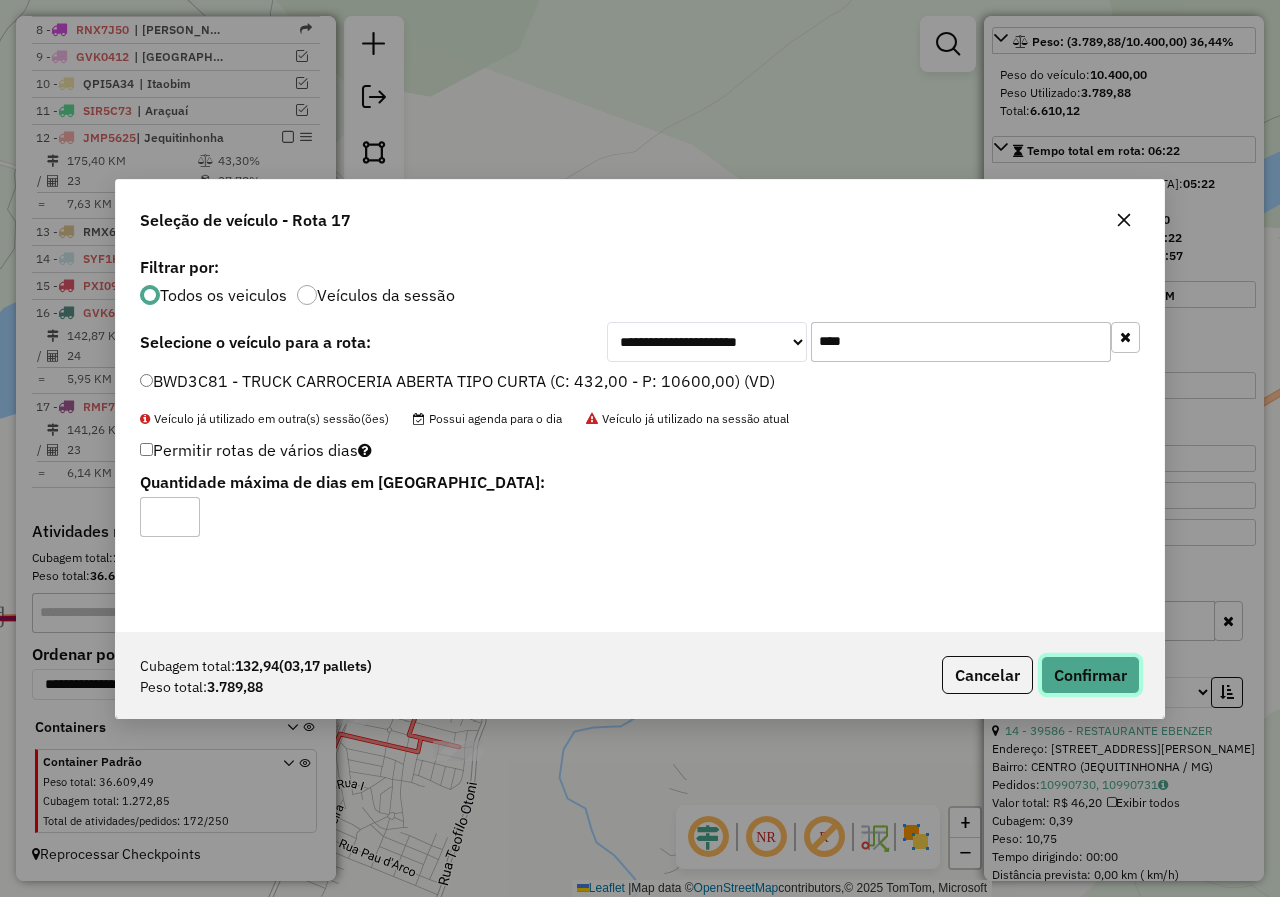 click on "Confirmar" 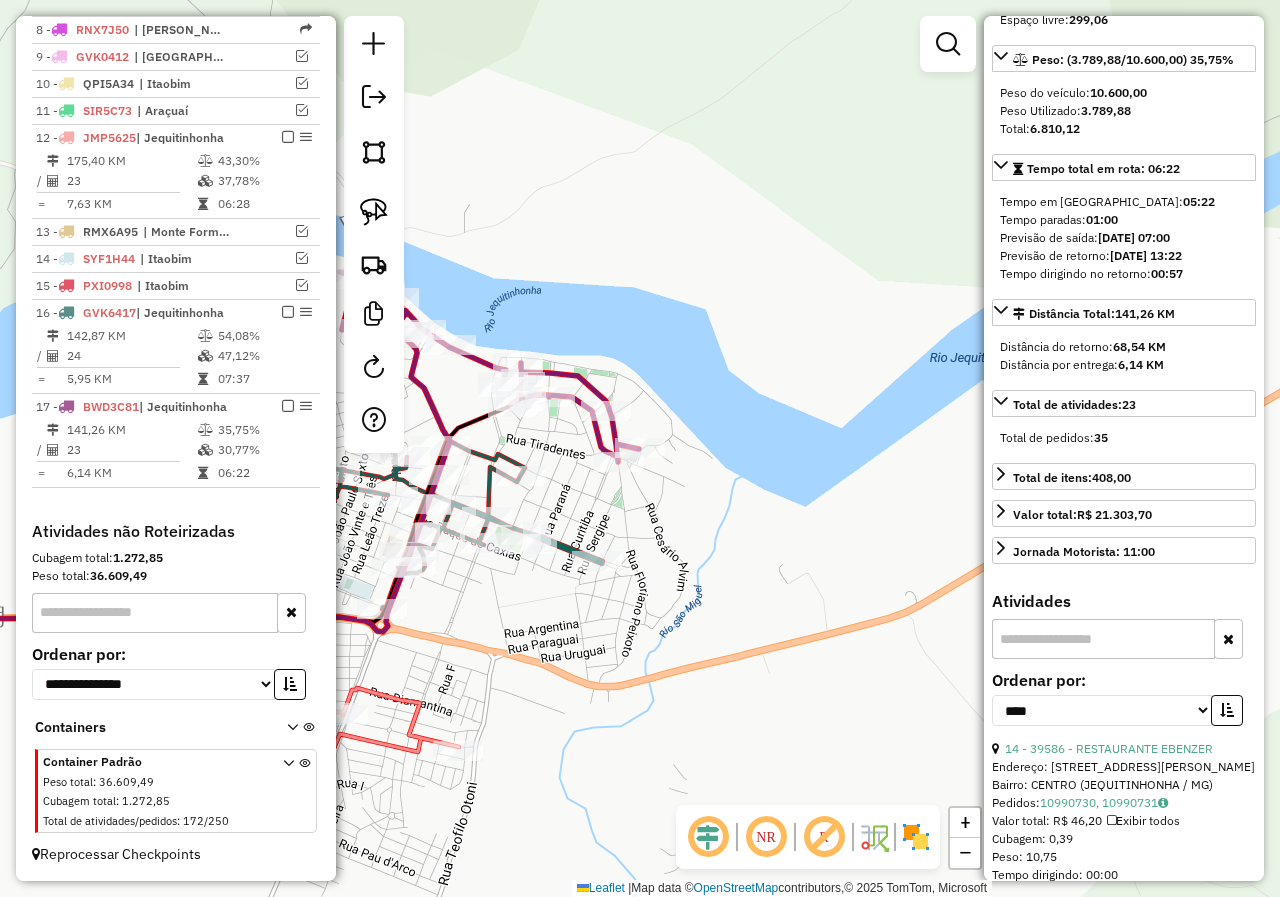 scroll, scrollTop: 300, scrollLeft: 0, axis: vertical 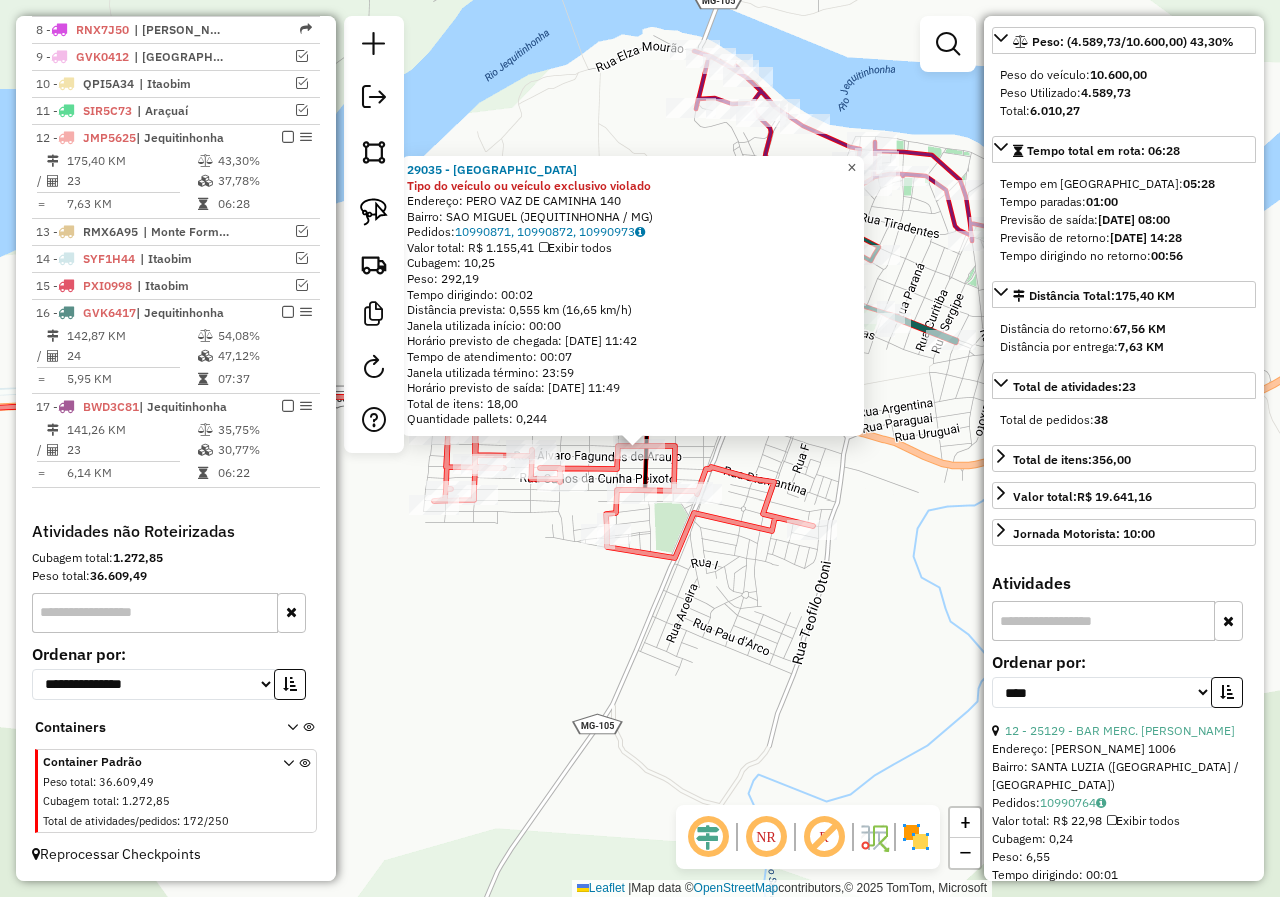 click on "×" 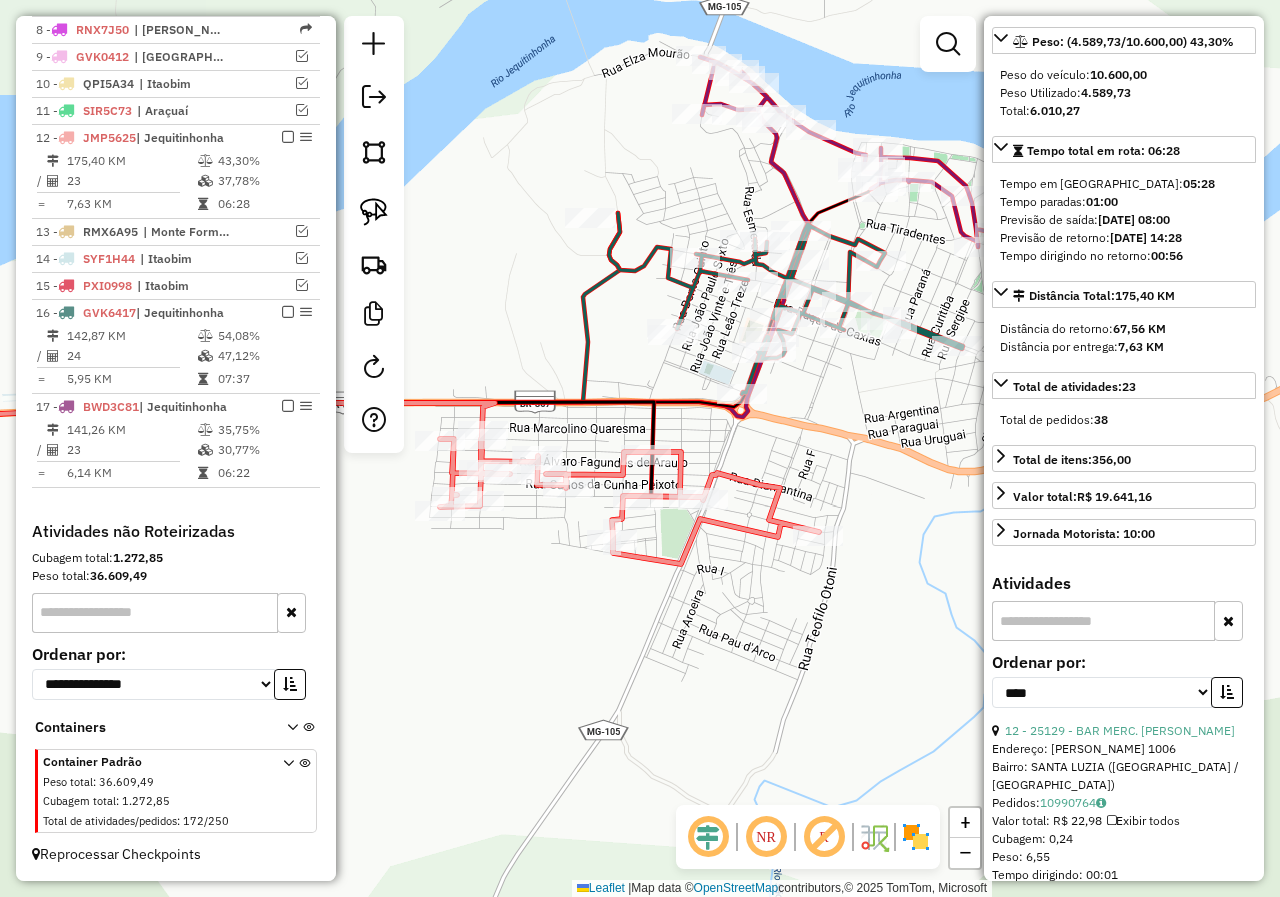 click on "Janela de atendimento Grade de atendimento Capacidade Transportadoras Veículos Cliente Pedidos  Rotas Selecione os dias de semana para filtrar as janelas de atendimento  Seg   Ter   Qua   Qui   Sex   Sáb   Dom  Informe o período da janela de atendimento: De: Até:  Filtrar exatamente a janela do cliente  Considerar janela de atendimento padrão  Selecione os dias de semana para filtrar as grades de atendimento  Seg   Ter   Qua   Qui   Sex   Sáb   Dom   Considerar clientes sem dia de atendimento cadastrado  Clientes fora do dia de atendimento selecionado Filtrar as atividades entre os valores definidos abaixo:  Peso mínimo:   Peso máximo:   Cubagem mínima:   Cubagem máxima:   De:   Até:  Filtrar as atividades entre o tempo de atendimento definido abaixo:  De:   Até:   Considerar capacidade total dos clientes não roteirizados Transportadora: Selecione um ou mais itens Tipo de veículo: Selecione um ou mais itens Veículo: Selecione um ou mais itens Motorista: Selecione um ou mais itens Nome: Rótulo:" 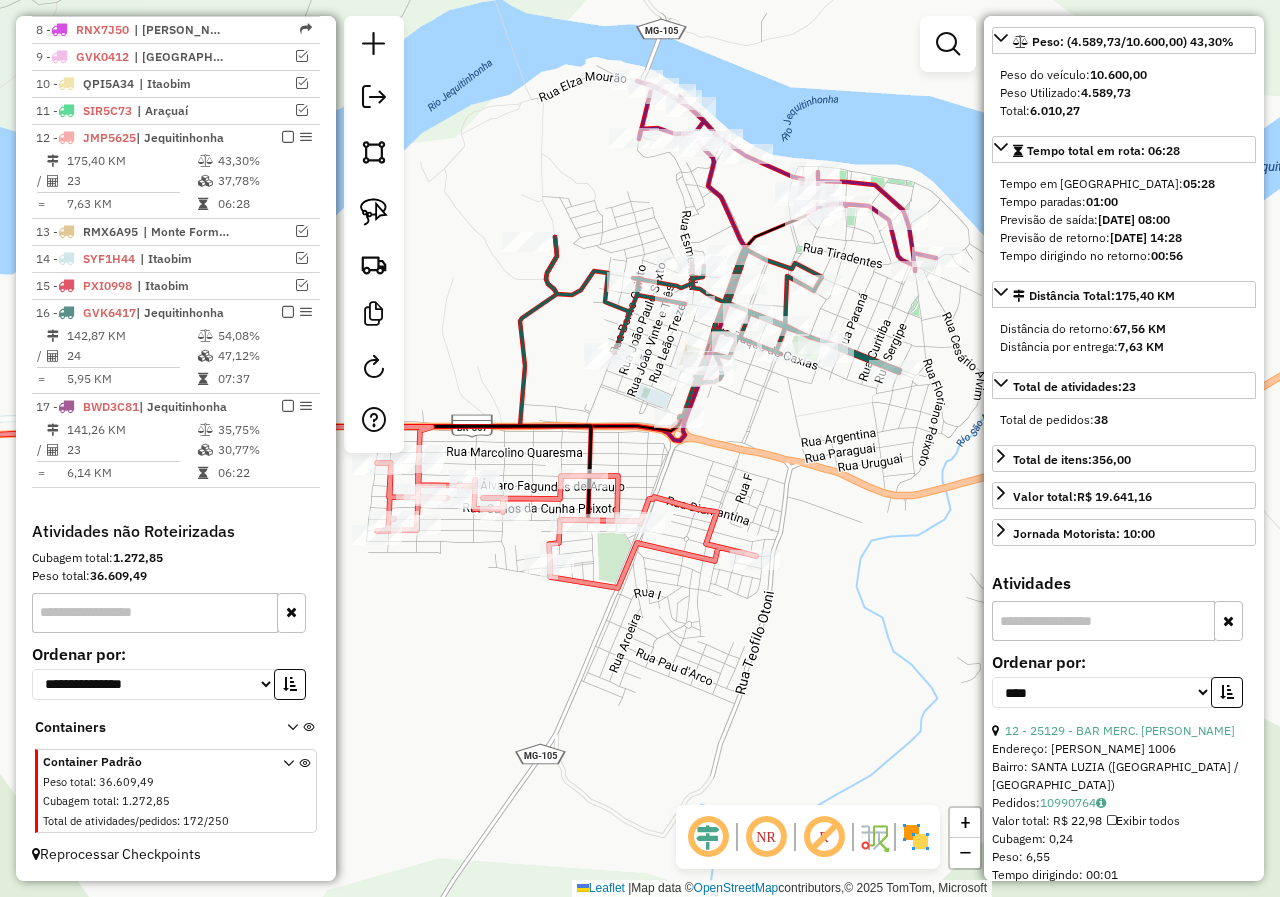 drag, startPoint x: 841, startPoint y: 411, endPoint x: 778, endPoint y: 435, distance: 67.41662 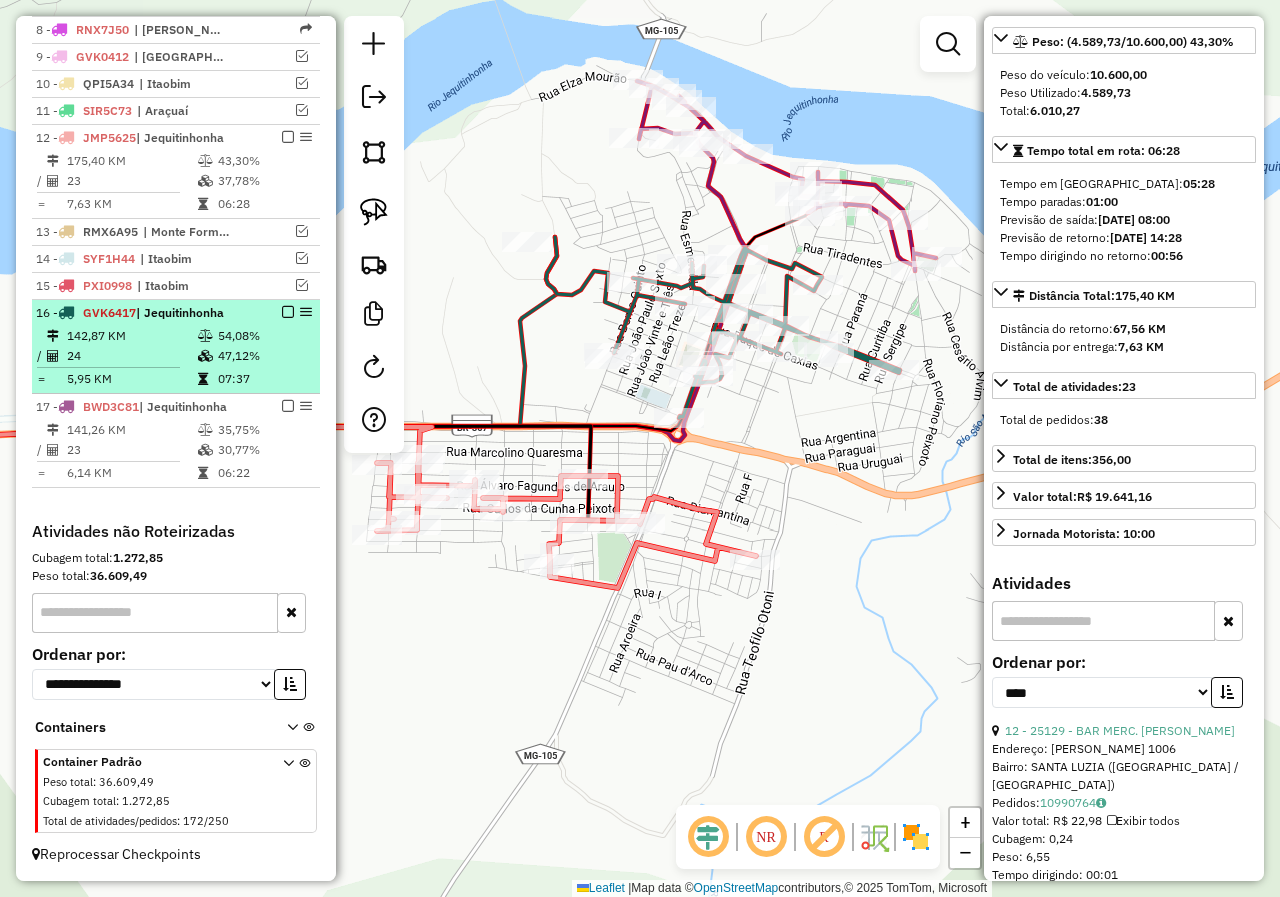 click at bounding box center (288, 312) 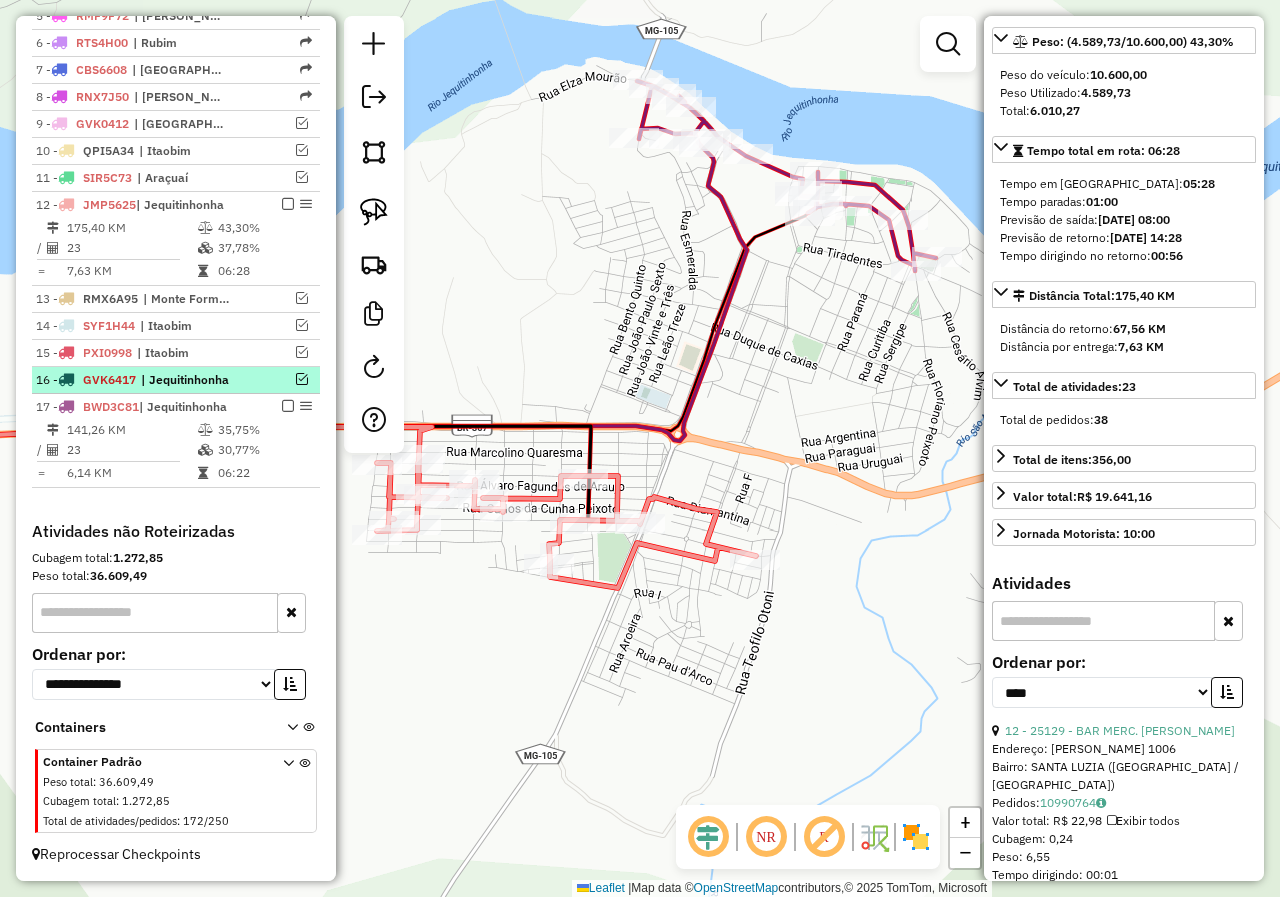 scroll, scrollTop: 871, scrollLeft: 0, axis: vertical 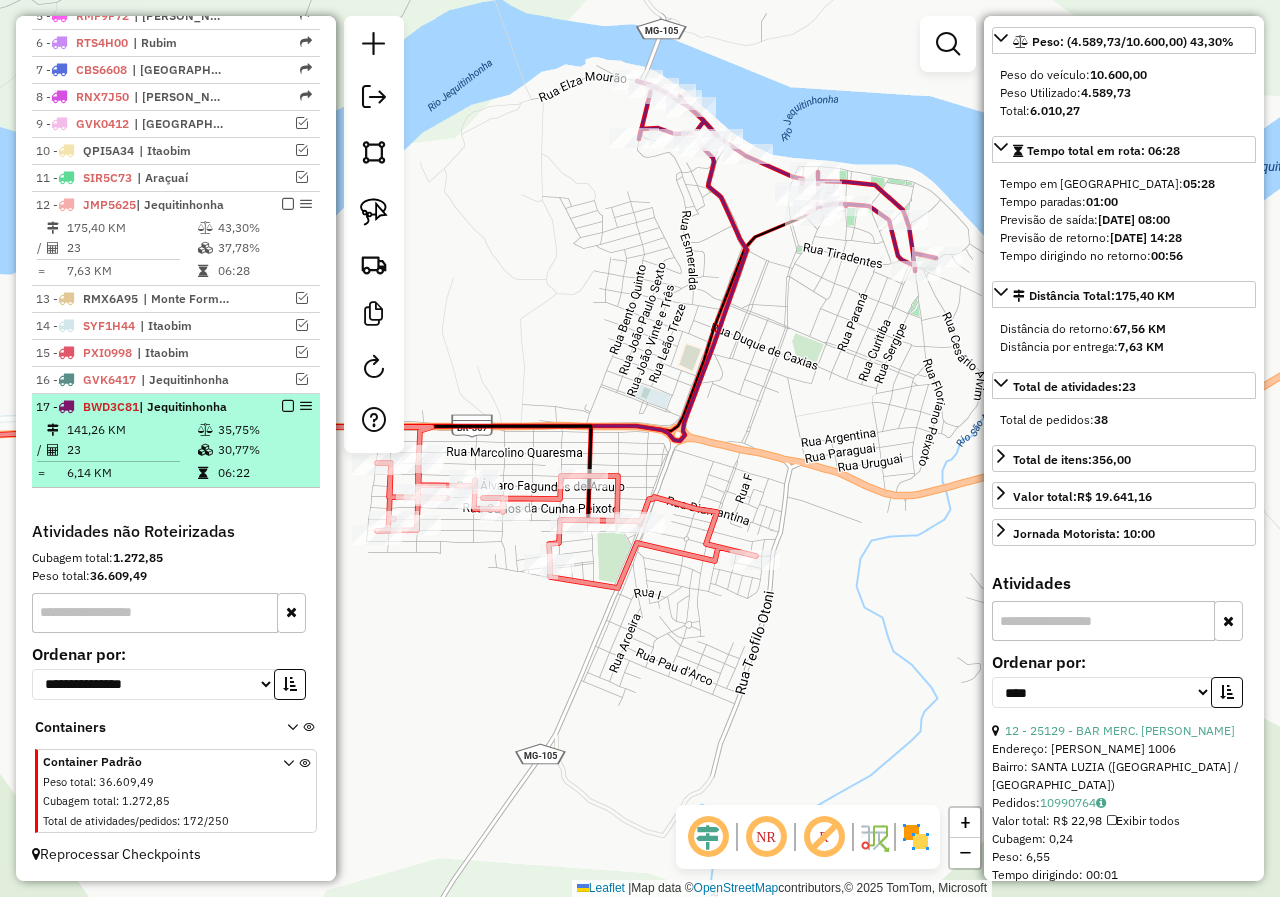 click at bounding box center (288, 406) 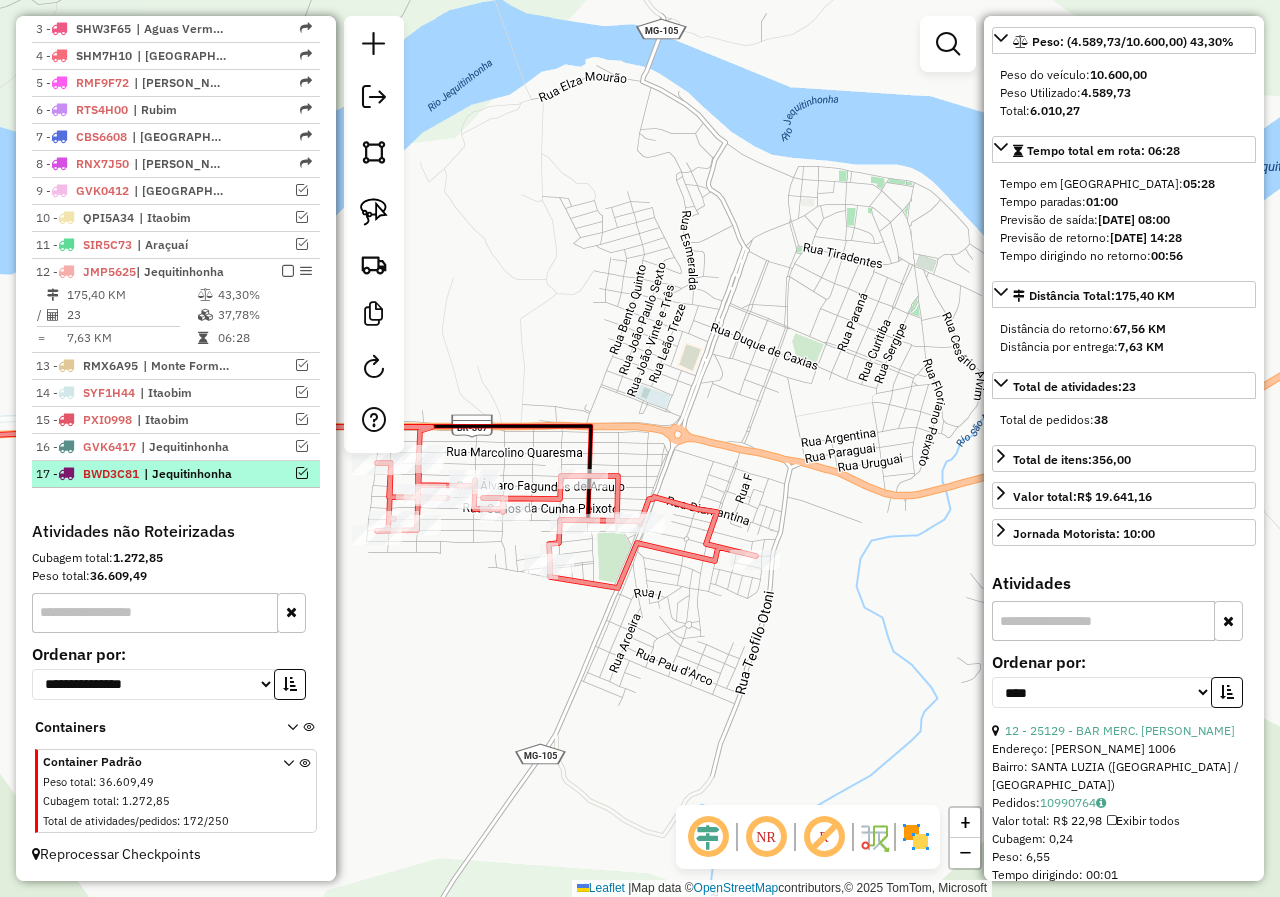 scroll, scrollTop: 804, scrollLeft: 0, axis: vertical 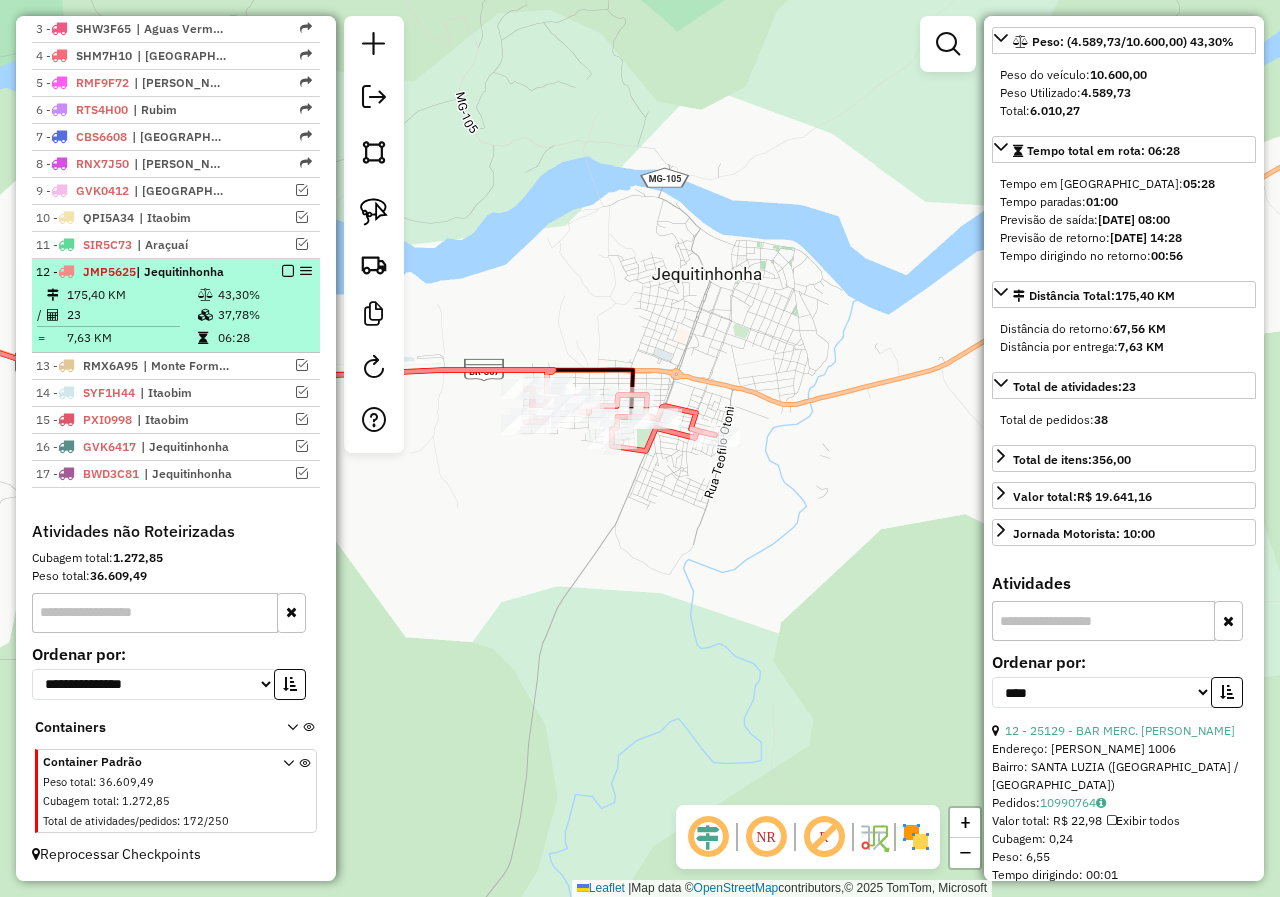 click at bounding box center (288, 271) 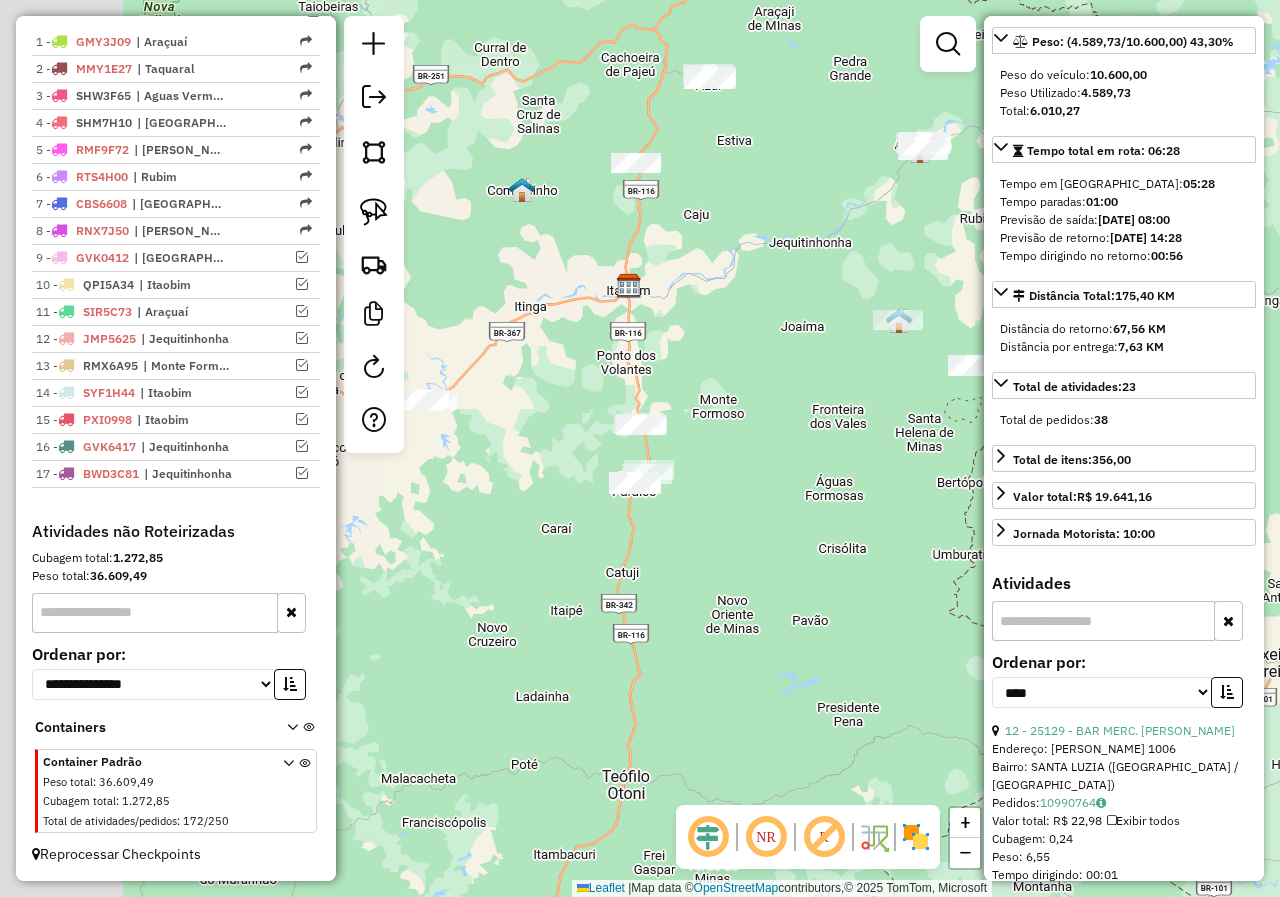 drag, startPoint x: 667, startPoint y: 328, endPoint x: 808, endPoint y: 280, distance: 148.9463 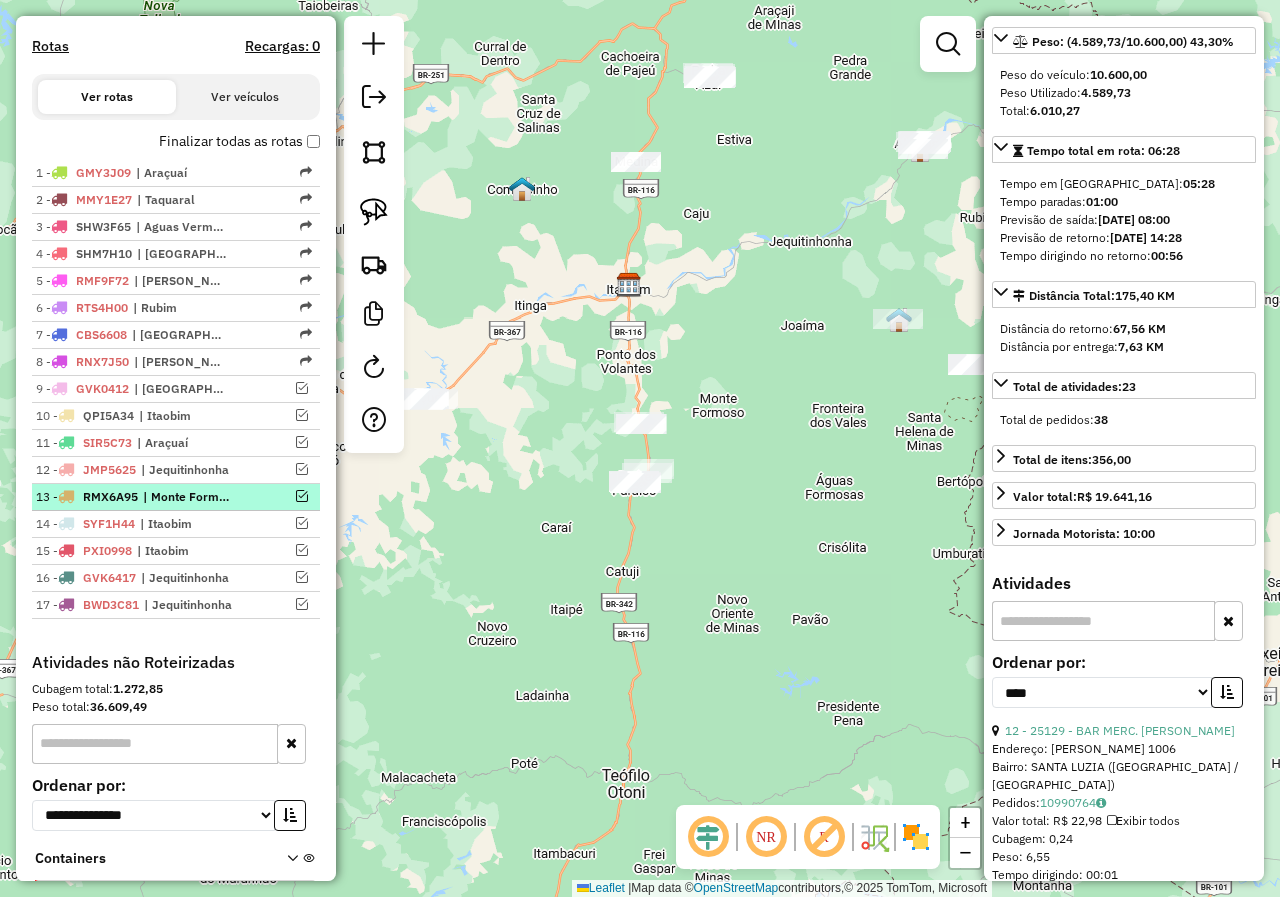 scroll, scrollTop: 537, scrollLeft: 0, axis: vertical 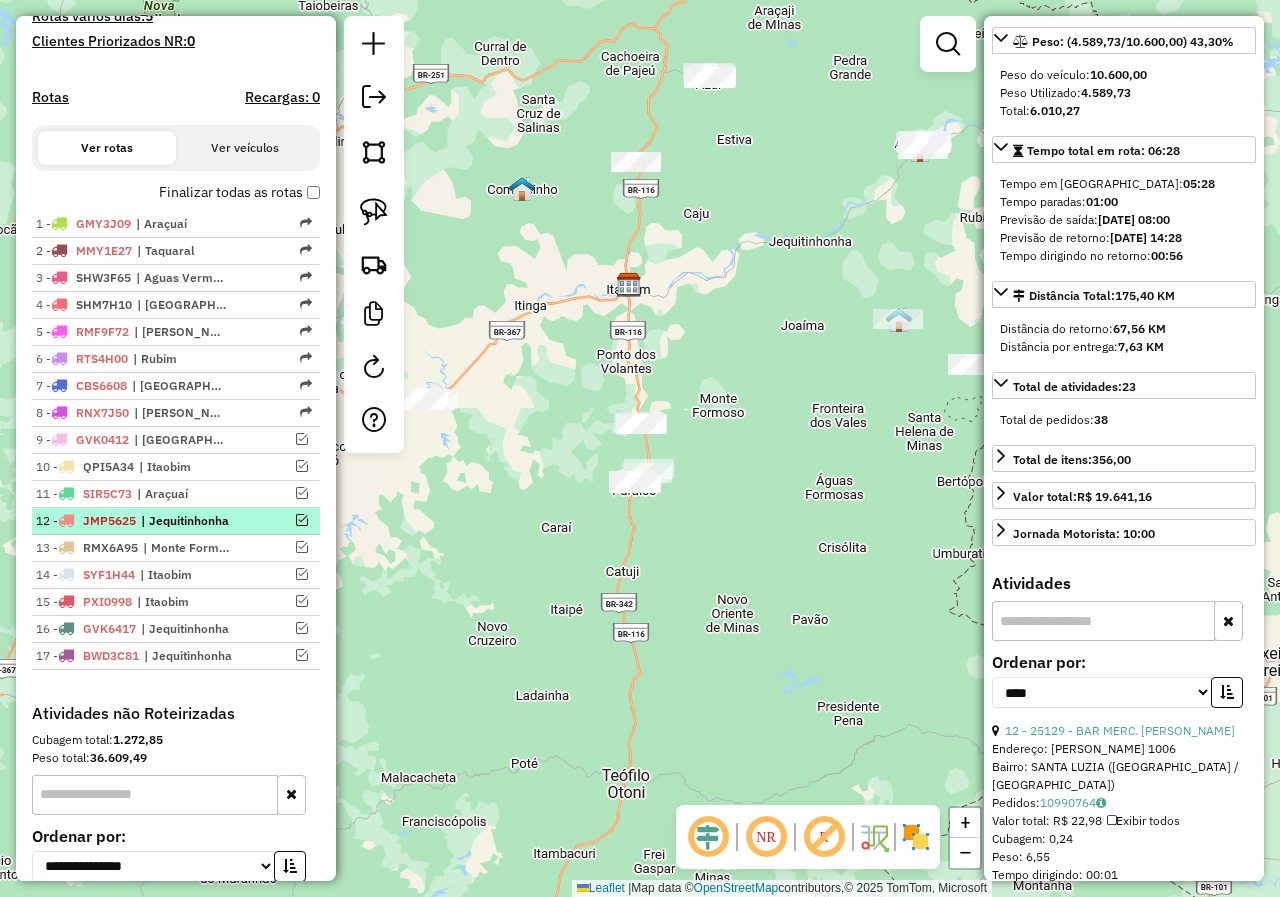 click at bounding box center [302, 520] 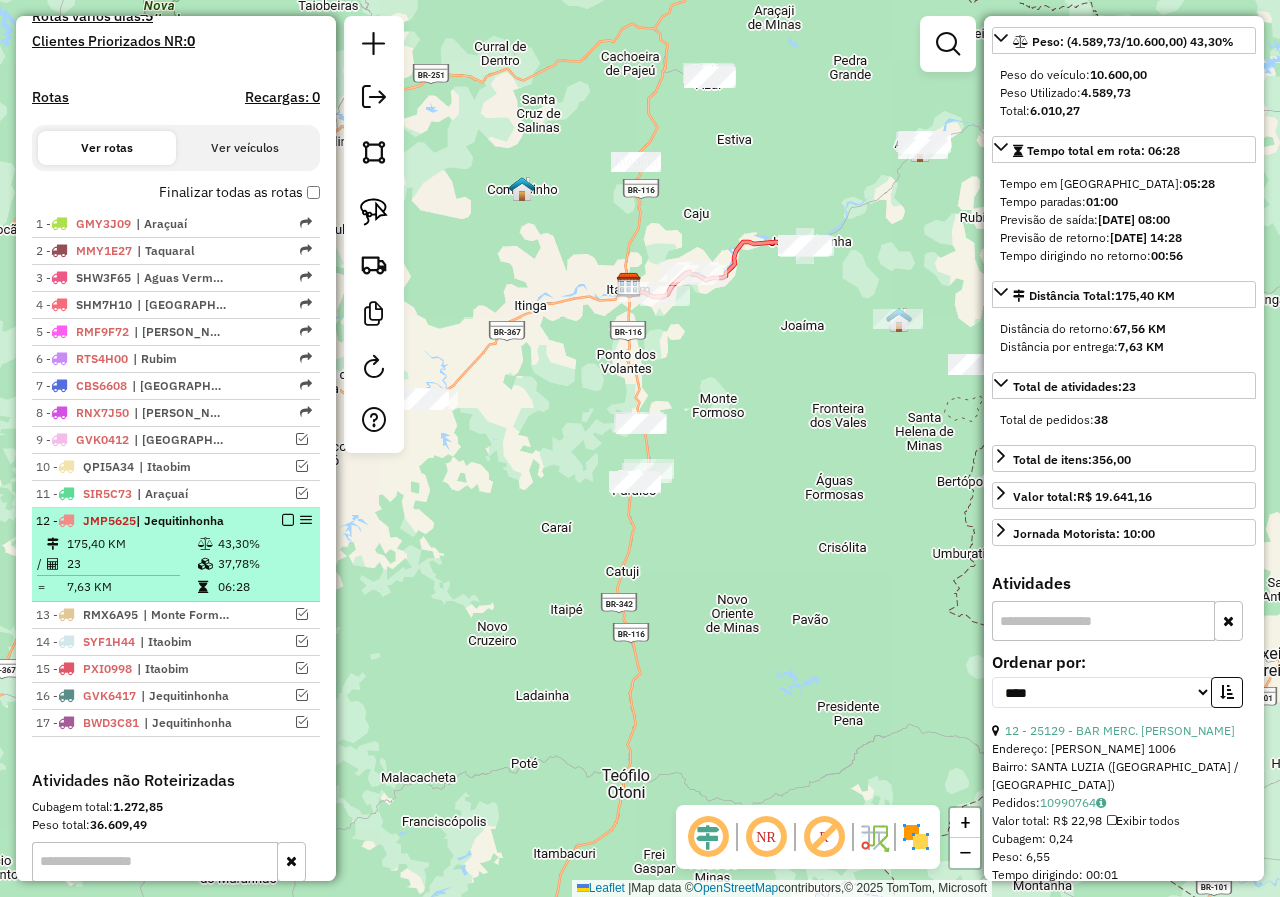 click on "43,30%" at bounding box center (264, 544) 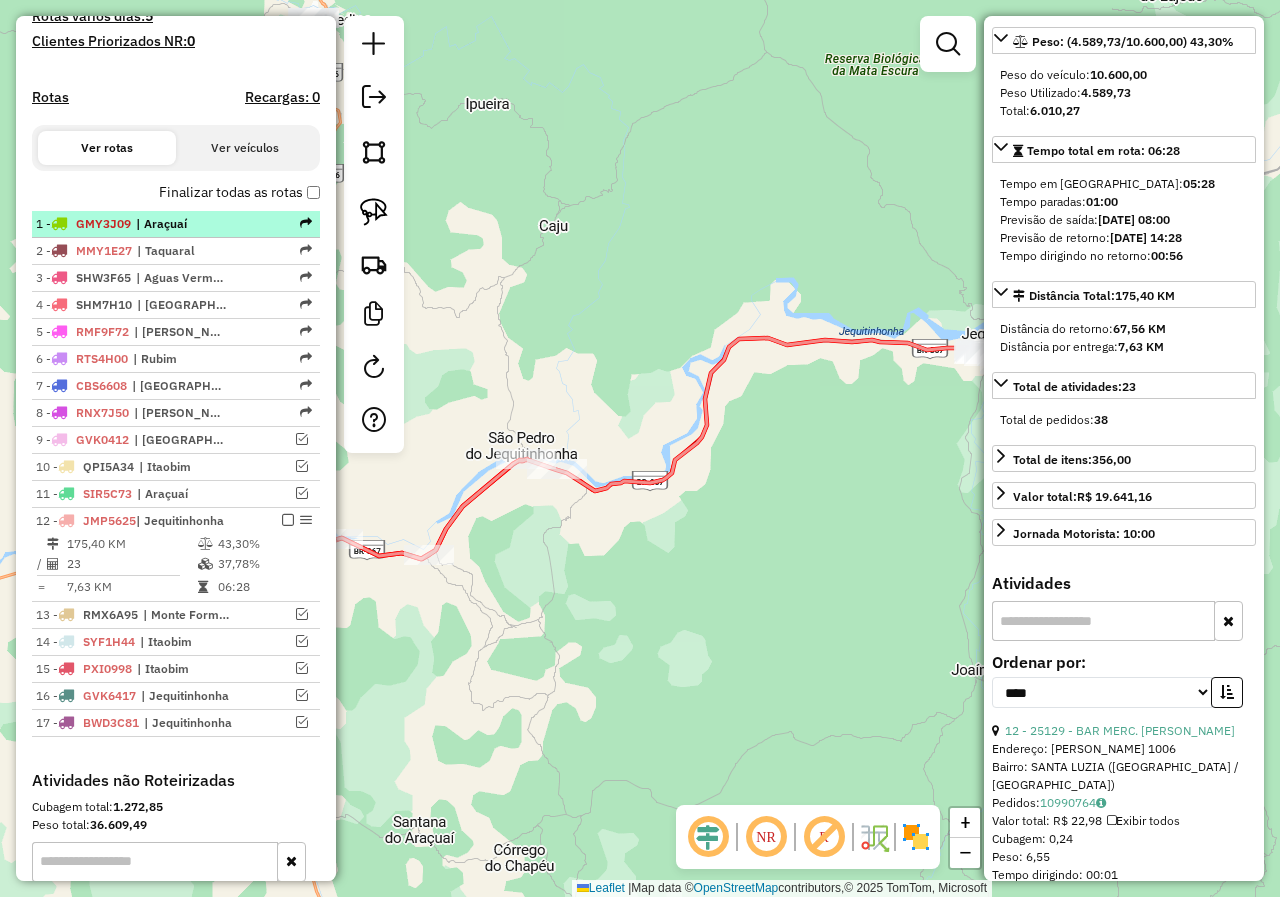 click on "| Araçuaí" at bounding box center [182, 224] 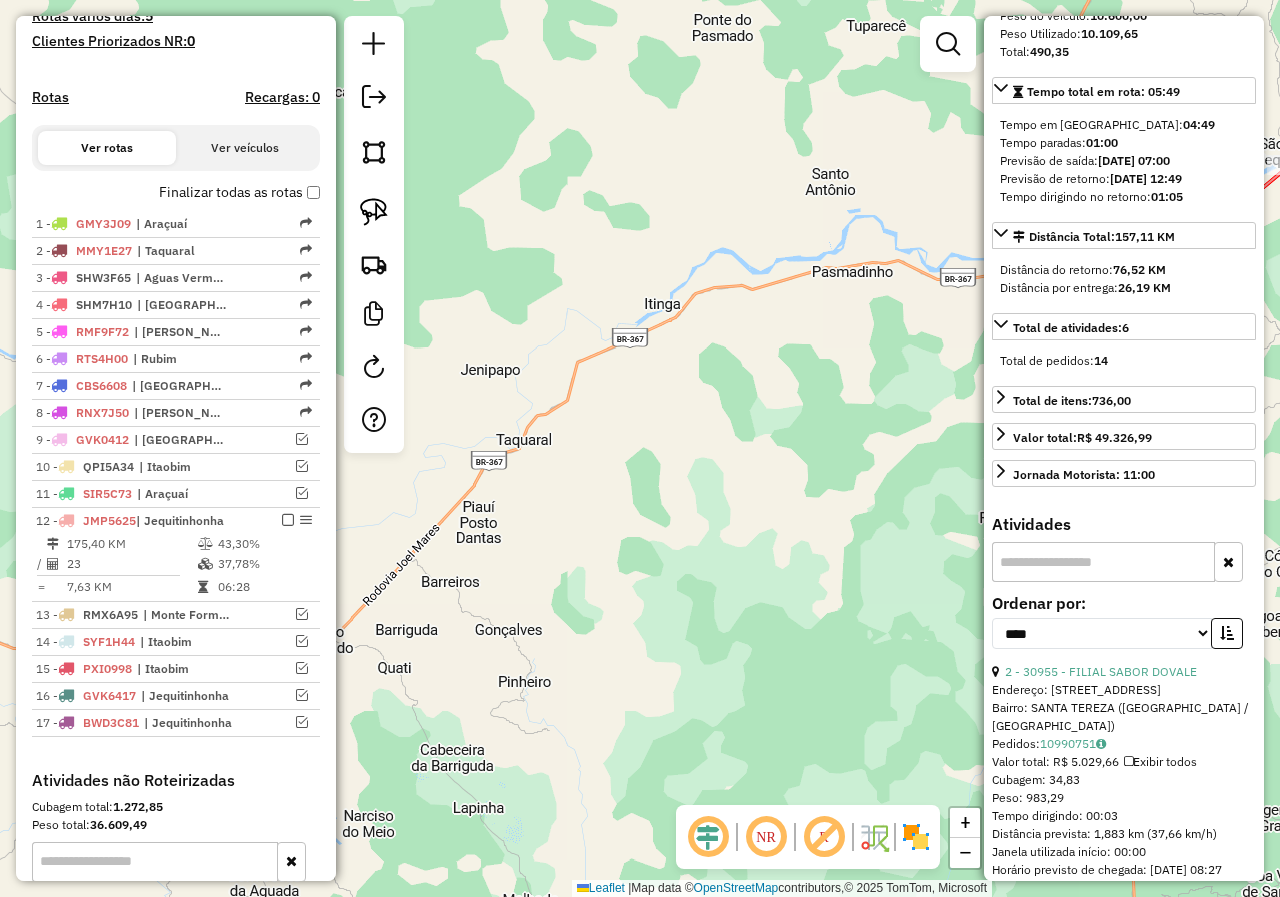 scroll, scrollTop: 300, scrollLeft: 0, axis: vertical 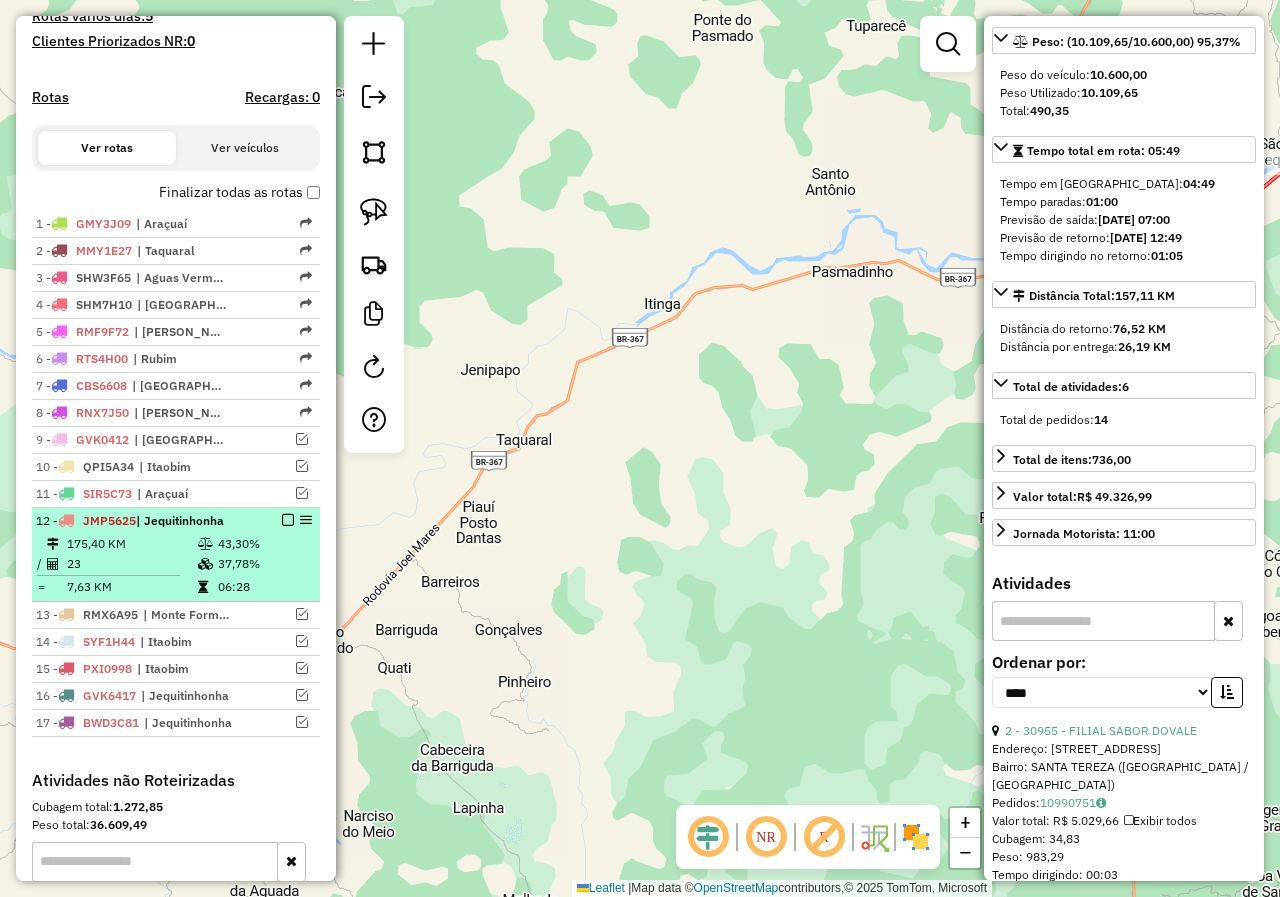click at bounding box center [288, 520] 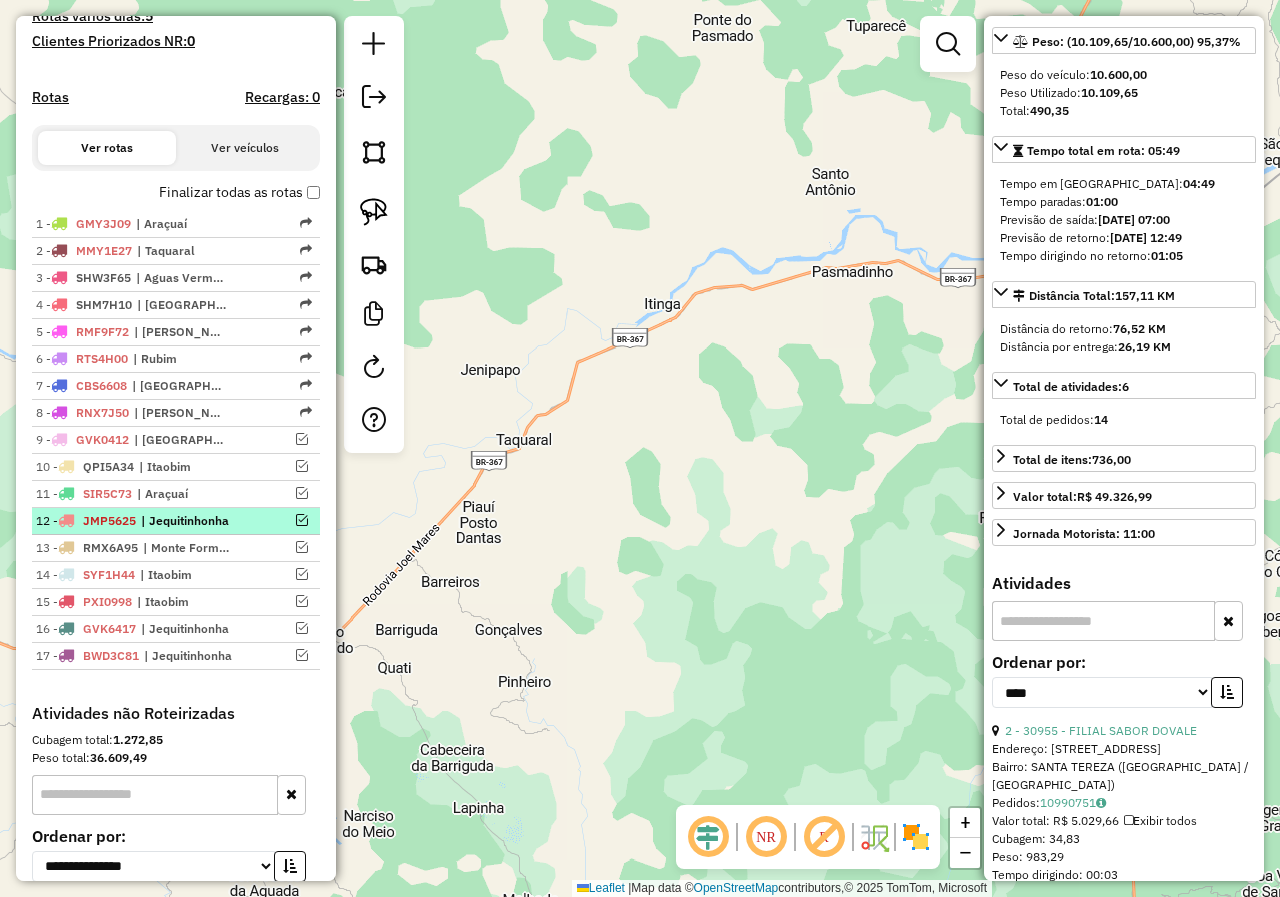 click on "12 -       JMP5625   | Jequitinhonha" at bounding box center [176, 521] 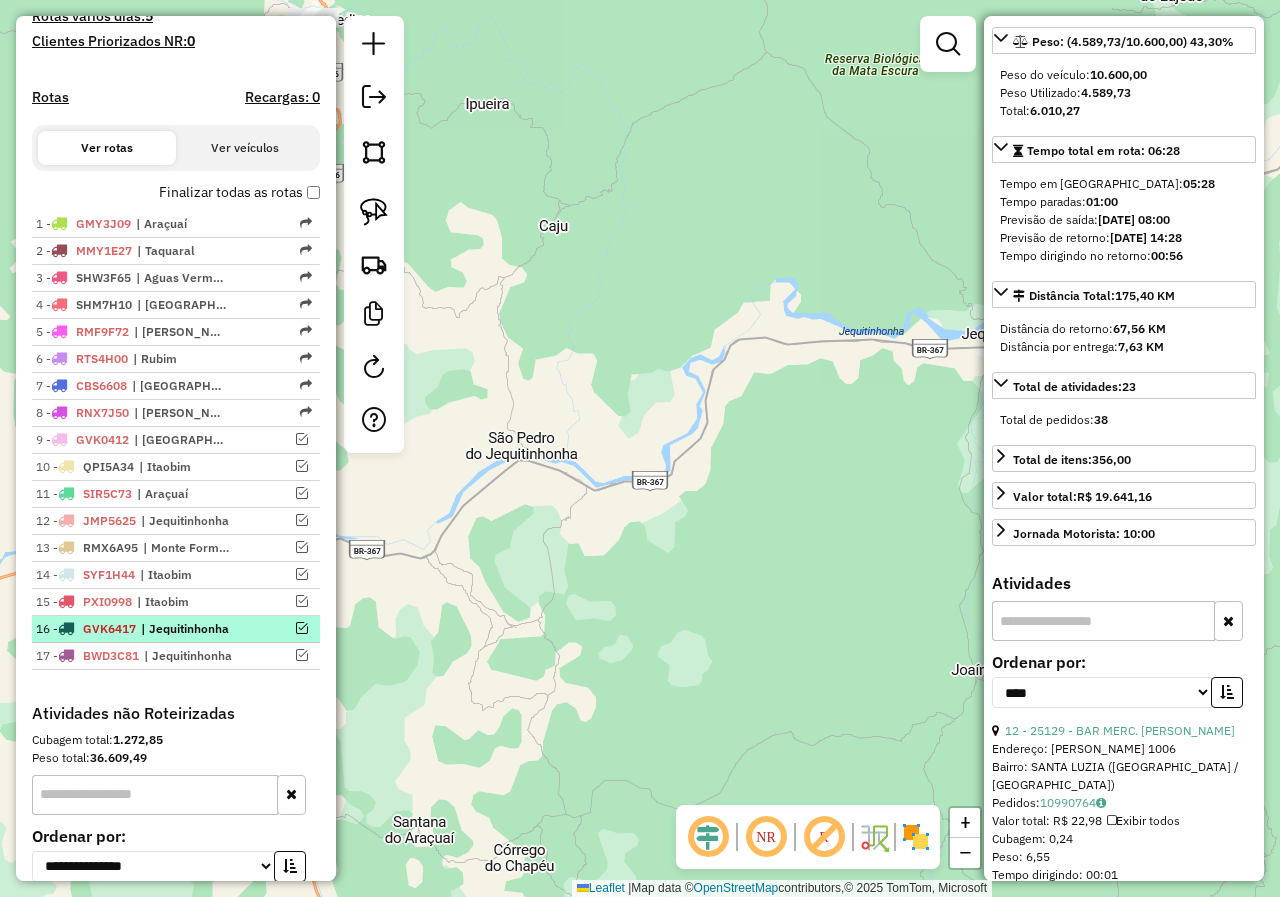 click at bounding box center (282, 628) 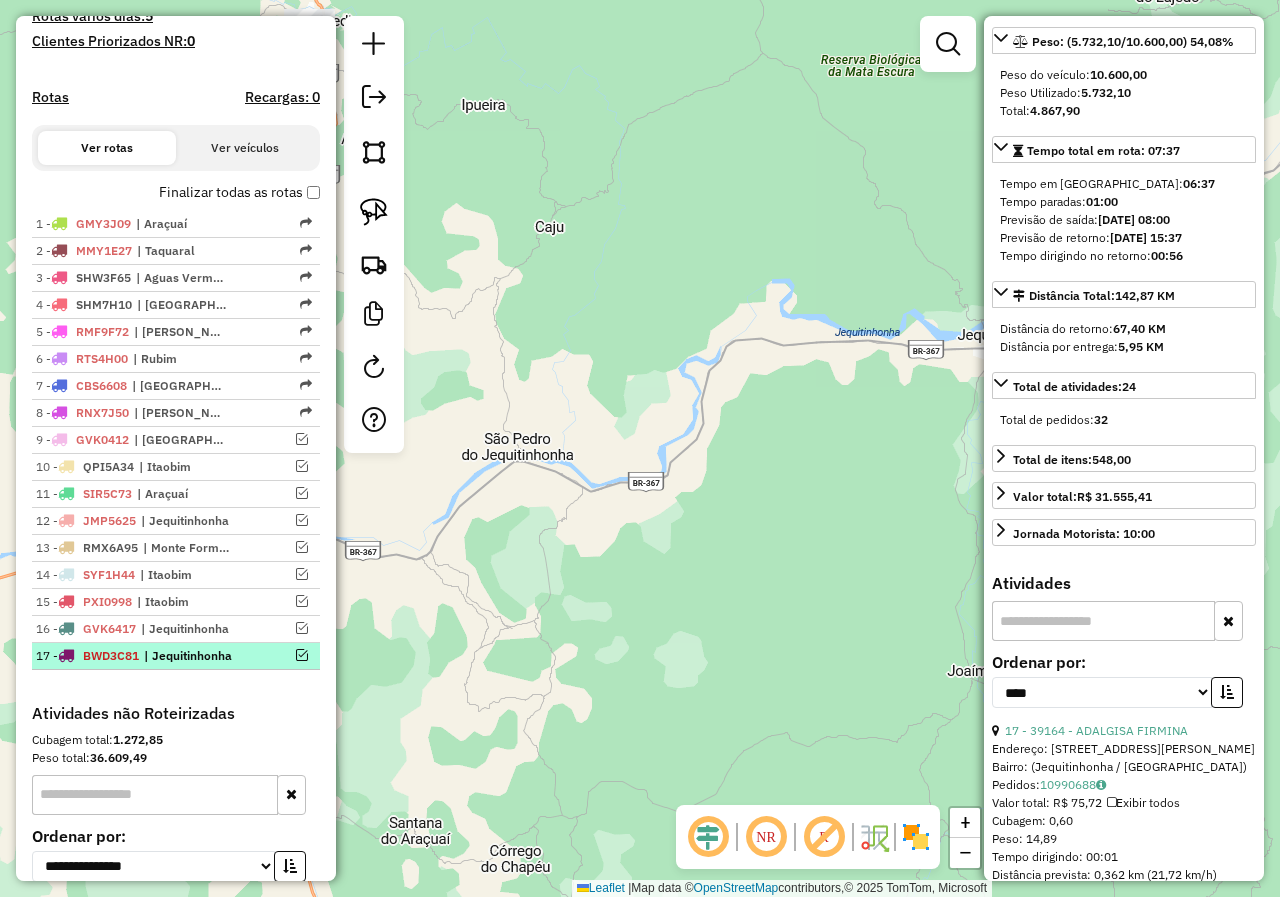 click on "17 -       BWD3C81   | Jequitinhonha" at bounding box center (176, 656) 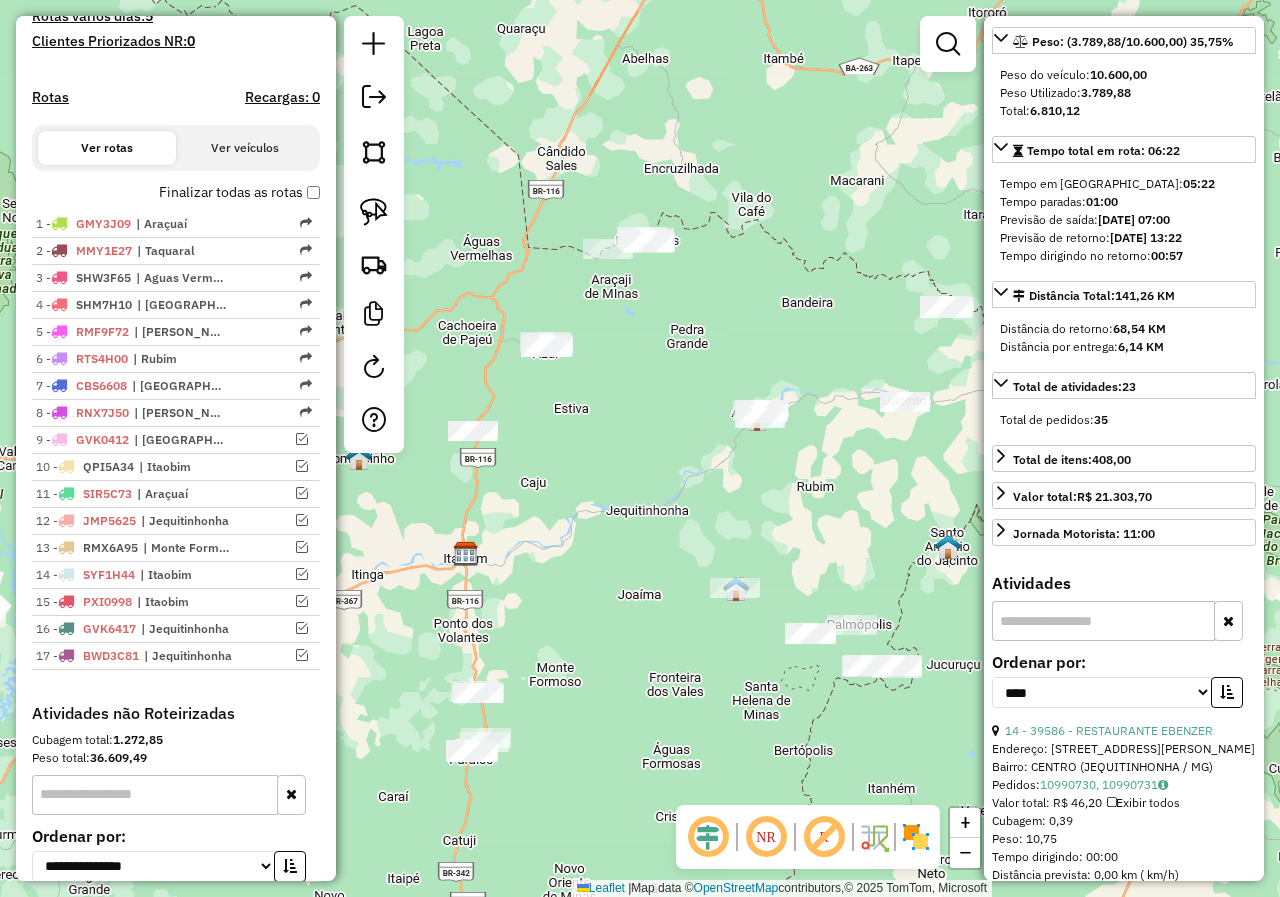 drag, startPoint x: 584, startPoint y: 568, endPoint x: 626, endPoint y: 593, distance: 48.8774 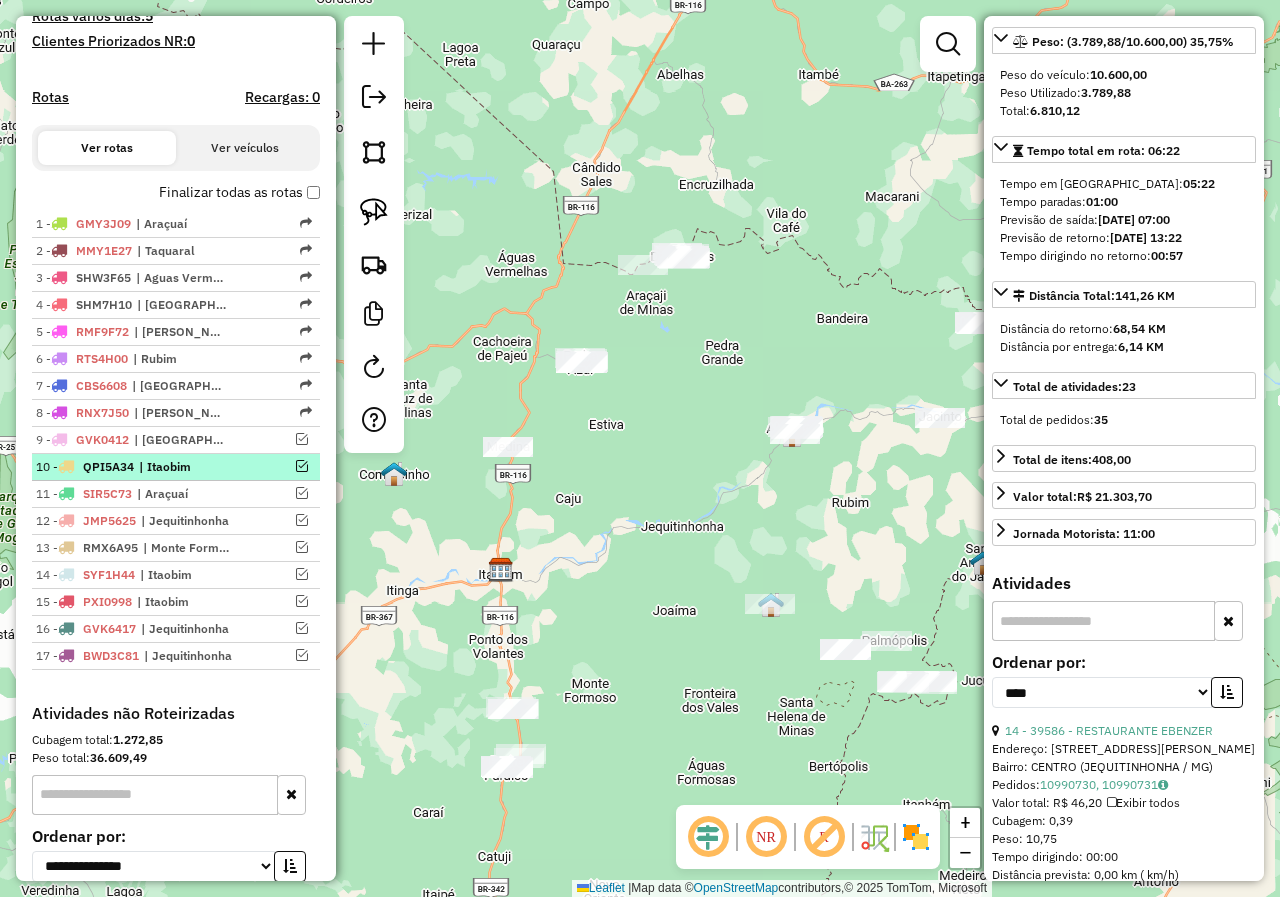 click on "| Itaobim" at bounding box center [185, 467] 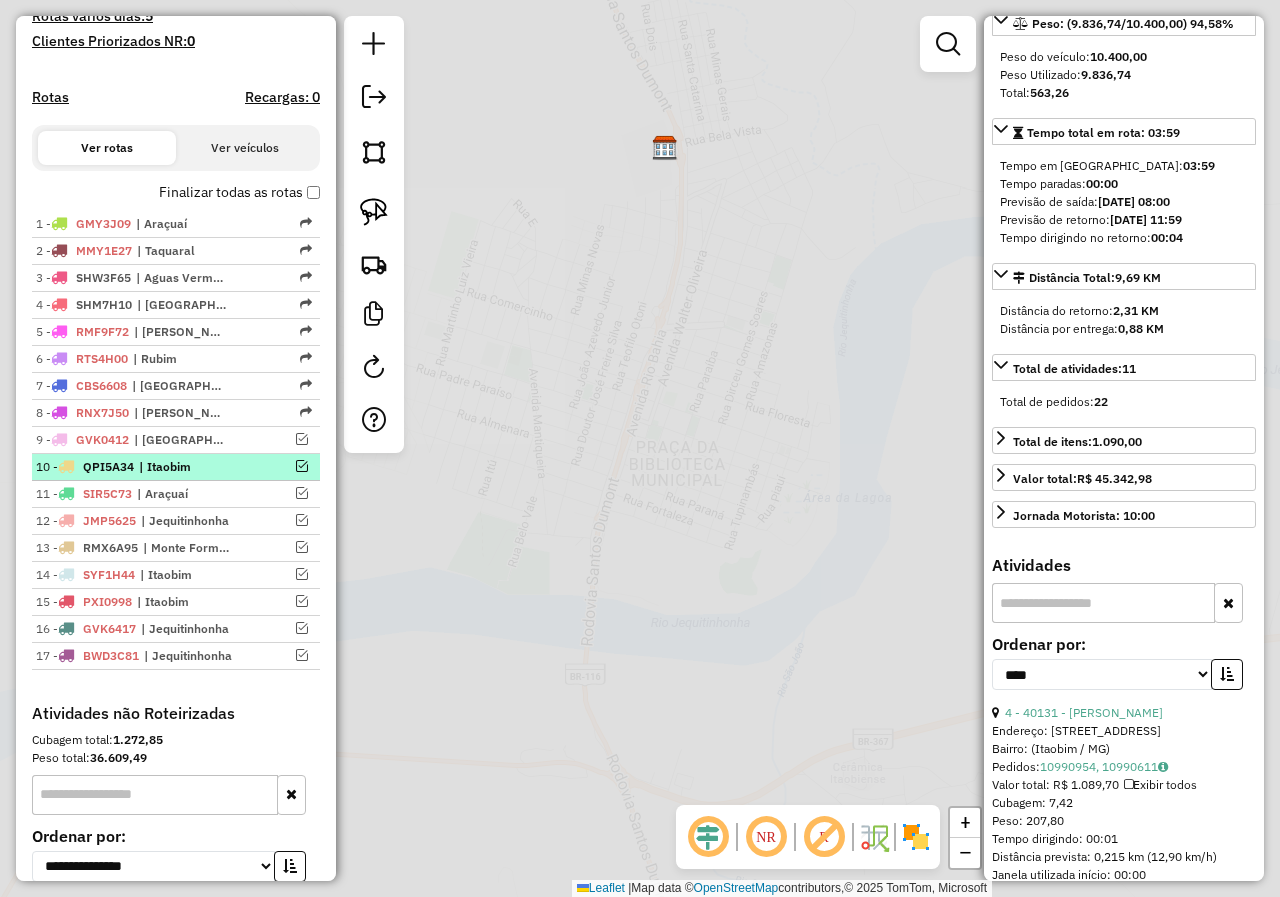 scroll, scrollTop: 282, scrollLeft: 0, axis: vertical 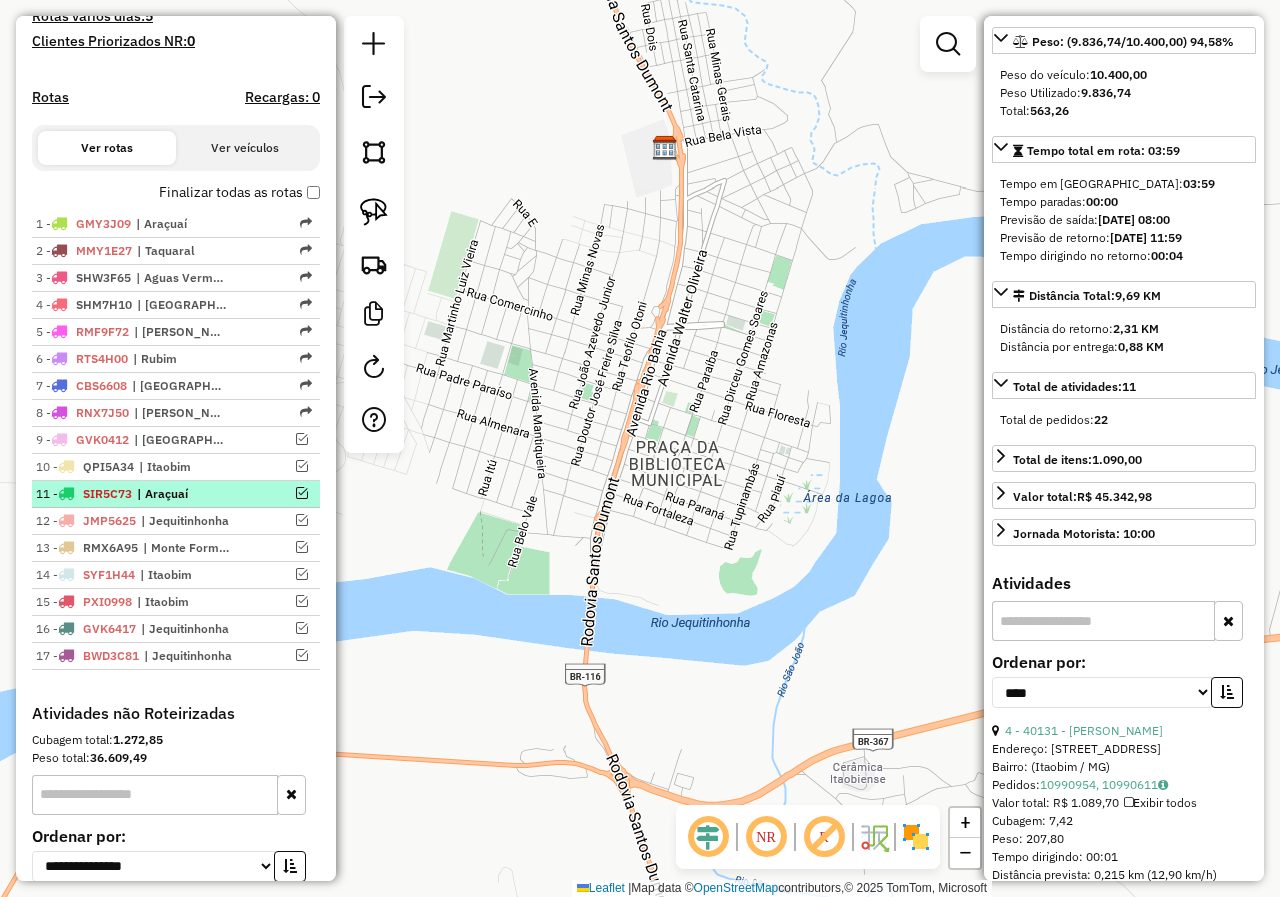 click on "| Araçuaí" at bounding box center [183, 494] 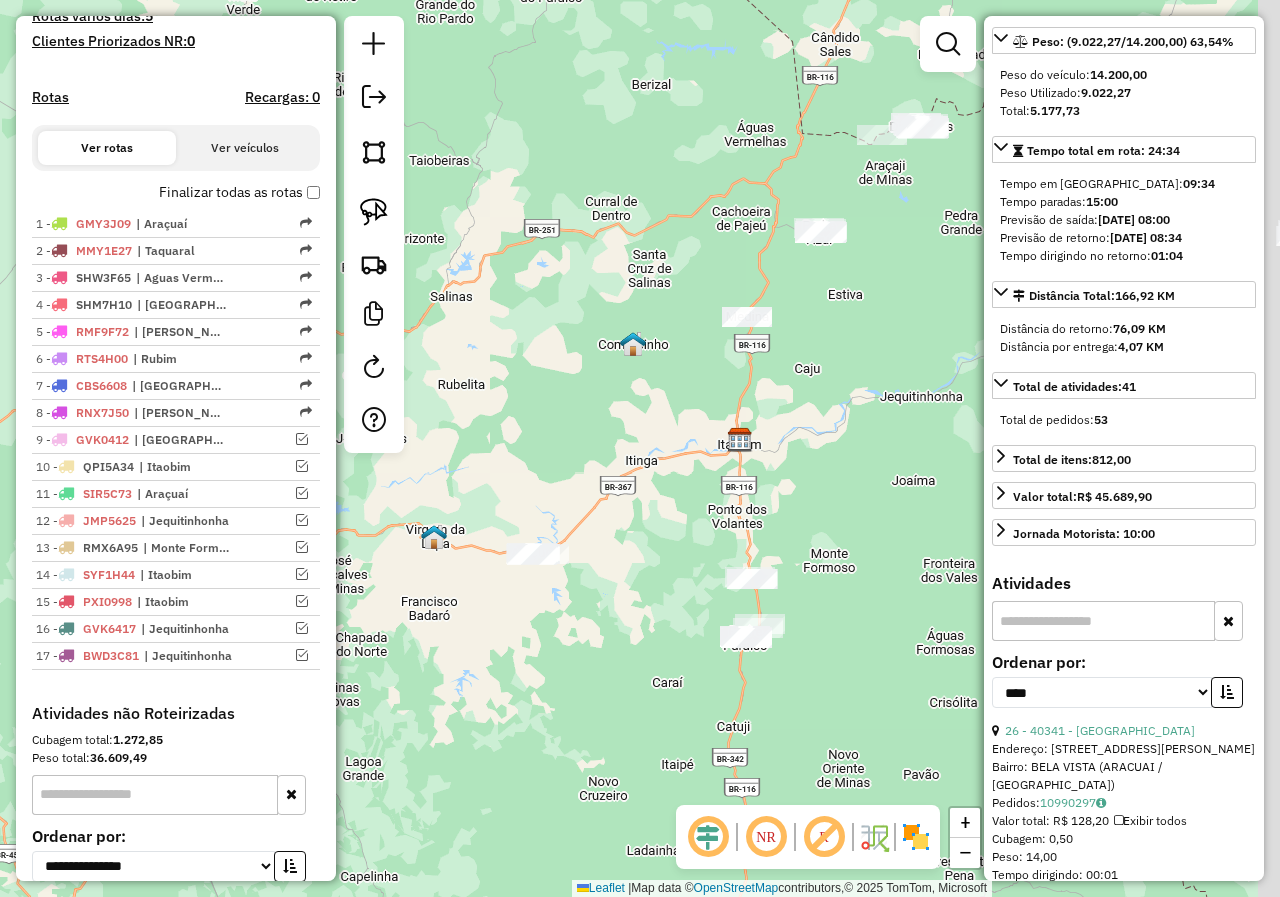 drag, startPoint x: 942, startPoint y: 502, endPoint x: 707, endPoint y: 490, distance: 235.30618 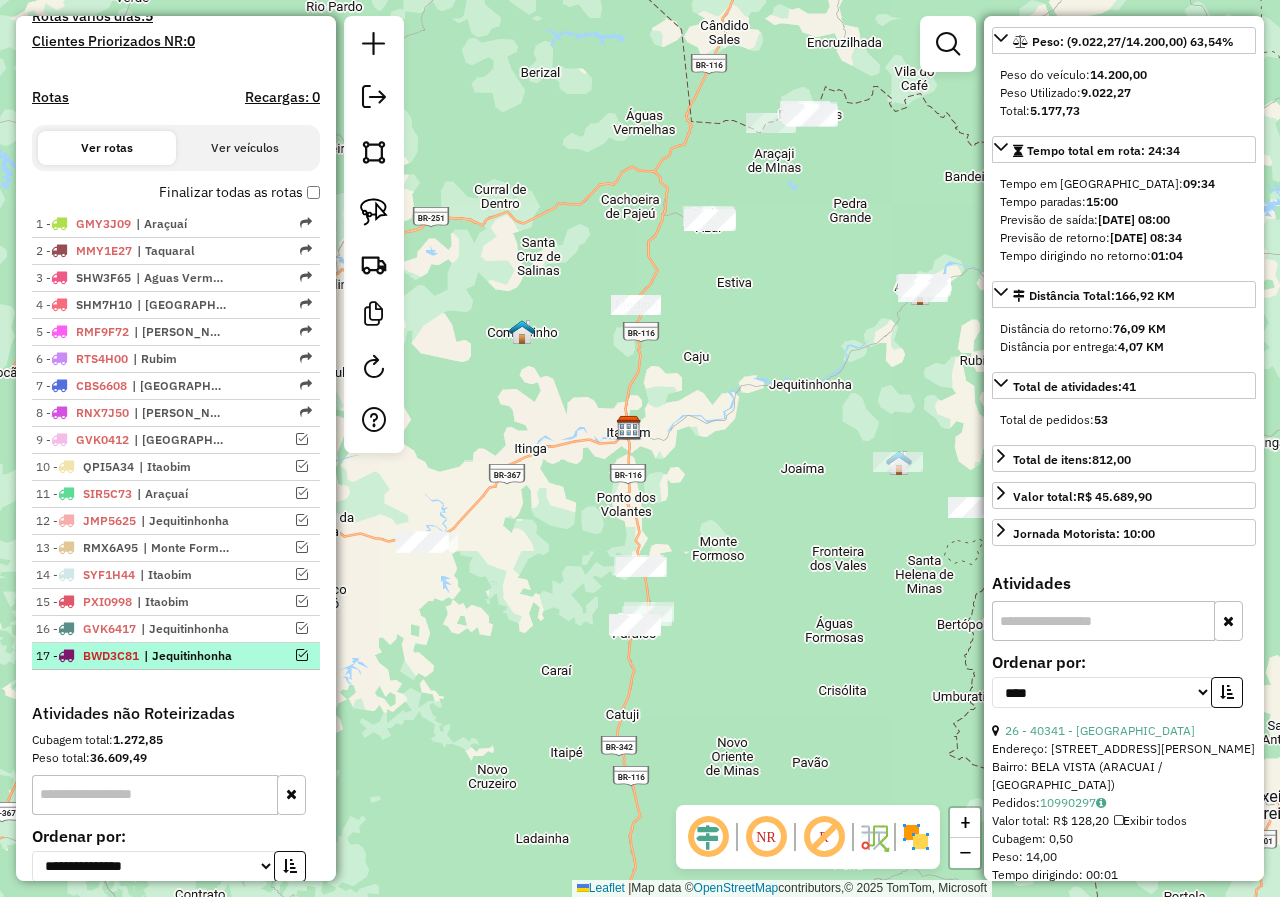 click at bounding box center [282, 655] 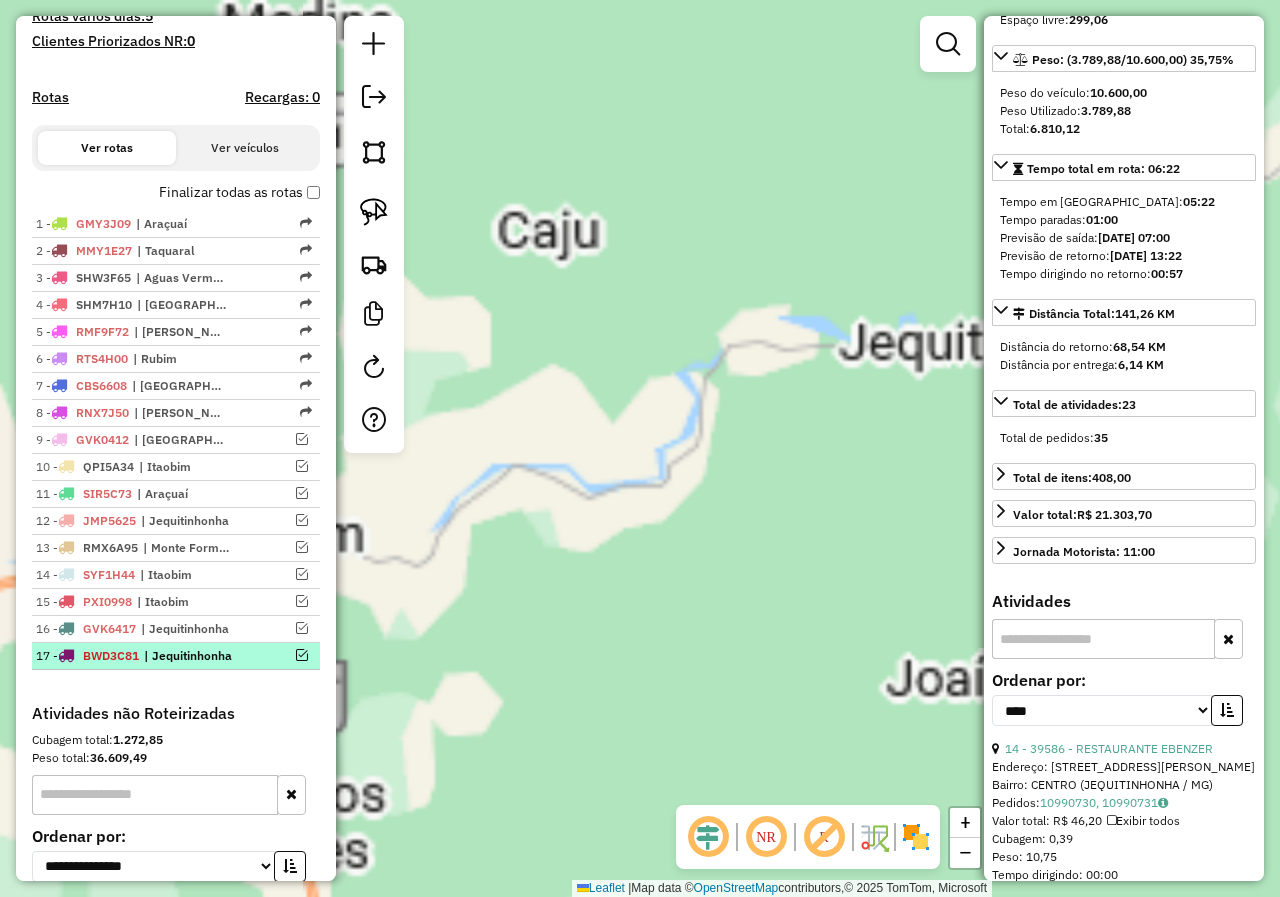 scroll, scrollTop: 300, scrollLeft: 0, axis: vertical 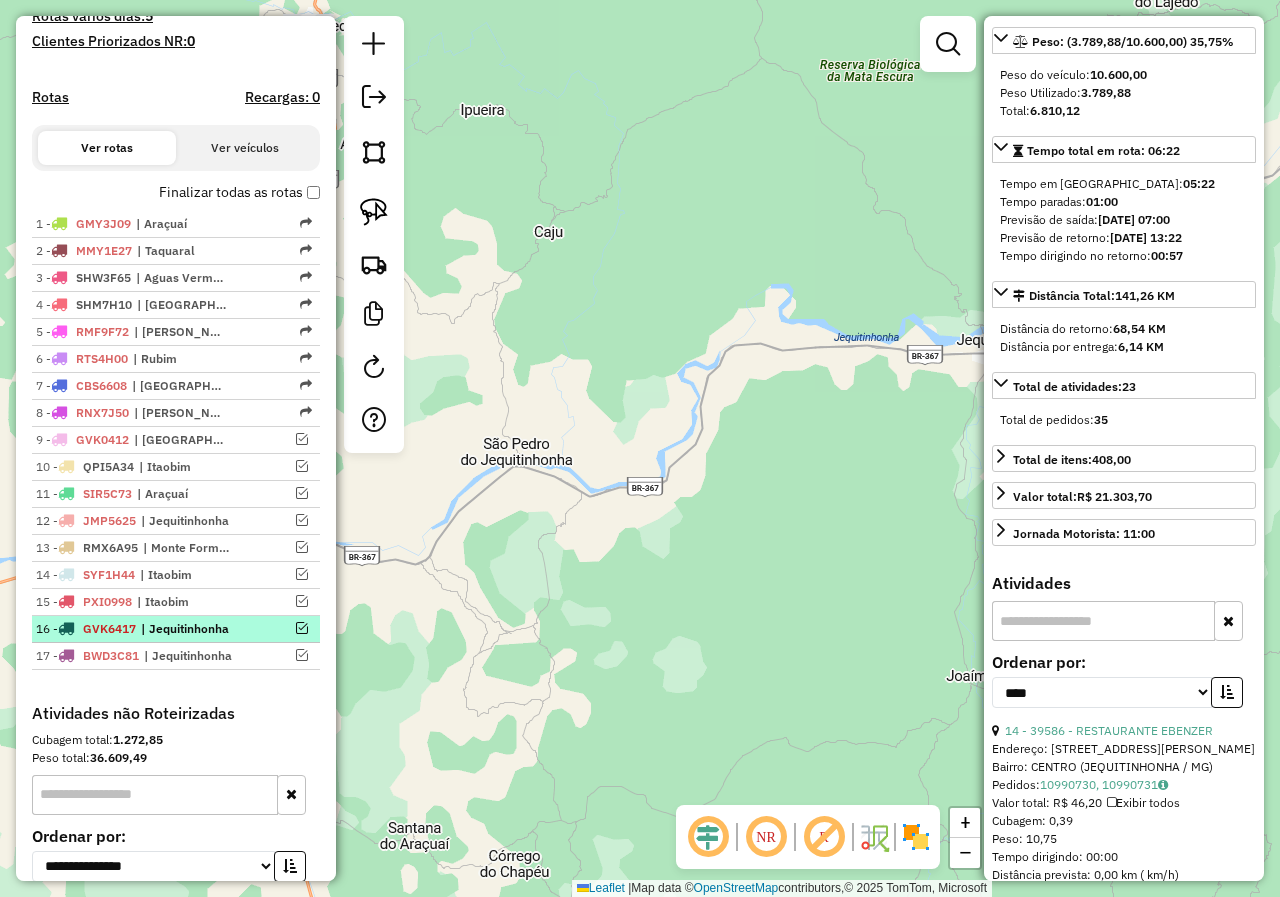 click at bounding box center [282, 628] 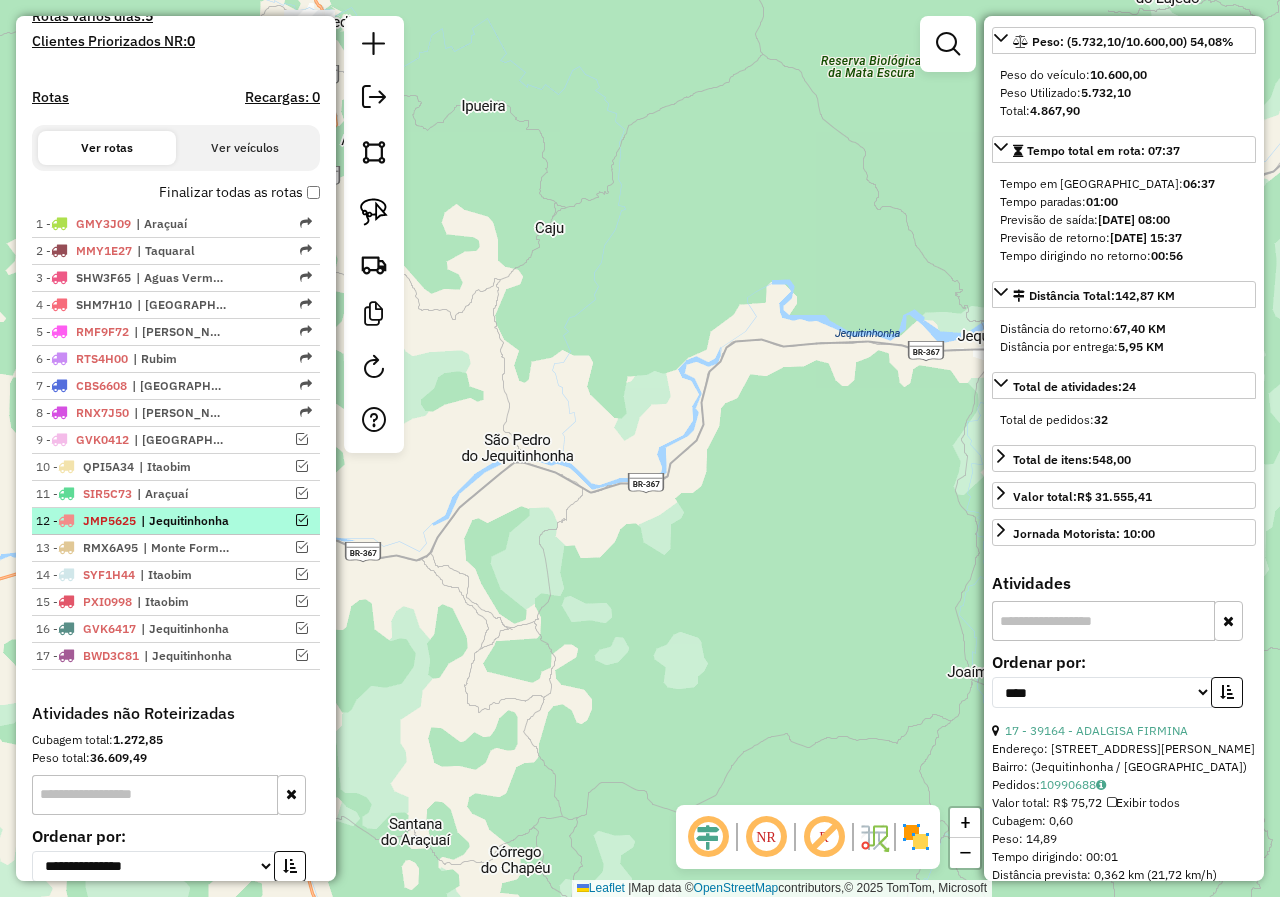 click on "| Jequitinhonha" at bounding box center (187, 521) 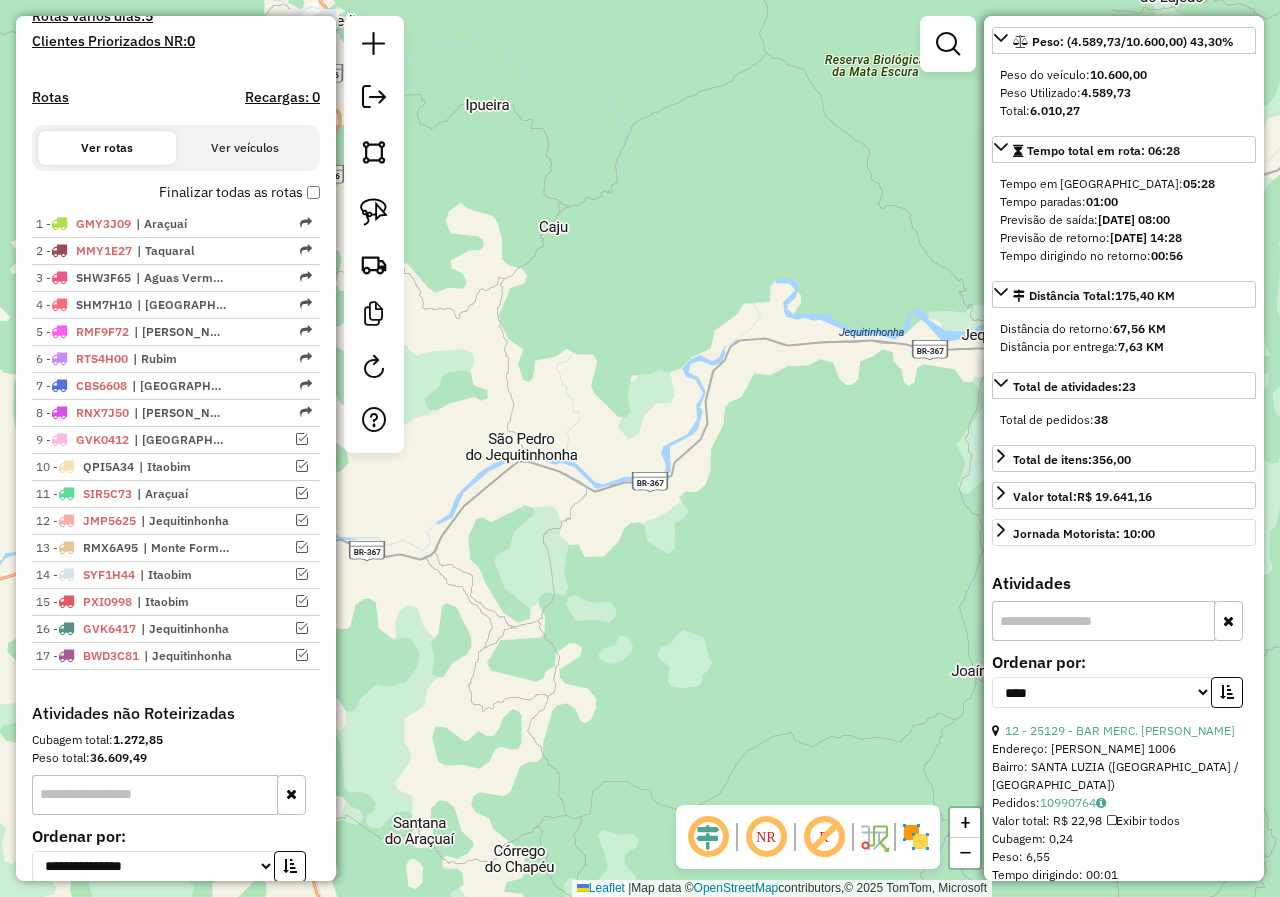 scroll, scrollTop: 500, scrollLeft: 0, axis: vertical 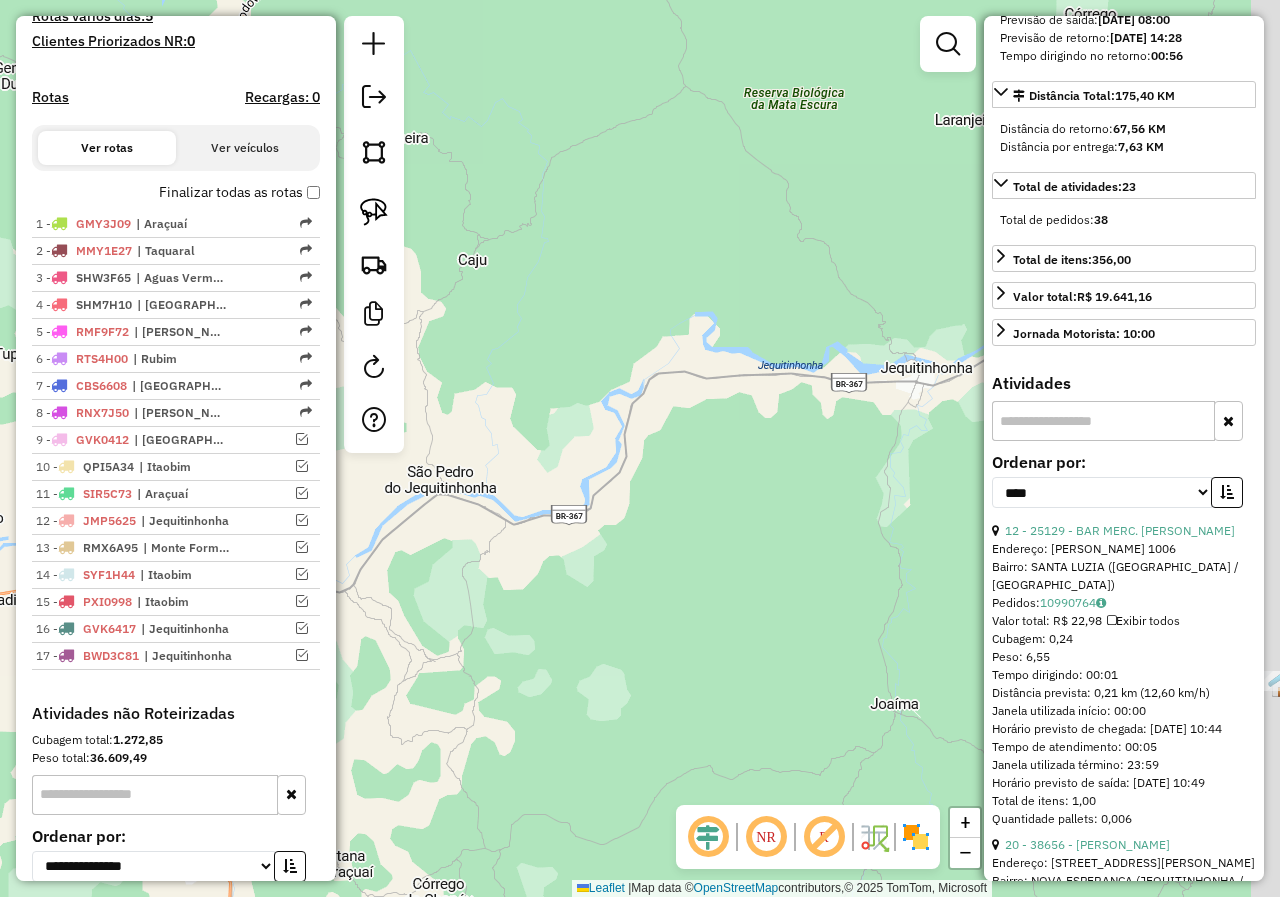drag, startPoint x: 772, startPoint y: 594, endPoint x: 533, endPoint y: 604, distance: 239.2091 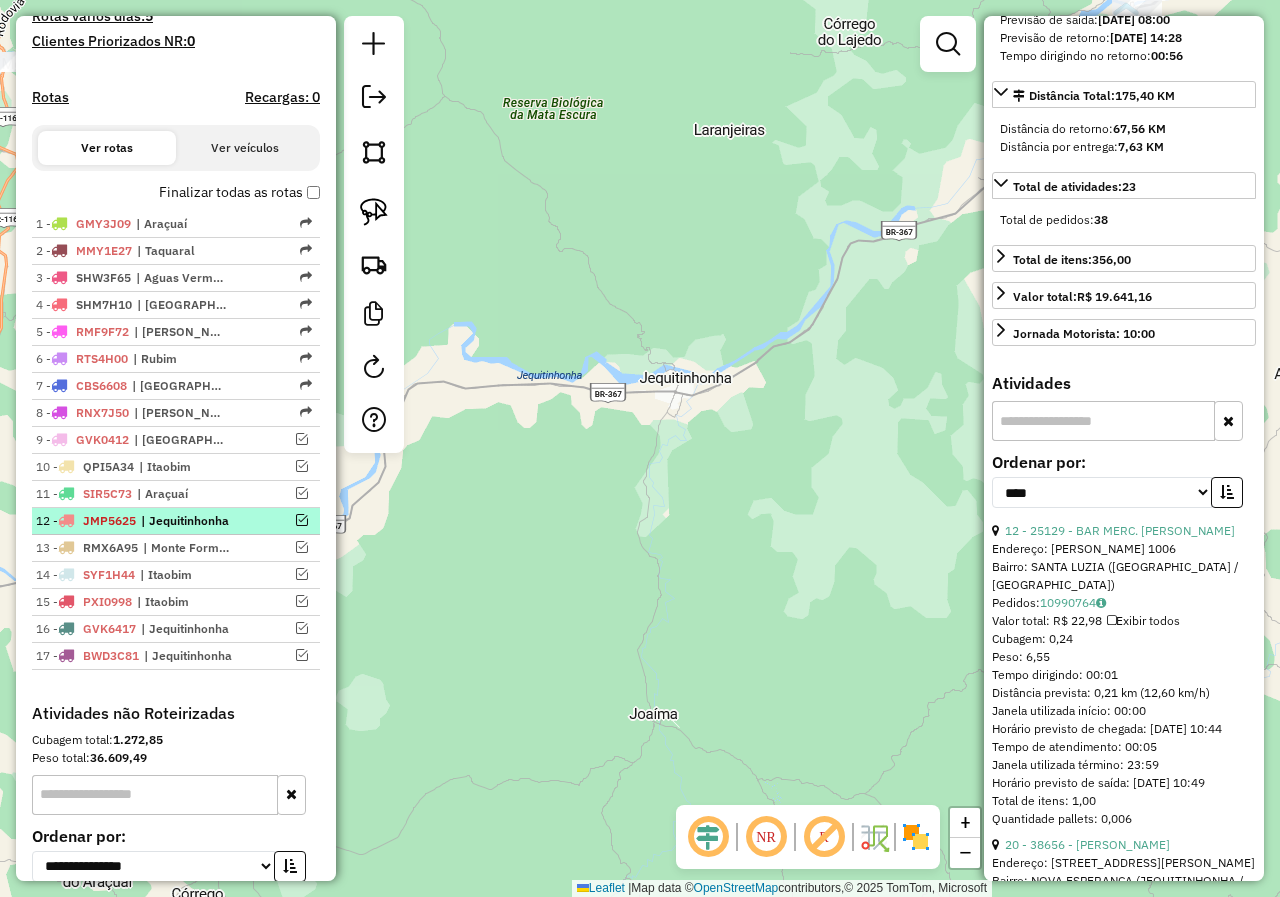 click at bounding box center [302, 520] 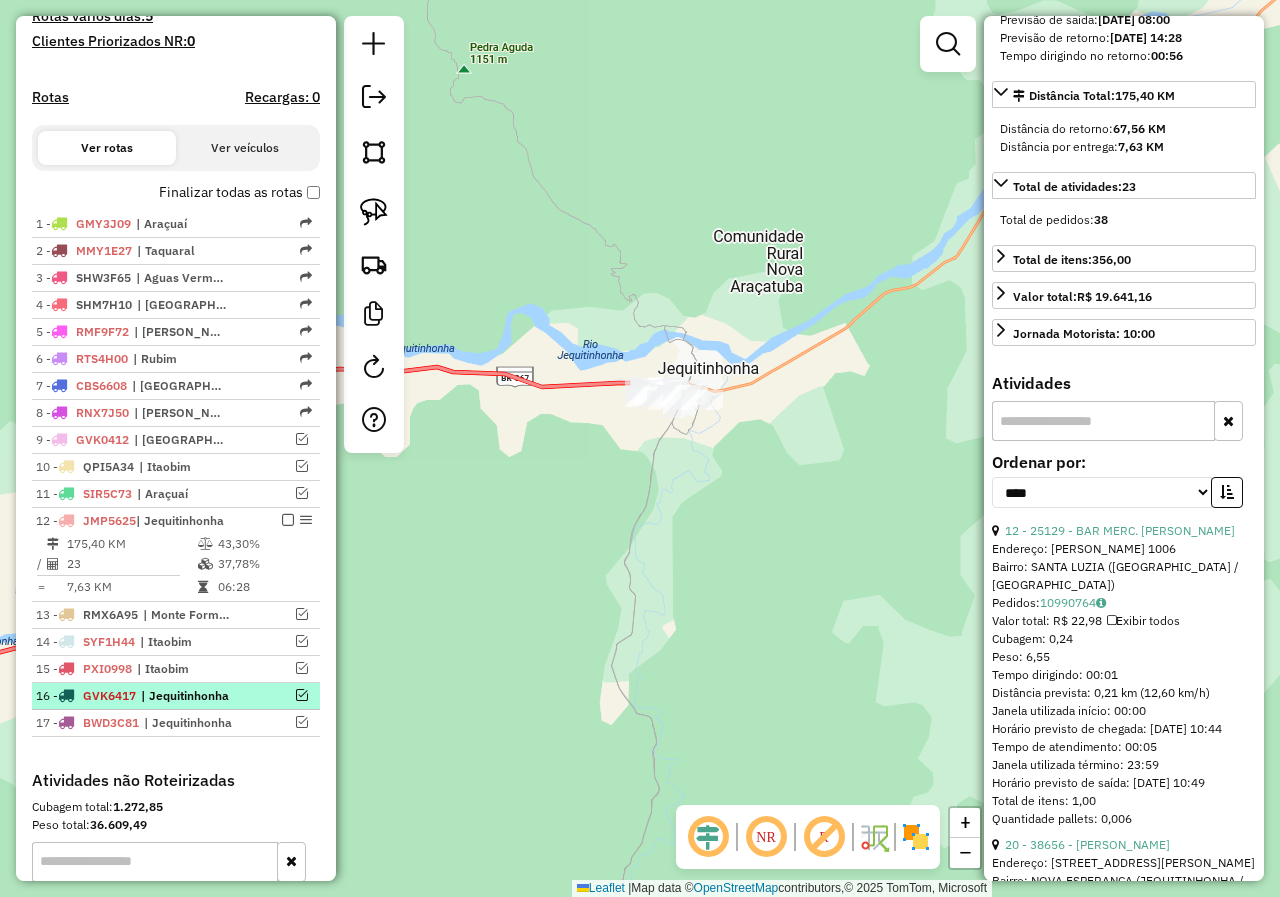 click at bounding box center [302, 695] 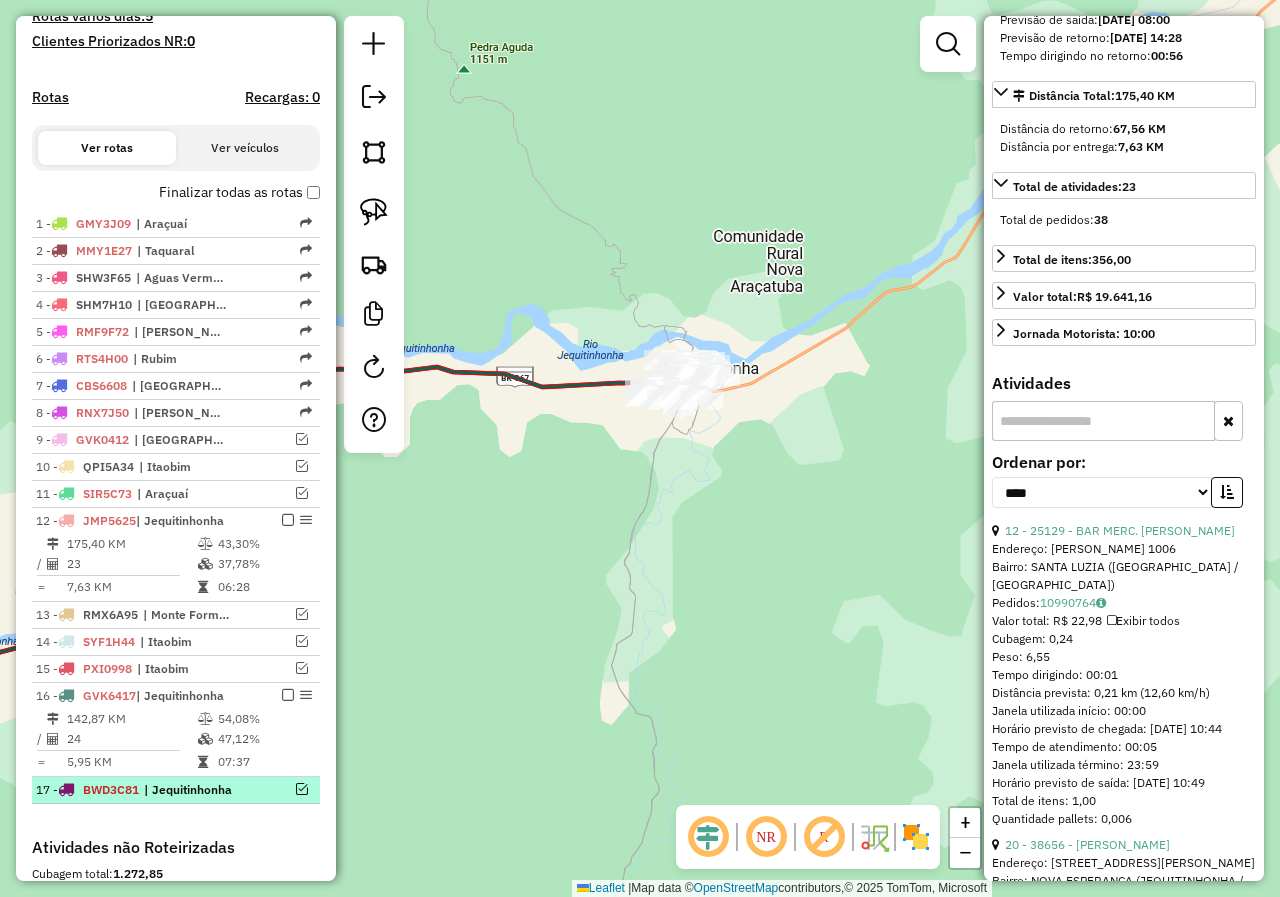 click at bounding box center (302, 789) 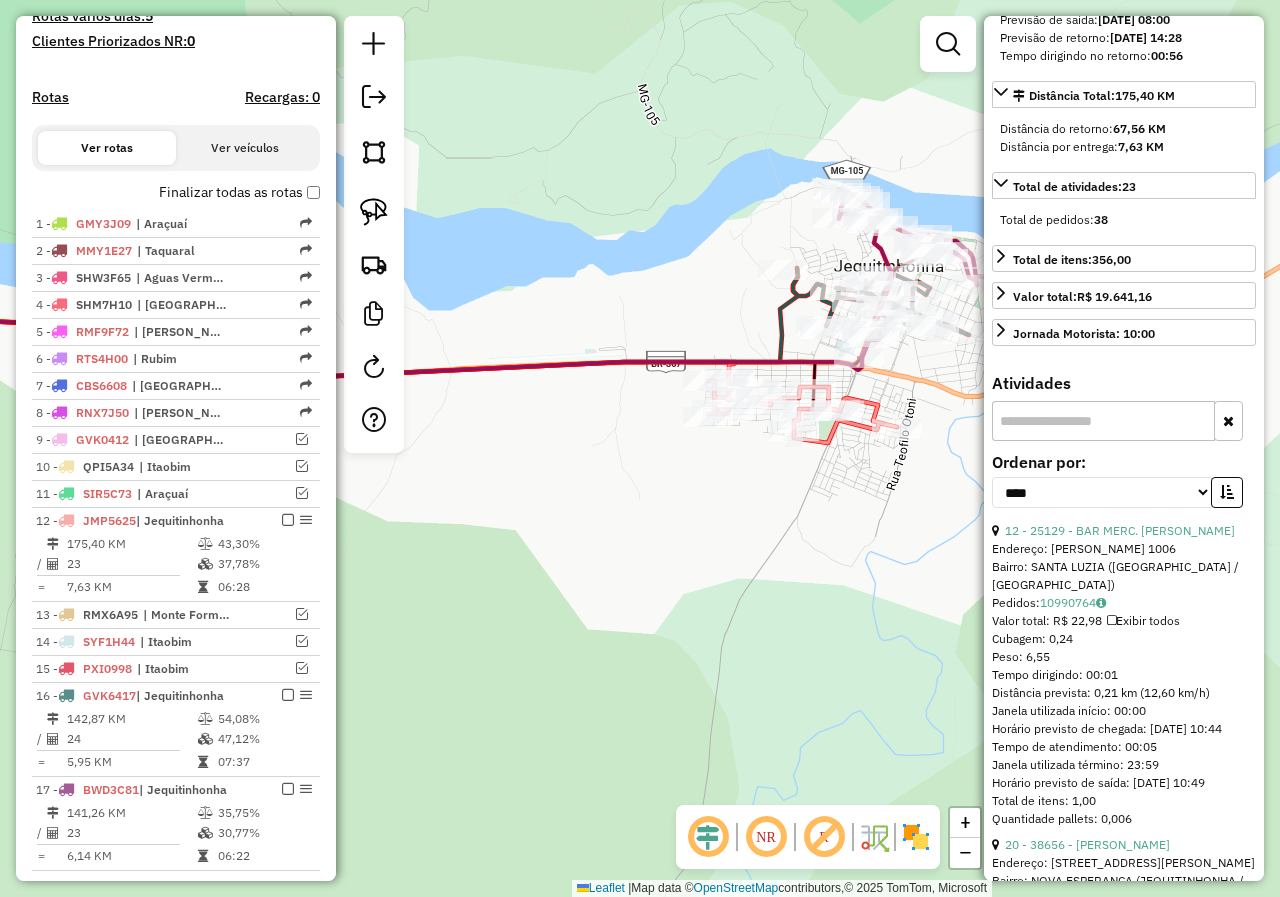 drag, startPoint x: 854, startPoint y: 569, endPoint x: 604, endPoint y: 597, distance: 251.56311 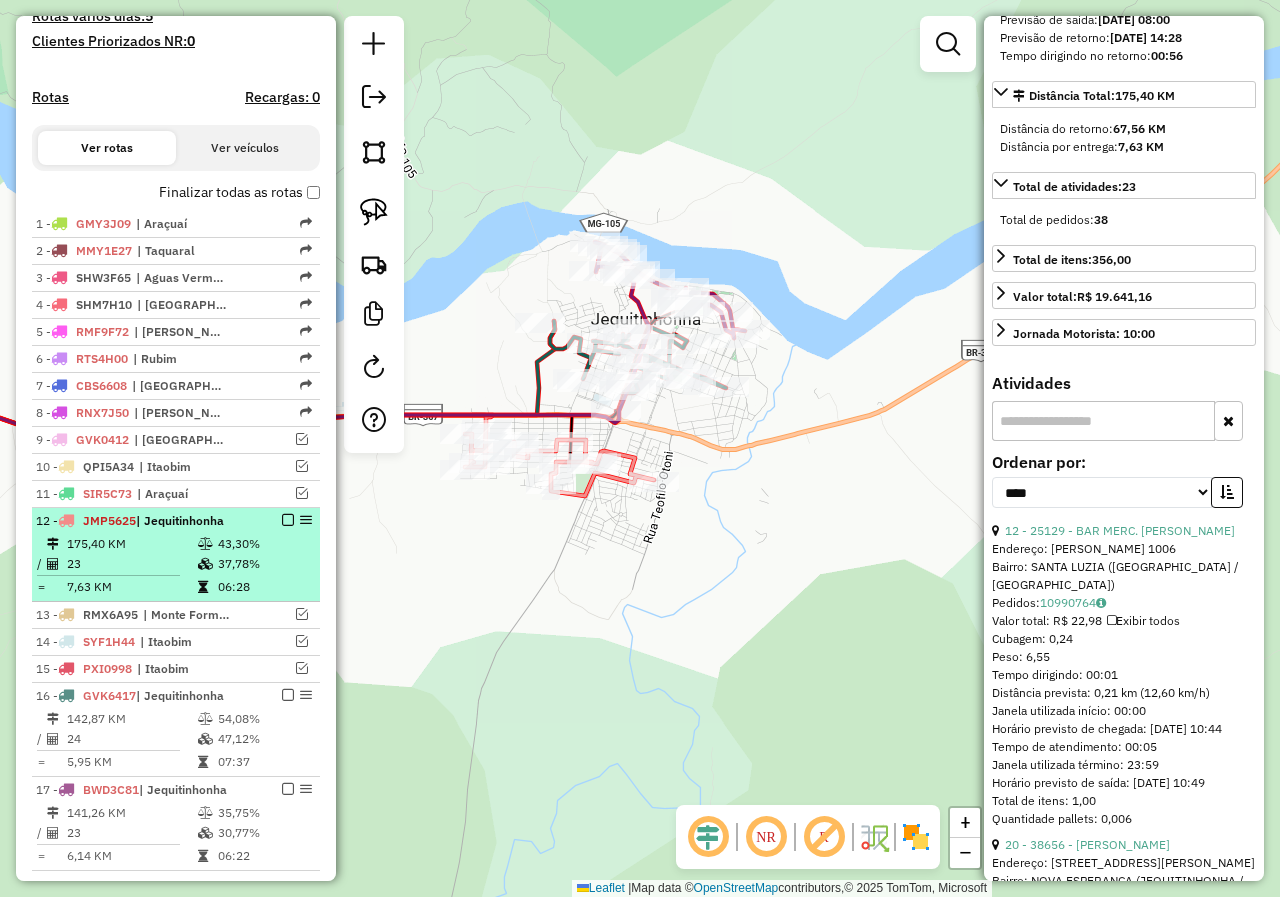 click at bounding box center (205, 544) 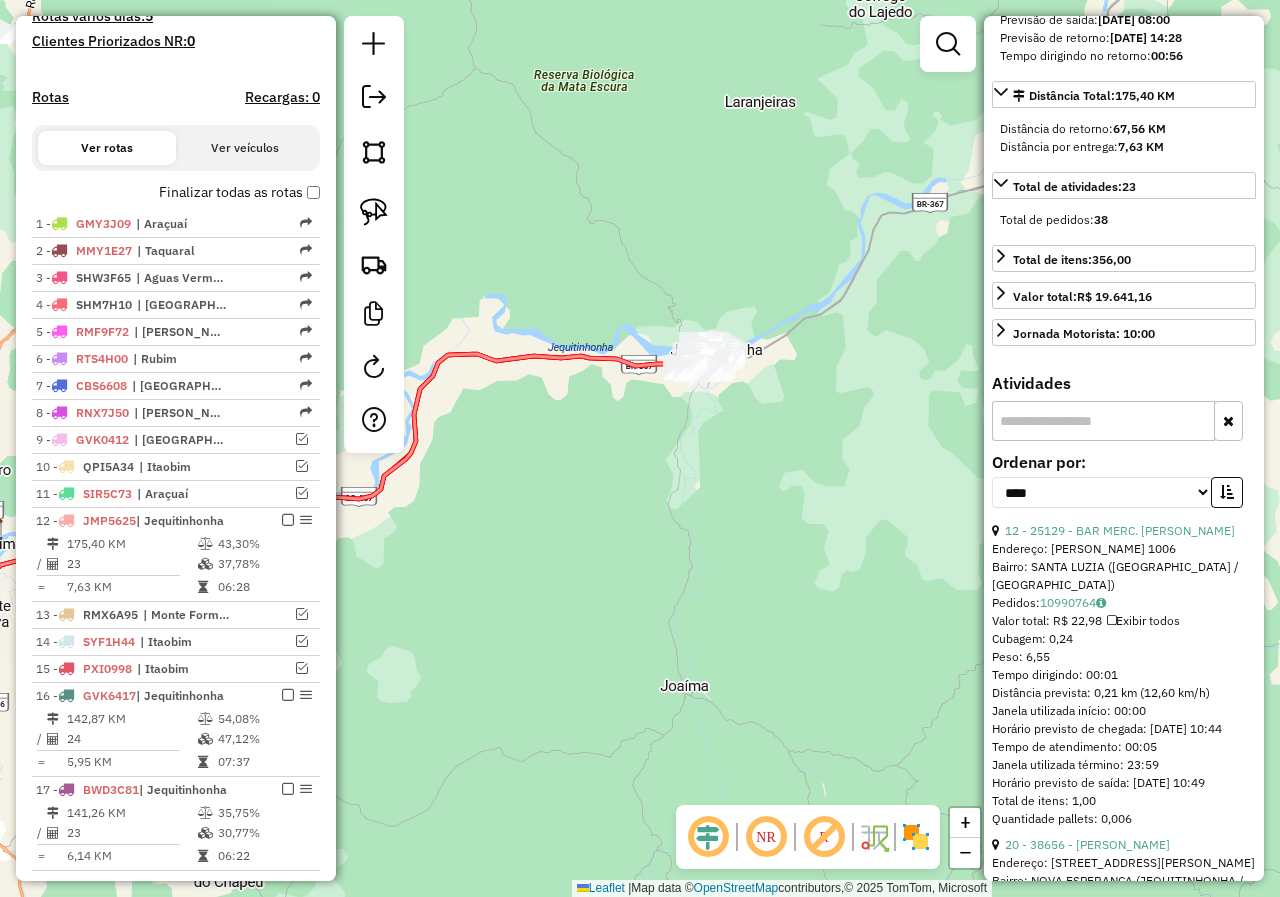 drag, startPoint x: 896, startPoint y: 593, endPoint x: 656, endPoint y: 589, distance: 240.03333 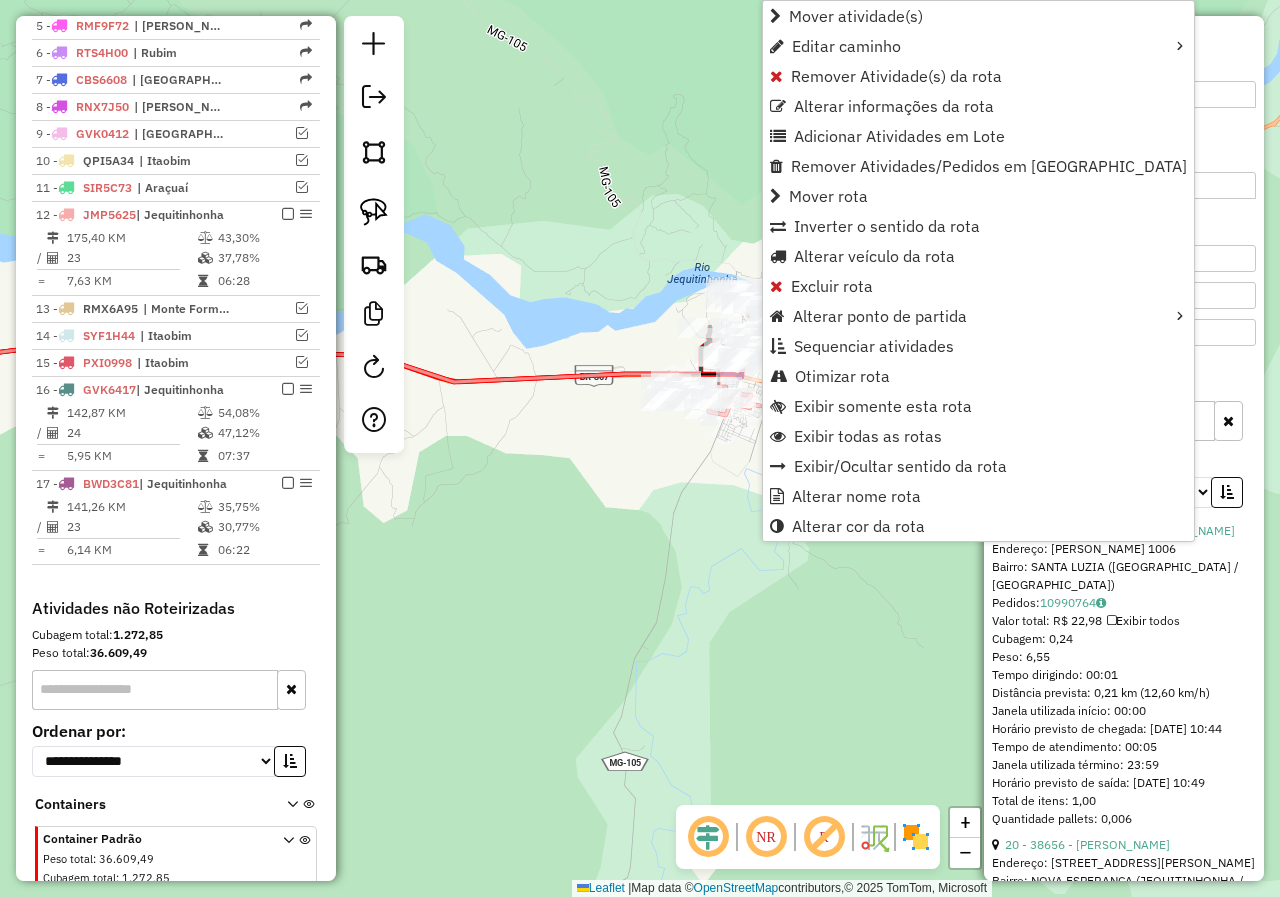 scroll, scrollTop: 938, scrollLeft: 0, axis: vertical 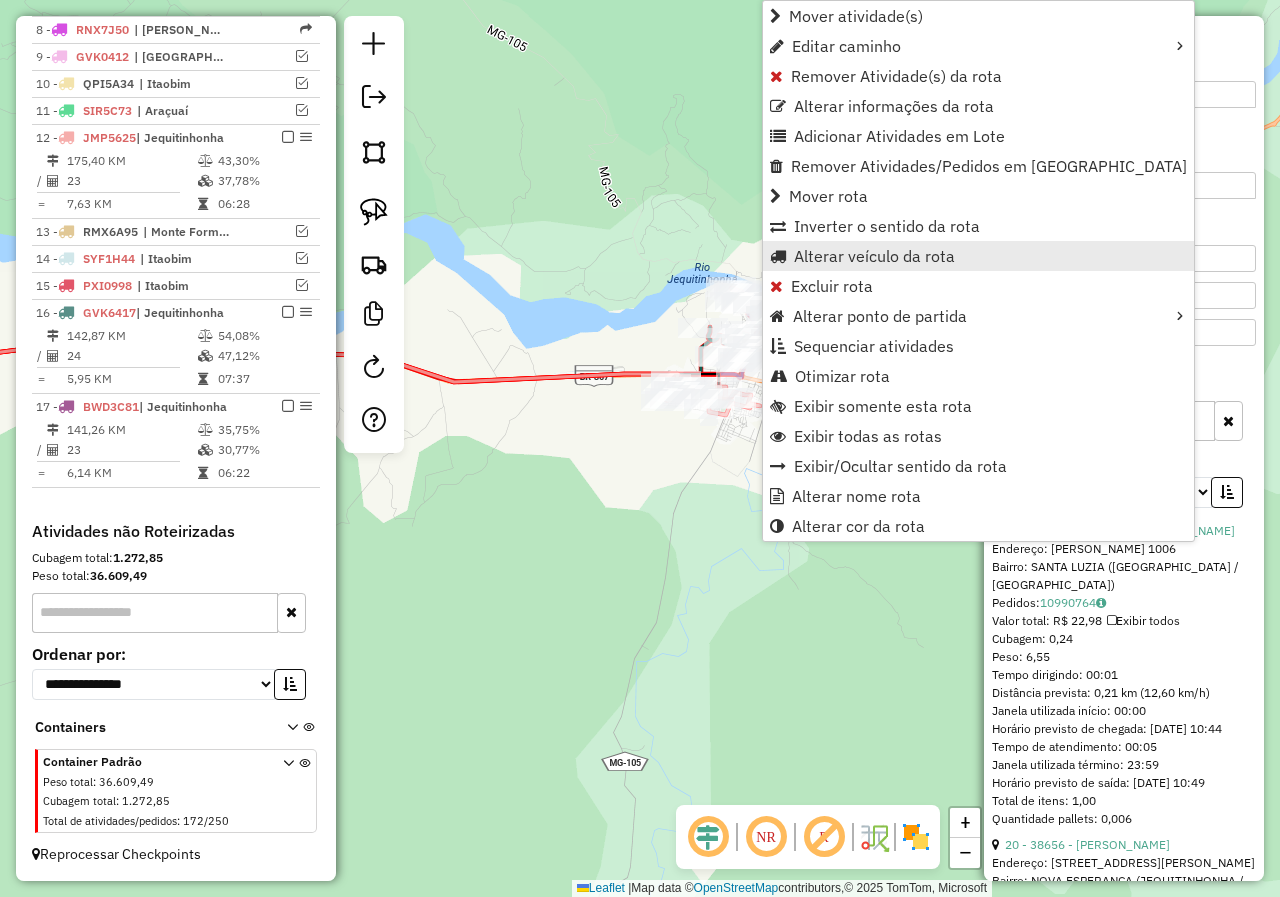 click on "Alterar veículo da rota" at bounding box center [874, 256] 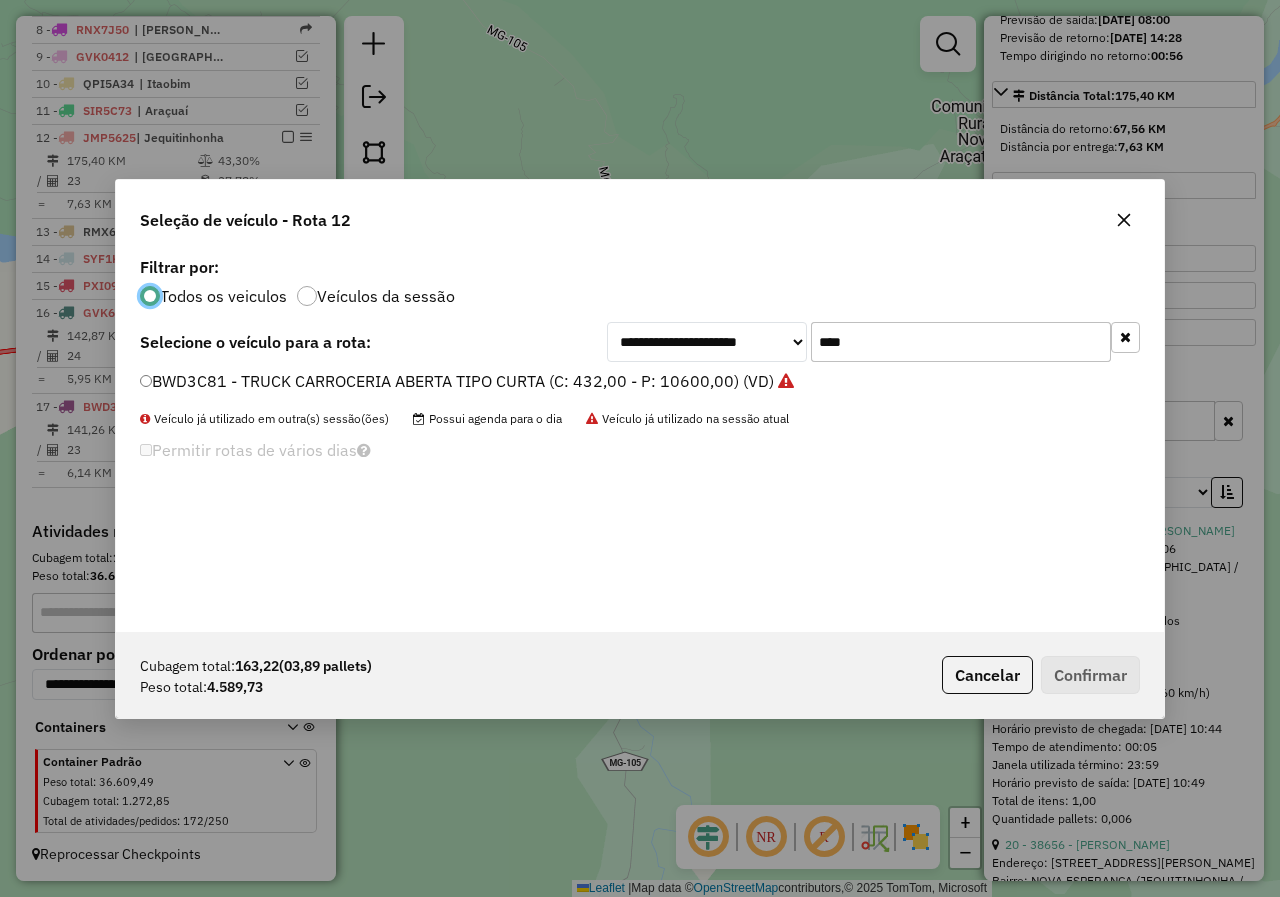 scroll, scrollTop: 11, scrollLeft: 6, axis: both 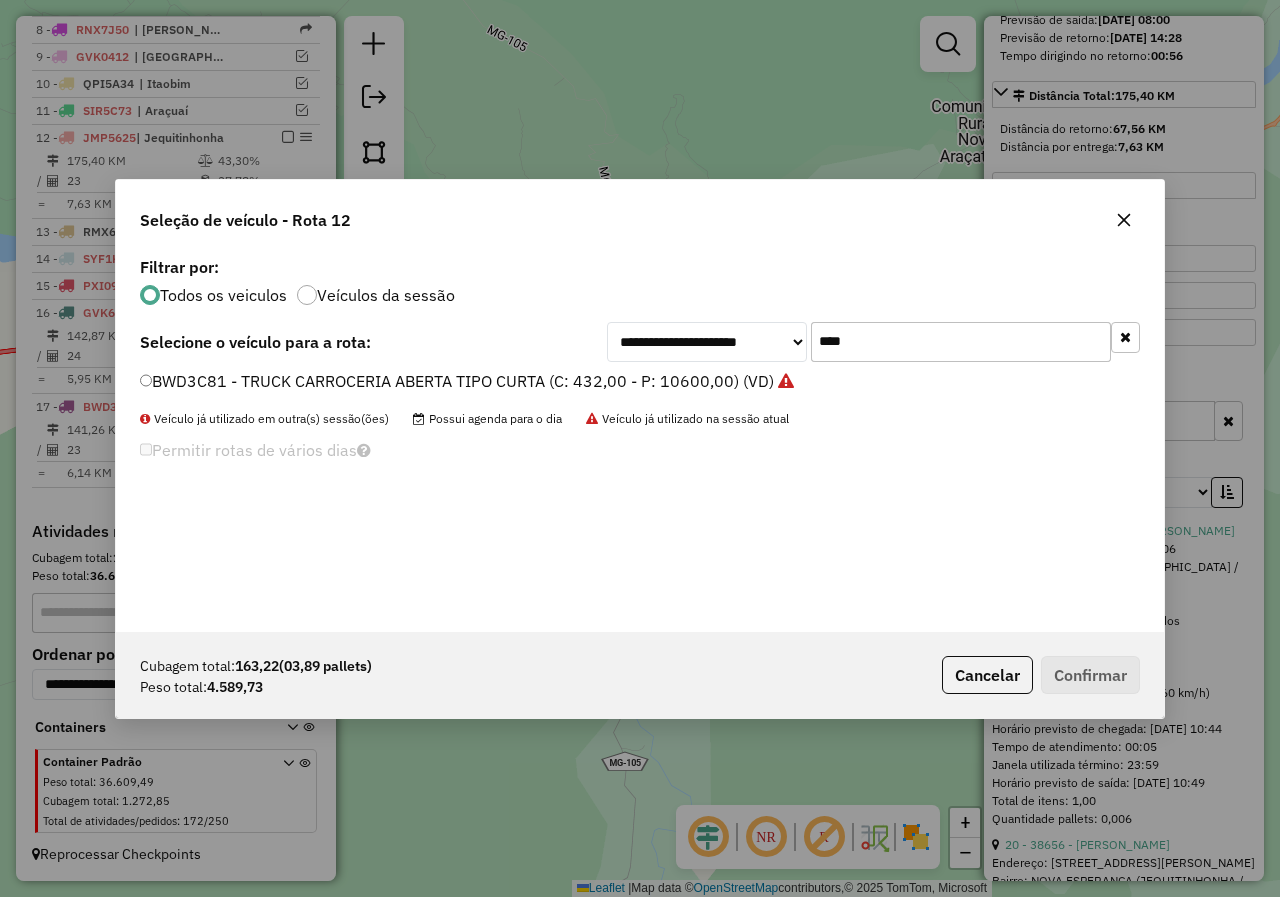 drag, startPoint x: 867, startPoint y: 347, endPoint x: 738, endPoint y: 354, distance: 129.18979 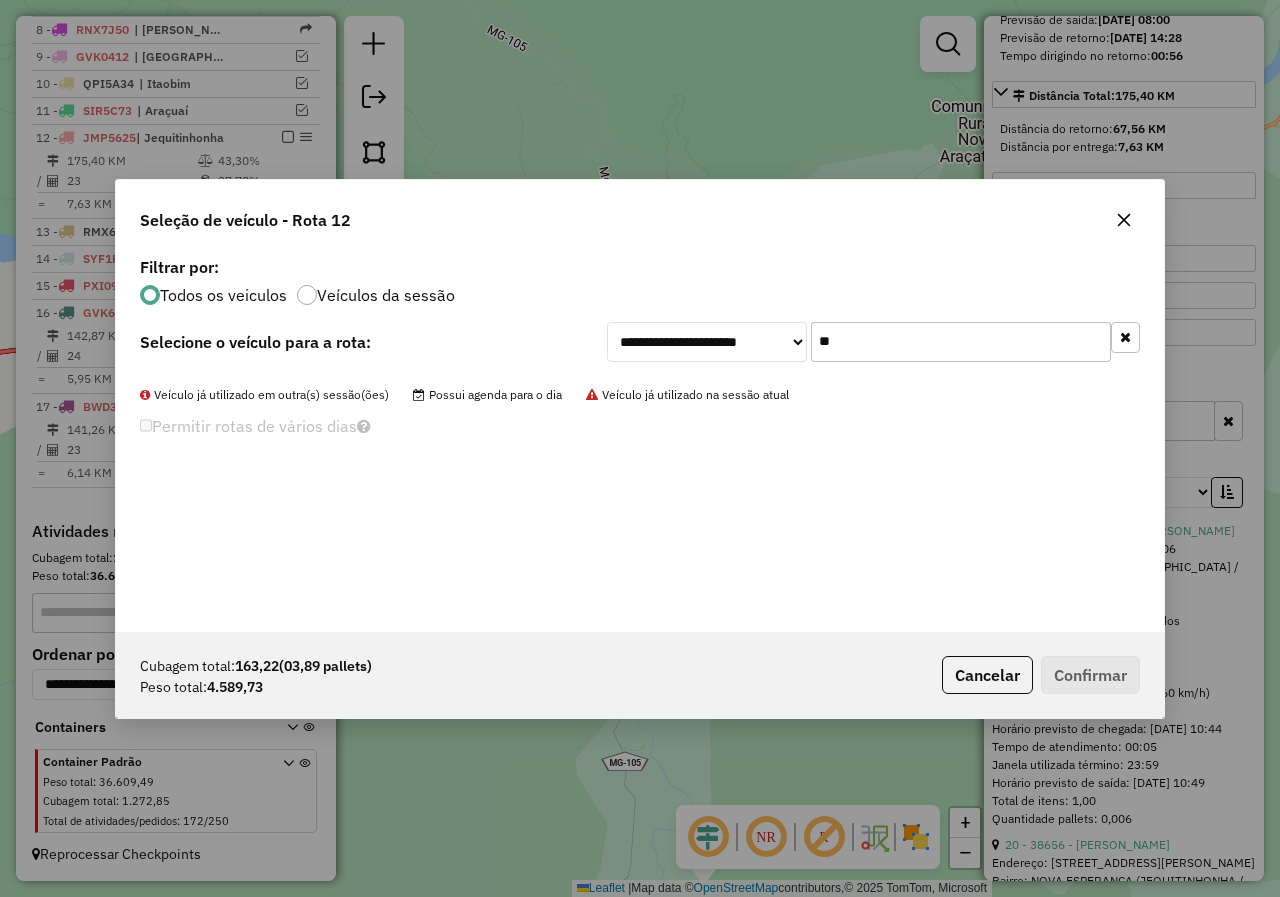 type on "*" 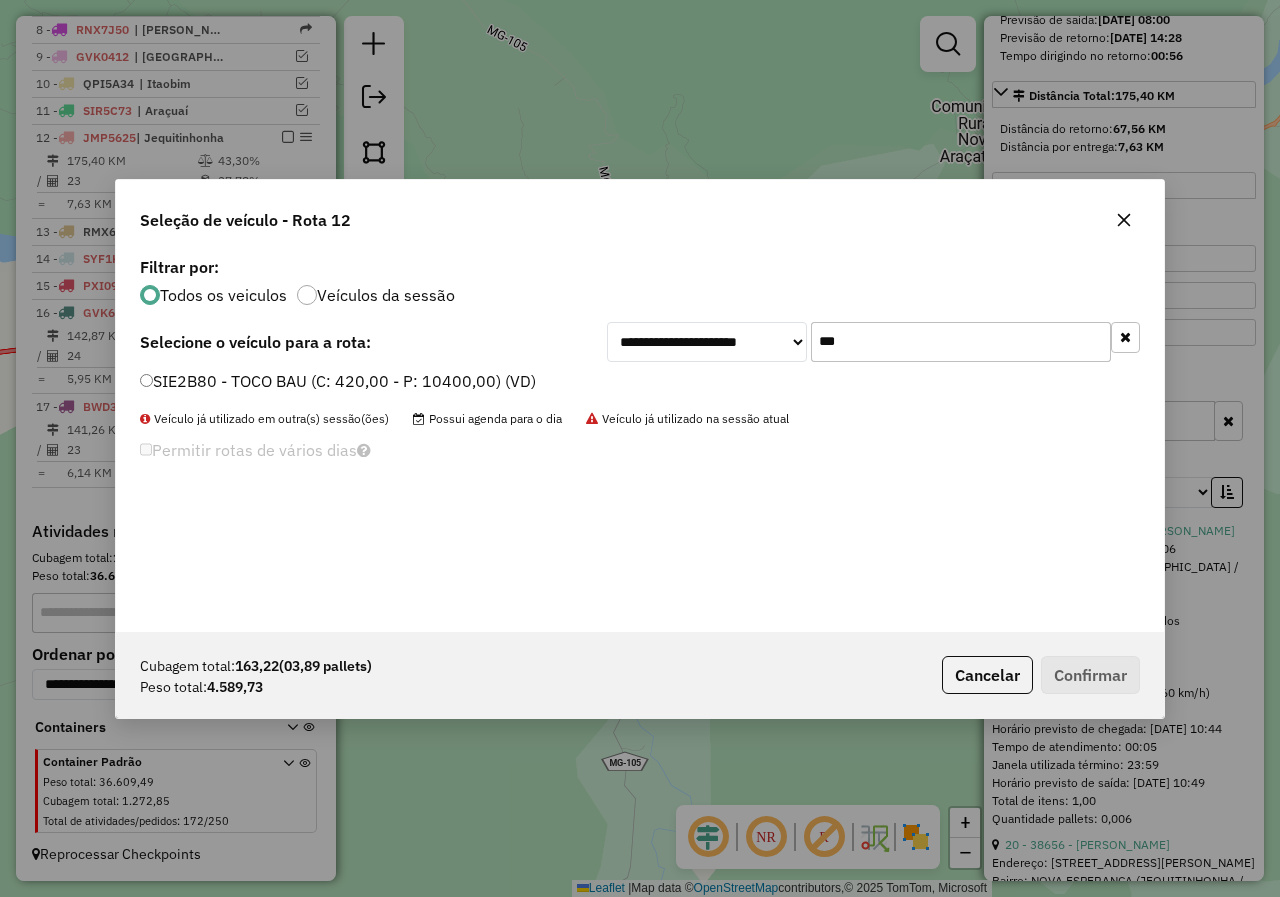 type on "***" 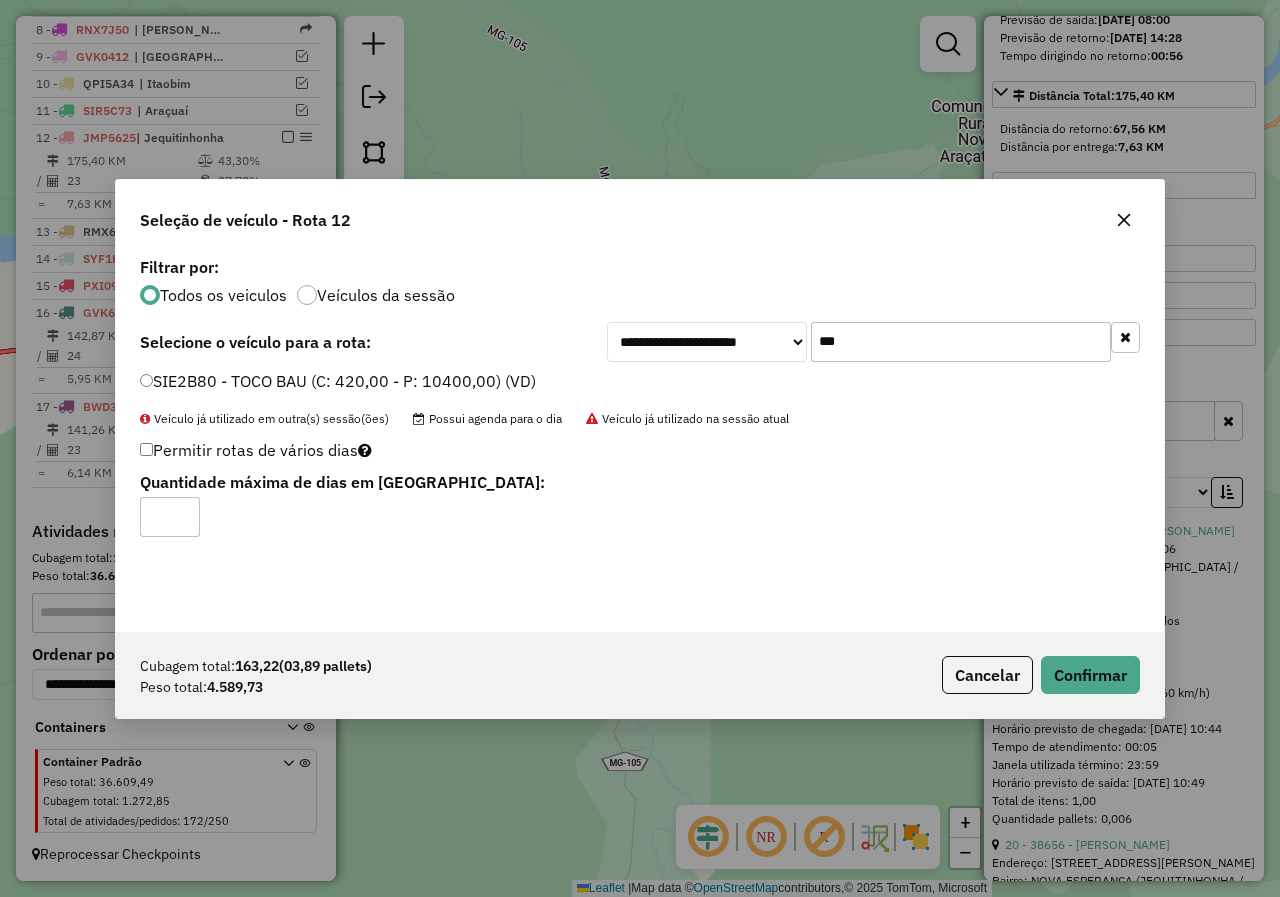 click on "*" 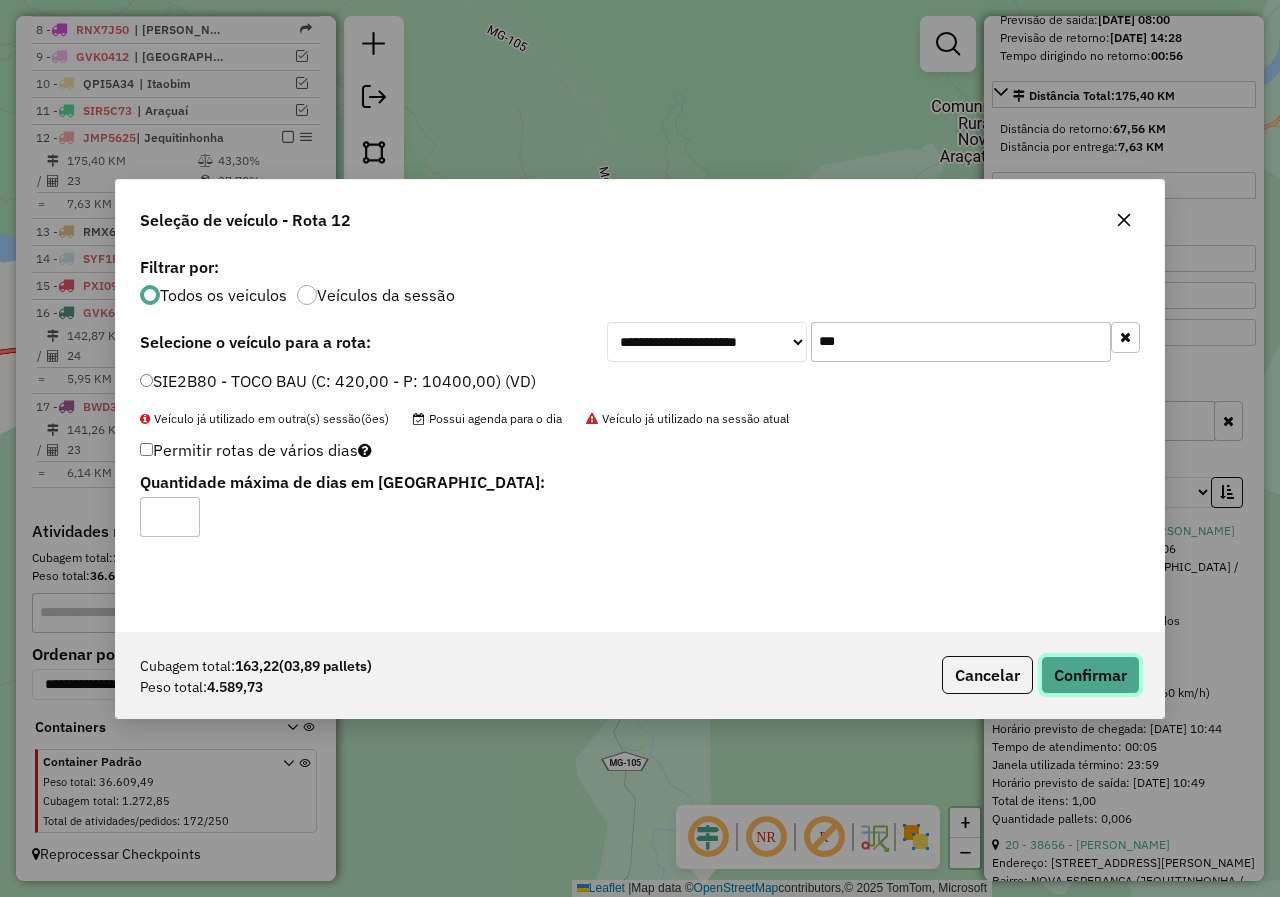 click on "Confirmar" 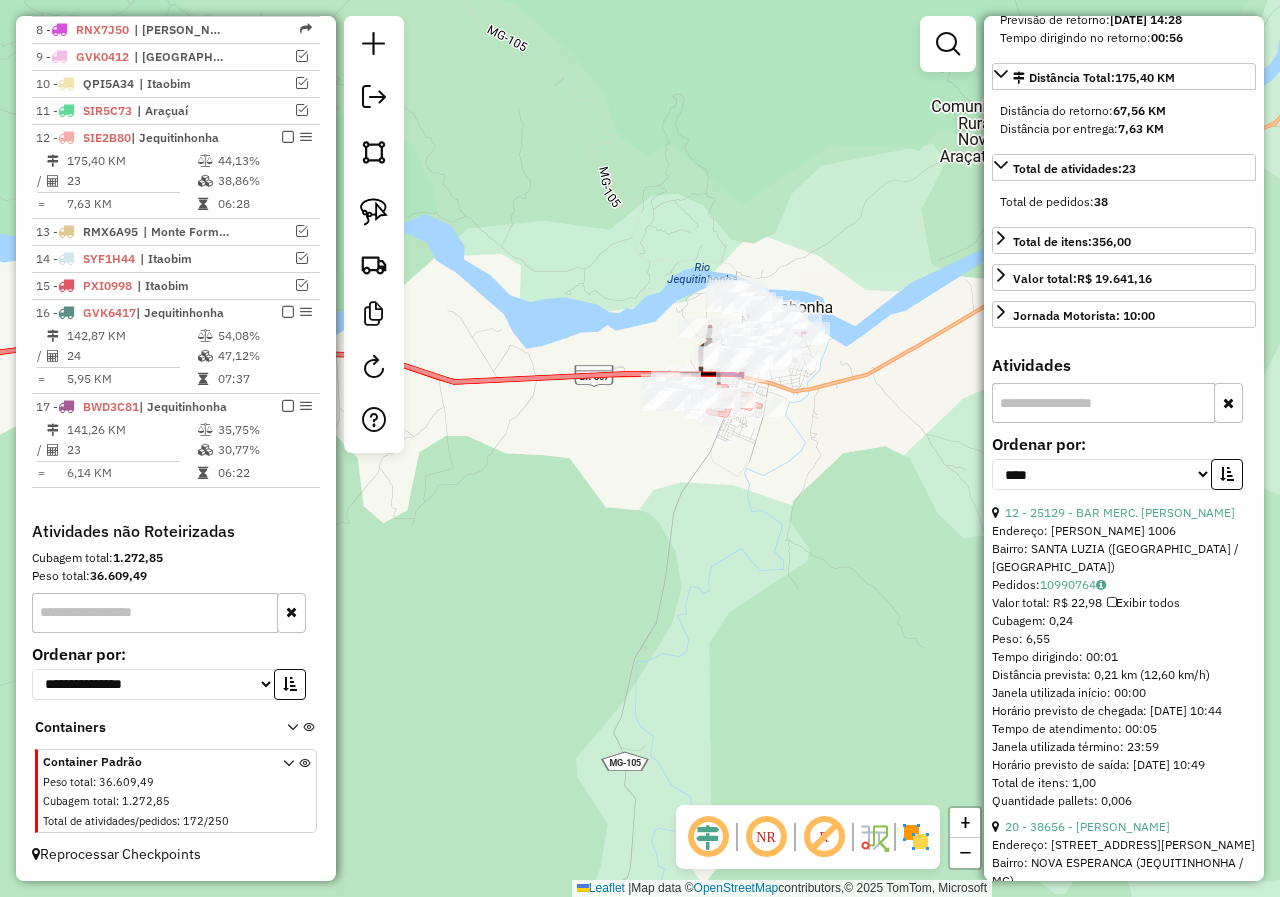 scroll, scrollTop: 482, scrollLeft: 0, axis: vertical 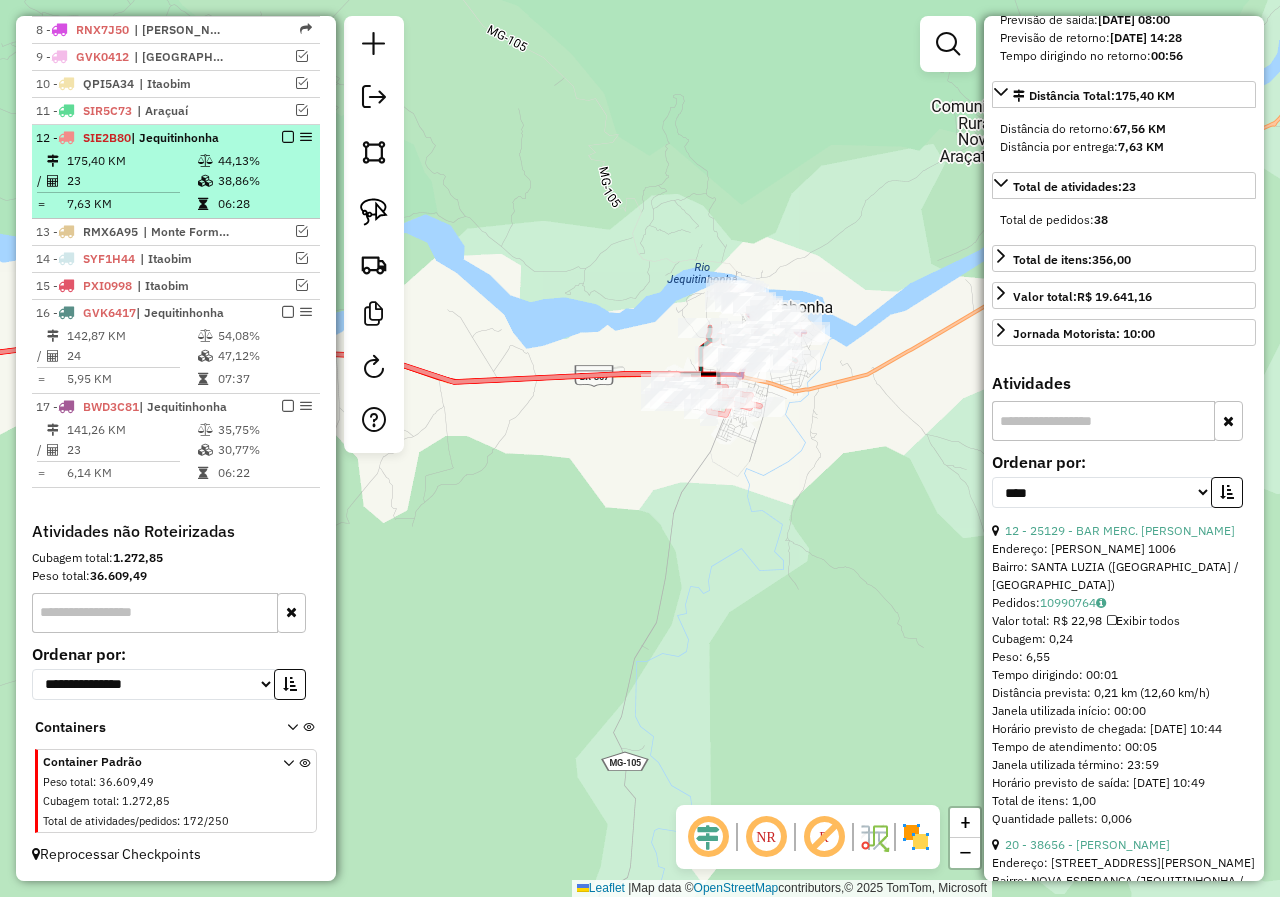 click at bounding box center [288, 137] 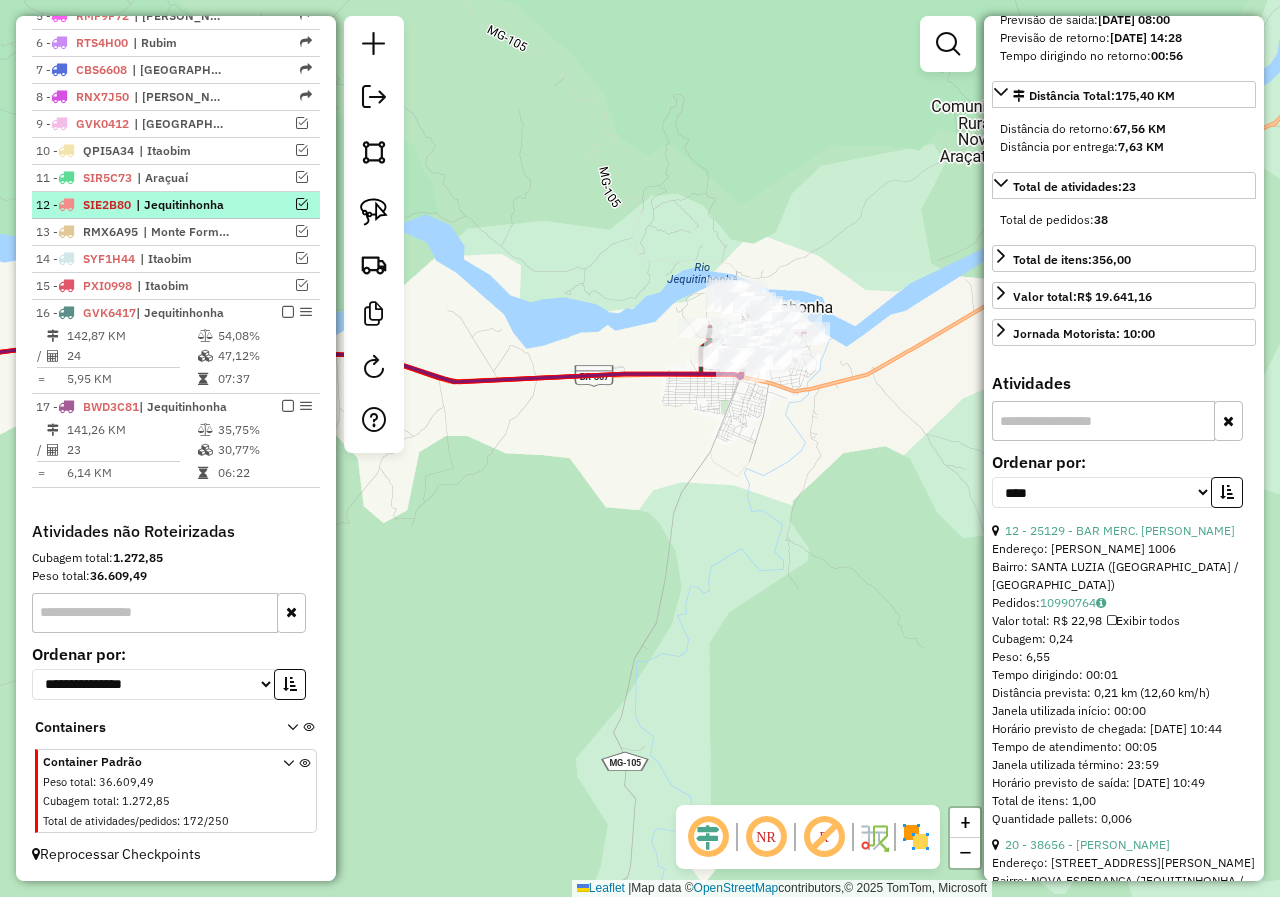 scroll, scrollTop: 871, scrollLeft: 0, axis: vertical 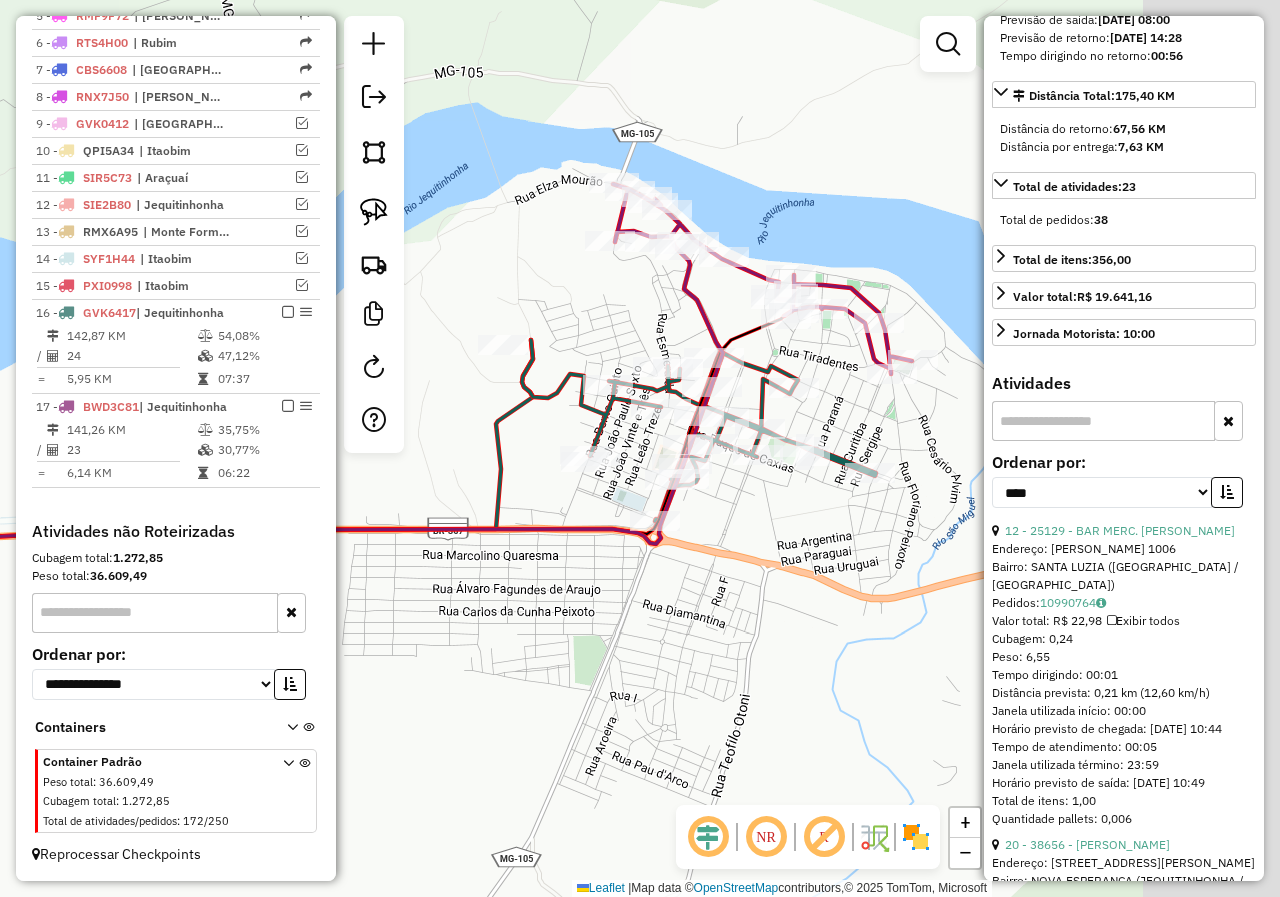 drag, startPoint x: 838, startPoint y: 544, endPoint x: 709, endPoint y: 549, distance: 129.09686 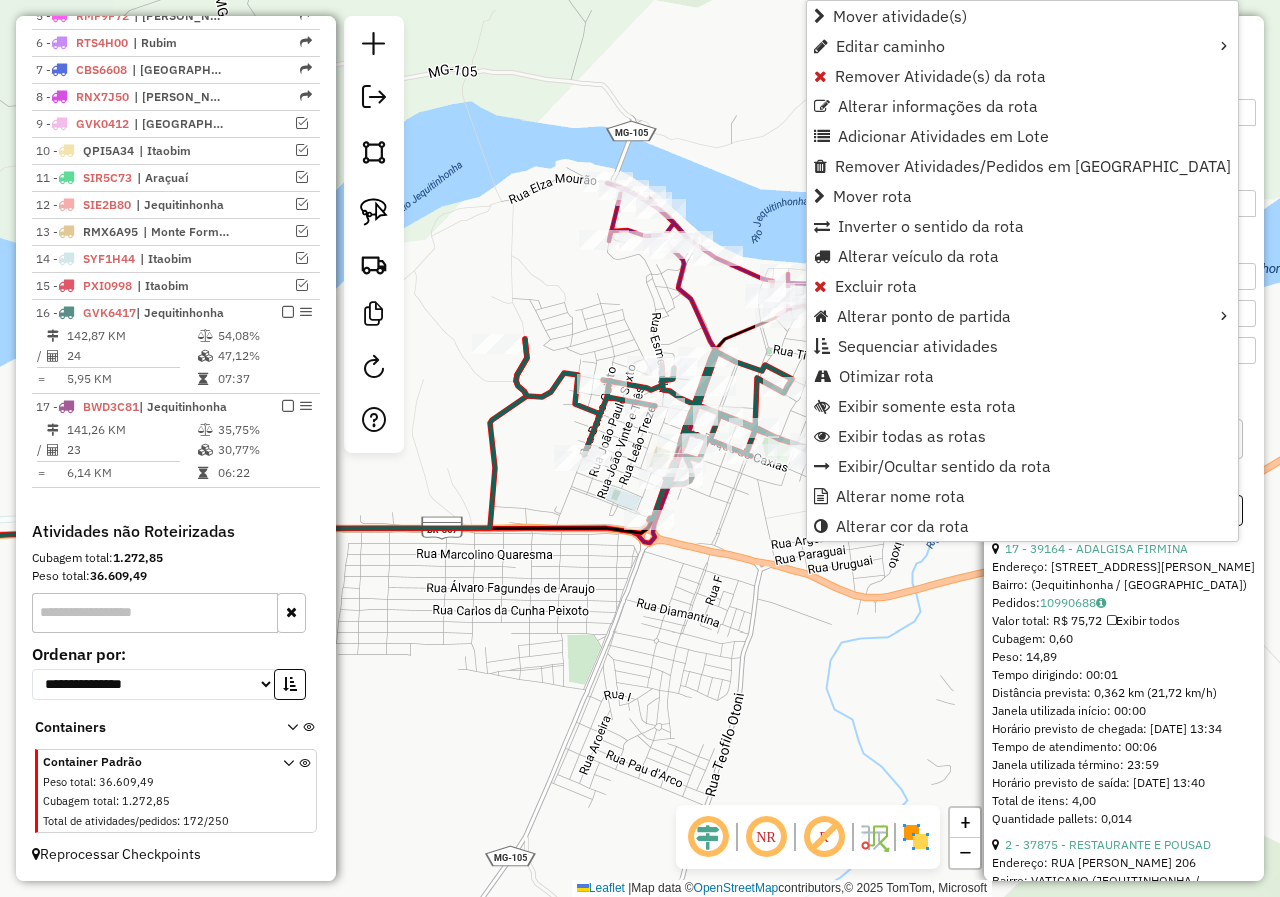 scroll, scrollTop: 500, scrollLeft: 0, axis: vertical 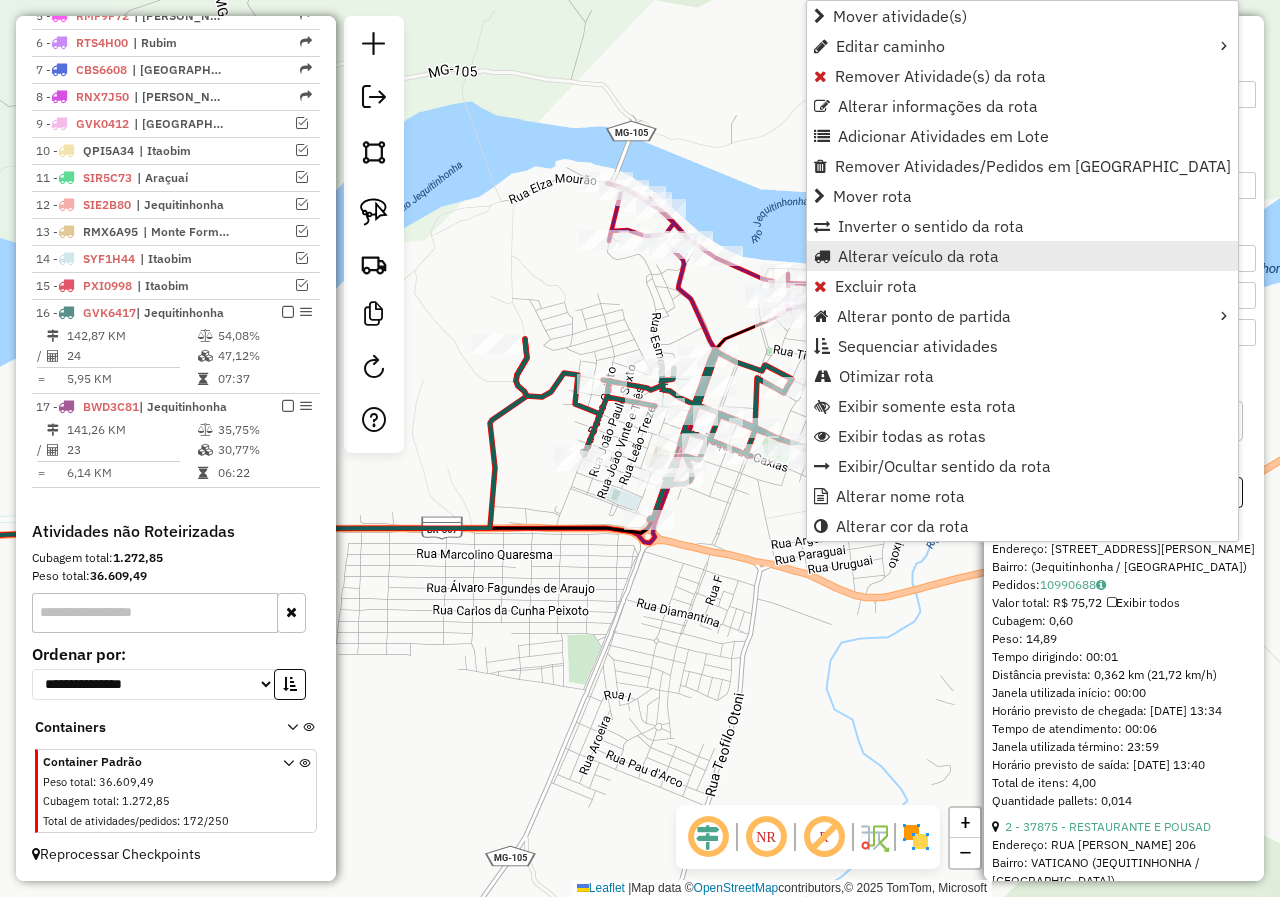 click on "Alterar veículo da rota" at bounding box center [918, 256] 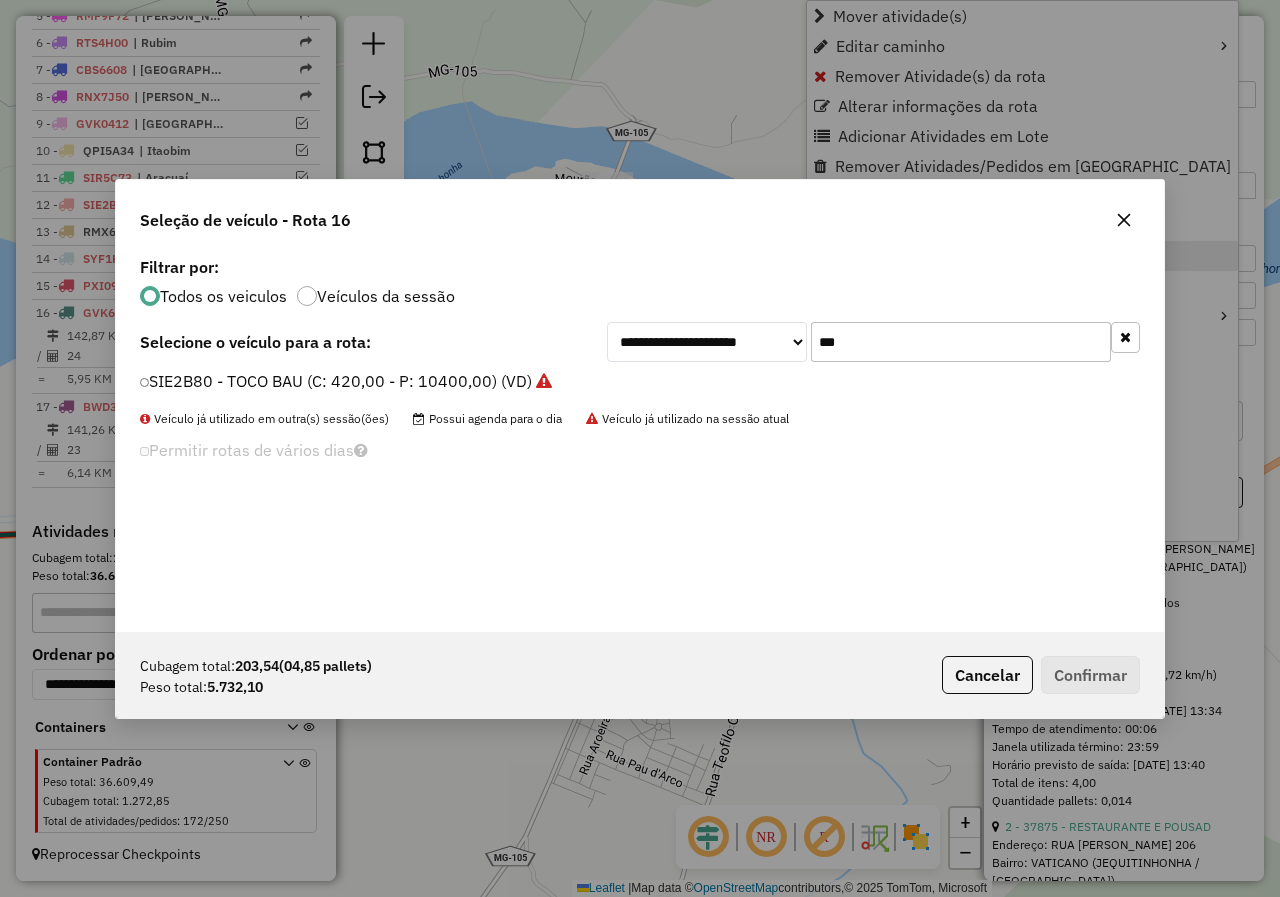 scroll, scrollTop: 11, scrollLeft: 6, axis: both 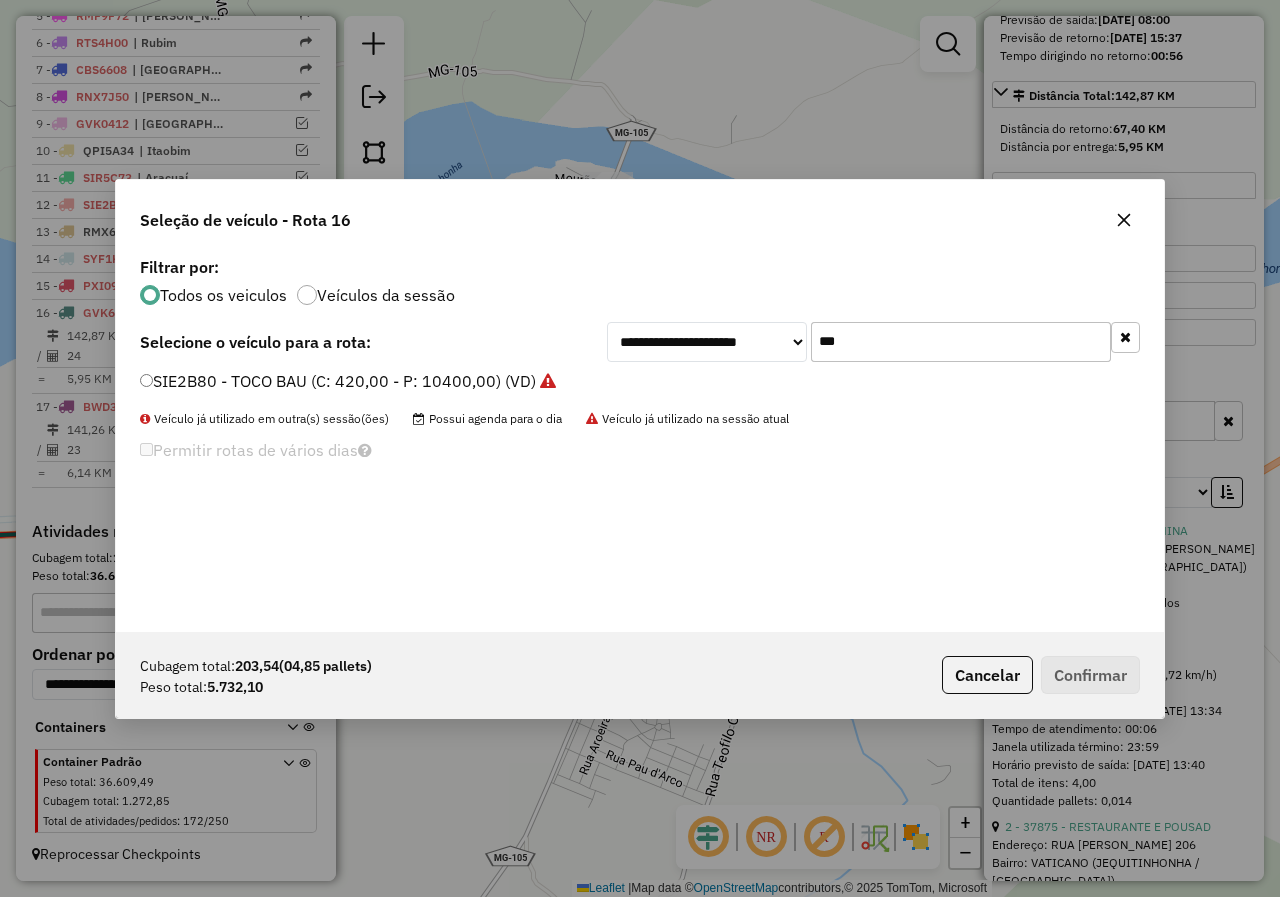 drag, startPoint x: 885, startPoint y: 351, endPoint x: 743, endPoint y: 349, distance: 142.01408 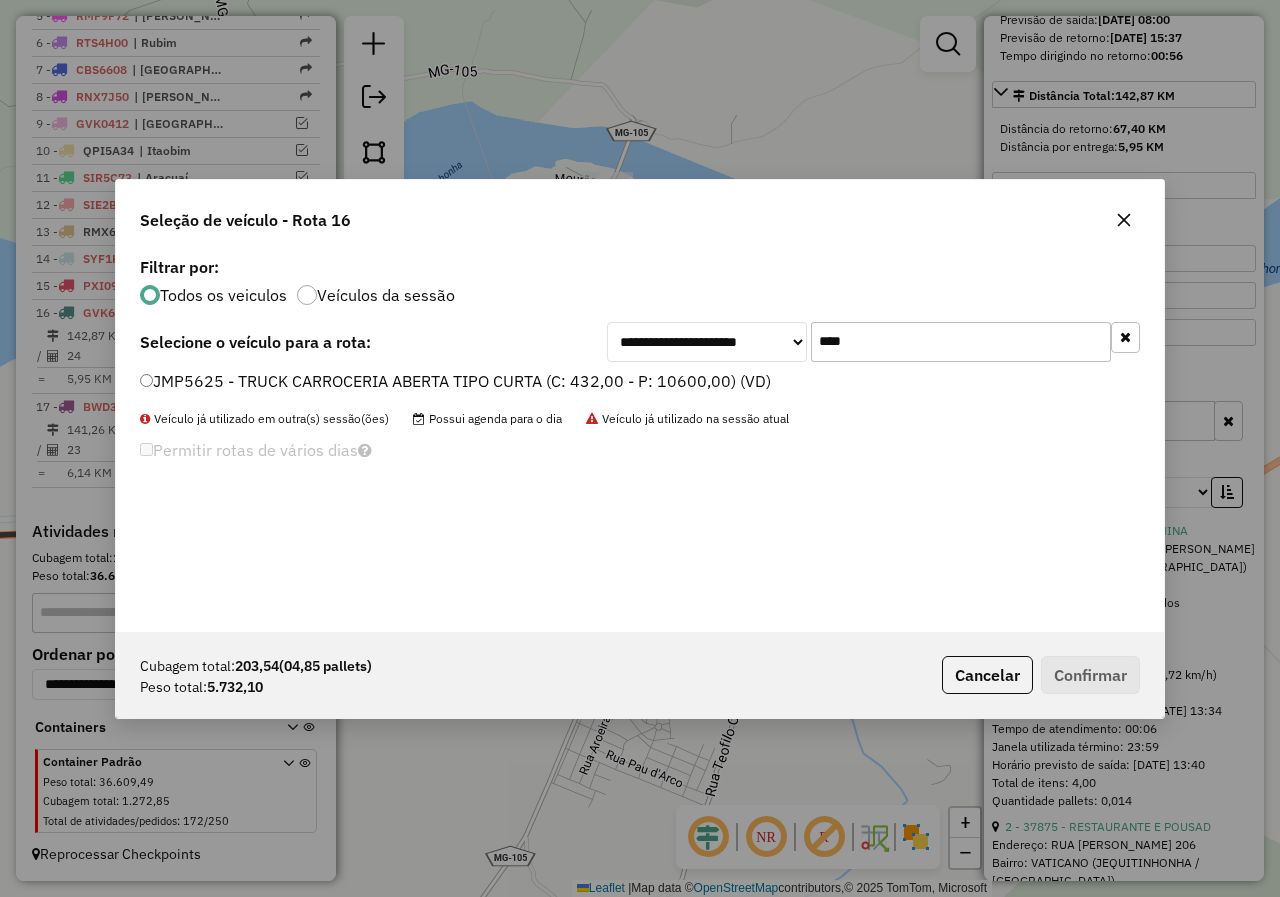 type on "****" 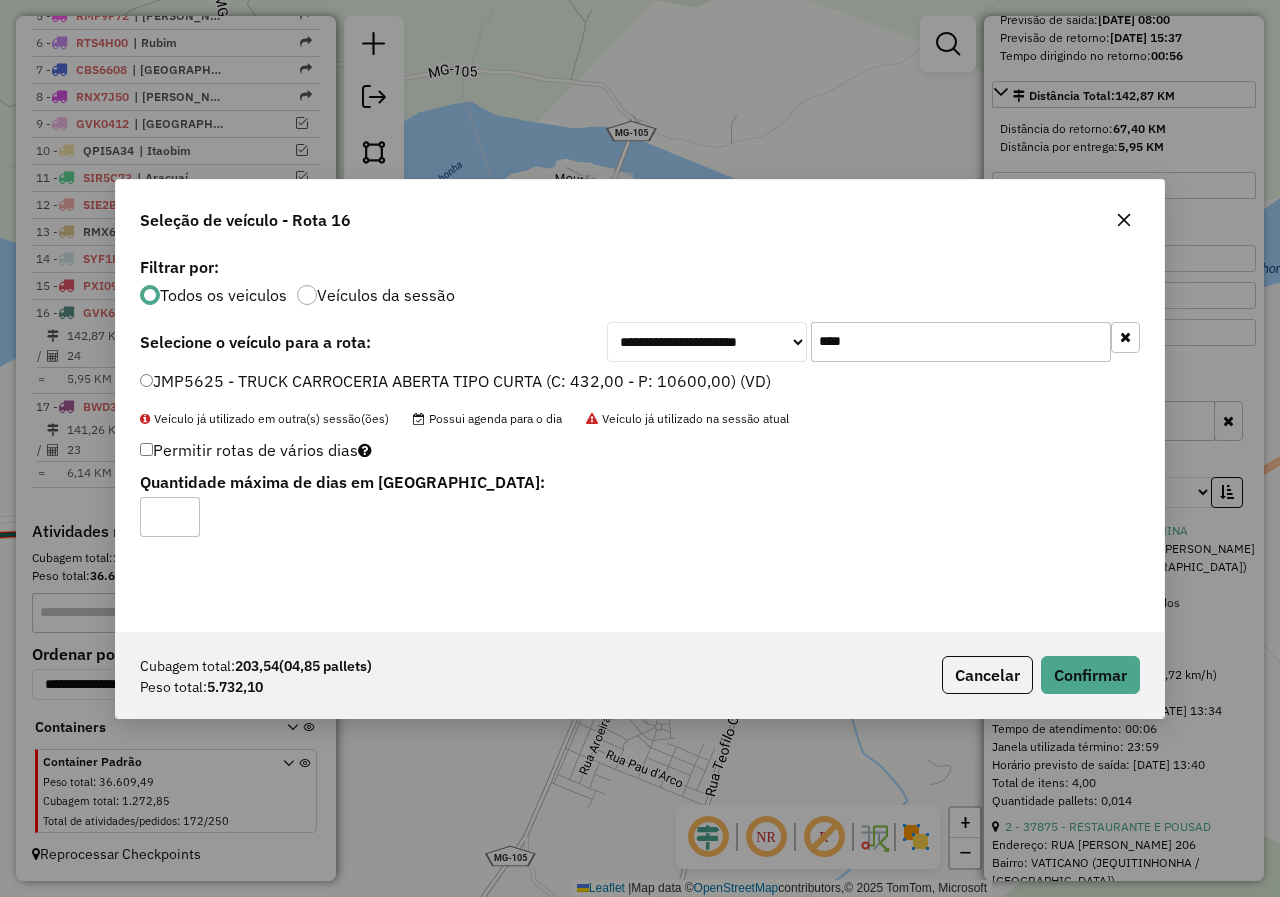 click on "*" 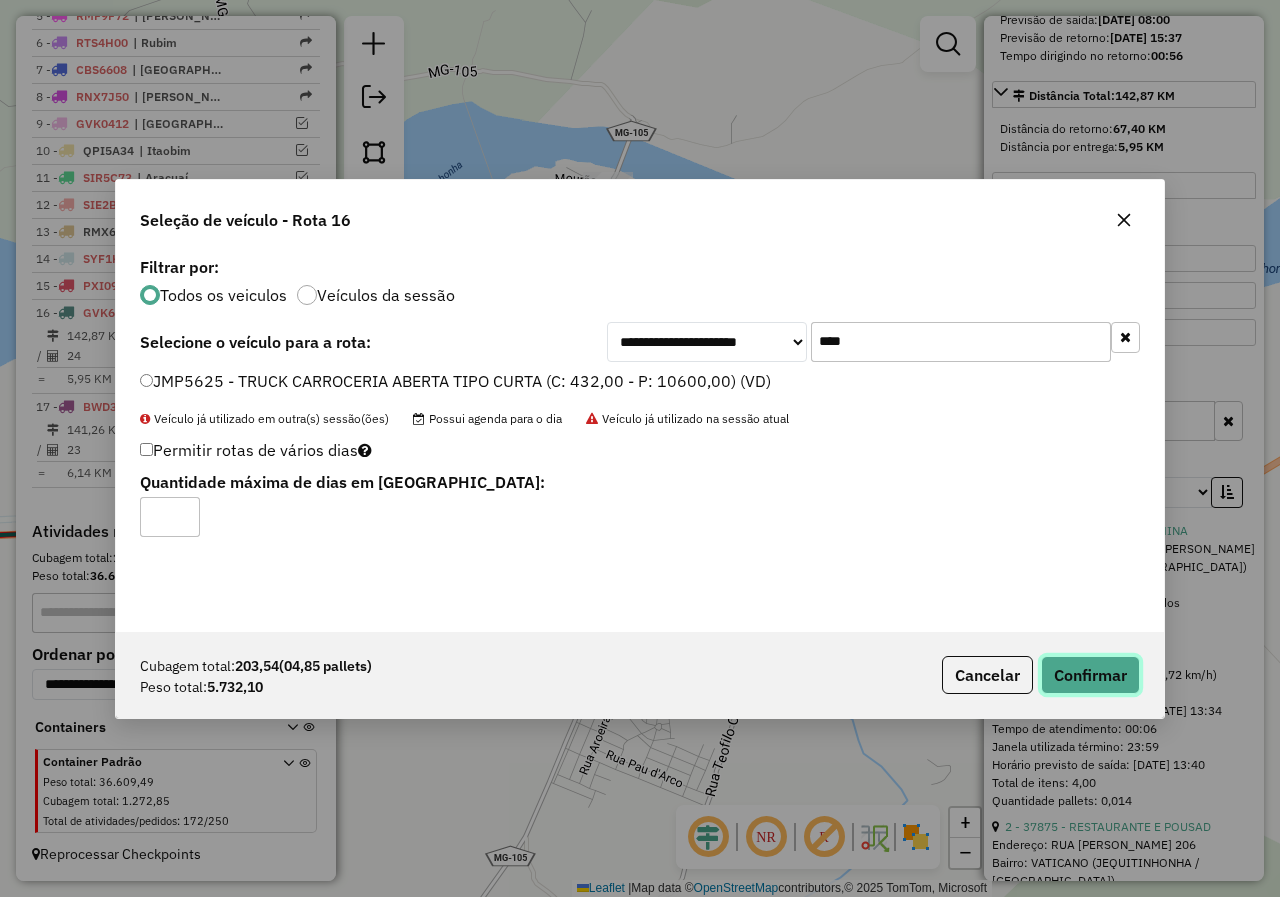 click on "Confirmar" 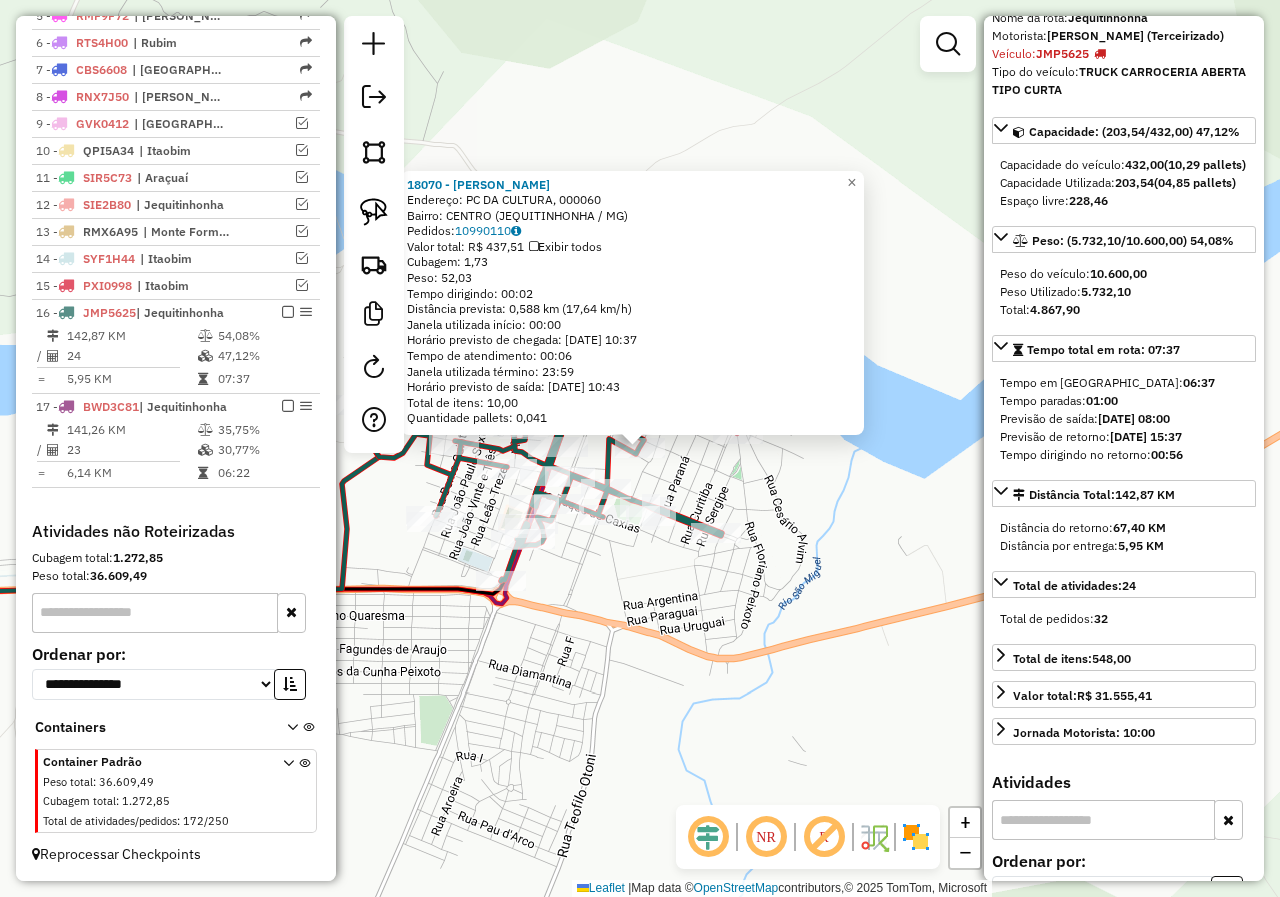 scroll, scrollTop: 100, scrollLeft: 0, axis: vertical 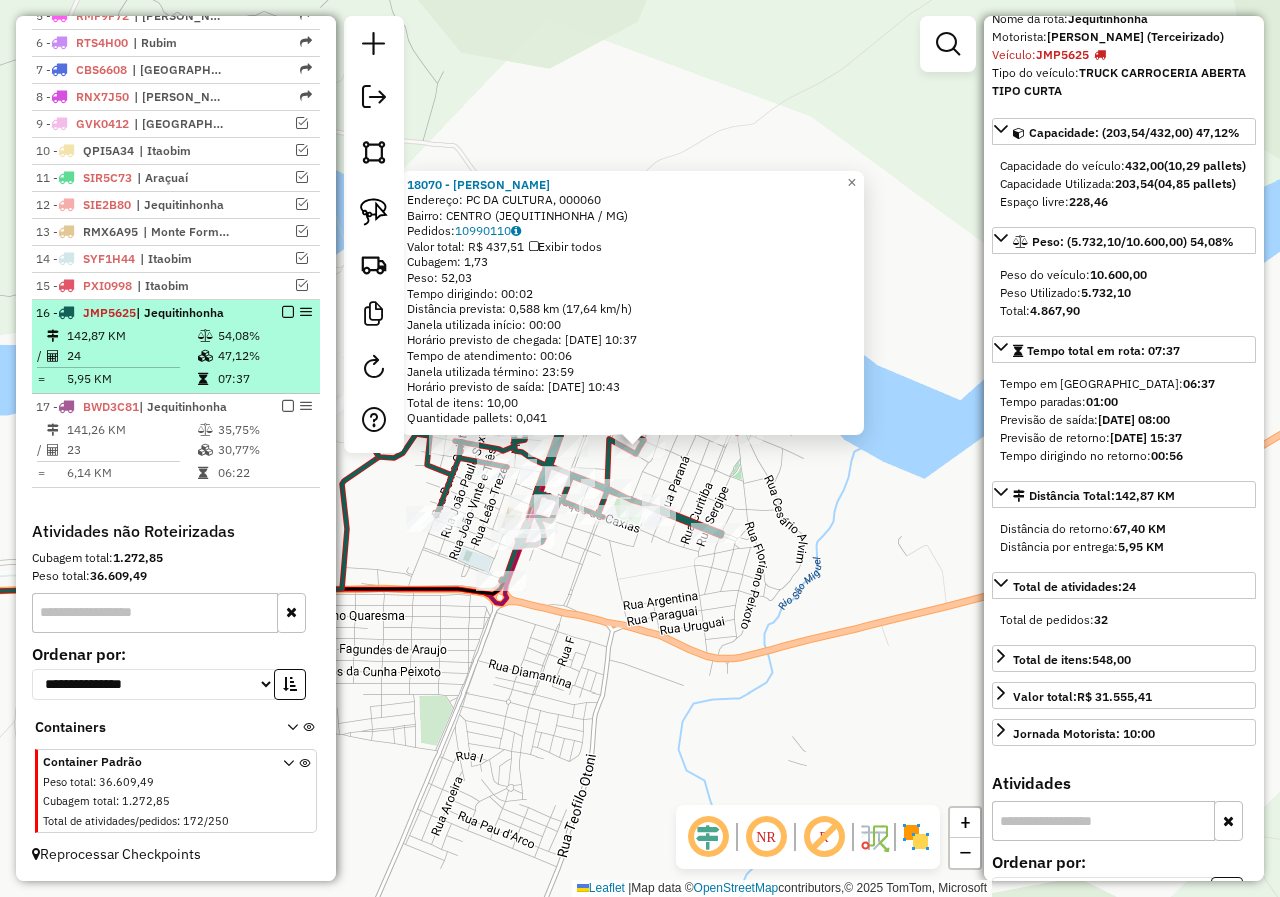 click at bounding box center (288, 312) 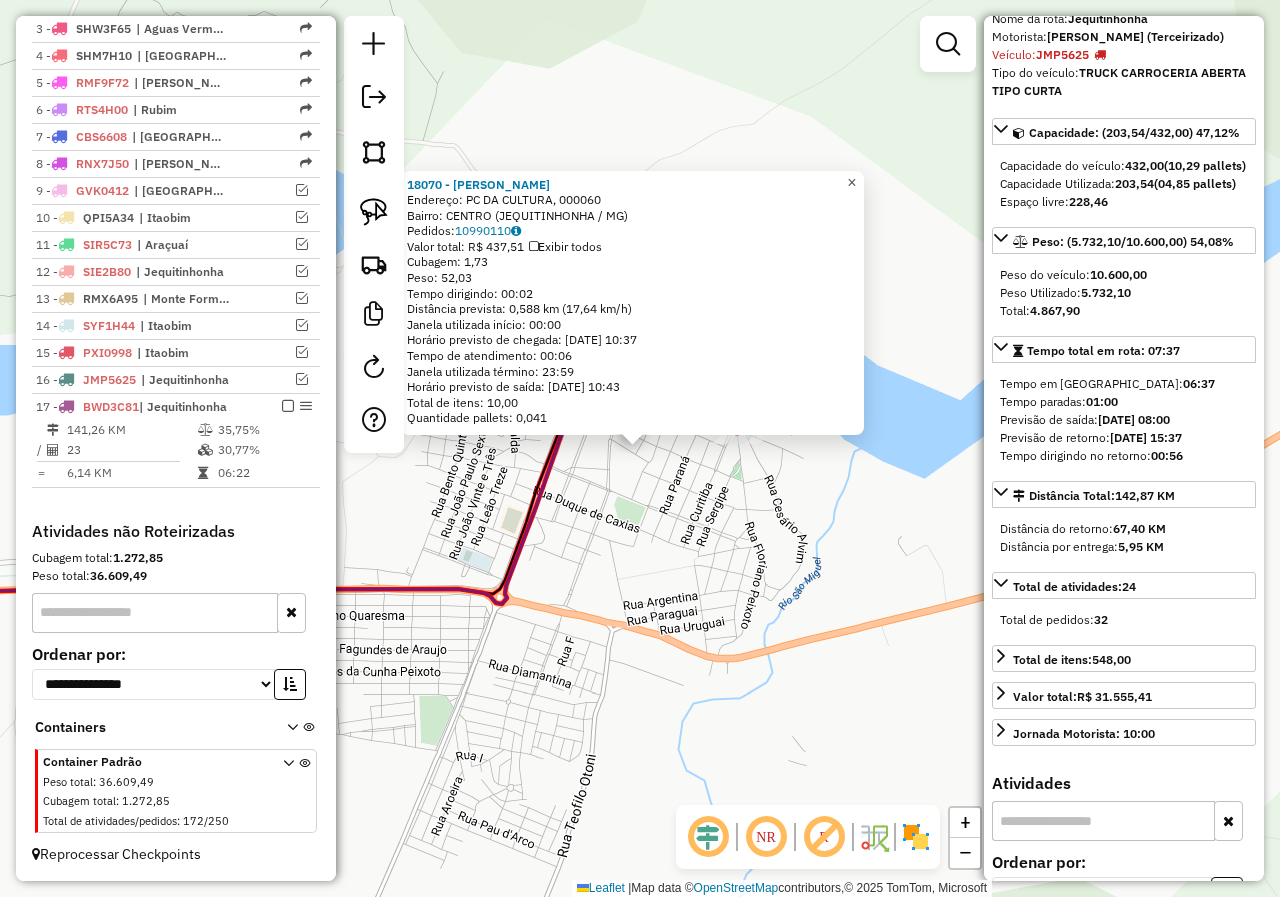 click on "×" 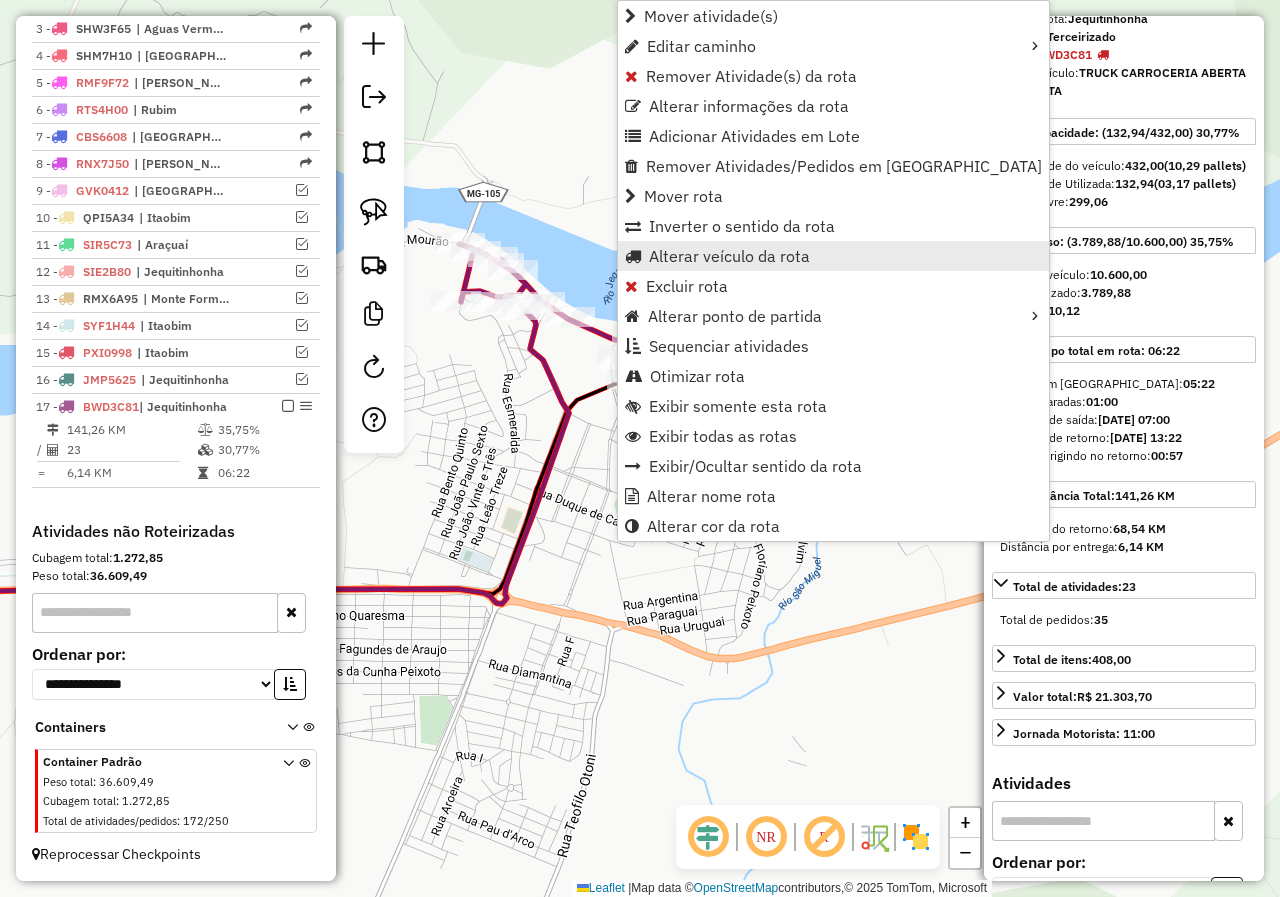 click on "Alterar veículo da rota" at bounding box center (729, 256) 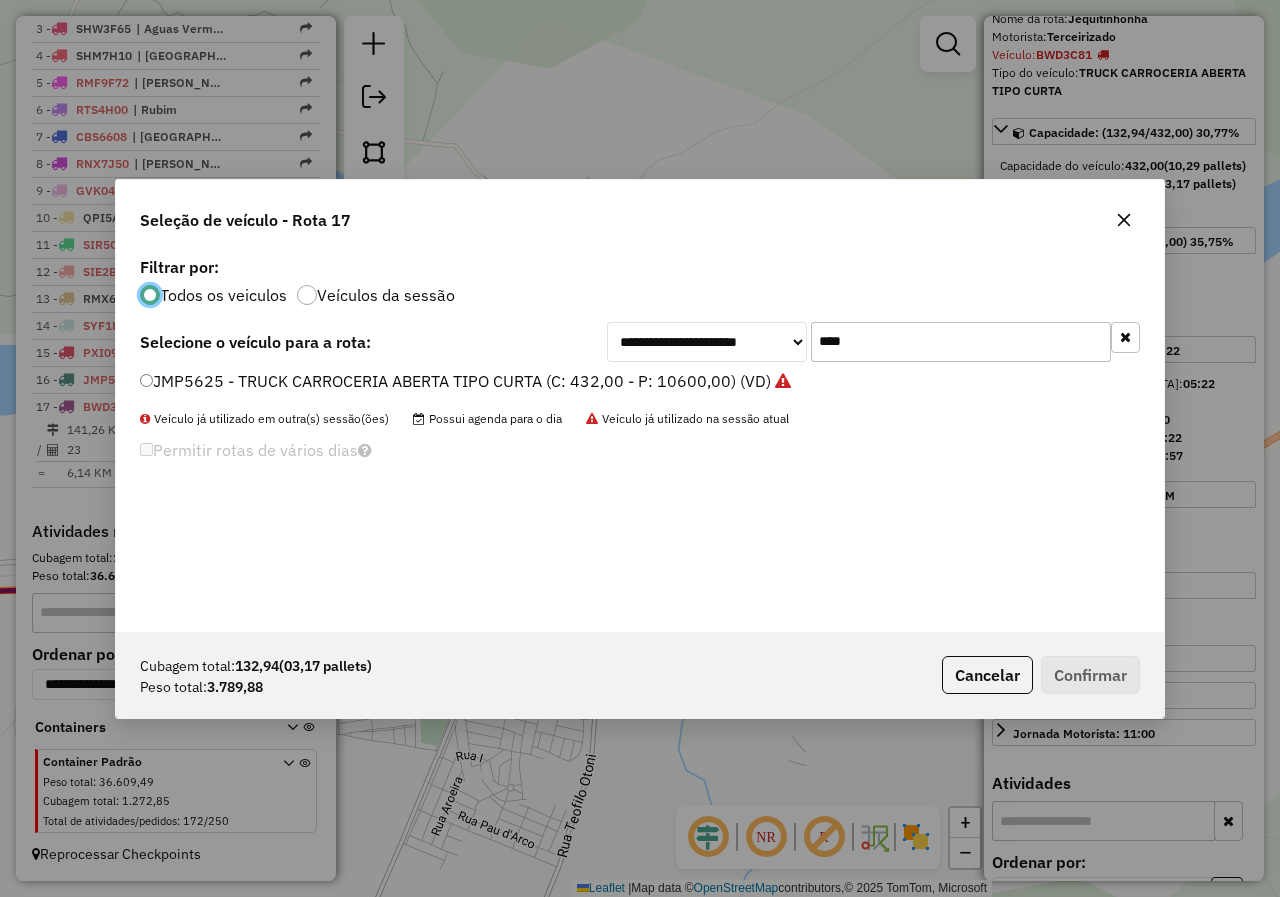 scroll, scrollTop: 11, scrollLeft: 6, axis: both 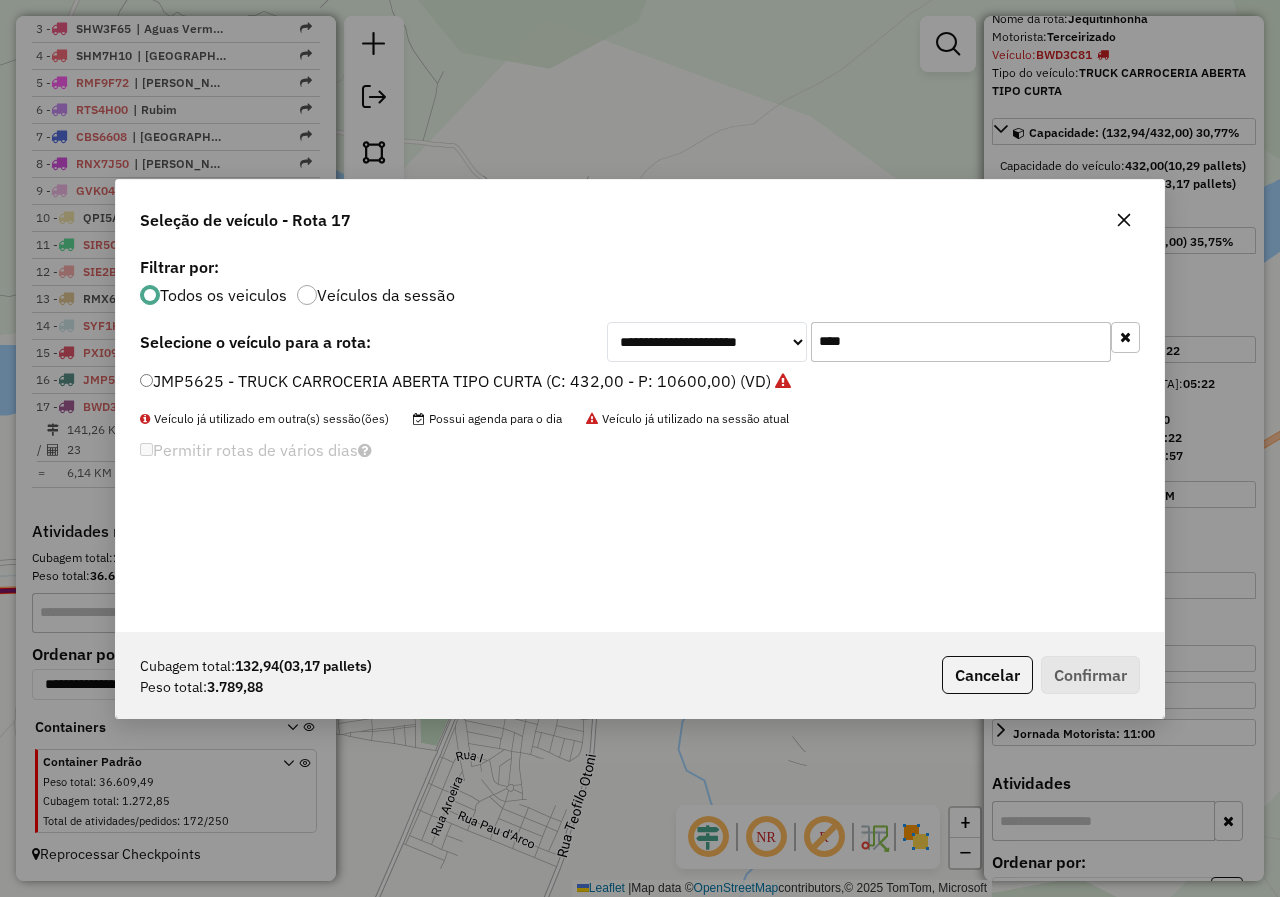 drag, startPoint x: 869, startPoint y: 343, endPoint x: 764, endPoint y: 362, distance: 106.7052 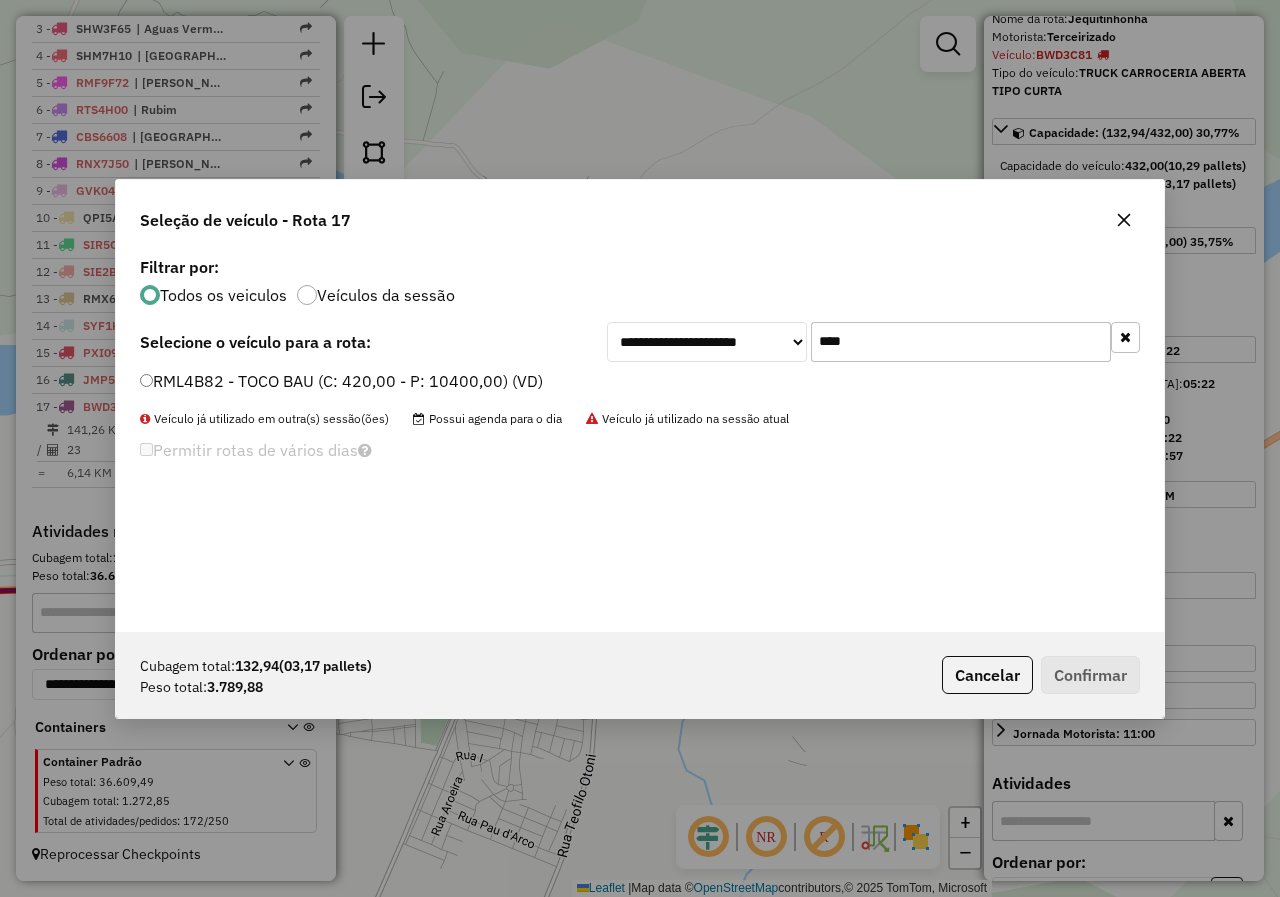 type on "****" 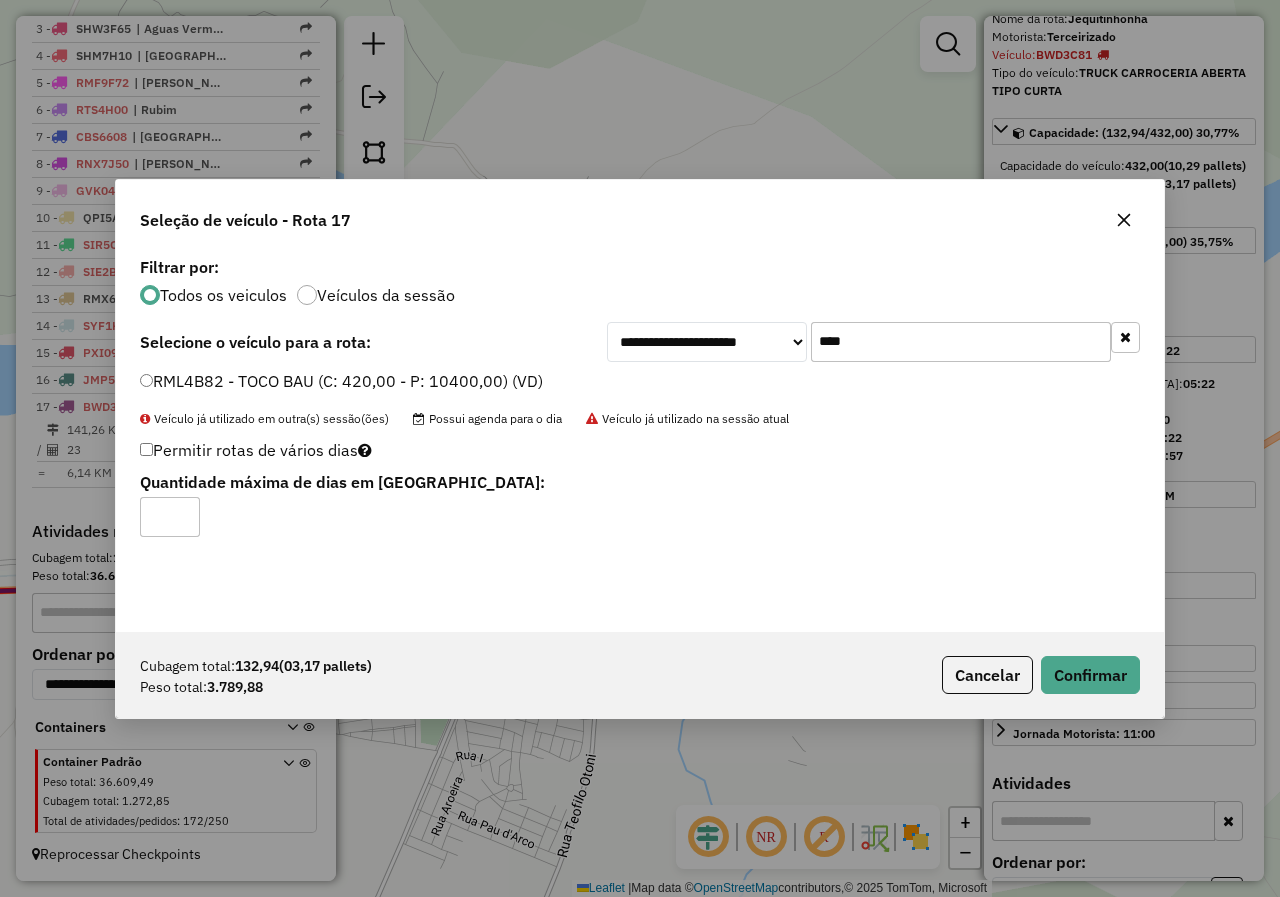 click on "*" 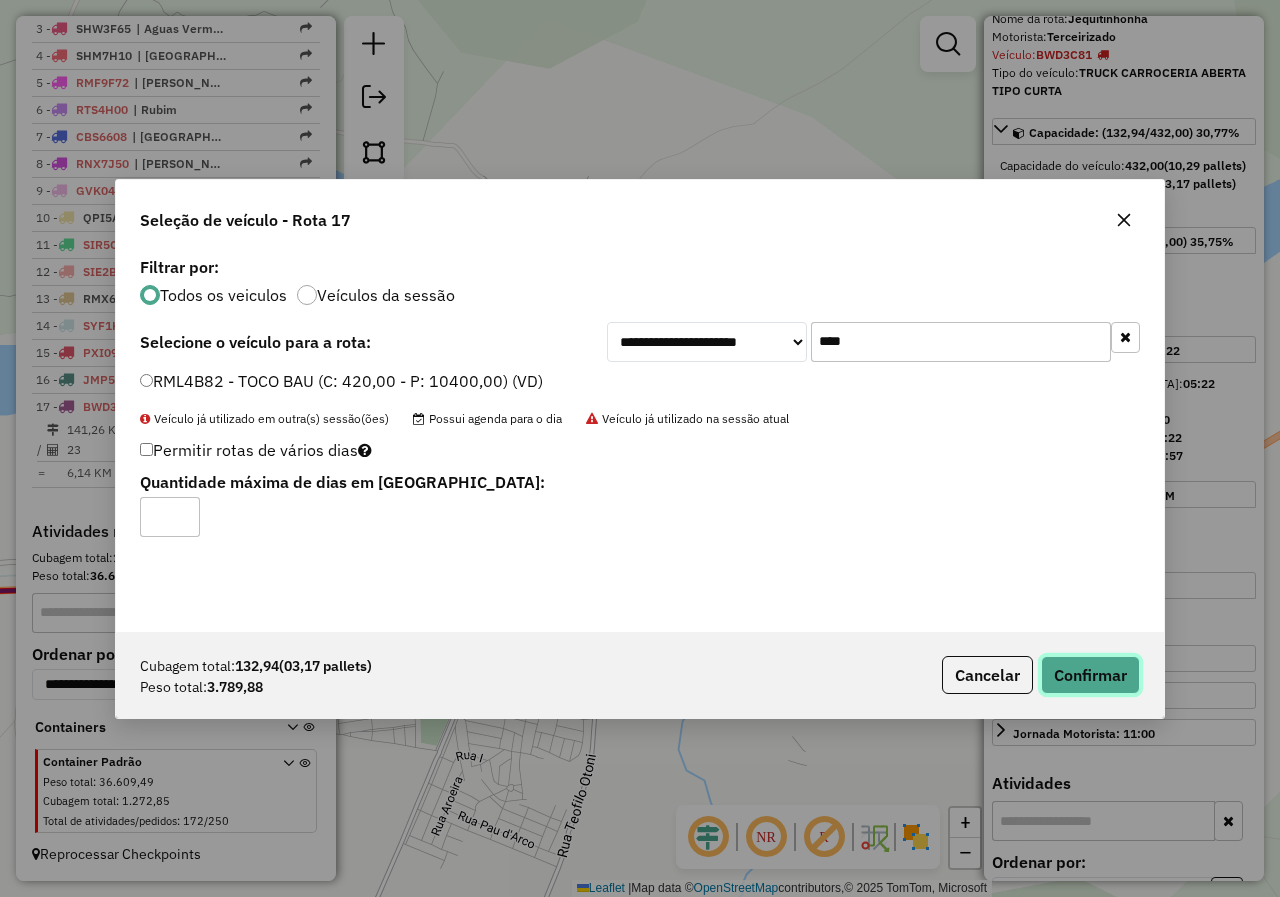 click on "Confirmar" 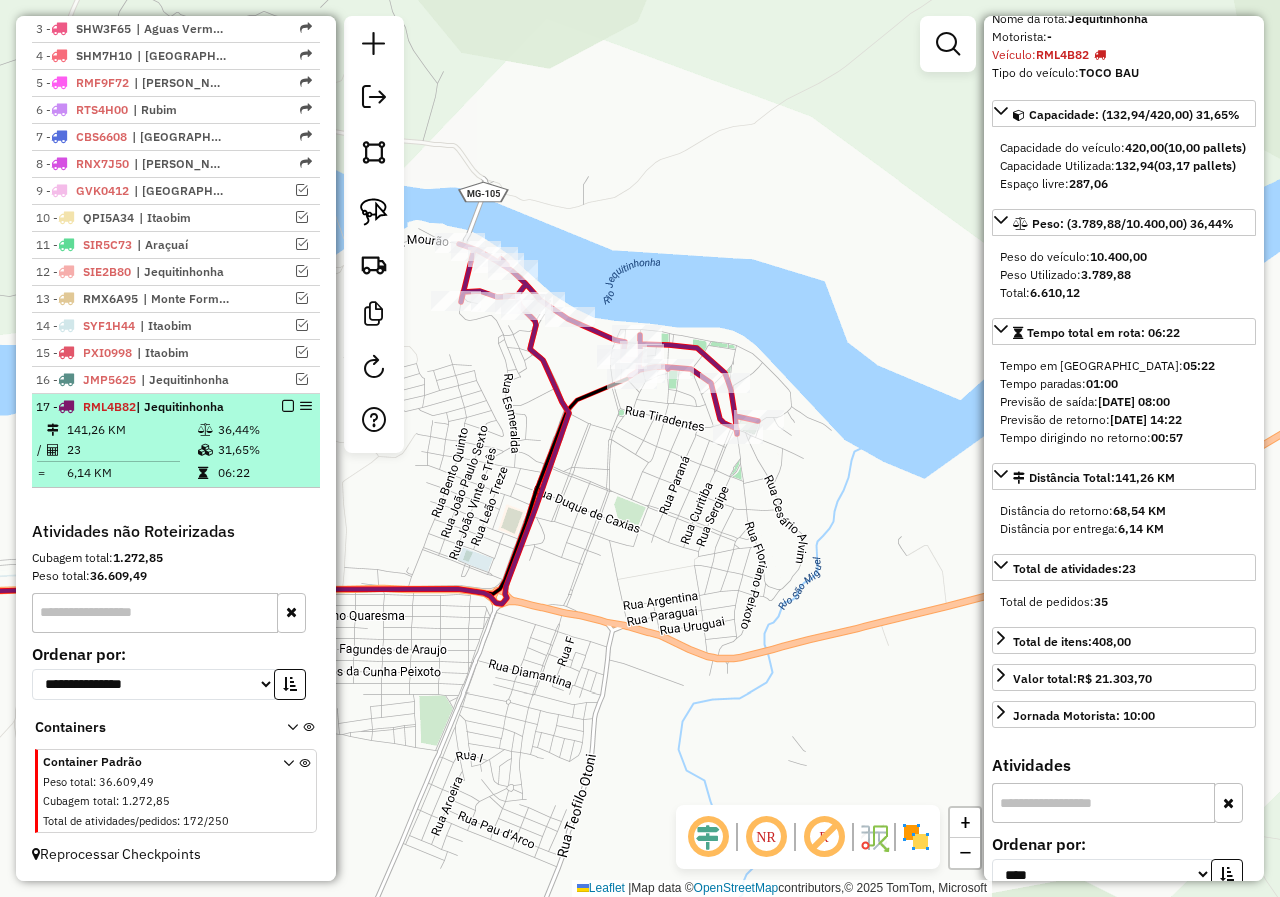 click at bounding box center (282, 406) 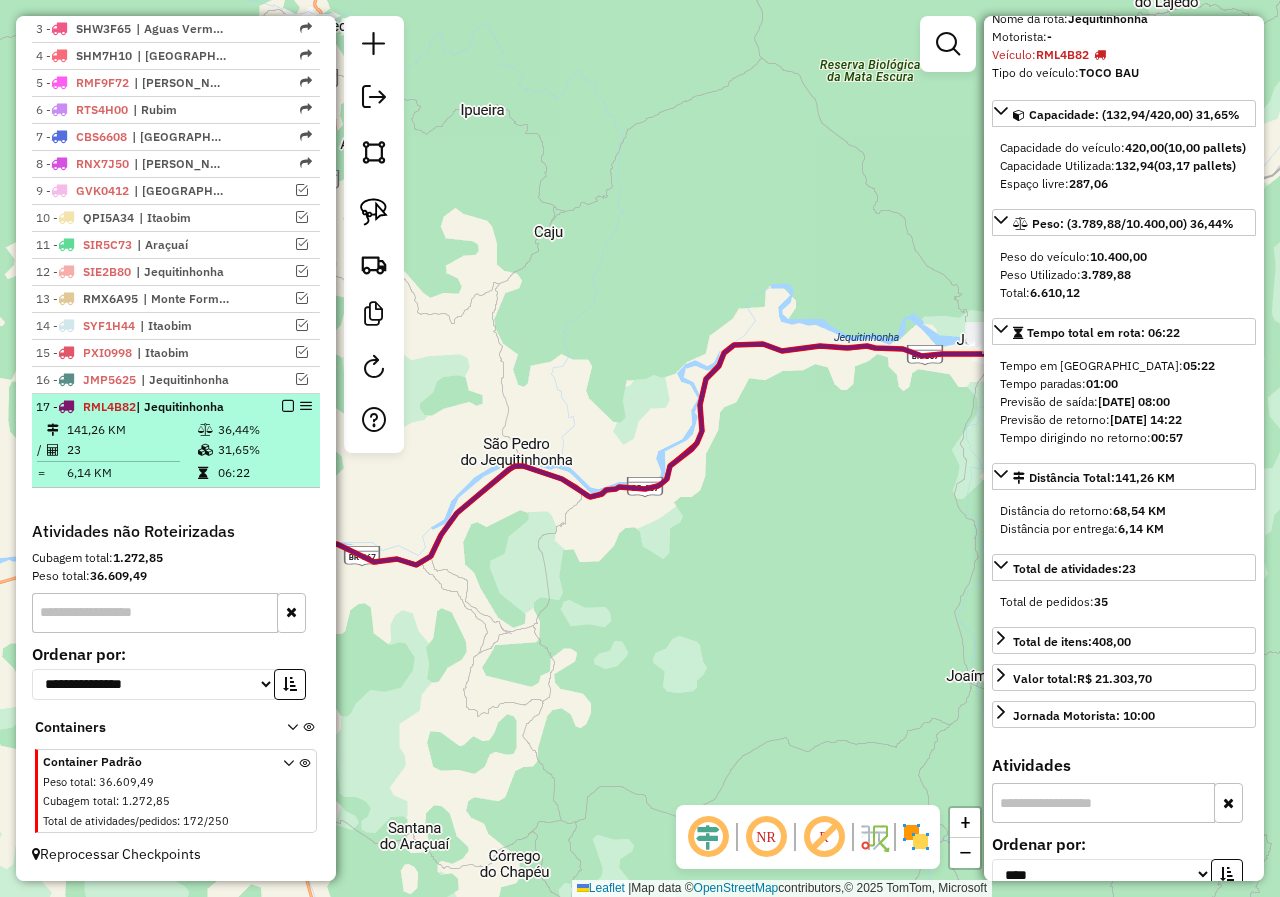 click at bounding box center [288, 406] 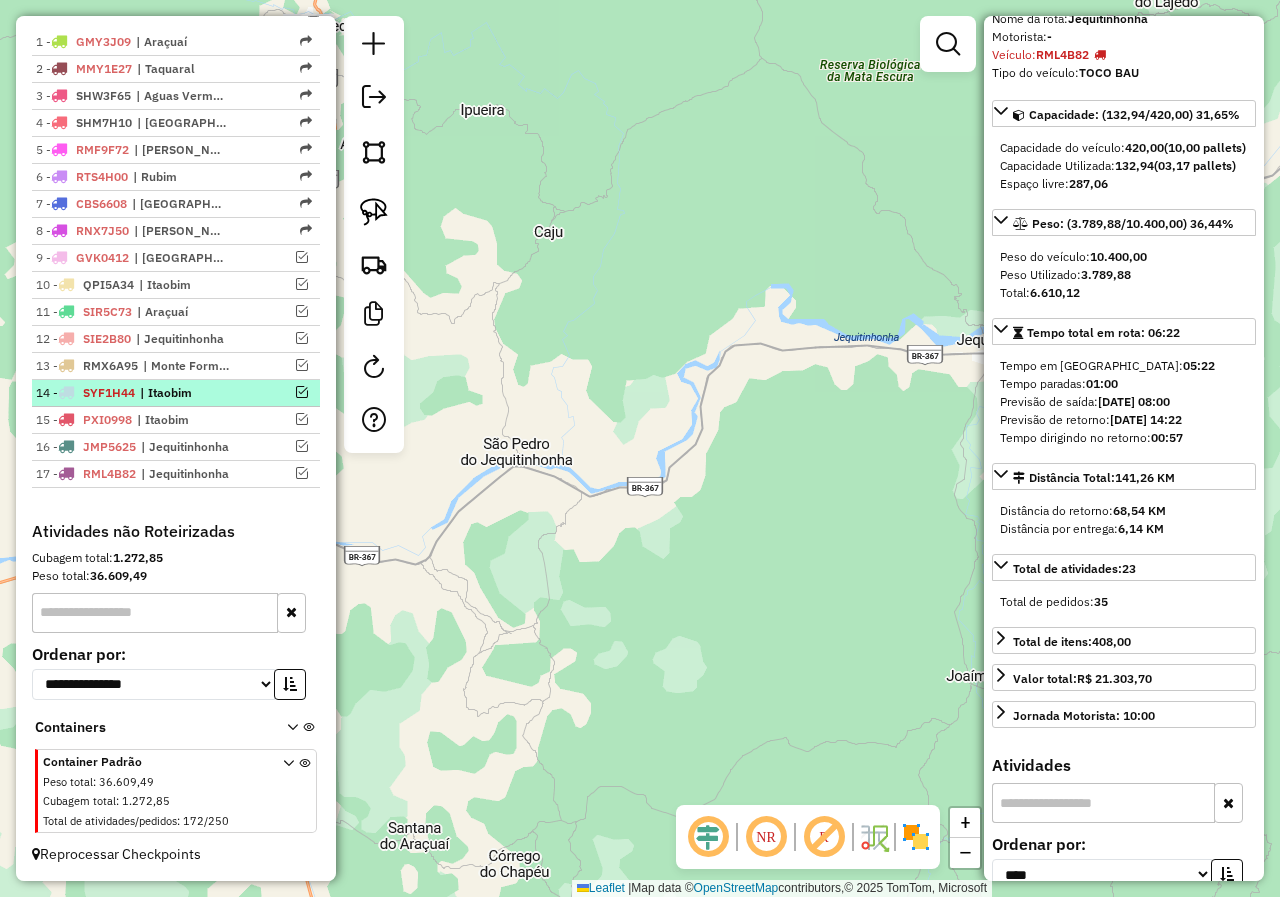 click at bounding box center [302, 392] 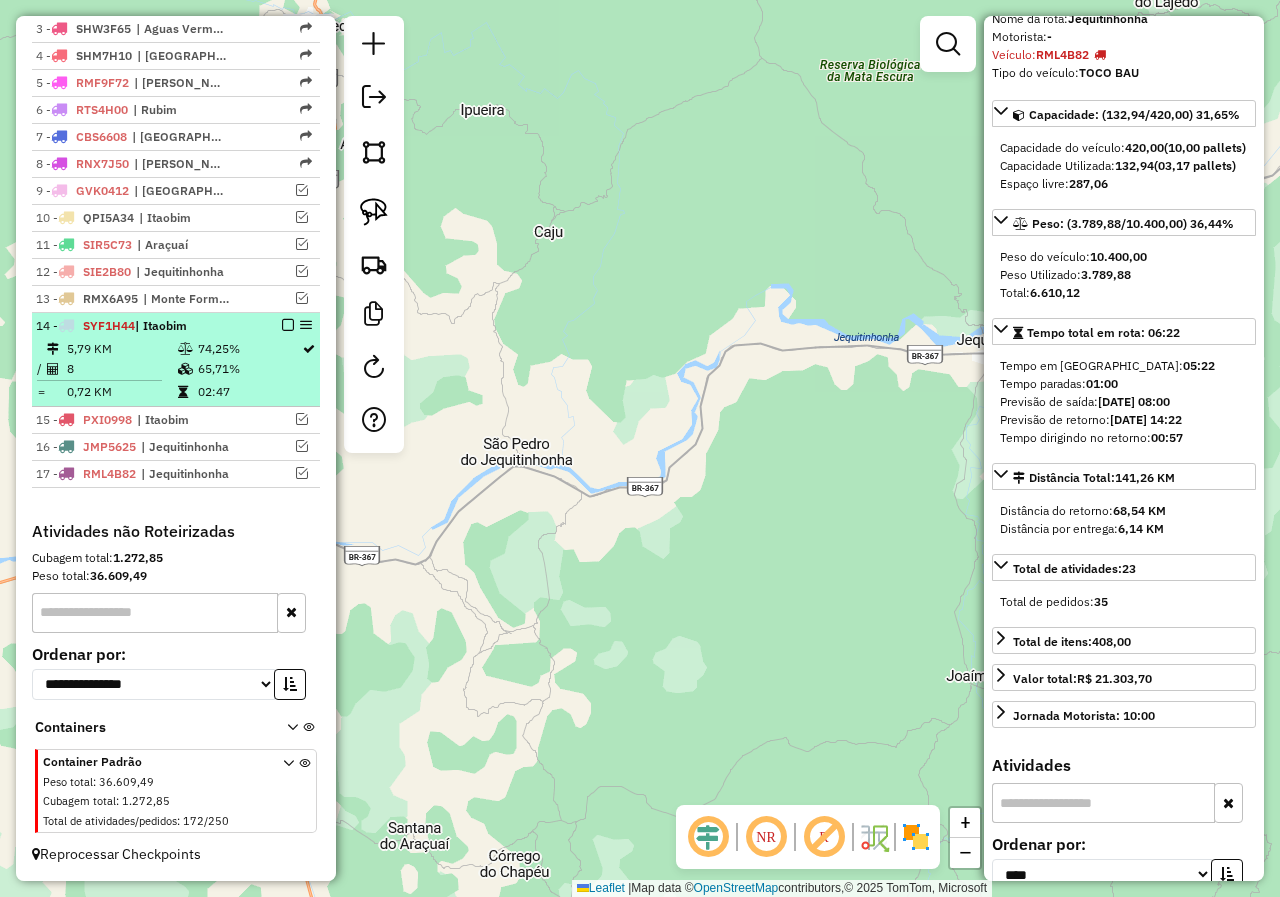click on "65,71%" at bounding box center (249, 369) 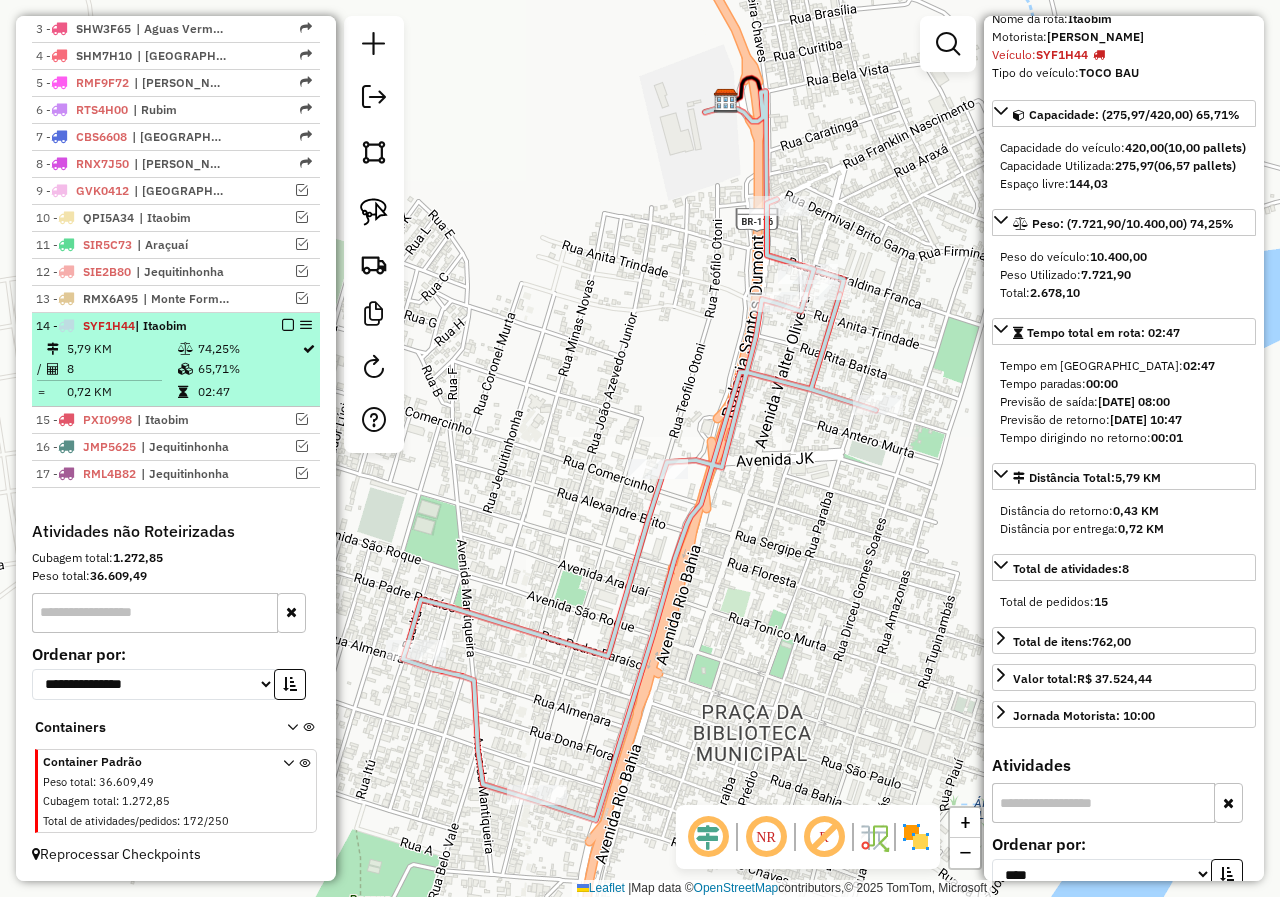 click on "65,71%" at bounding box center [249, 369] 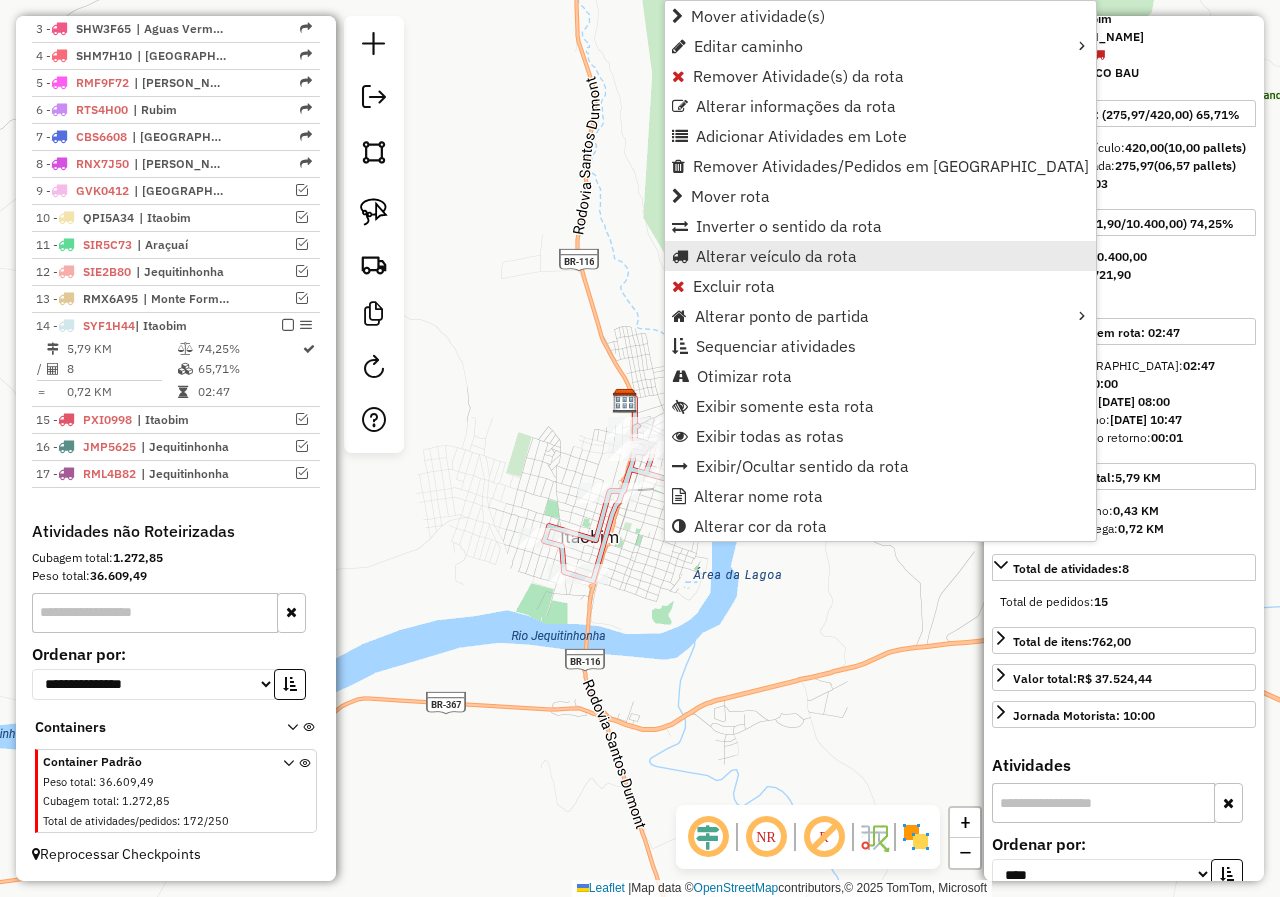 click on "Alterar veículo da rota" at bounding box center (776, 256) 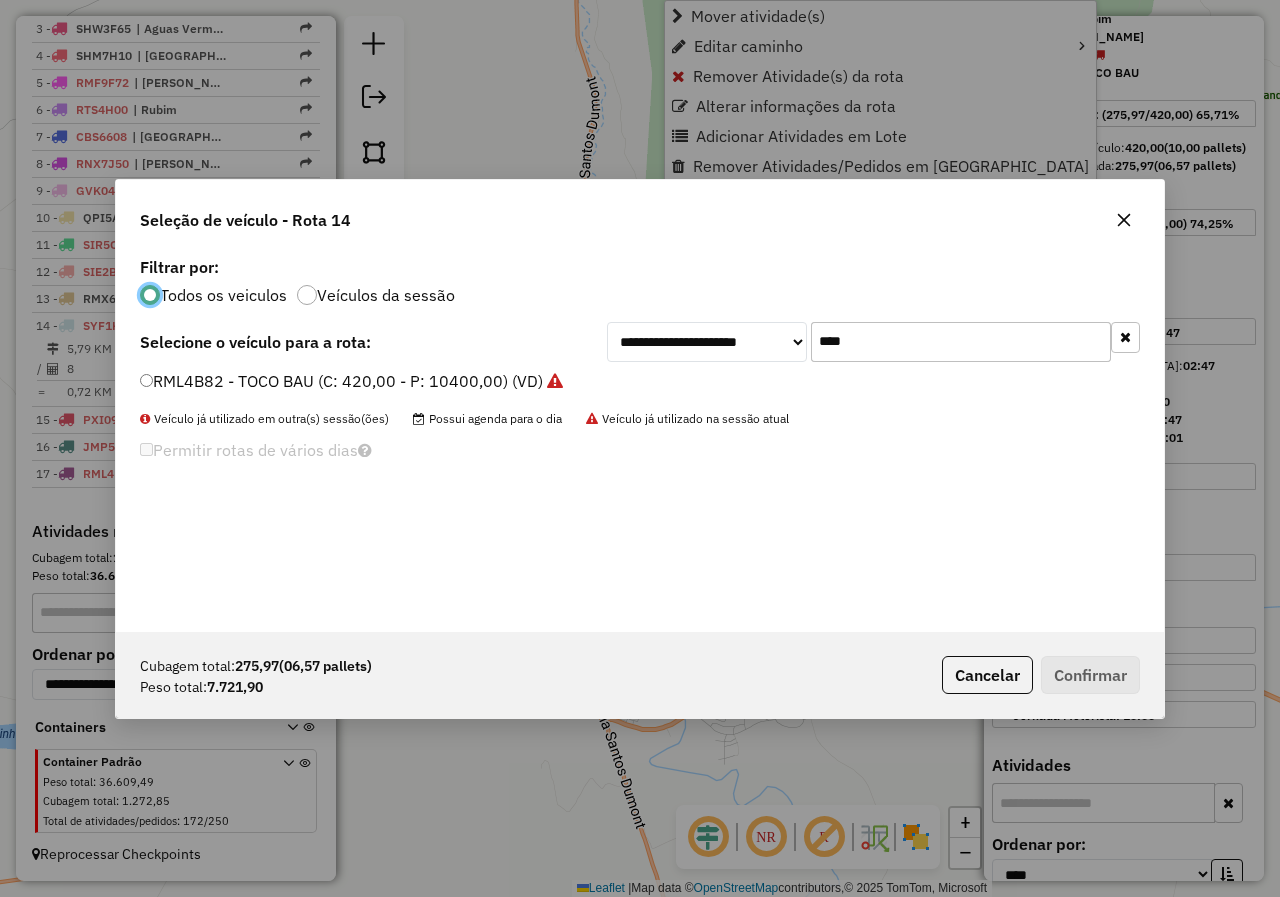 scroll, scrollTop: 11, scrollLeft: 6, axis: both 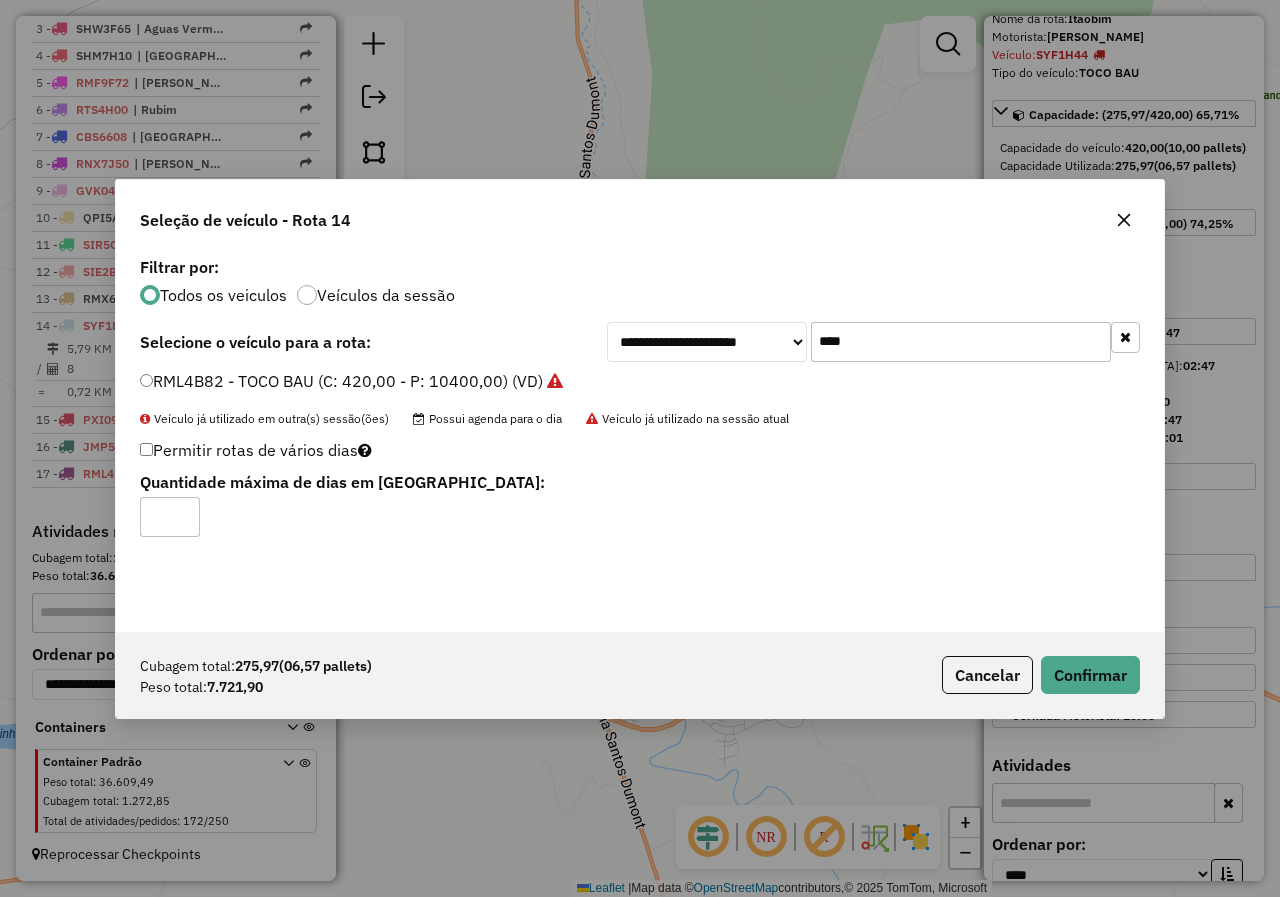 click on "Permitir rotas de vários dias  Quantidade máxima de dias em rota:" 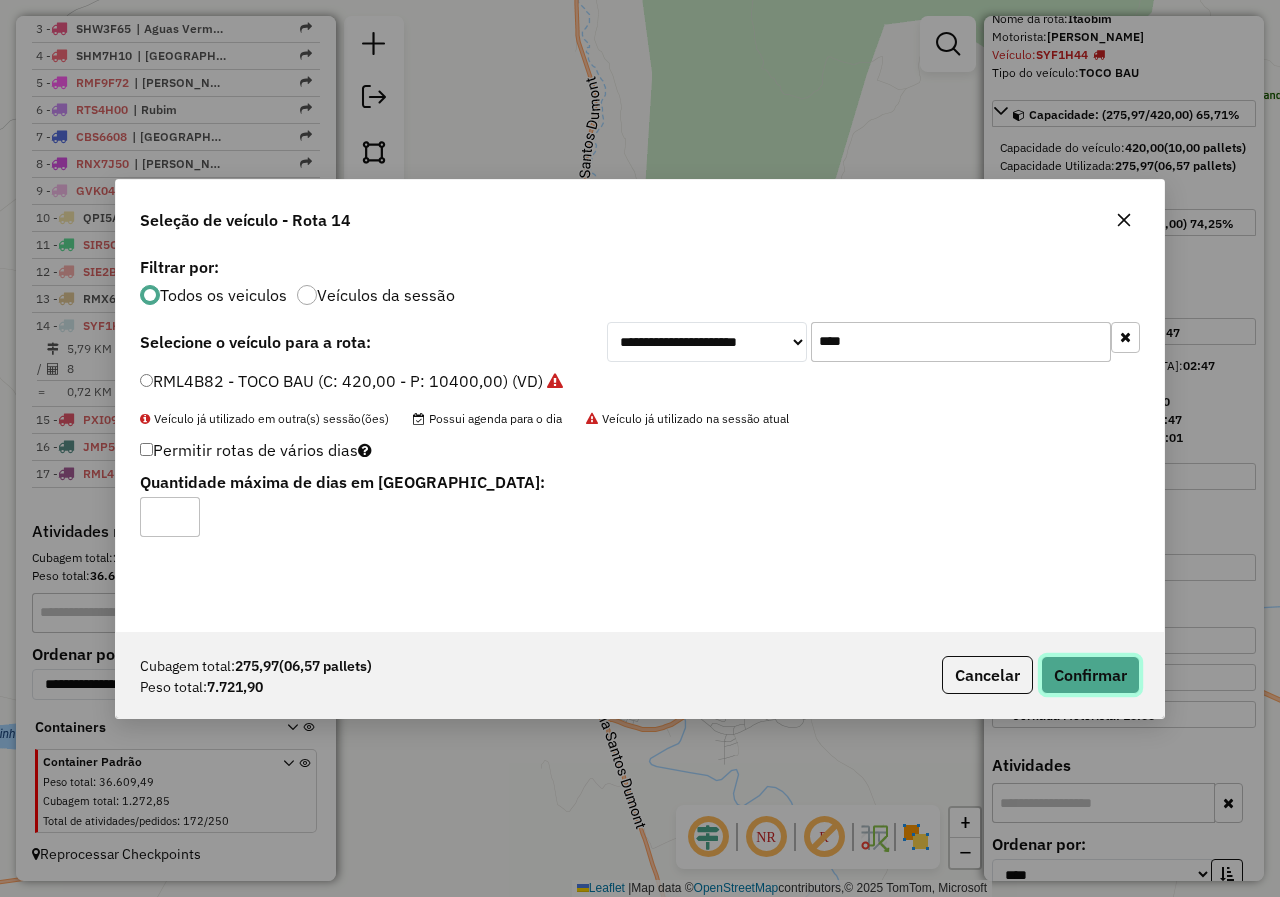 click on "Confirmar" 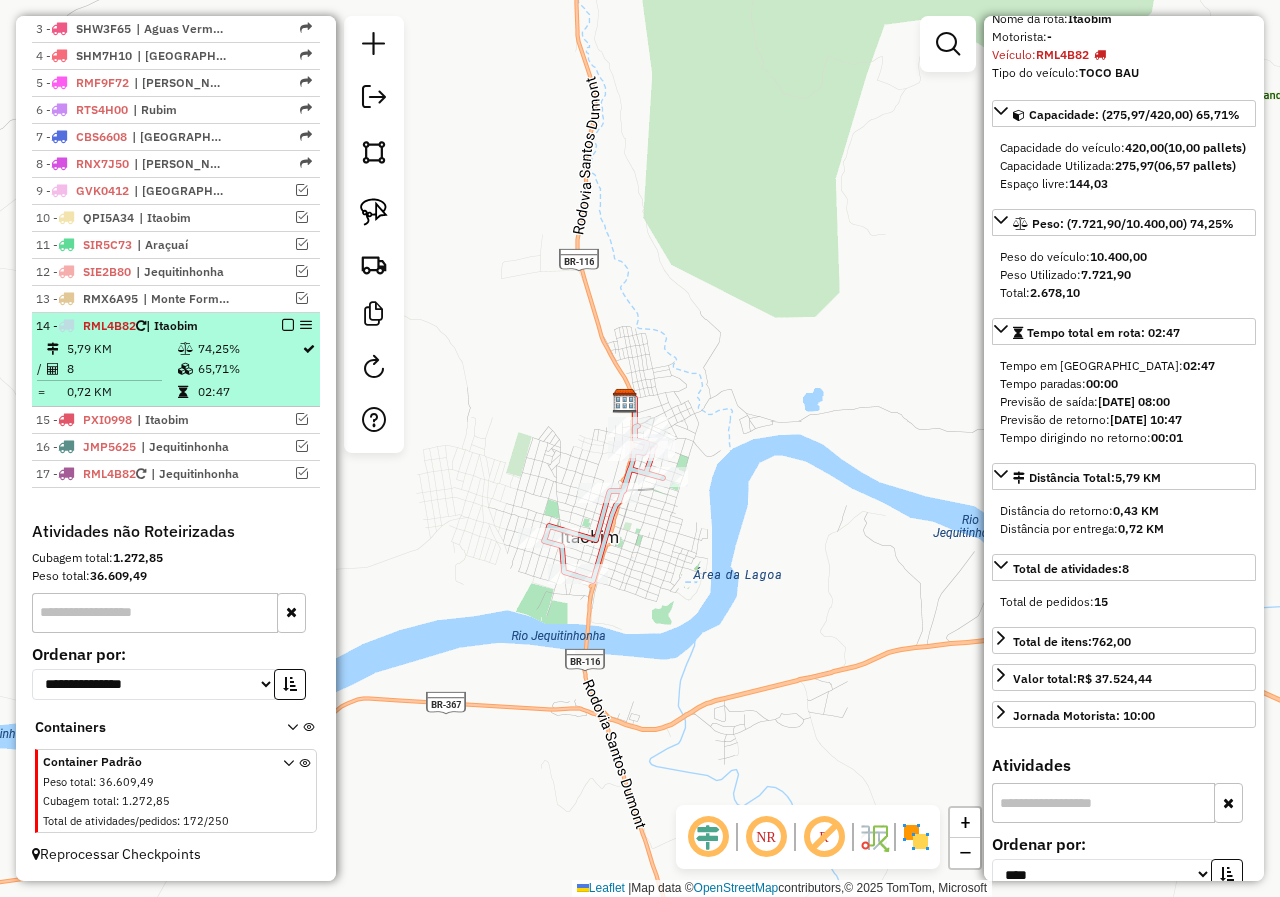 click at bounding box center [288, 325] 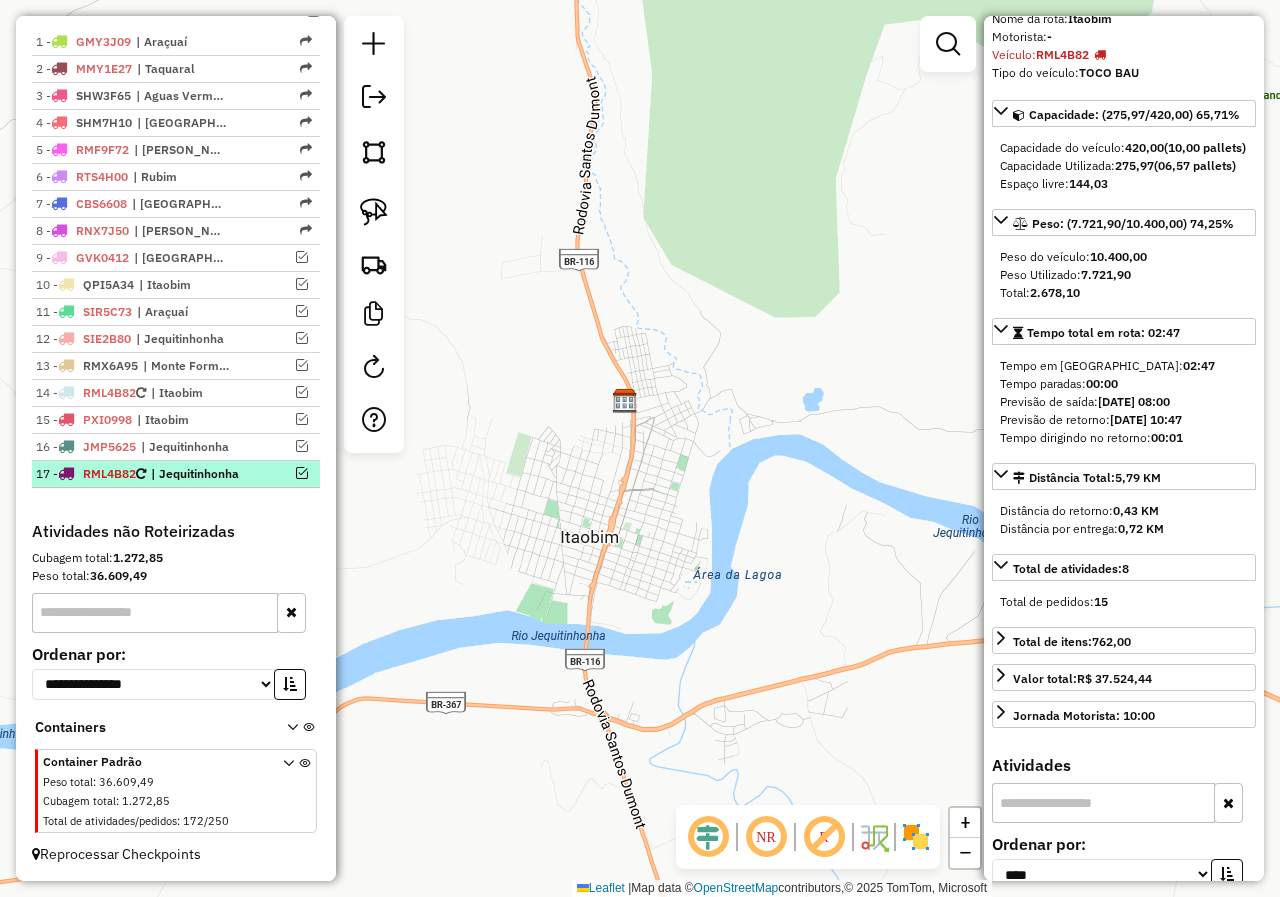 click at bounding box center (302, 473) 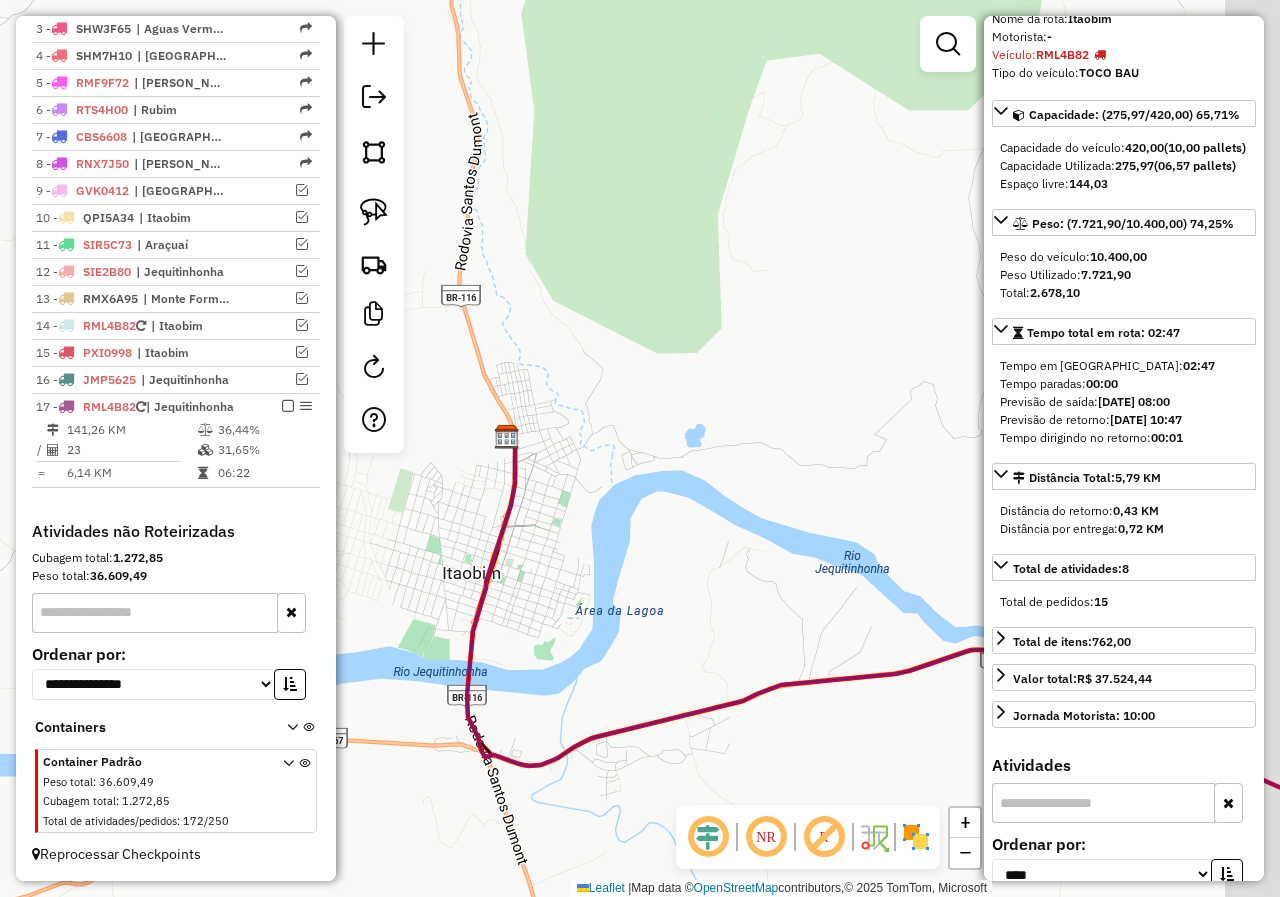 drag, startPoint x: 799, startPoint y: 634, endPoint x: 669, endPoint y: 635, distance: 130.00385 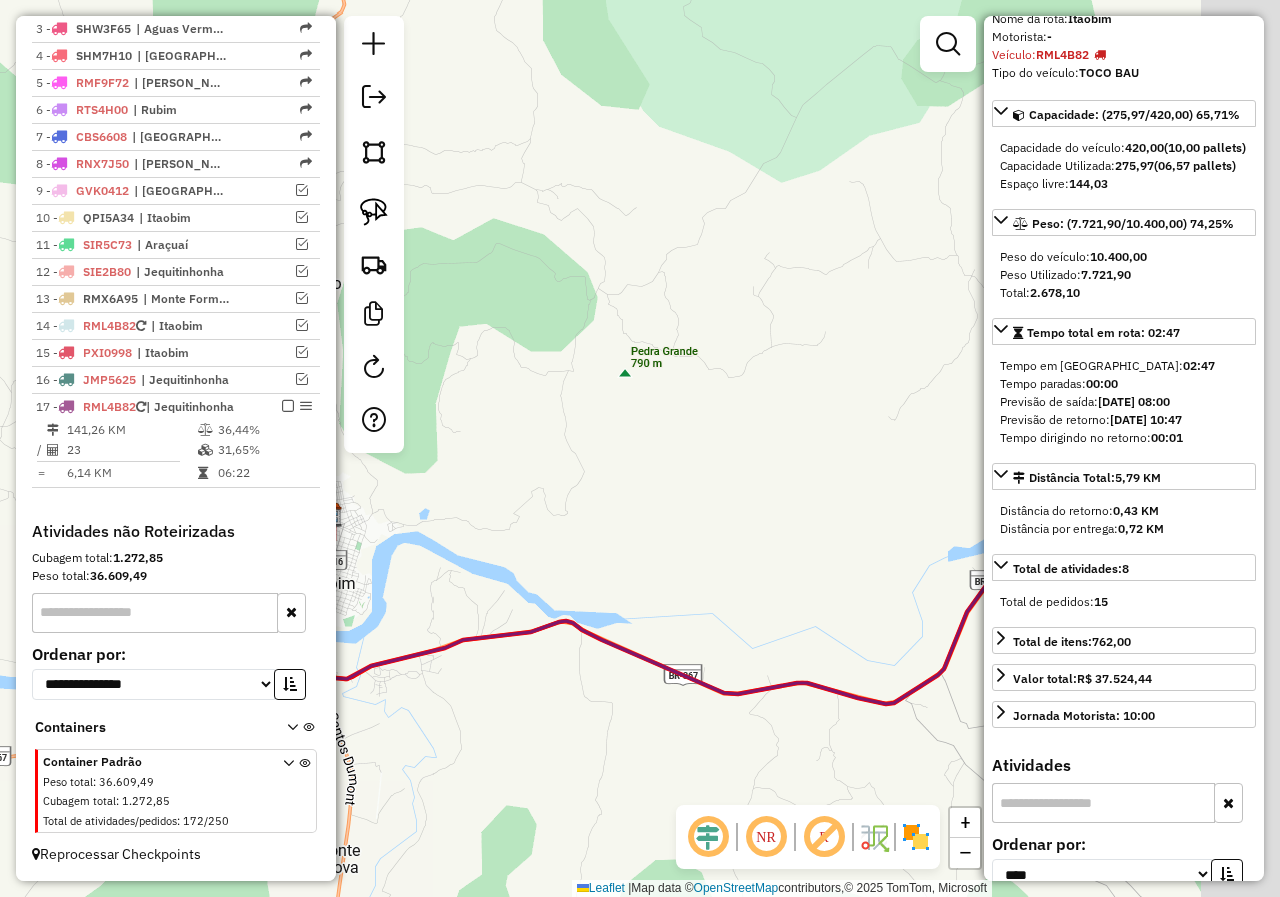 drag, startPoint x: 854, startPoint y: 685, endPoint x: 696, endPoint y: 615, distance: 172.81204 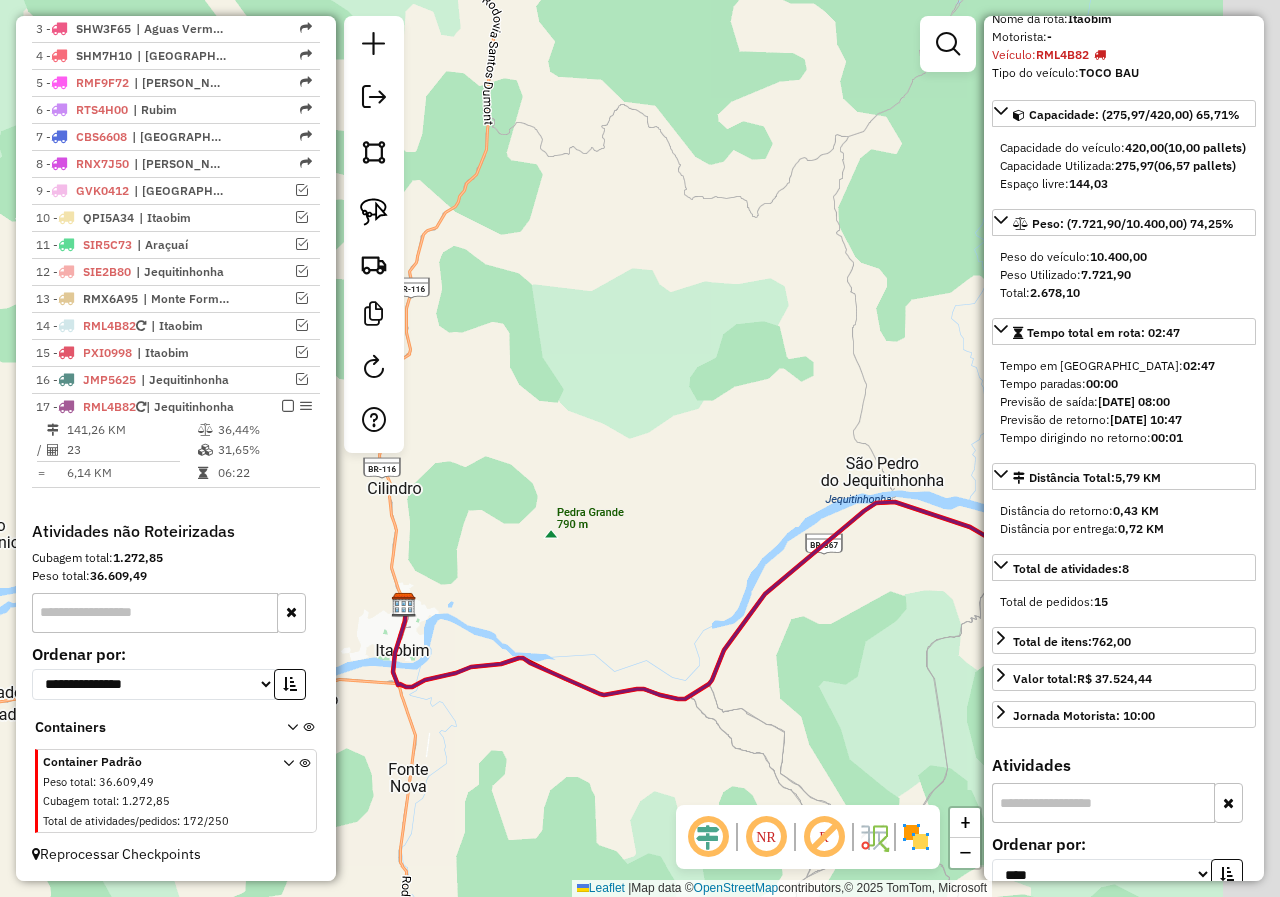 drag, startPoint x: 743, startPoint y: 644, endPoint x: 584, endPoint y: 641, distance: 159.0283 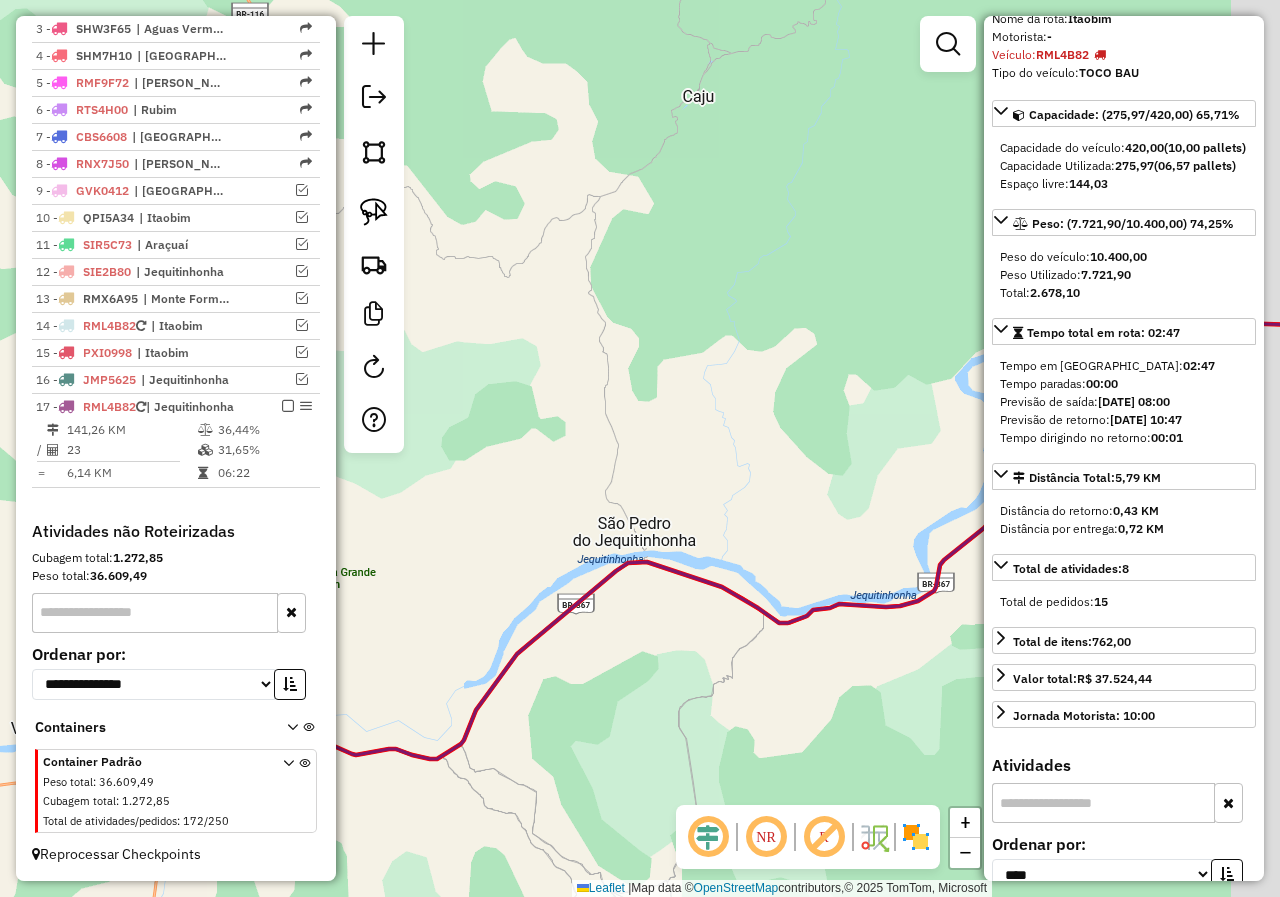 drag, startPoint x: 693, startPoint y: 622, endPoint x: 648, endPoint y: 597, distance: 51.47815 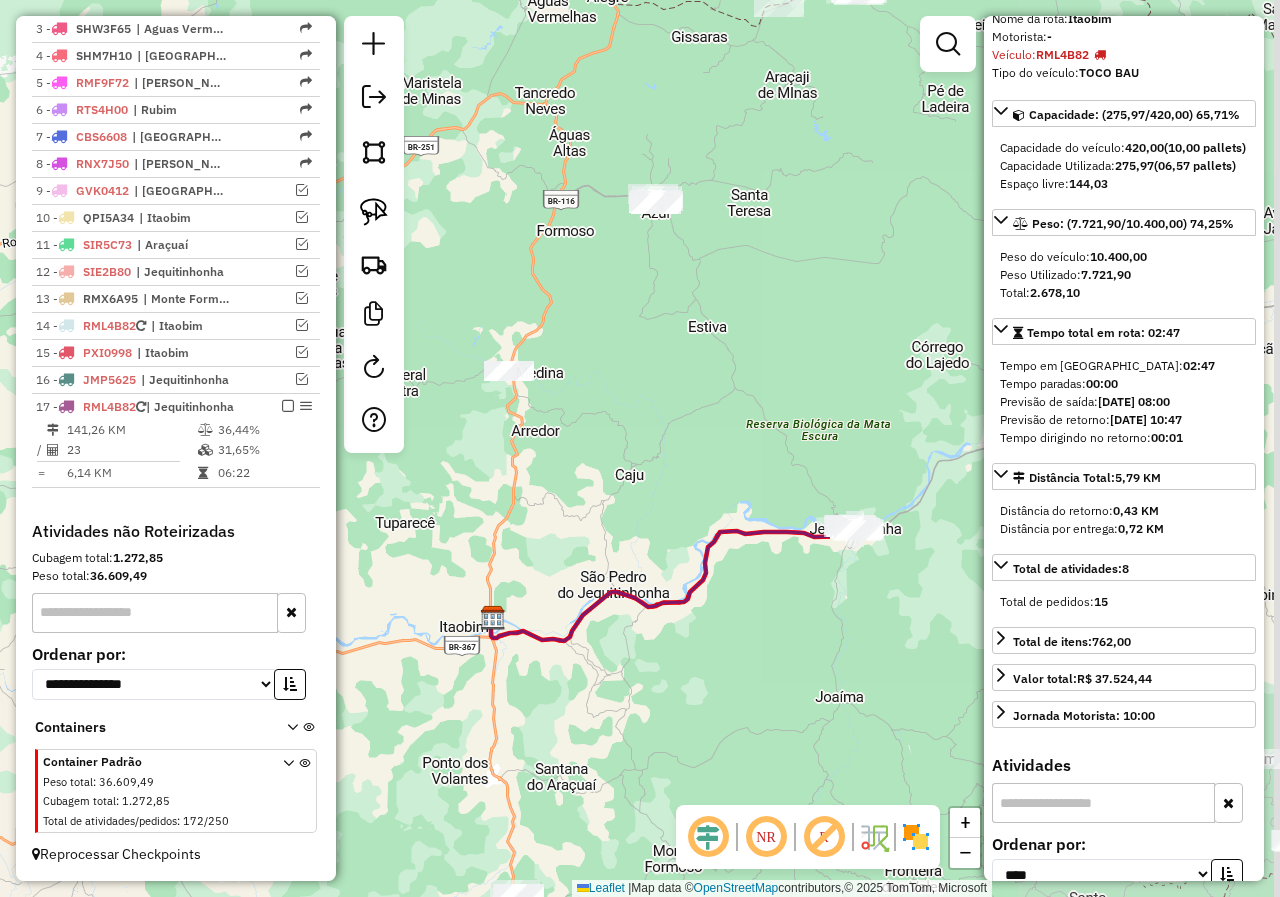 drag, startPoint x: 760, startPoint y: 611, endPoint x: 644, endPoint y: 627, distance: 117.09825 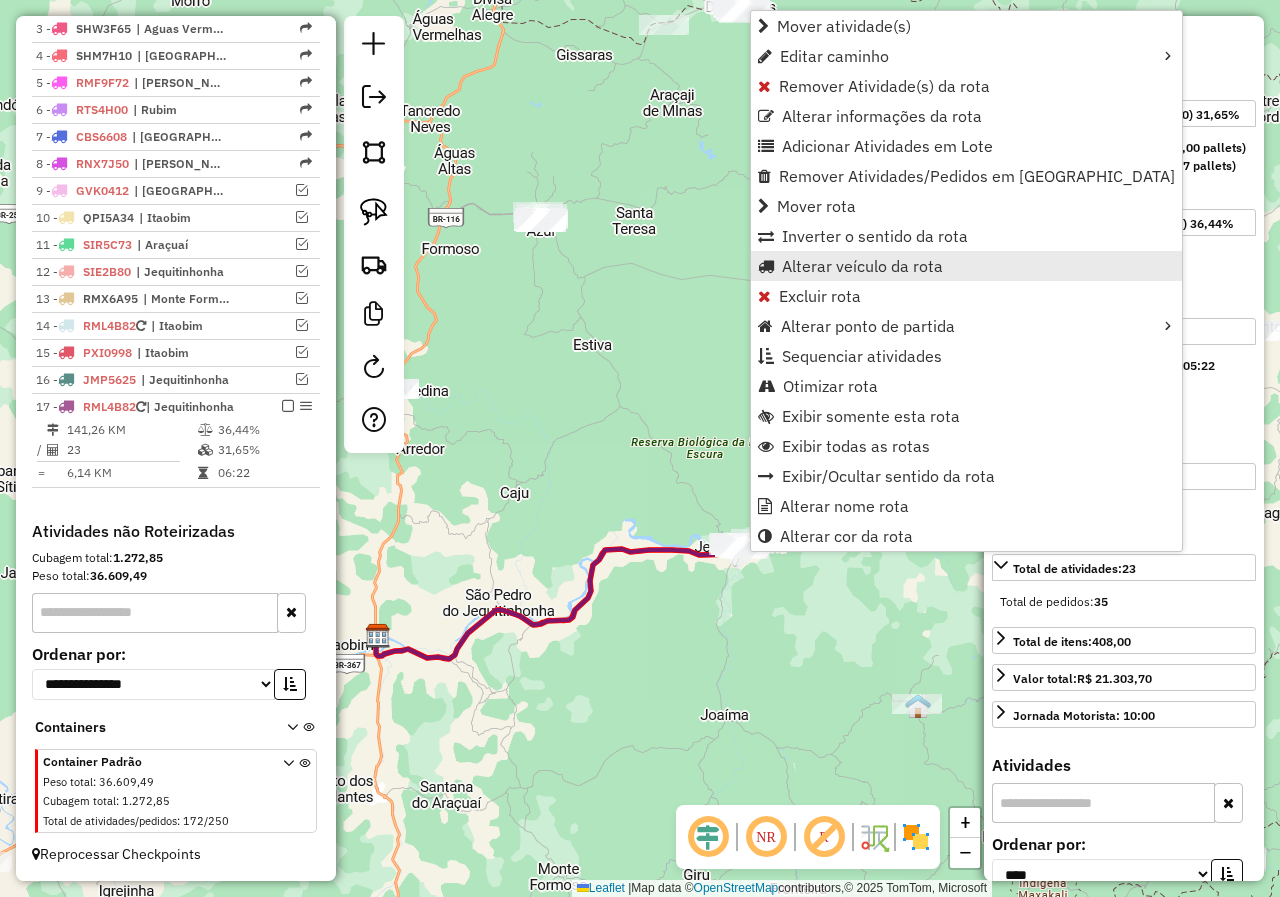 click on "Alterar veículo da rota" at bounding box center [862, 266] 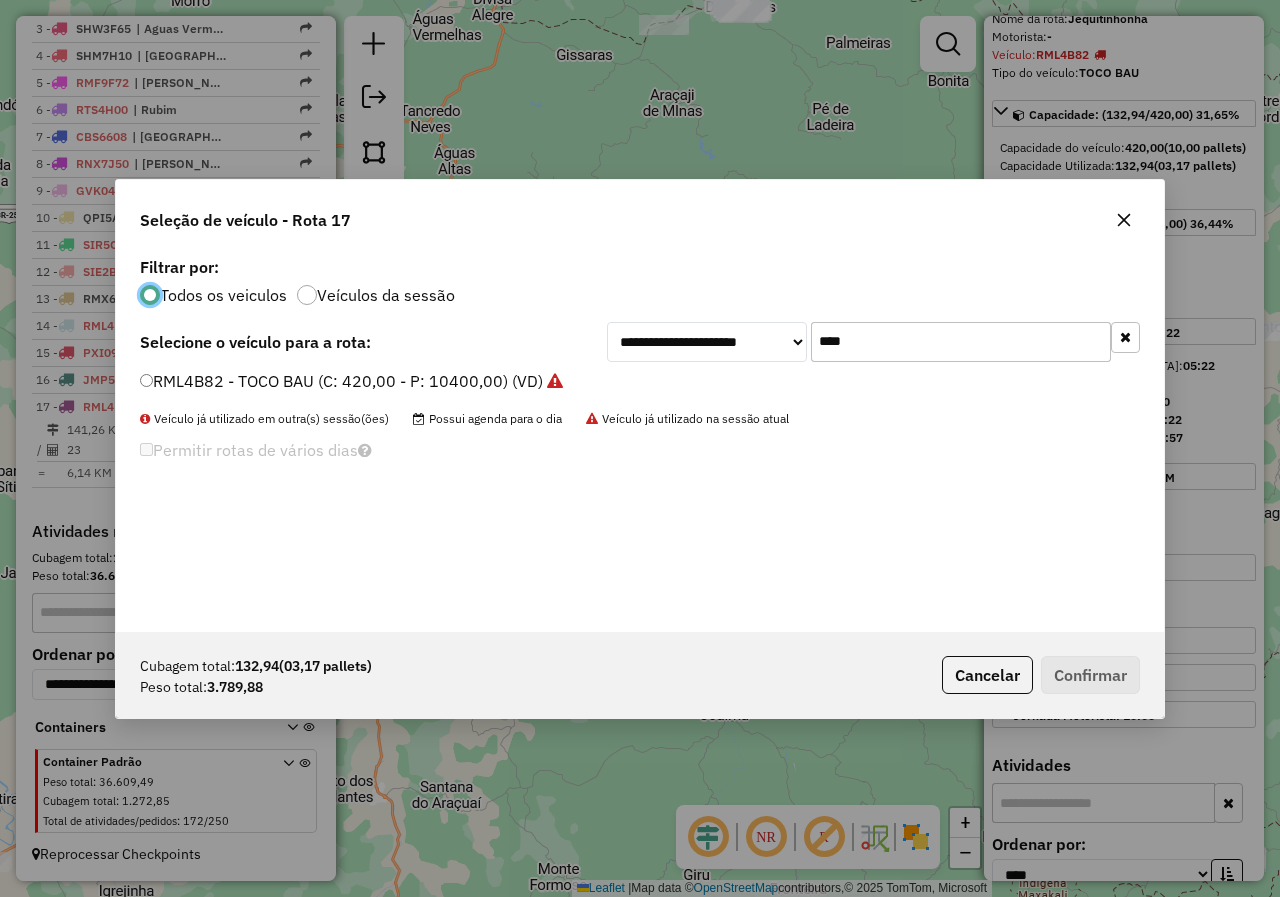 scroll, scrollTop: 11, scrollLeft: 6, axis: both 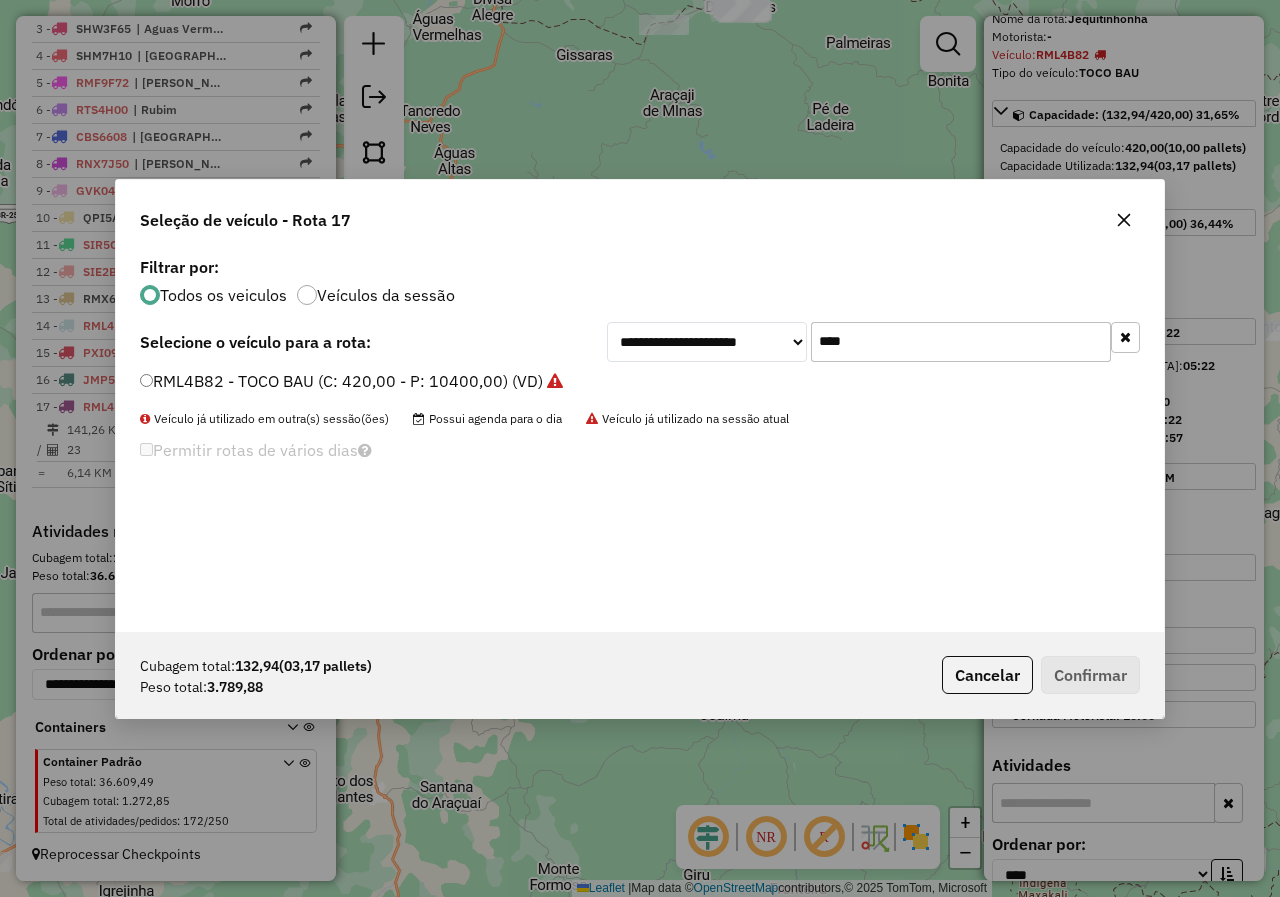 drag, startPoint x: 893, startPoint y: 347, endPoint x: 732, endPoint y: 344, distance: 161.02795 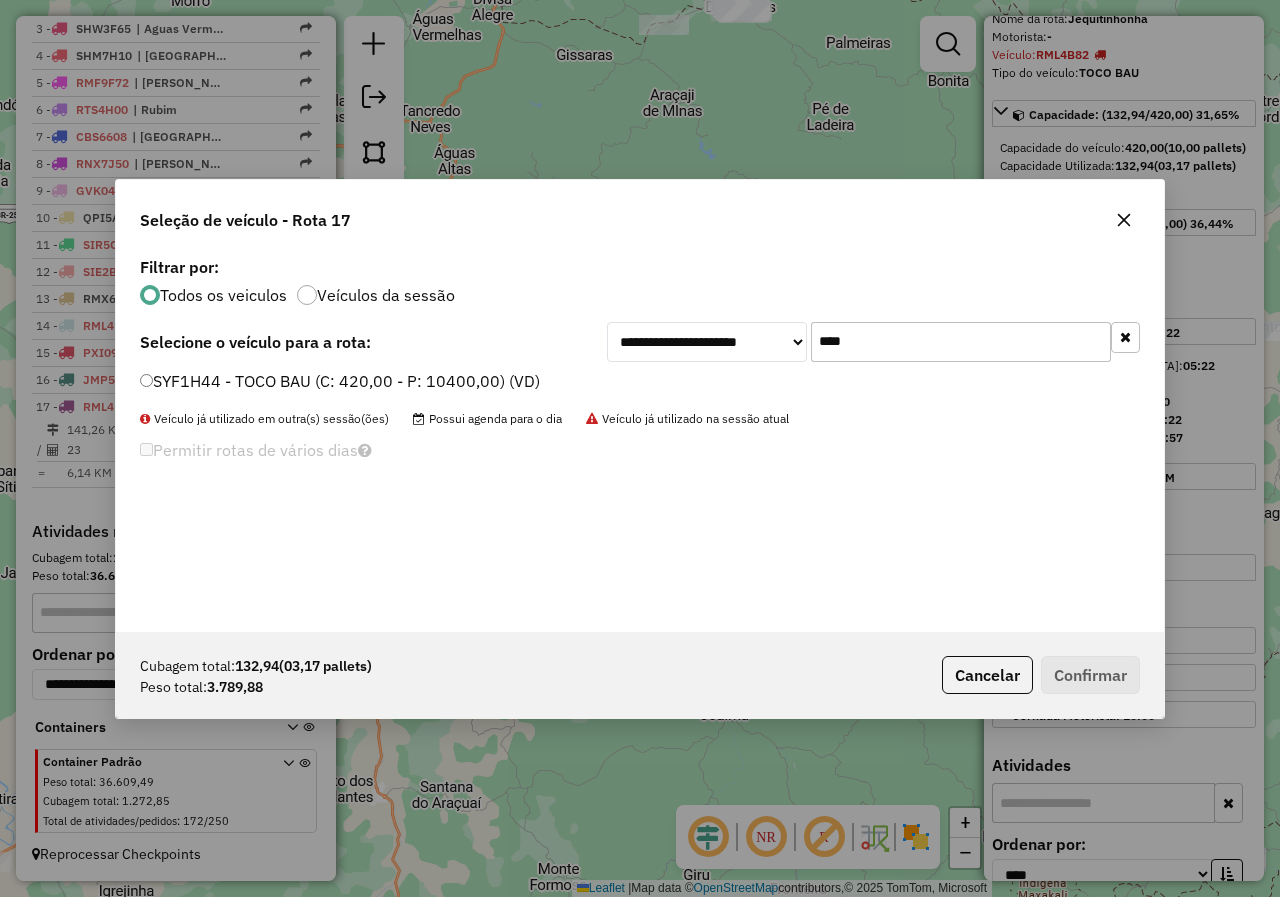 type on "****" 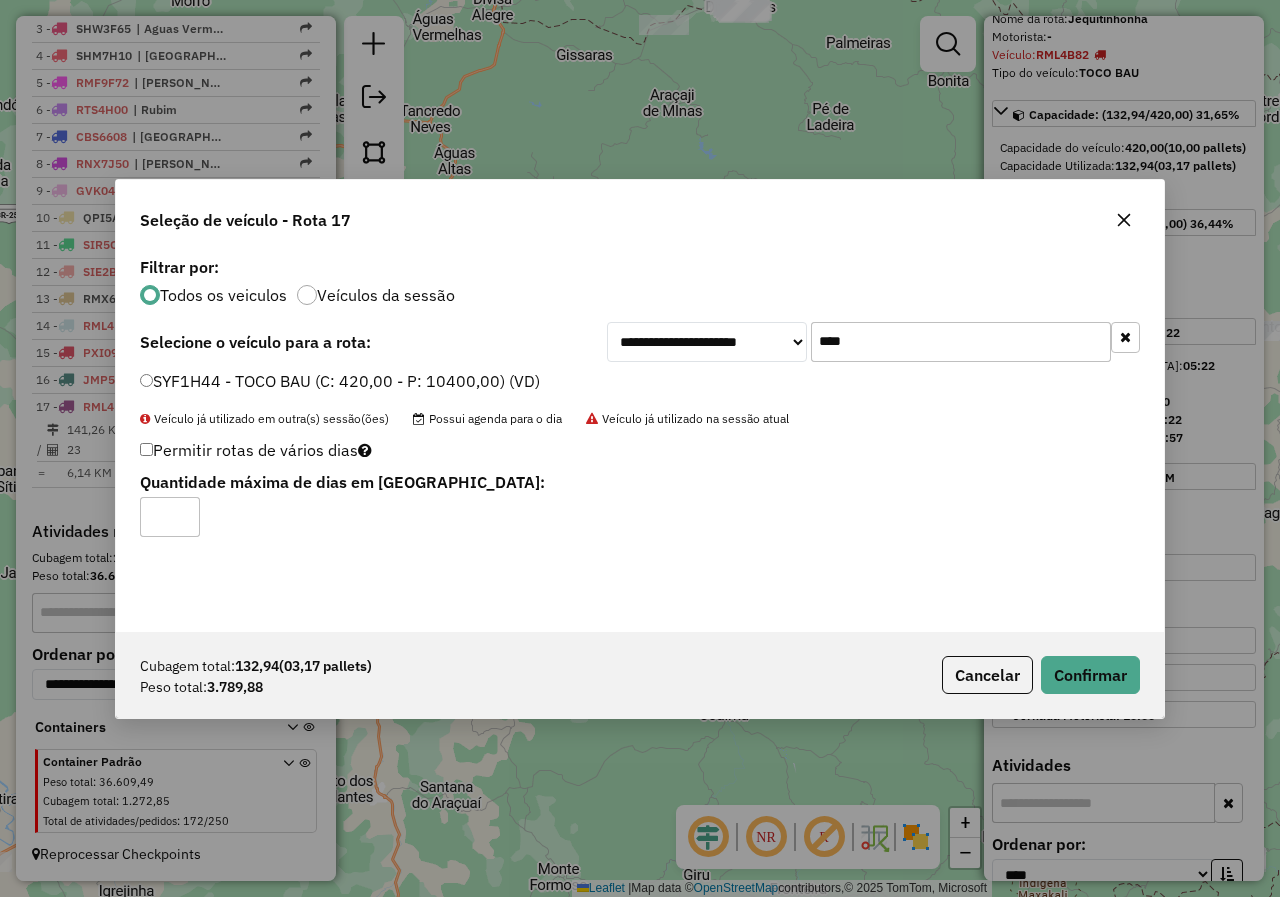 click on "Permitir rotas de vários dias" 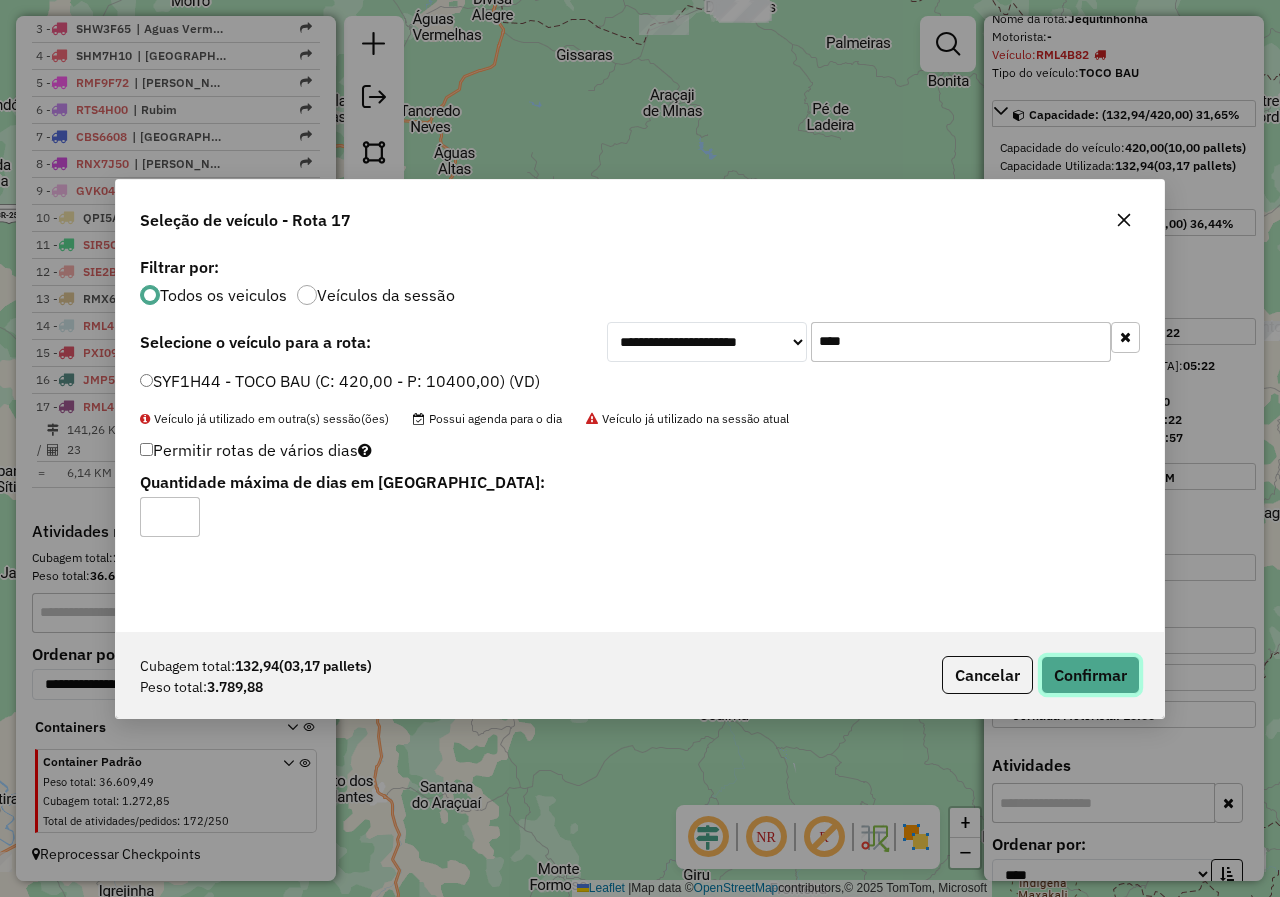 click on "Confirmar" 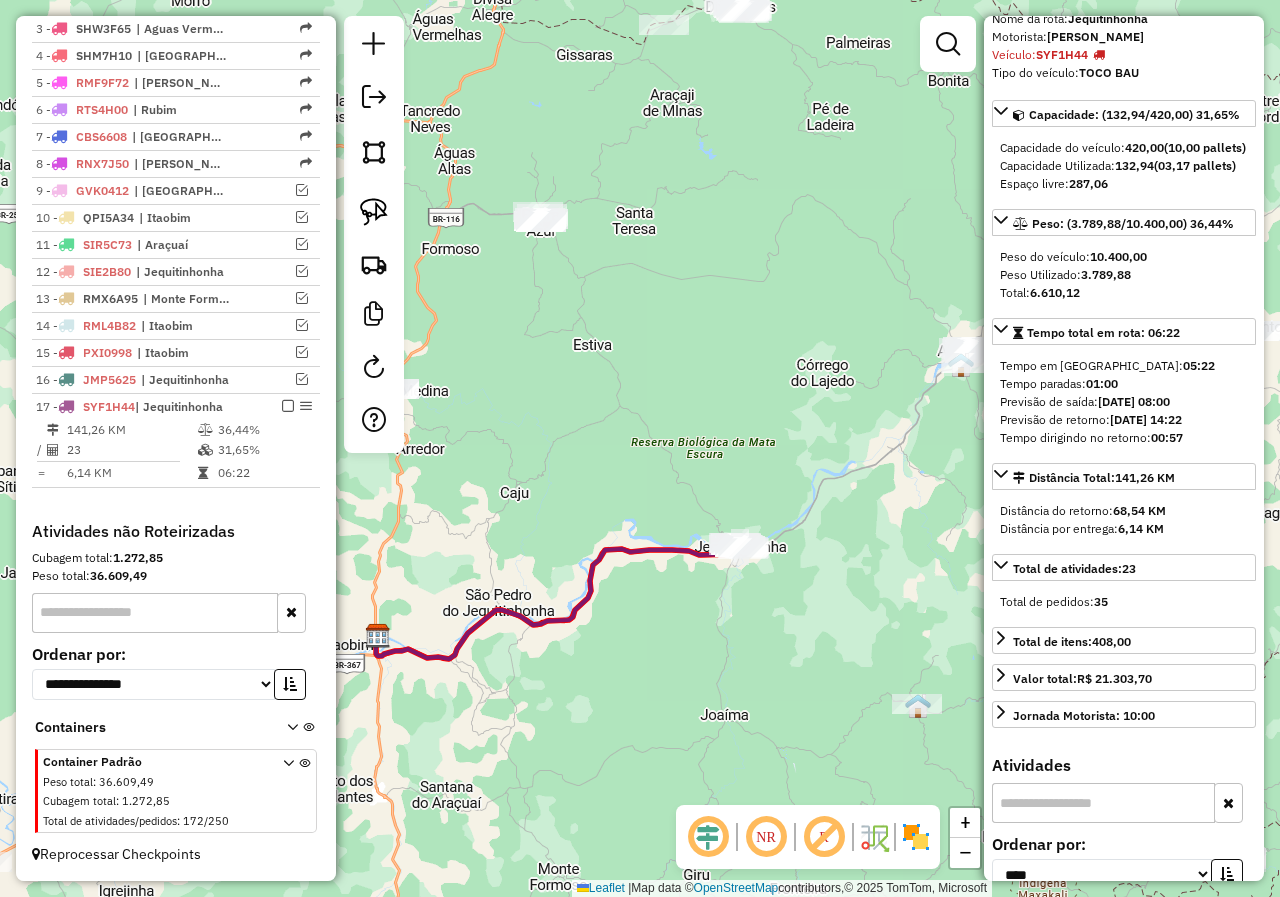 scroll, scrollTop: 804, scrollLeft: 0, axis: vertical 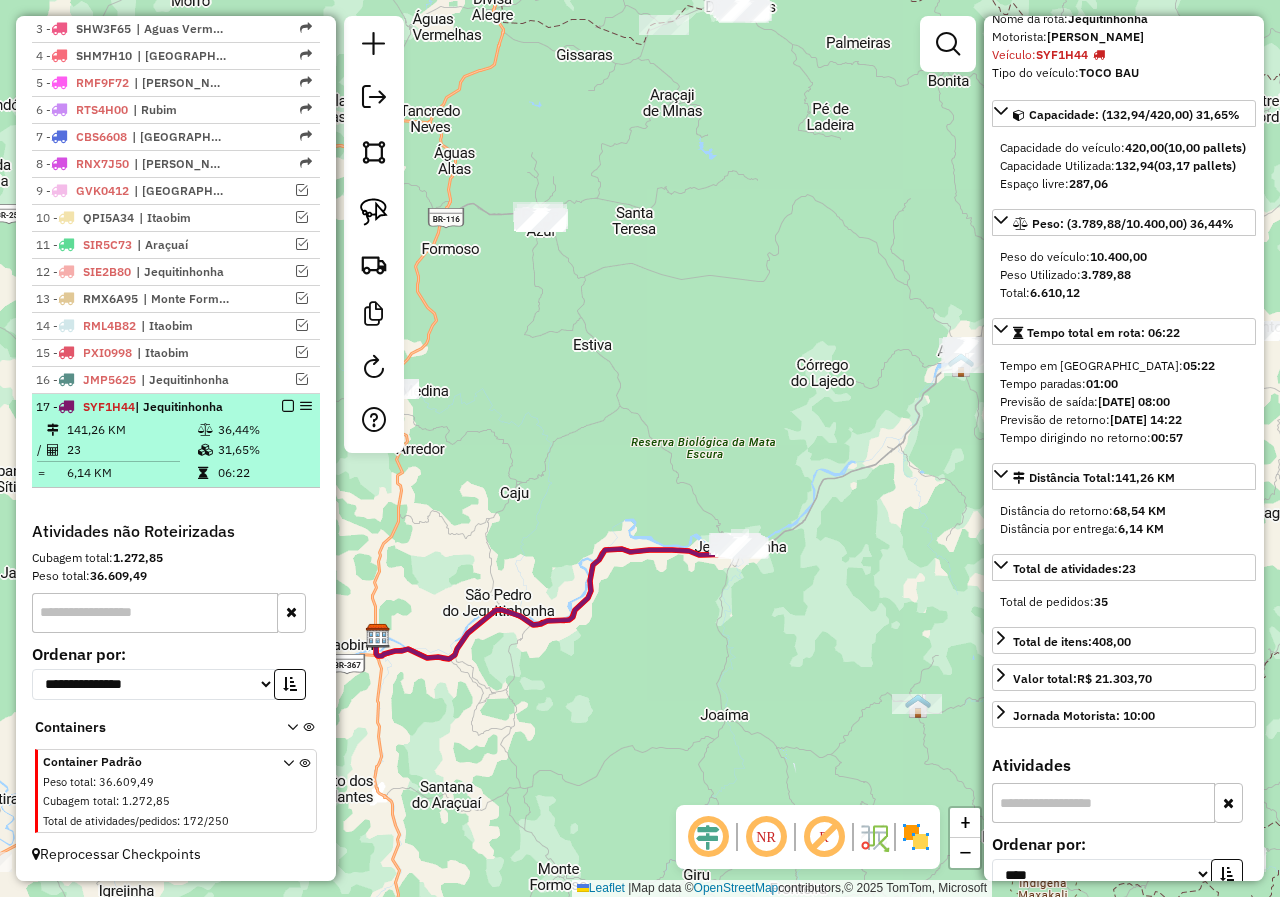 click at bounding box center [288, 406] 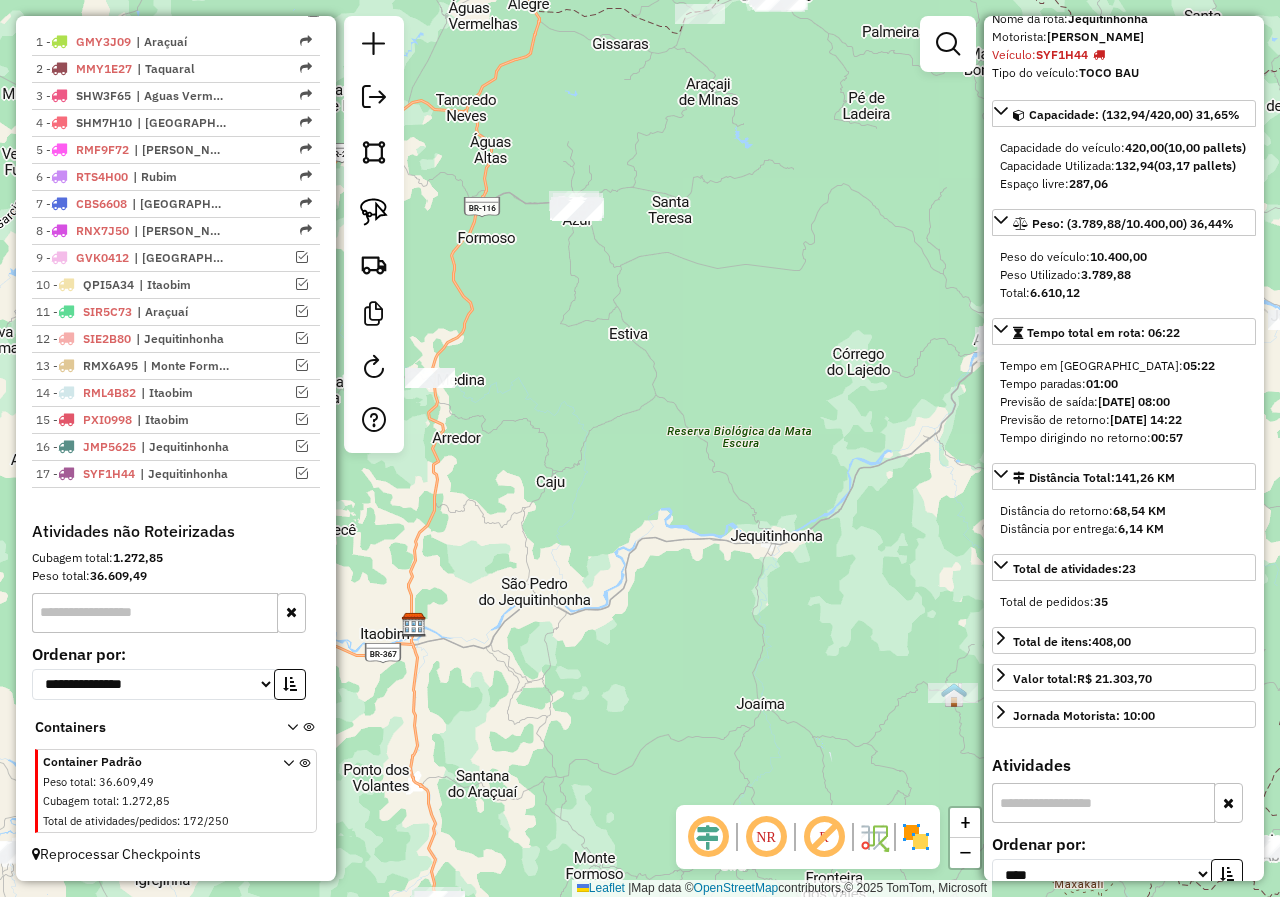 drag, startPoint x: 535, startPoint y: 545, endPoint x: 587, endPoint y: 528, distance: 54.708317 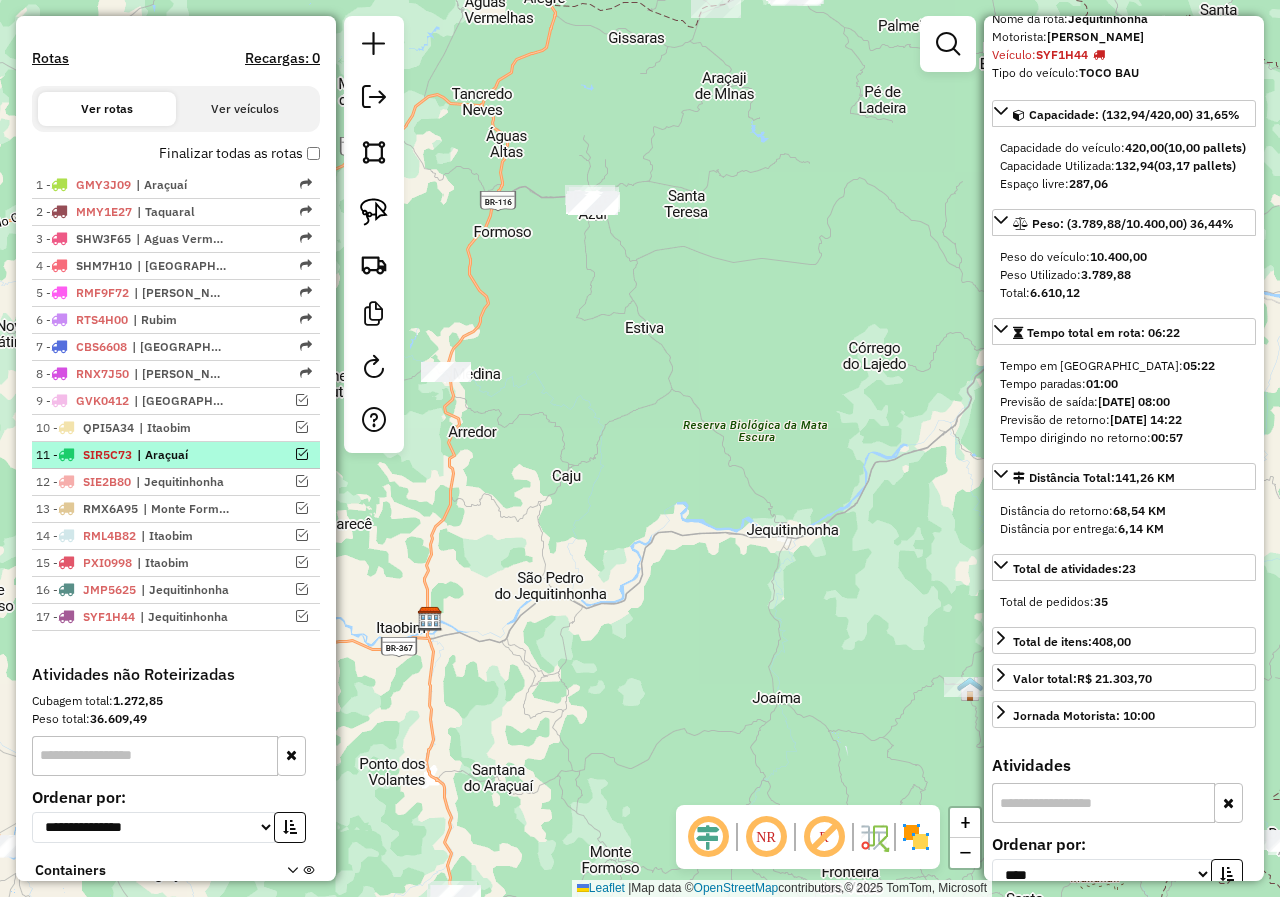 scroll, scrollTop: 637, scrollLeft: 0, axis: vertical 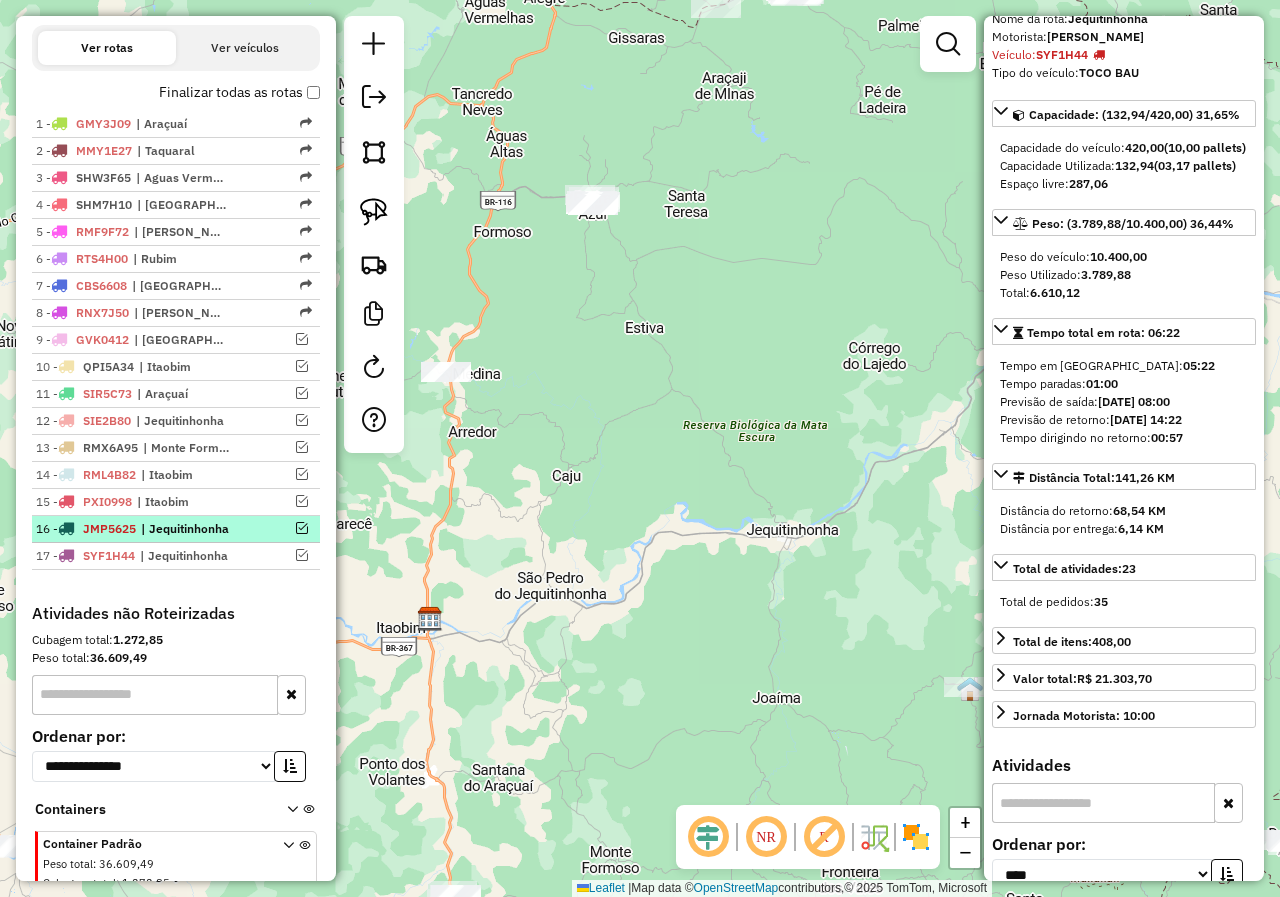 click at bounding box center (302, 528) 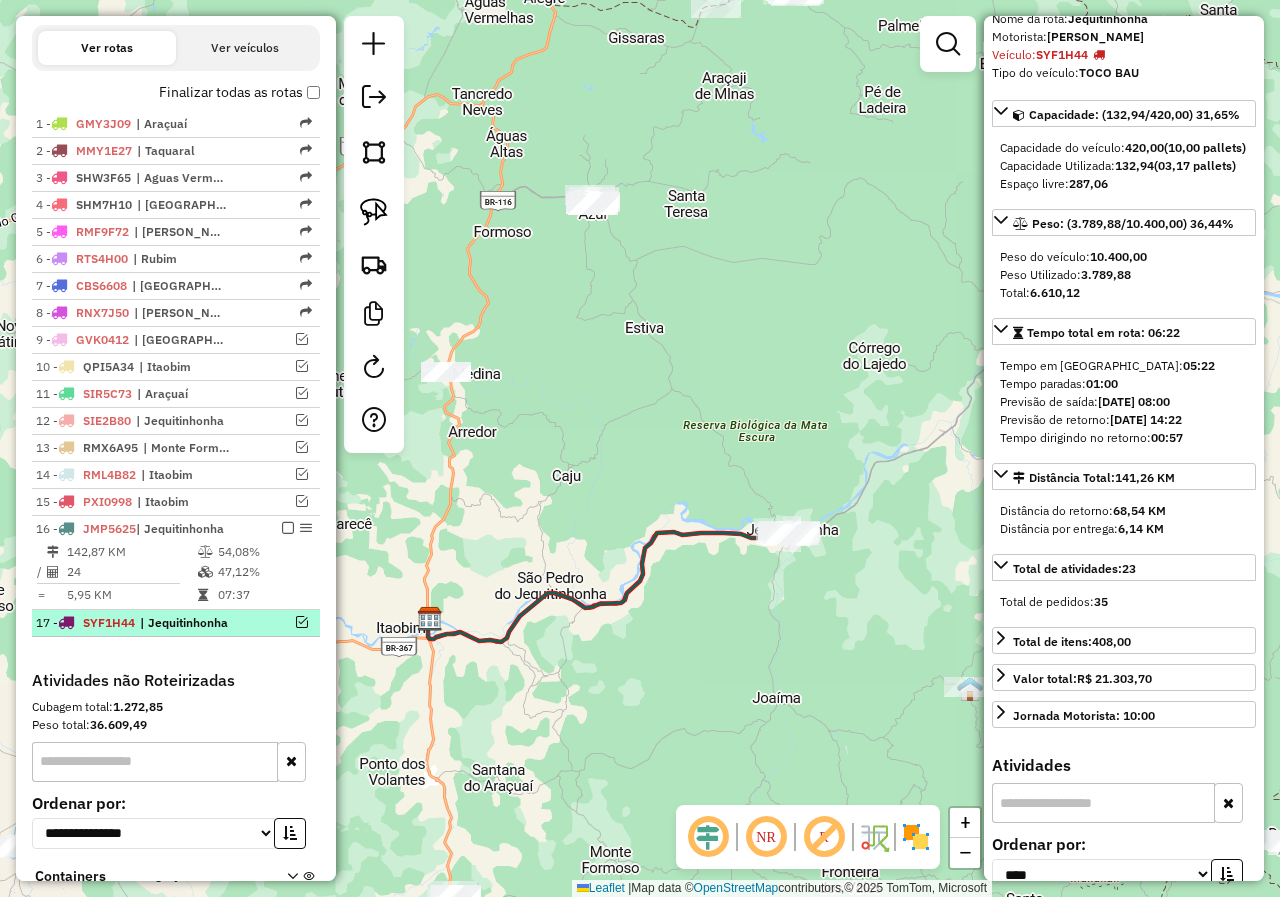 click at bounding box center (302, 622) 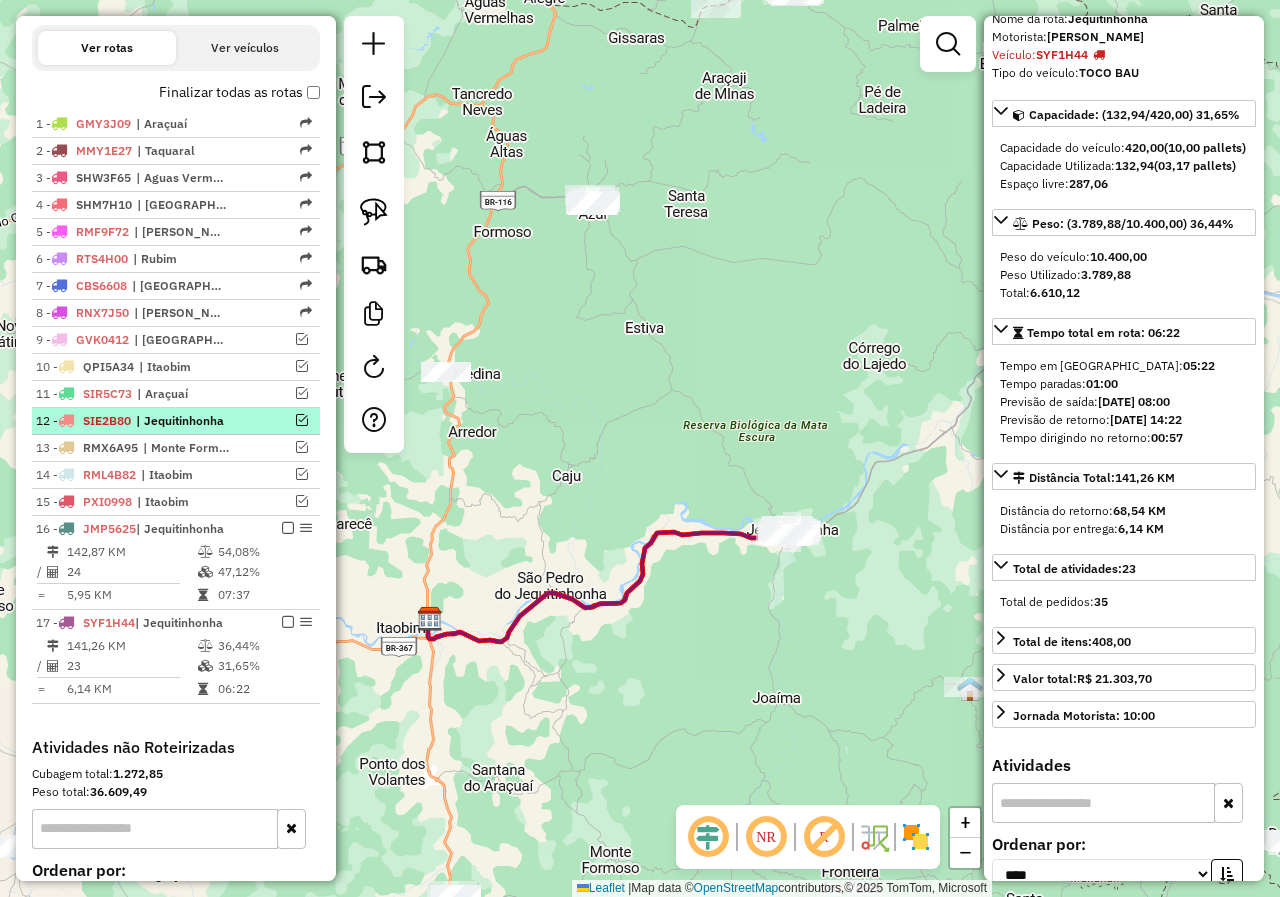 click at bounding box center [302, 420] 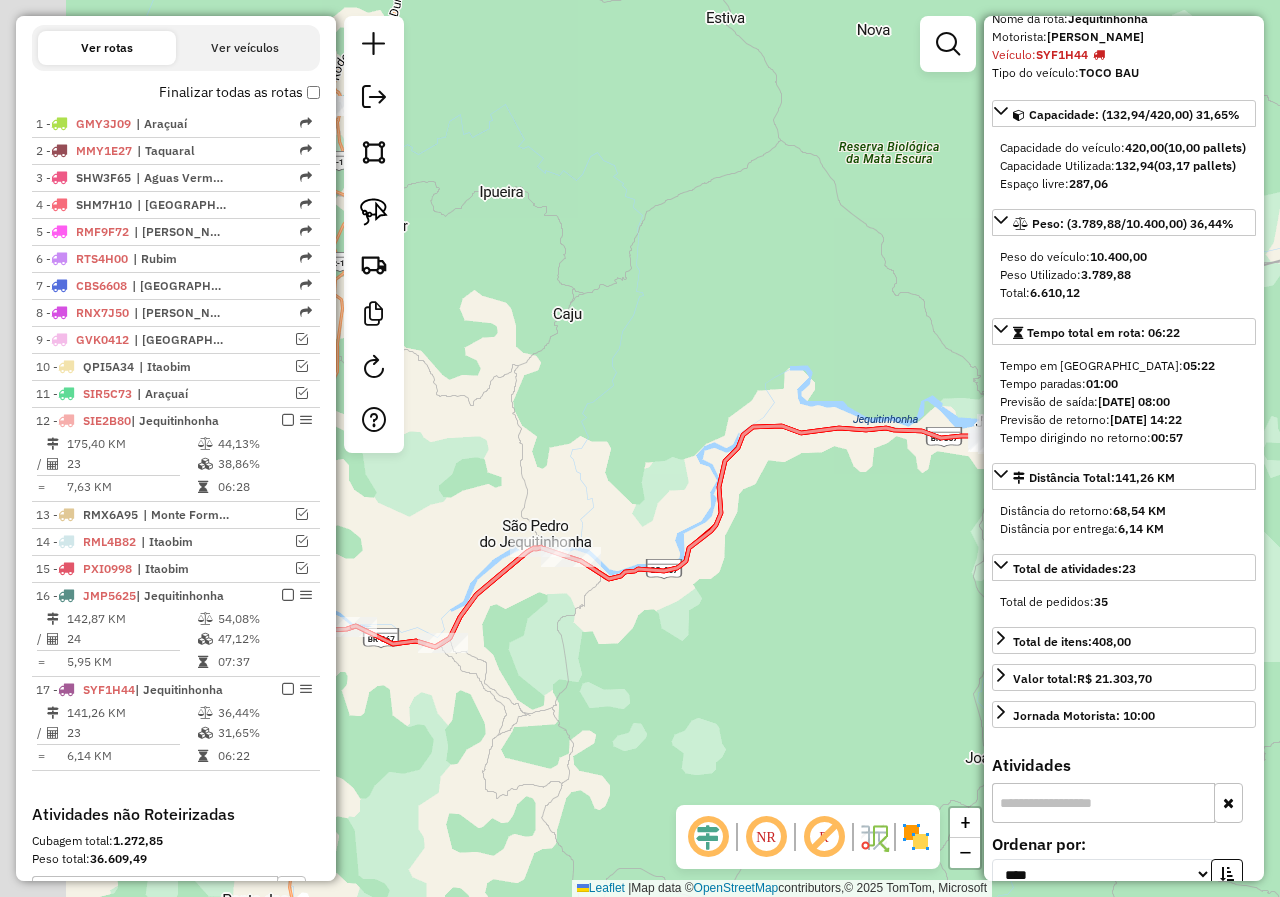 drag, startPoint x: 609, startPoint y: 676, endPoint x: 705, endPoint y: 613, distance: 114.82596 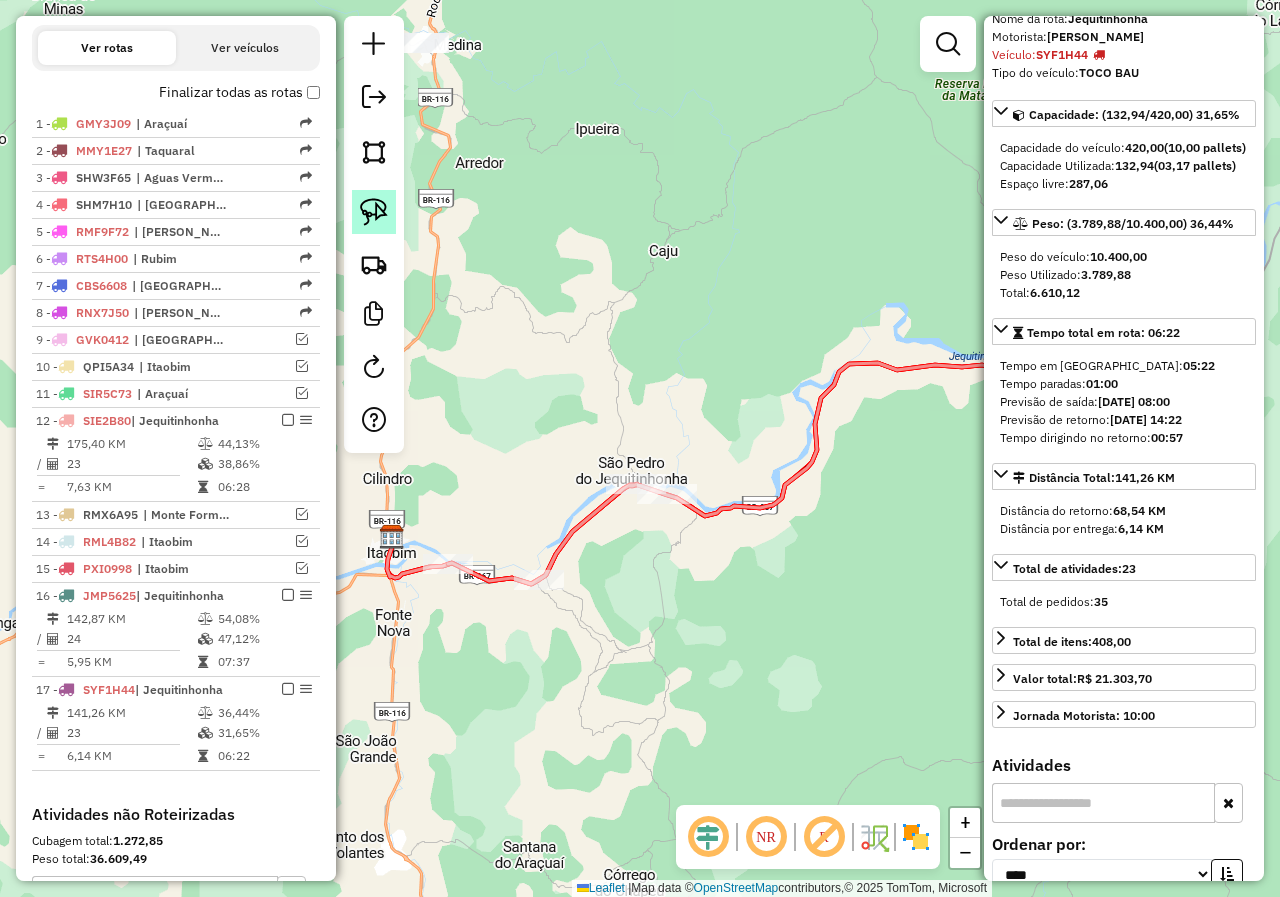 click 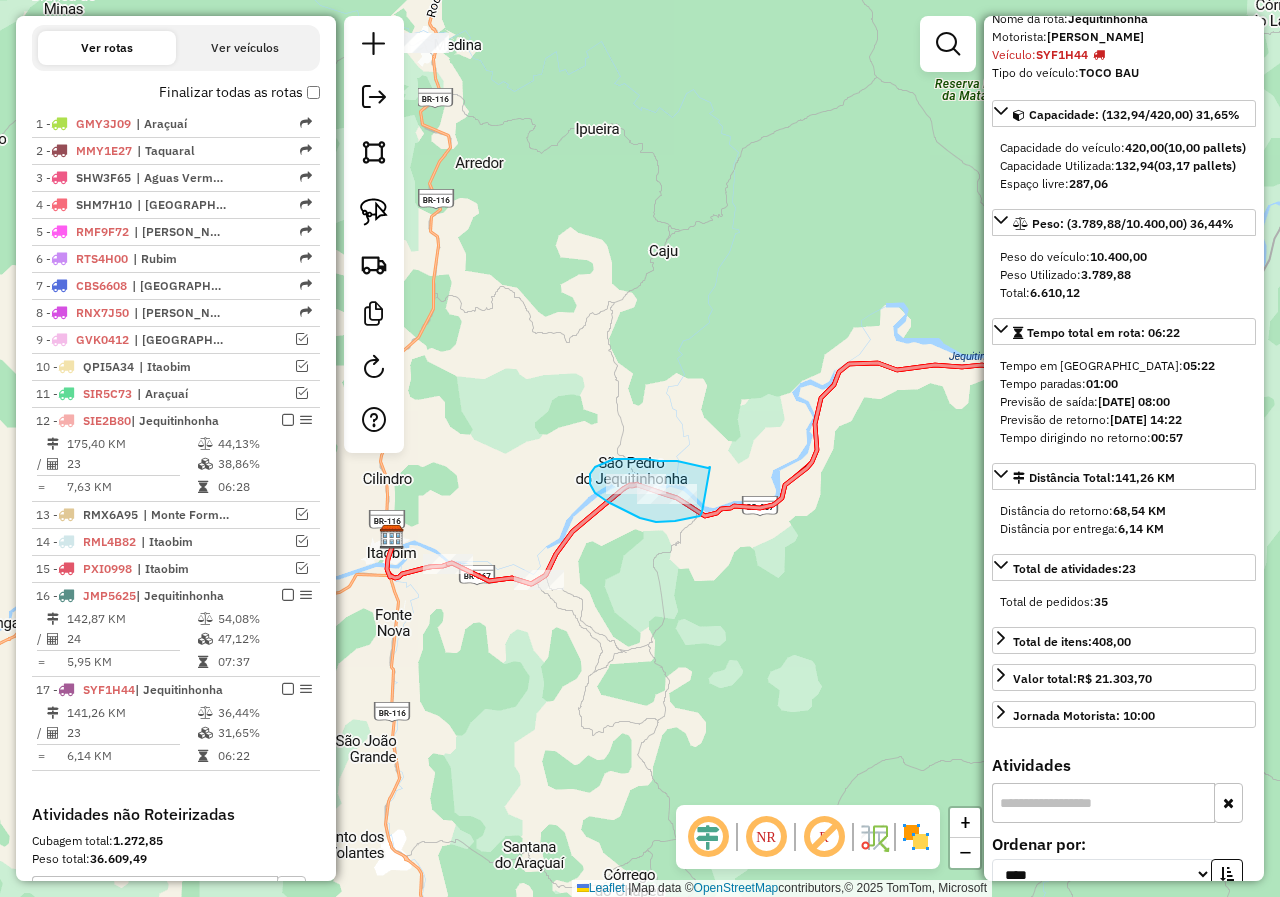 drag, startPoint x: 710, startPoint y: 467, endPoint x: 702, endPoint y: 511, distance: 44.72136 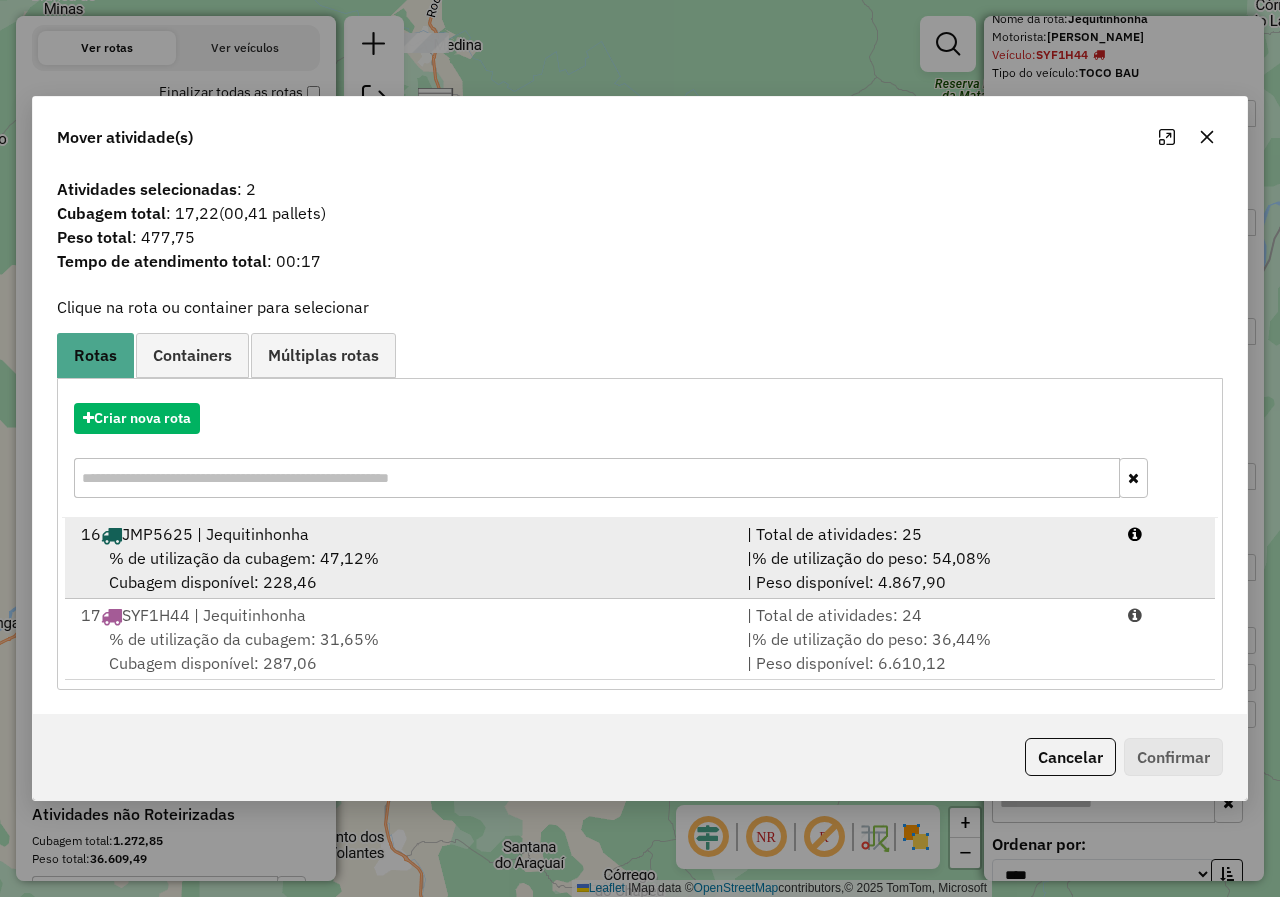 click on "% de utilização da cubagem: 47,12%" at bounding box center [244, 558] 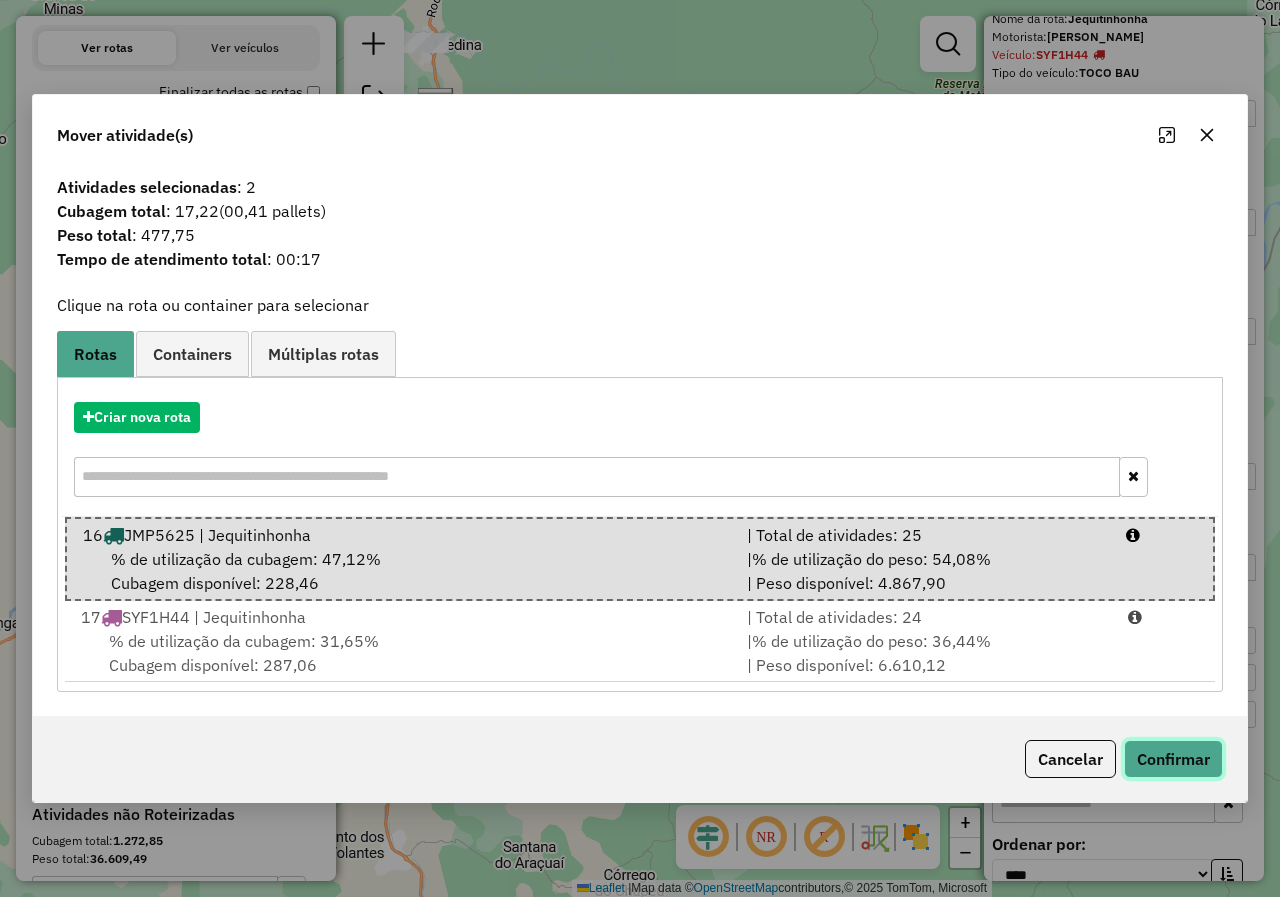 click on "Confirmar" 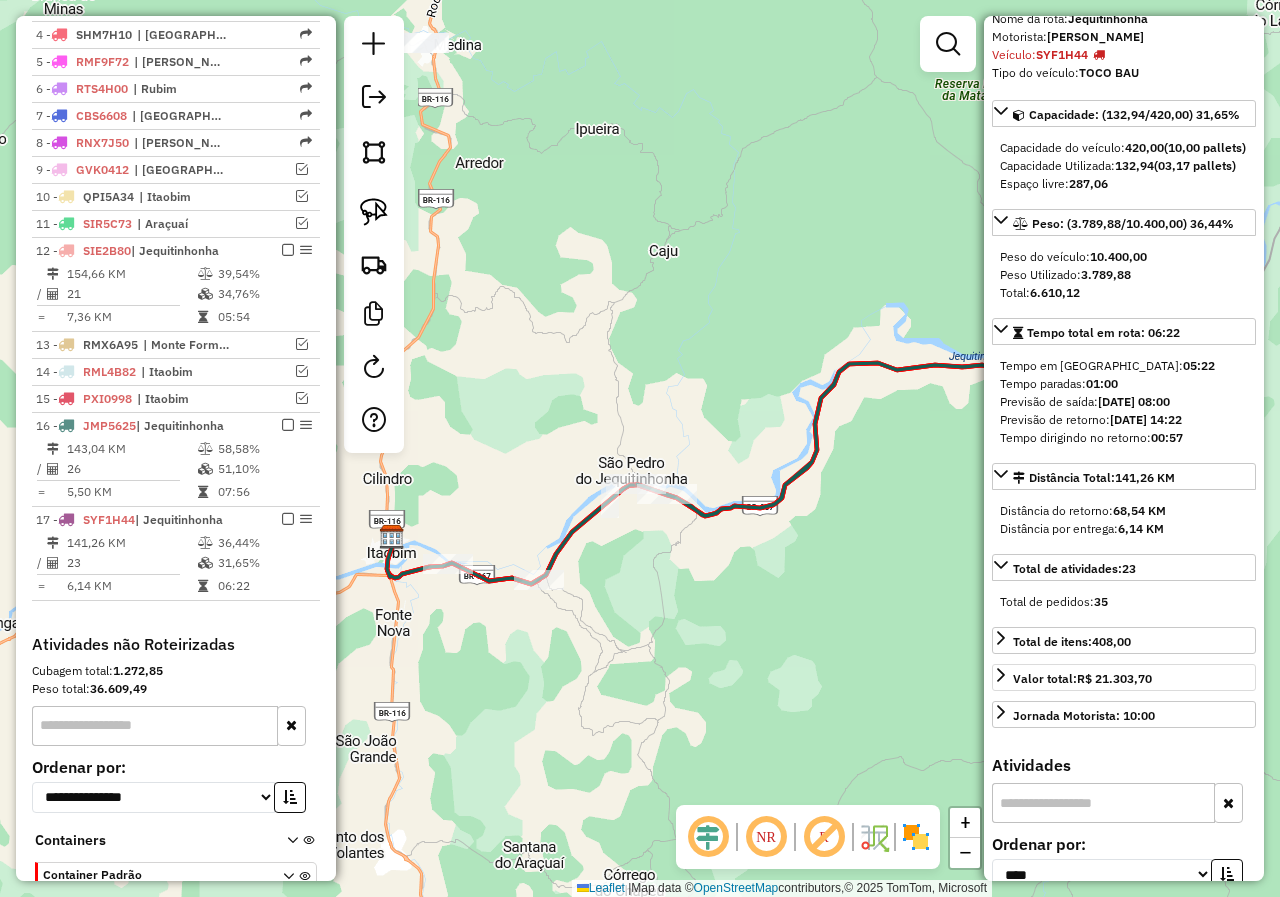 scroll, scrollTop: 938, scrollLeft: 0, axis: vertical 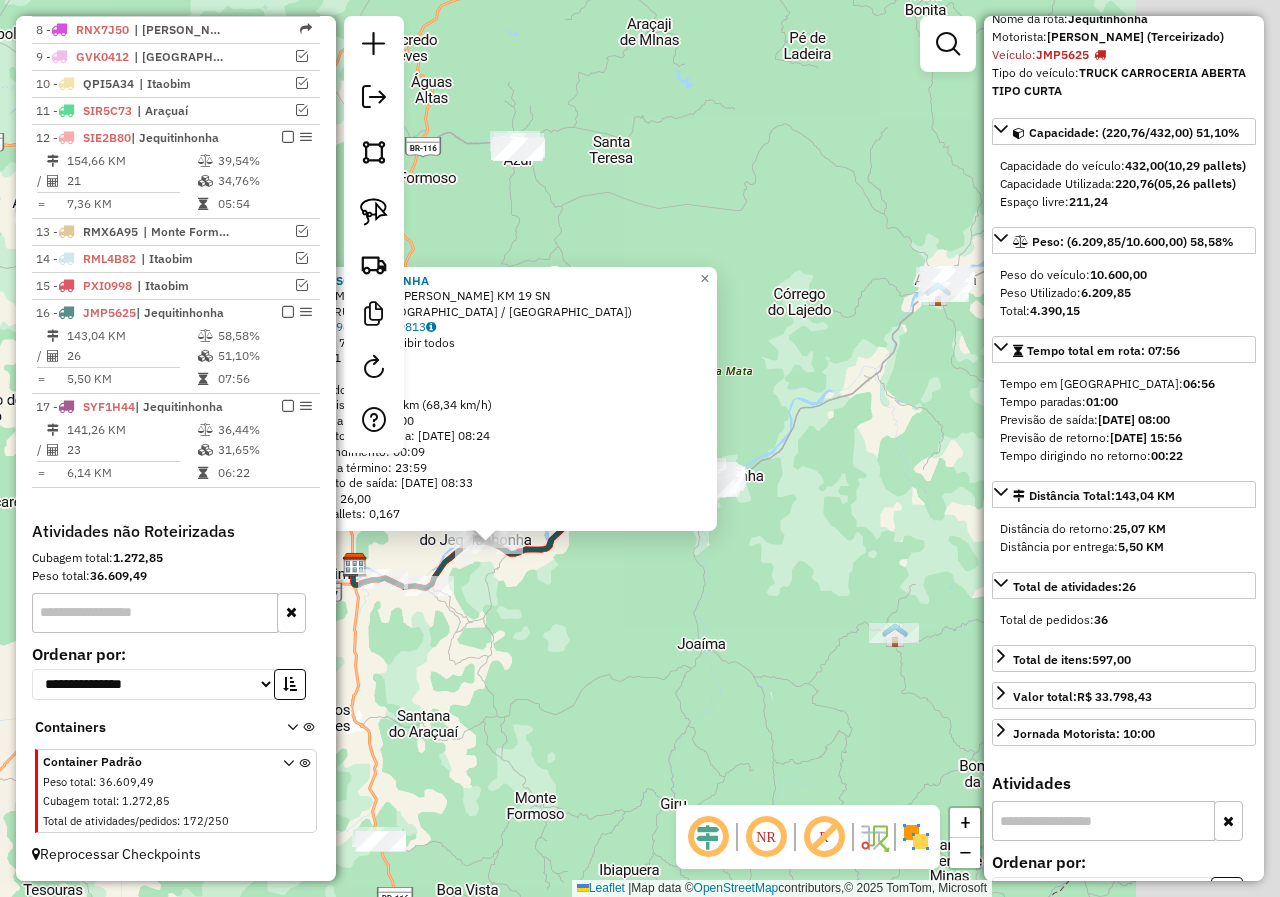 drag, startPoint x: 877, startPoint y: 586, endPoint x: 488, endPoint y: 596, distance: 389.1285 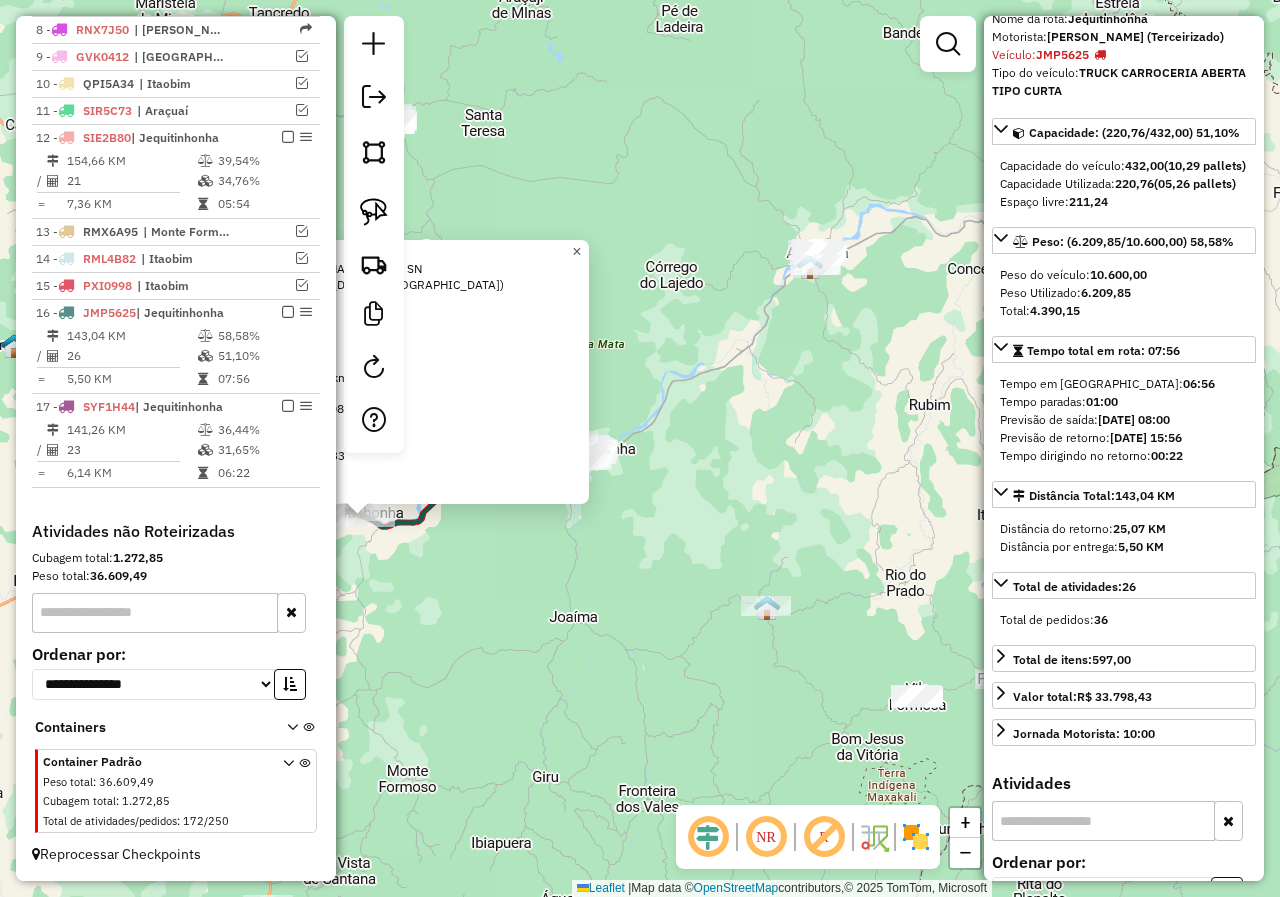 click on "×" 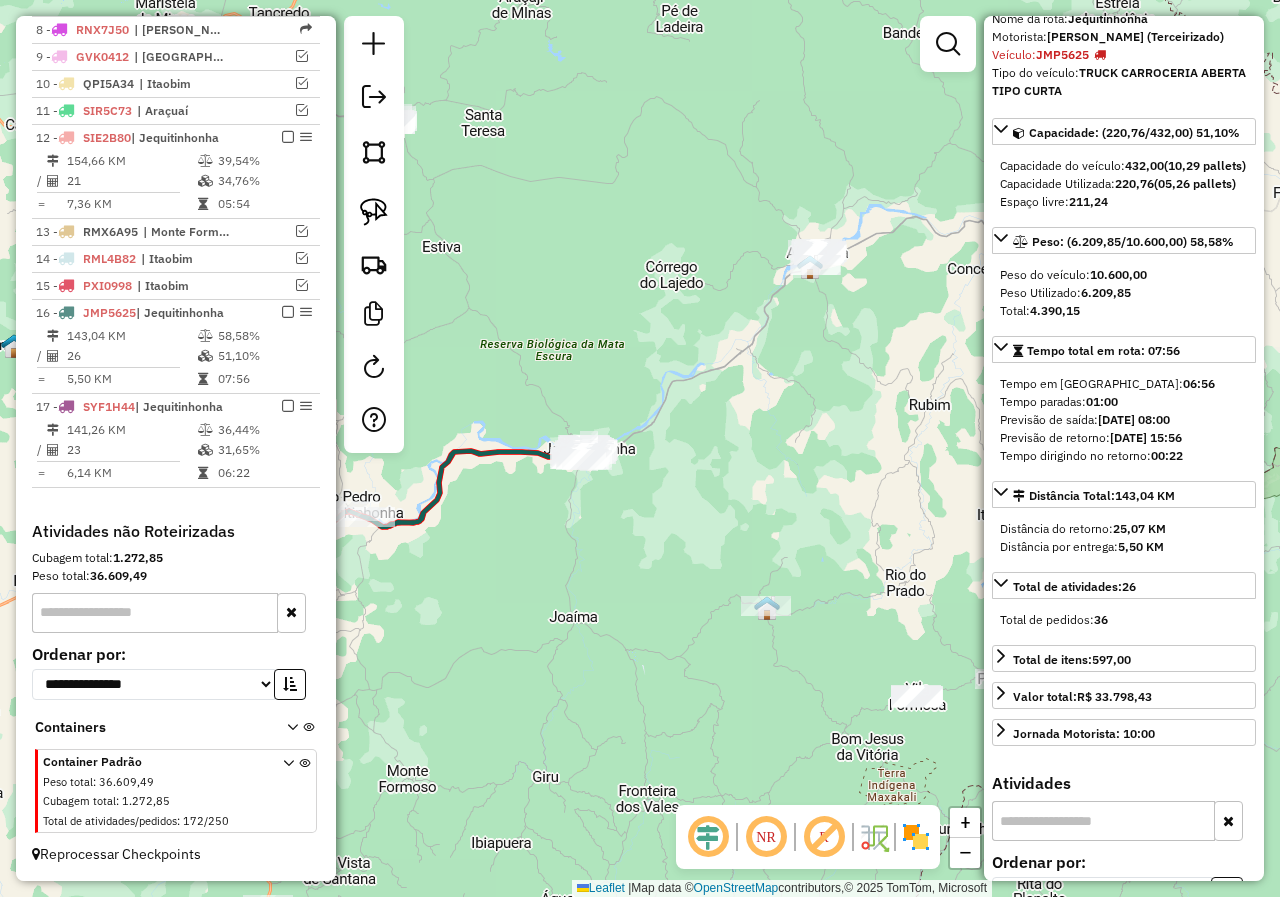 drag, startPoint x: 569, startPoint y: 569, endPoint x: 798, endPoint y: 525, distance: 233.18877 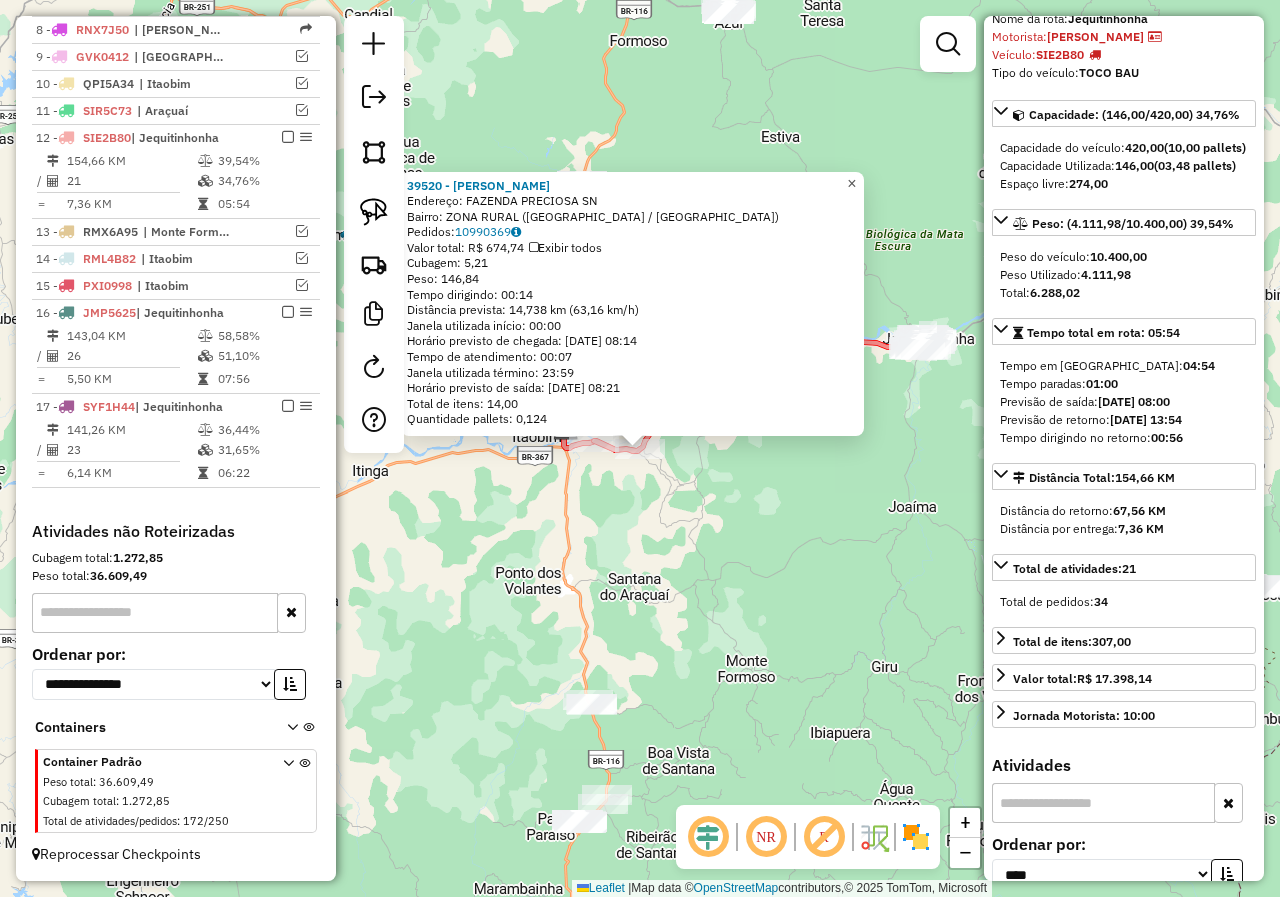 click on "×" 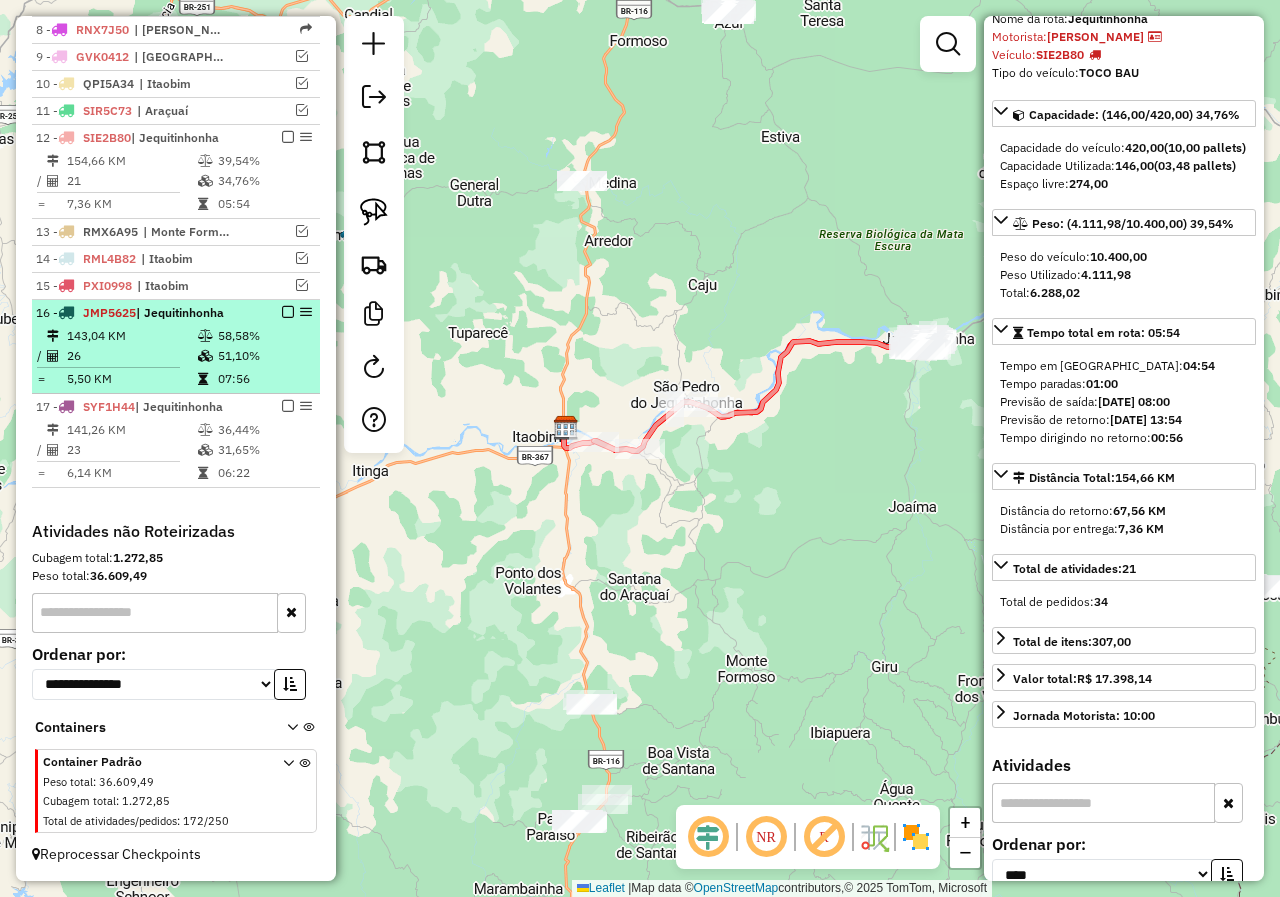 click at bounding box center (288, 312) 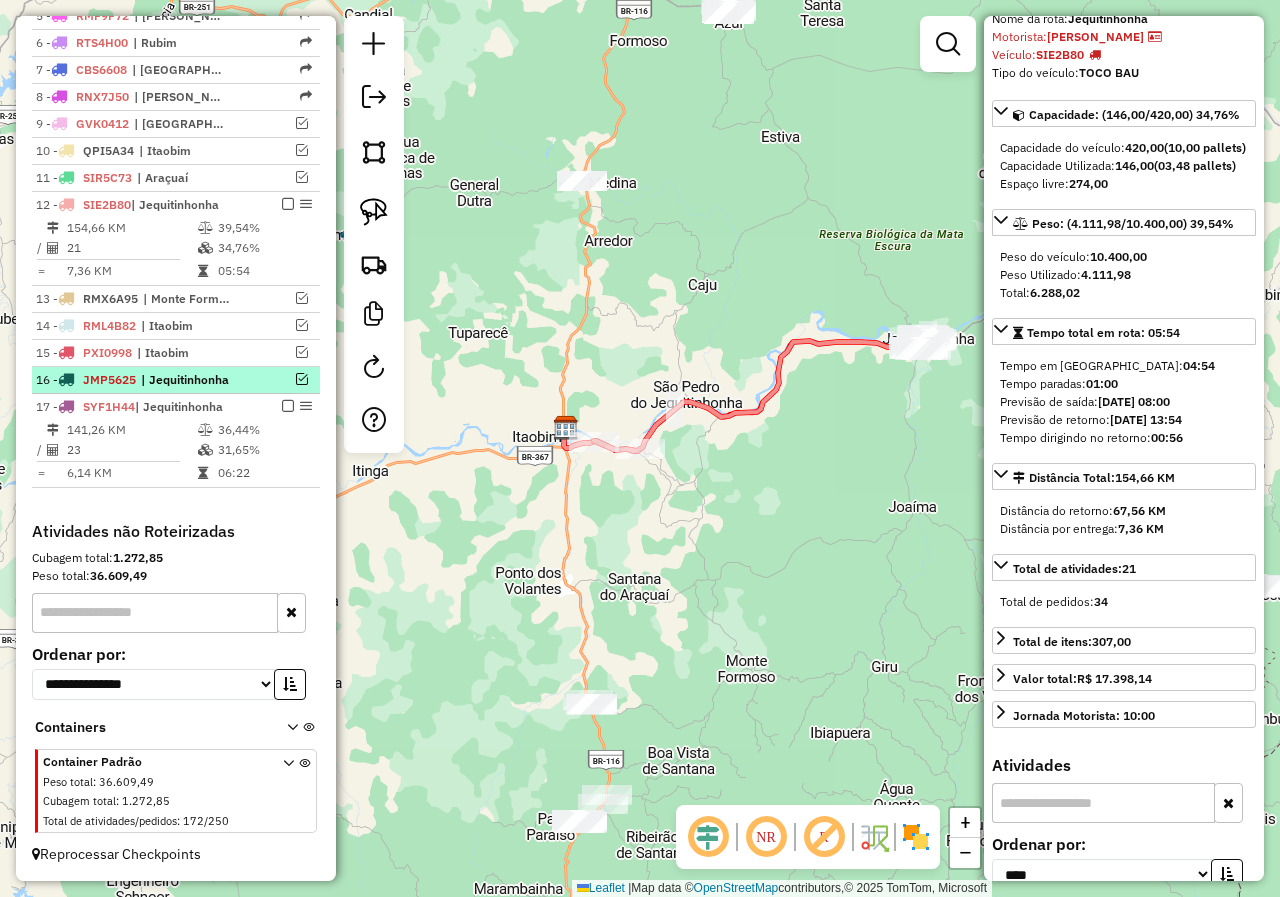 scroll, scrollTop: 871, scrollLeft: 0, axis: vertical 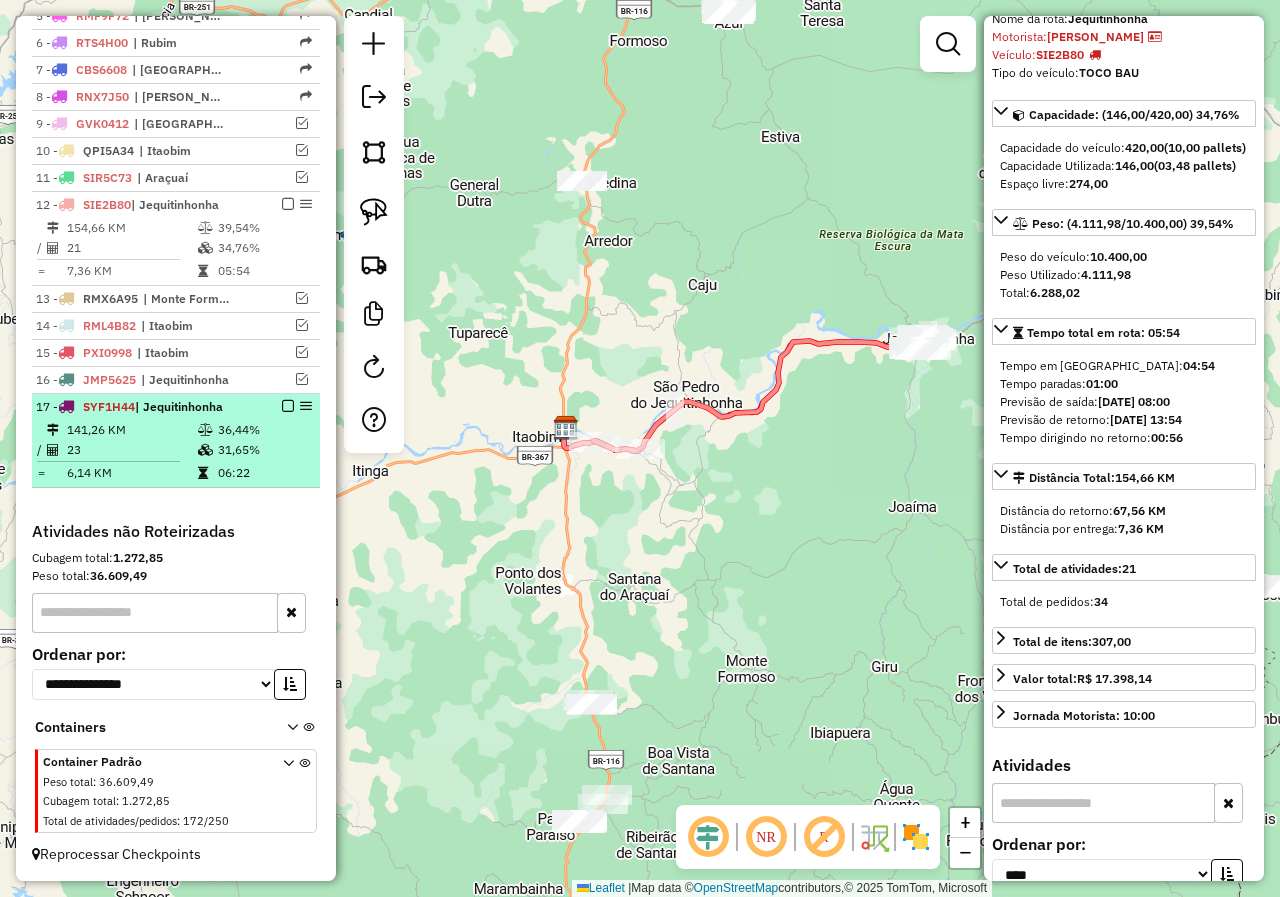 click at bounding box center (288, 406) 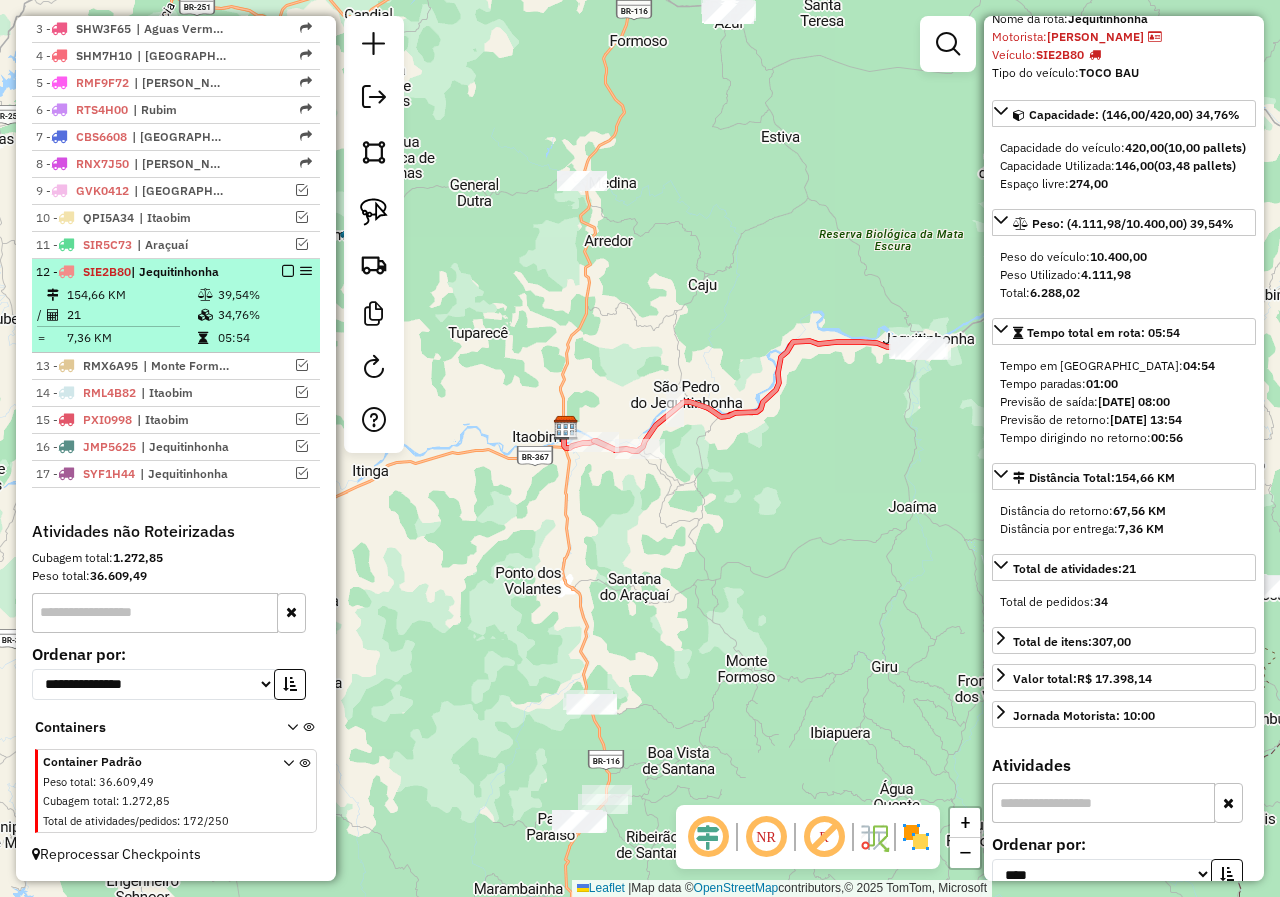 click at bounding box center (288, 271) 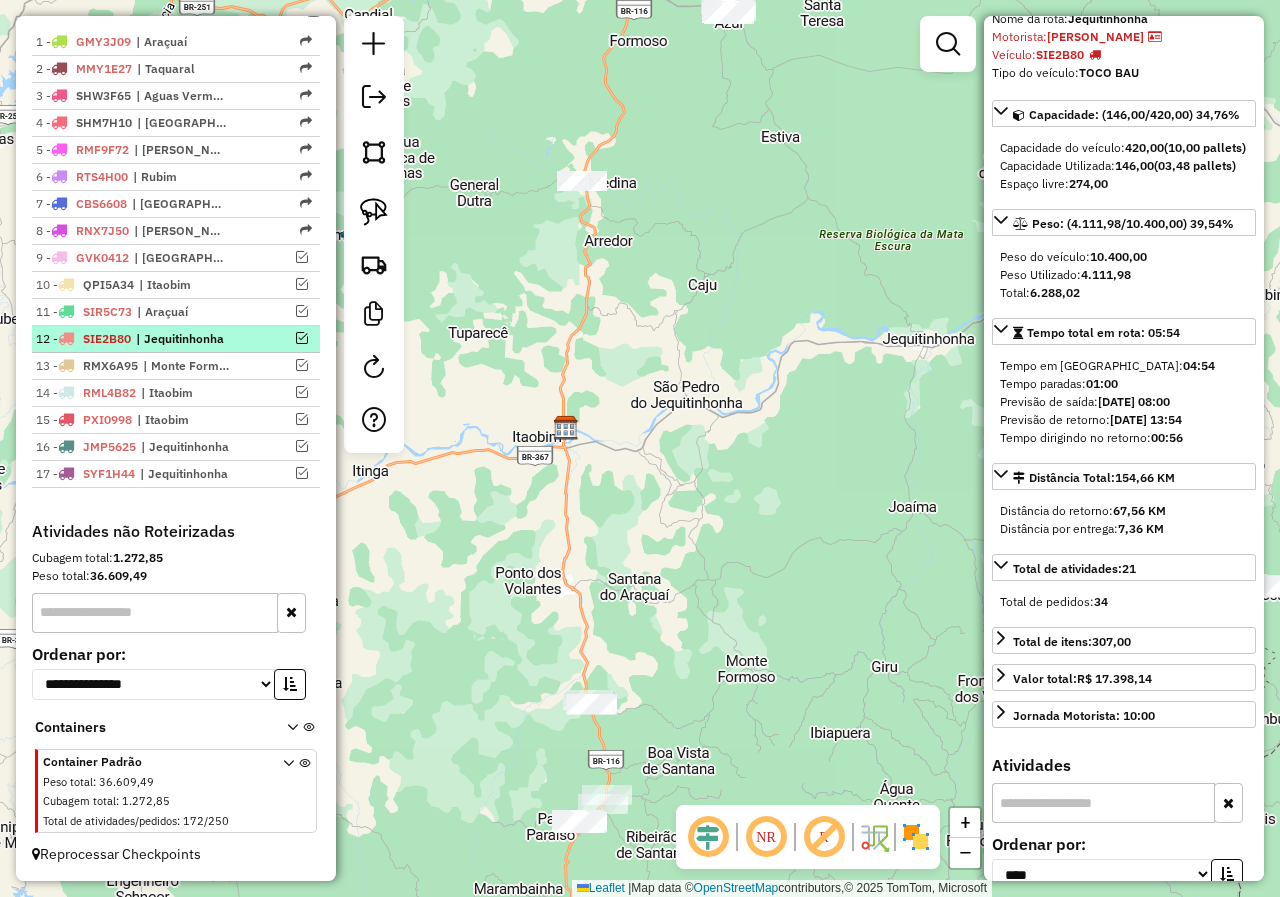 scroll, scrollTop: 737, scrollLeft: 0, axis: vertical 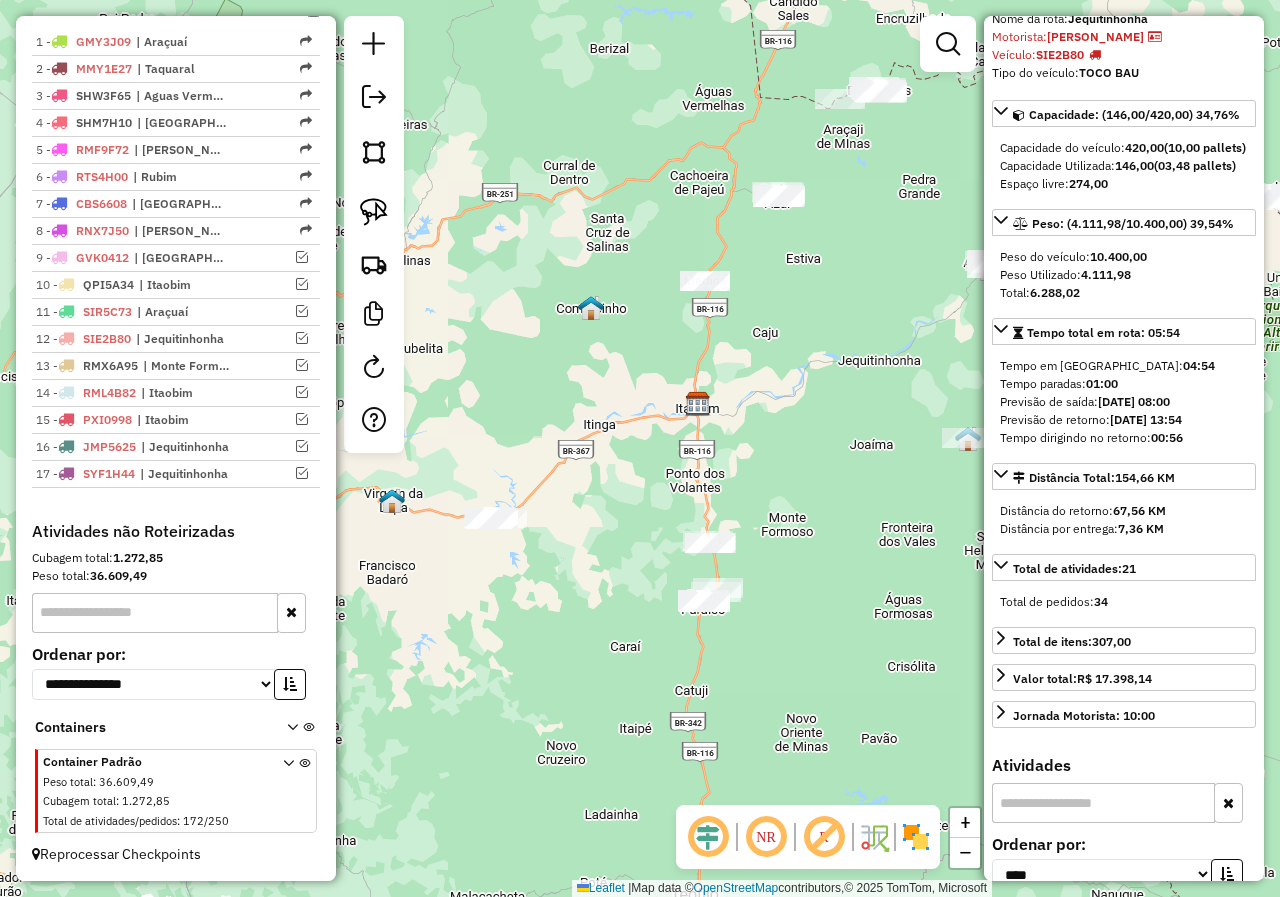 drag, startPoint x: 546, startPoint y: 537, endPoint x: 701, endPoint y: 491, distance: 161.6818 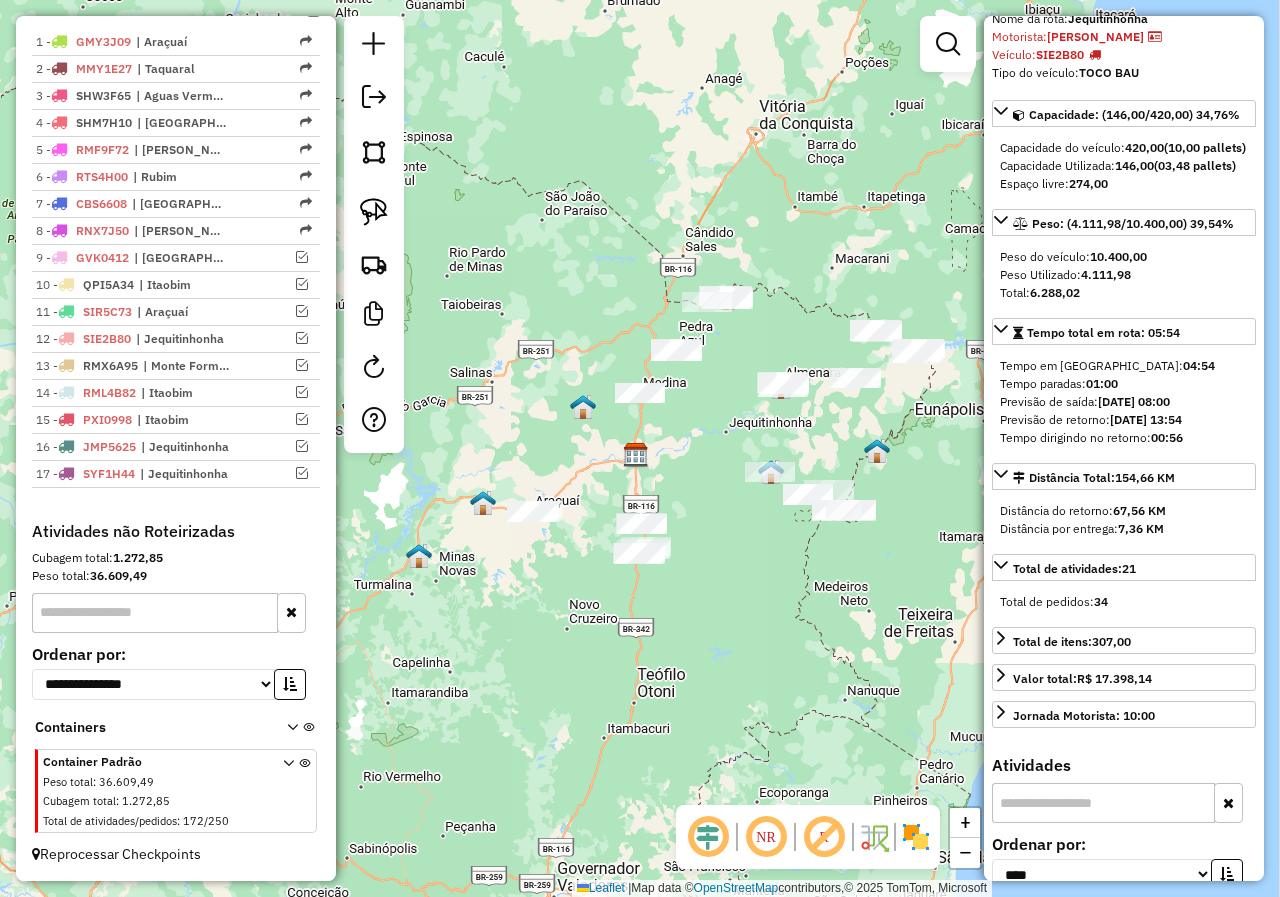 drag, startPoint x: 698, startPoint y: 458, endPoint x: 639, endPoint y: 467, distance: 59.682495 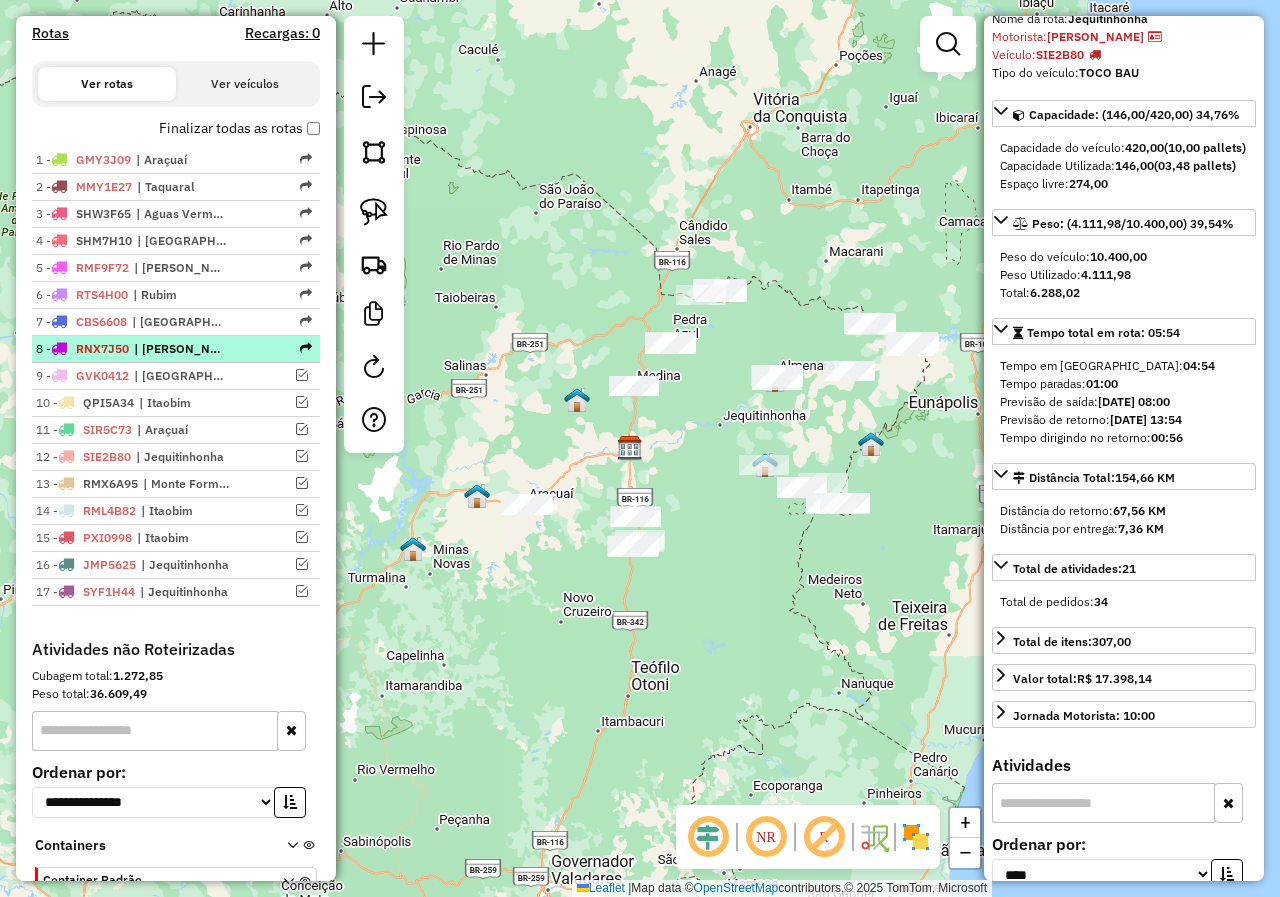 scroll, scrollTop: 637, scrollLeft: 0, axis: vertical 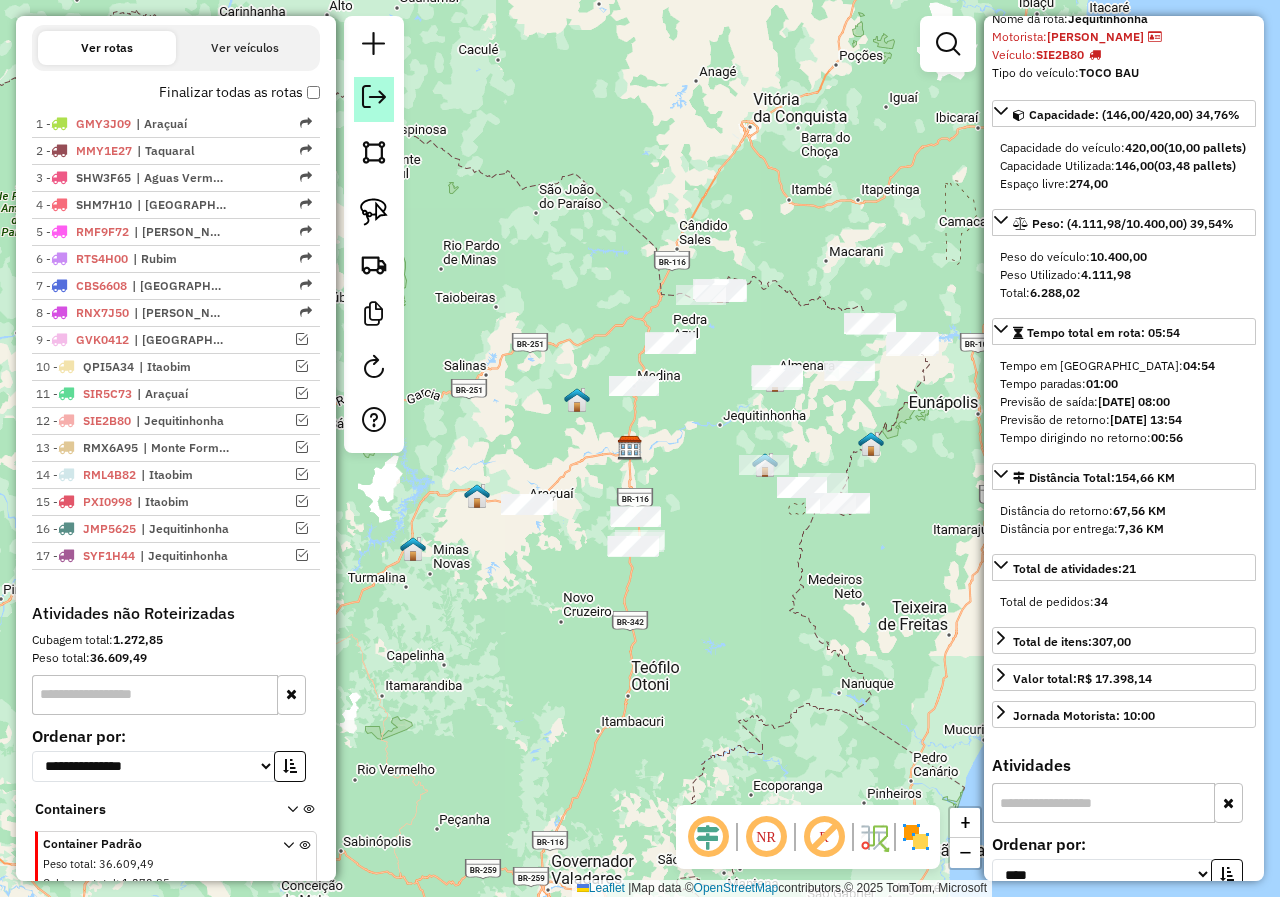 click 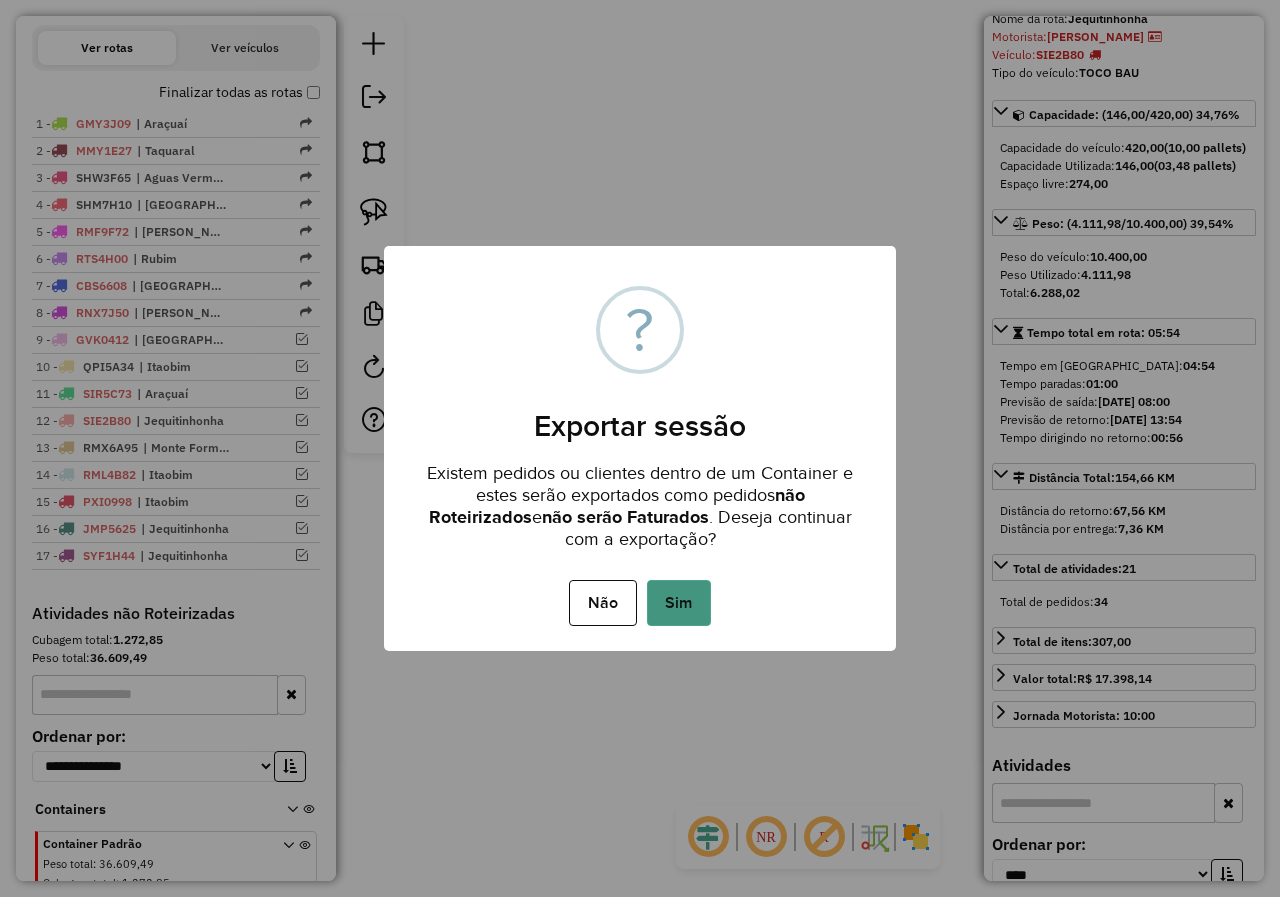 click on "Sim" at bounding box center (679, 603) 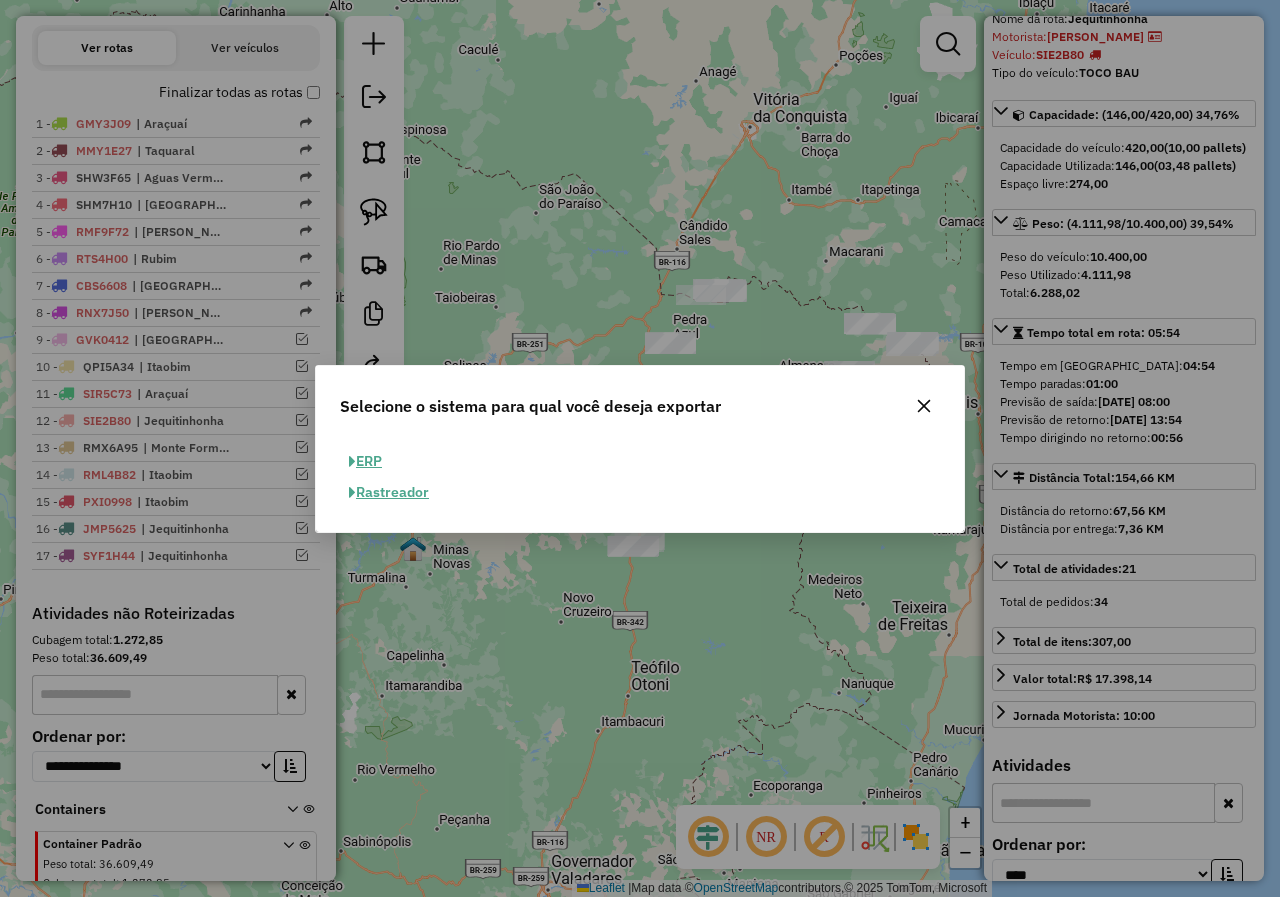 click on "ERP" 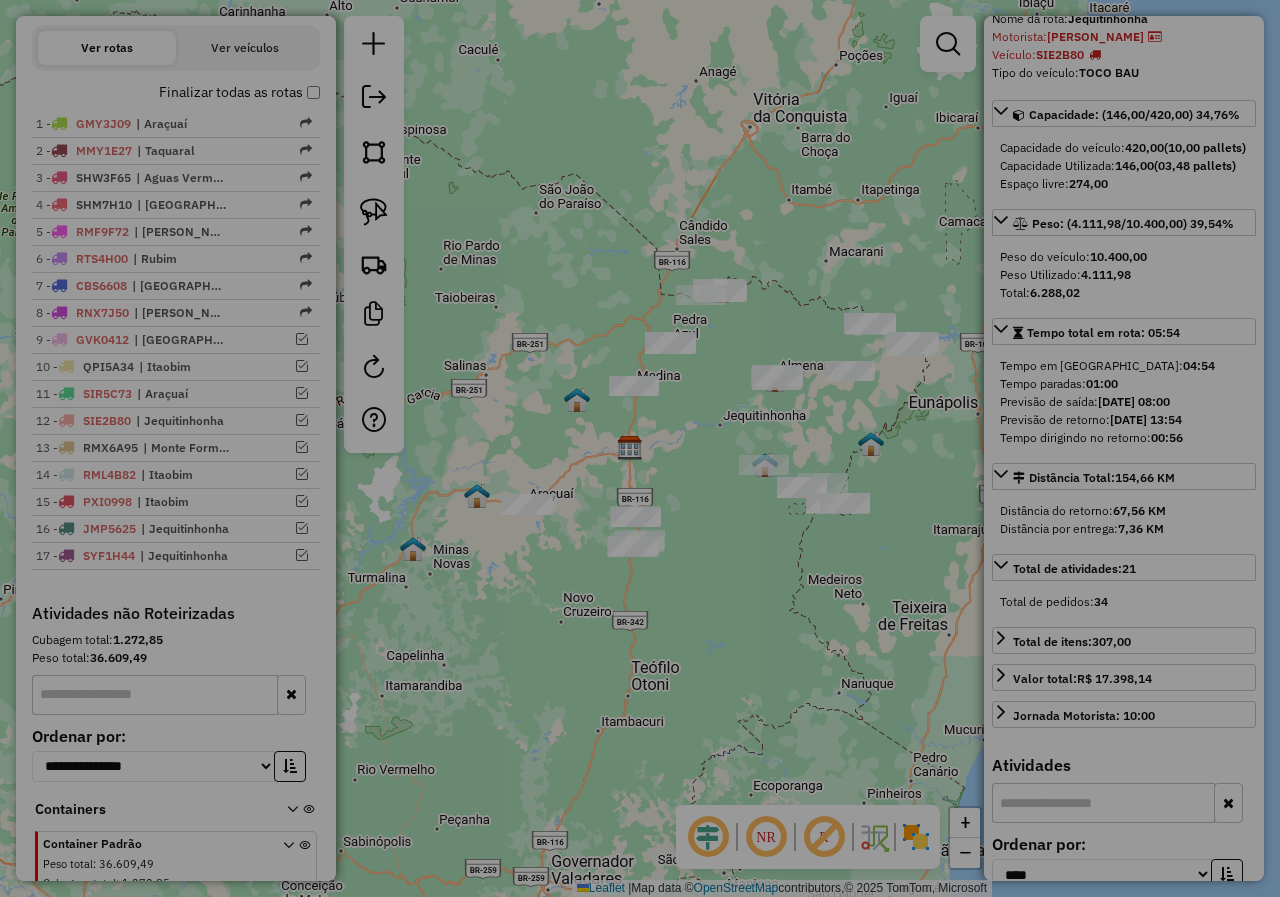 select on "**" 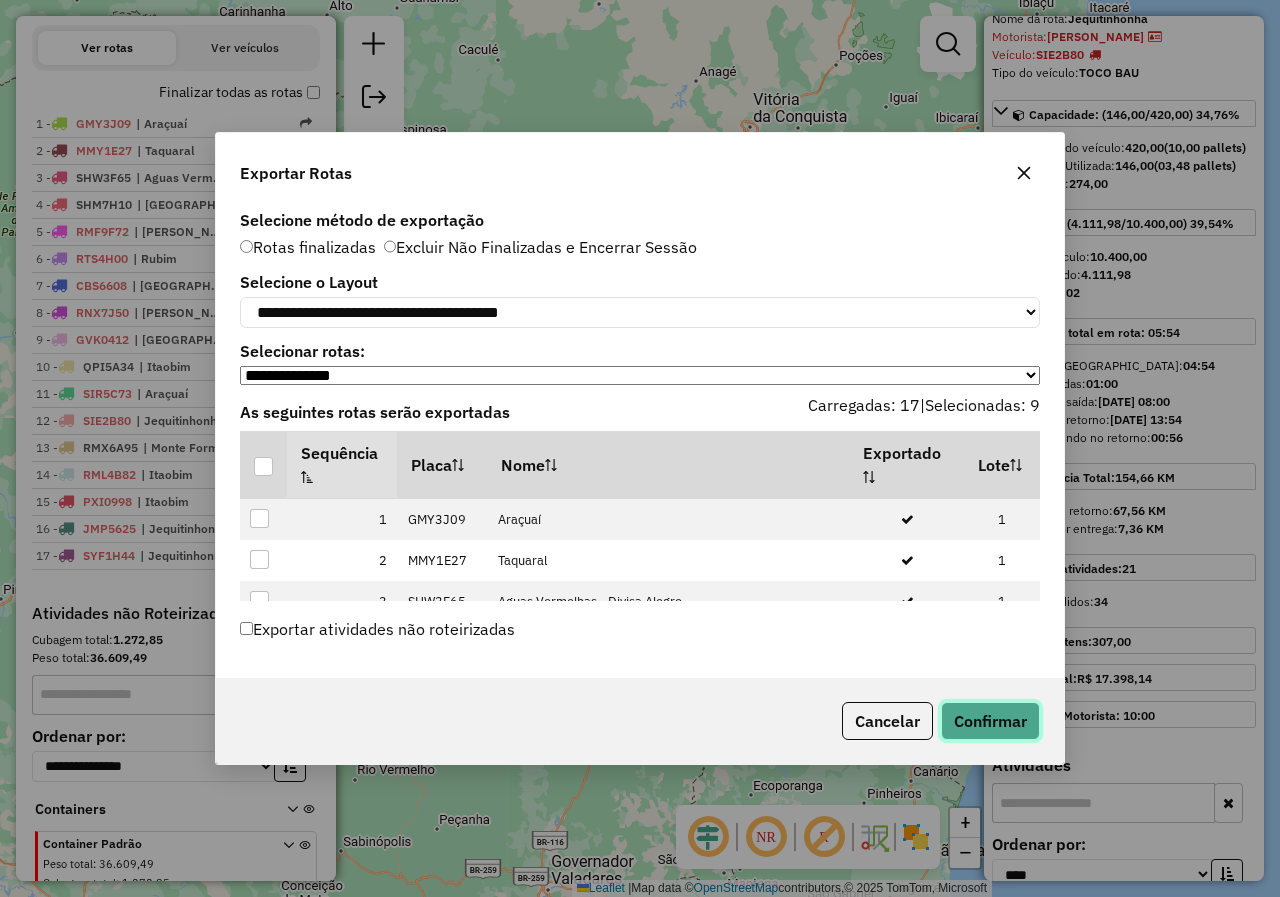 click on "Confirmar" 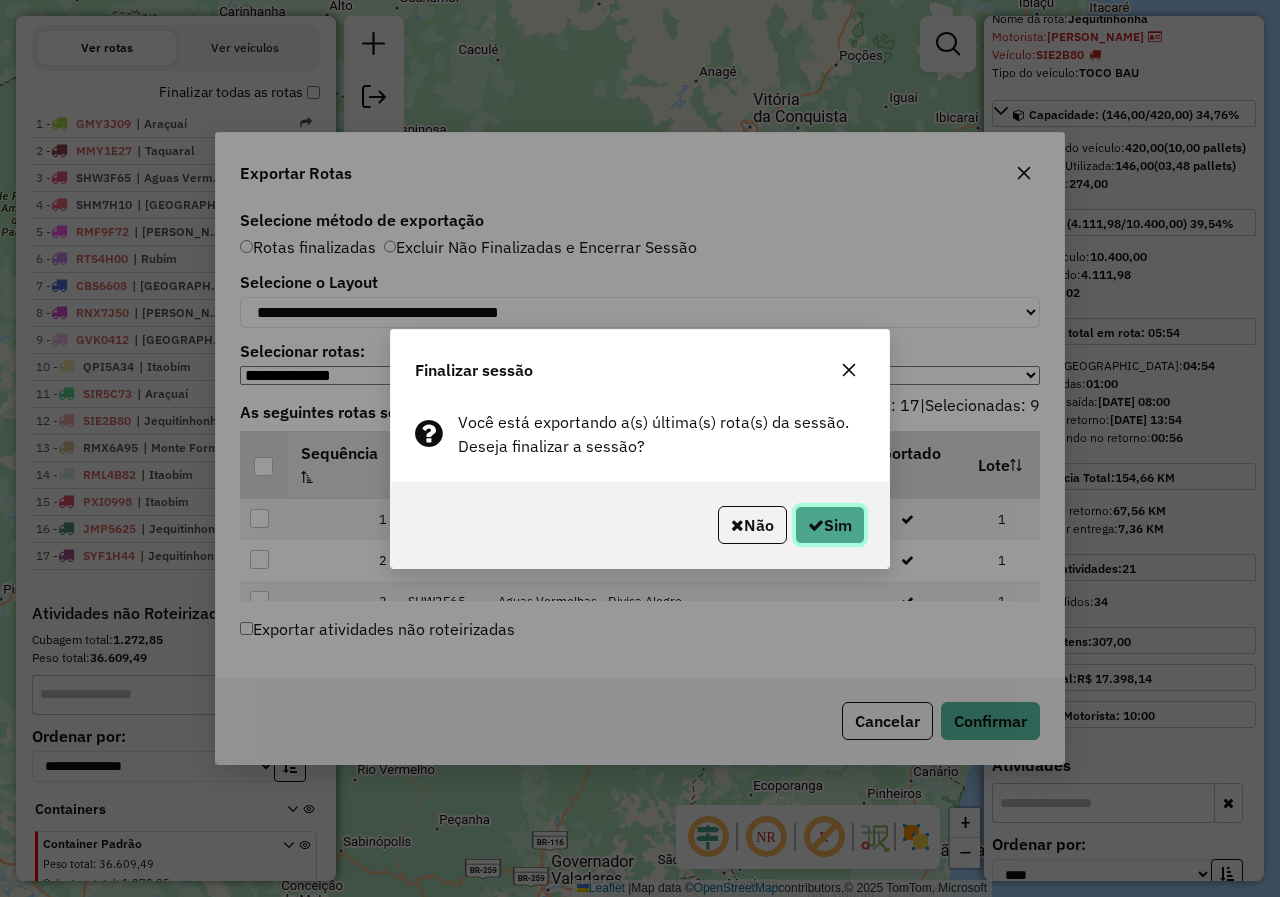 click on "Sim" 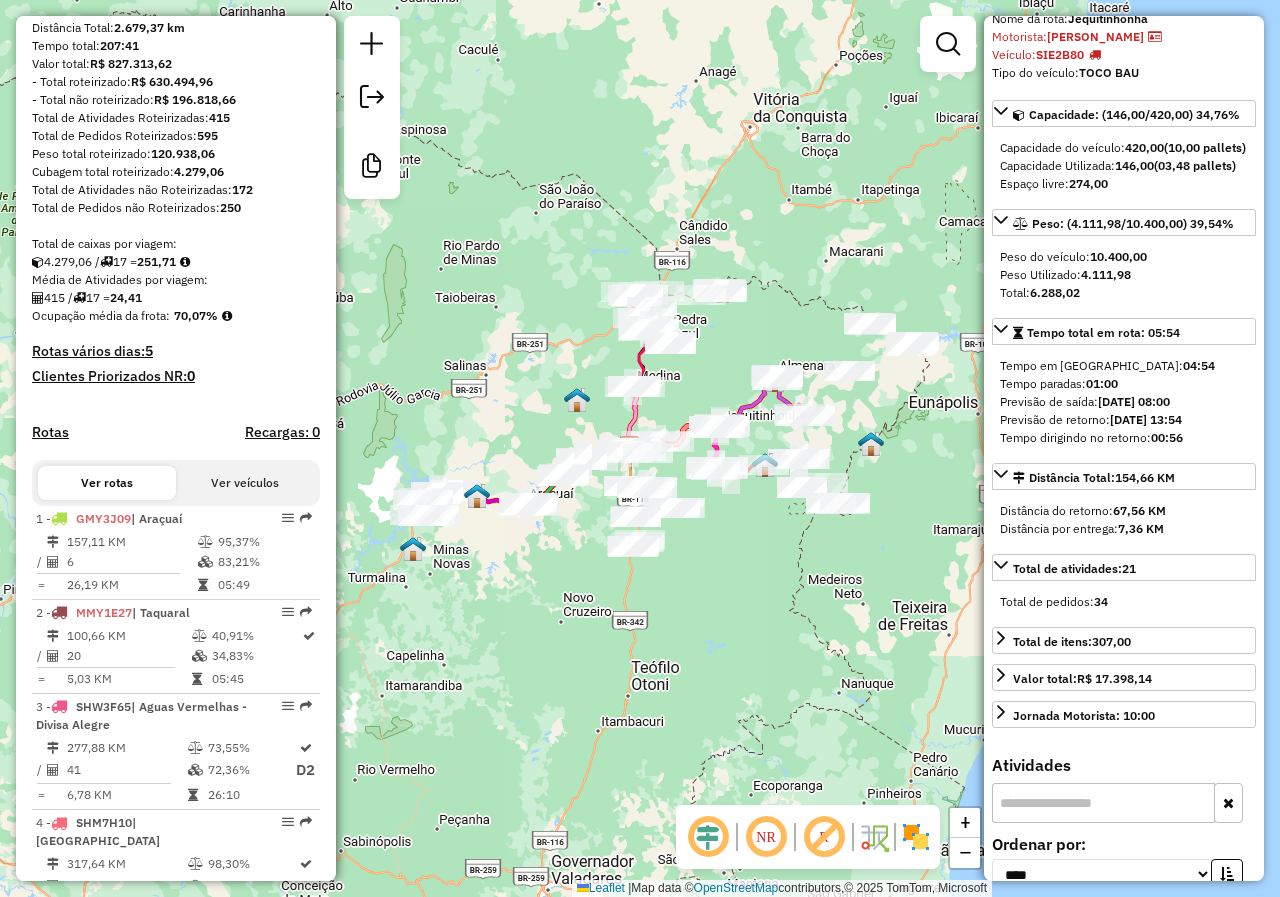 scroll, scrollTop: 0, scrollLeft: 0, axis: both 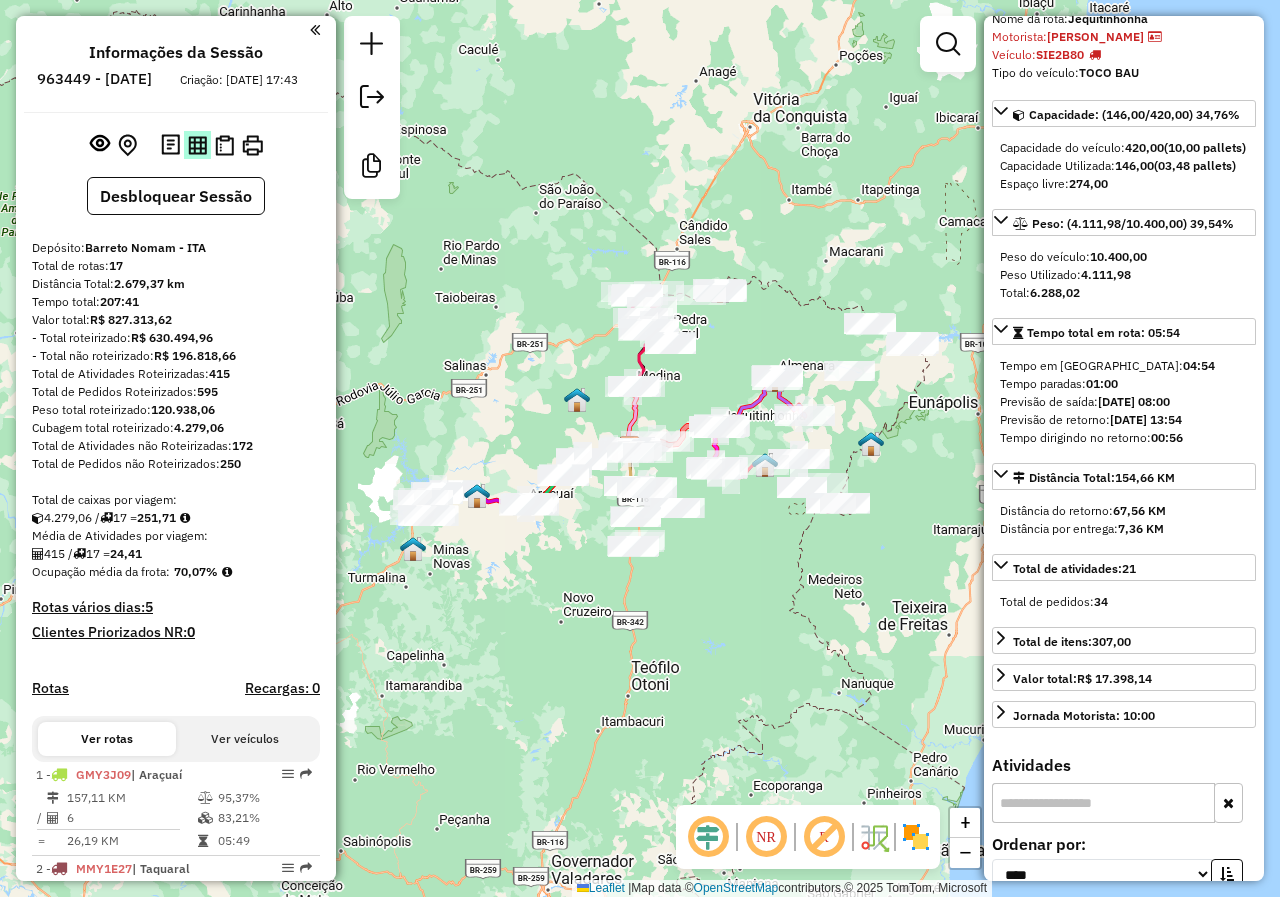 click at bounding box center [197, 145] 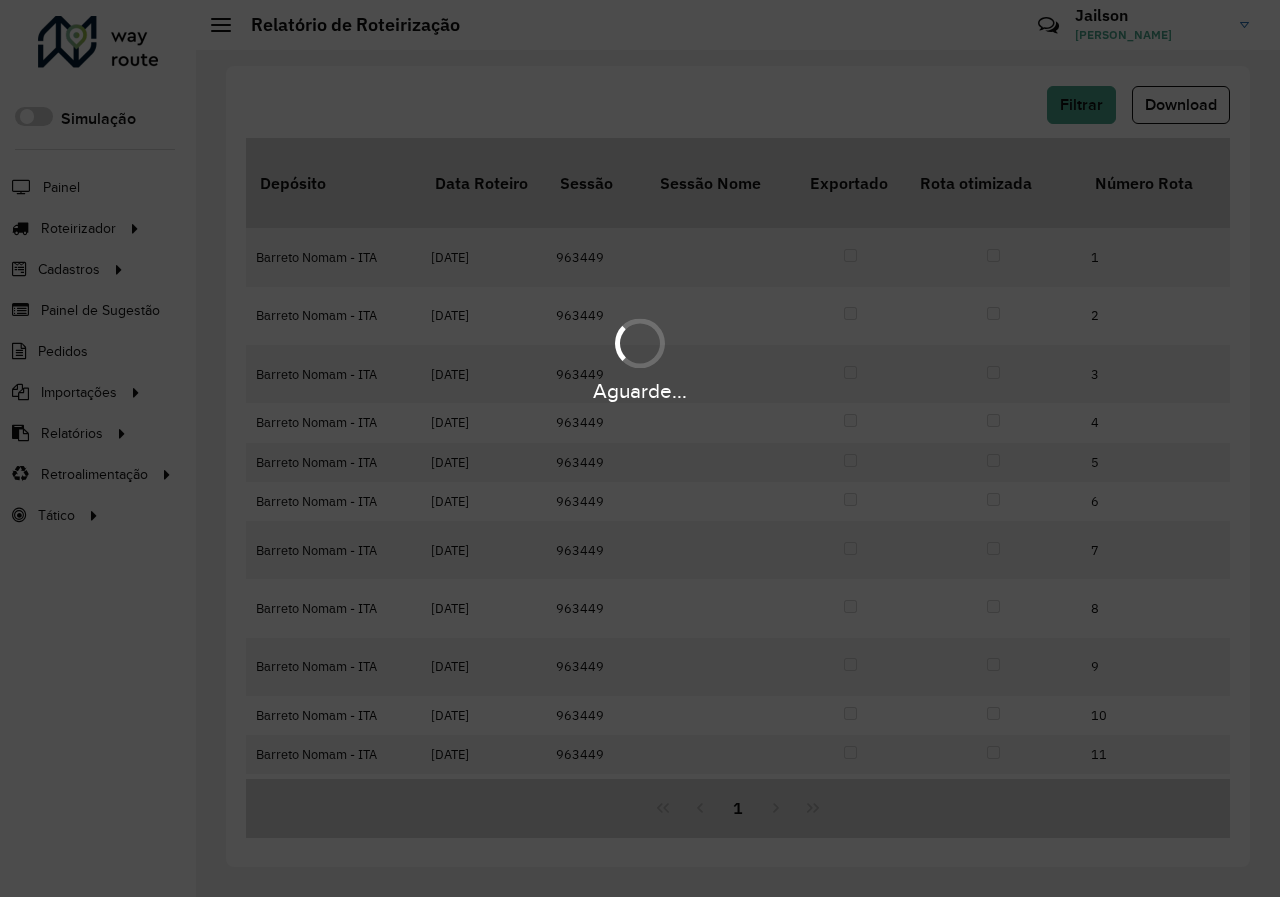scroll, scrollTop: 0, scrollLeft: 0, axis: both 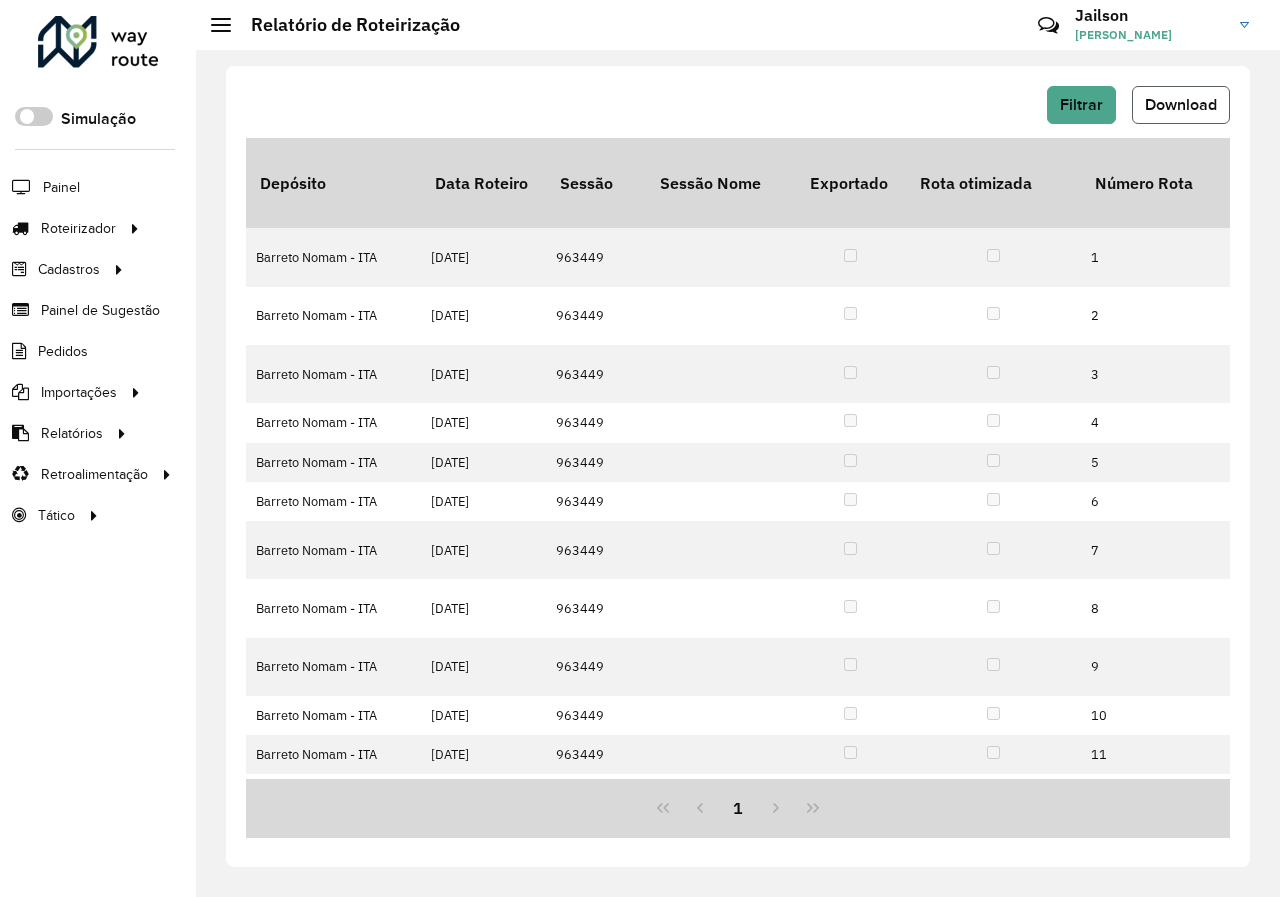click on "Download" 